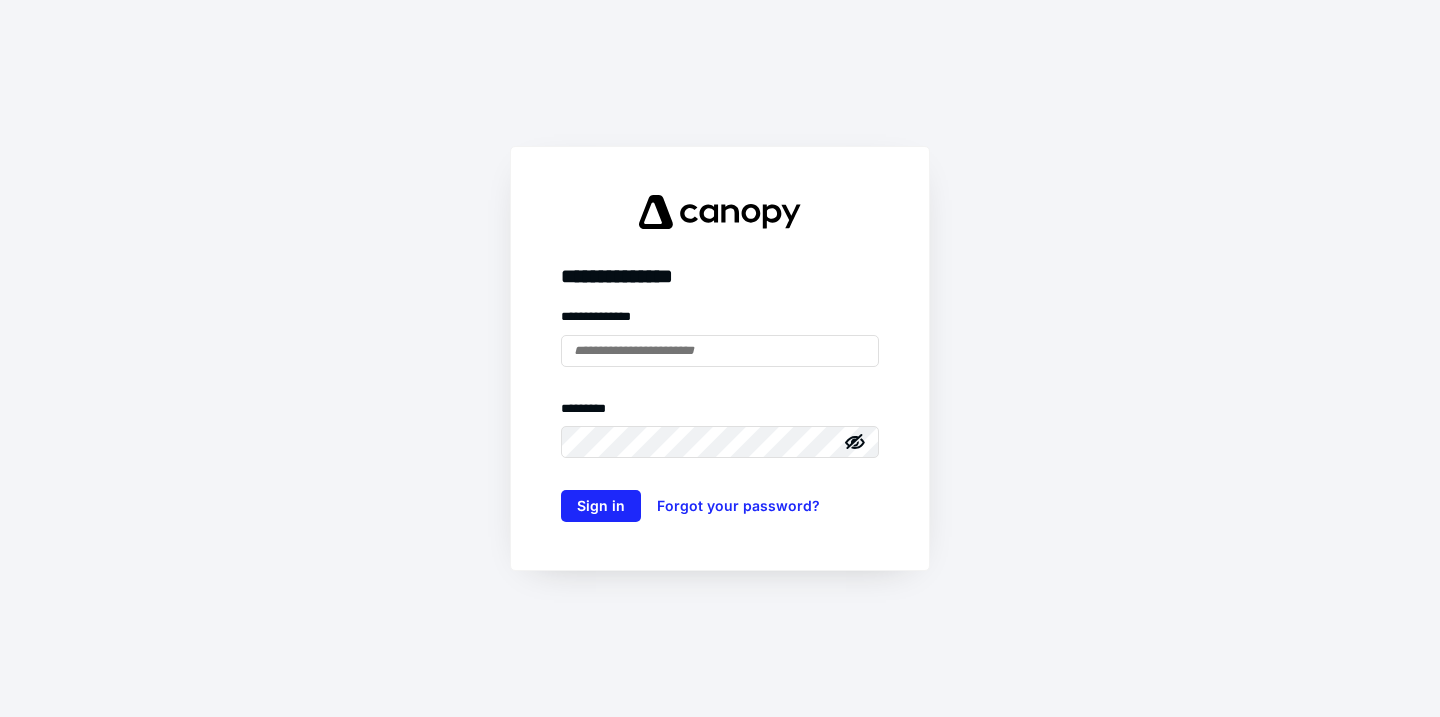 scroll, scrollTop: 0, scrollLeft: 0, axis: both 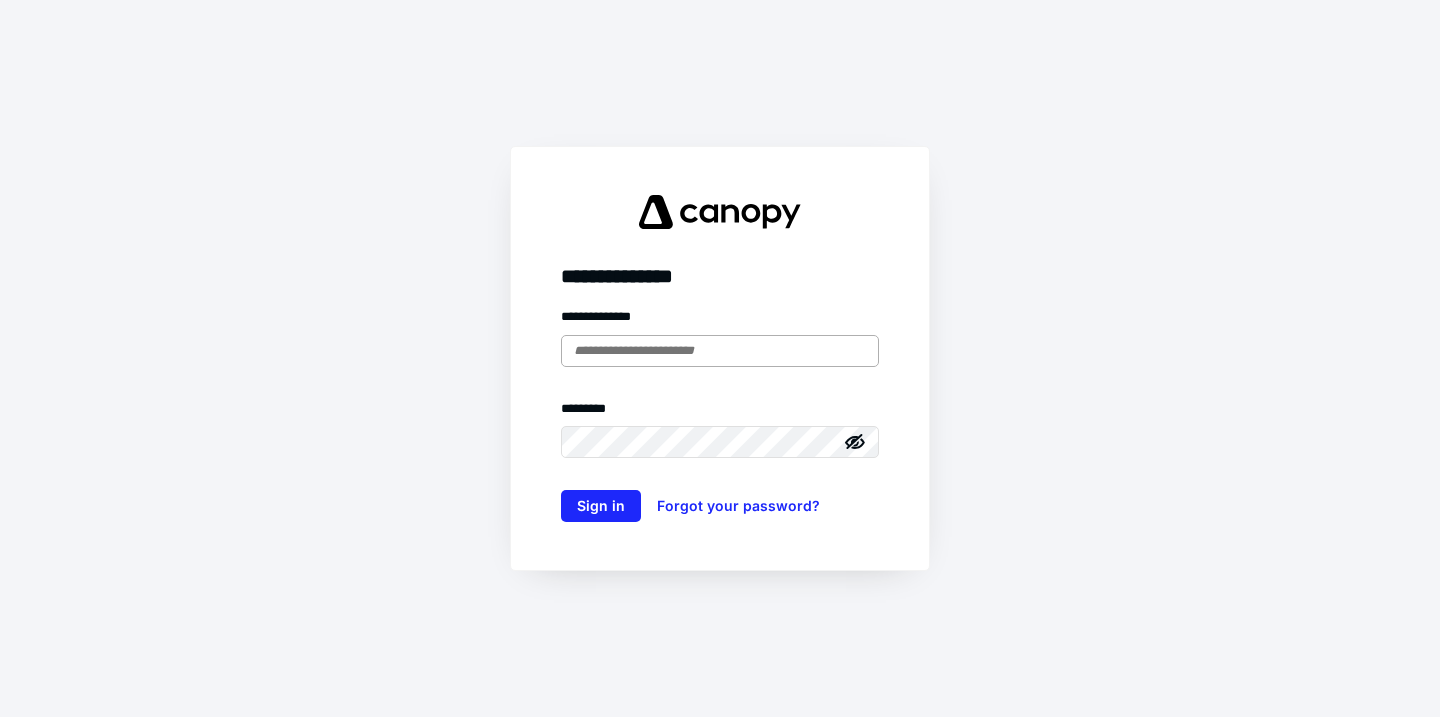 click at bounding box center [720, 351] 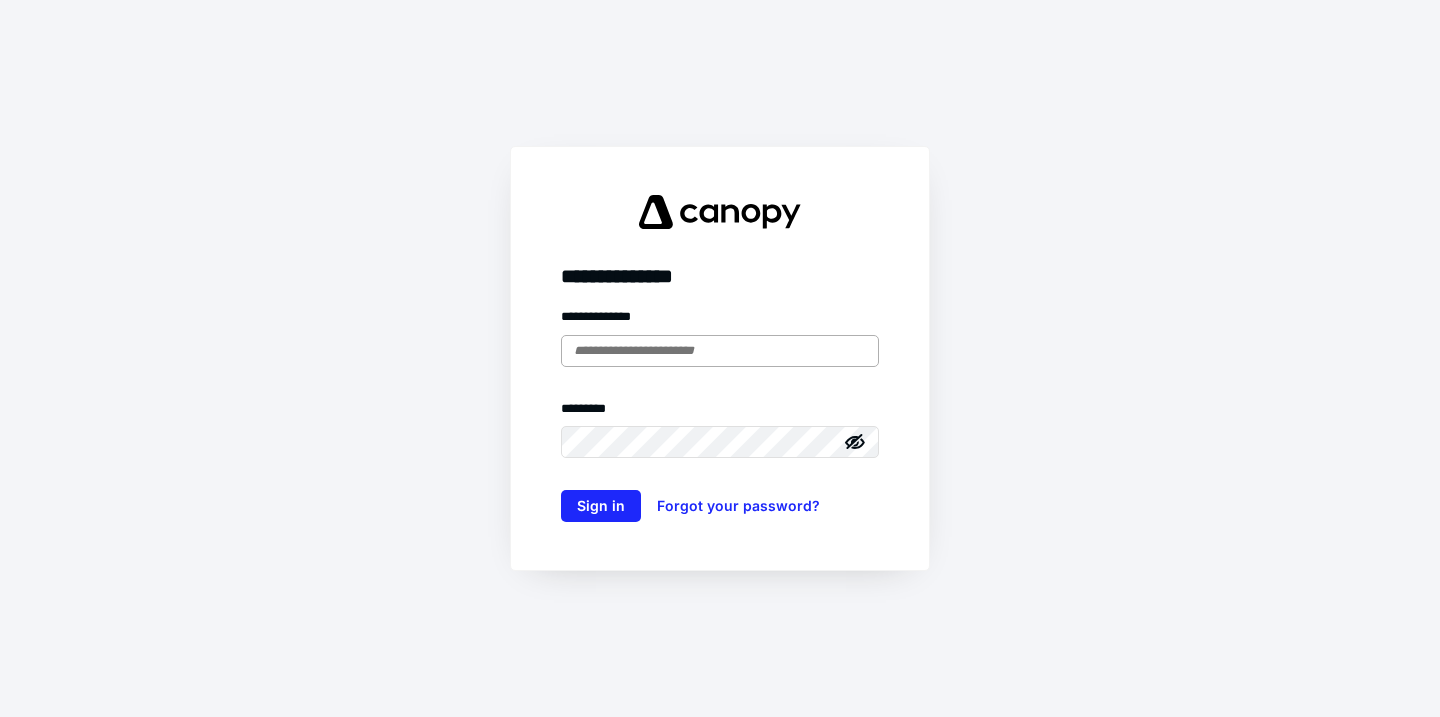 type on "**********" 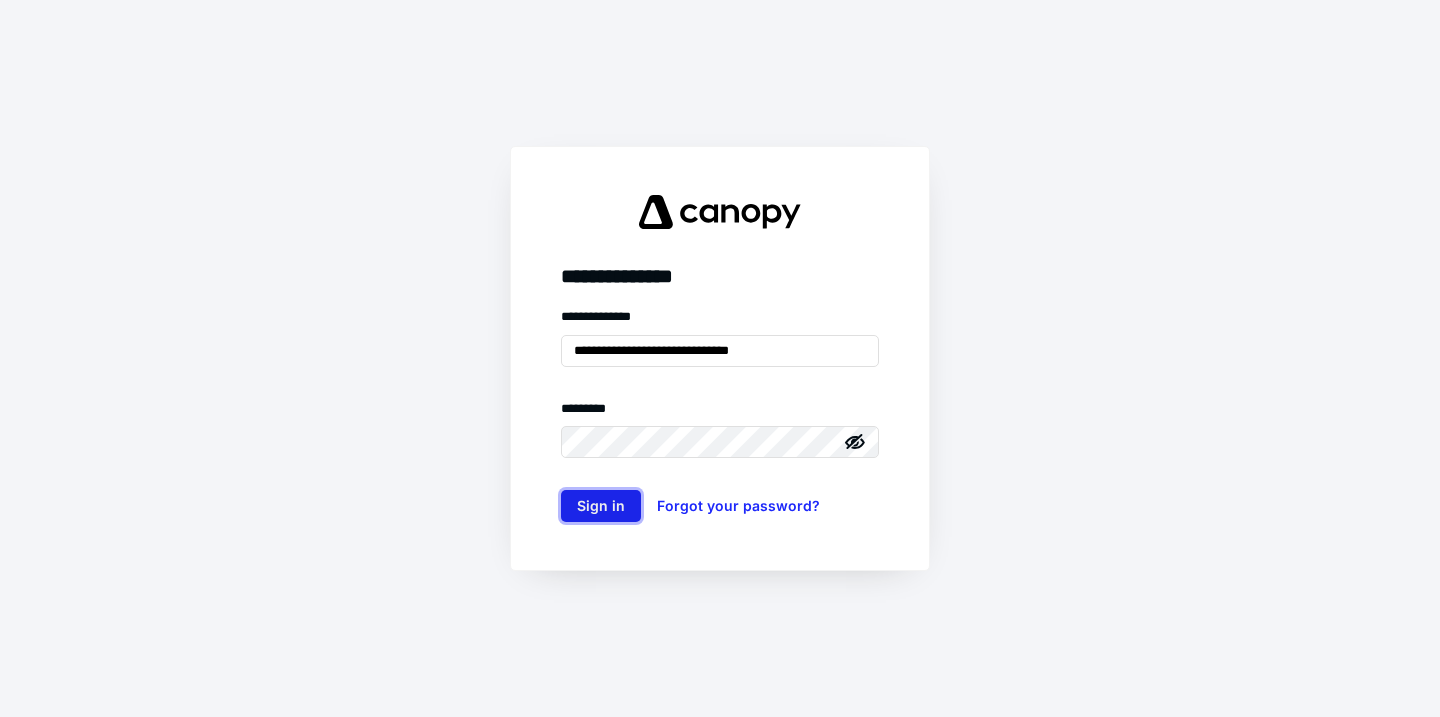 click on "Sign in" at bounding box center [601, 506] 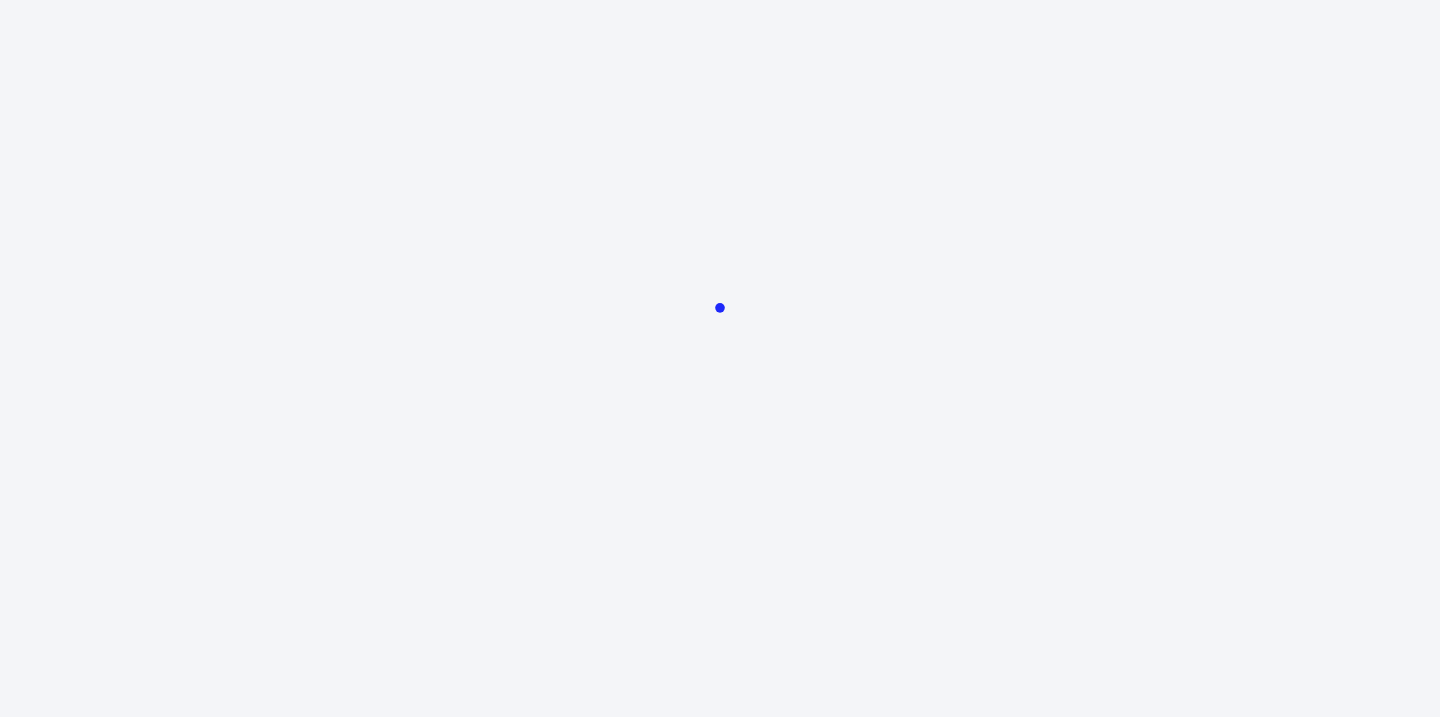 scroll, scrollTop: 0, scrollLeft: 0, axis: both 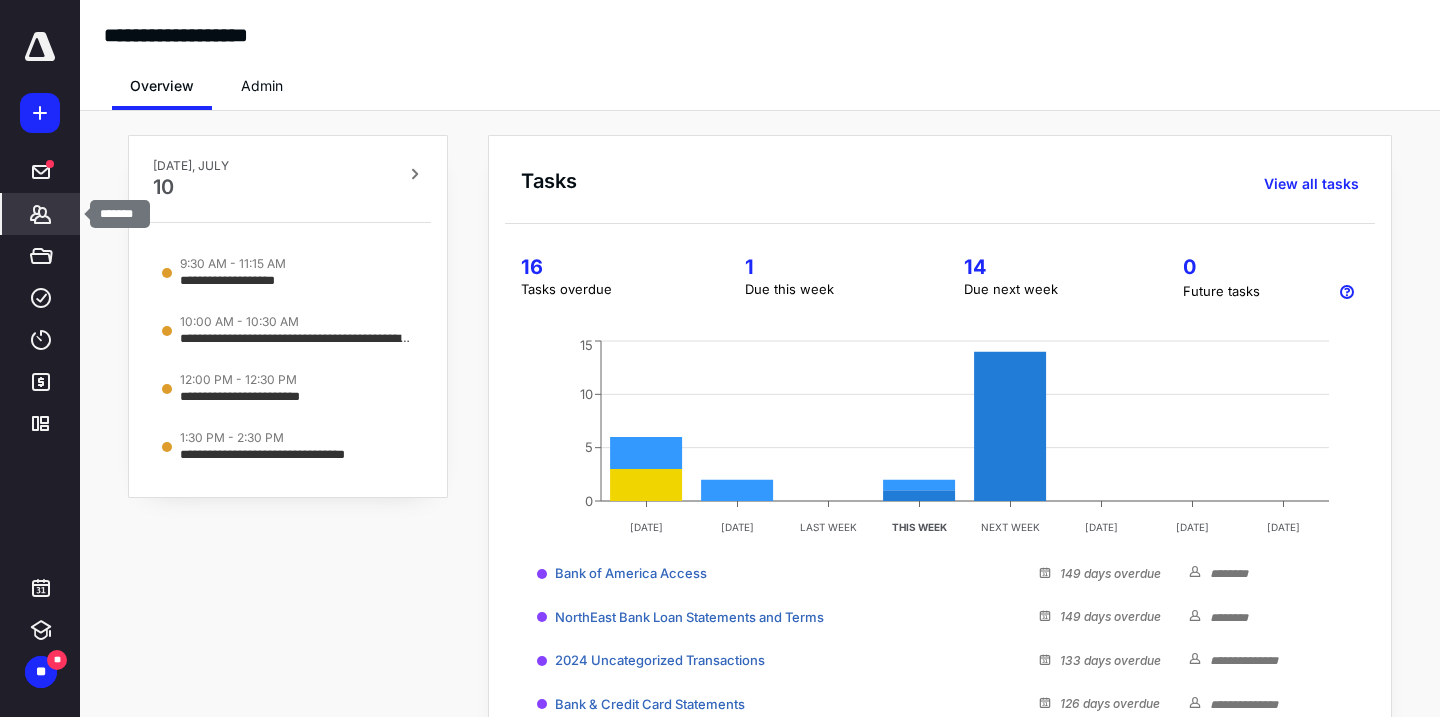 click on "*******" at bounding box center [41, 214] 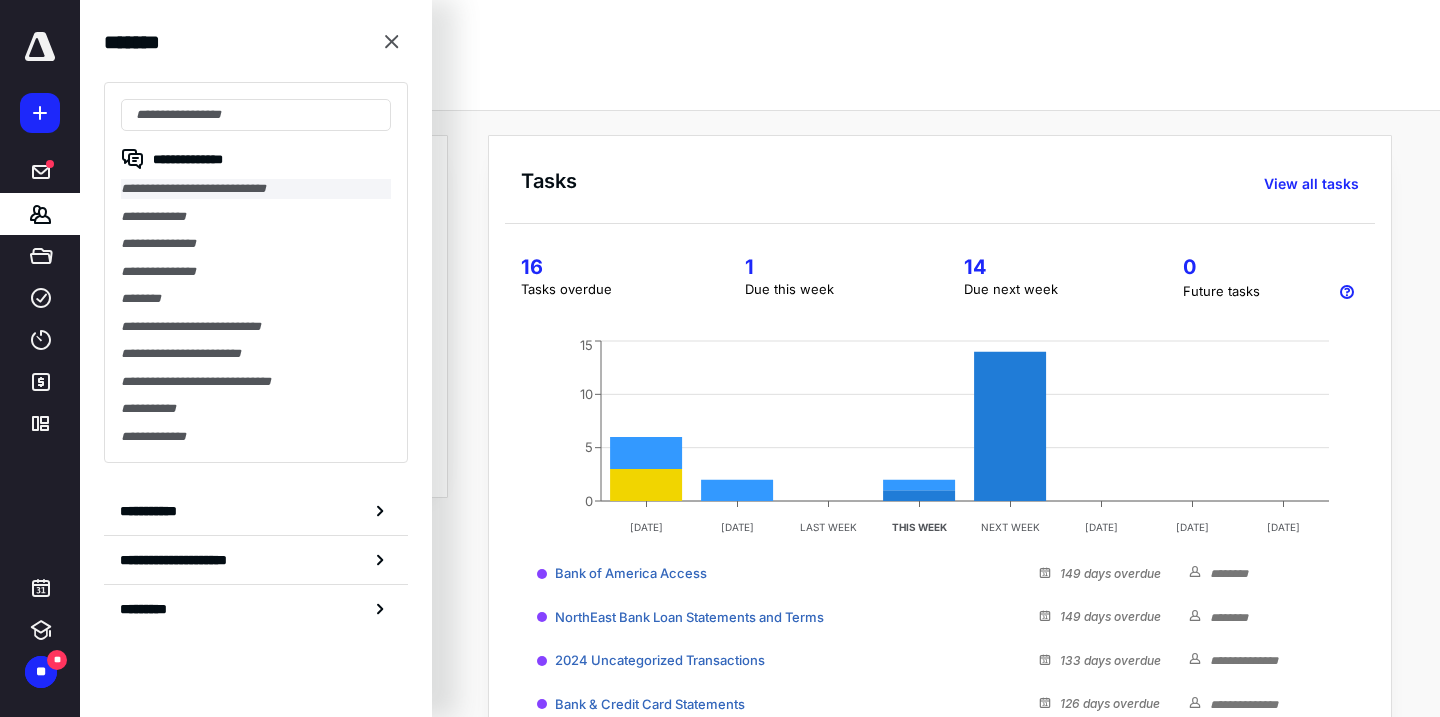 click on "**********" at bounding box center [256, 189] 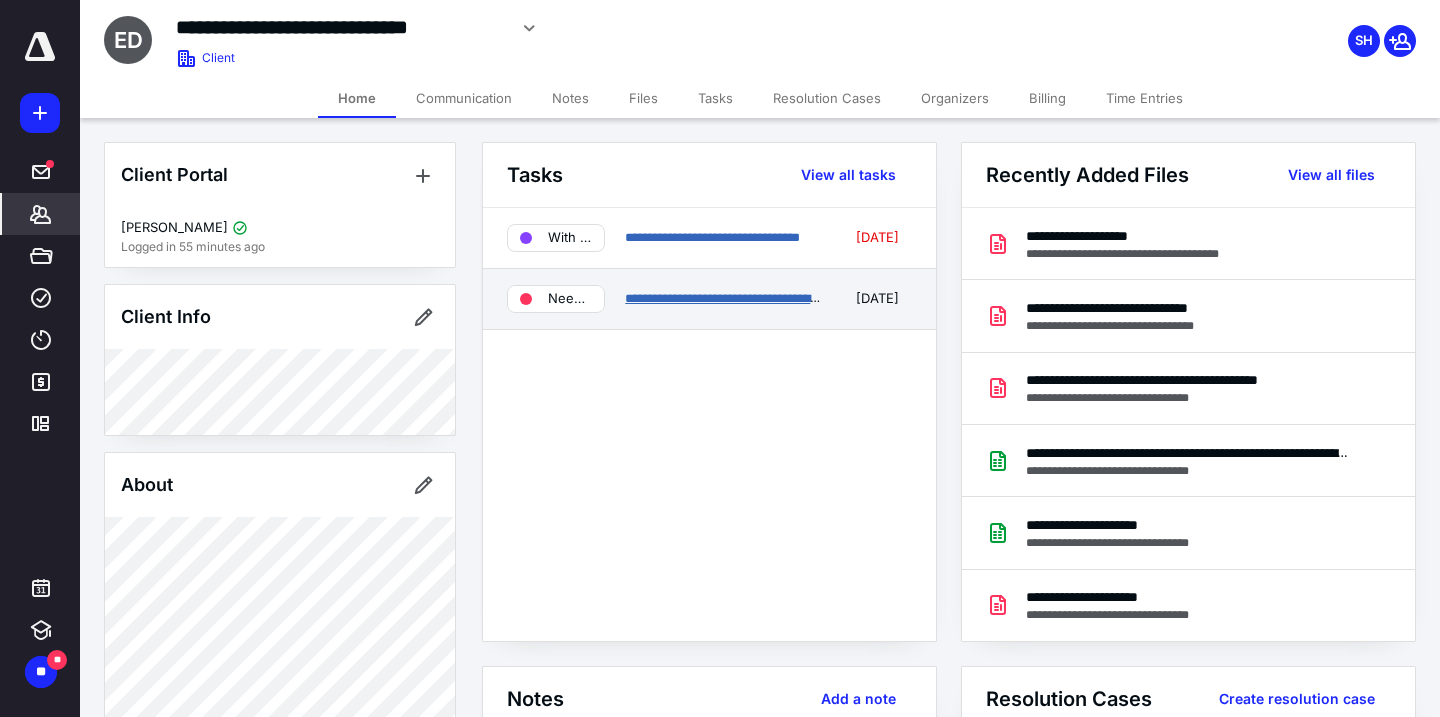 click on "**********" at bounding box center [727, 298] 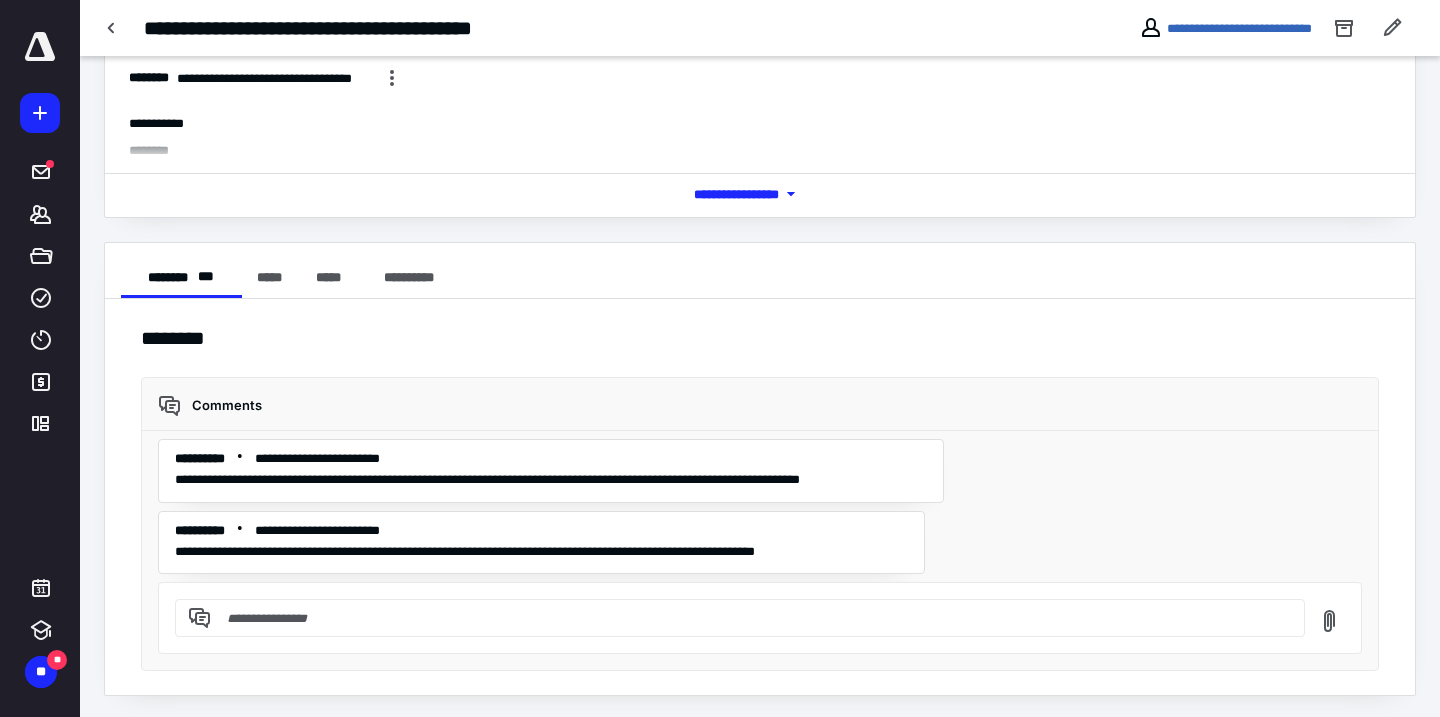 scroll, scrollTop: 202, scrollLeft: 0, axis: vertical 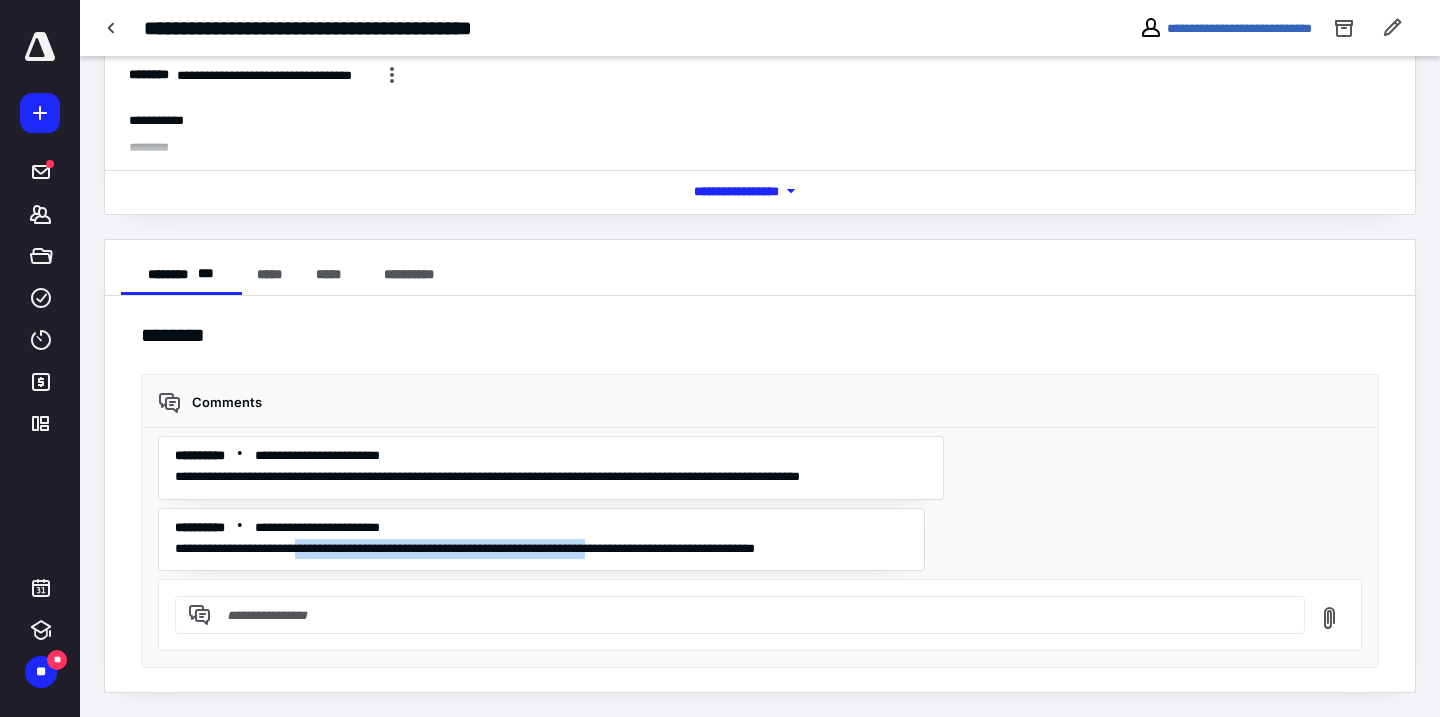 drag, startPoint x: 323, startPoint y: 548, endPoint x: 710, endPoint y: 551, distance: 387.01163 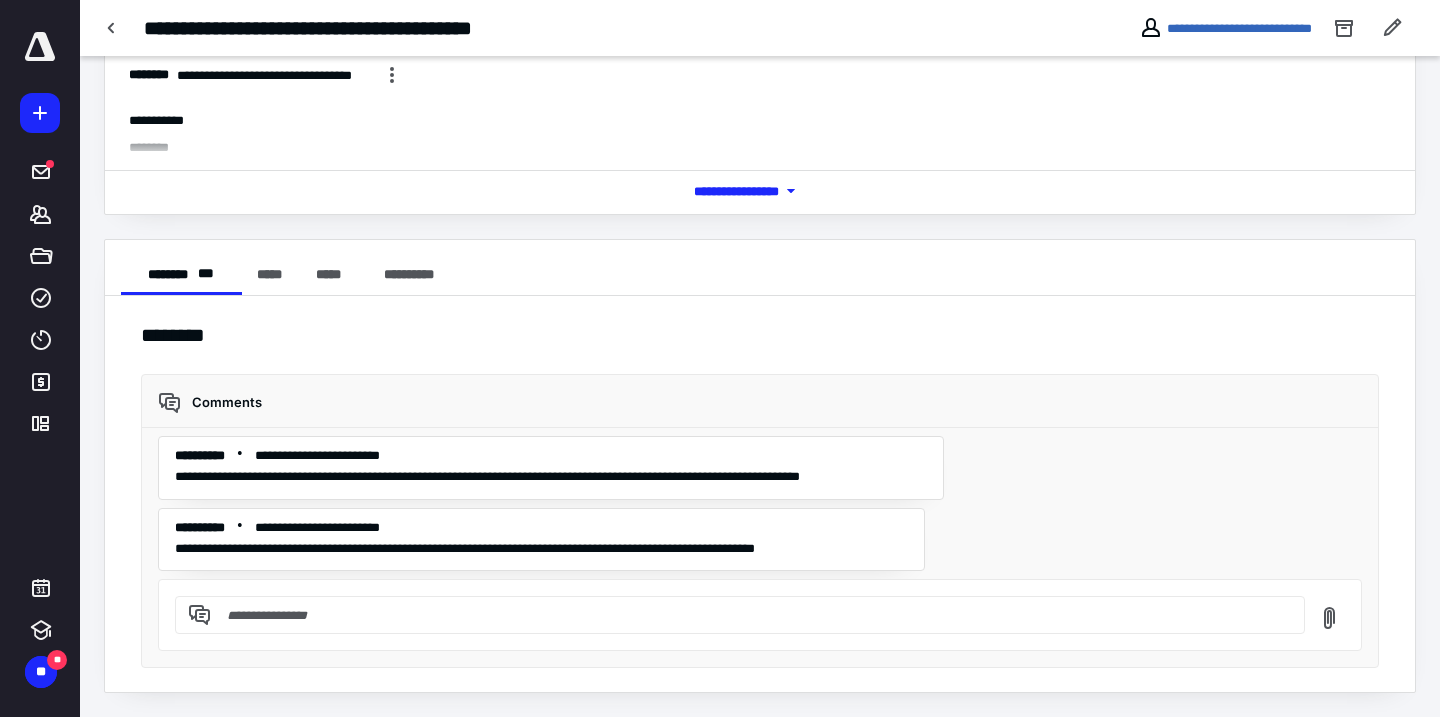 click at bounding box center [752, 615] 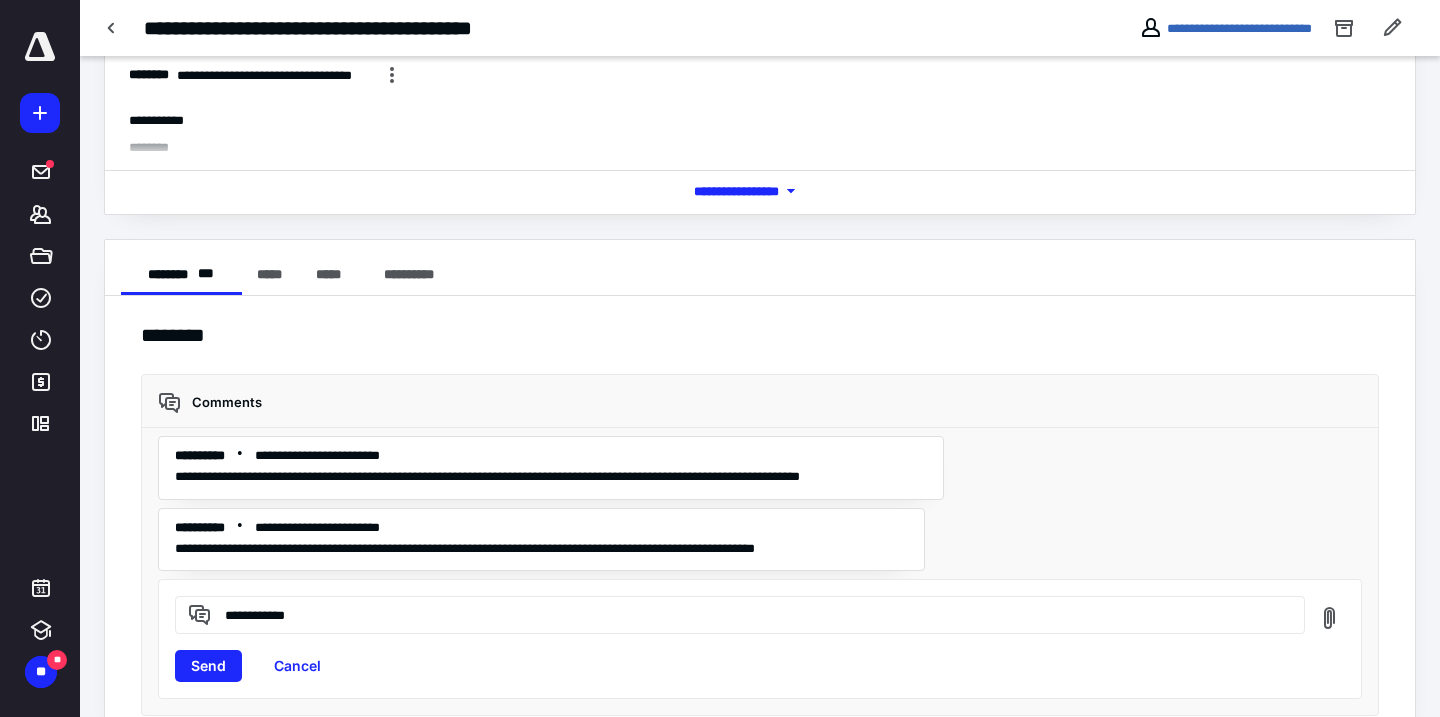 type on "**********" 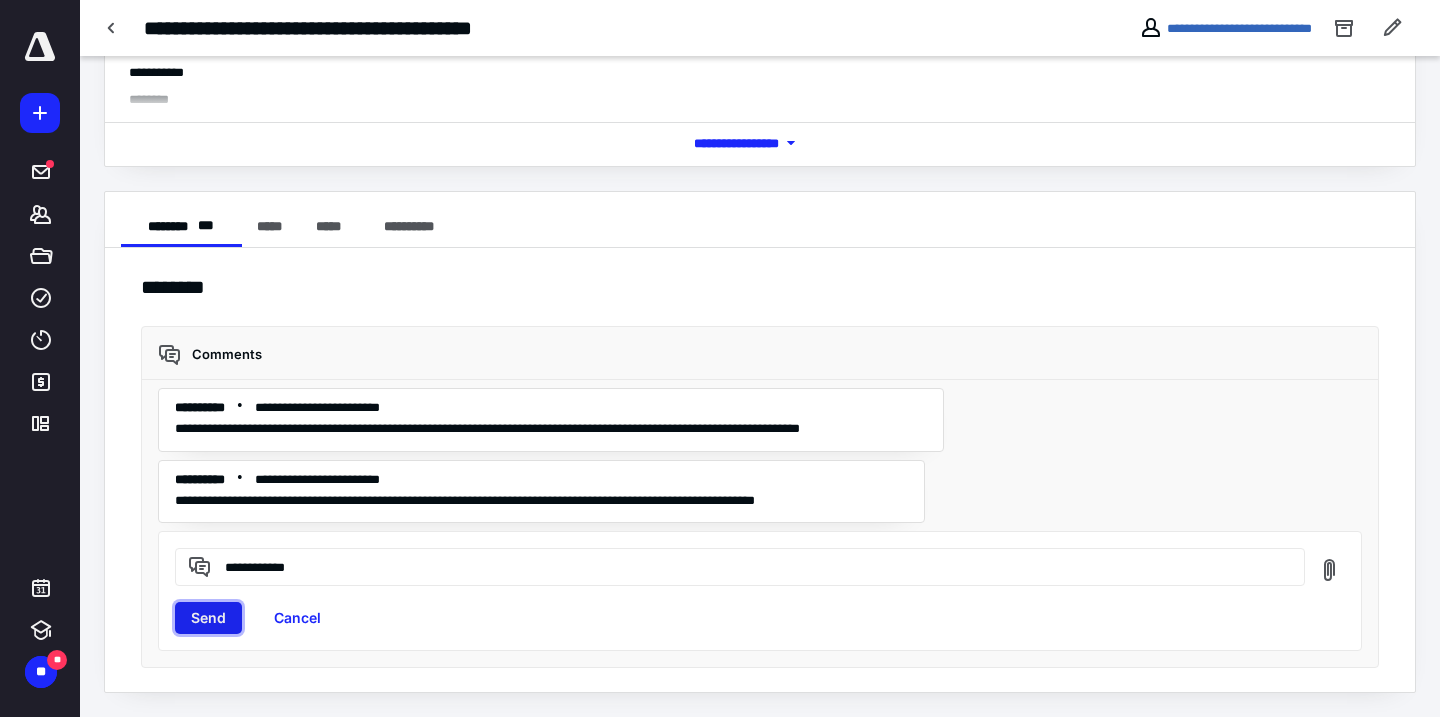 click on "Send" at bounding box center (208, 618) 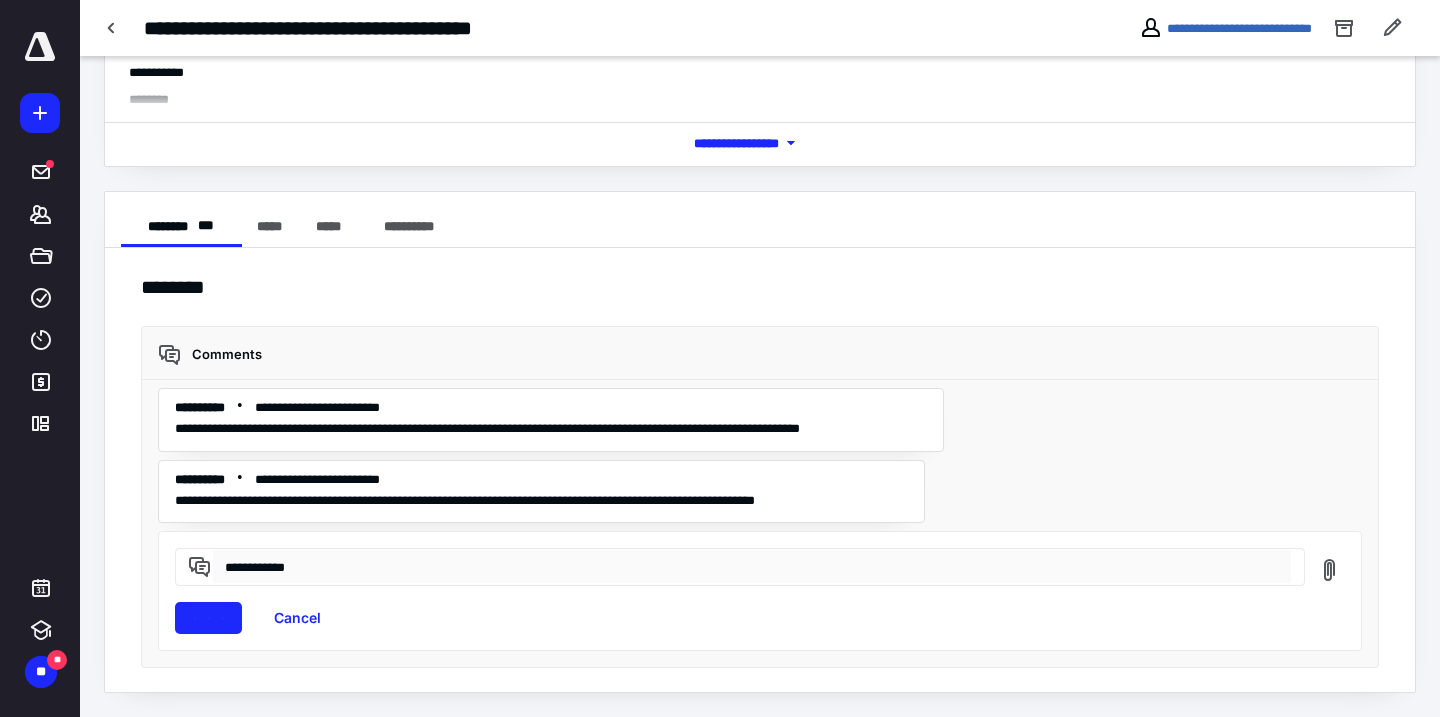 type 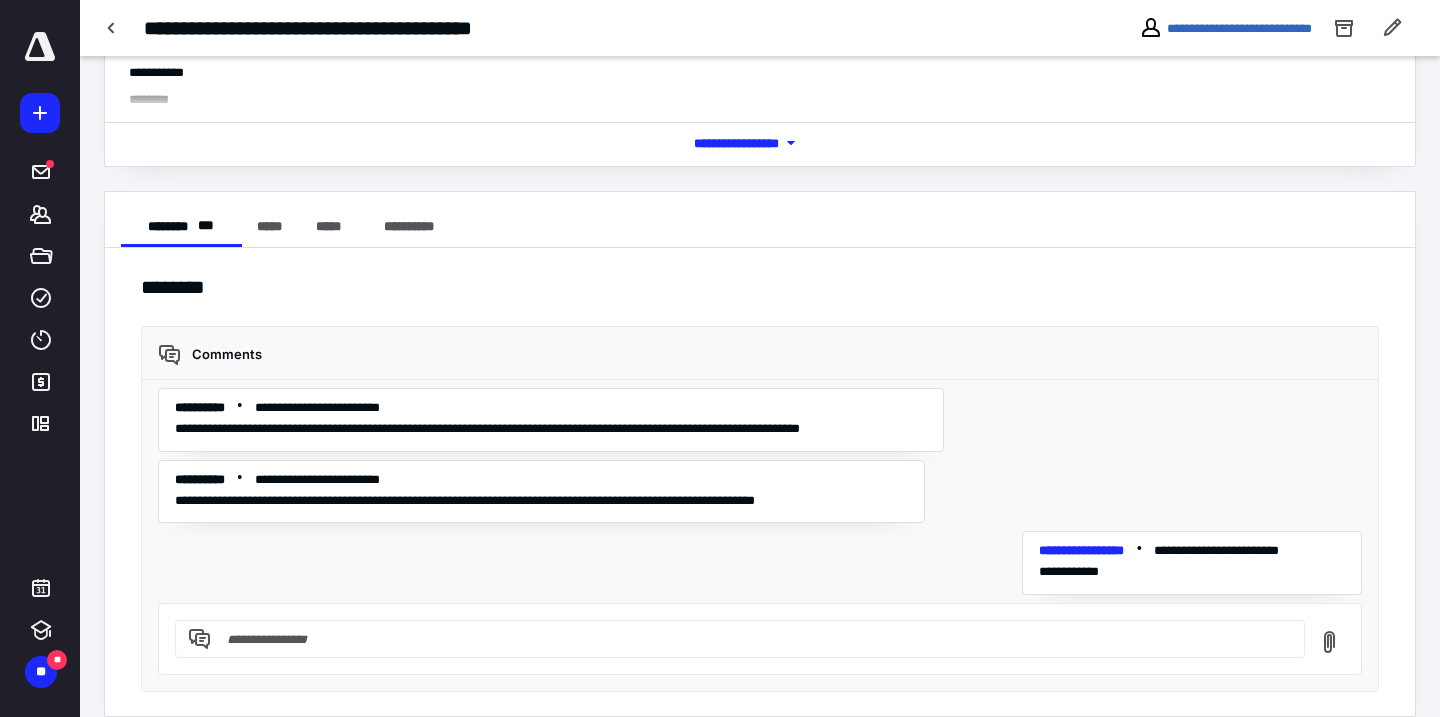 scroll, scrollTop: 0, scrollLeft: 0, axis: both 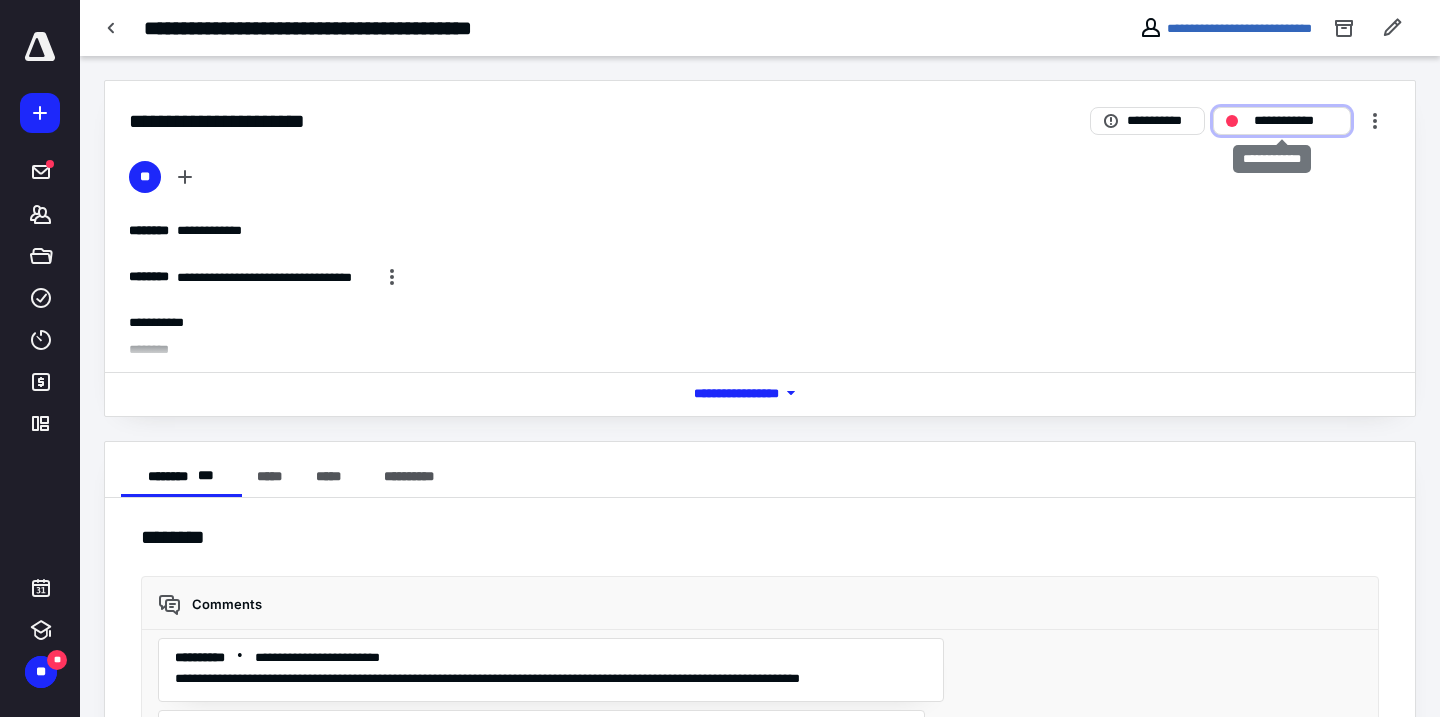 click on "**********" at bounding box center (1282, 121) 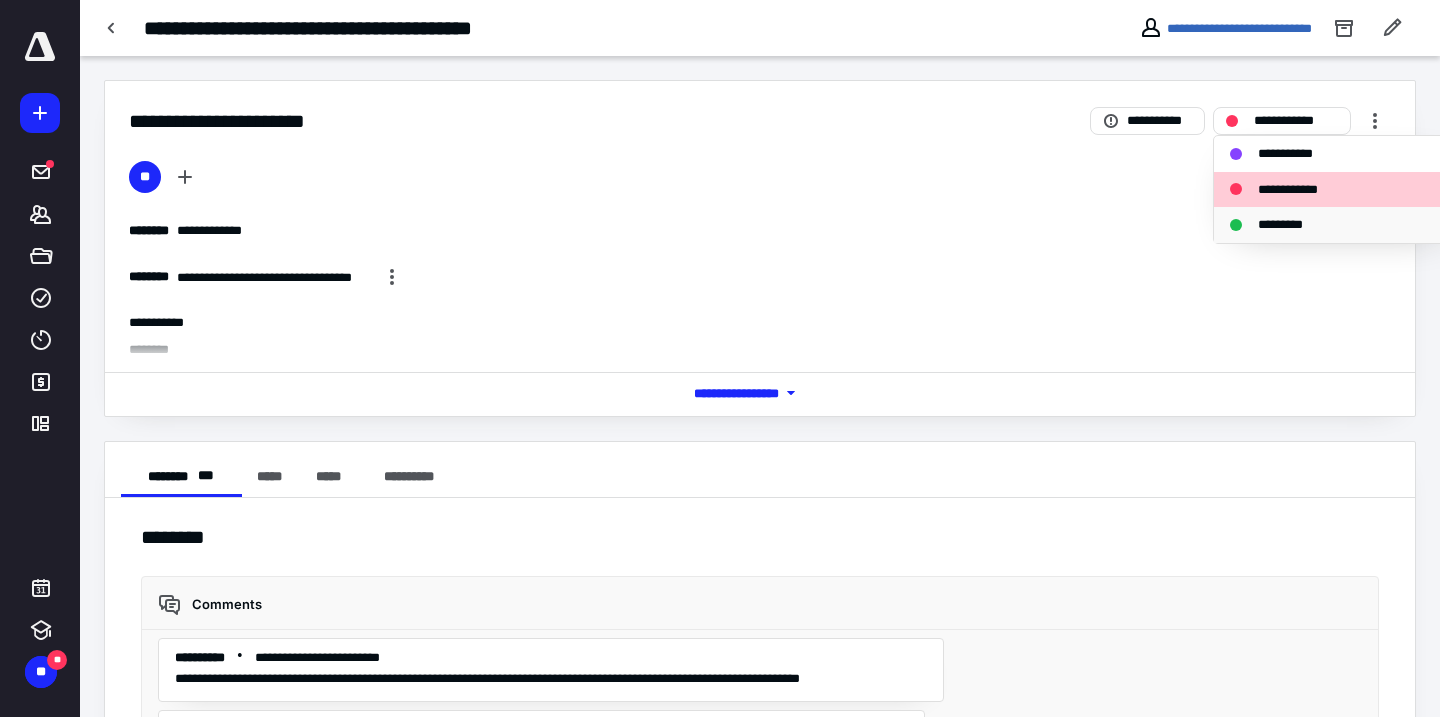 click on "*********" at bounding box center (1291, 225) 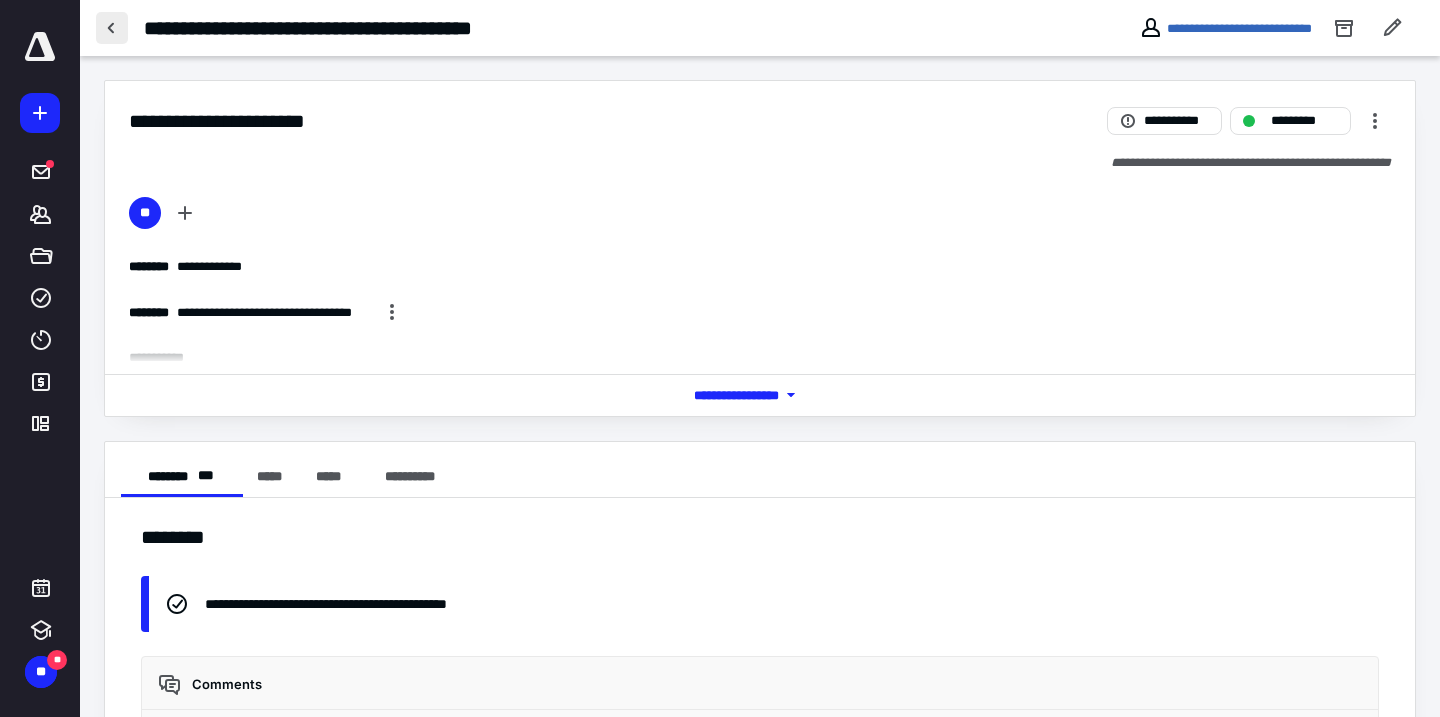 click at bounding box center [112, 28] 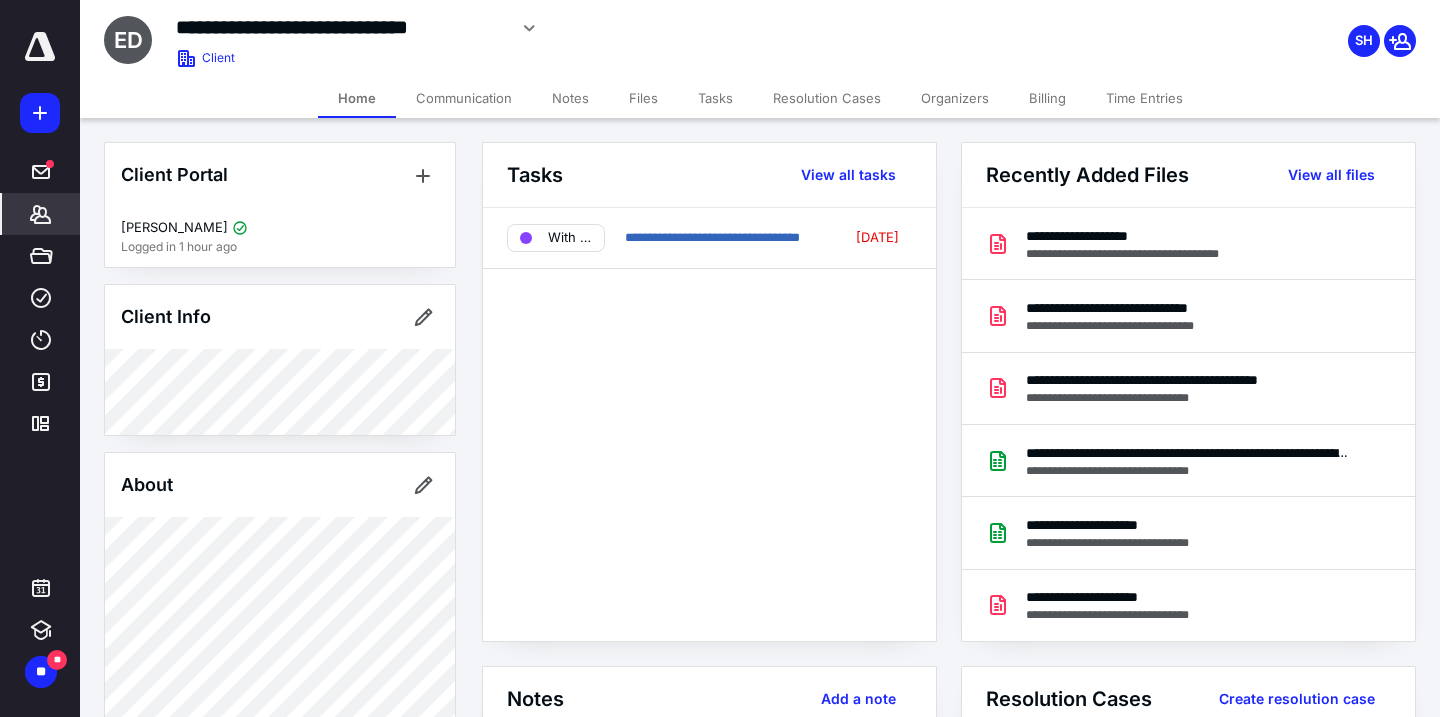 click 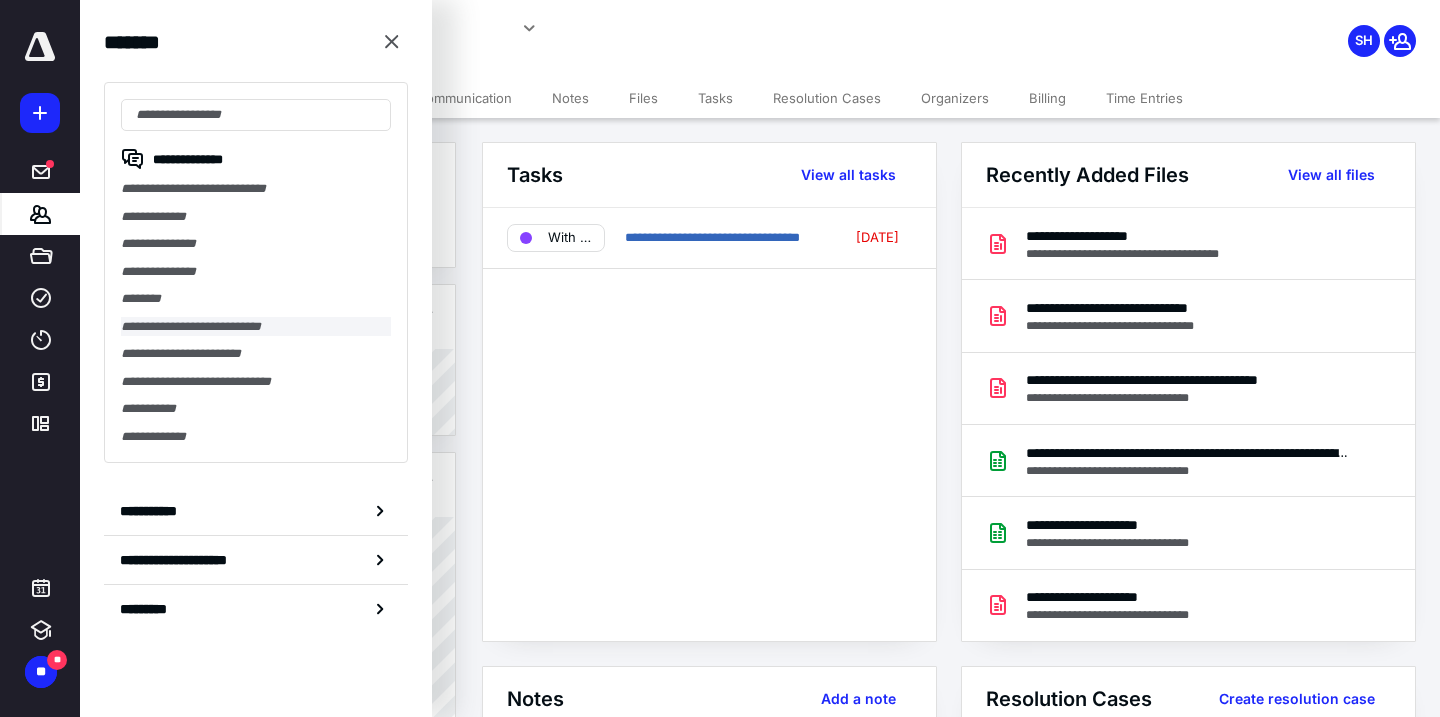 click on "**********" at bounding box center [256, 327] 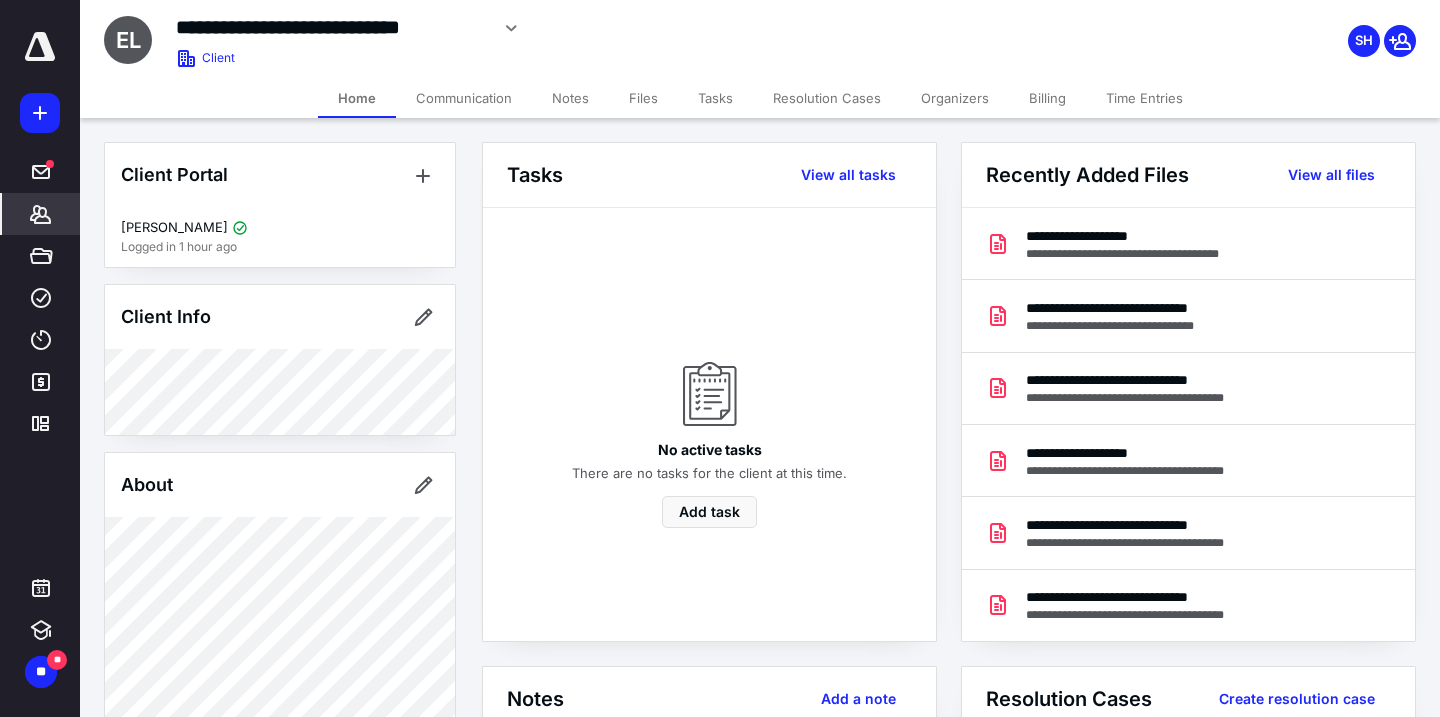 click on "Tasks" at bounding box center (715, 98) 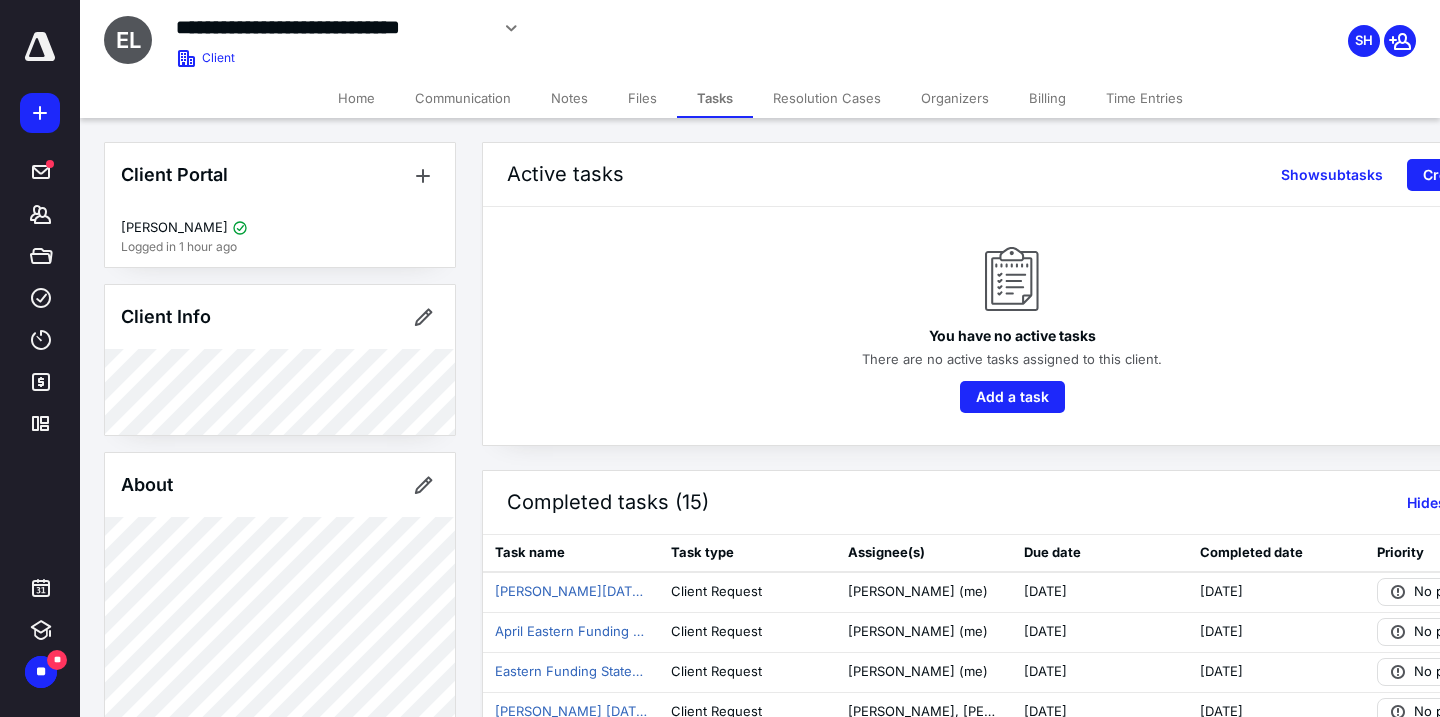 click on "Files" at bounding box center [642, 98] 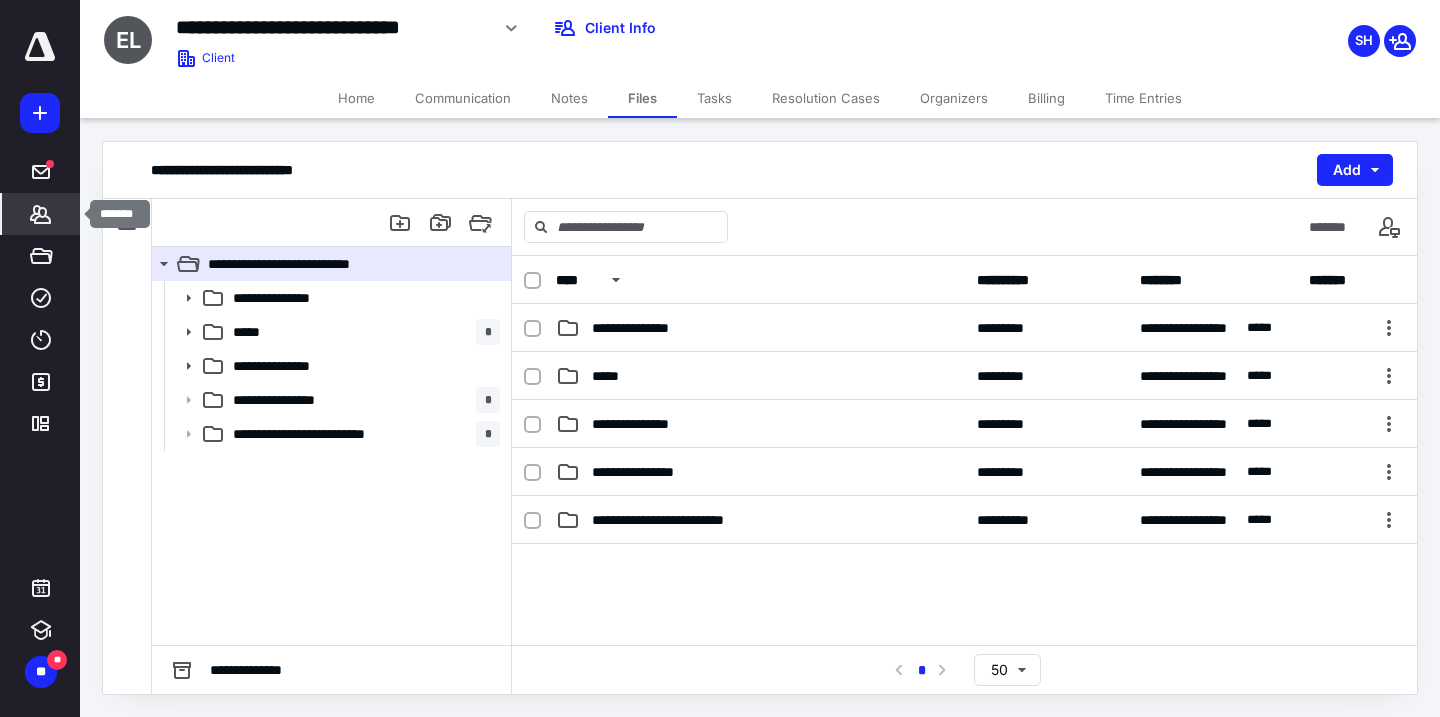 click 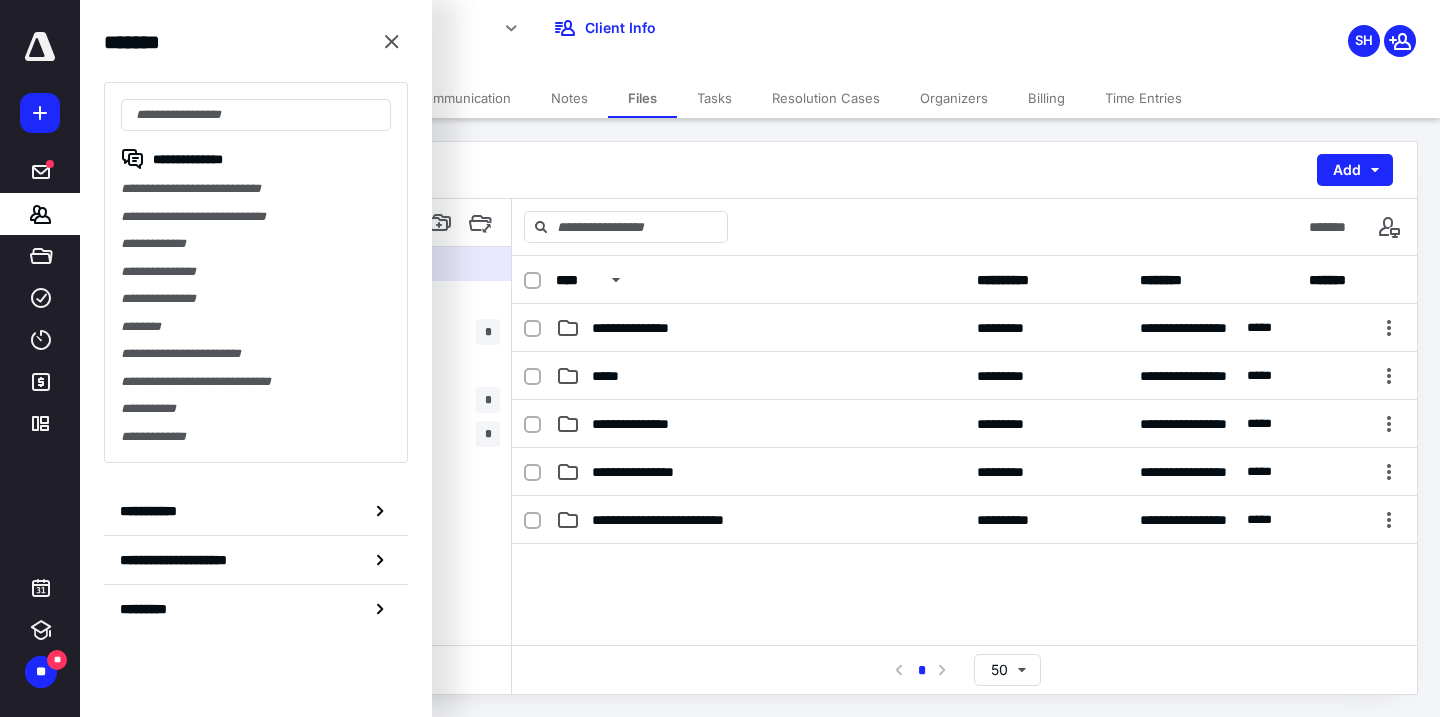 click on "**********" at bounding box center (256, 217) 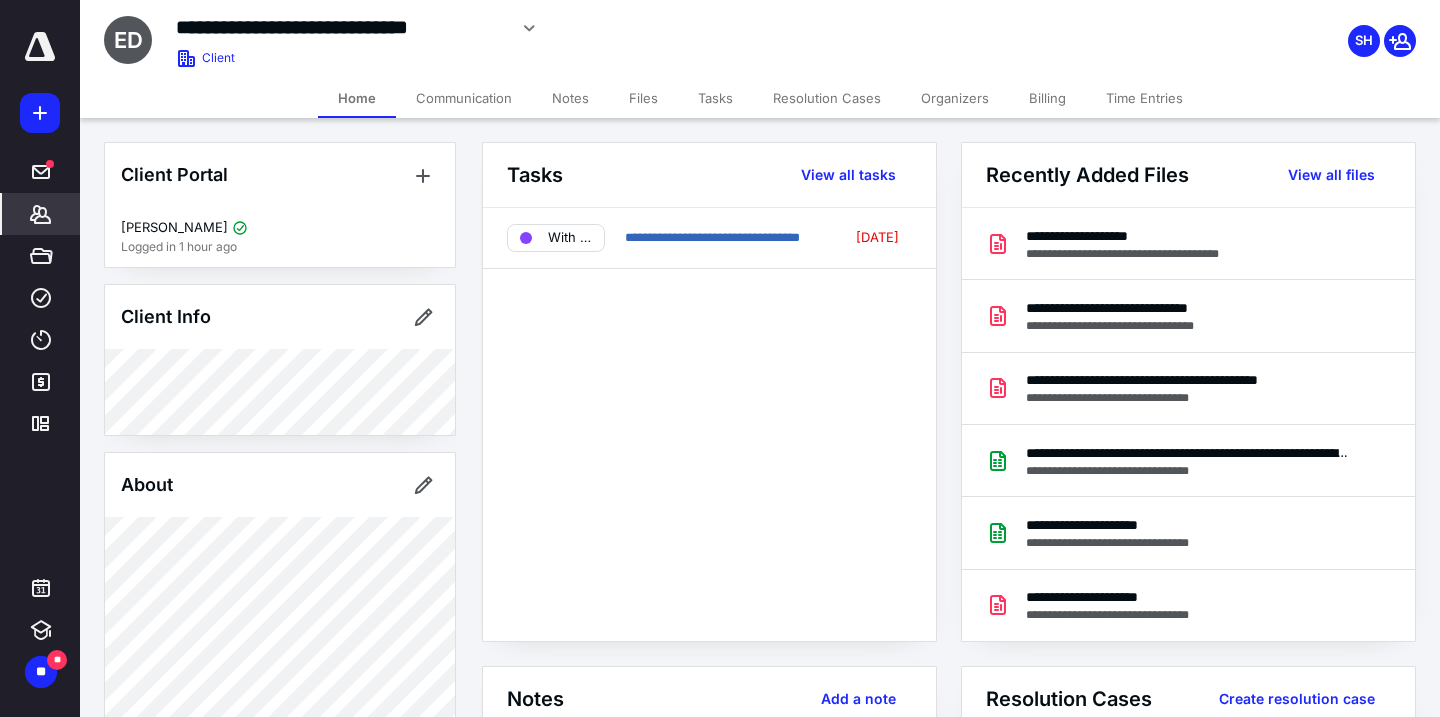 click 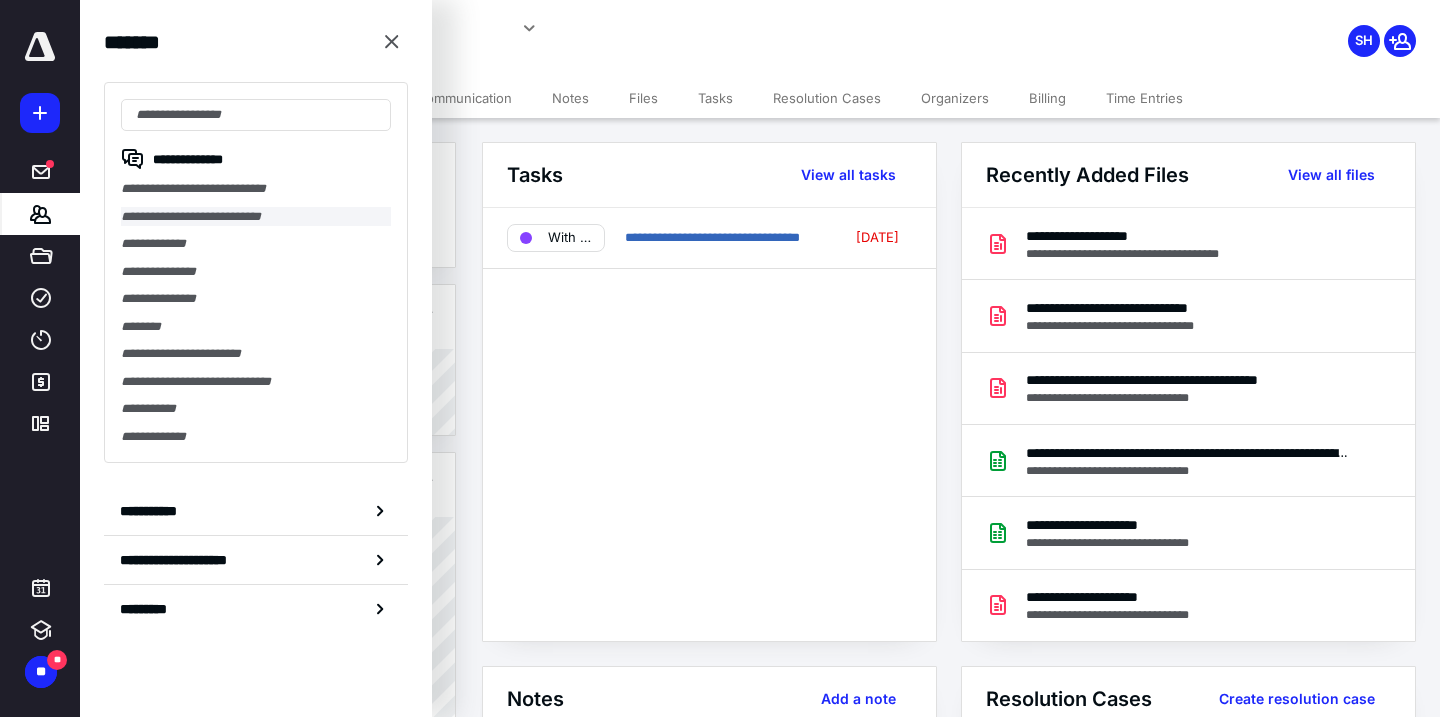 click on "**********" at bounding box center (256, 217) 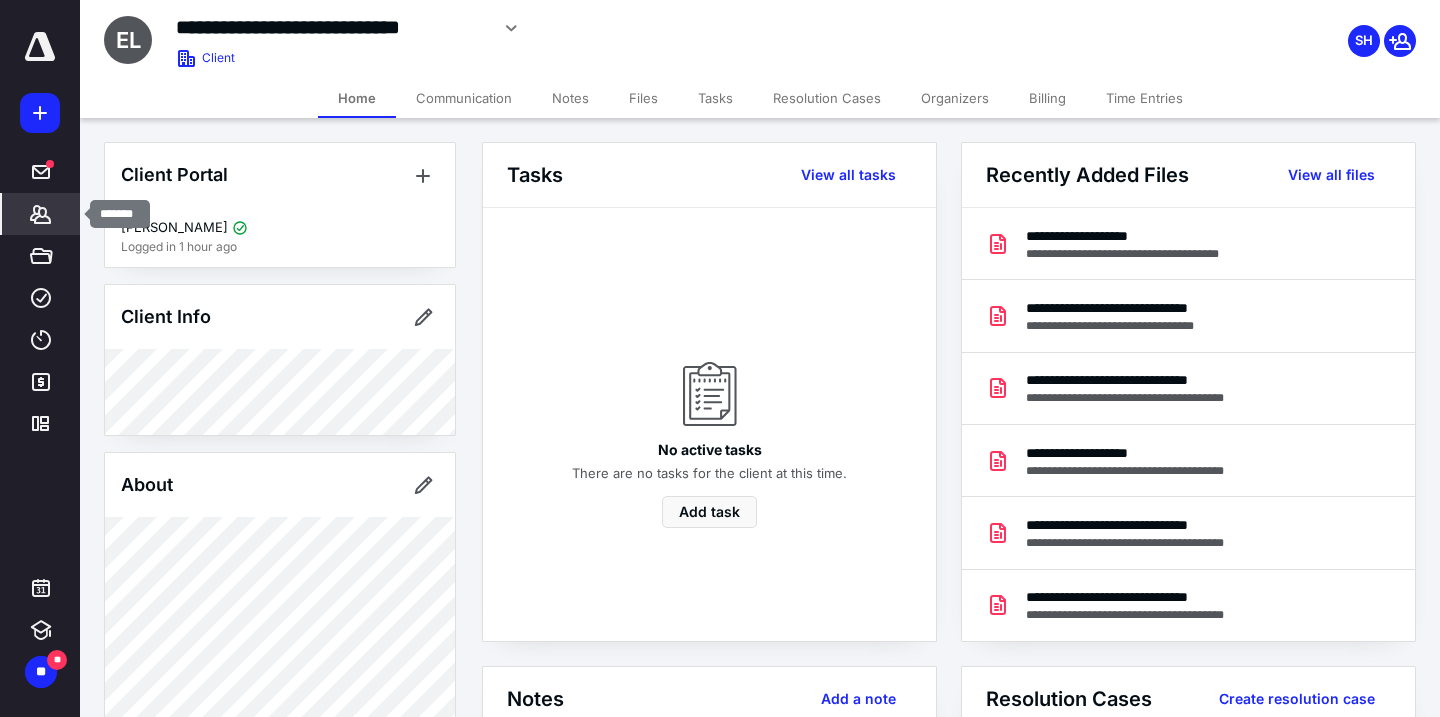 click 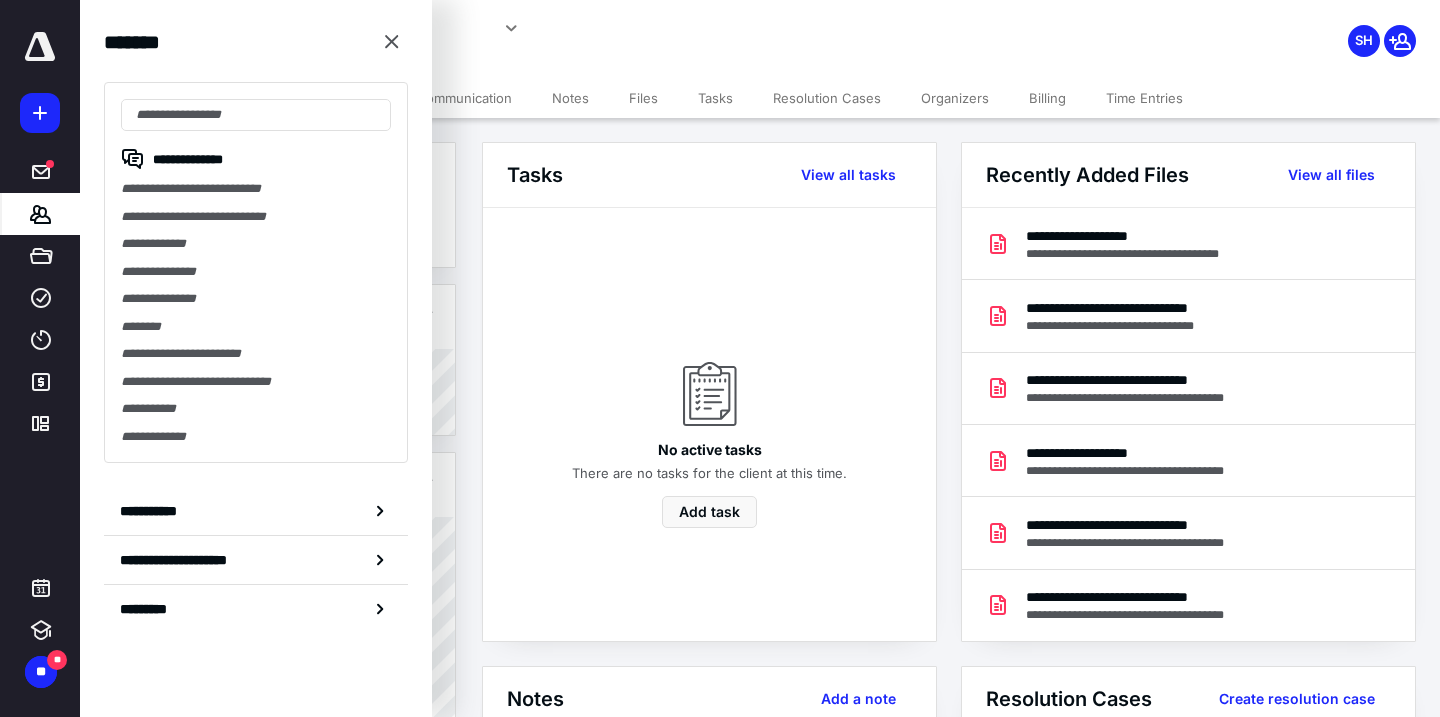 click on "Files" at bounding box center (643, 98) 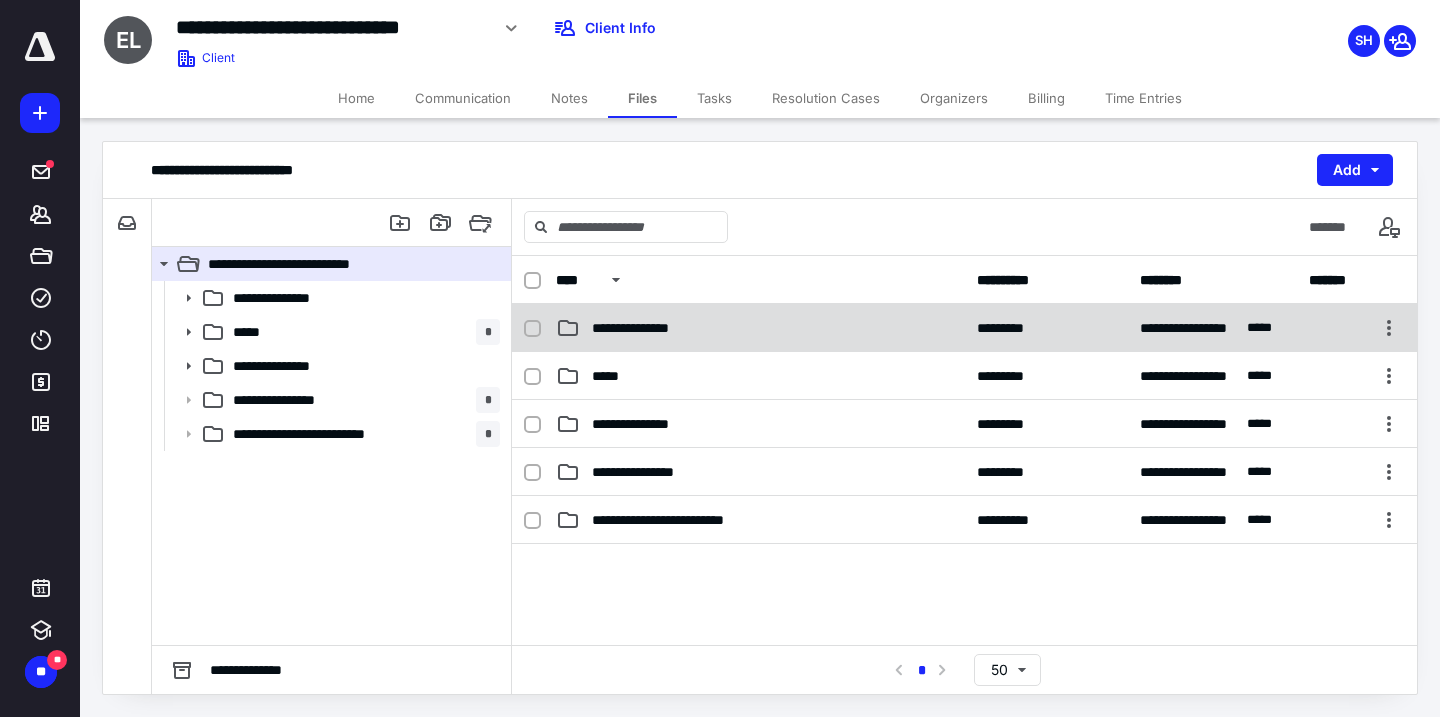 click on "**********" at bounding box center (648, 328) 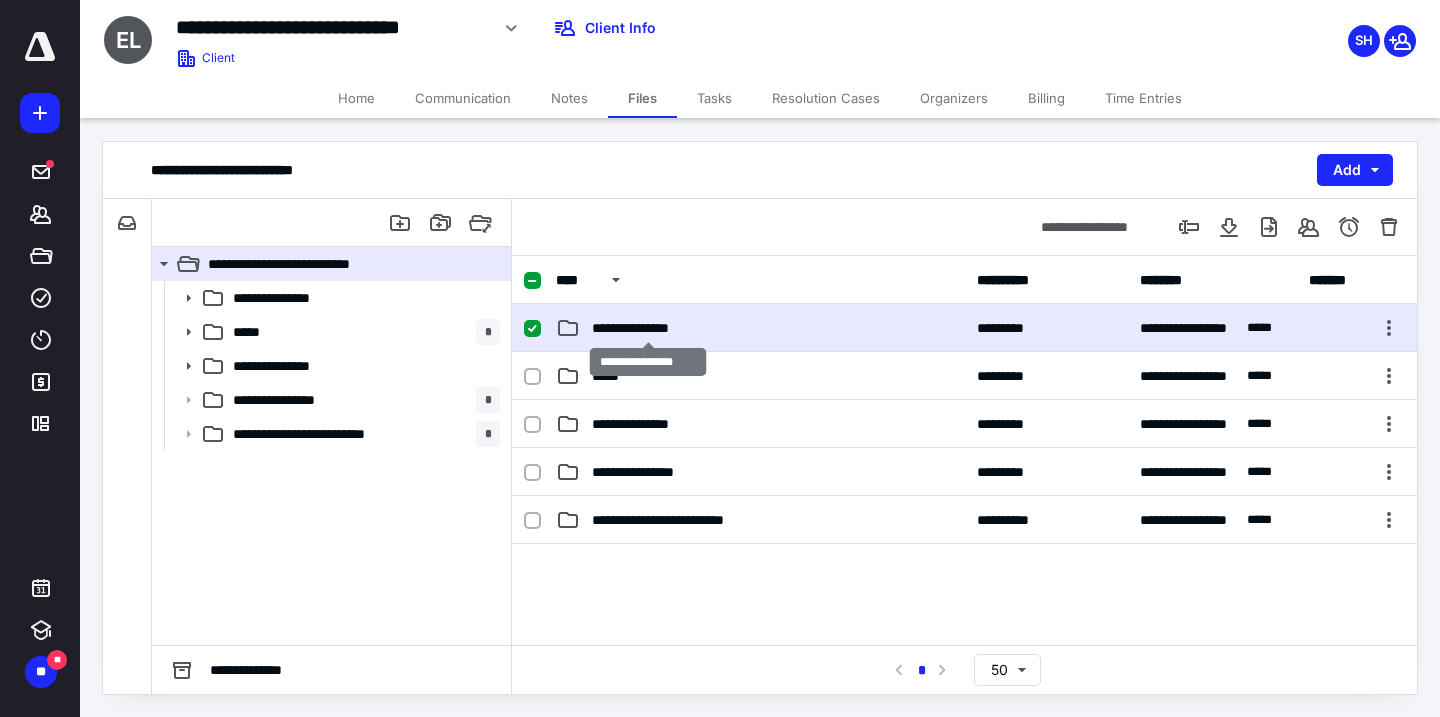 click on "**********" at bounding box center [648, 328] 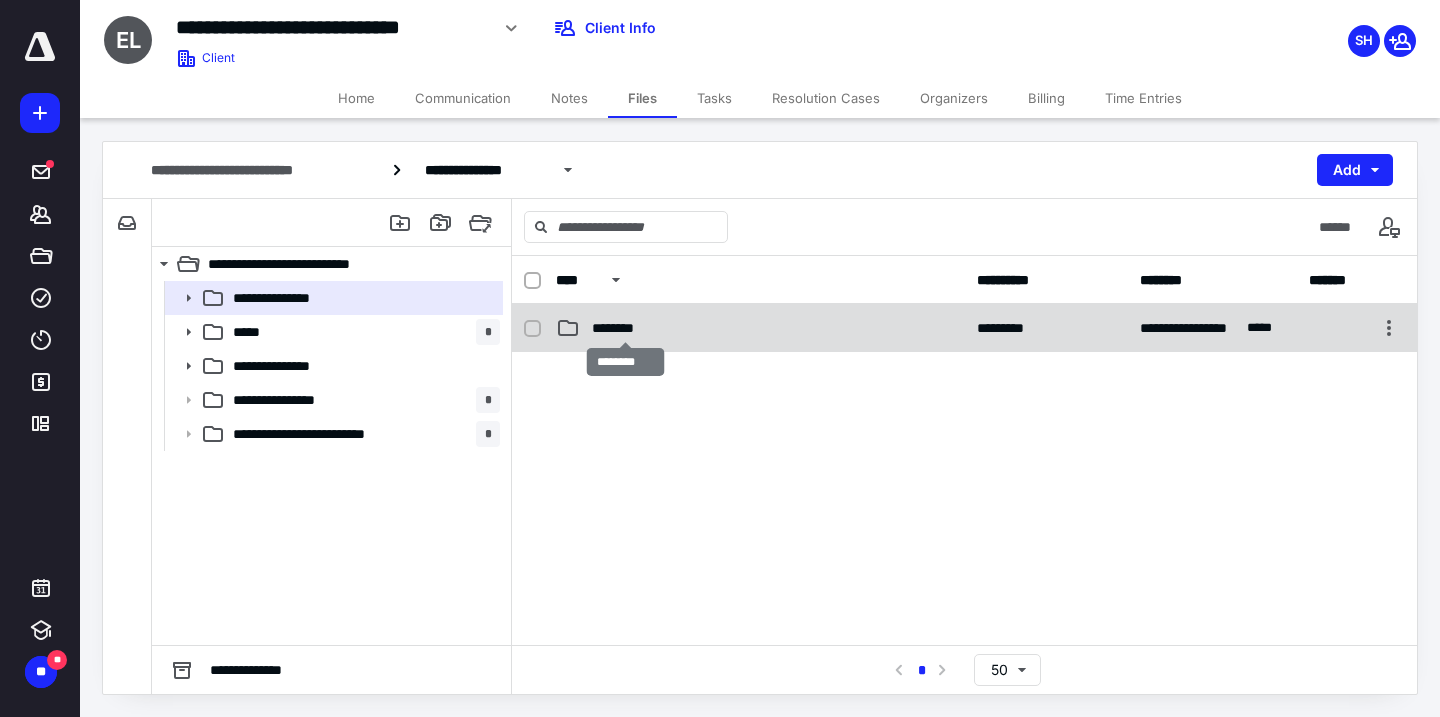 click on "********" at bounding box center (625, 328) 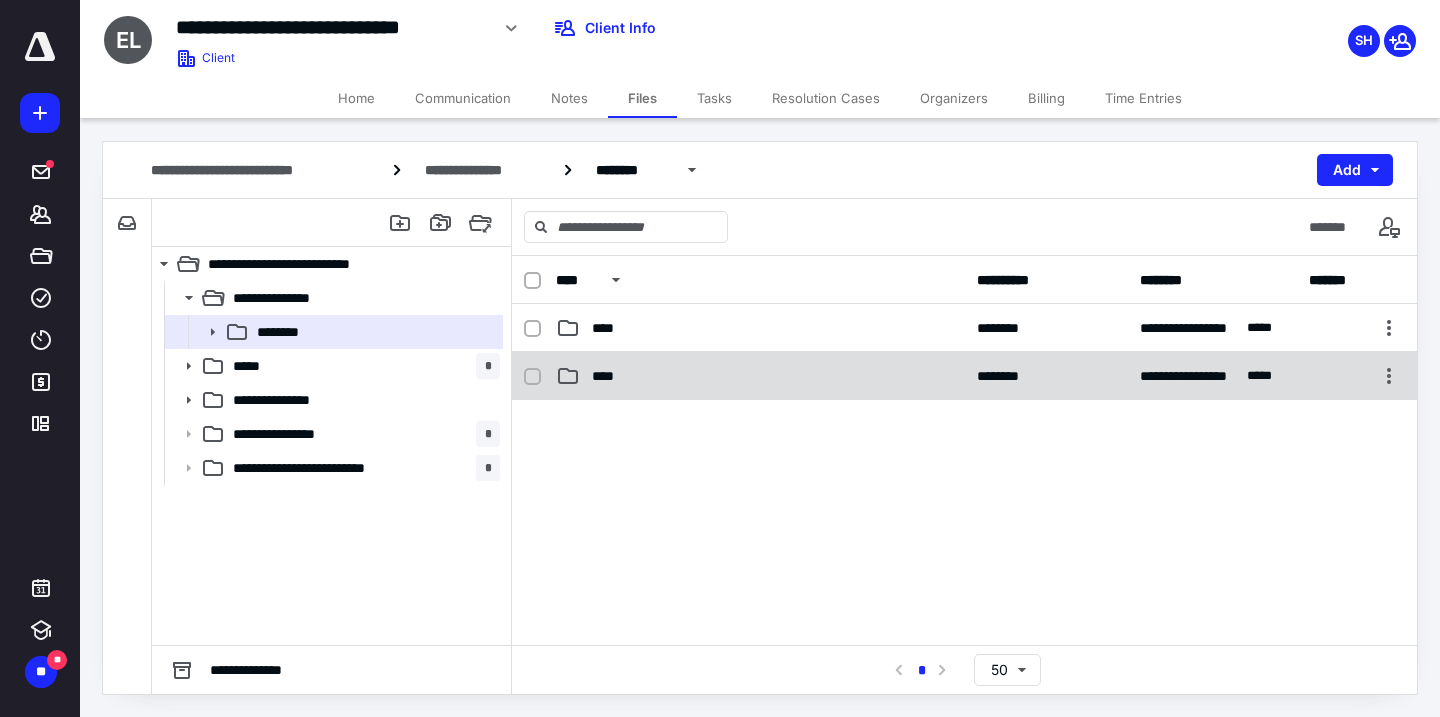 click on "****" at bounding box center (609, 376) 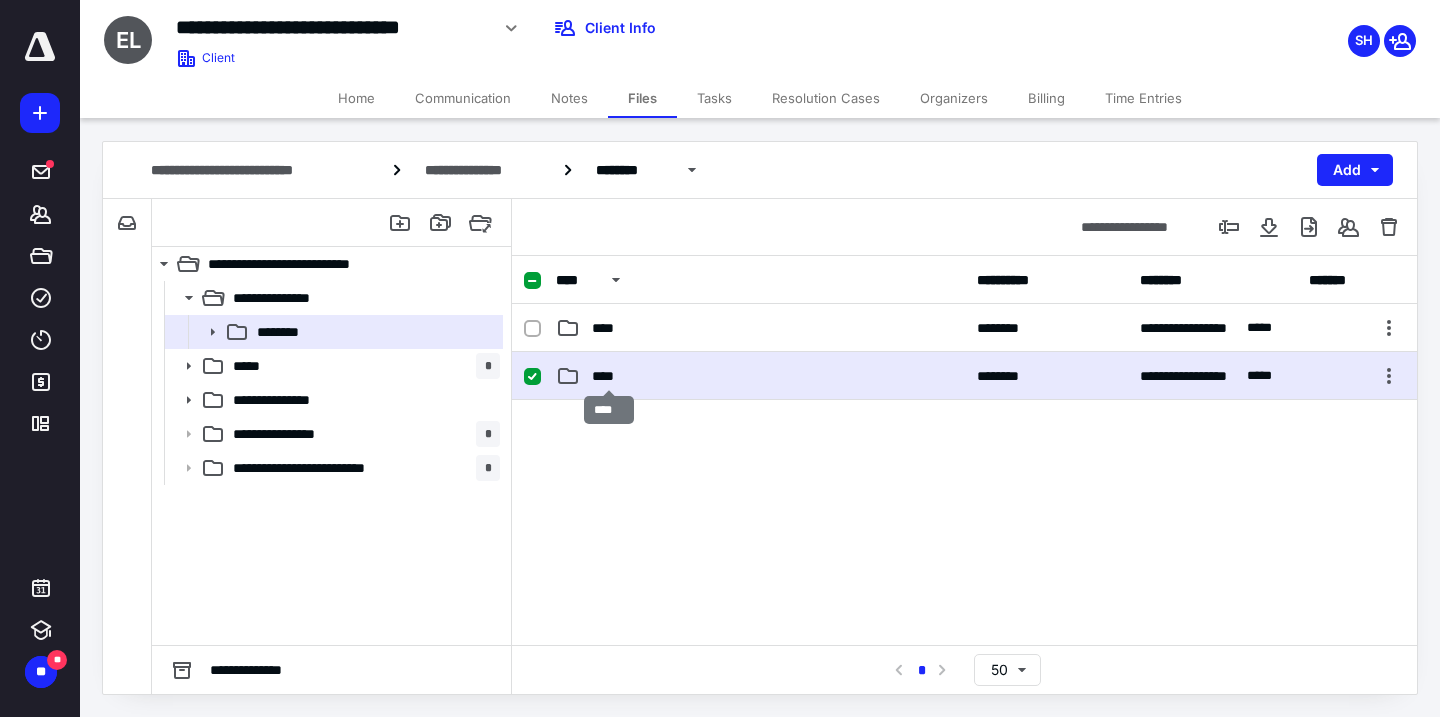 click on "****" at bounding box center (609, 376) 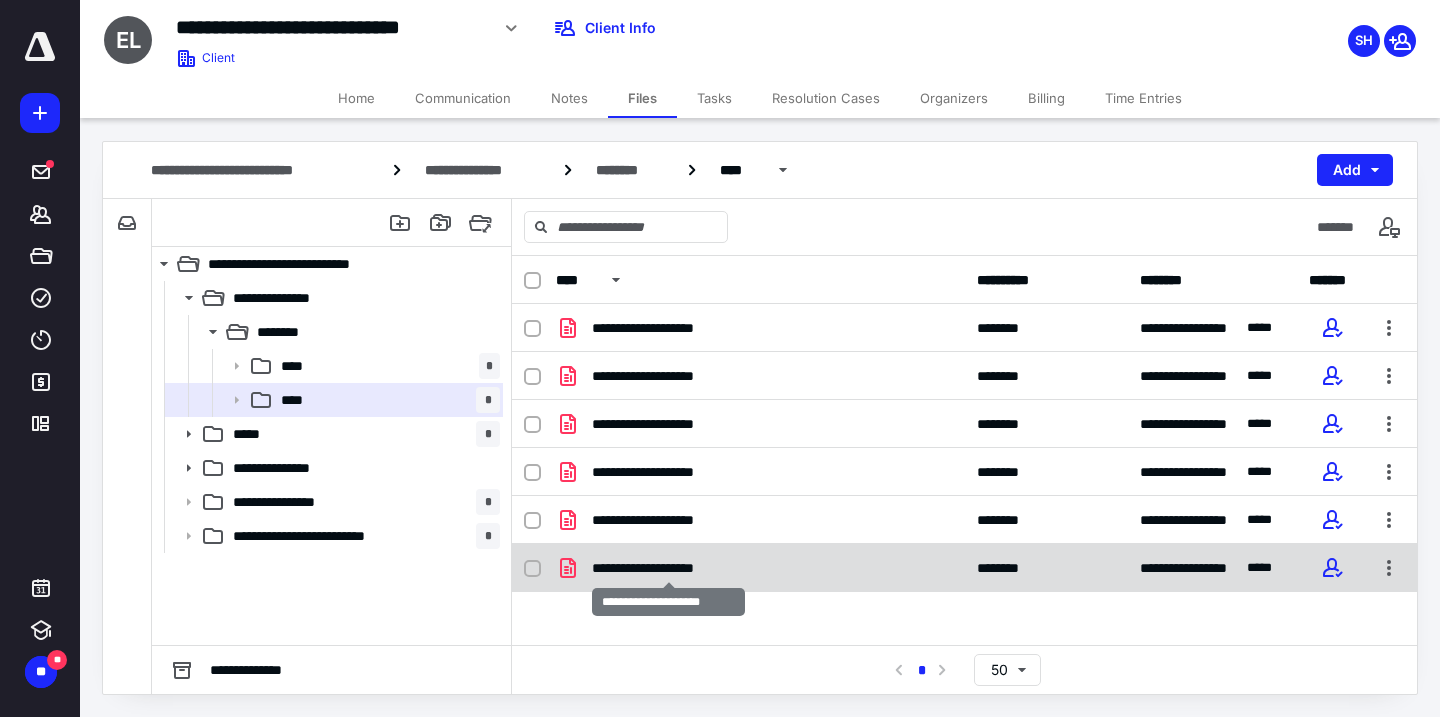 click on "**********" at bounding box center (668, 568) 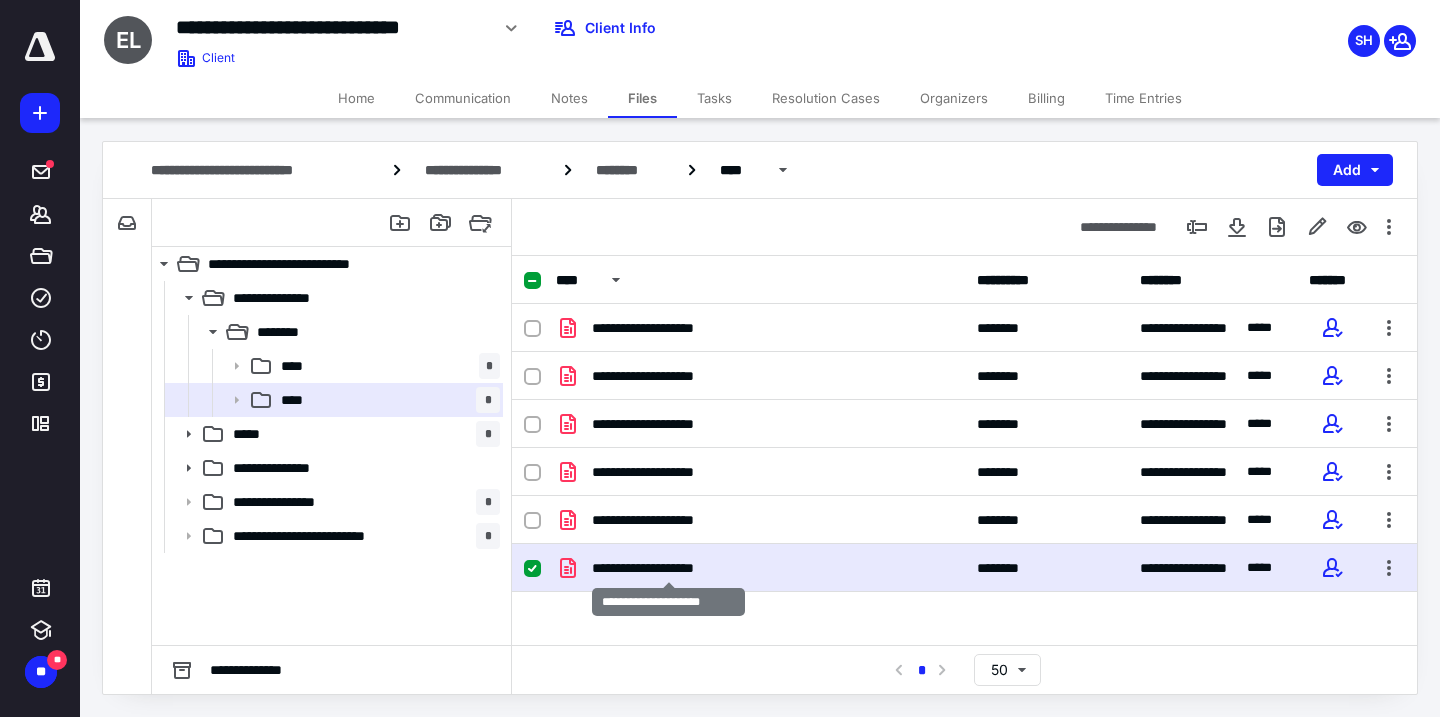 click on "**********" at bounding box center [668, 568] 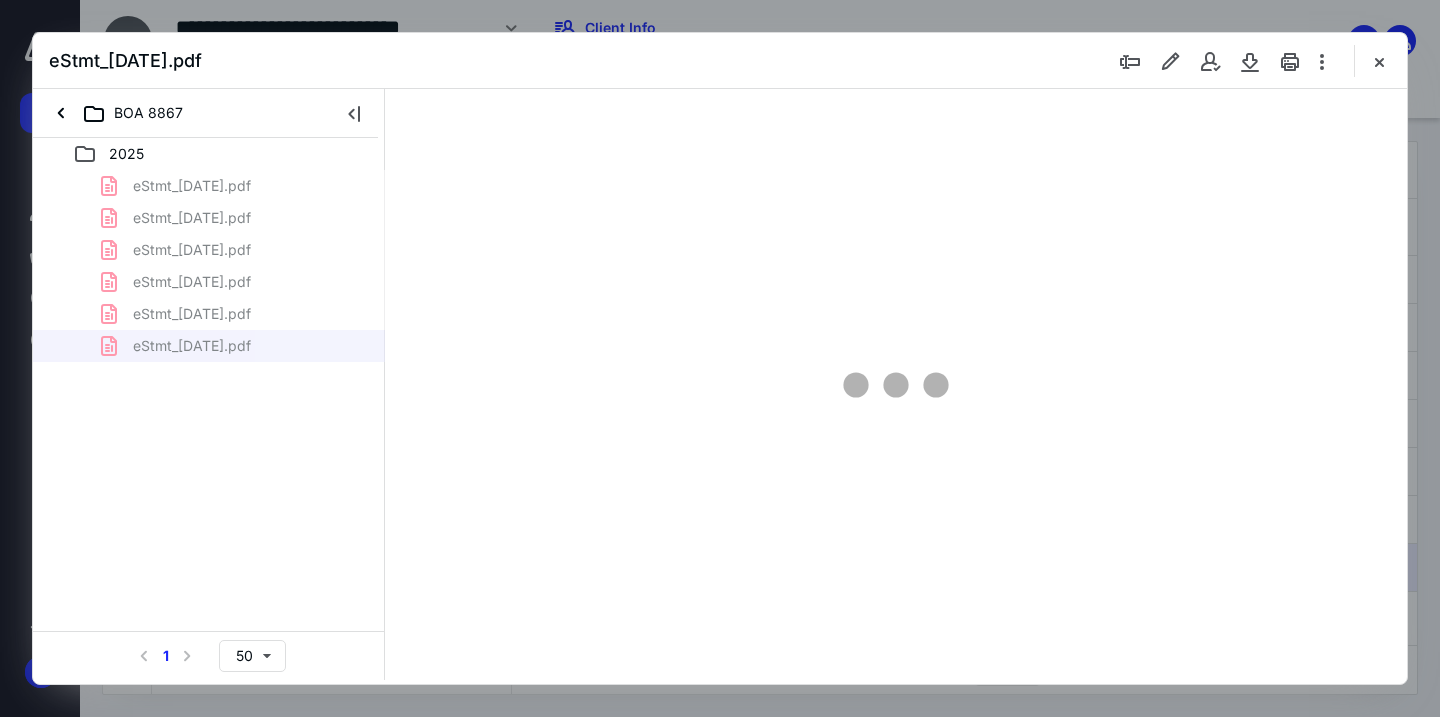 scroll, scrollTop: 0, scrollLeft: 0, axis: both 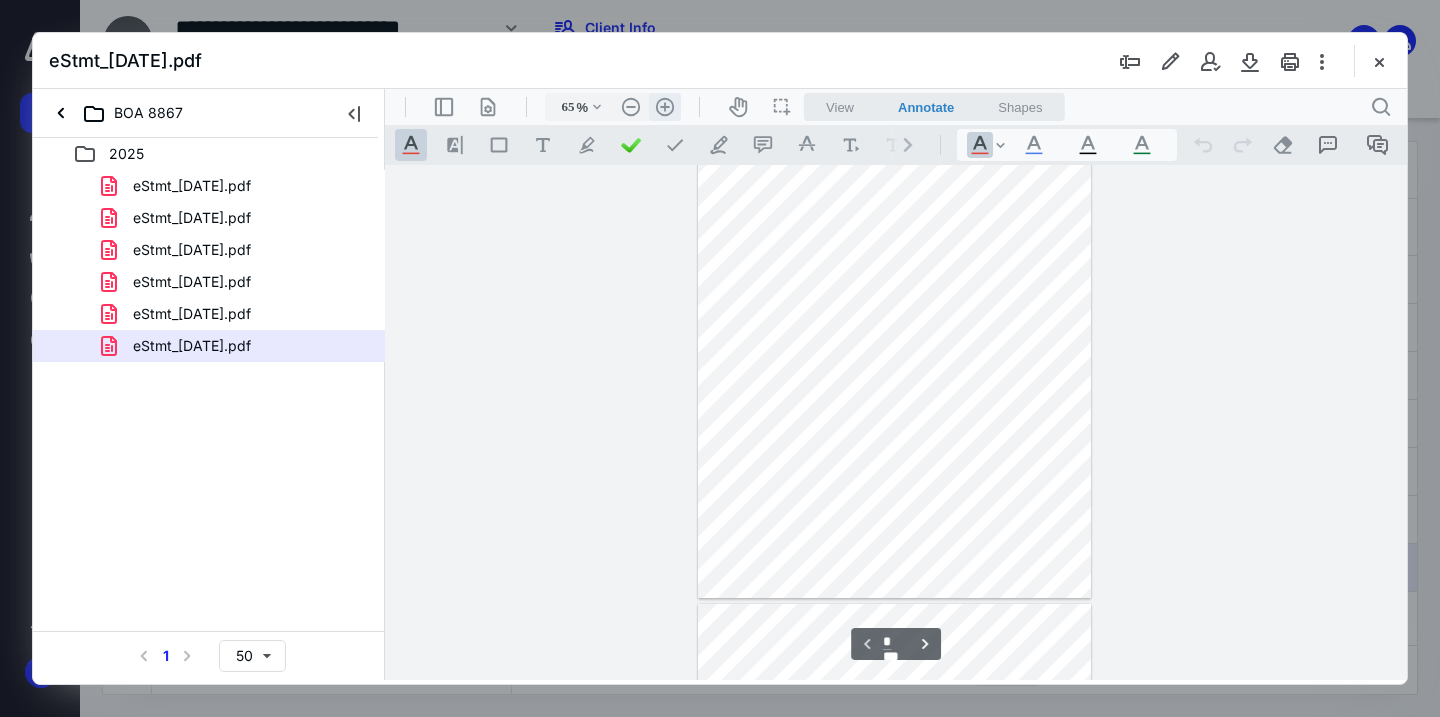 click on ".cls-1{fill:#abb0c4;} icon - header - zoom - in - line" at bounding box center (665, 107) 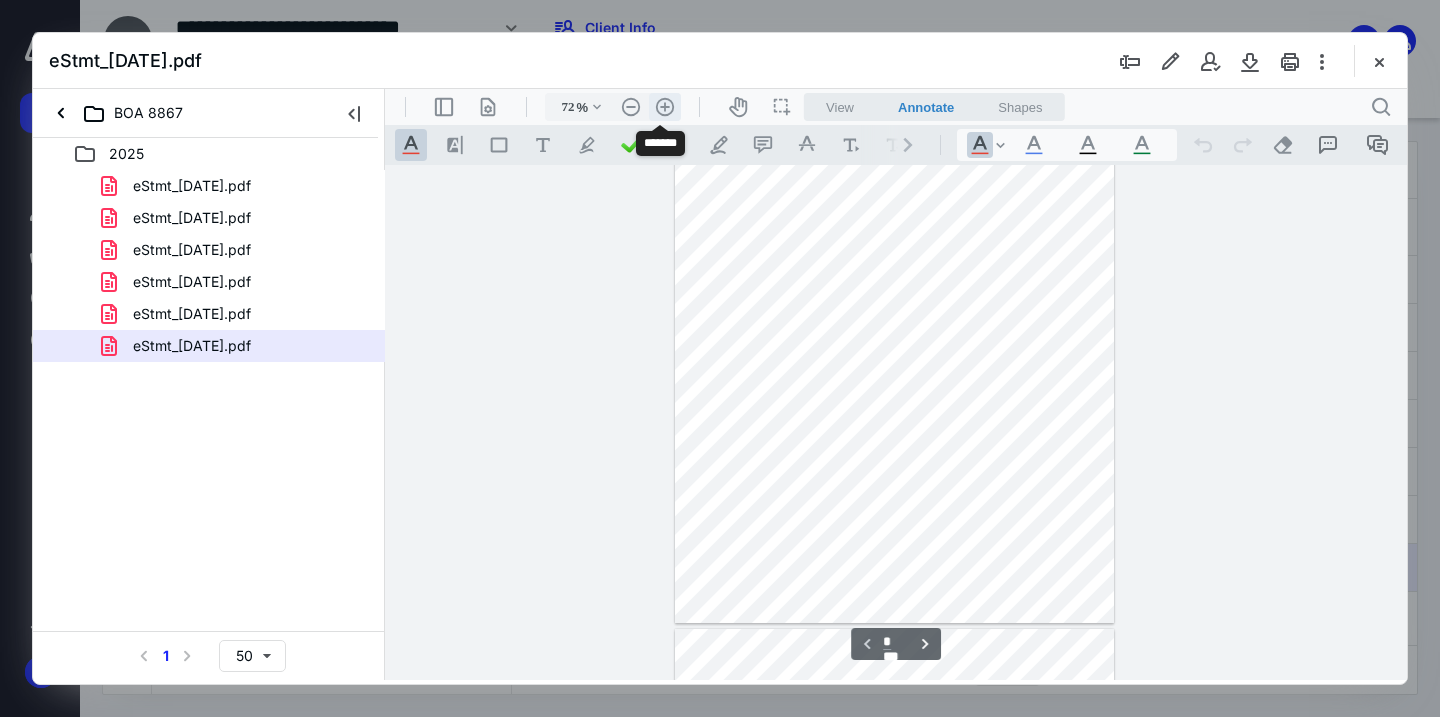 click on ".cls-1{fill:#abb0c4;} icon - header - zoom - in - line" at bounding box center (665, 107) 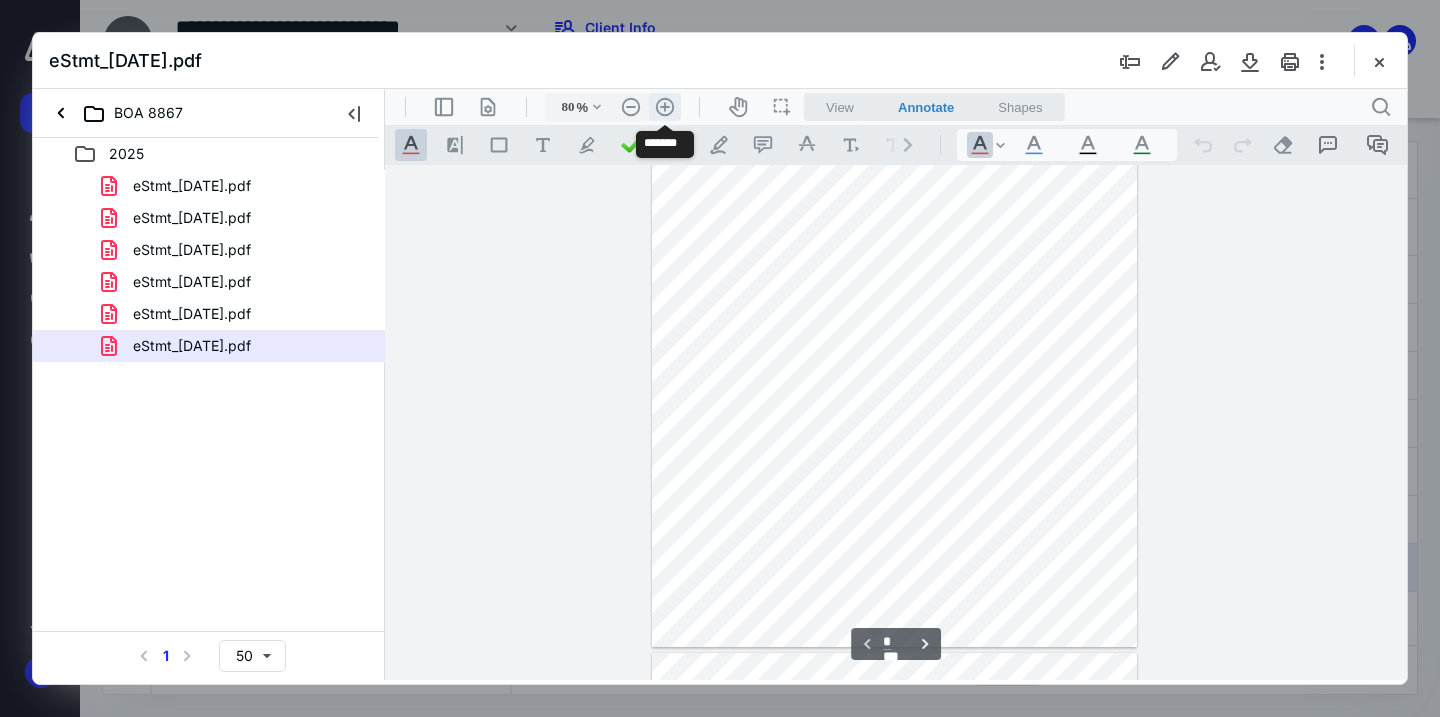 click on ".cls-1{fill:#abb0c4;} icon - header - zoom - in - line" at bounding box center (665, 107) 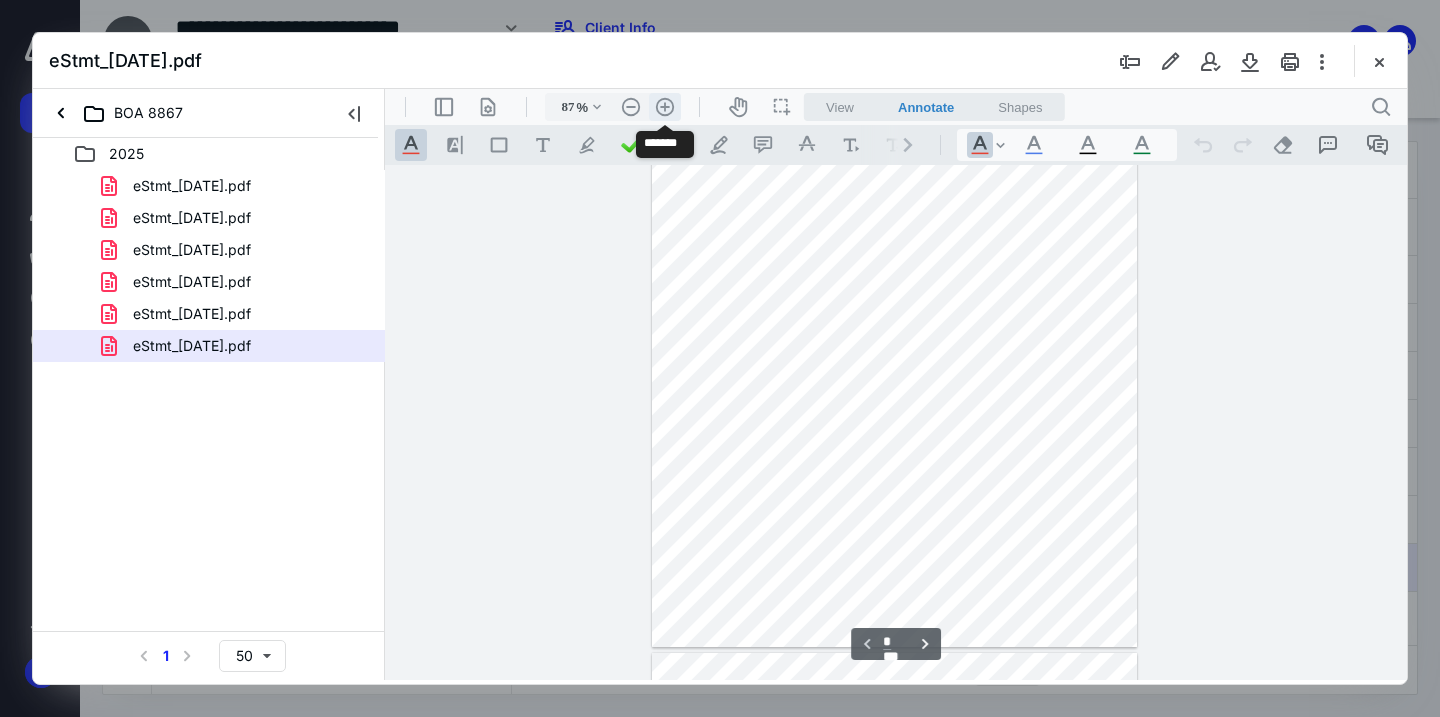 scroll, scrollTop: 184, scrollLeft: 0, axis: vertical 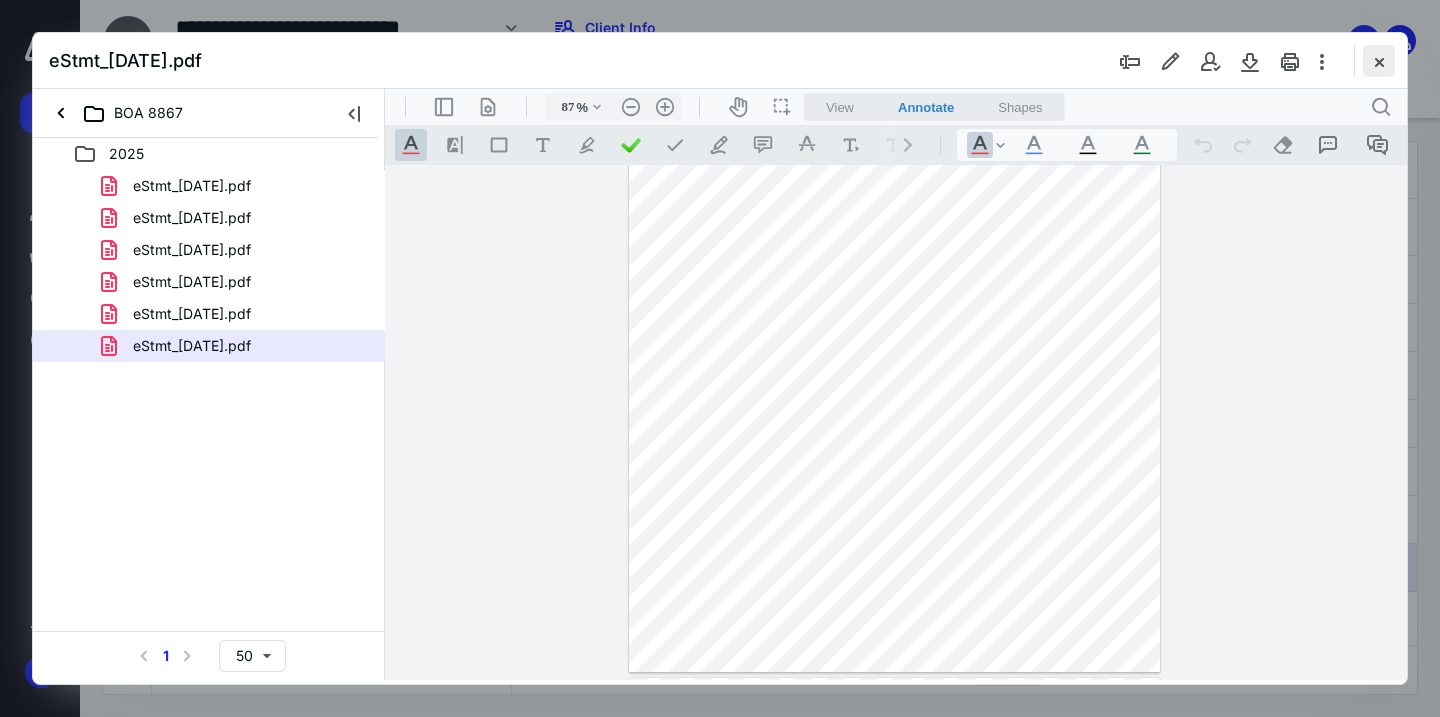 click at bounding box center [1379, 61] 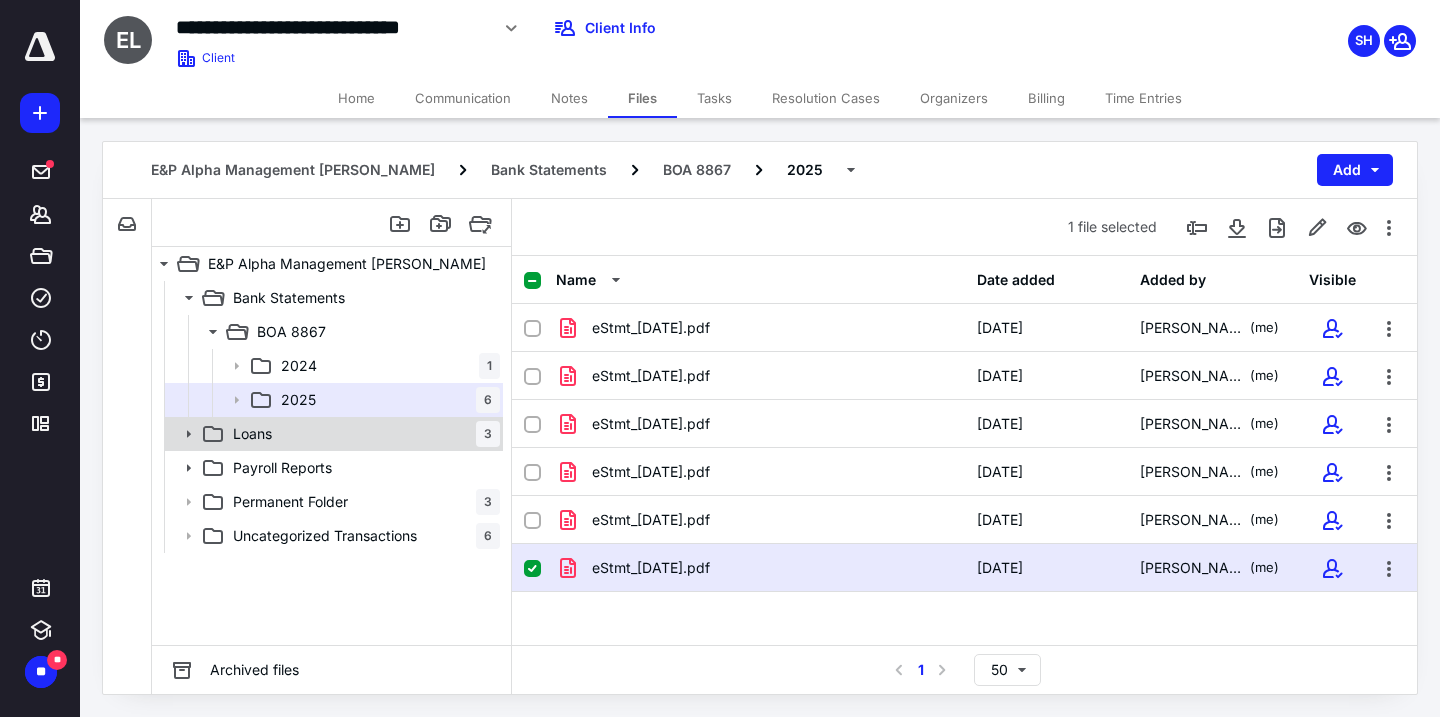 click 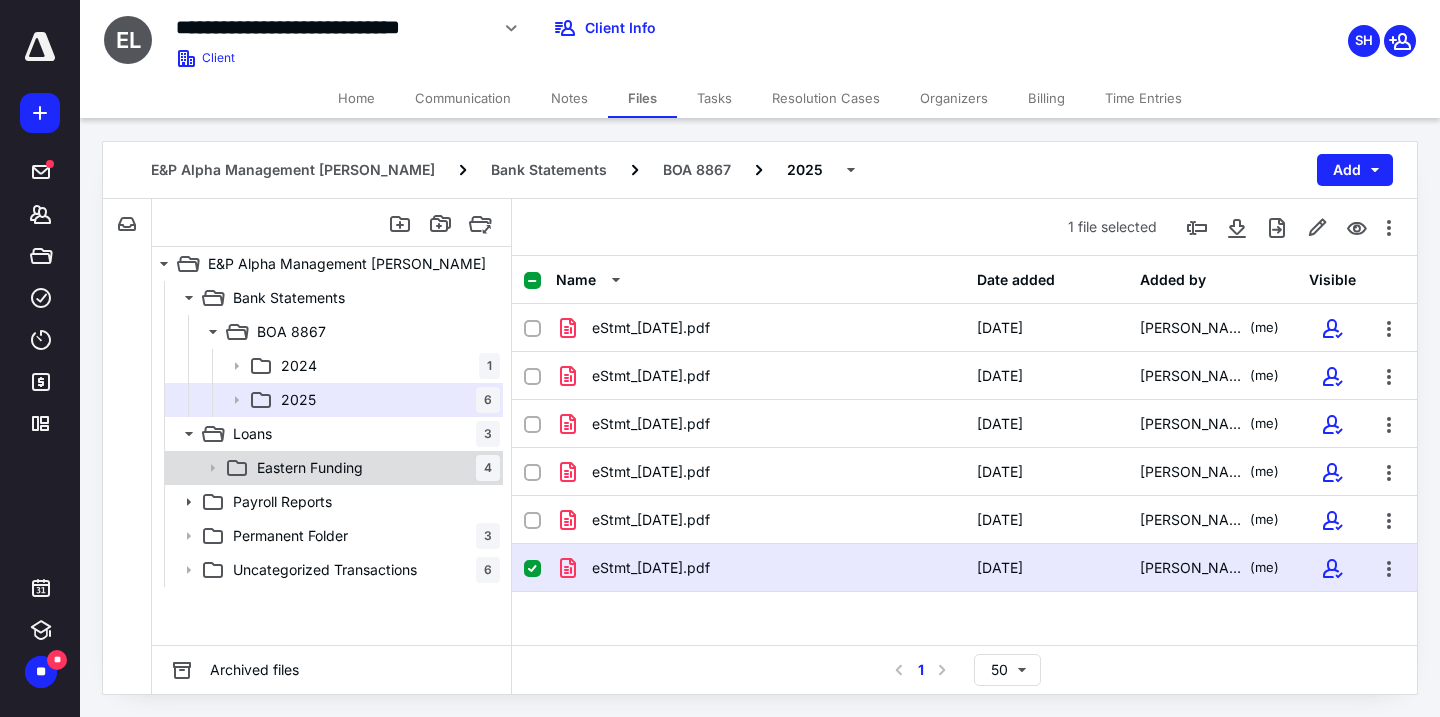 click 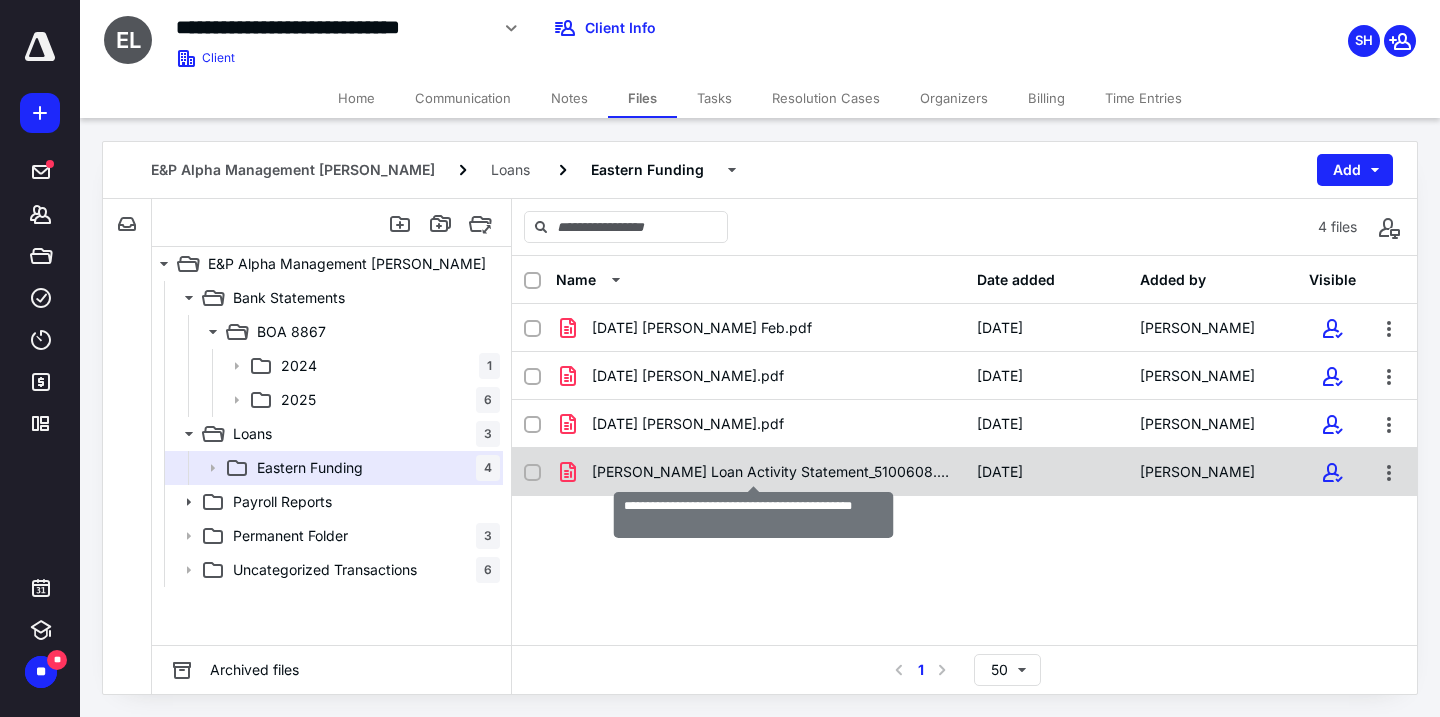 click on "[PERSON_NAME] Loan Activity Statement_5100608.pdf" at bounding box center (772, 472) 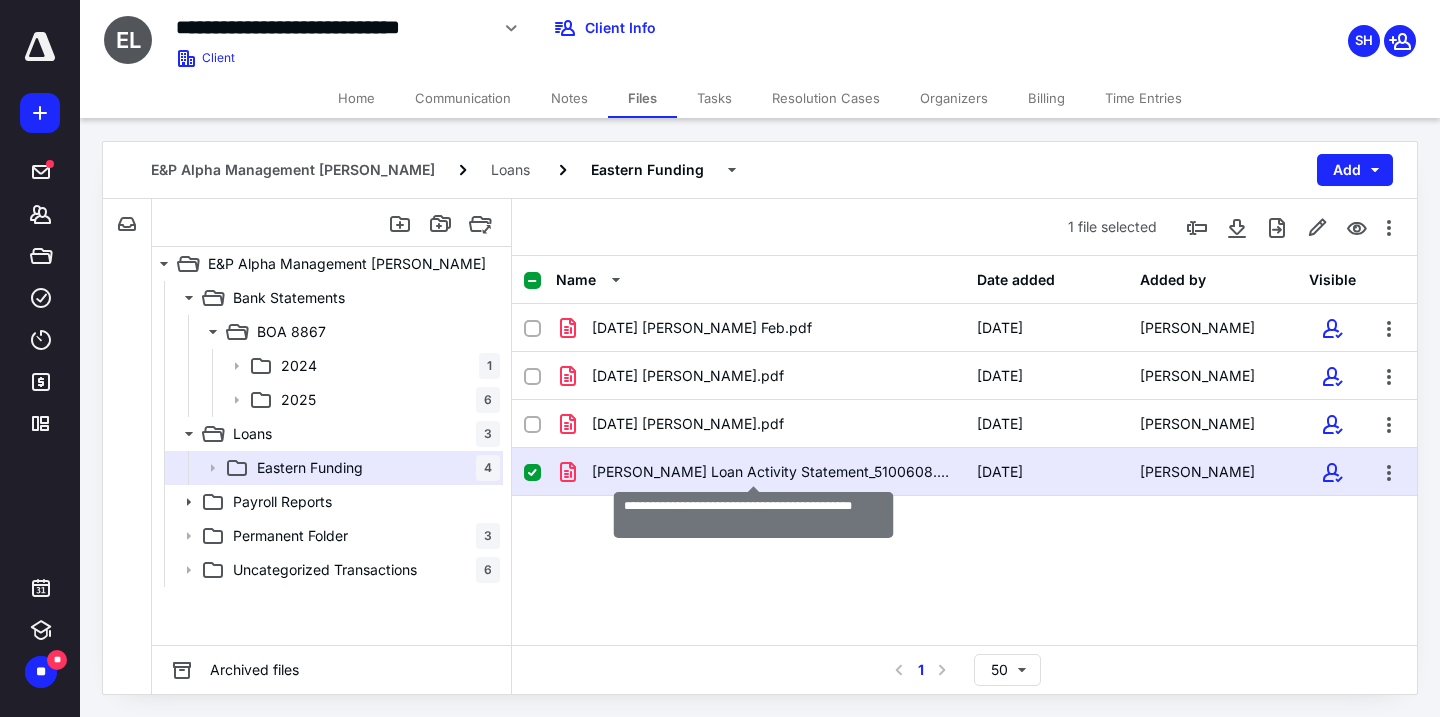 click on "[PERSON_NAME] Loan Activity Statement_5100608.pdf" at bounding box center (772, 472) 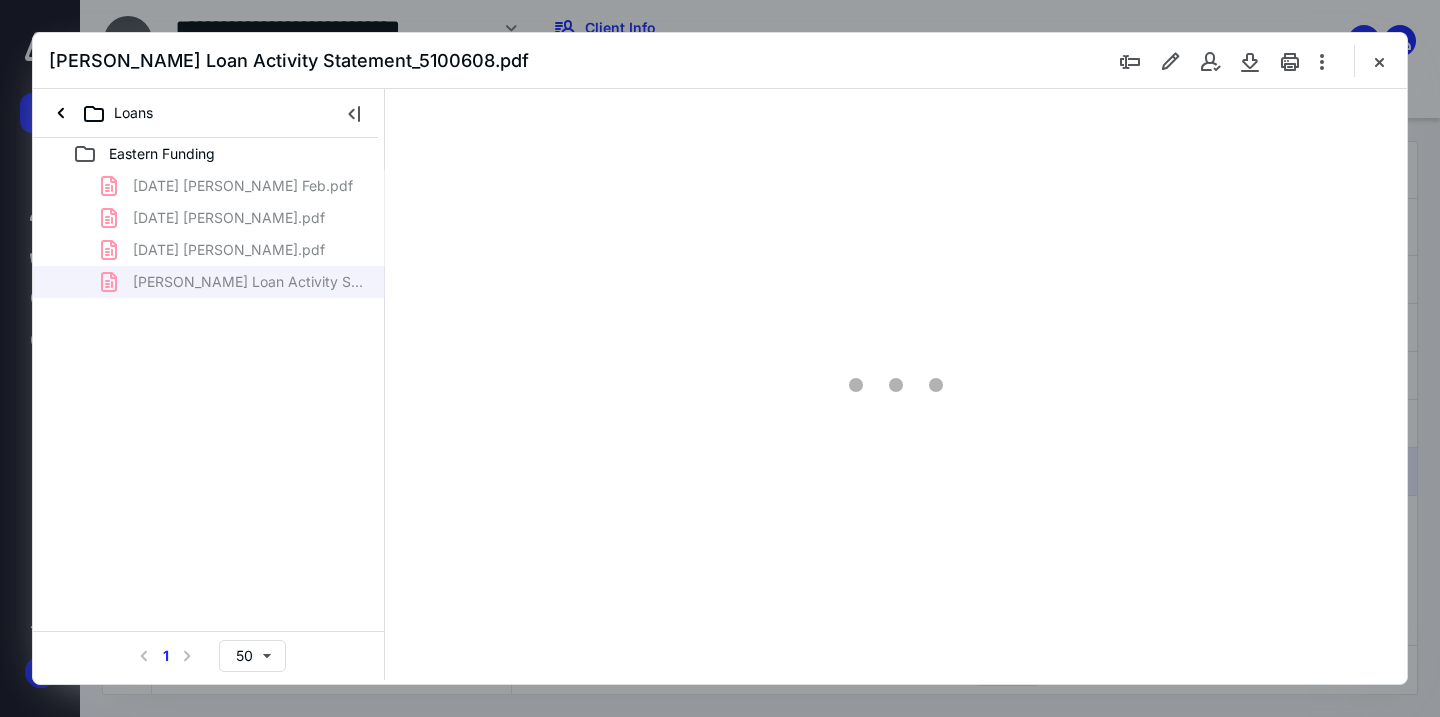 scroll, scrollTop: 0, scrollLeft: 0, axis: both 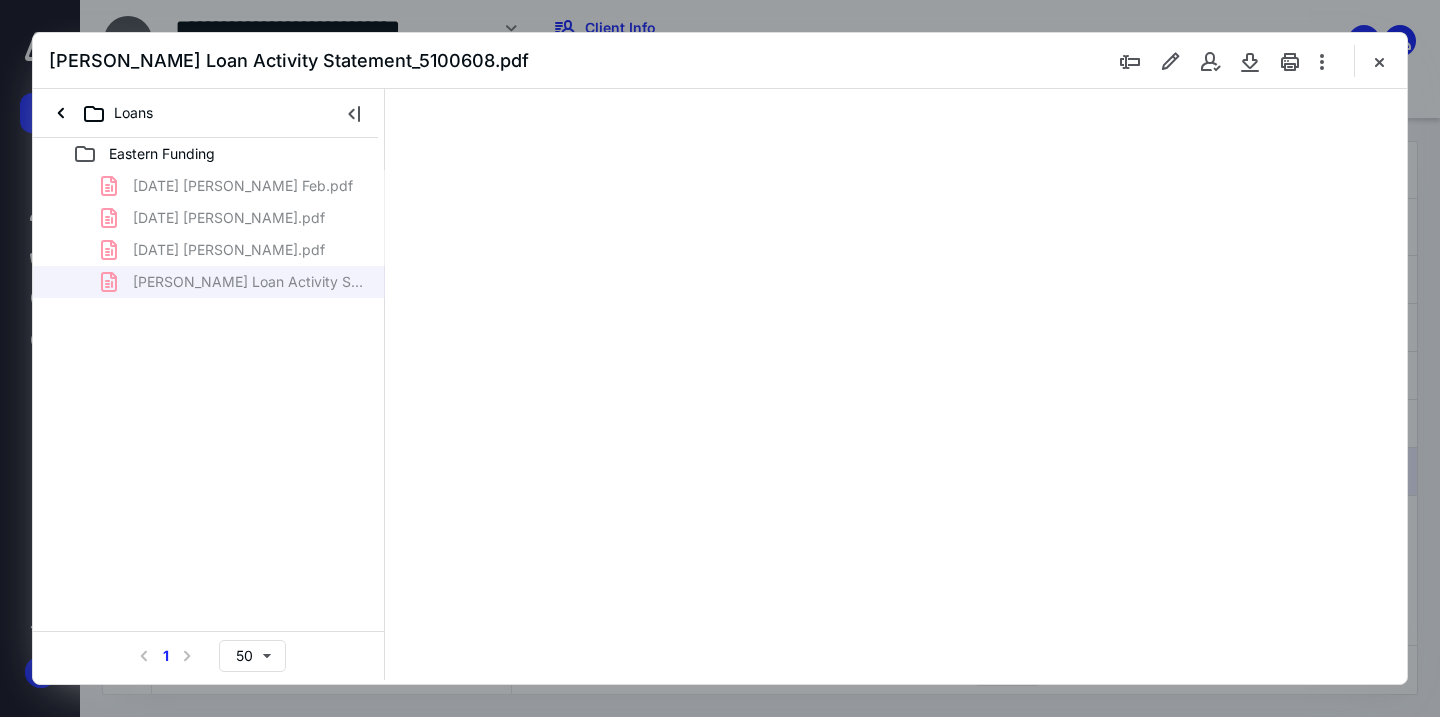 type on "65" 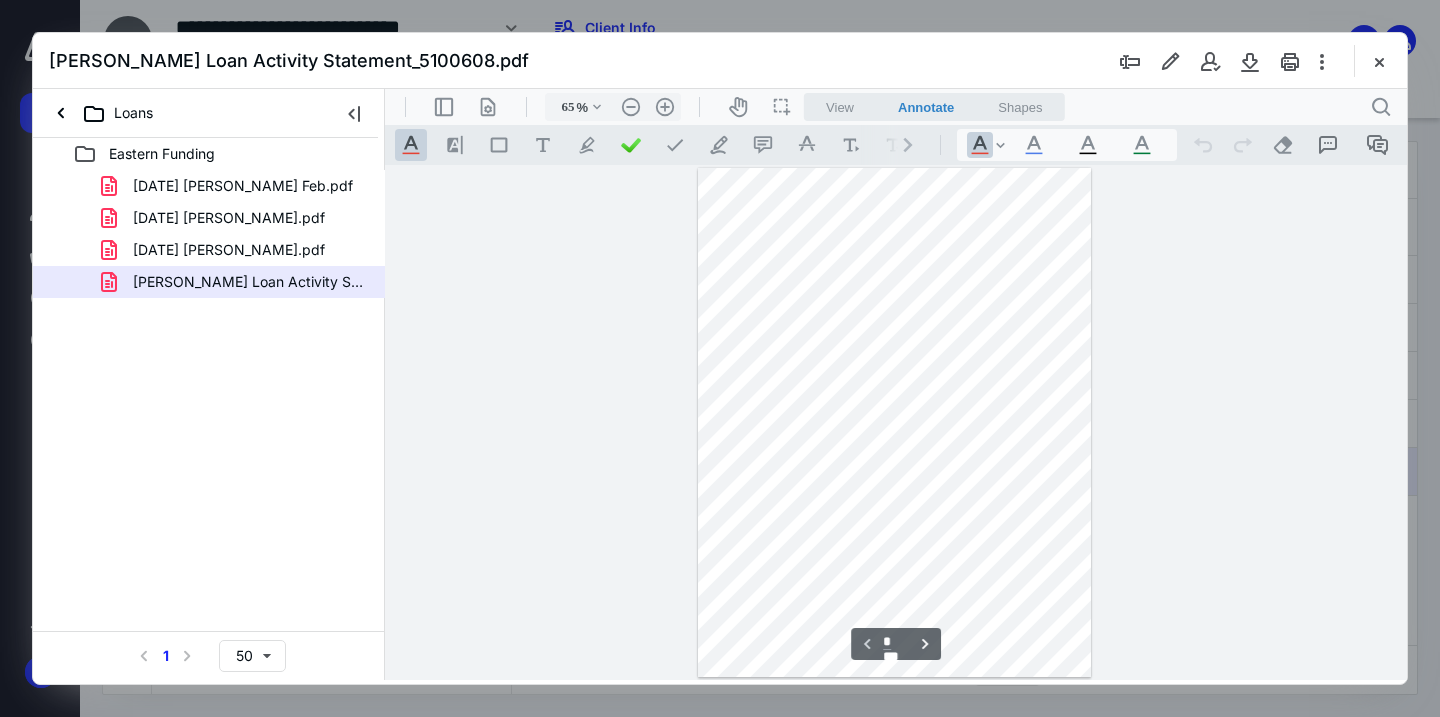 scroll, scrollTop: 1, scrollLeft: 0, axis: vertical 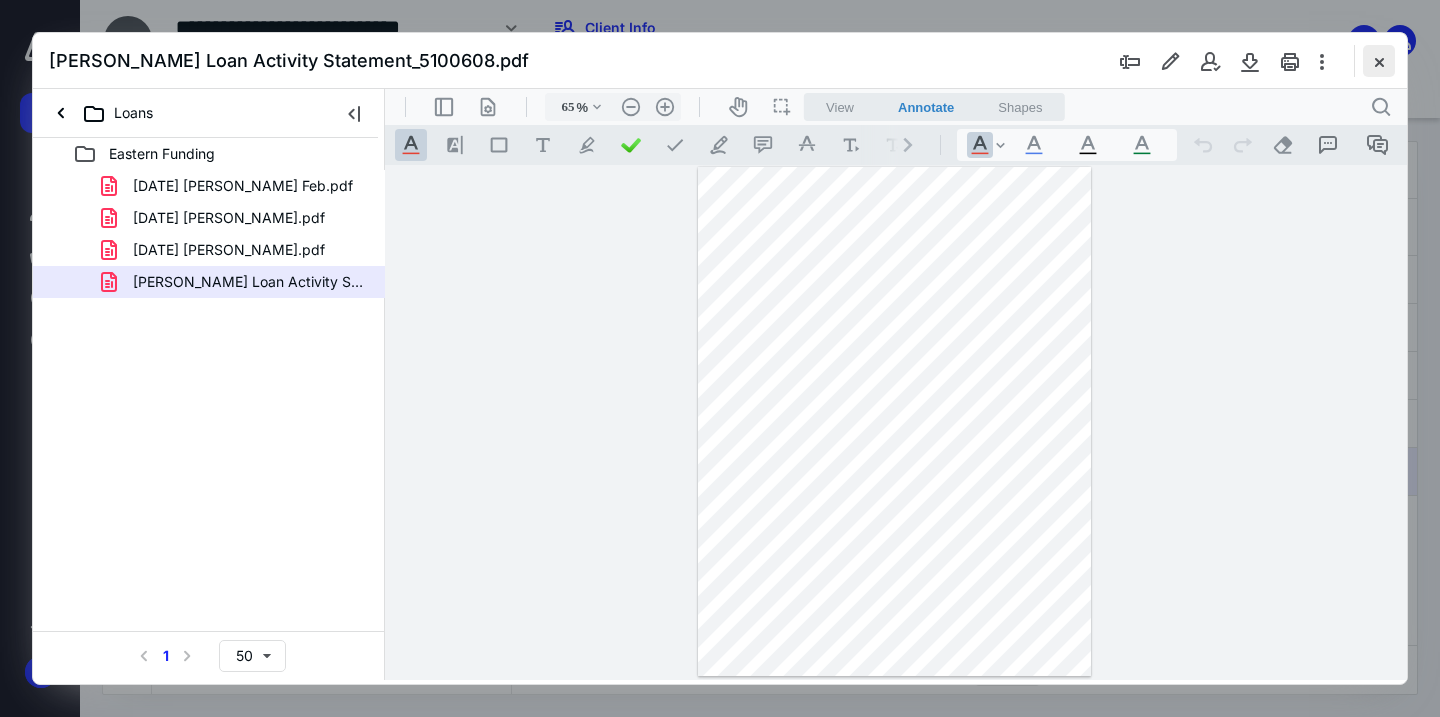 click at bounding box center [1379, 61] 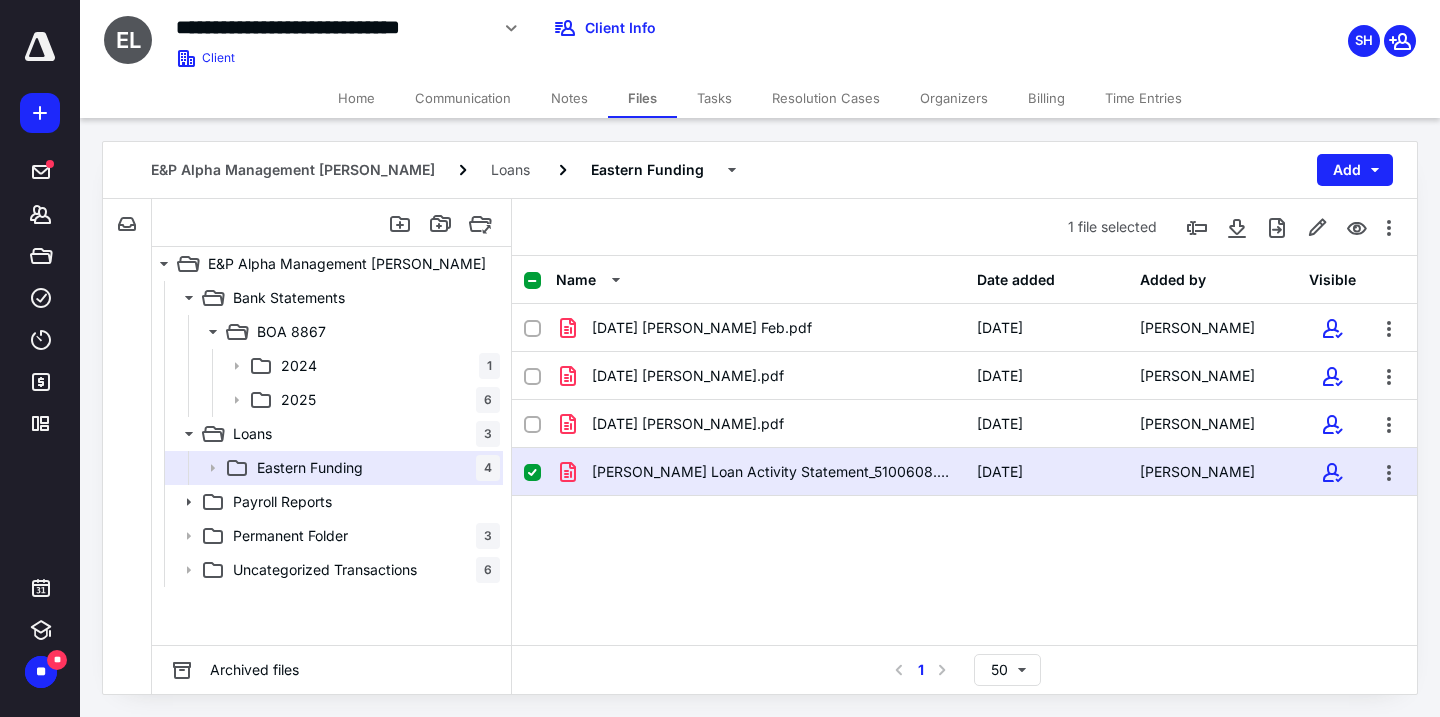 click on "Tasks" at bounding box center [714, 98] 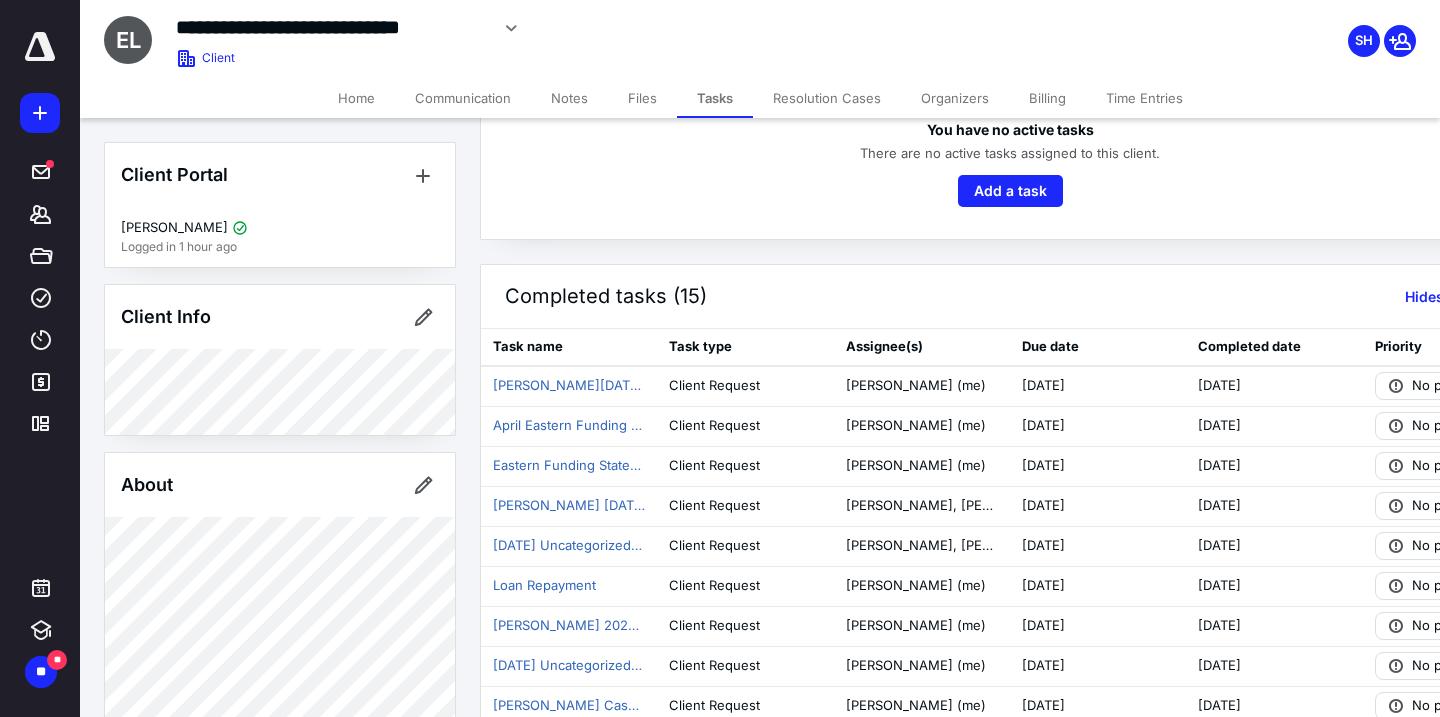scroll, scrollTop: 208, scrollLeft: 2, axis: both 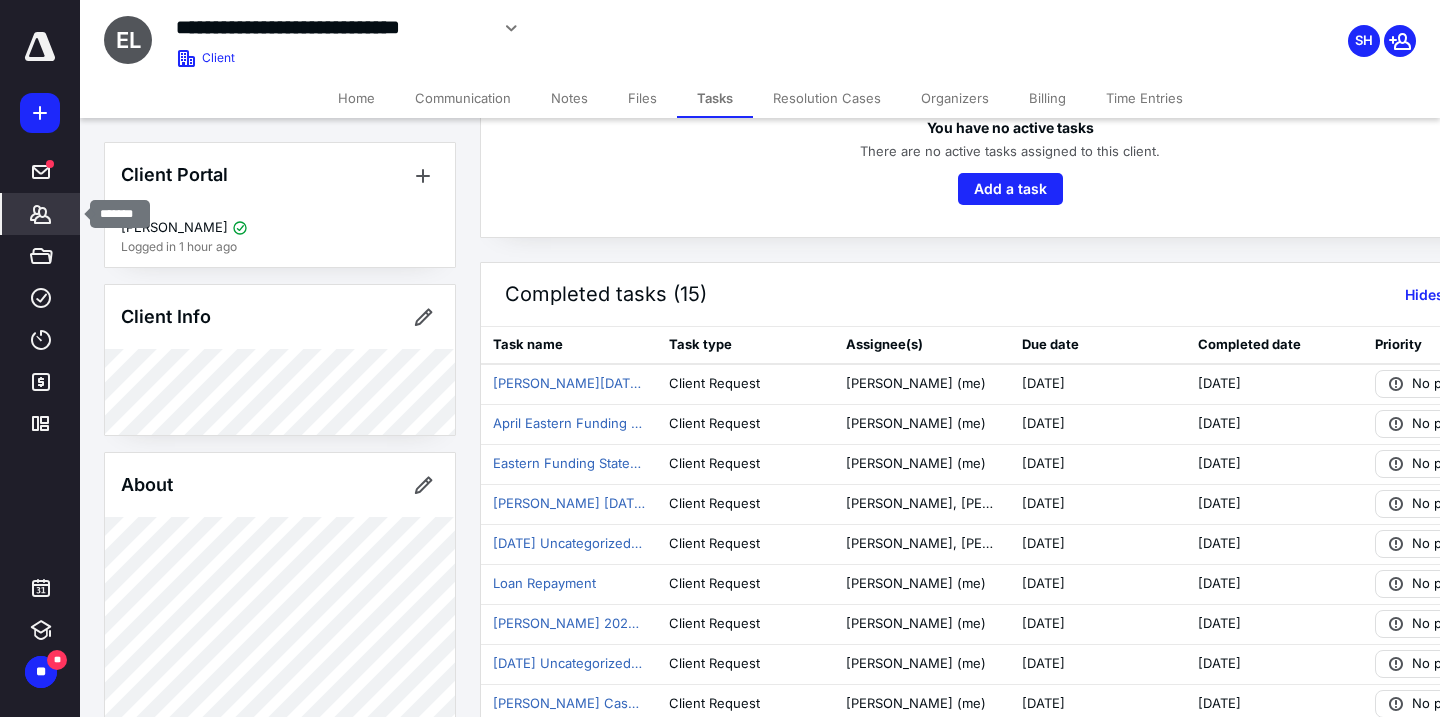 click on "*******" at bounding box center [41, 214] 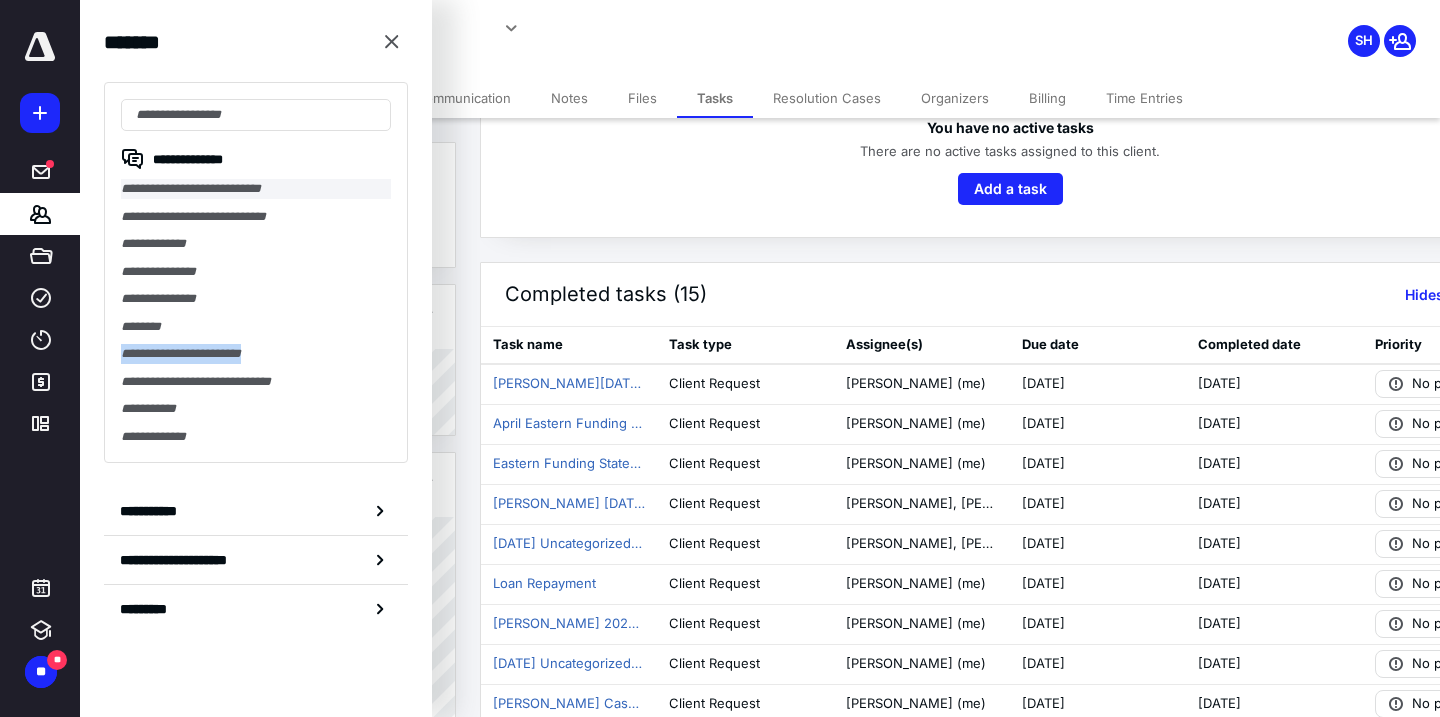click on "**********" at bounding box center (256, 189) 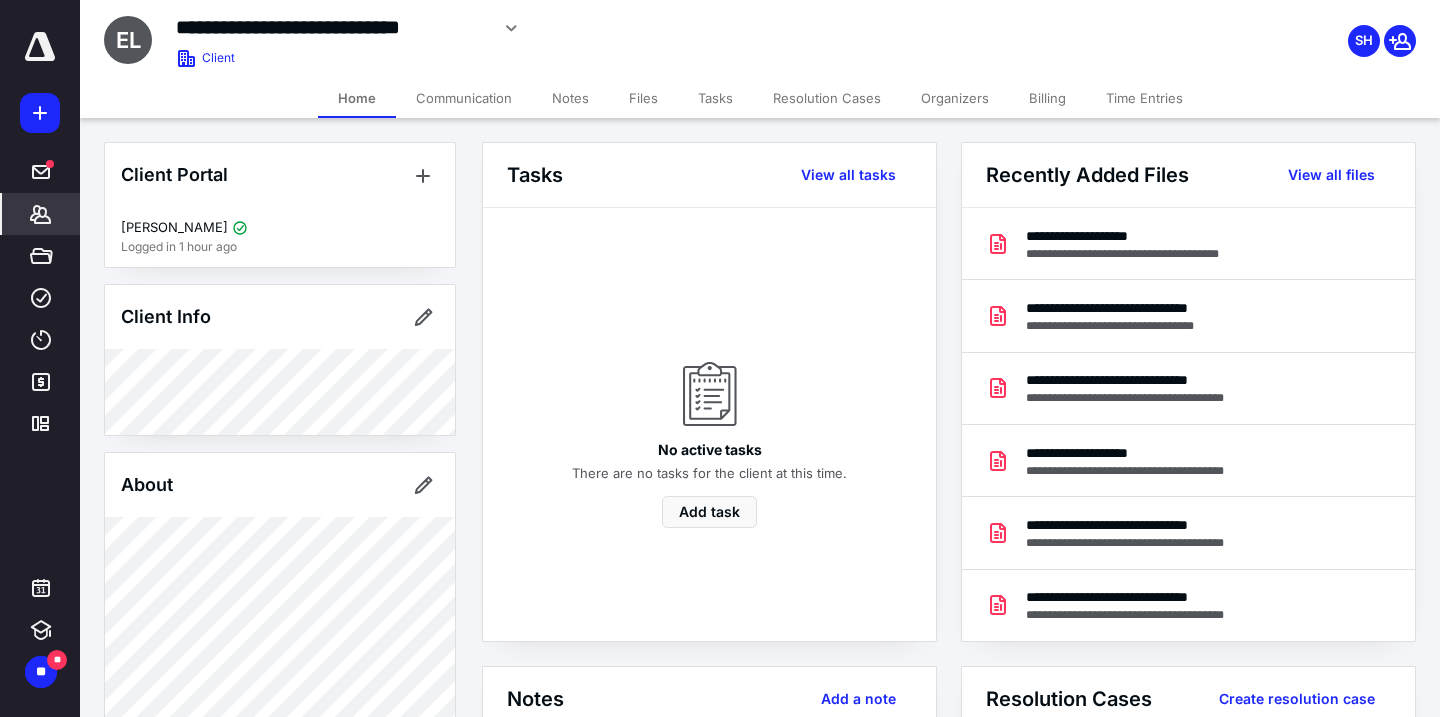 click on "Files" at bounding box center [643, 98] 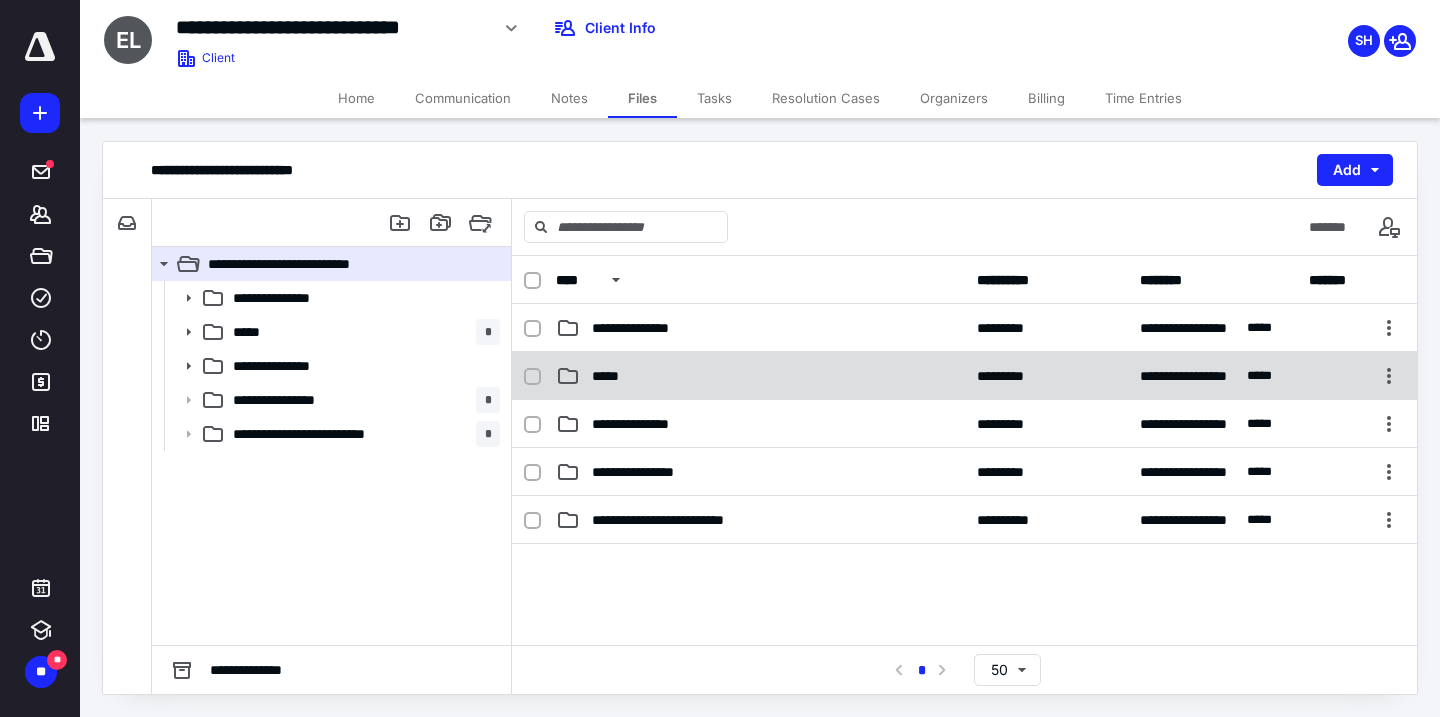 click on "*****" at bounding box center [612, 376] 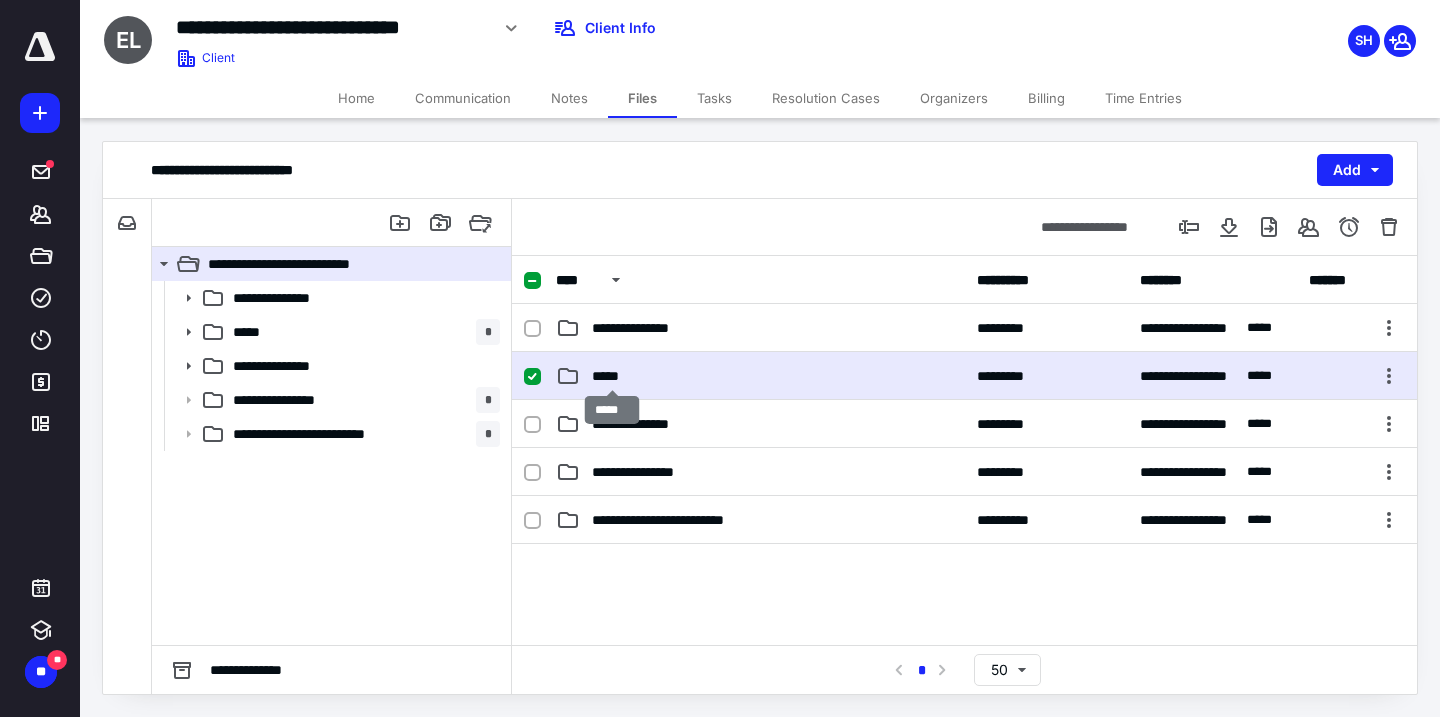 click on "*****" at bounding box center [612, 376] 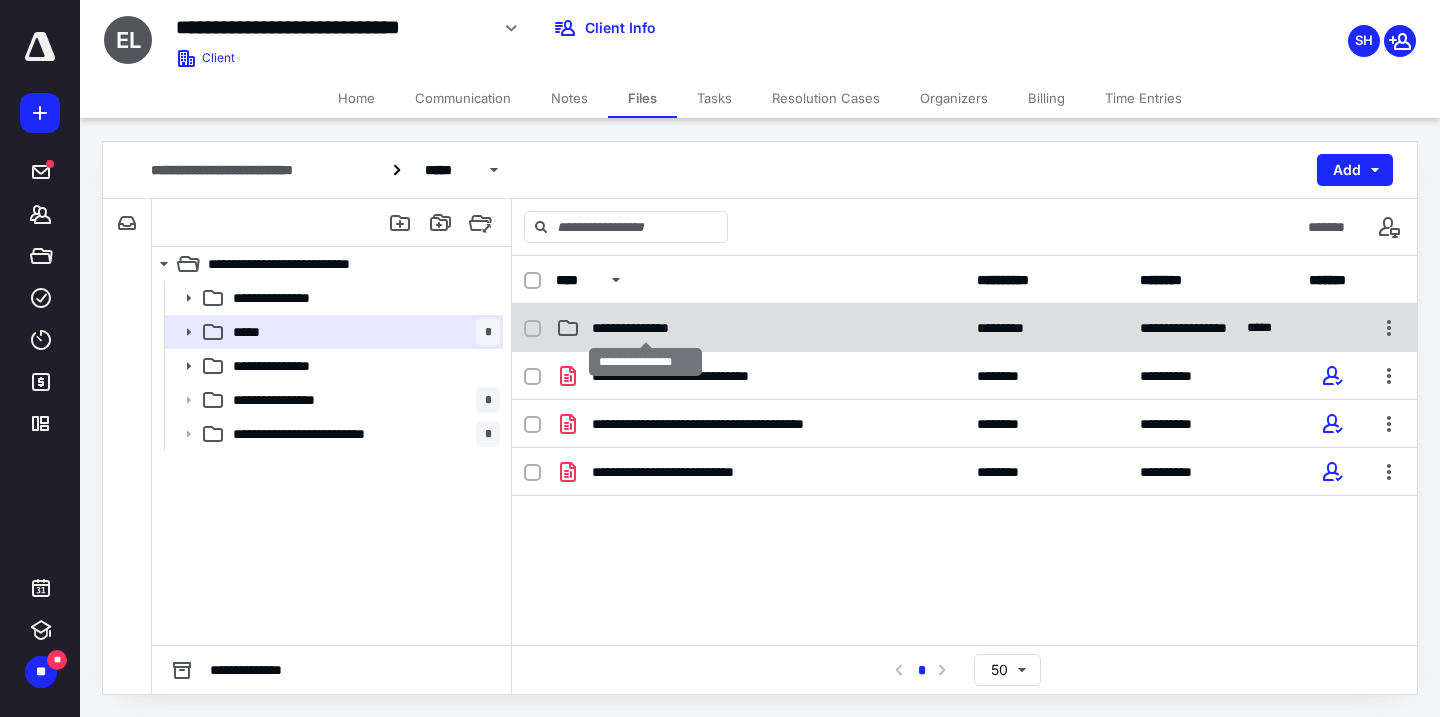 click on "**********" at bounding box center [645, 328] 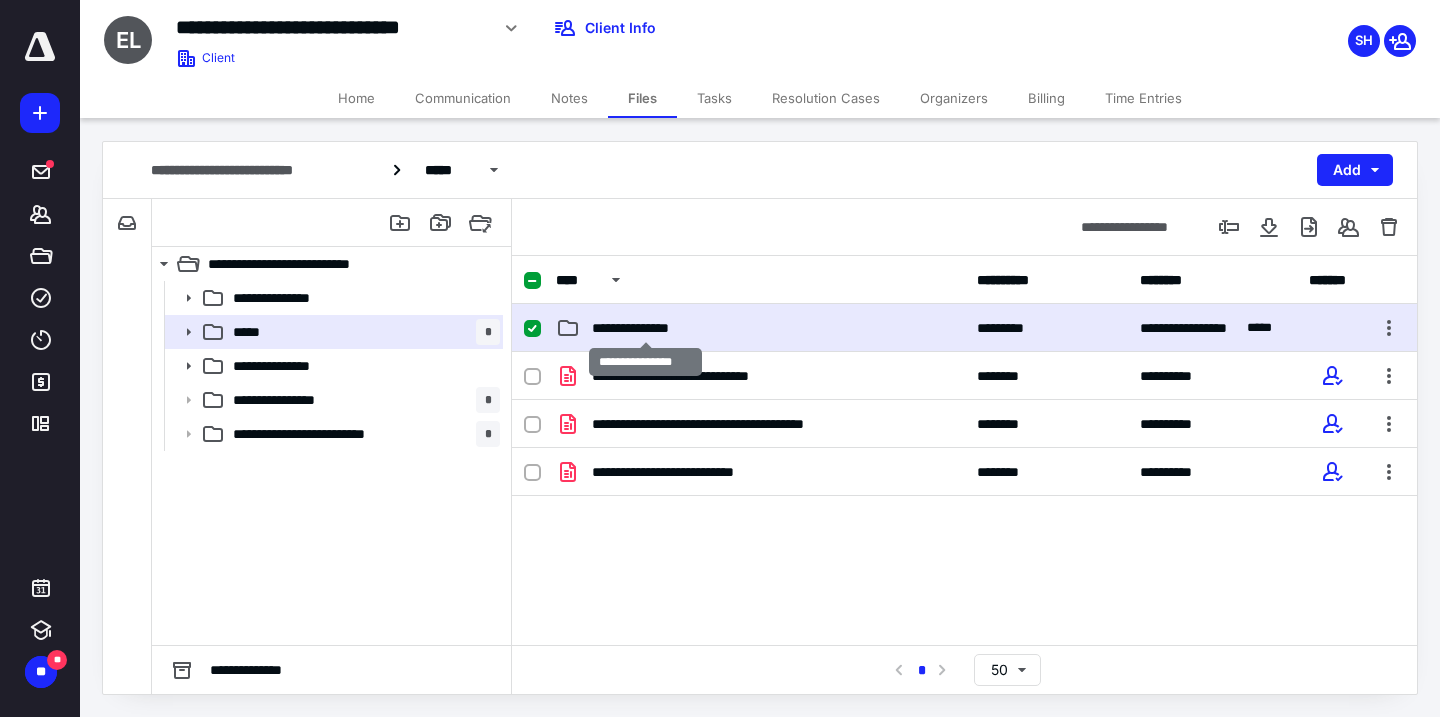 click on "**********" at bounding box center (645, 328) 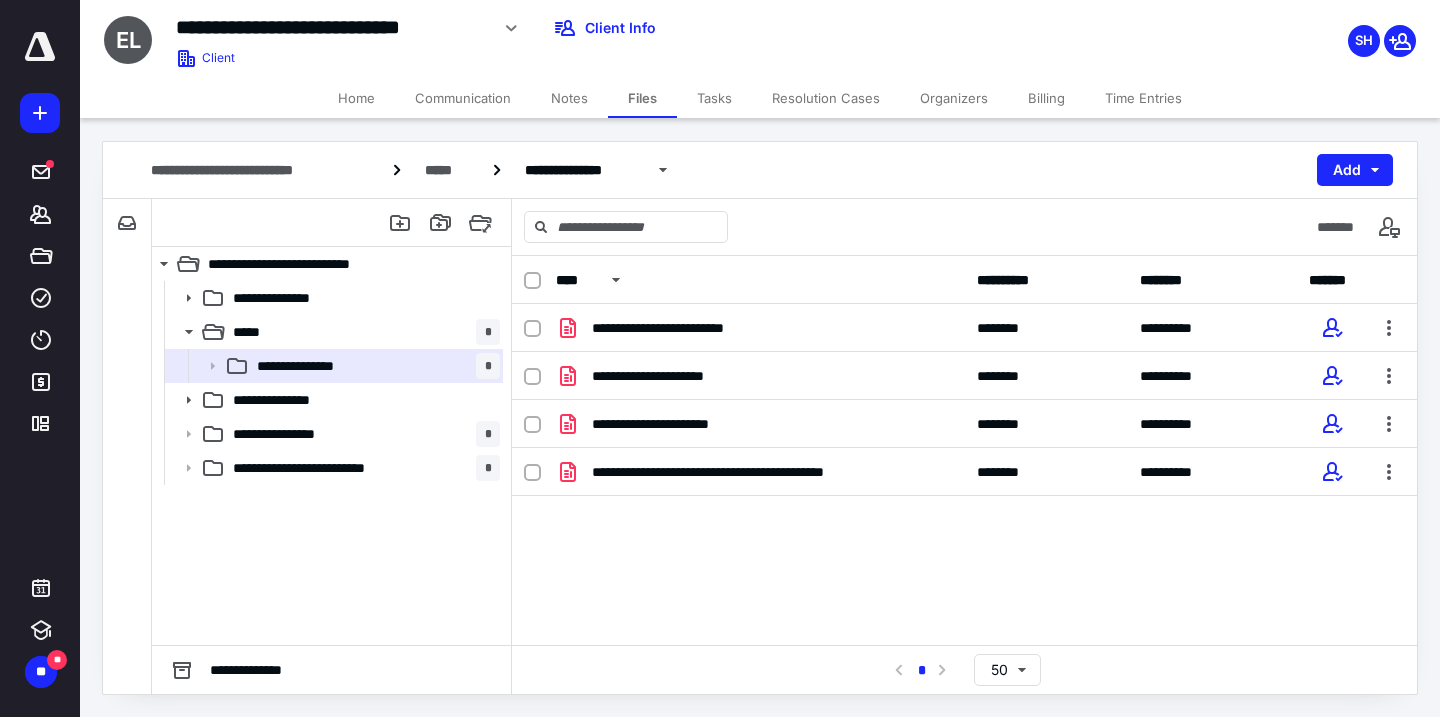 click on "Tasks" at bounding box center [714, 98] 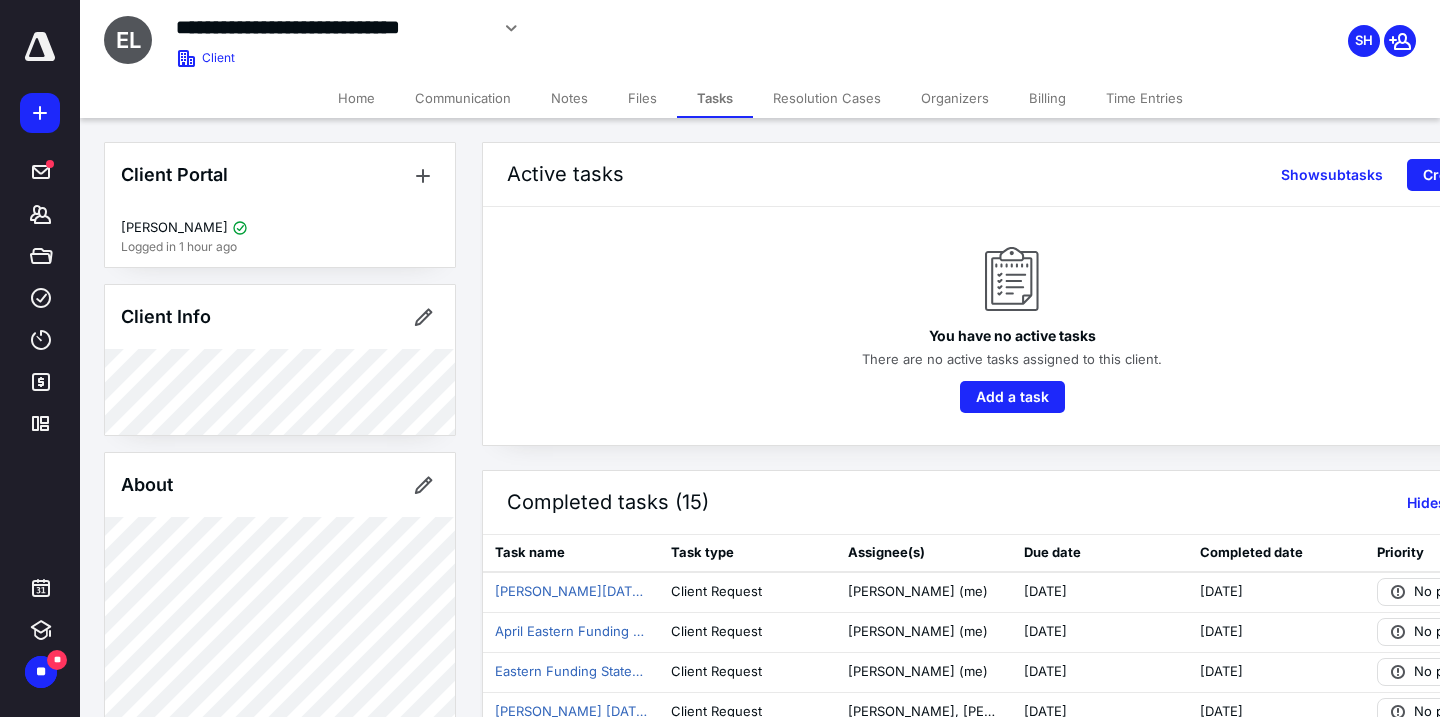 click 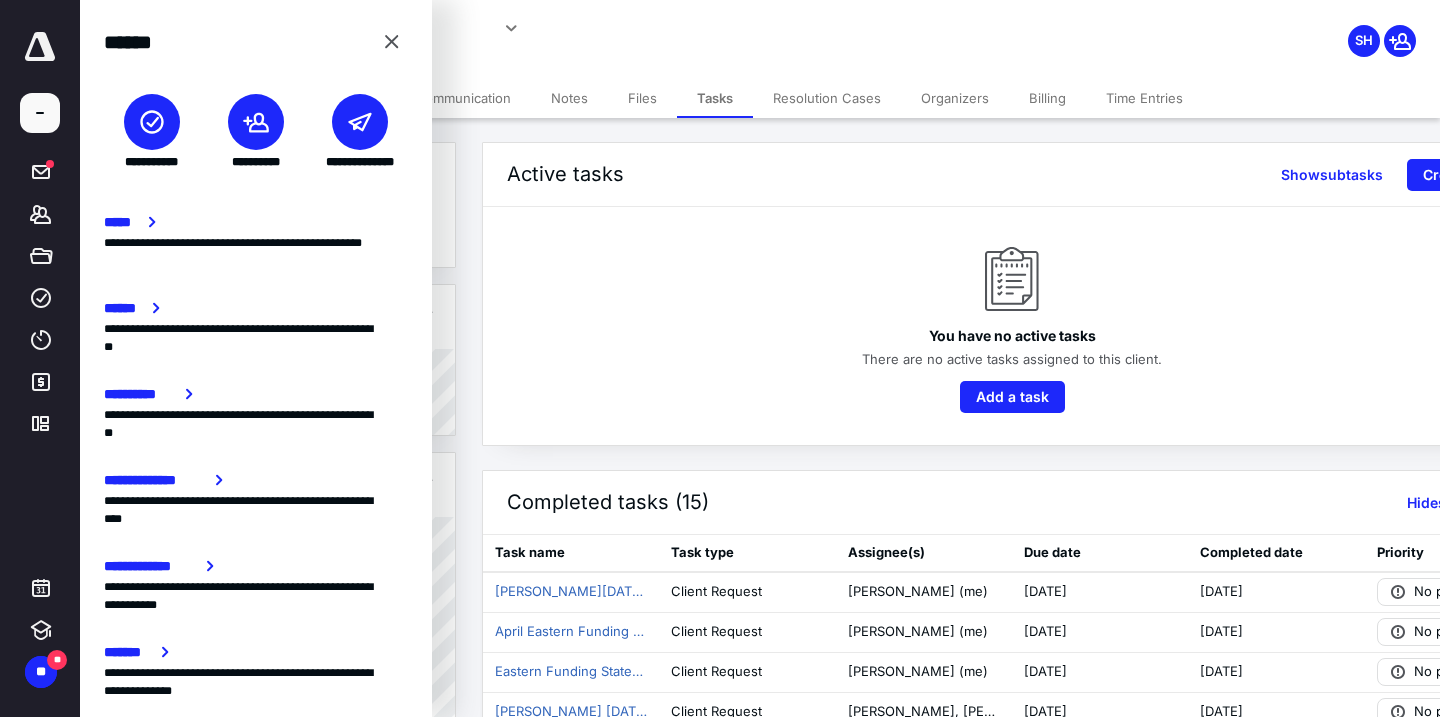 click at bounding box center (360, 122) 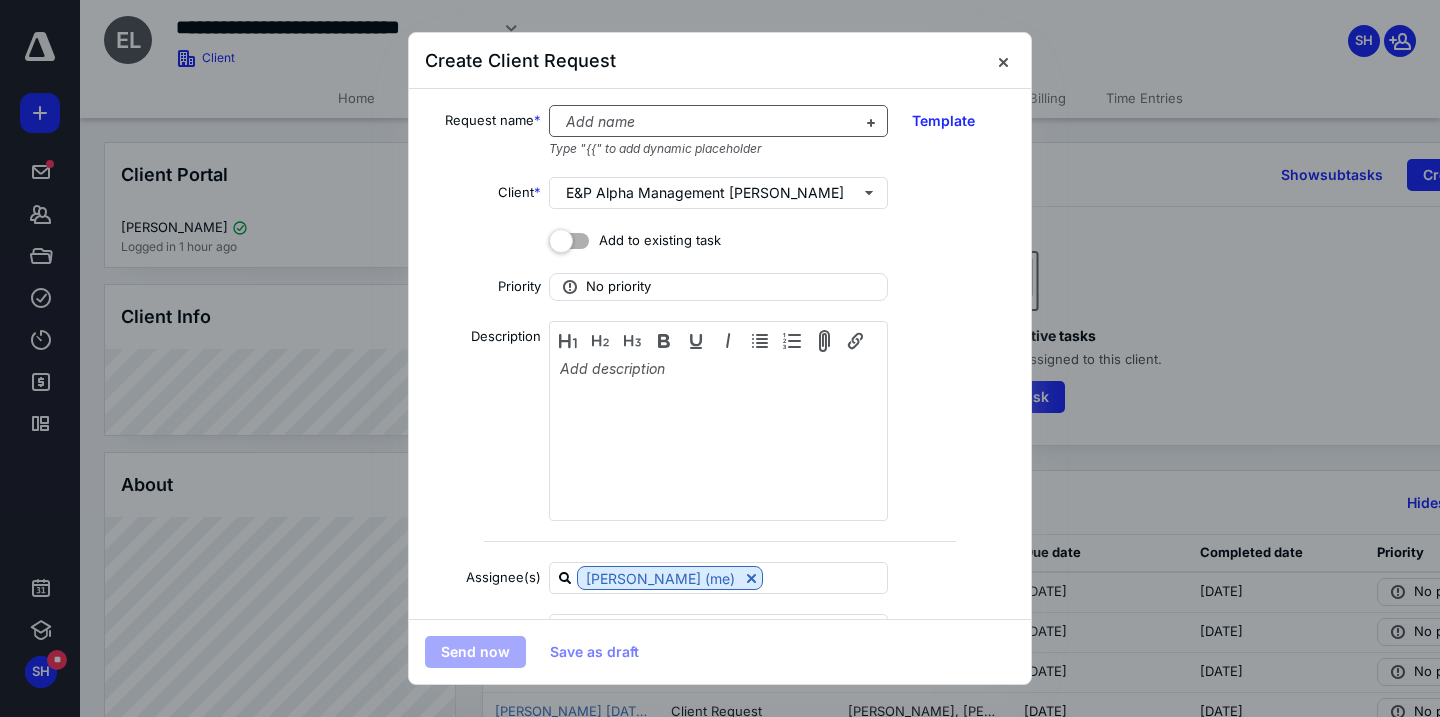 click at bounding box center [706, 122] 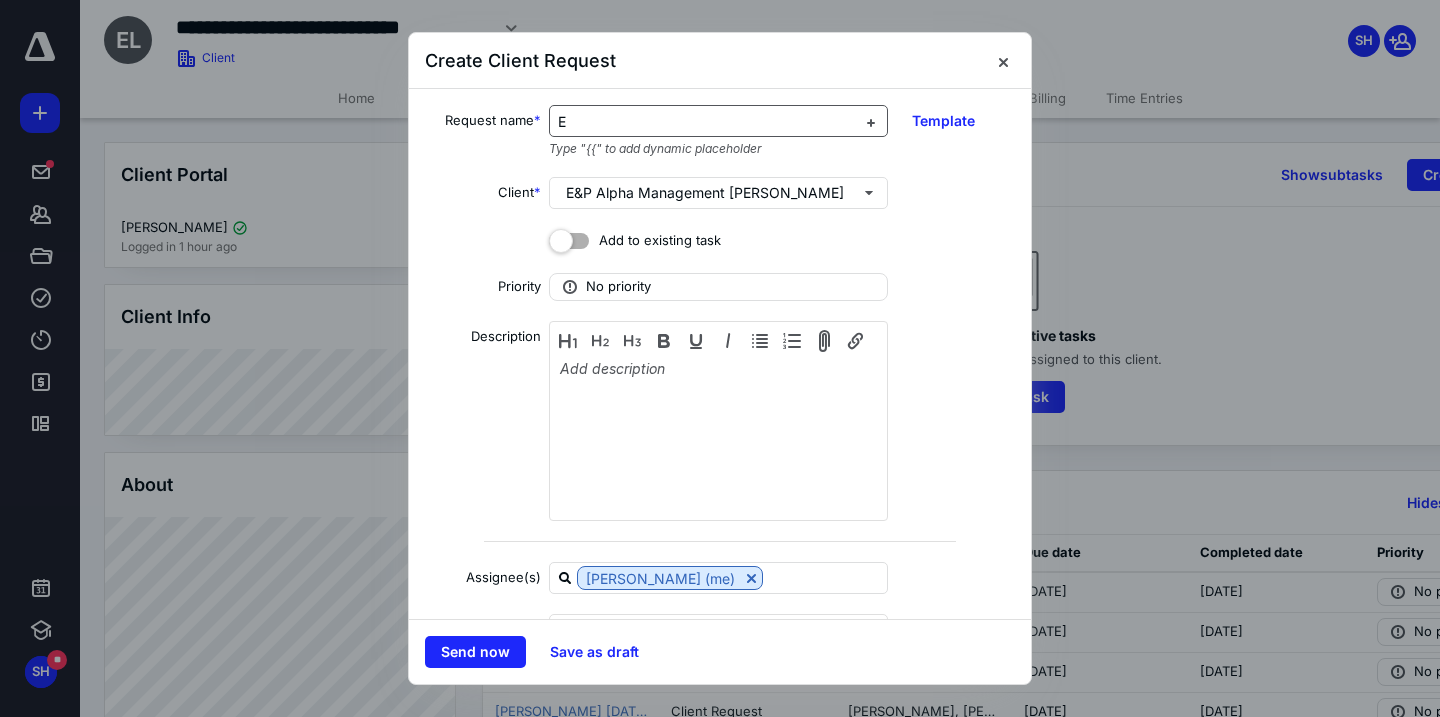 type 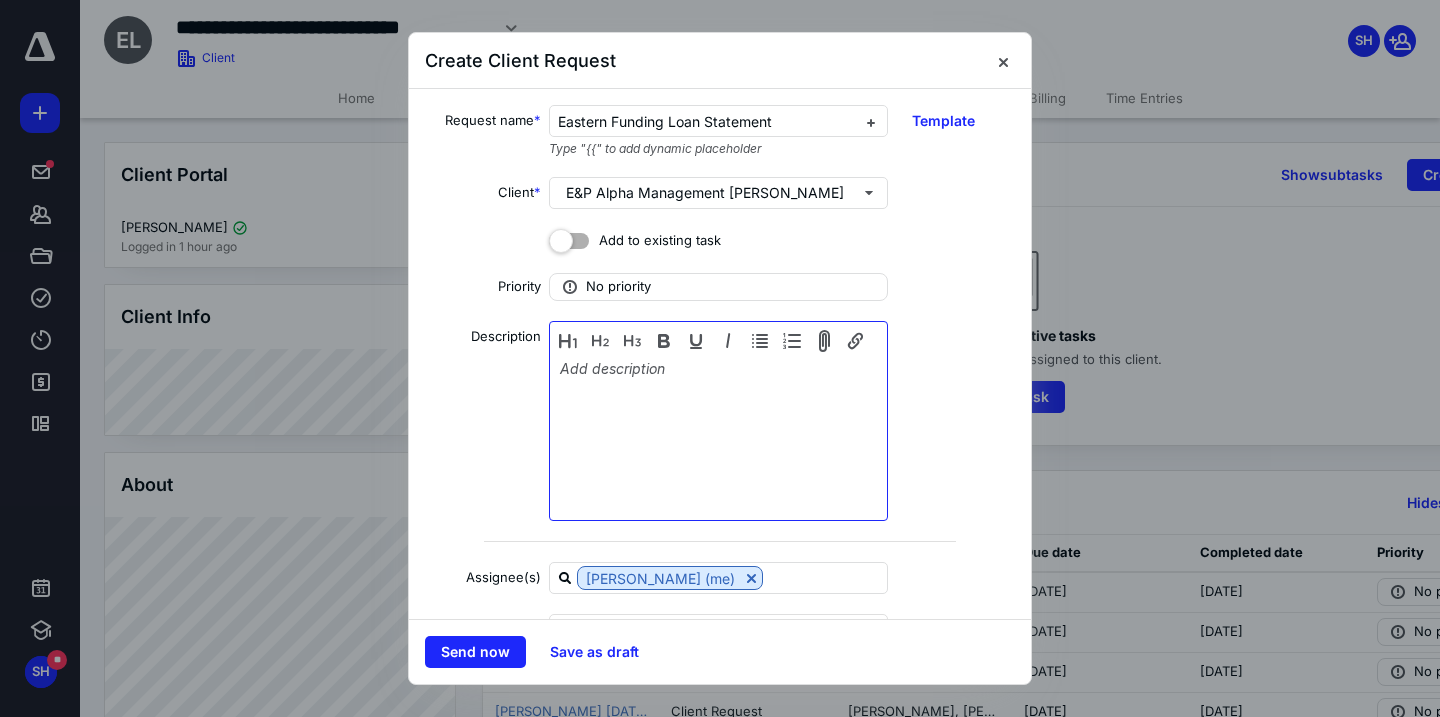 click at bounding box center (718, 423) 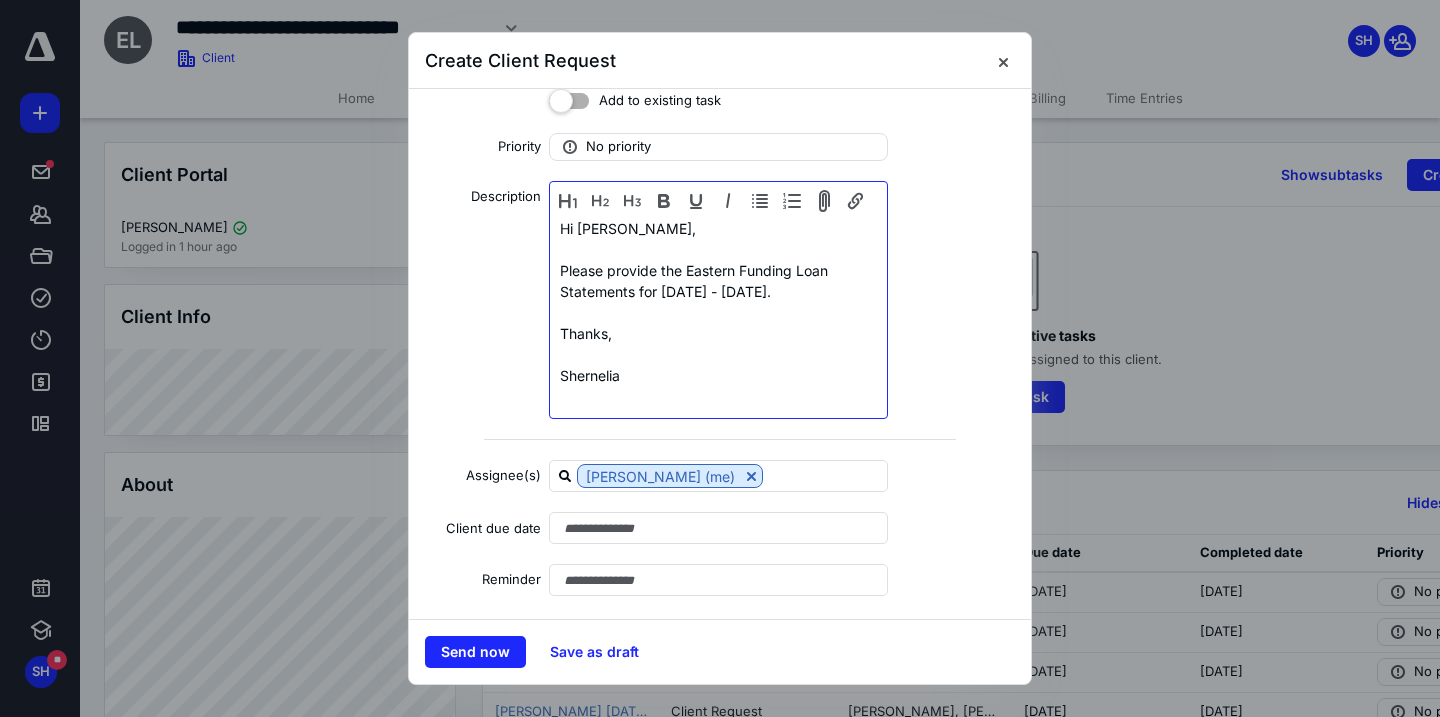 scroll, scrollTop: 151, scrollLeft: 0, axis: vertical 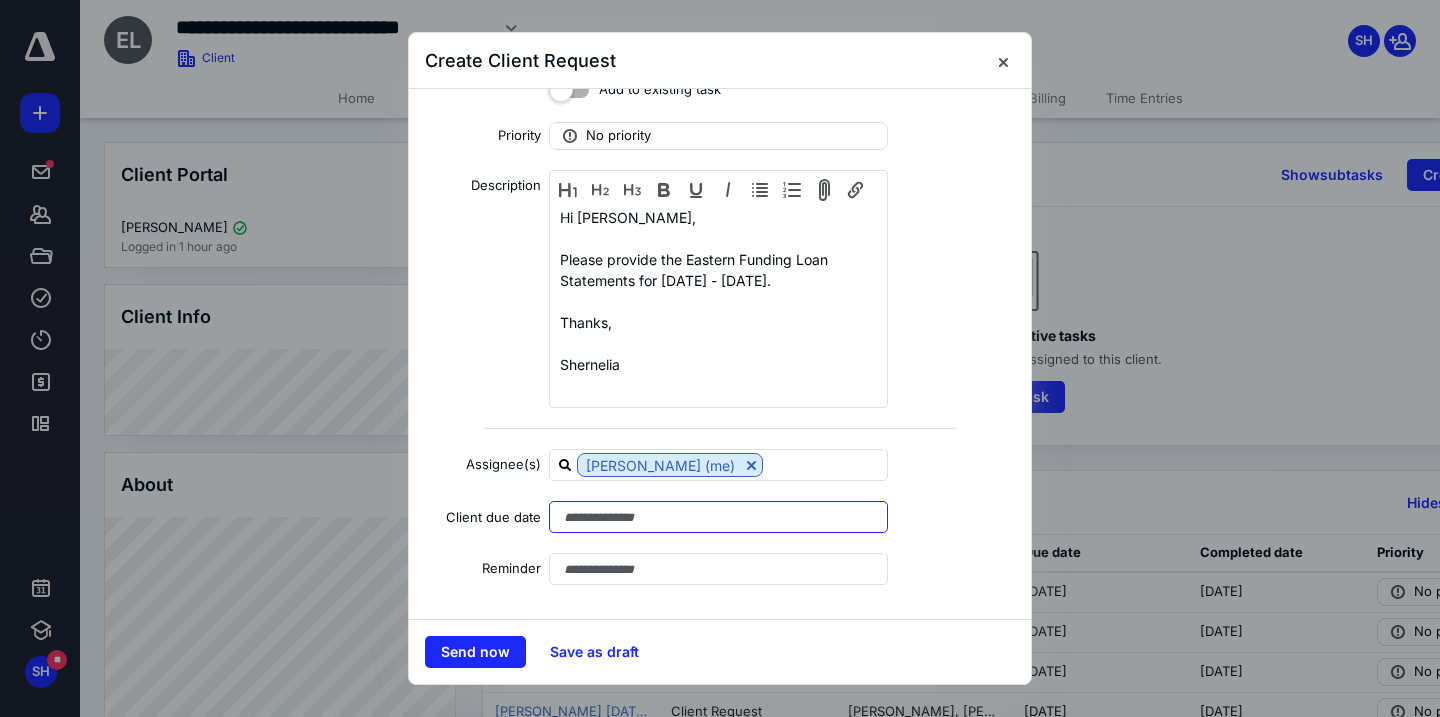 click at bounding box center (718, 517) 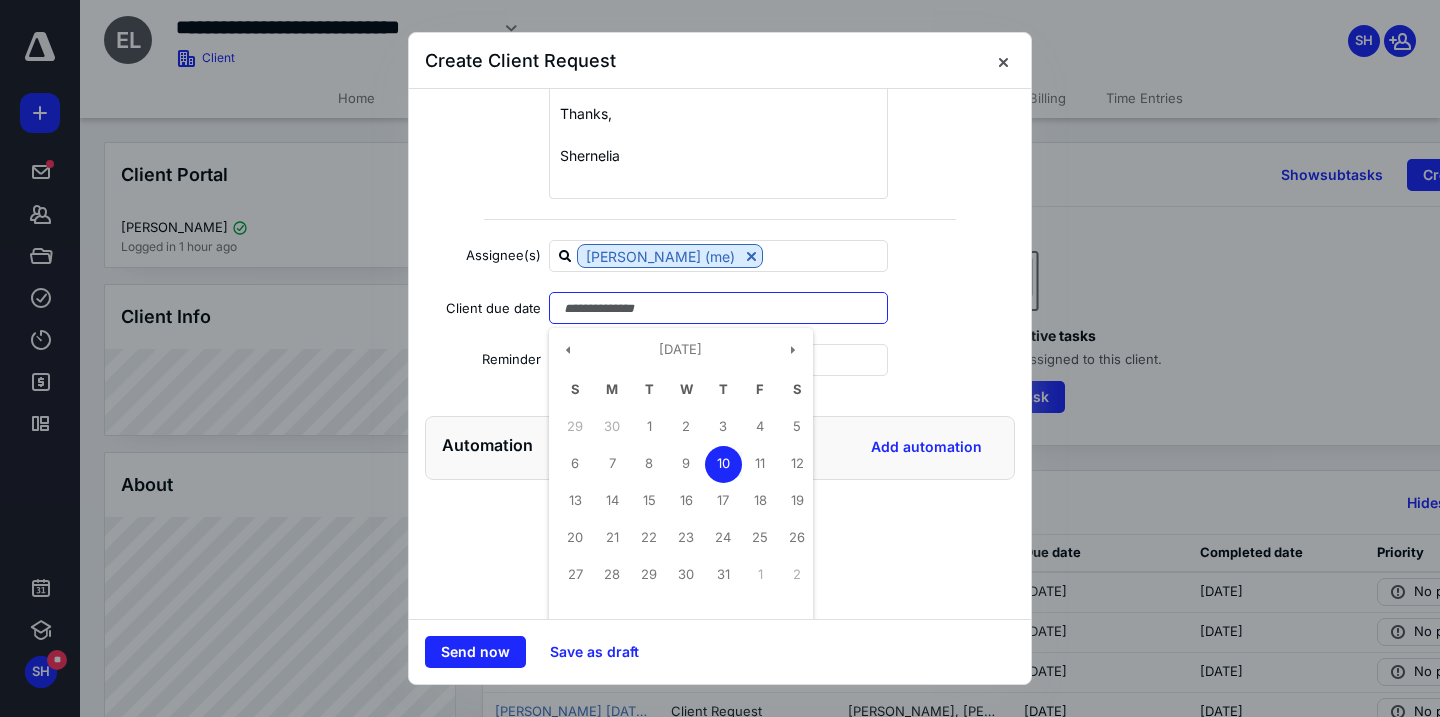 scroll, scrollTop: 379, scrollLeft: 0, axis: vertical 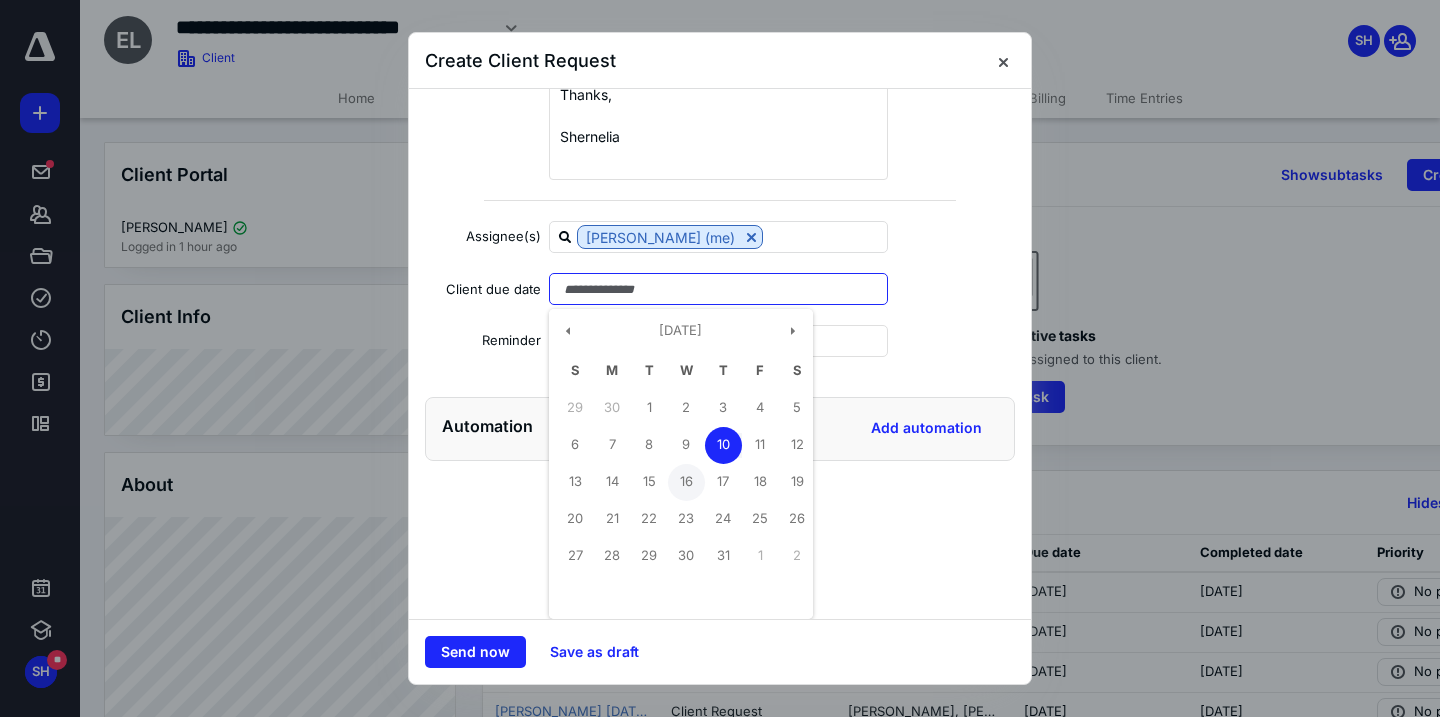 click on "16" at bounding box center [686, 482] 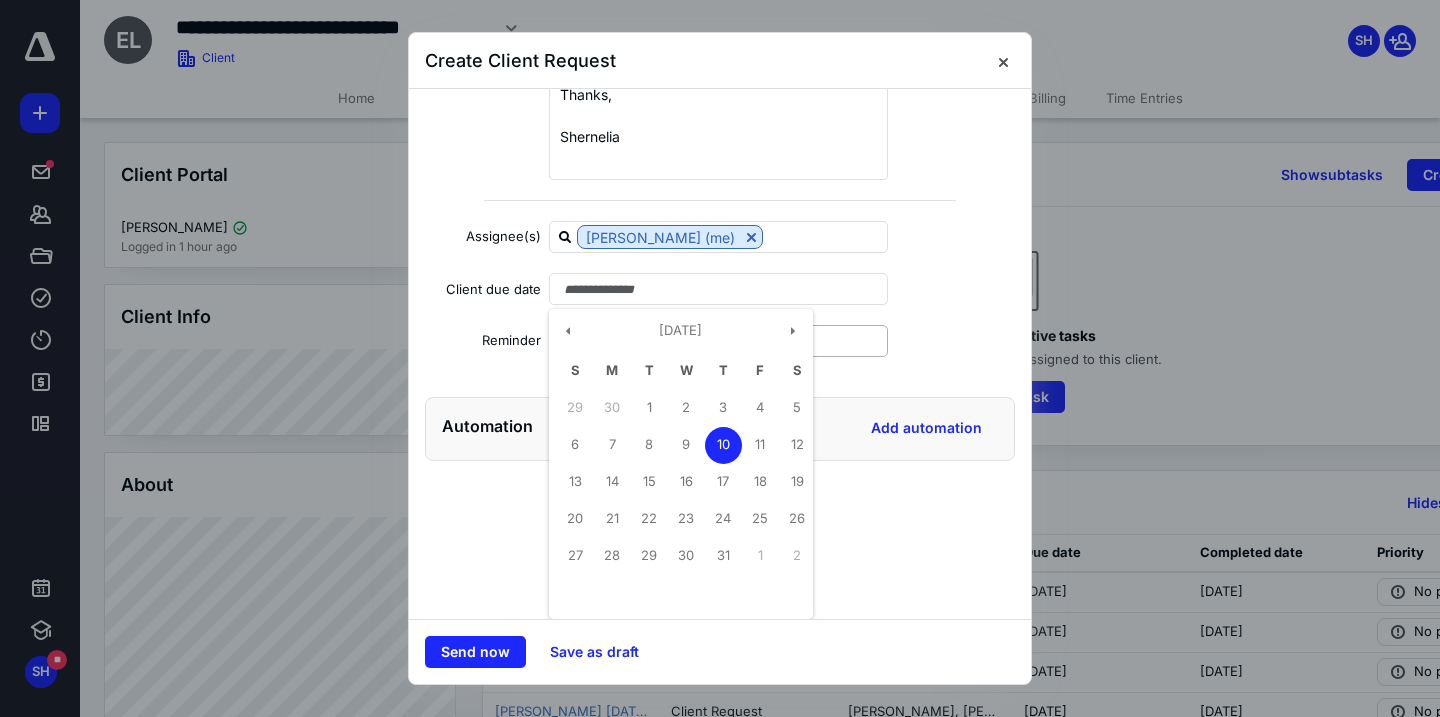 type on "**********" 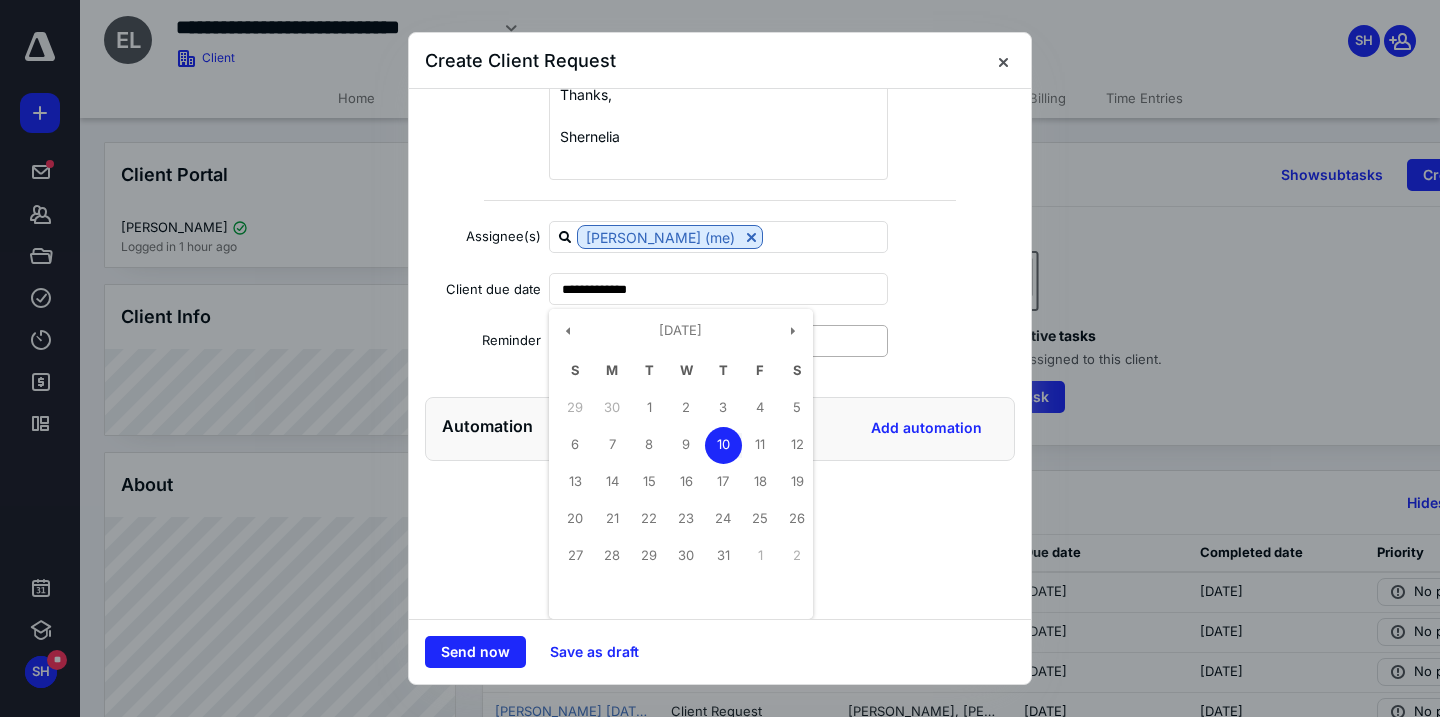 scroll, scrollTop: 253, scrollLeft: 0, axis: vertical 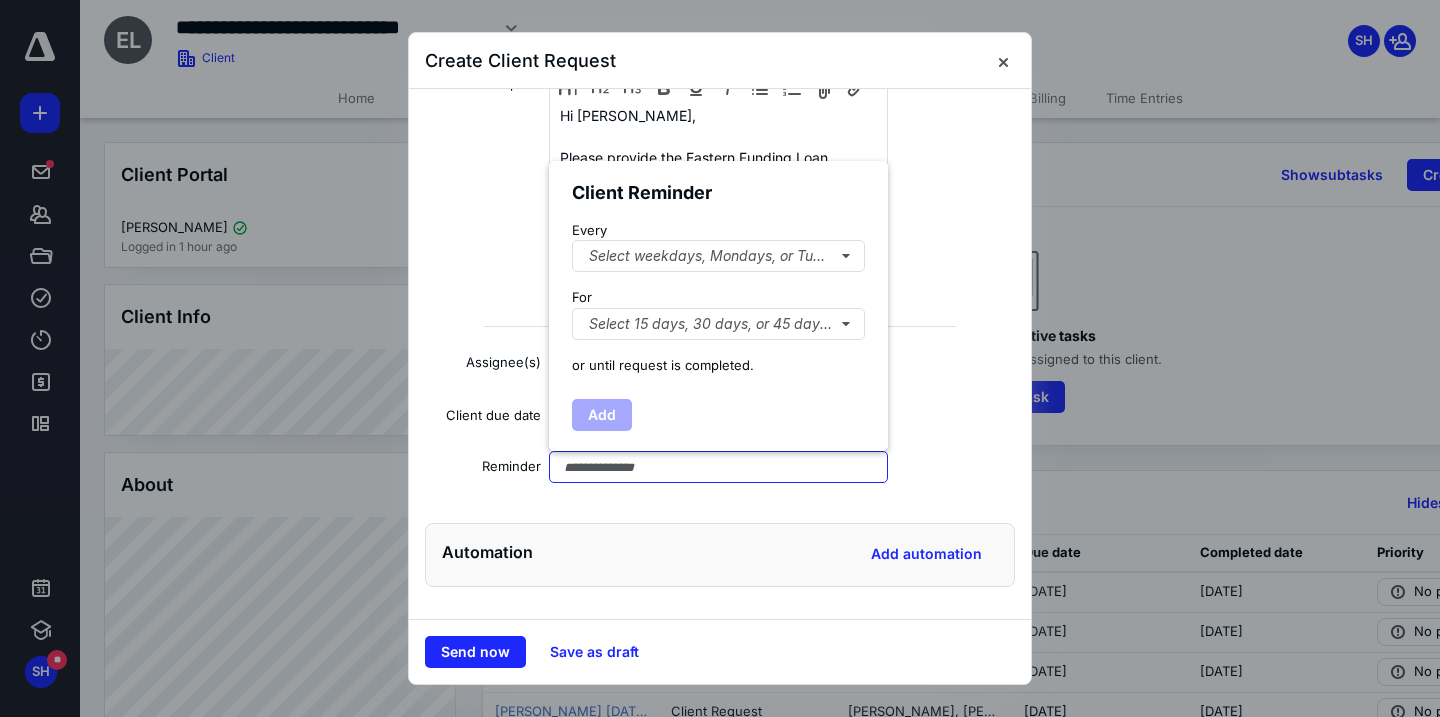 click at bounding box center (718, 467) 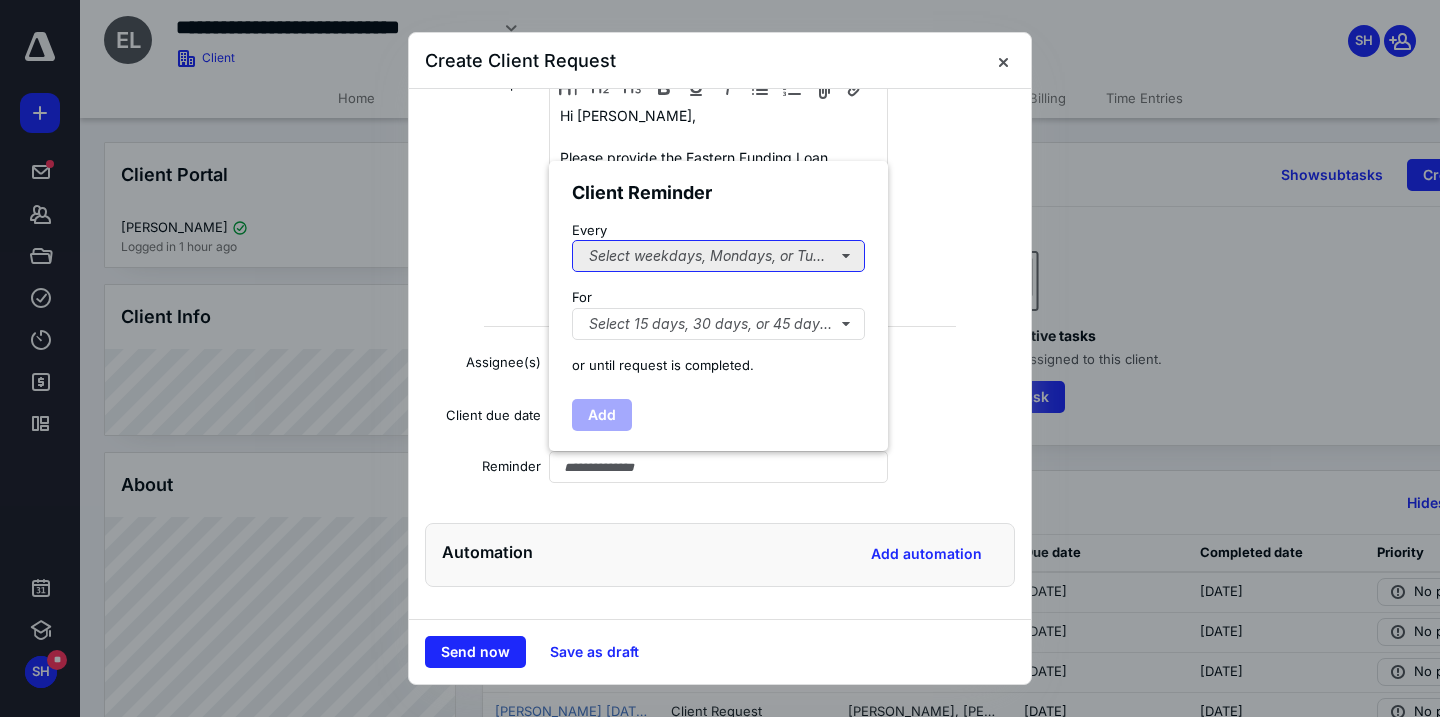 click on "Select weekdays, Mondays, or Tues..." at bounding box center [718, 256] 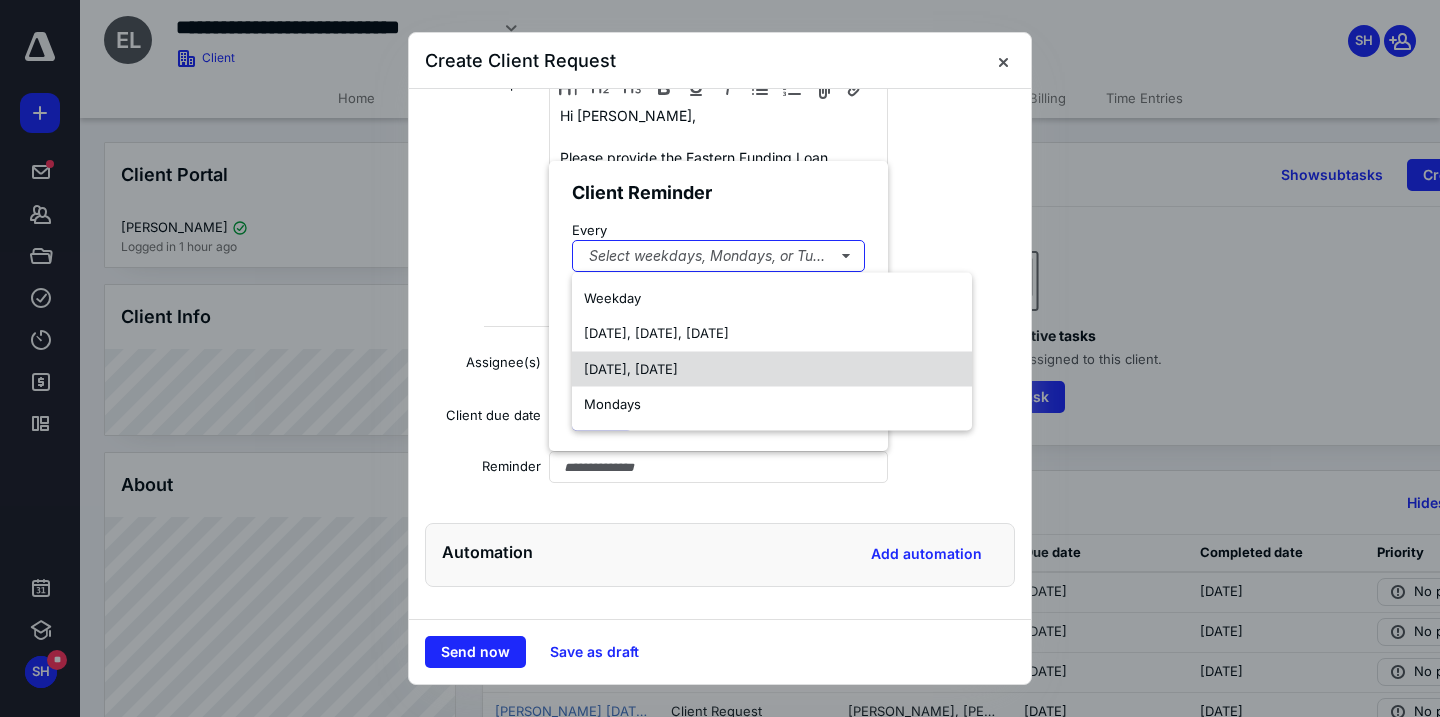 click on "[DATE], [DATE]" at bounding box center [772, 369] 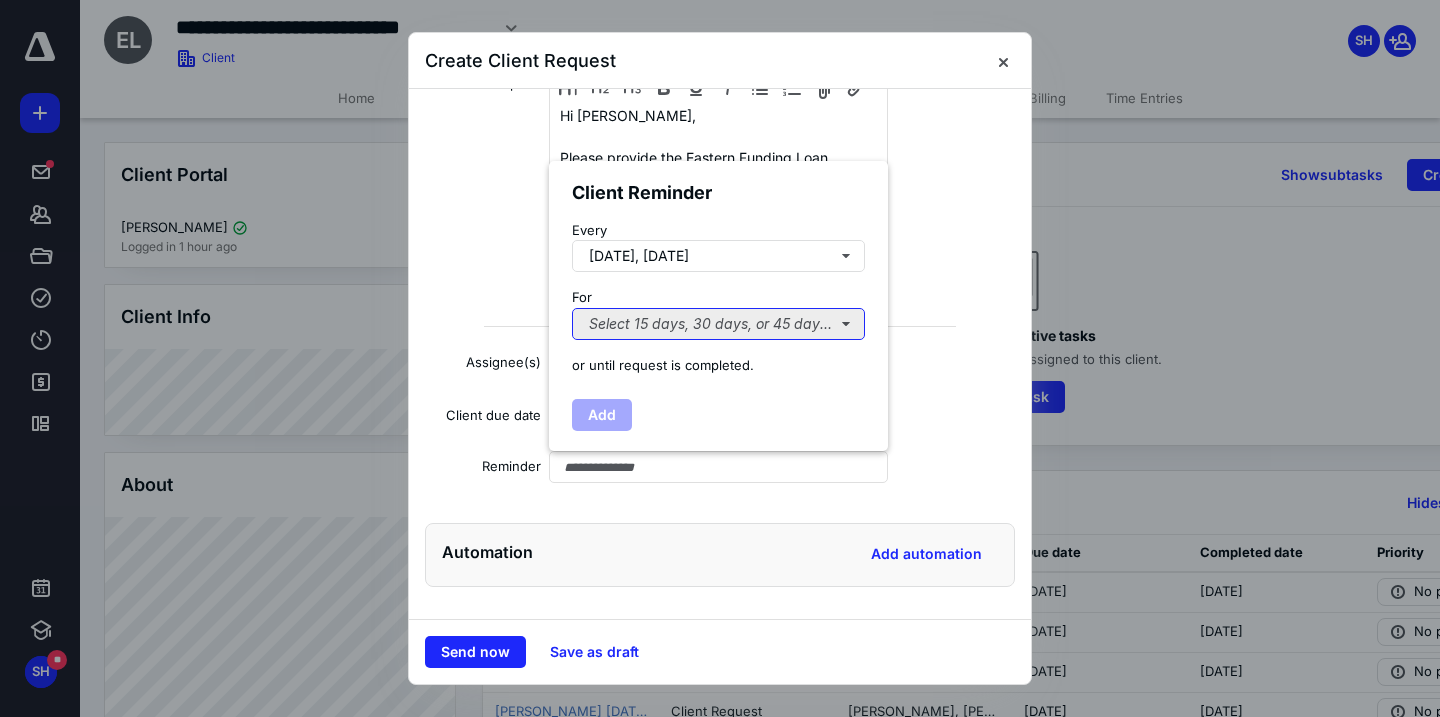 click on "Select 15 days, 30 days, or 45 days..." at bounding box center (718, 324) 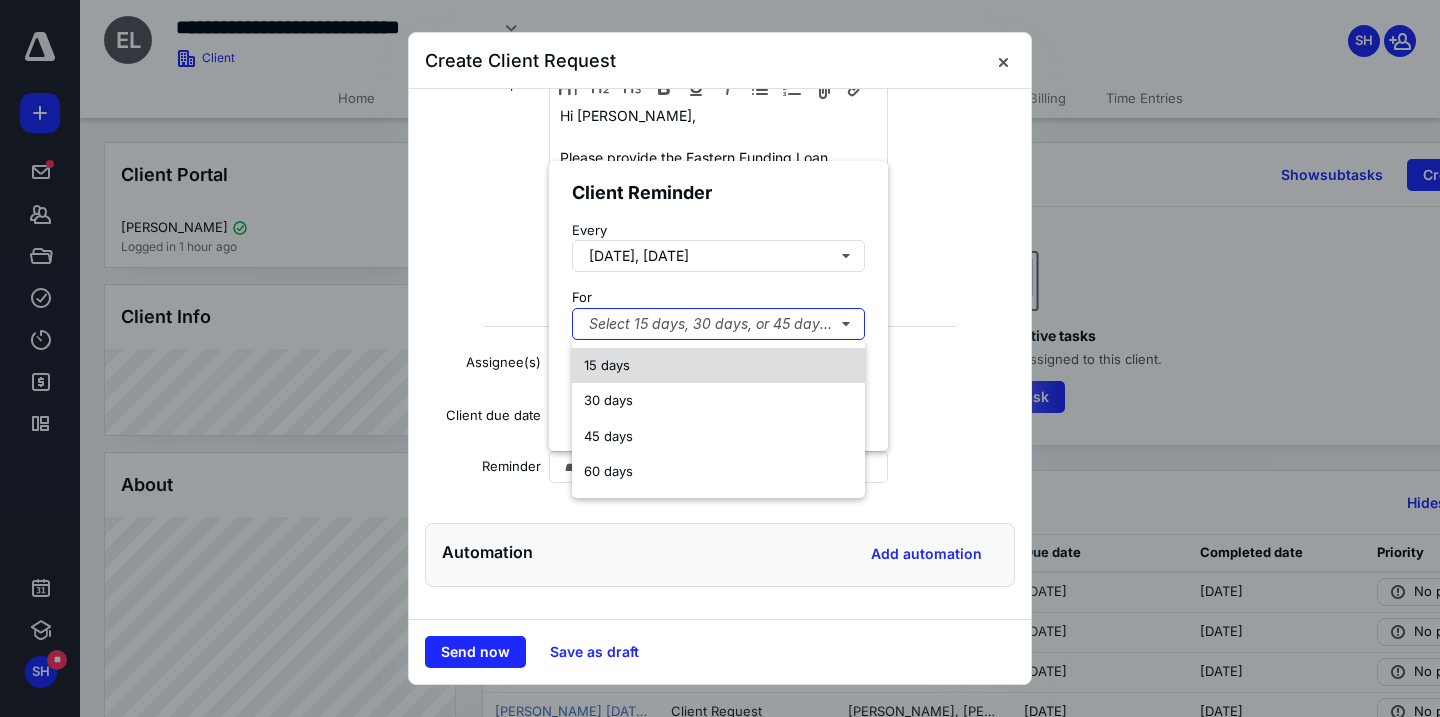 click on "15 days" at bounding box center [718, 366] 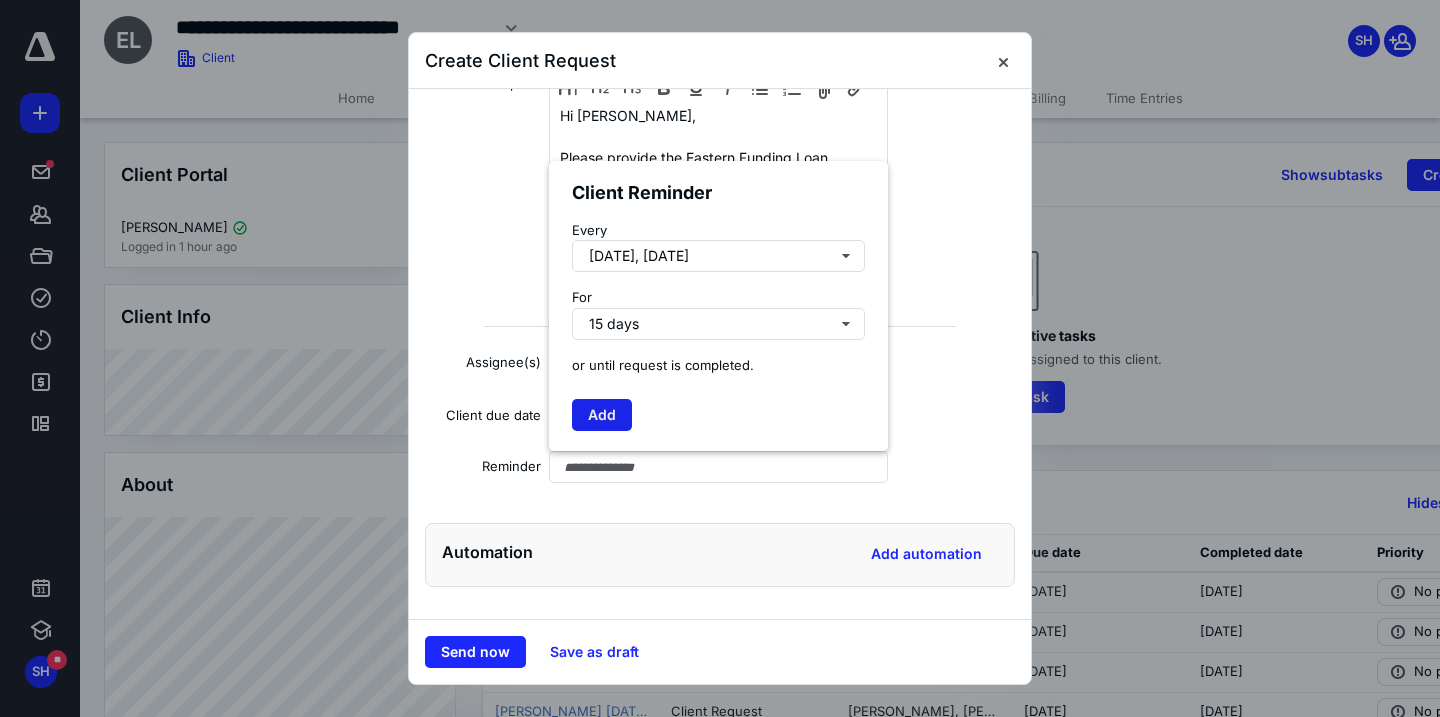 click on "Add" at bounding box center [602, 415] 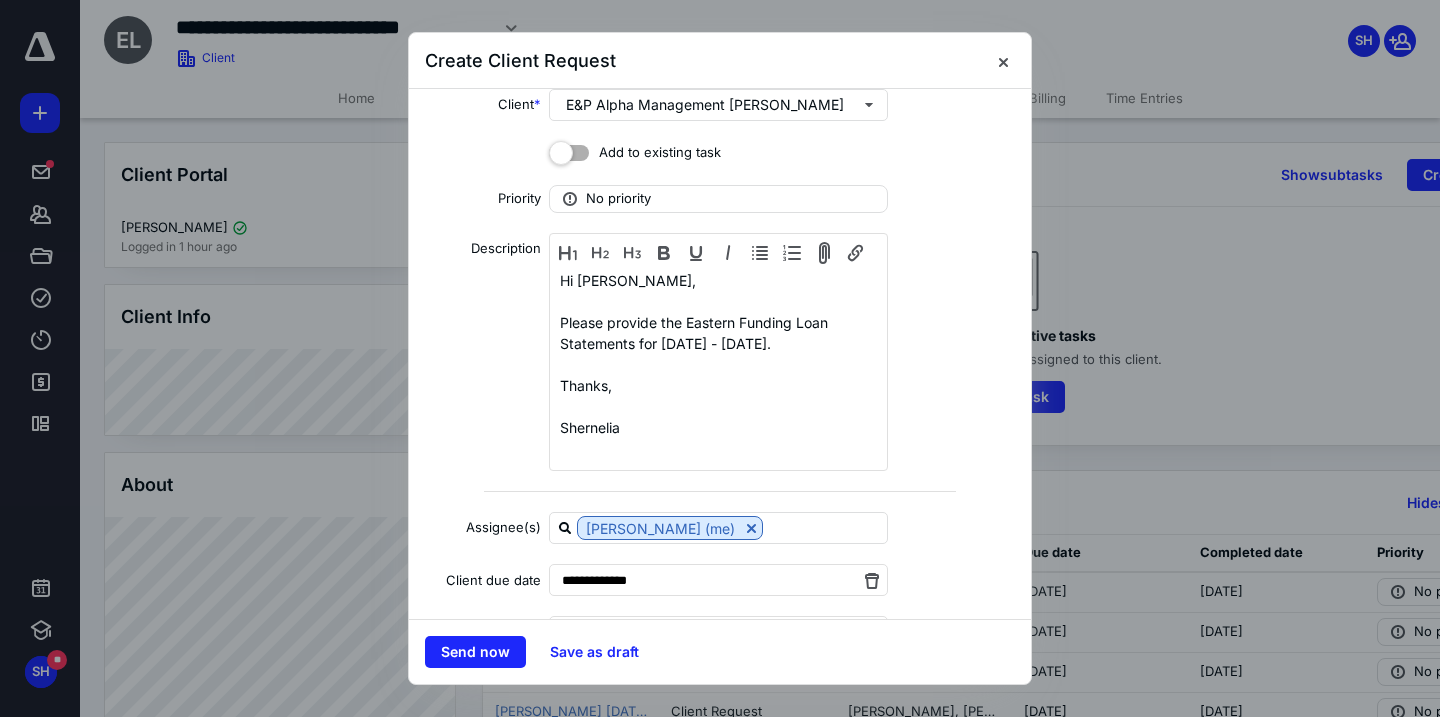 scroll, scrollTop: 0, scrollLeft: 0, axis: both 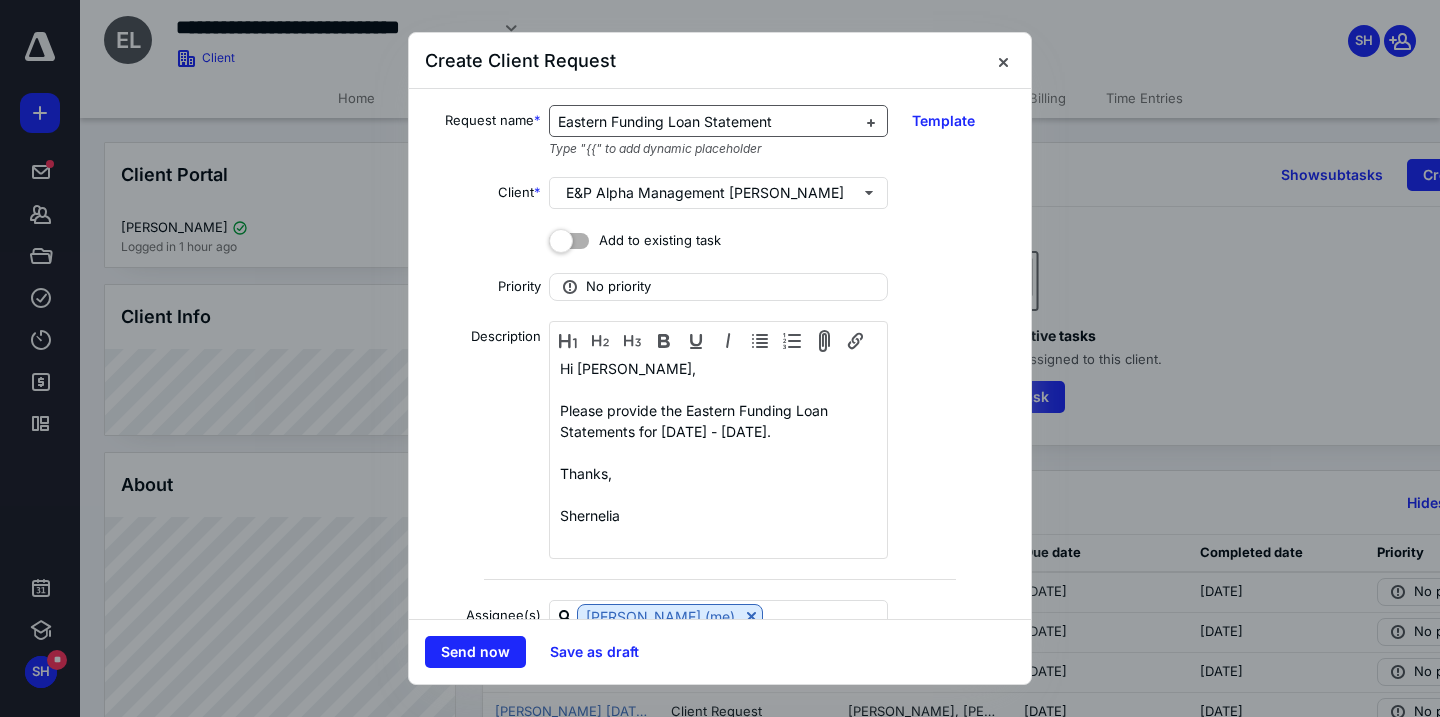 click on "Eastern Funding Loan Statement" at bounding box center (706, 122) 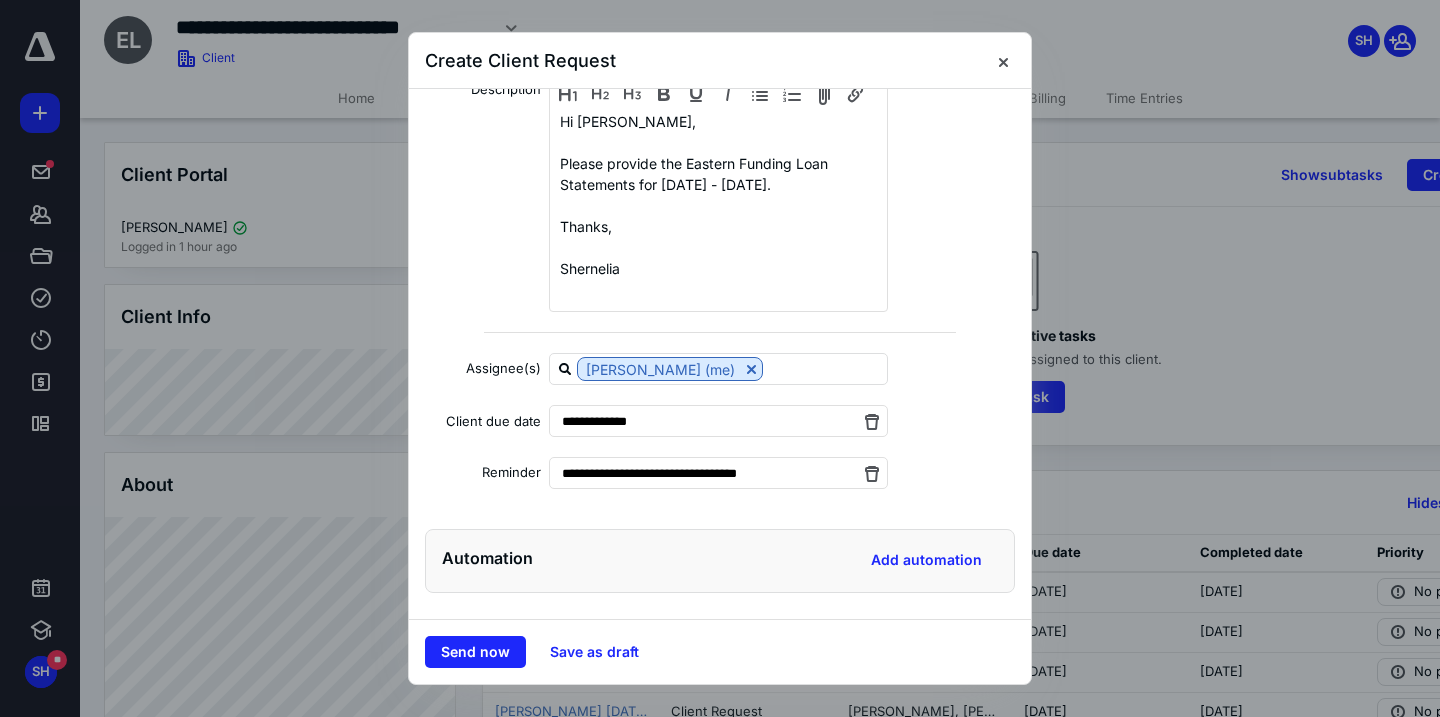 scroll, scrollTop: 253, scrollLeft: 0, axis: vertical 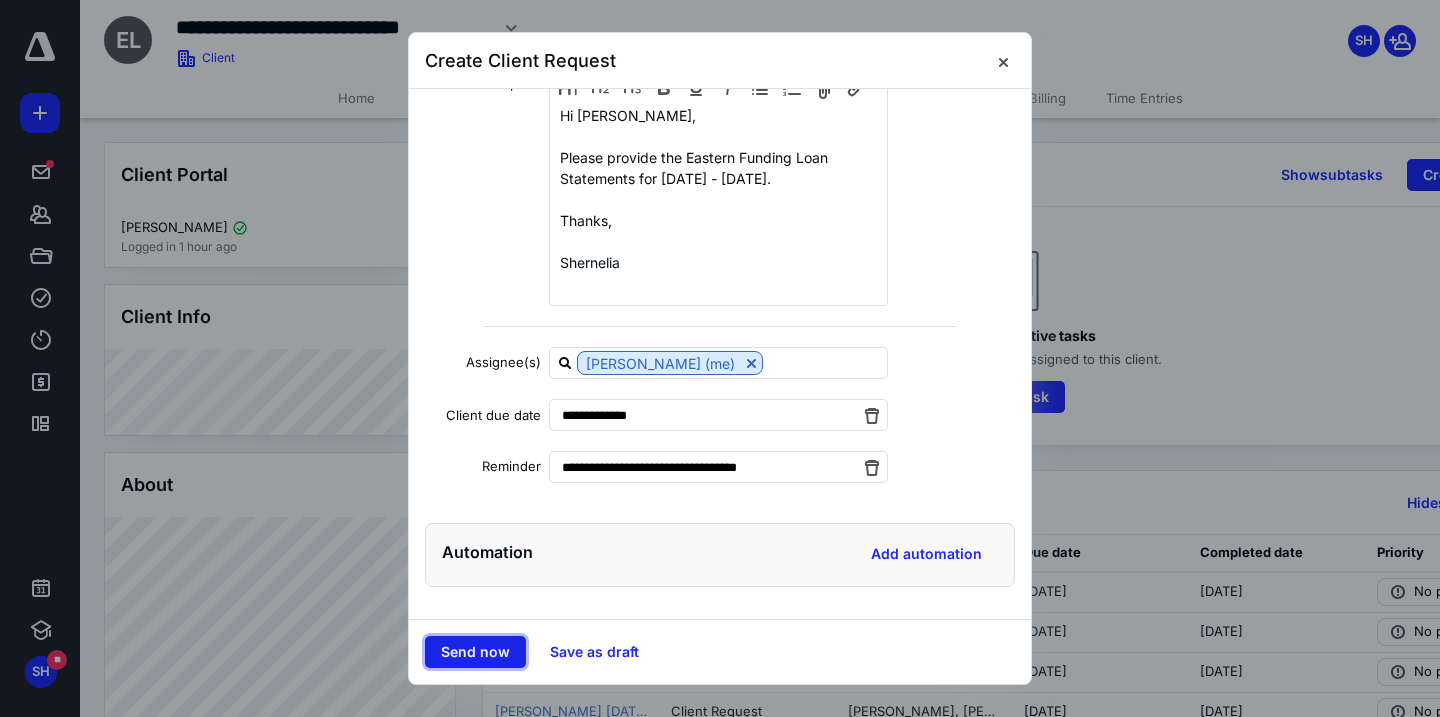 click on "Send now" at bounding box center (475, 652) 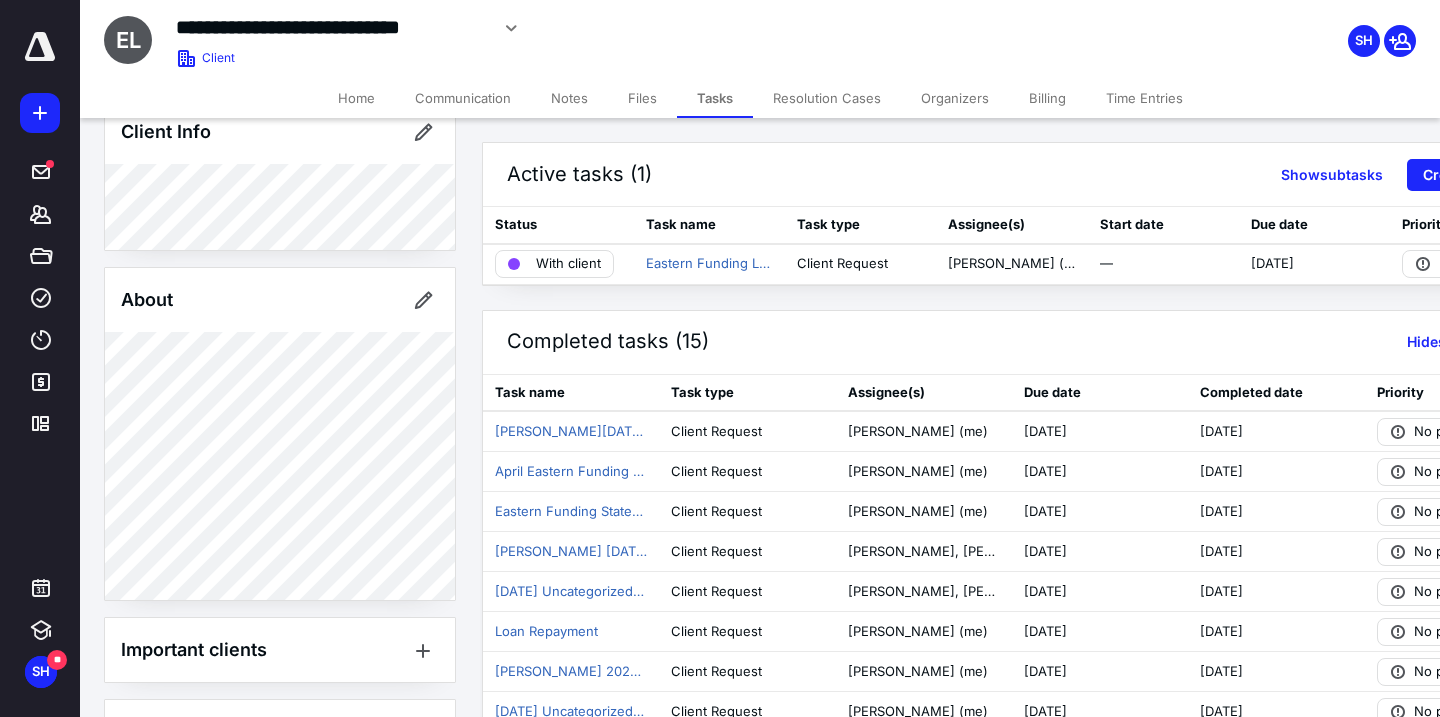 scroll, scrollTop: 188, scrollLeft: 0, axis: vertical 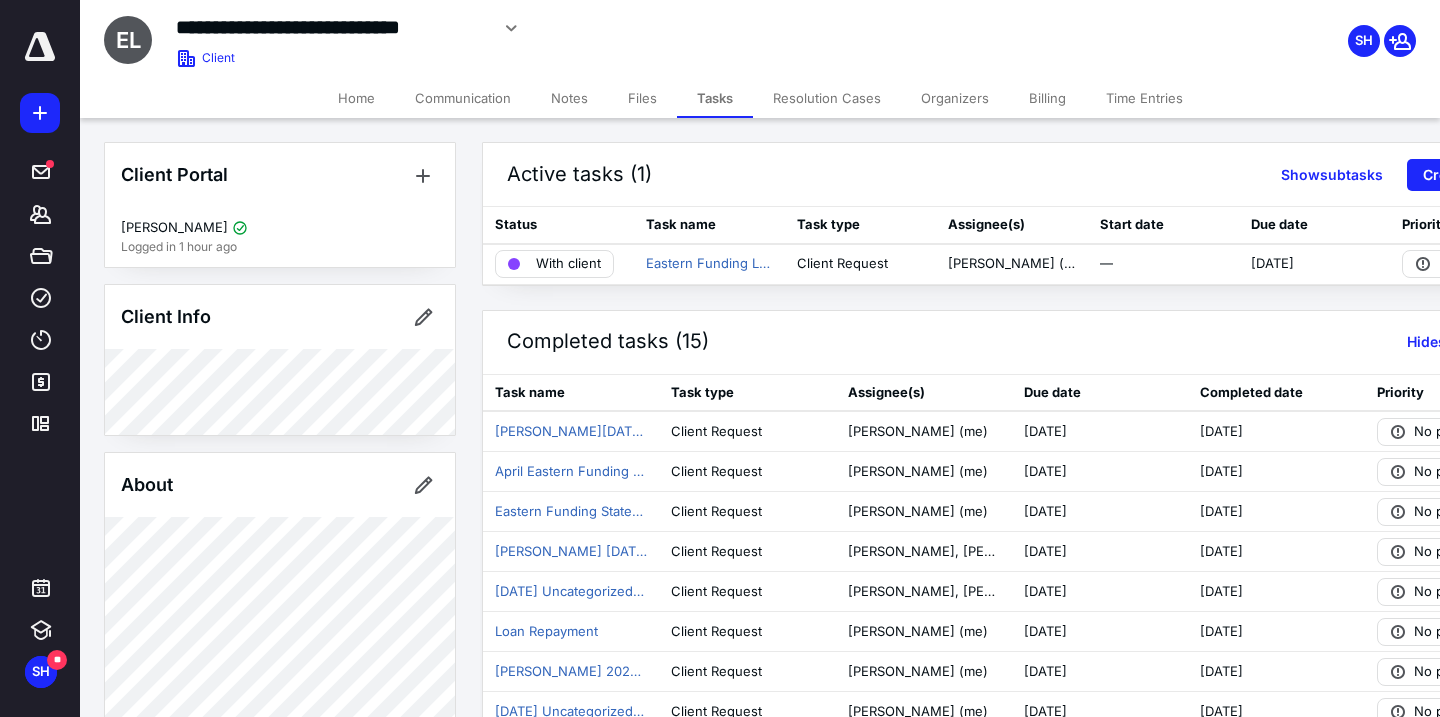 click on "Files" at bounding box center (642, 98) 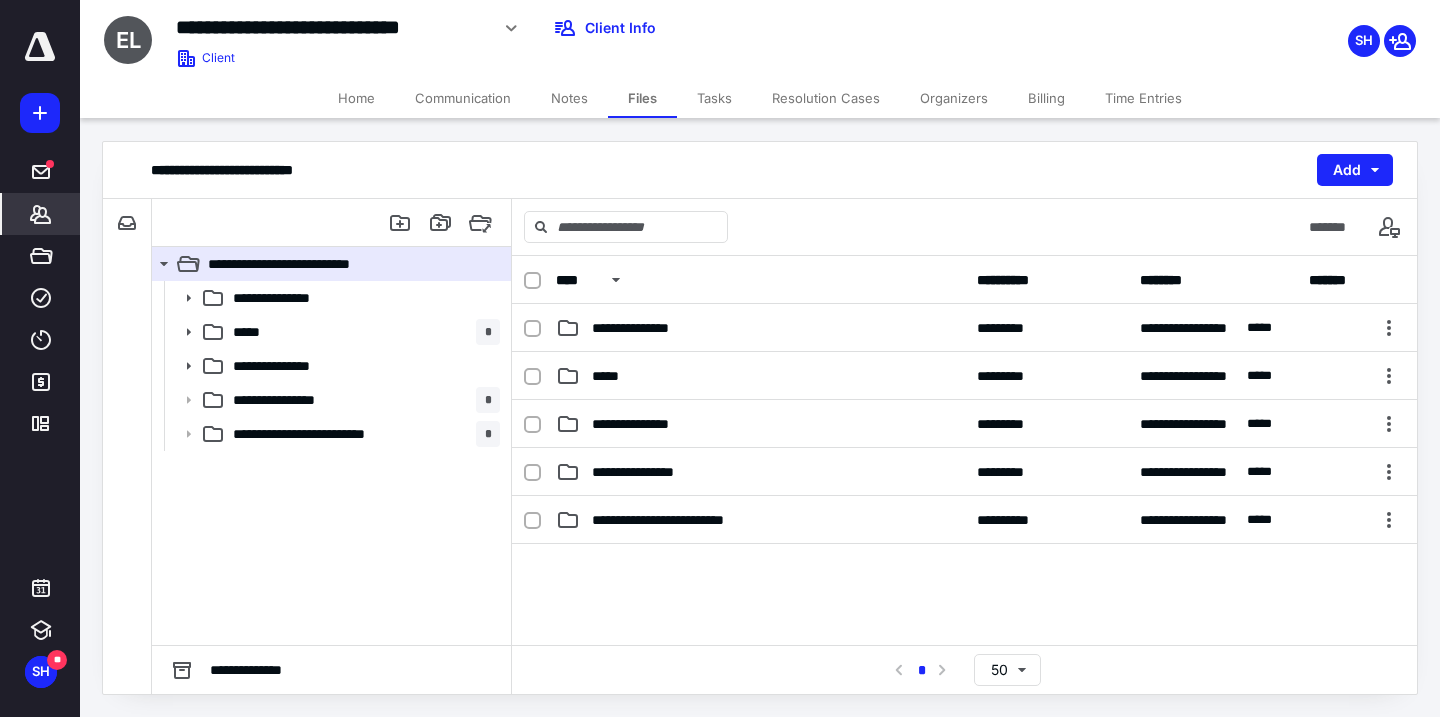 click 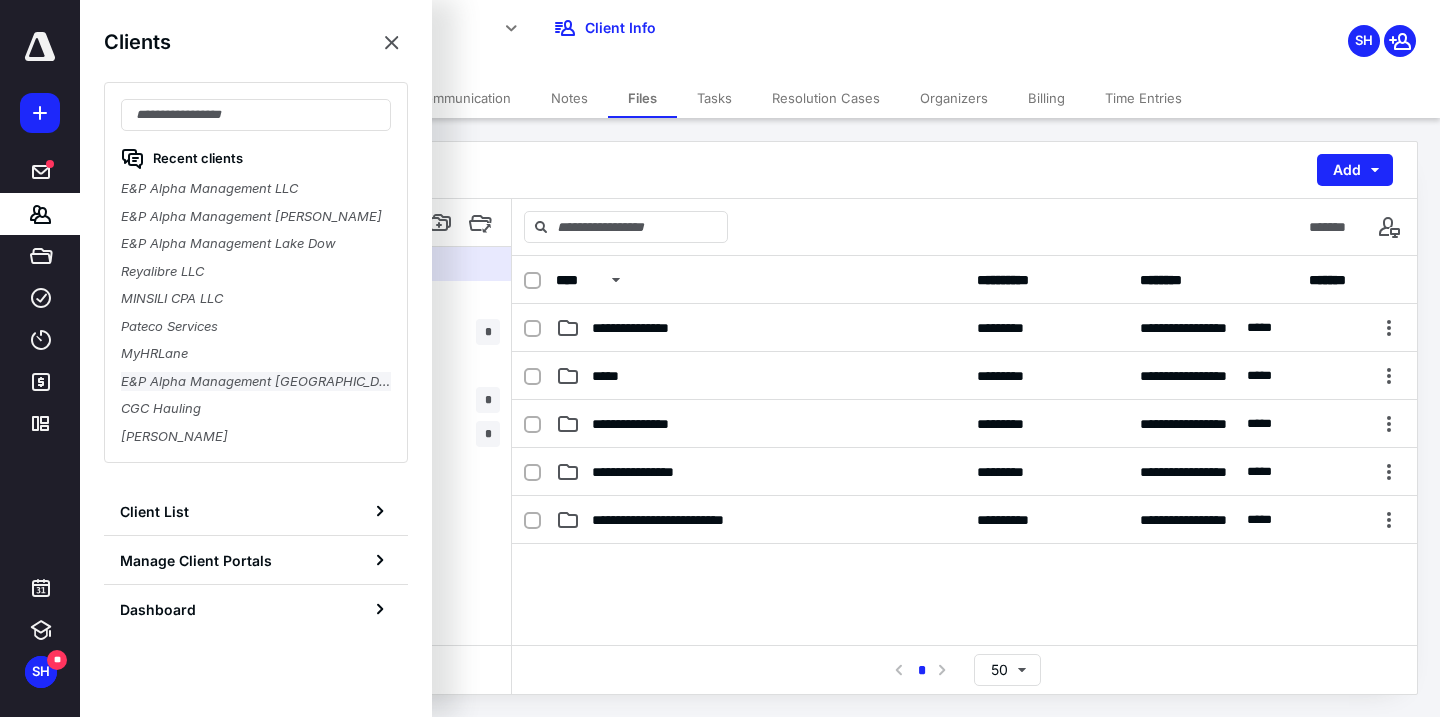 click on "E&P Alpha Management [GEOGRAPHIC_DATA]" at bounding box center (256, 382) 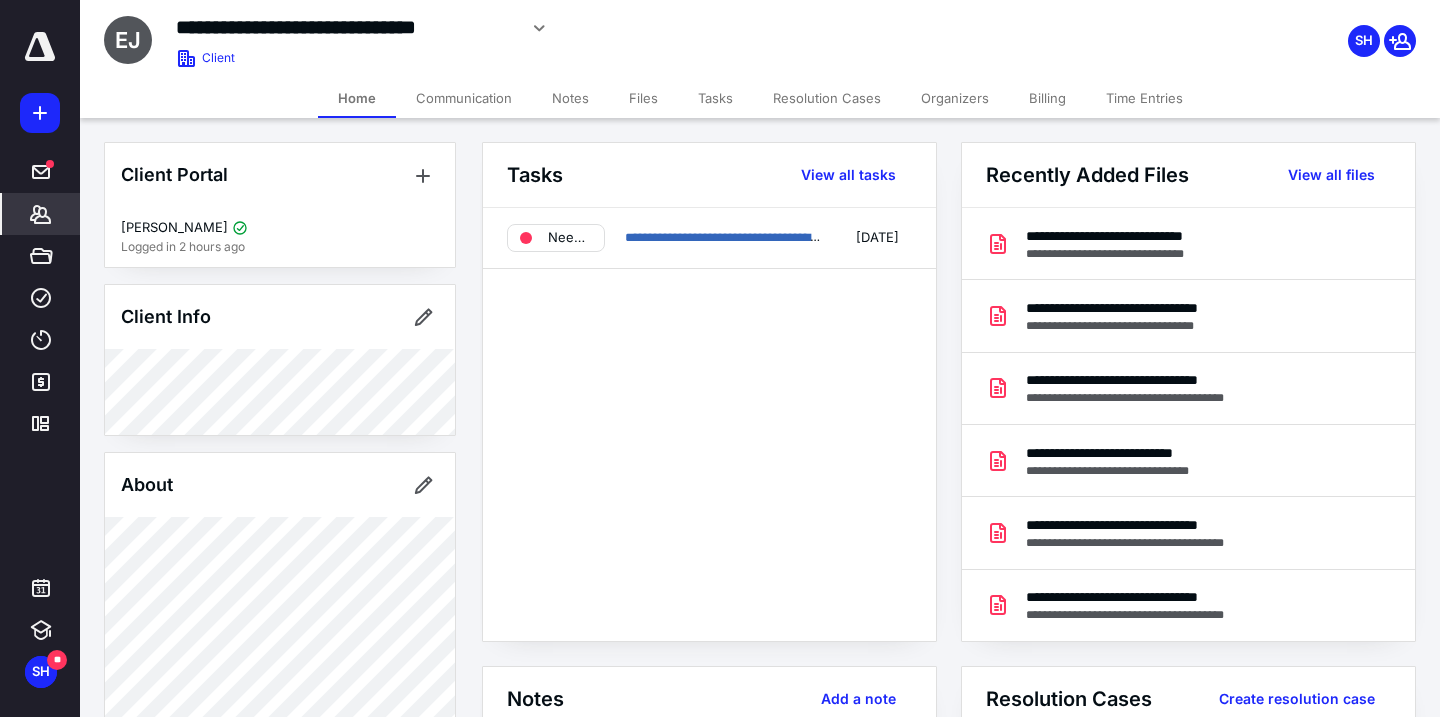 click on "Files" at bounding box center (643, 98) 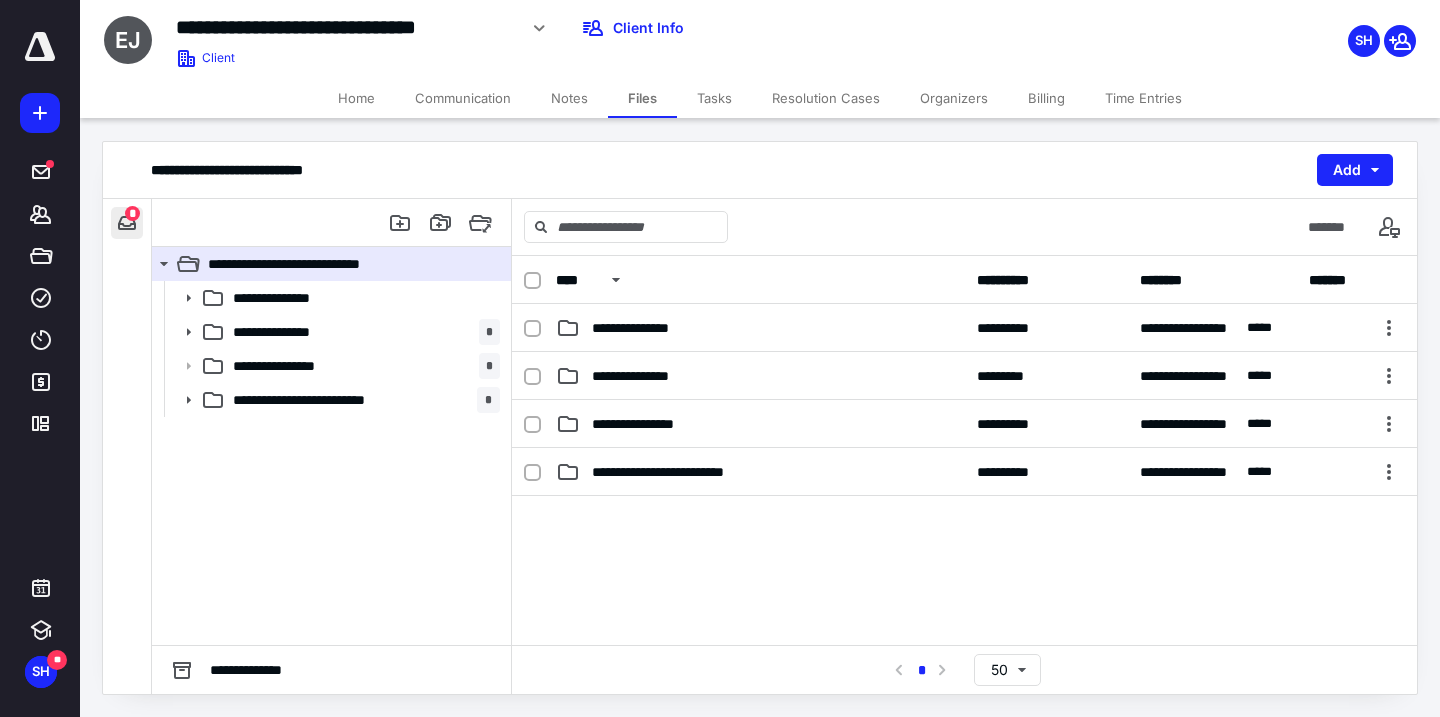 click at bounding box center [127, 223] 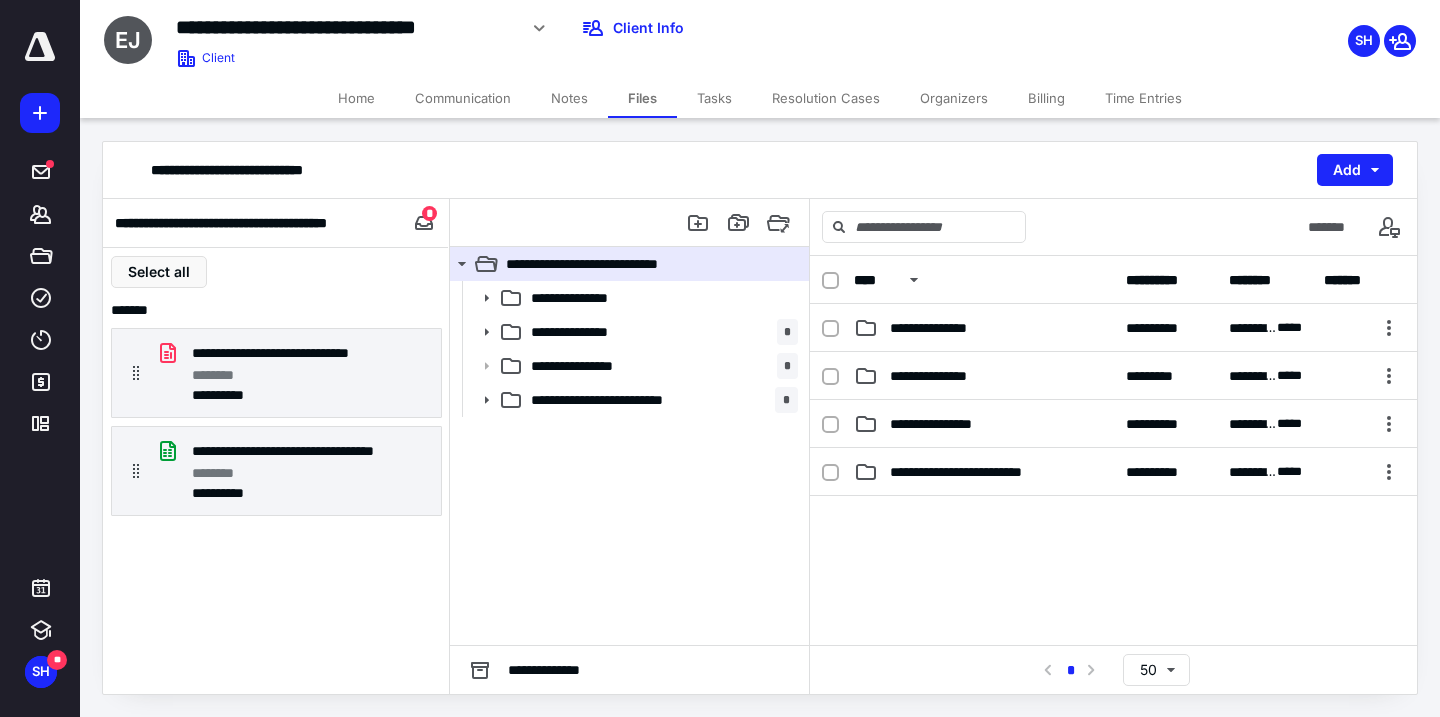 click on "*" at bounding box center [429, 213] 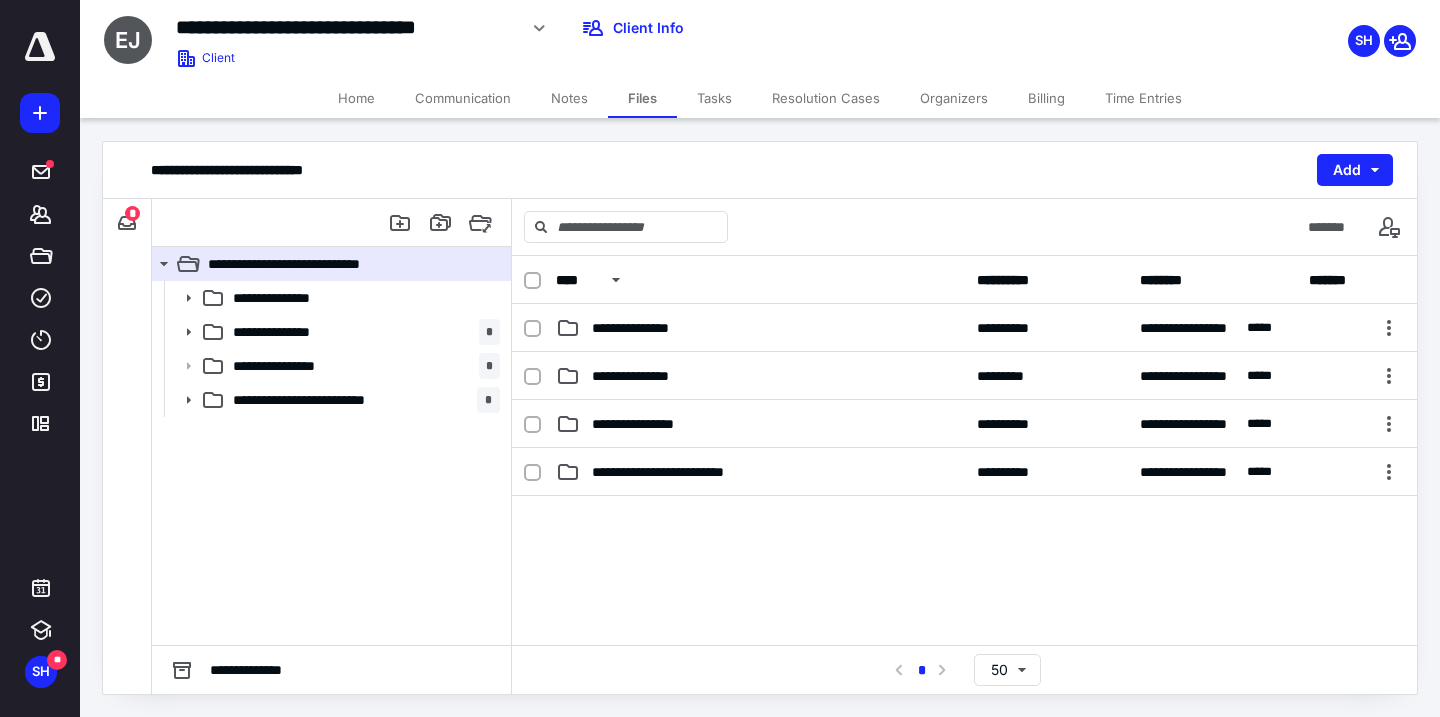 click on "Tasks" at bounding box center [714, 98] 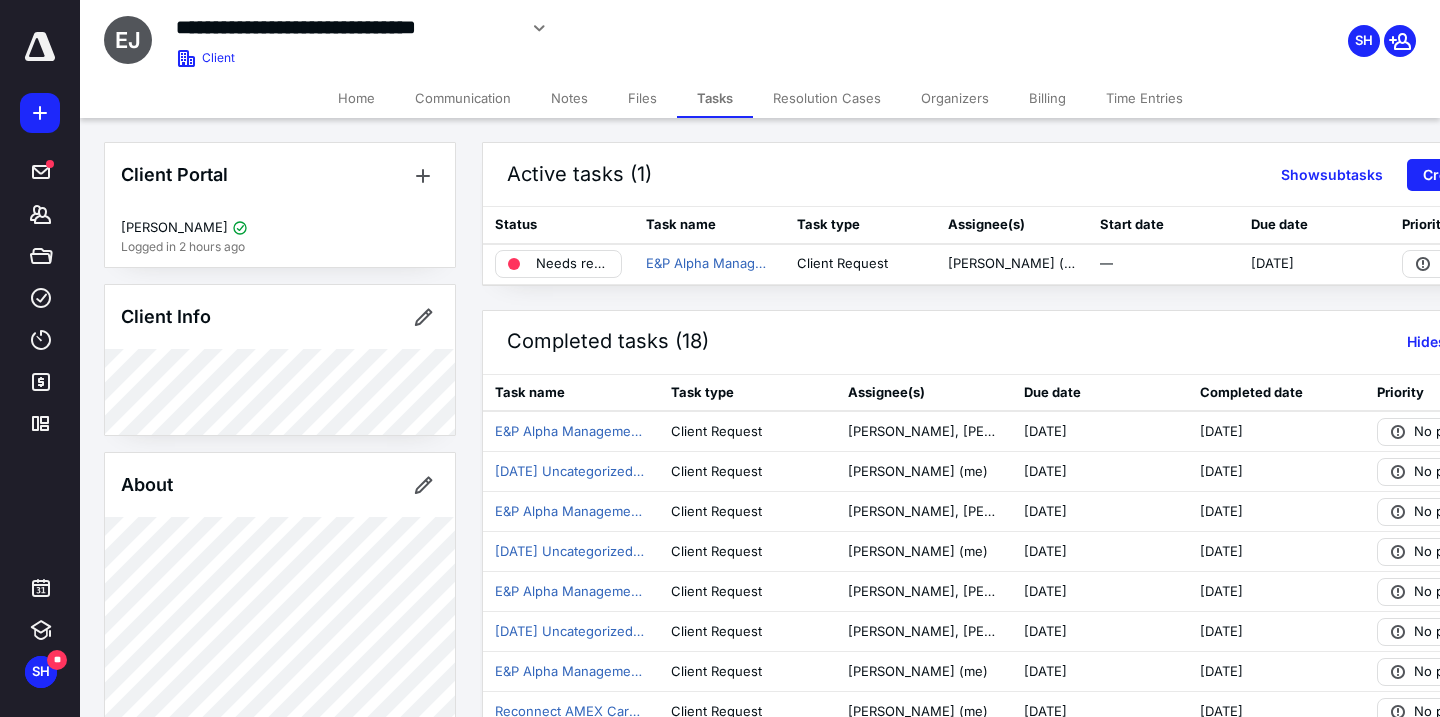 click on "Files" at bounding box center [642, 98] 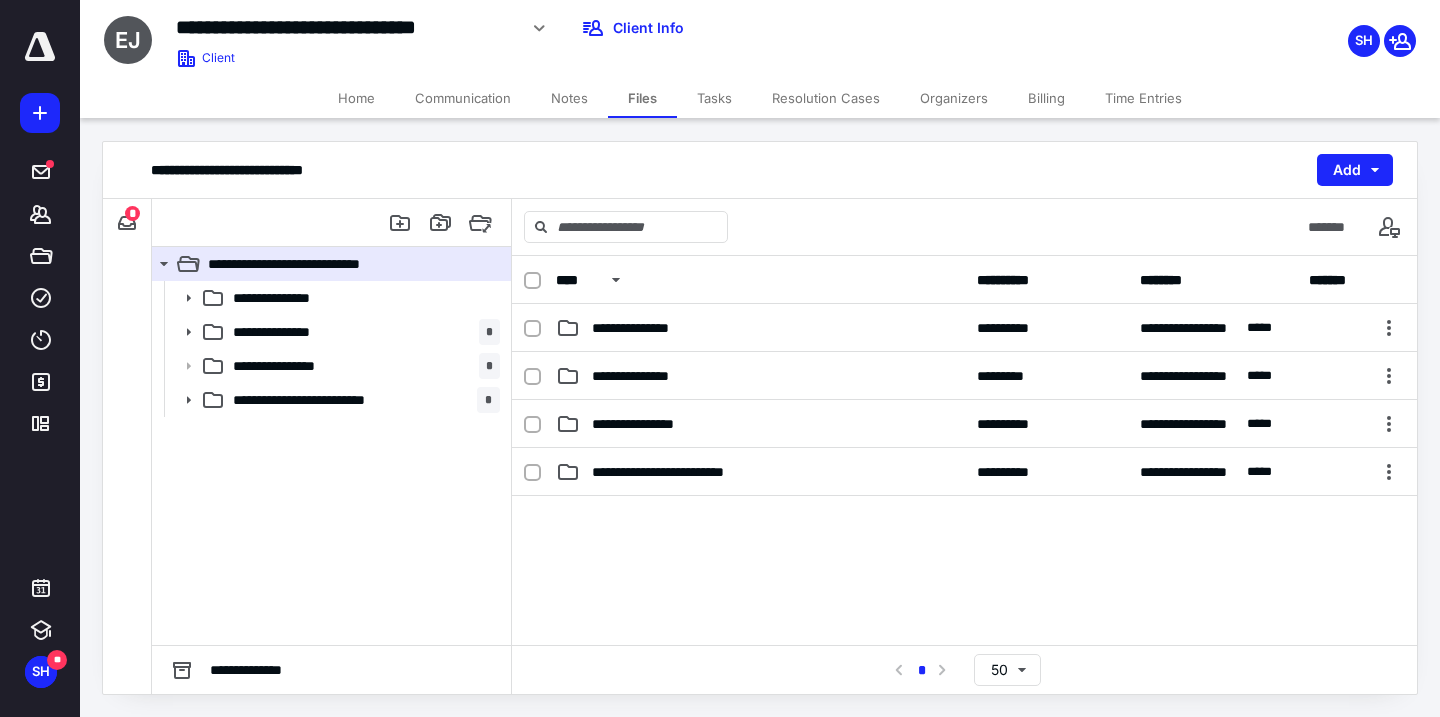 click on "Tasks" at bounding box center [714, 98] 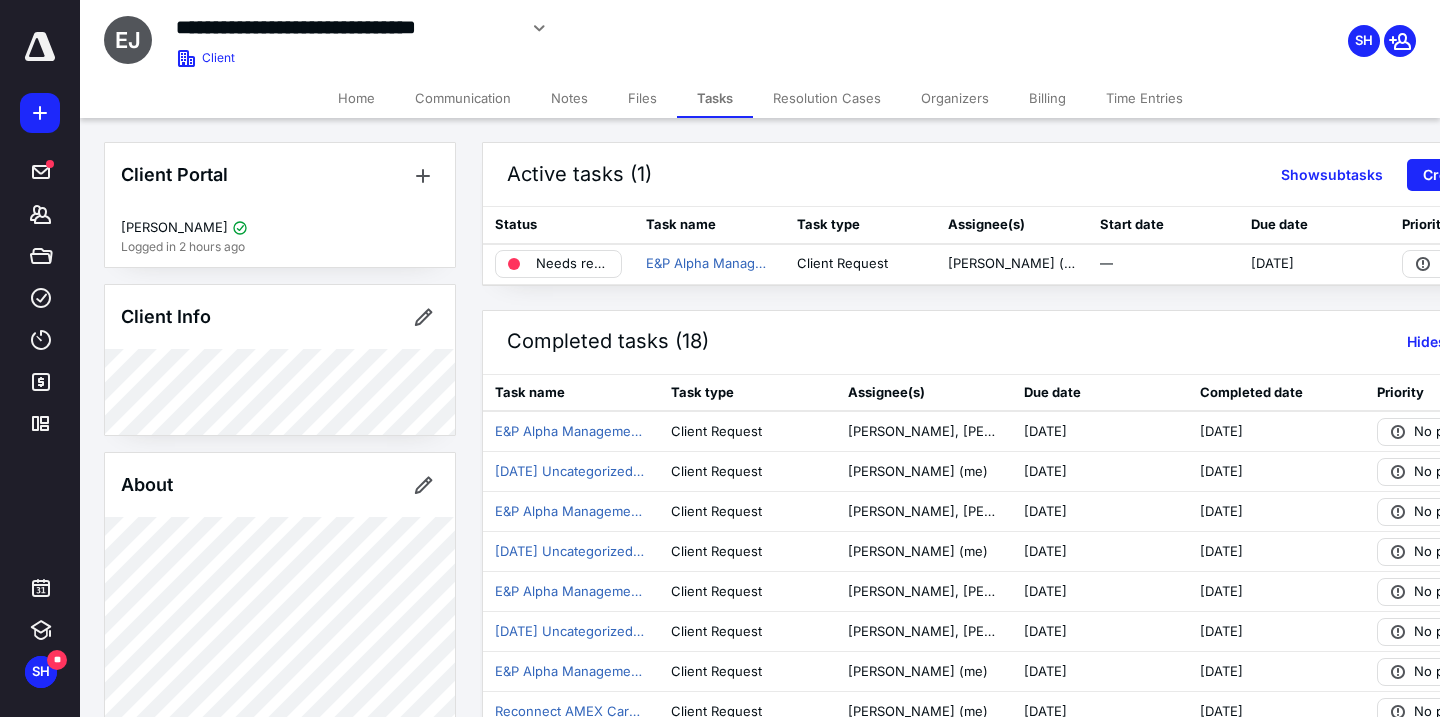 click 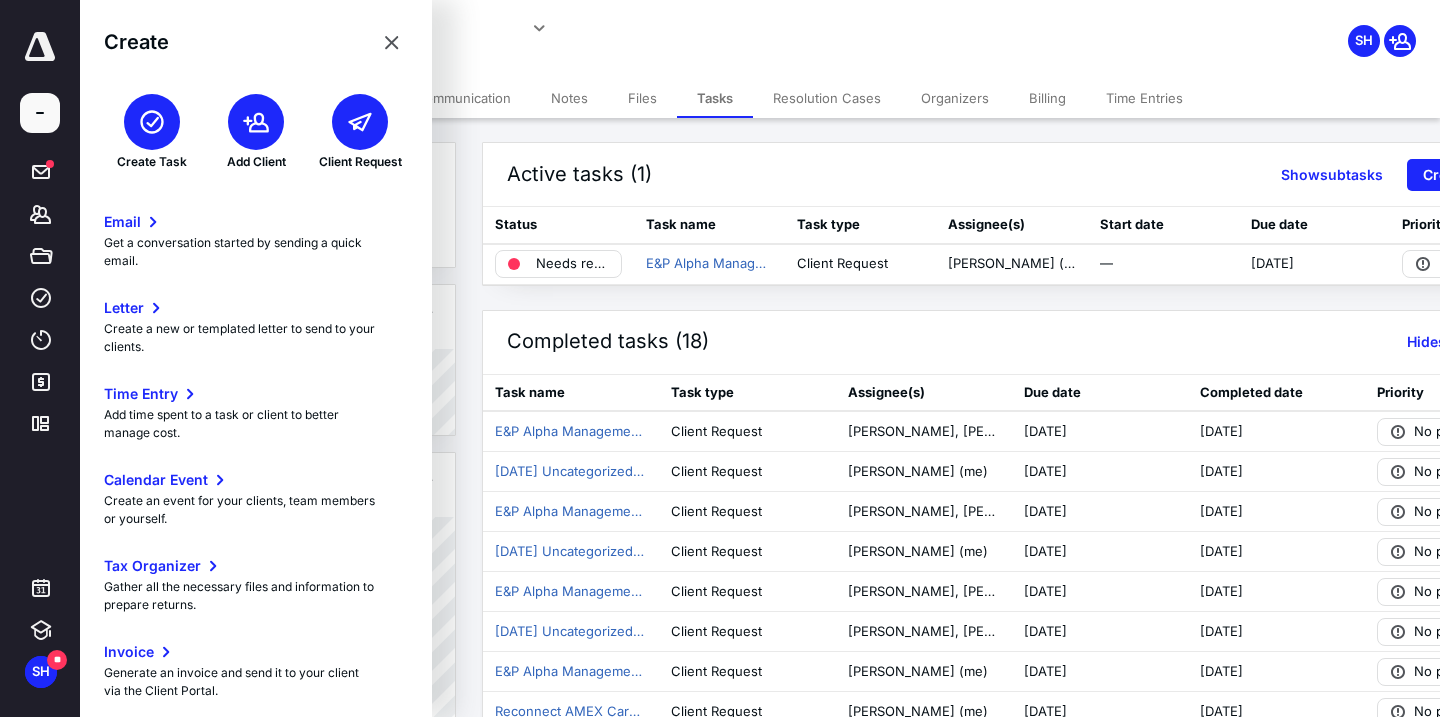 click 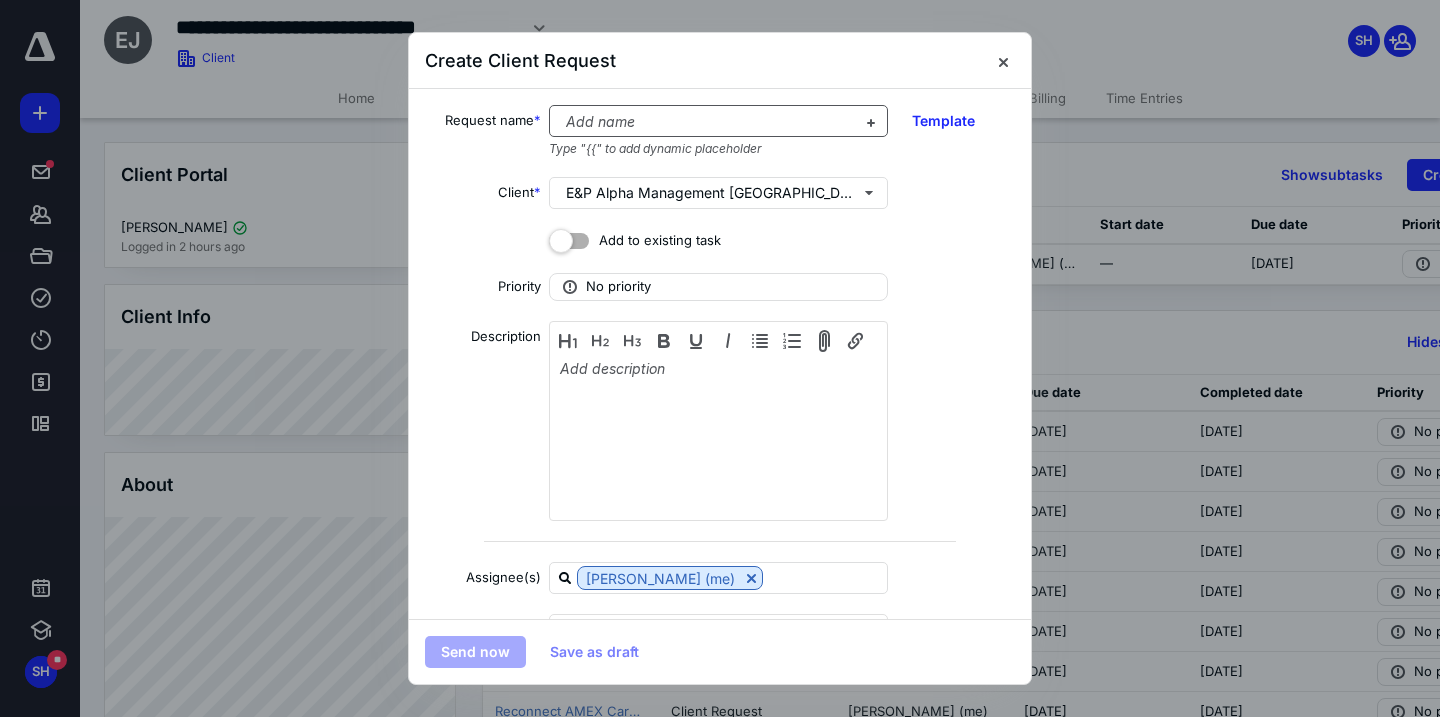 click at bounding box center [706, 122] 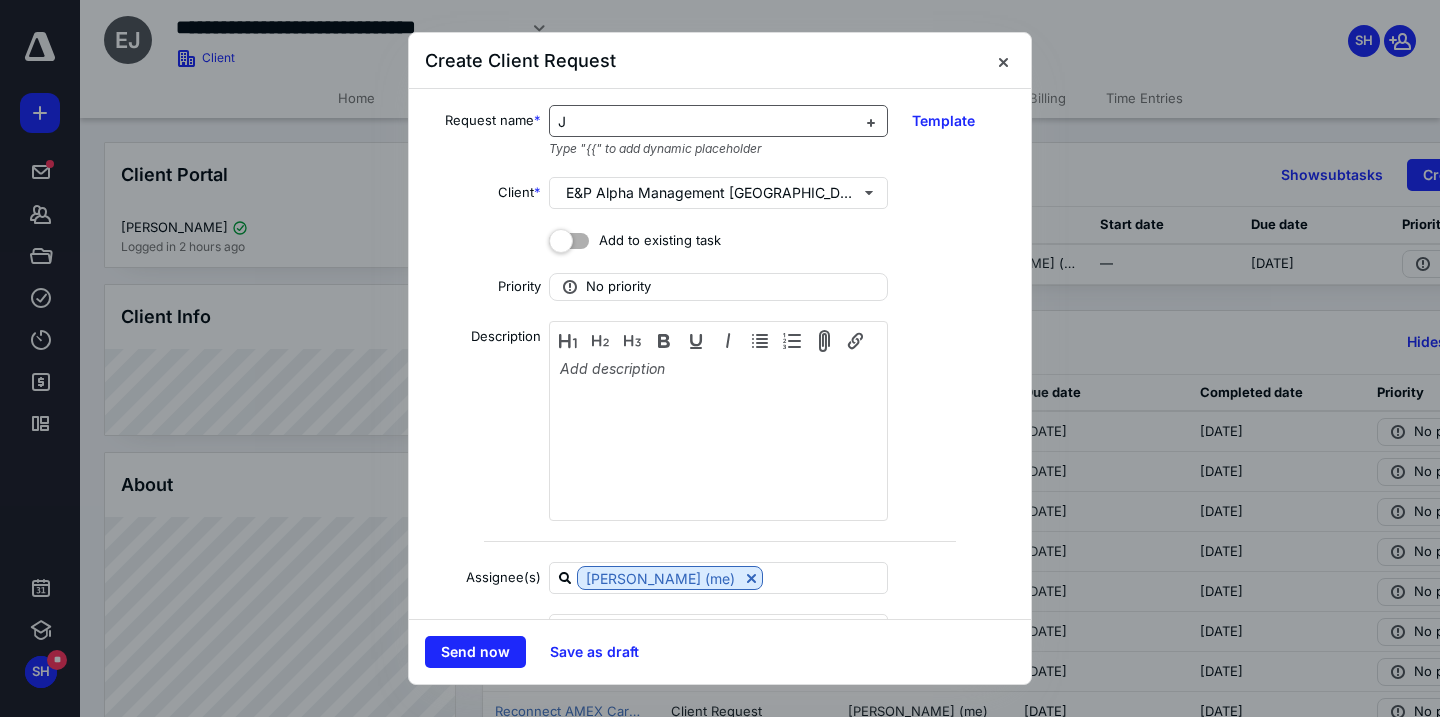type 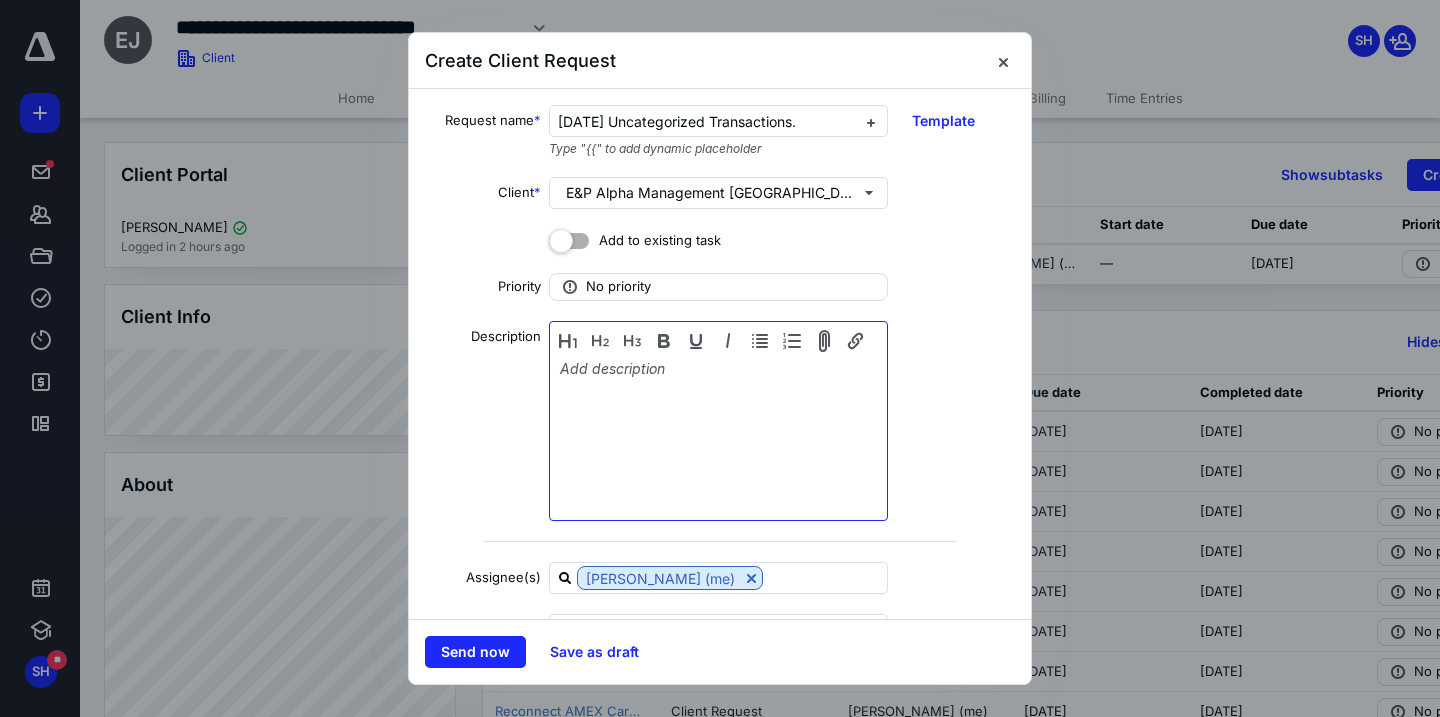 click at bounding box center (718, 423) 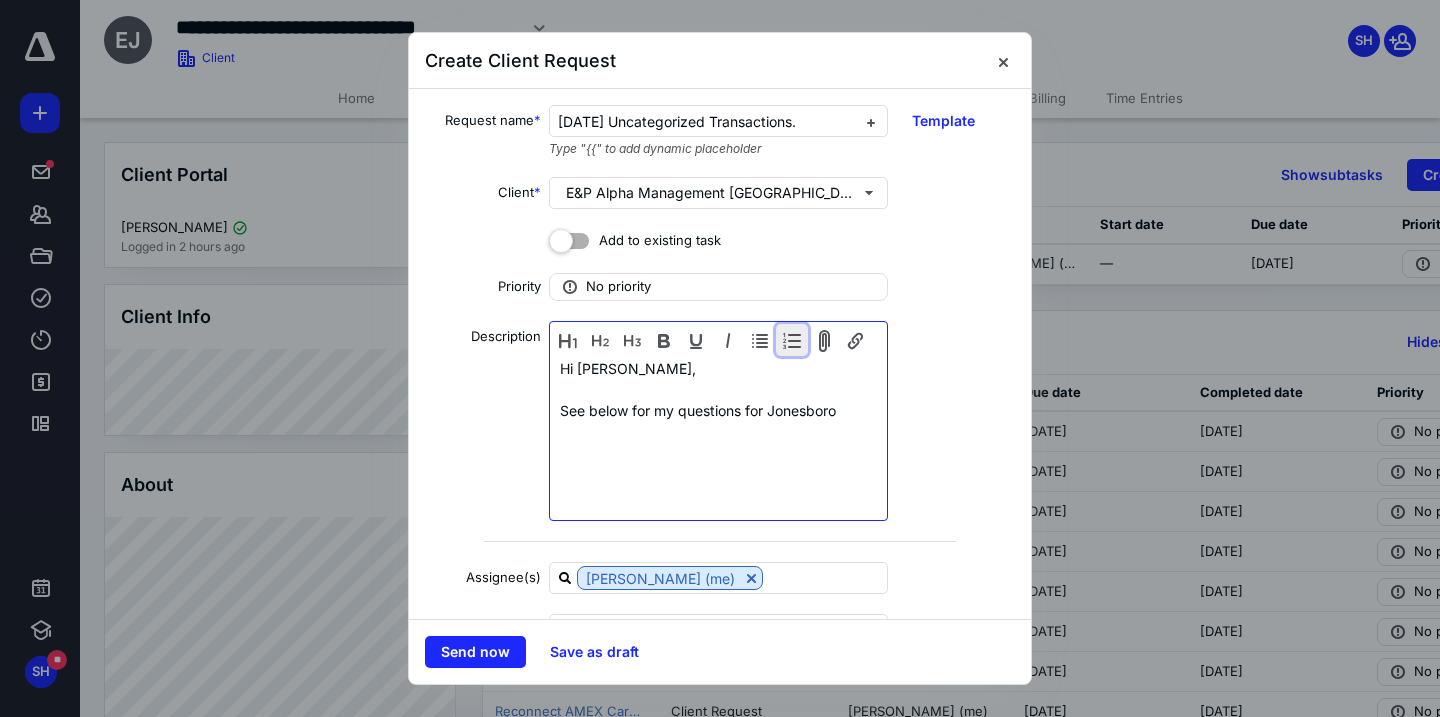 click at bounding box center [792, 340] 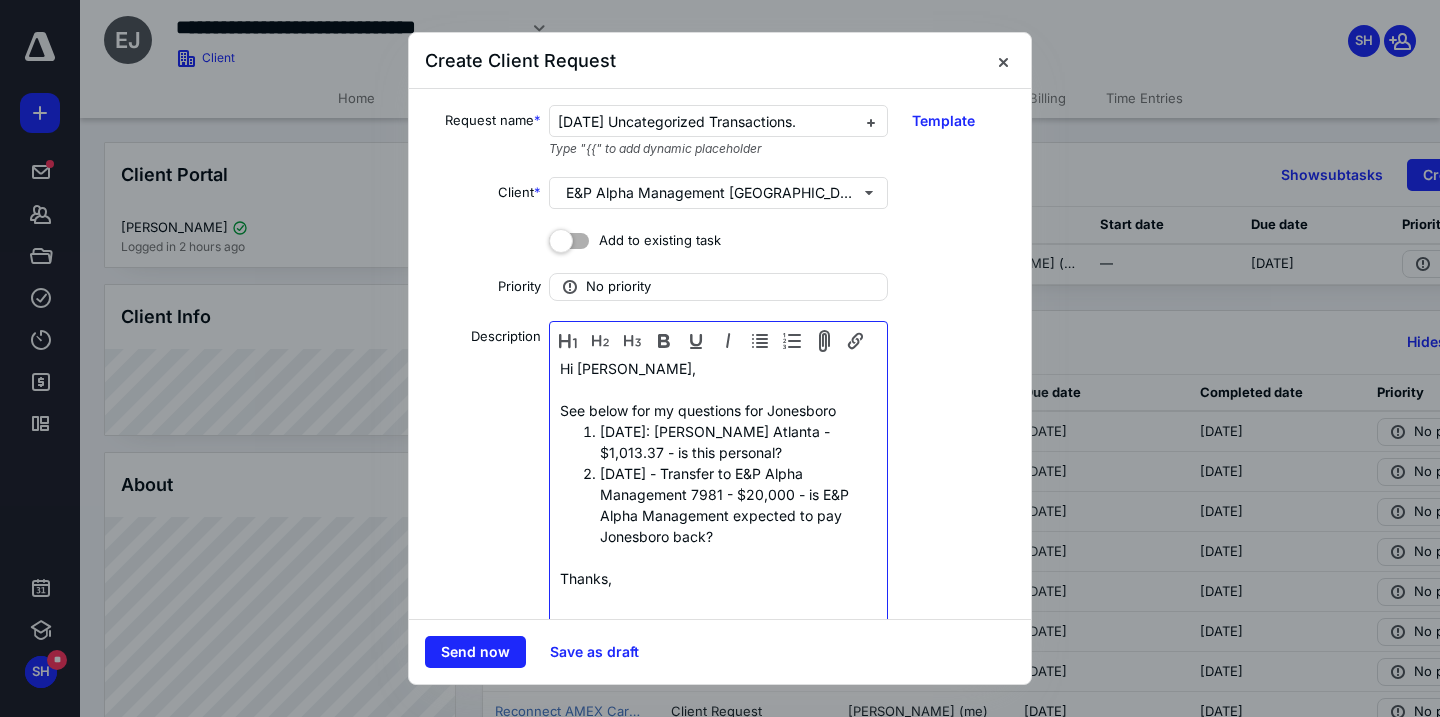 scroll, scrollTop: 10, scrollLeft: 0, axis: vertical 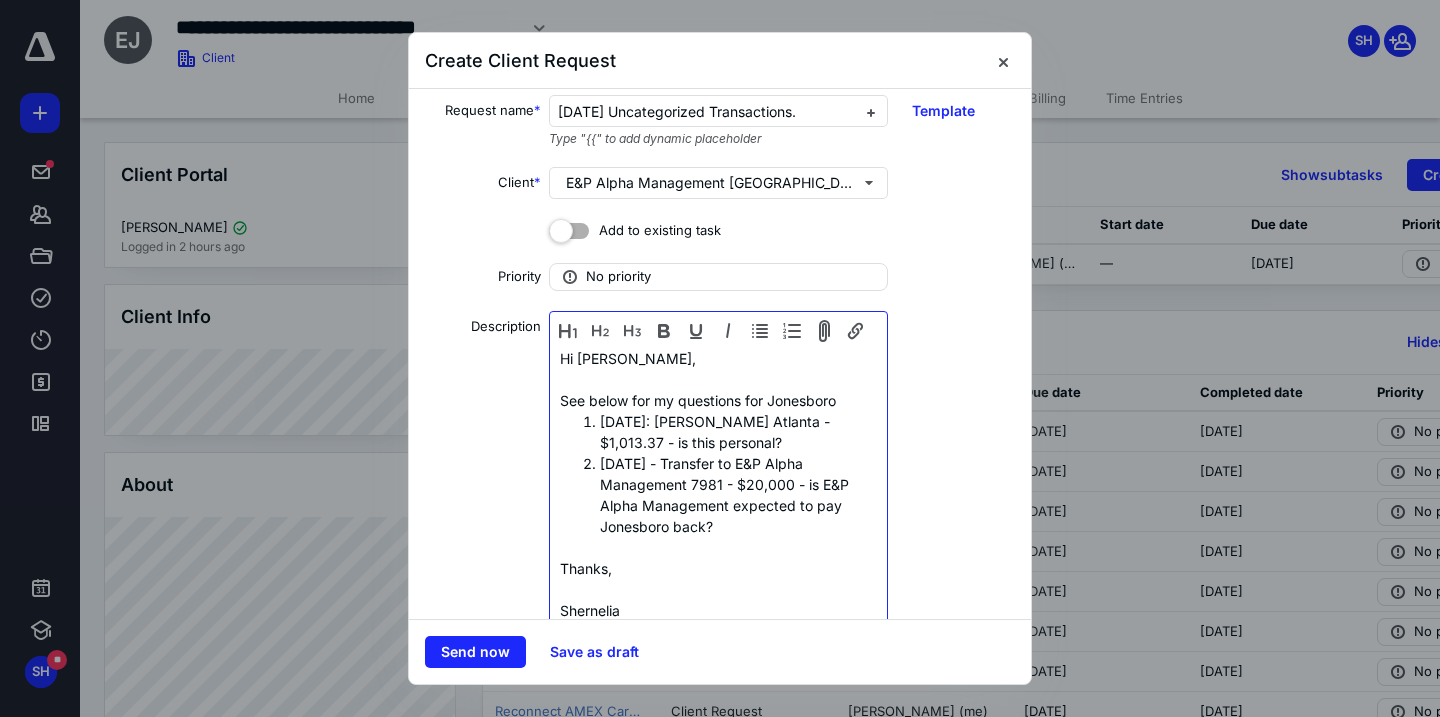 click on "[DATE] - Transfer to E&P Alpha Management 7981 - $20,000 - is E&P Alpha Management expected to pay Jonesboro back?" at bounding box center [738, 495] 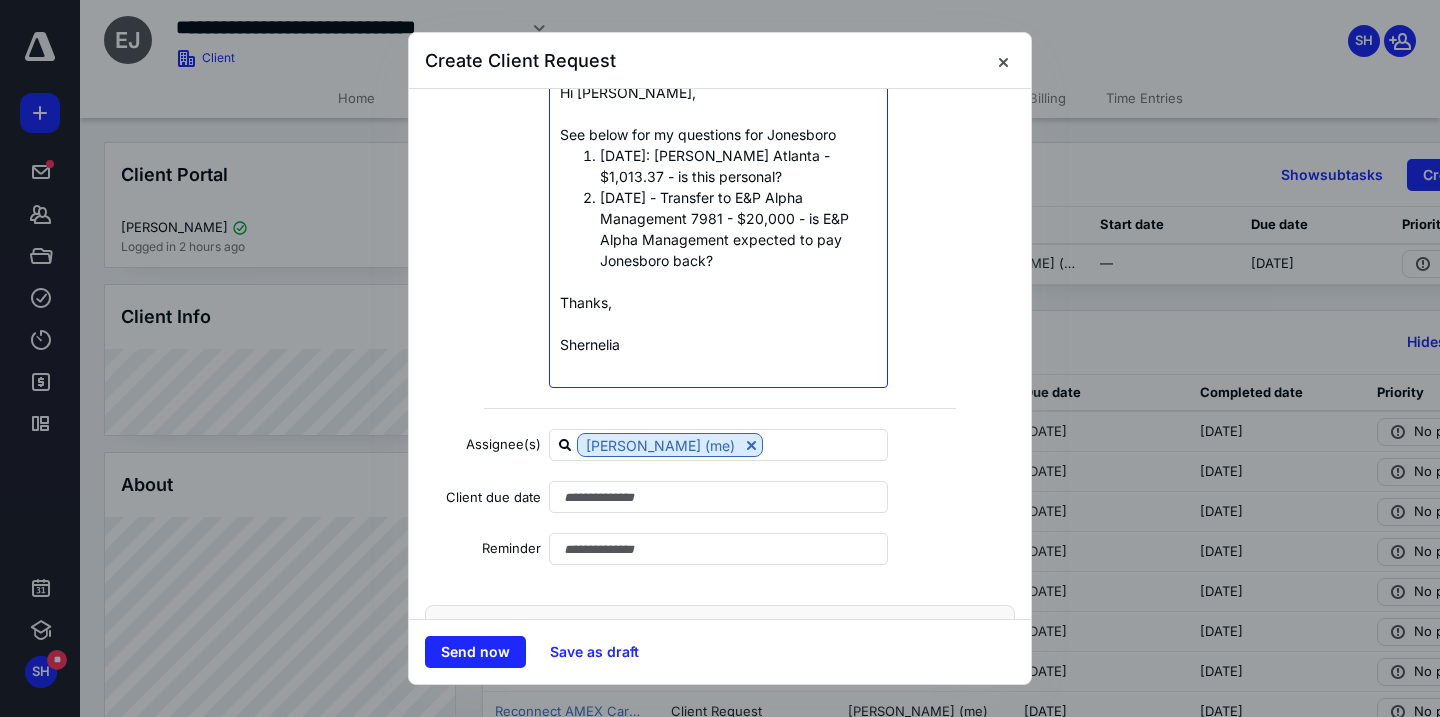 scroll, scrollTop: 282, scrollLeft: 0, axis: vertical 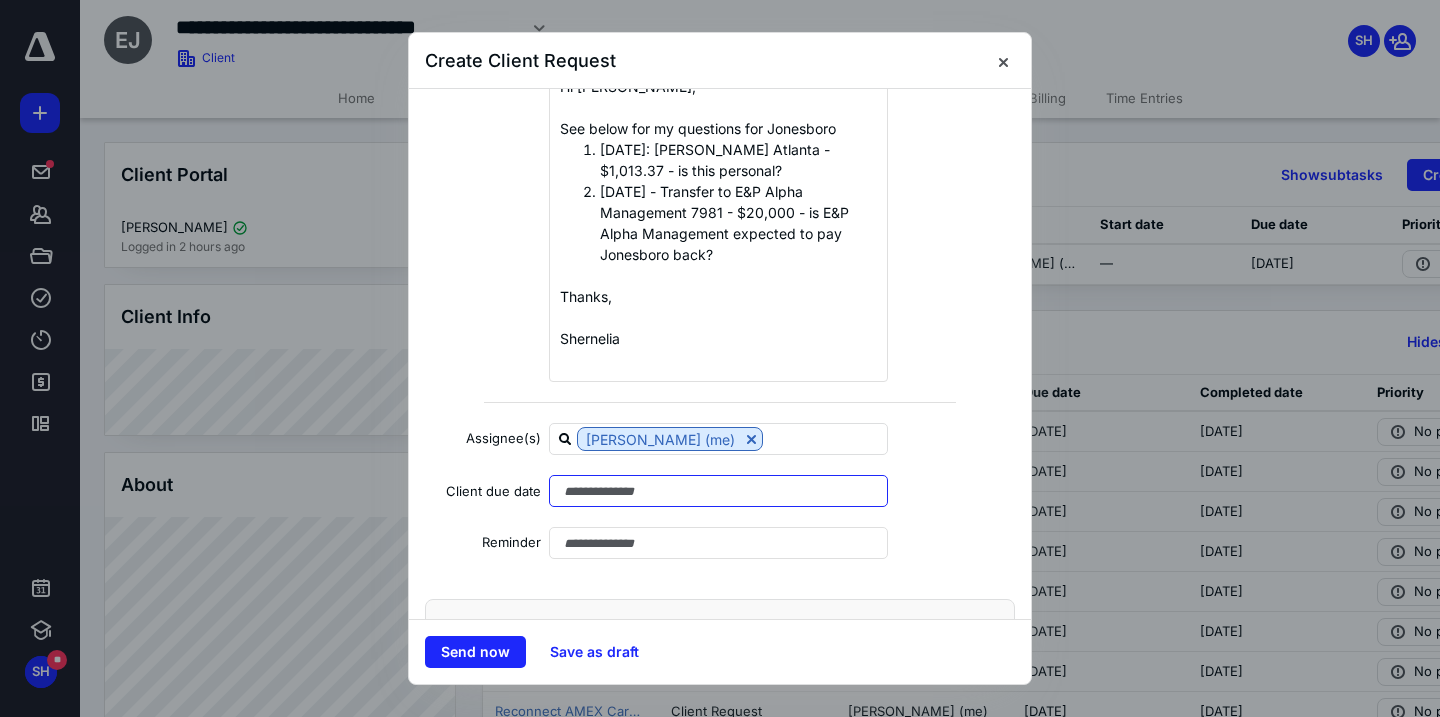 click at bounding box center [718, 491] 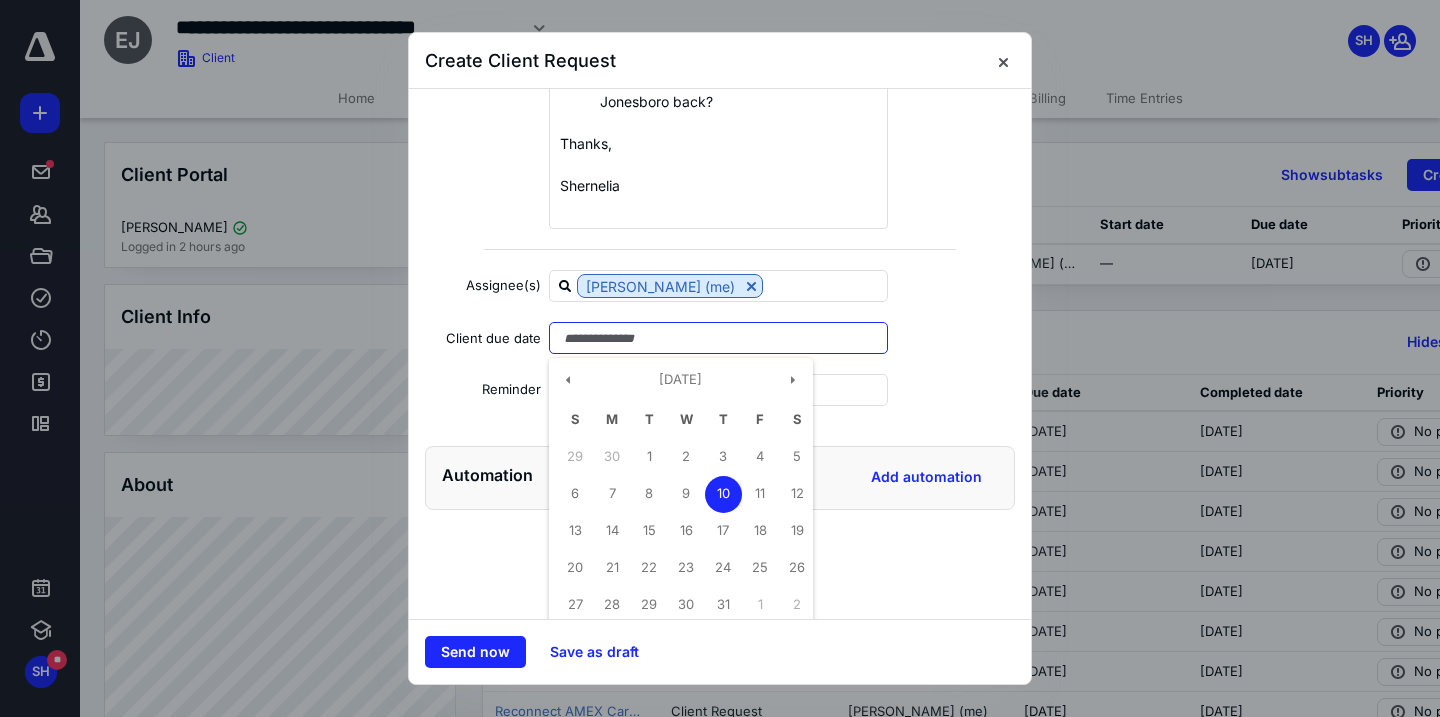 scroll, scrollTop: 436, scrollLeft: 0, axis: vertical 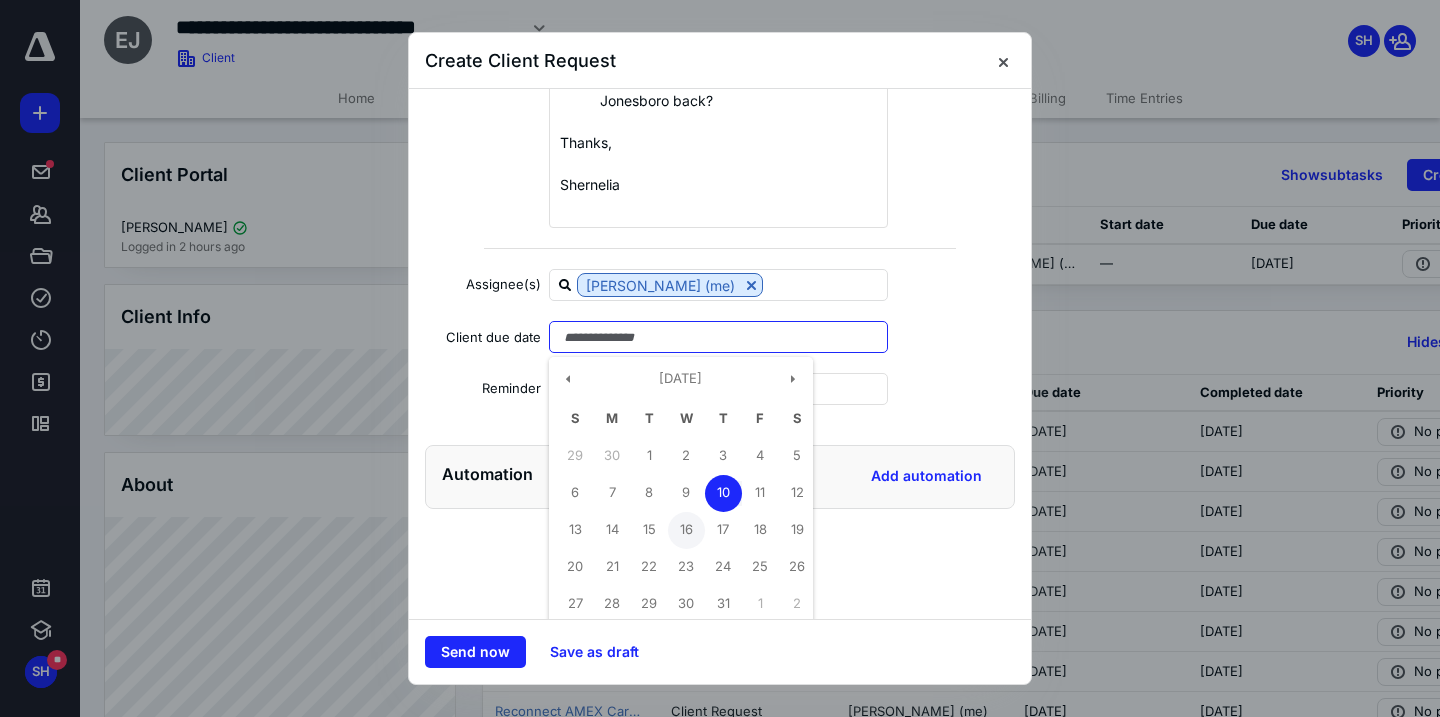 click on "16" at bounding box center (686, 530) 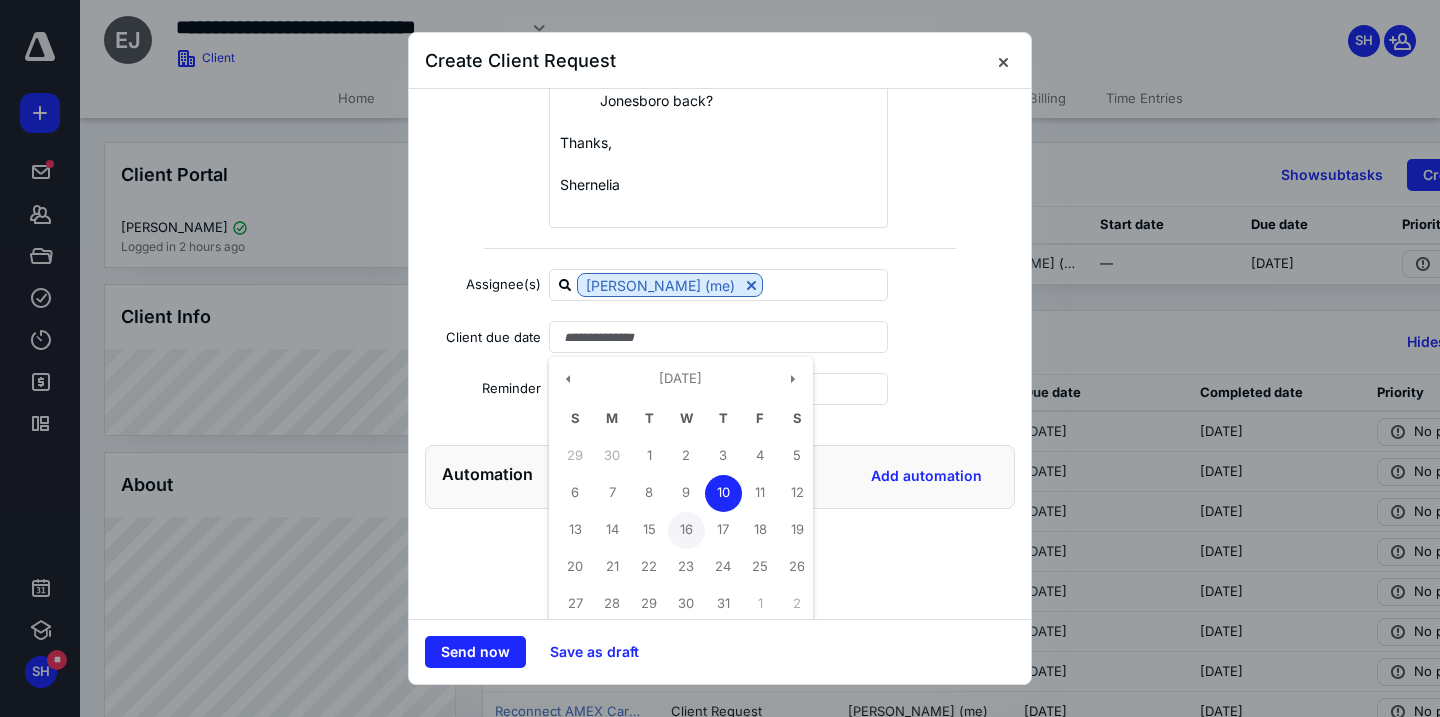 type on "**********" 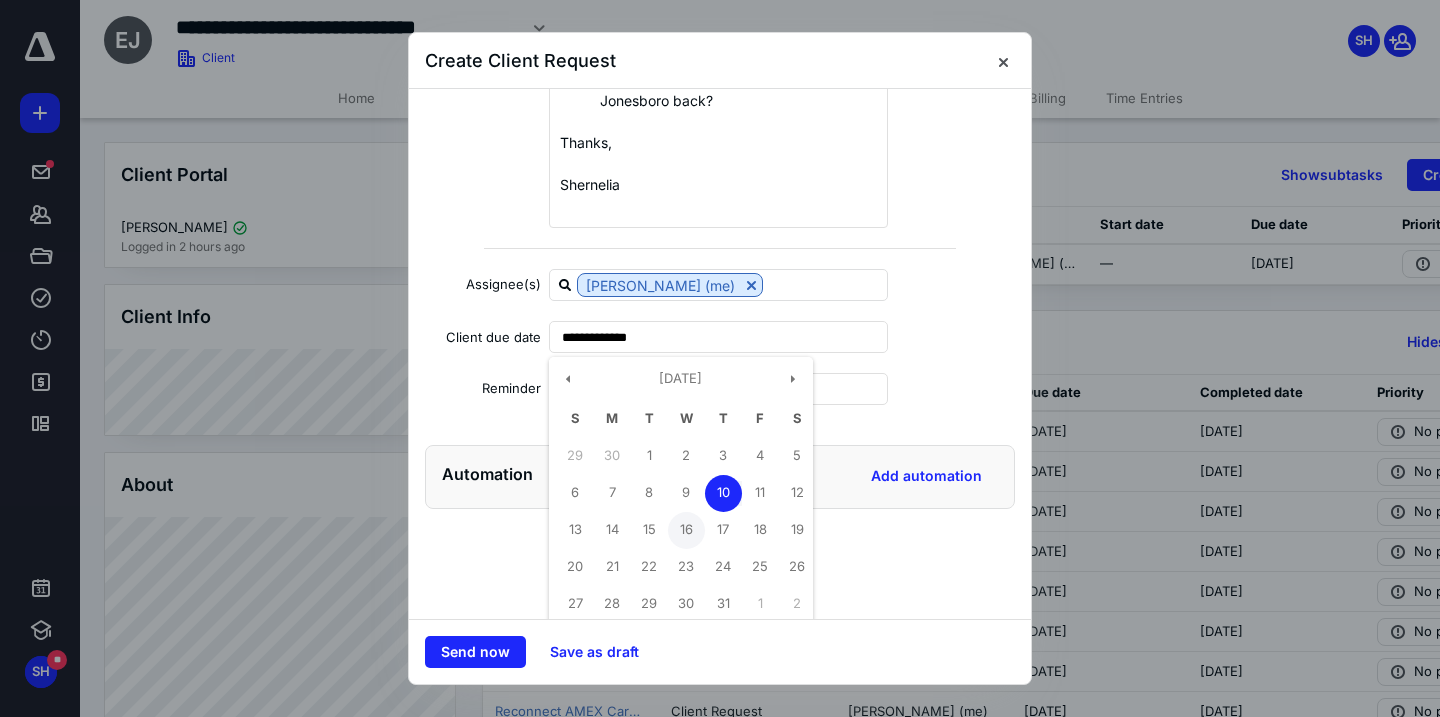 scroll, scrollTop: 358, scrollLeft: 0, axis: vertical 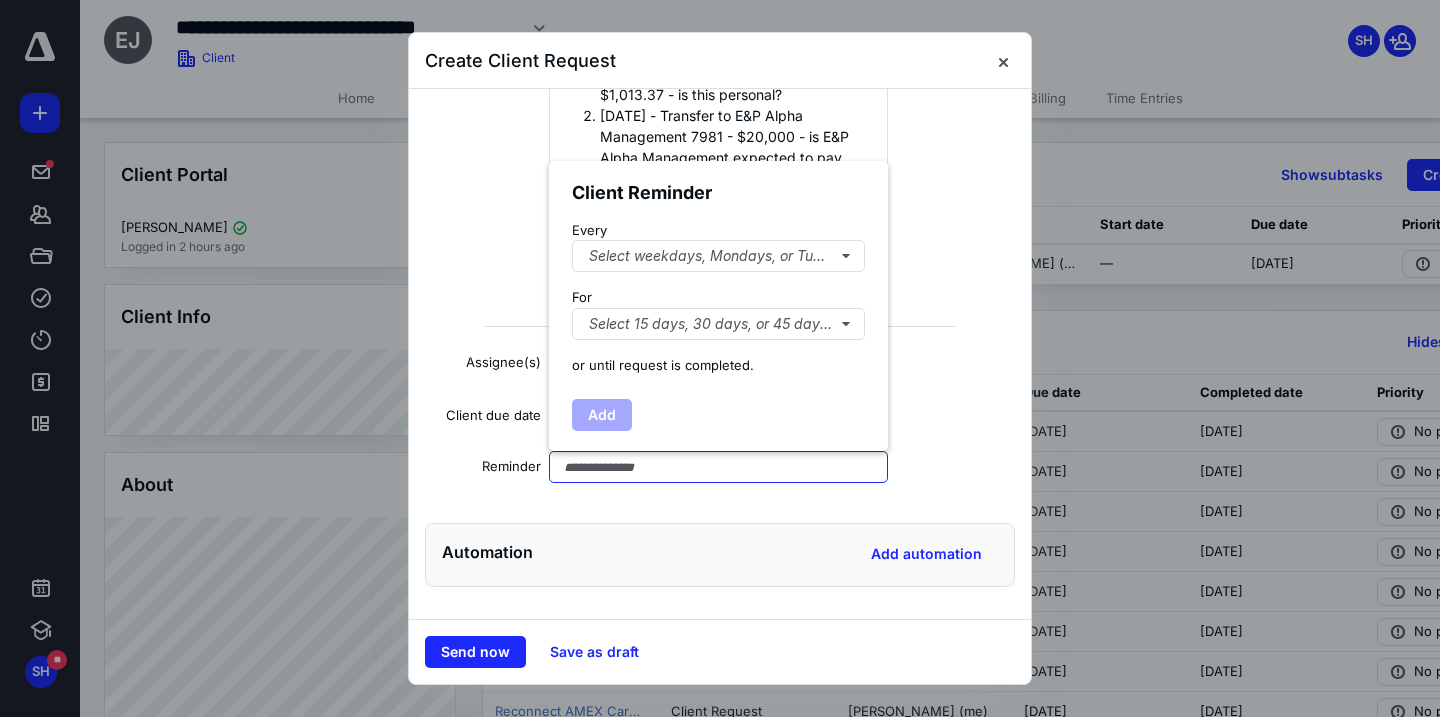 click at bounding box center [718, 467] 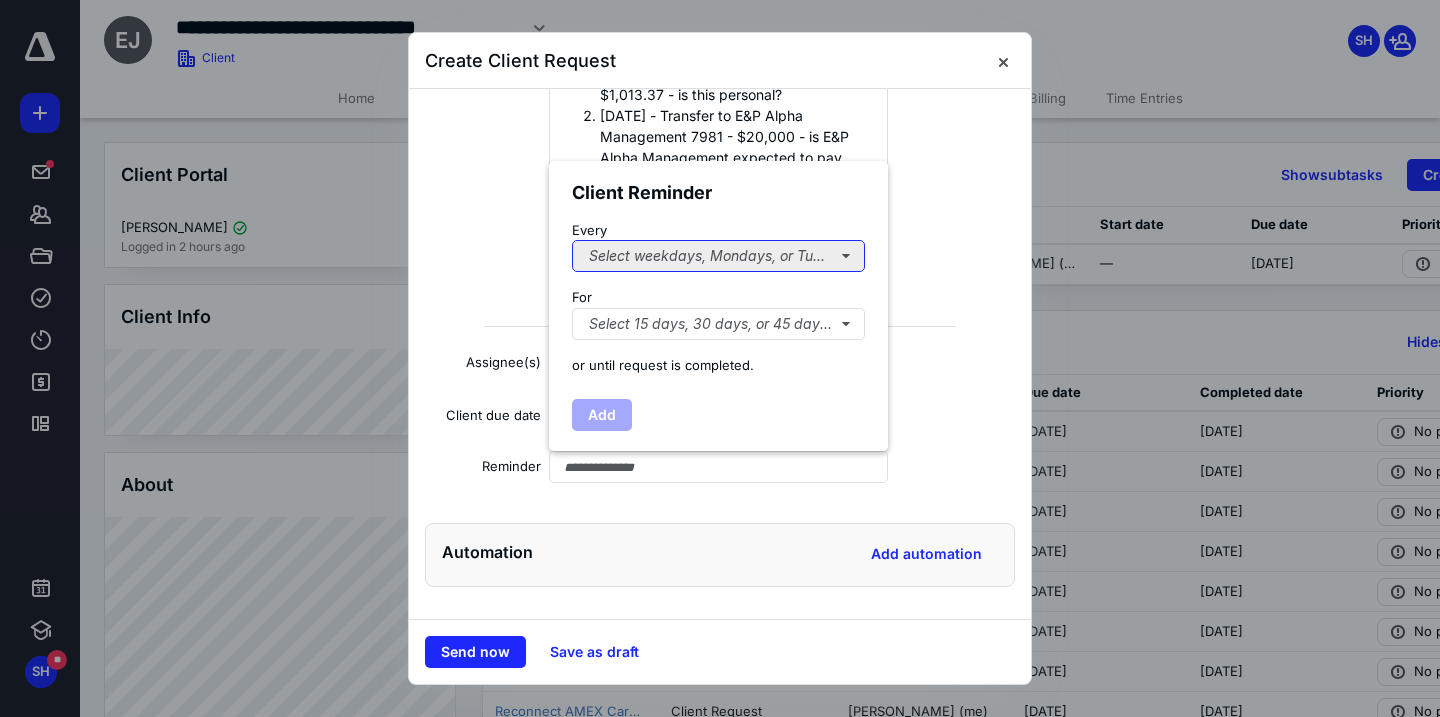 click on "Select weekdays, Mondays, or Tues..." at bounding box center [718, 256] 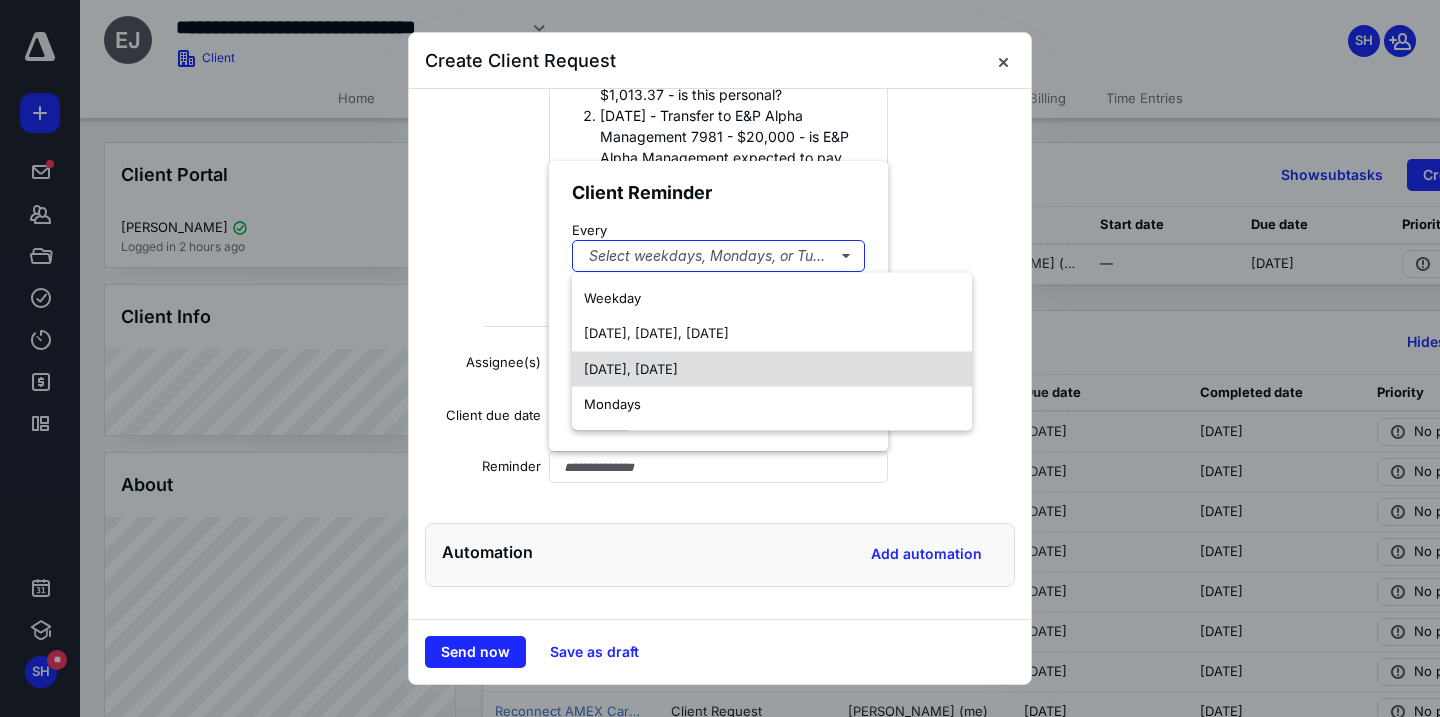 click on "[DATE], [DATE]" at bounding box center (631, 368) 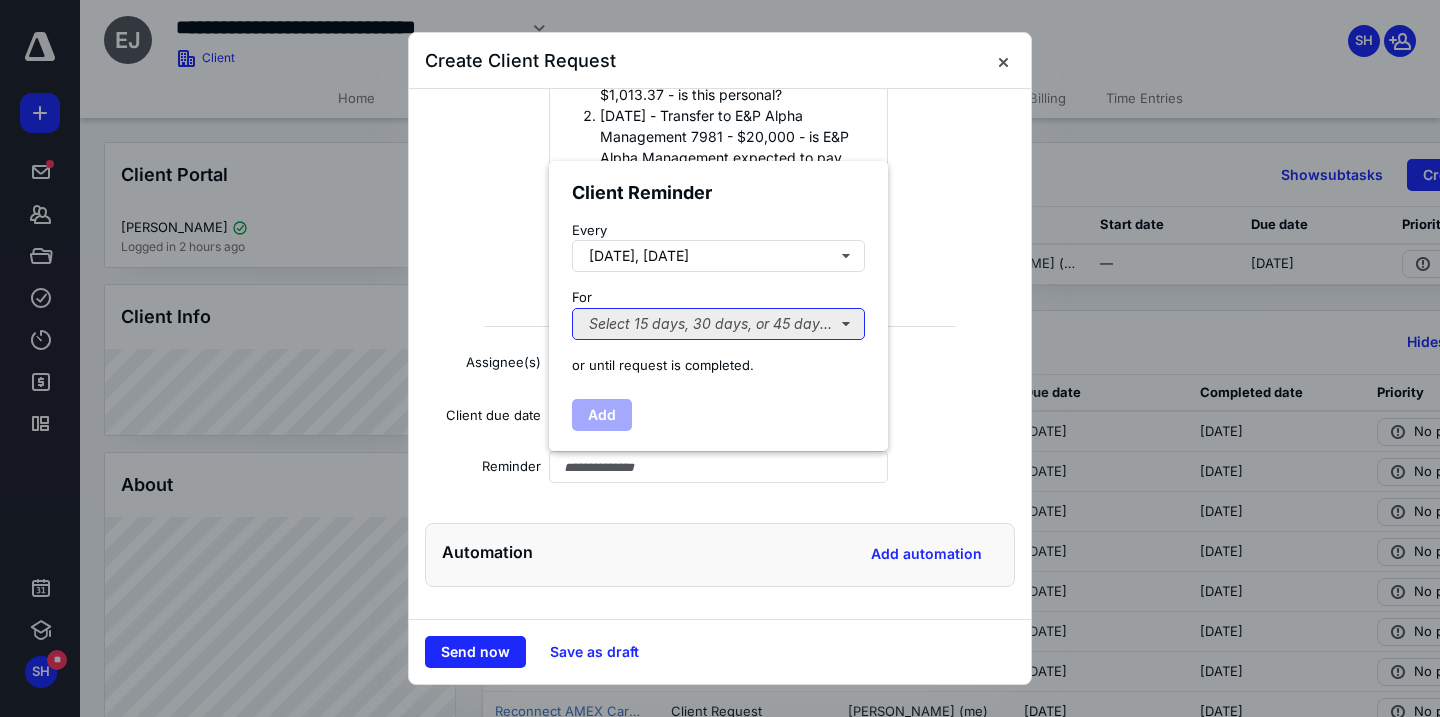 click on "Select 15 days, 30 days, or 45 days..." at bounding box center [718, 324] 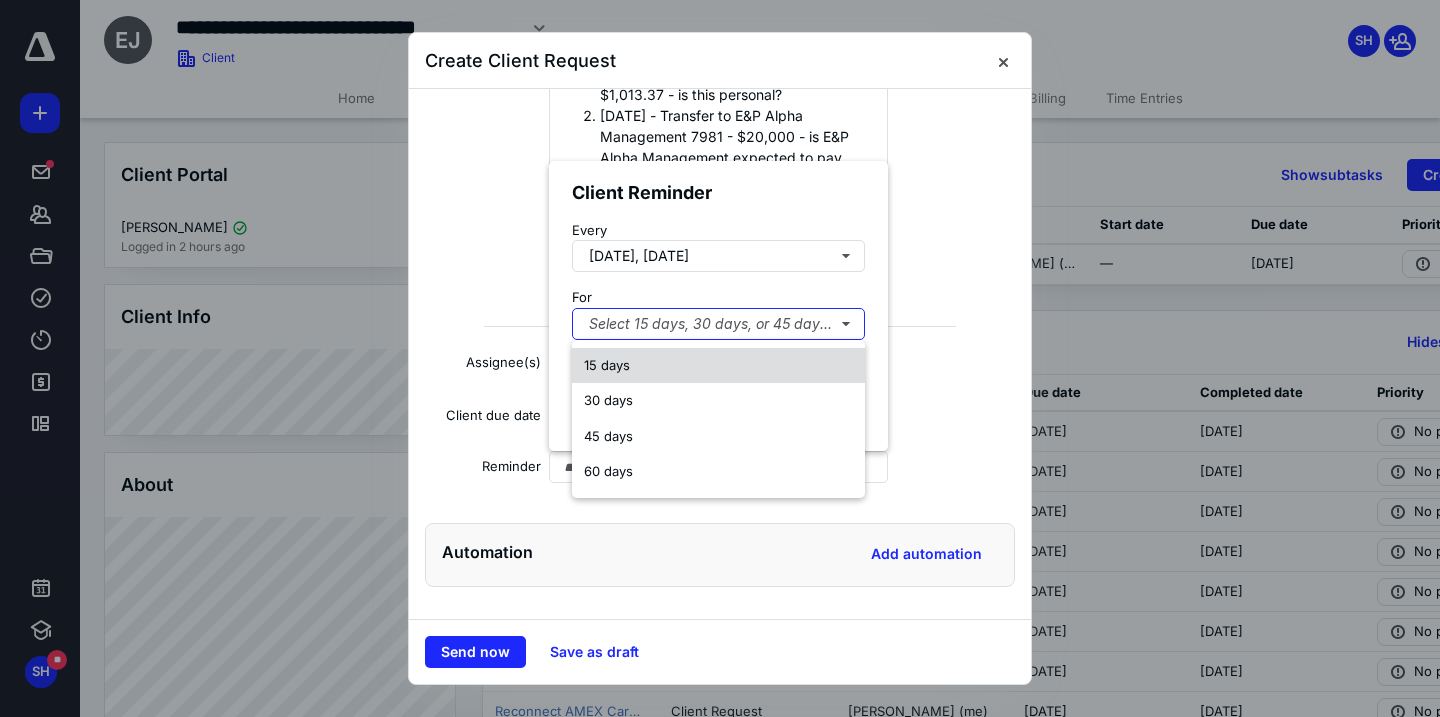 click on "15 days" at bounding box center [718, 366] 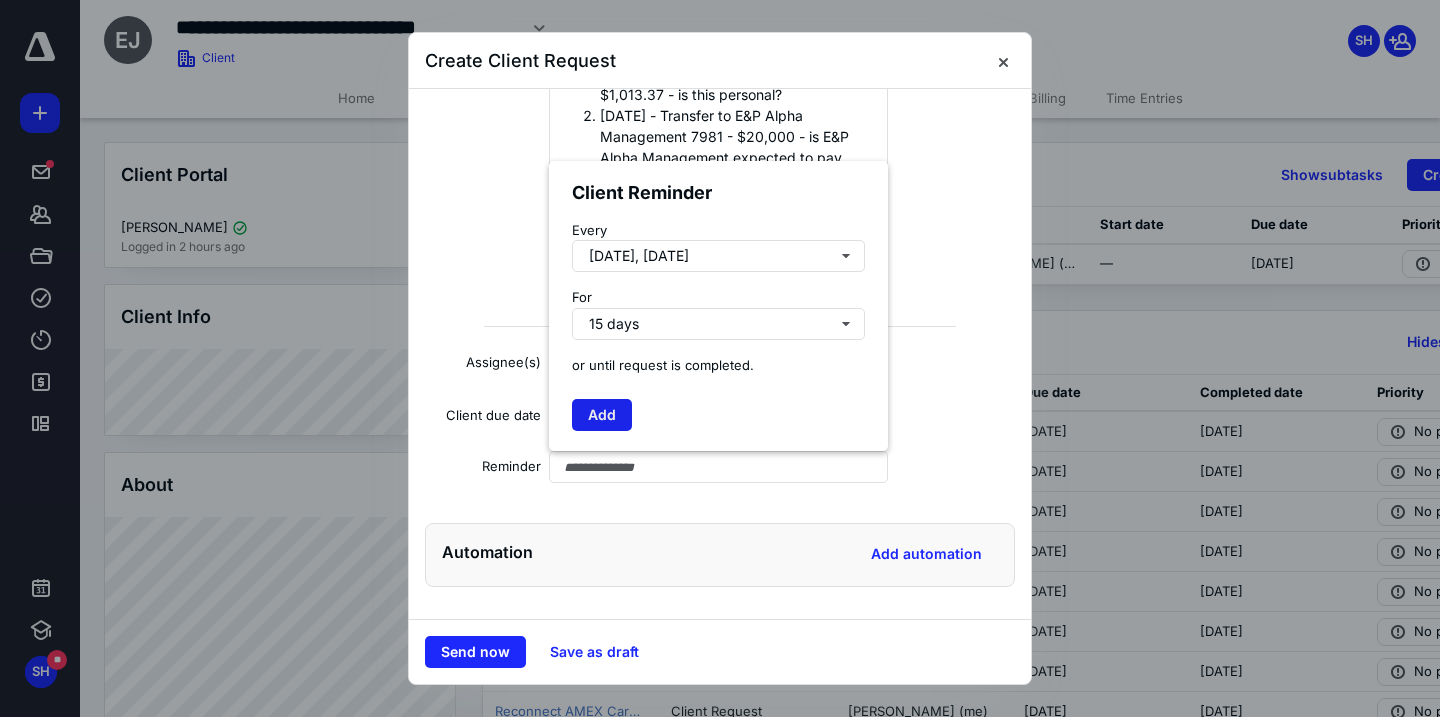 click on "Add" at bounding box center [602, 415] 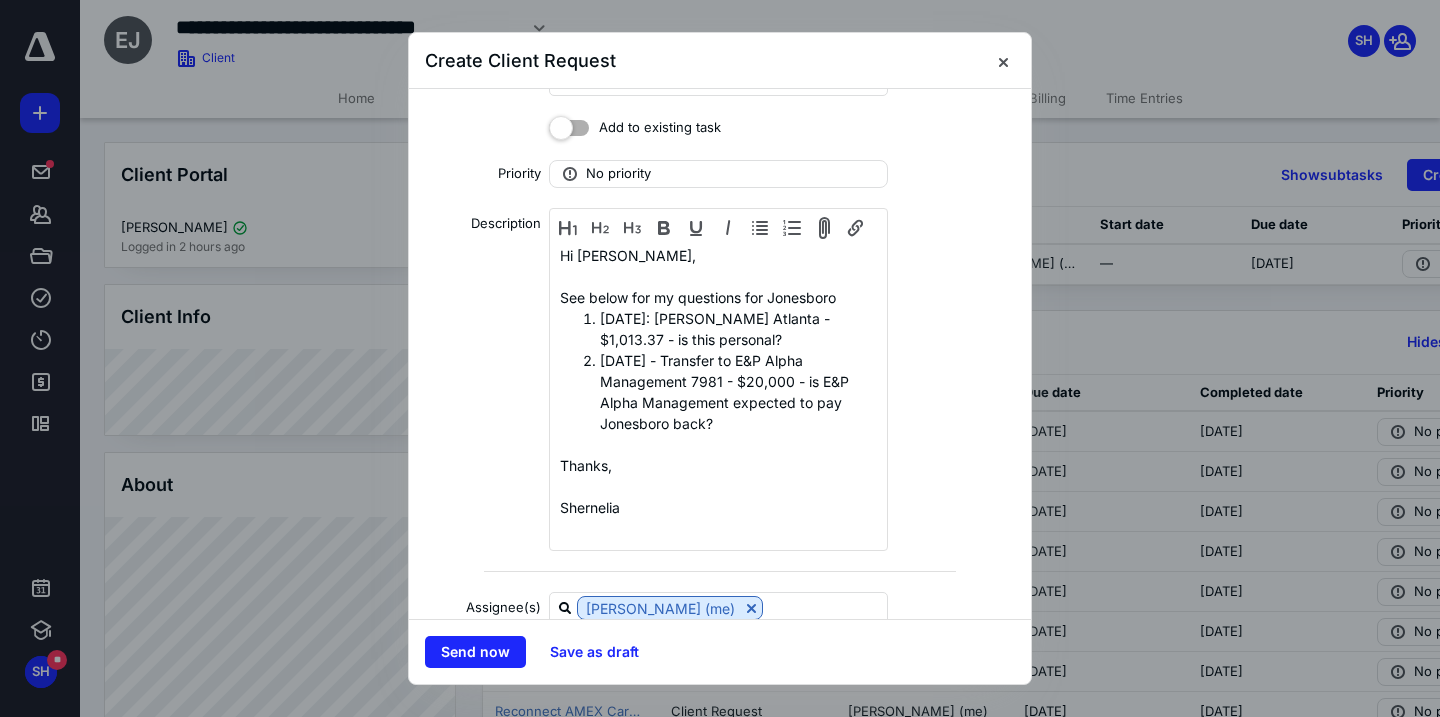 scroll, scrollTop: 0, scrollLeft: 0, axis: both 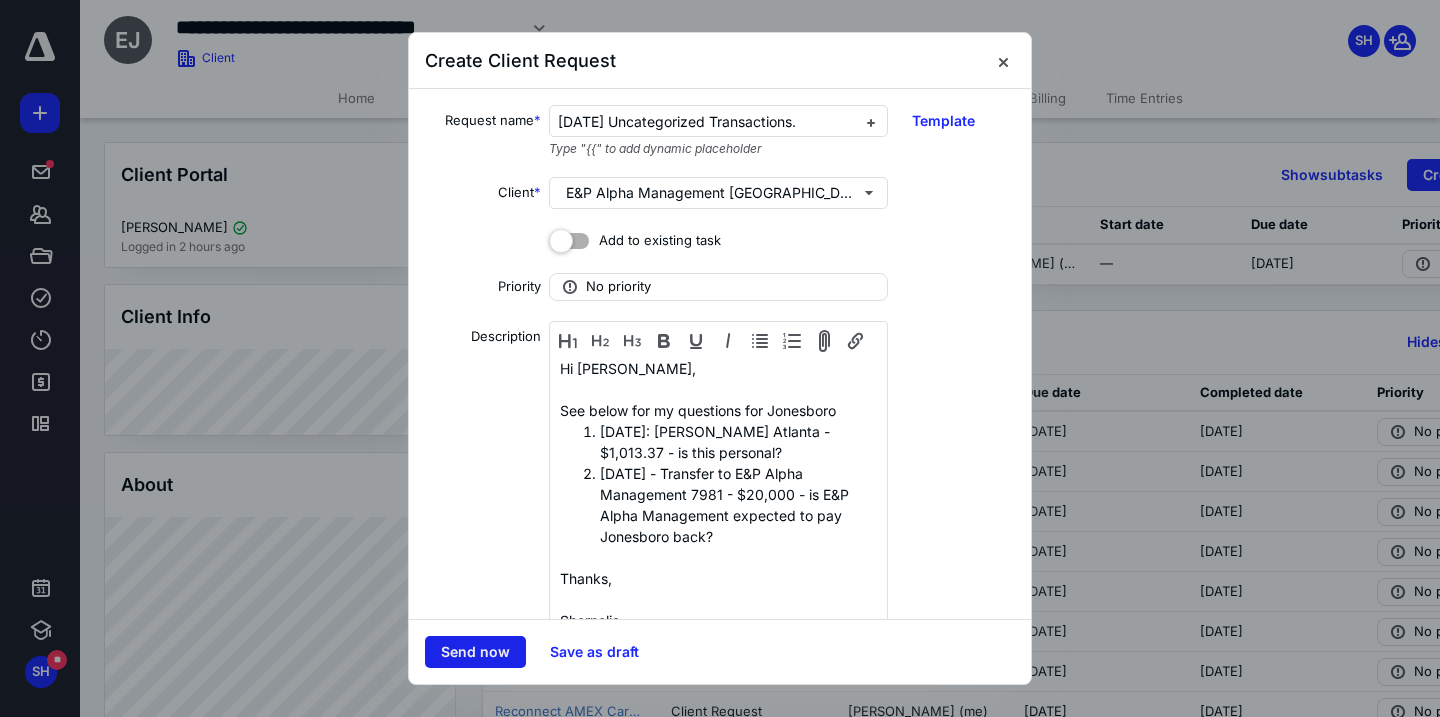 click on "Send now" at bounding box center [475, 652] 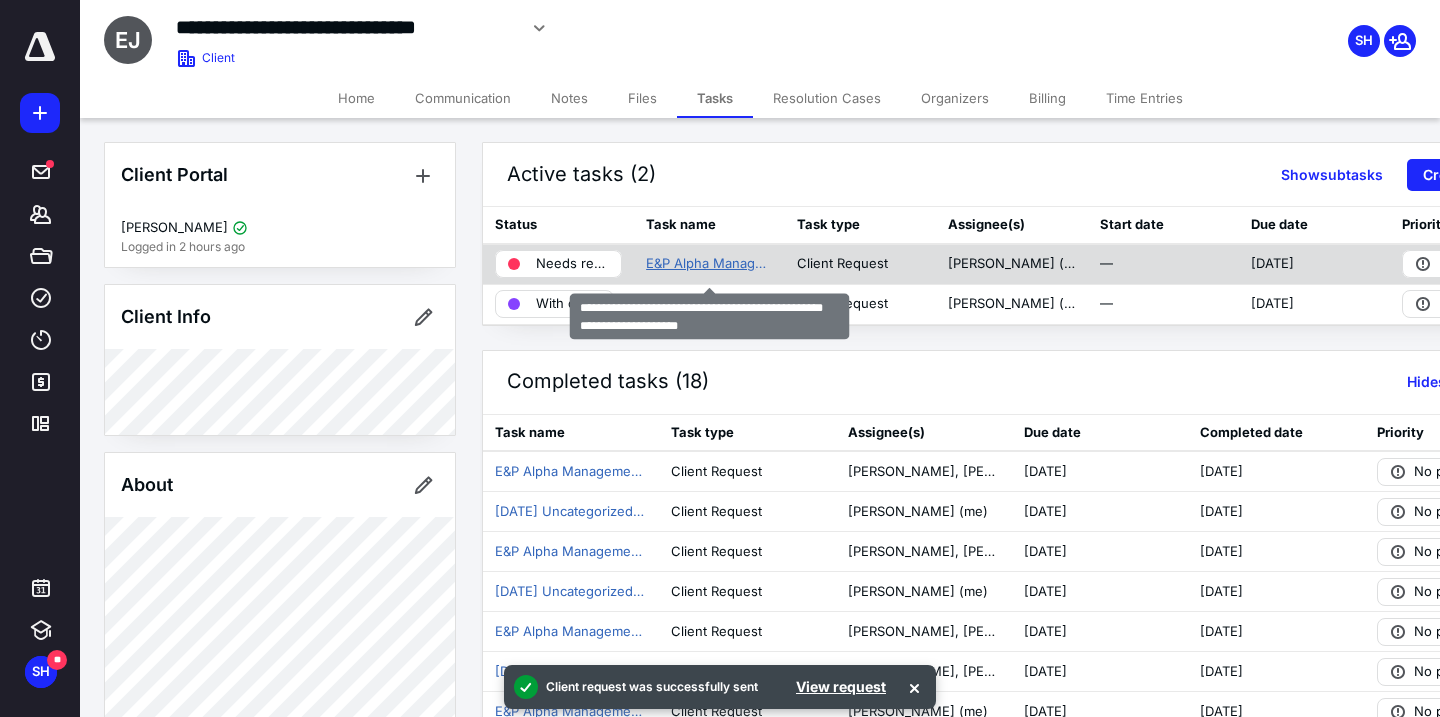 click on "E&P Alpha Management [GEOGRAPHIC_DATA] [DATE] Bank & Credit Card Statements" at bounding box center (709, 264) 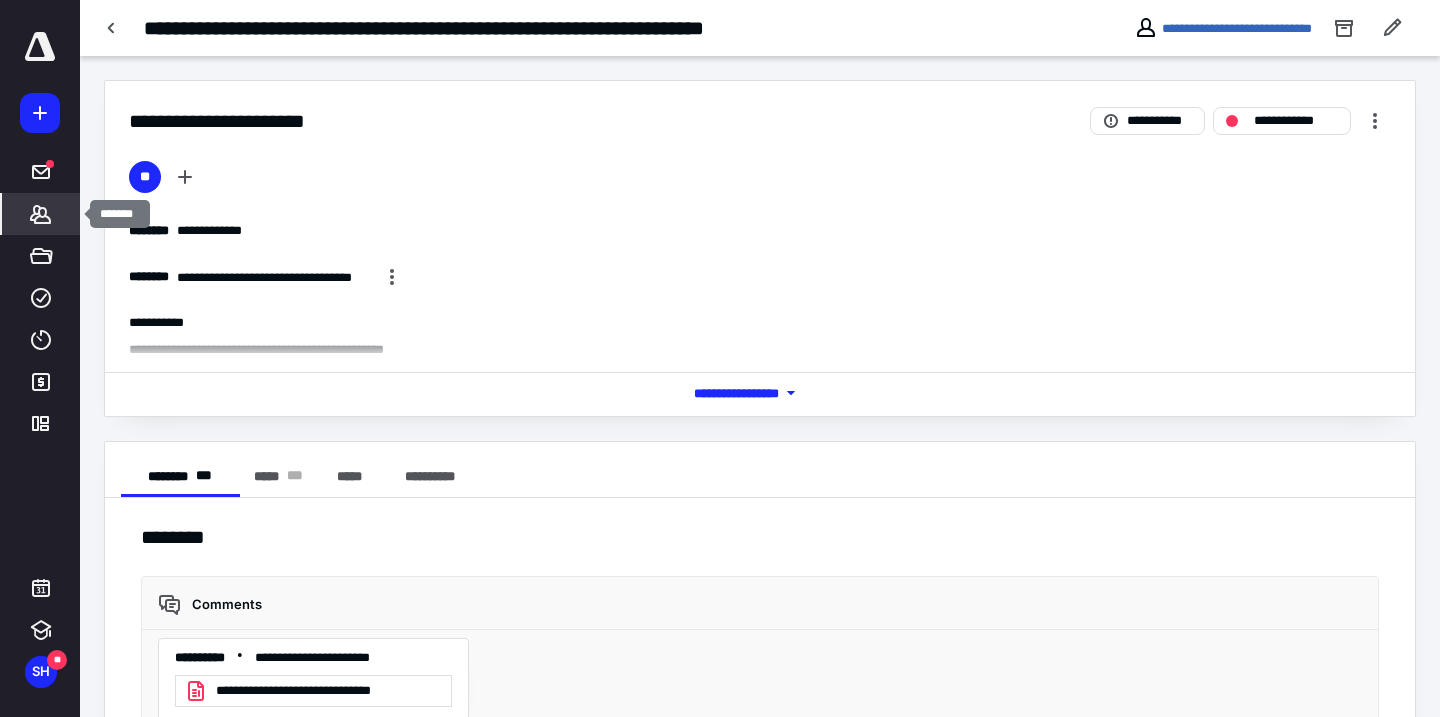 click 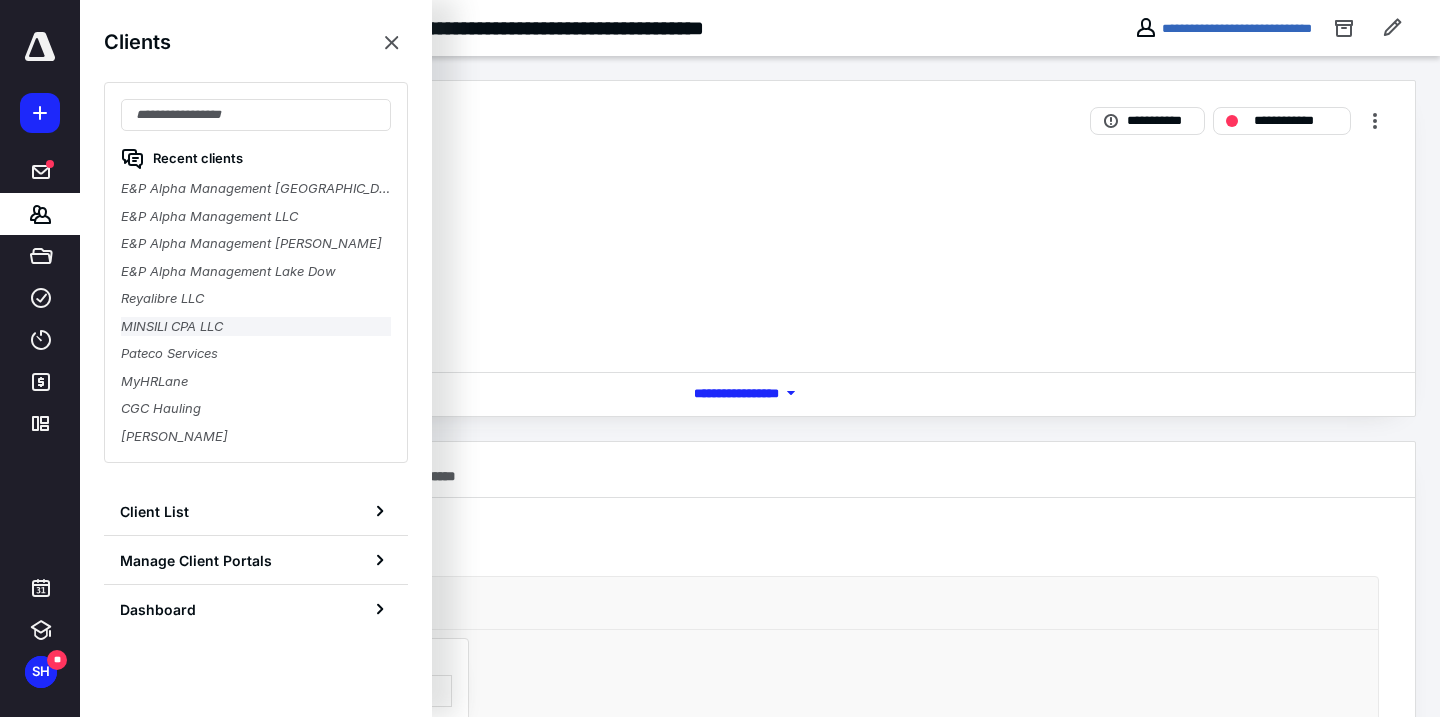 click on "MINSILI CPA LLC" at bounding box center (256, 327) 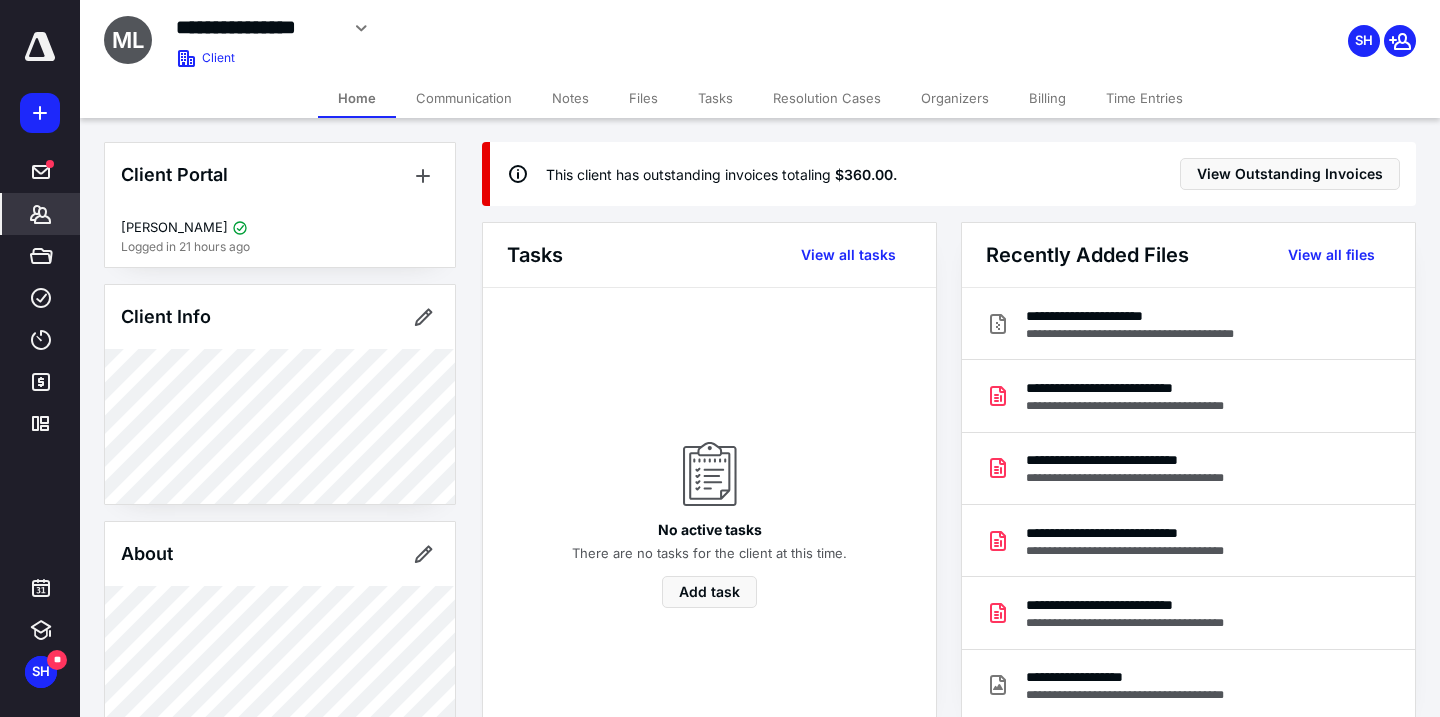 click on "Files" at bounding box center [643, 98] 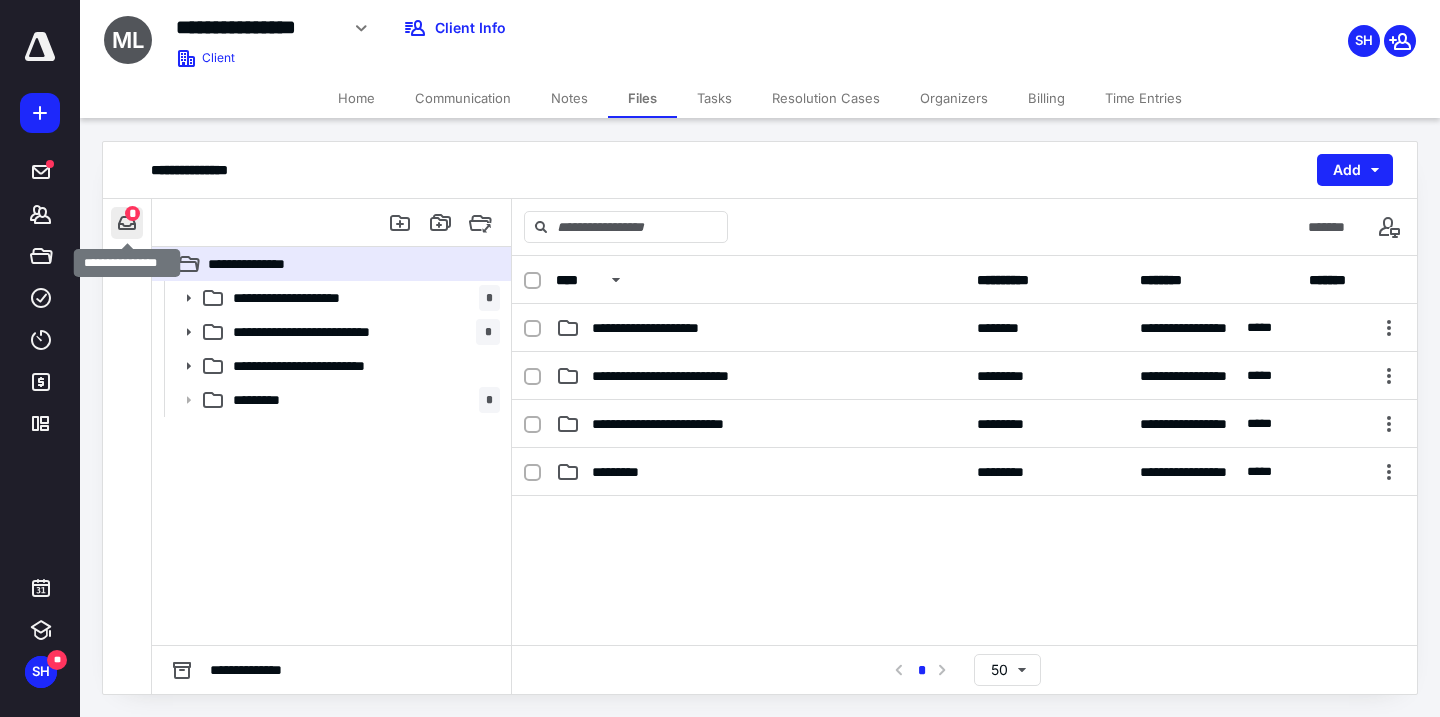 click at bounding box center (127, 223) 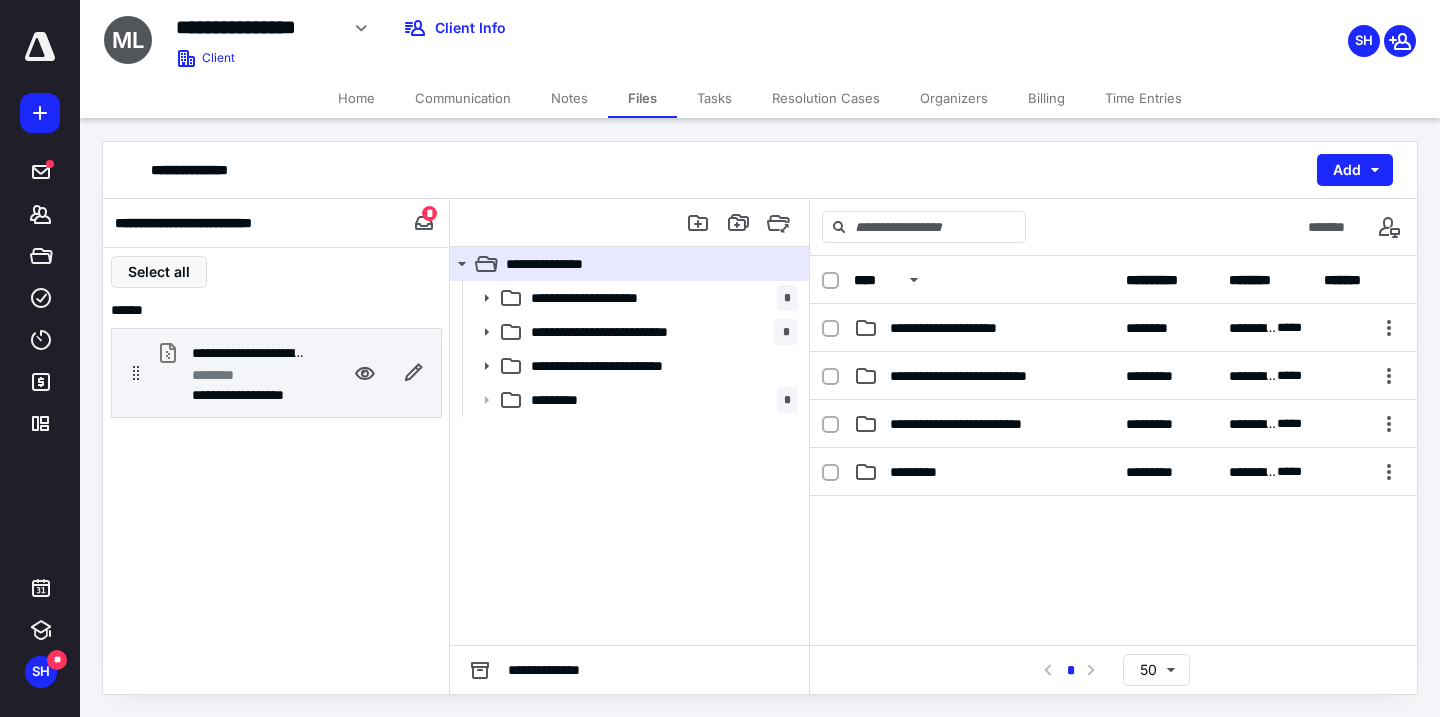 click on "********" at bounding box center [248, 375] 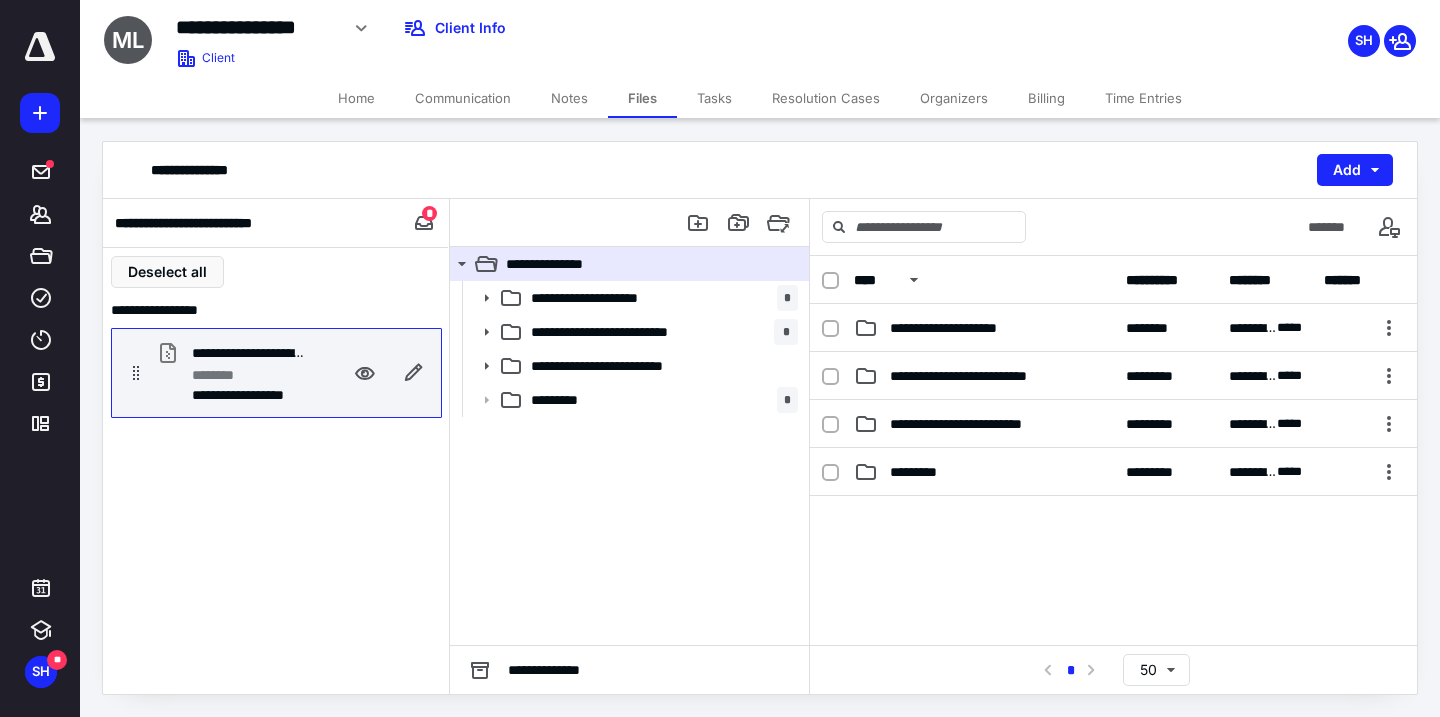 click on "********" at bounding box center (248, 375) 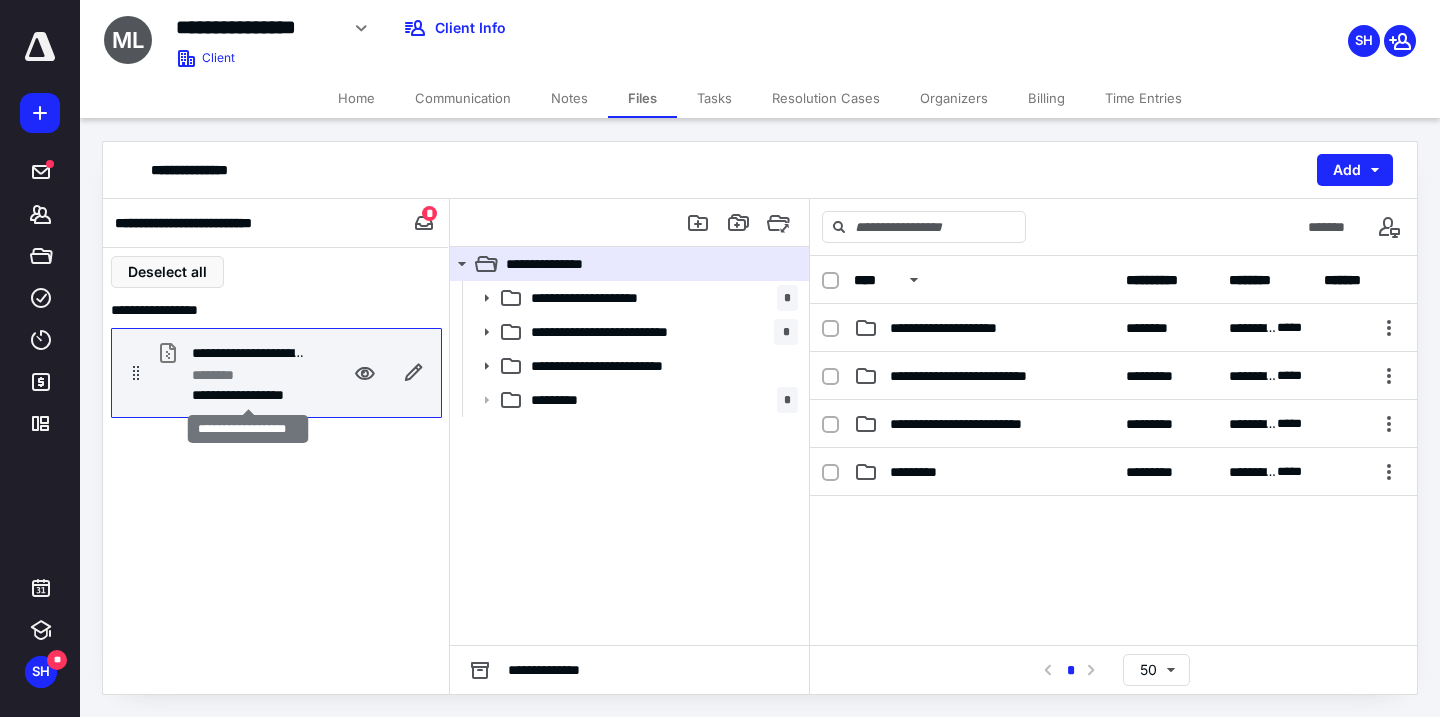 click on "**********" at bounding box center (248, 395) 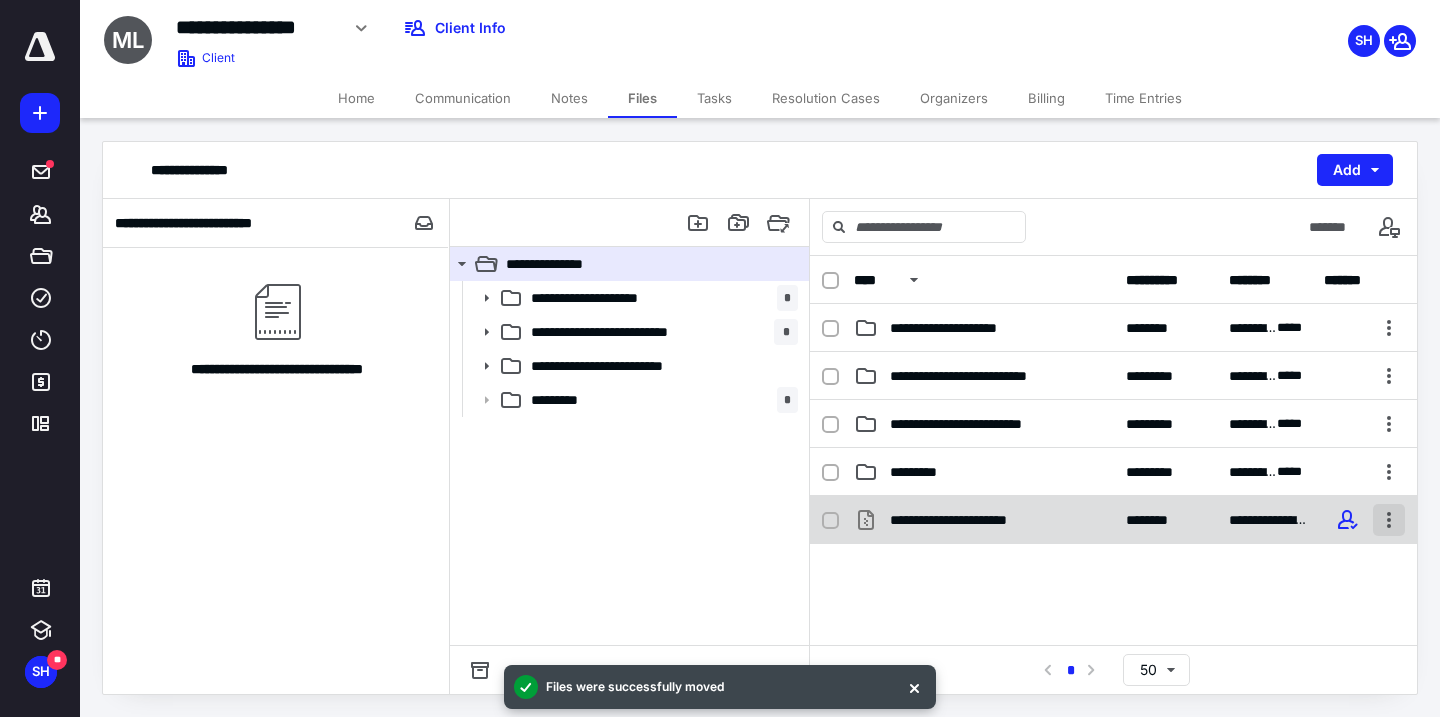 click at bounding box center (1389, 520) 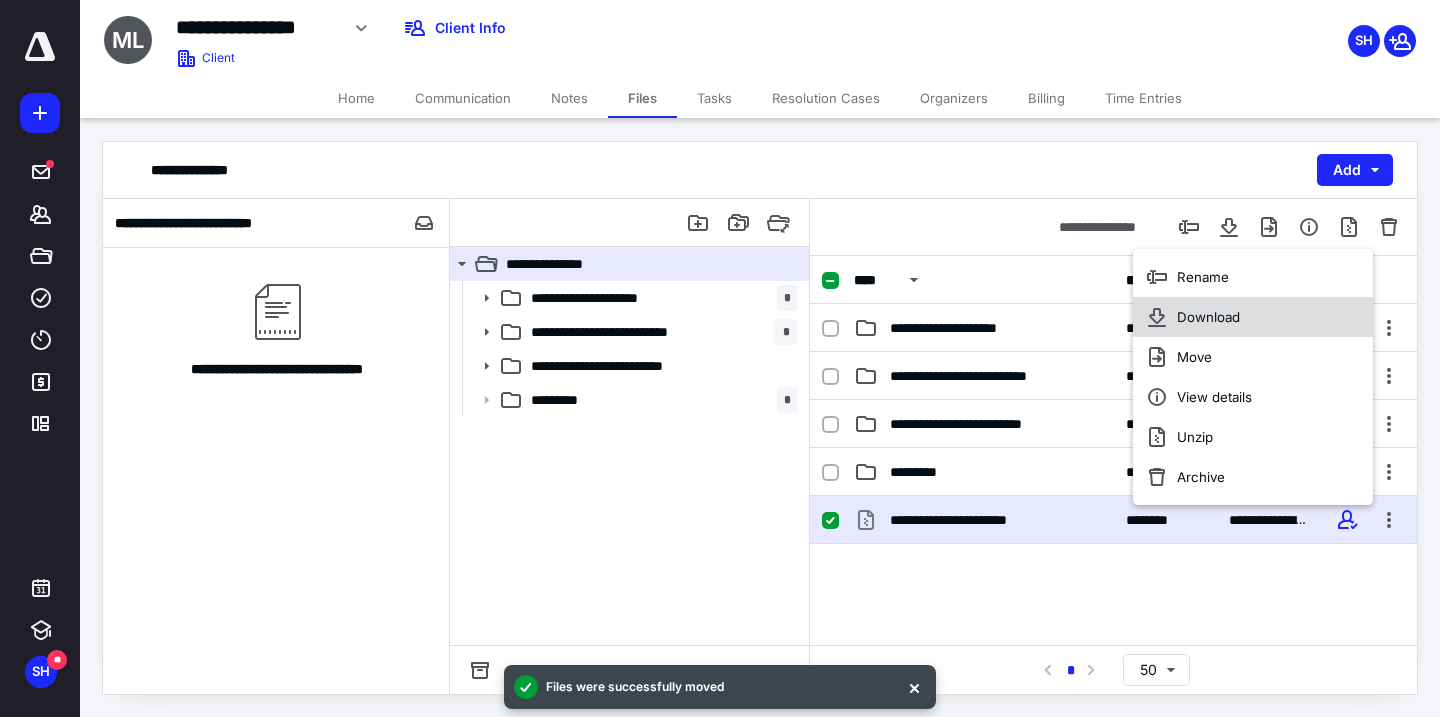 click on "Download" at bounding box center (1253, 317) 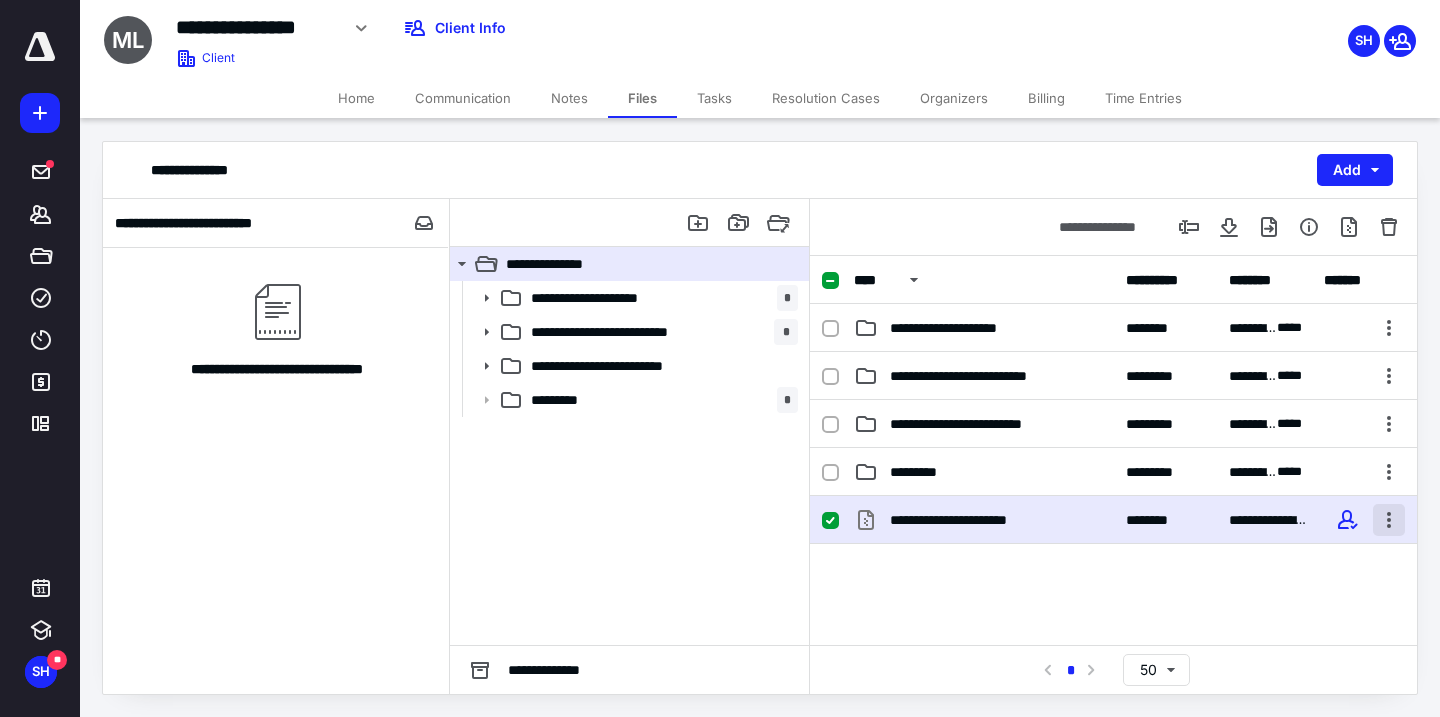 click at bounding box center [1389, 520] 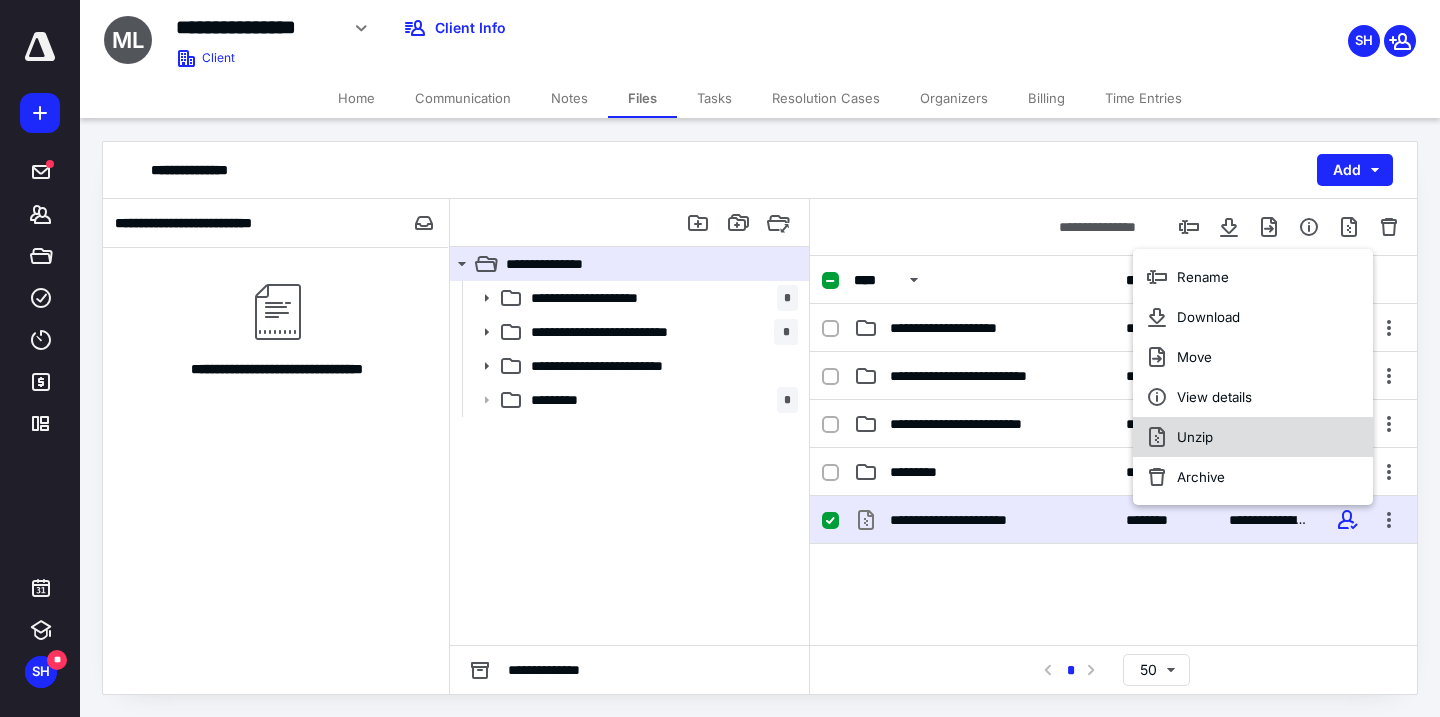 click on "Unzip" at bounding box center [1253, 437] 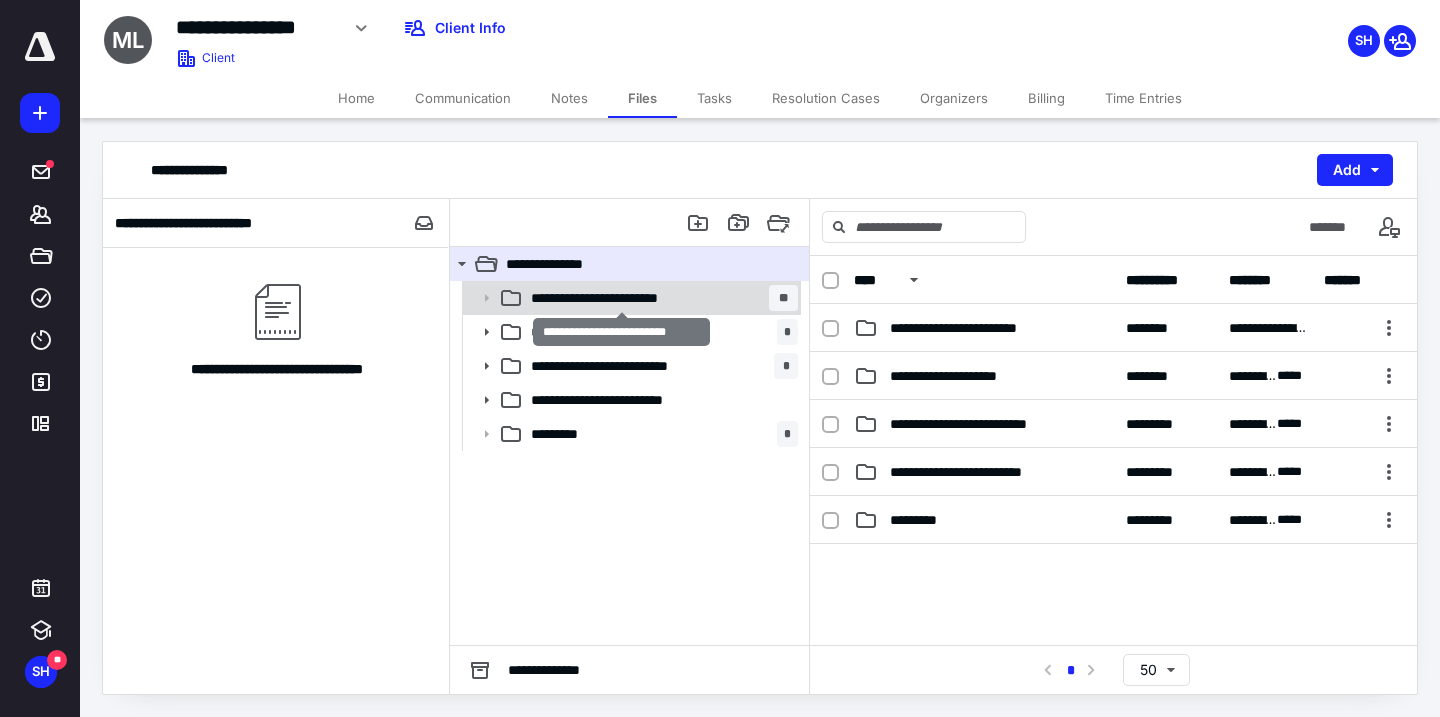 click on "**********" at bounding box center [622, 298] 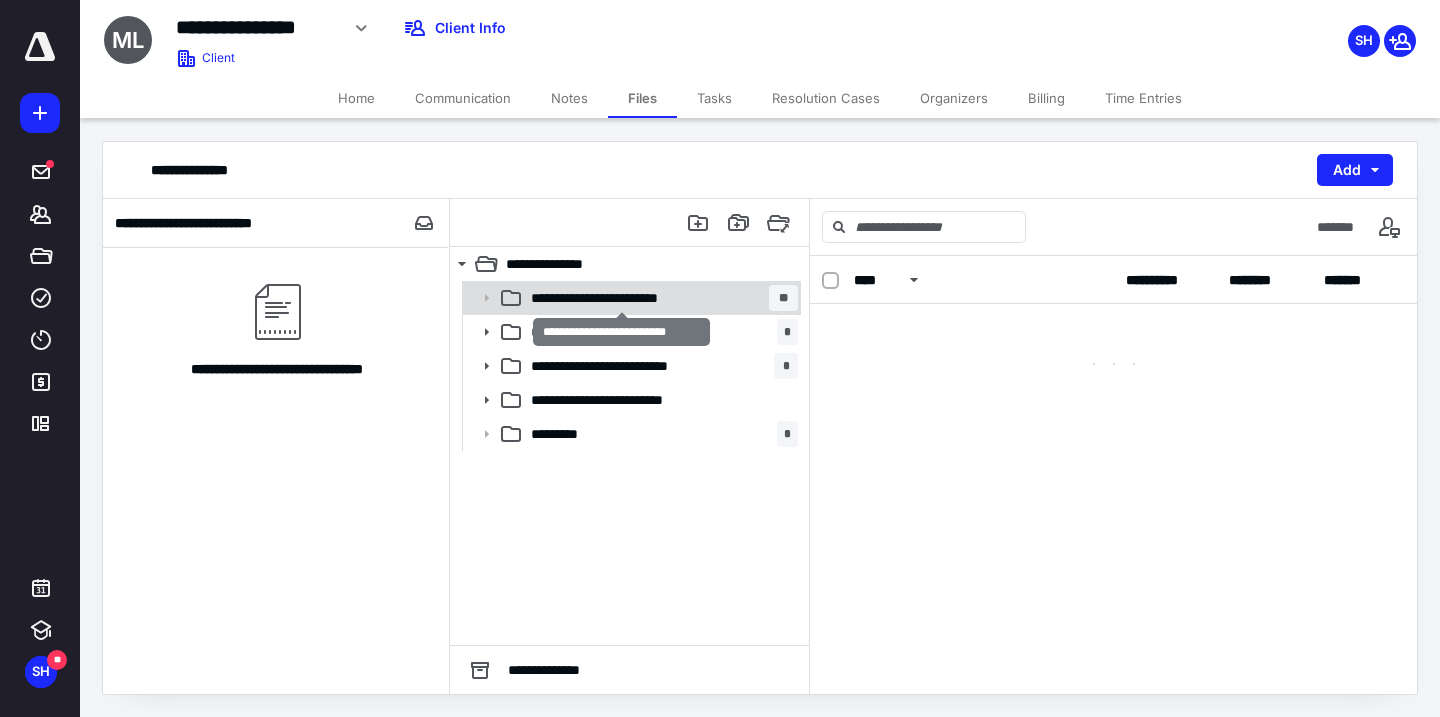 click on "**********" at bounding box center [622, 298] 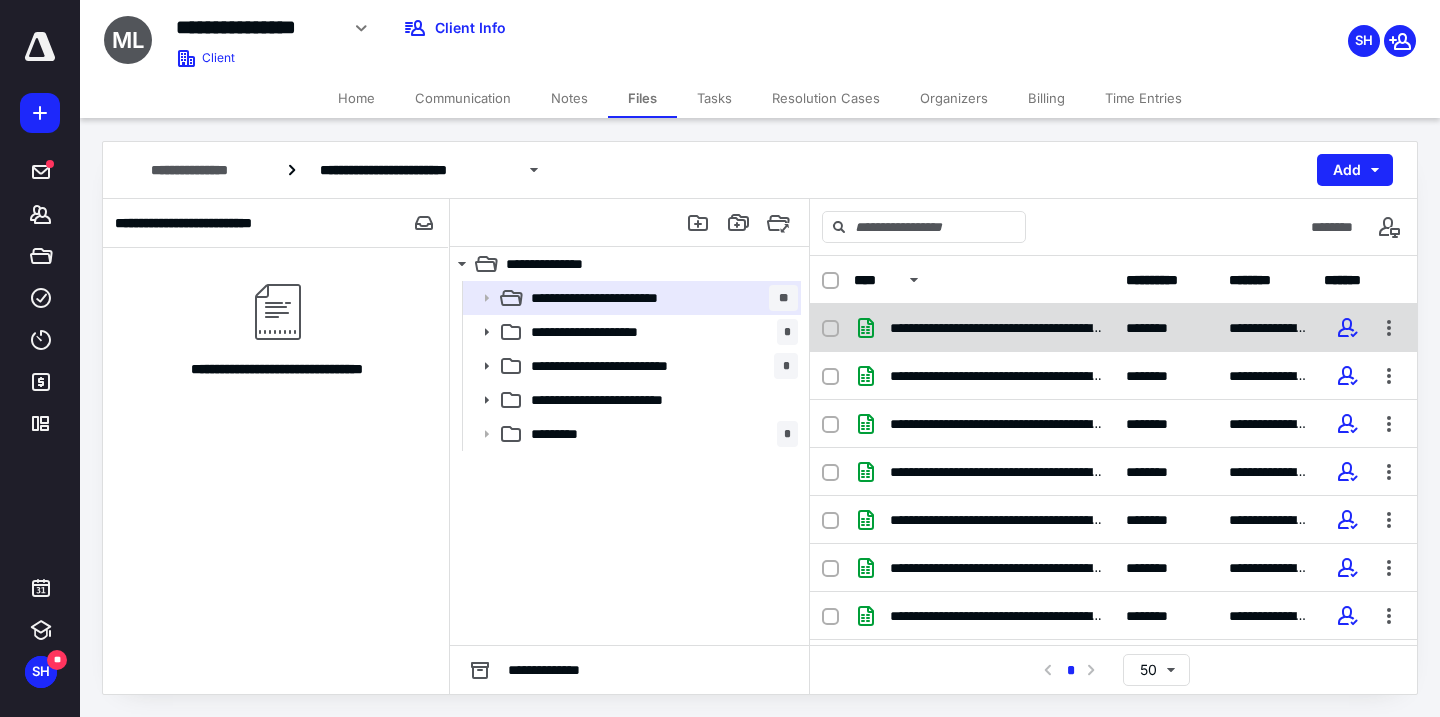 click on "**********" at bounding box center [996, 328] 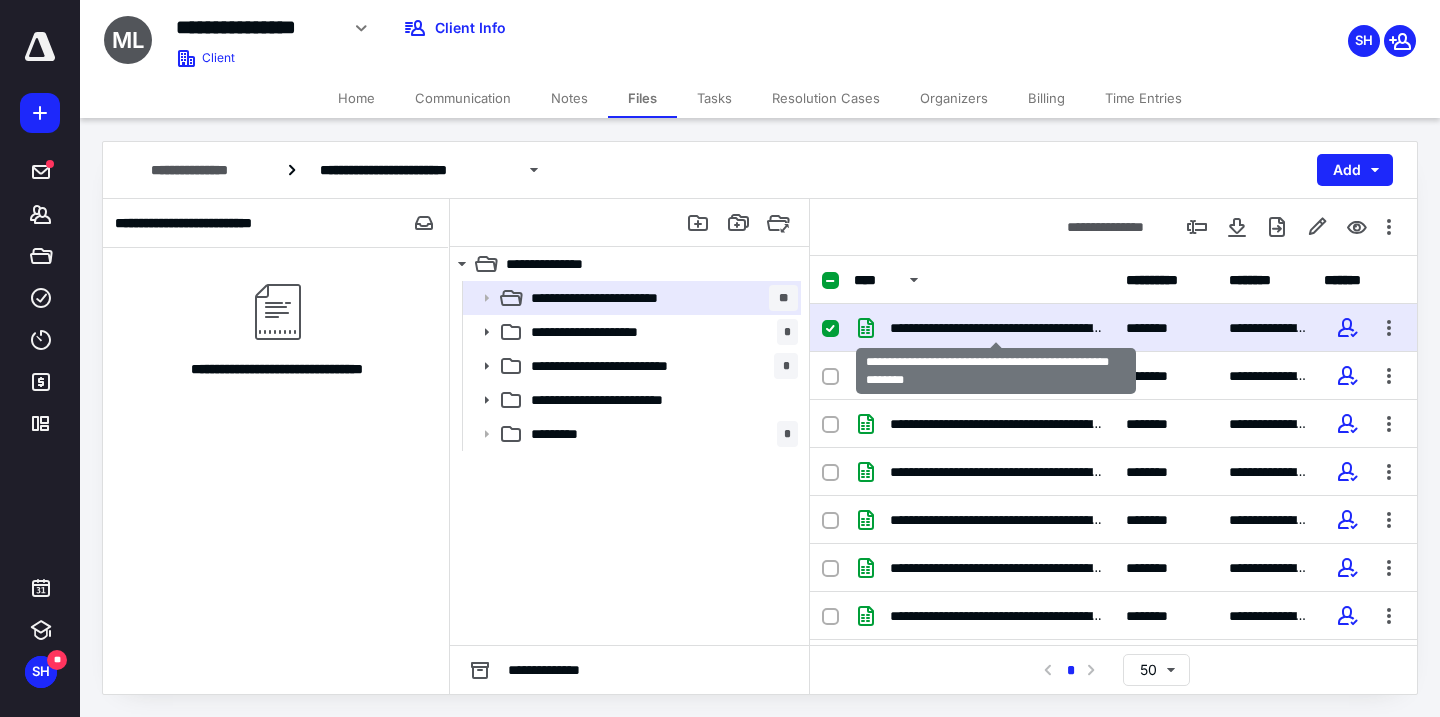 click on "**********" at bounding box center [996, 328] 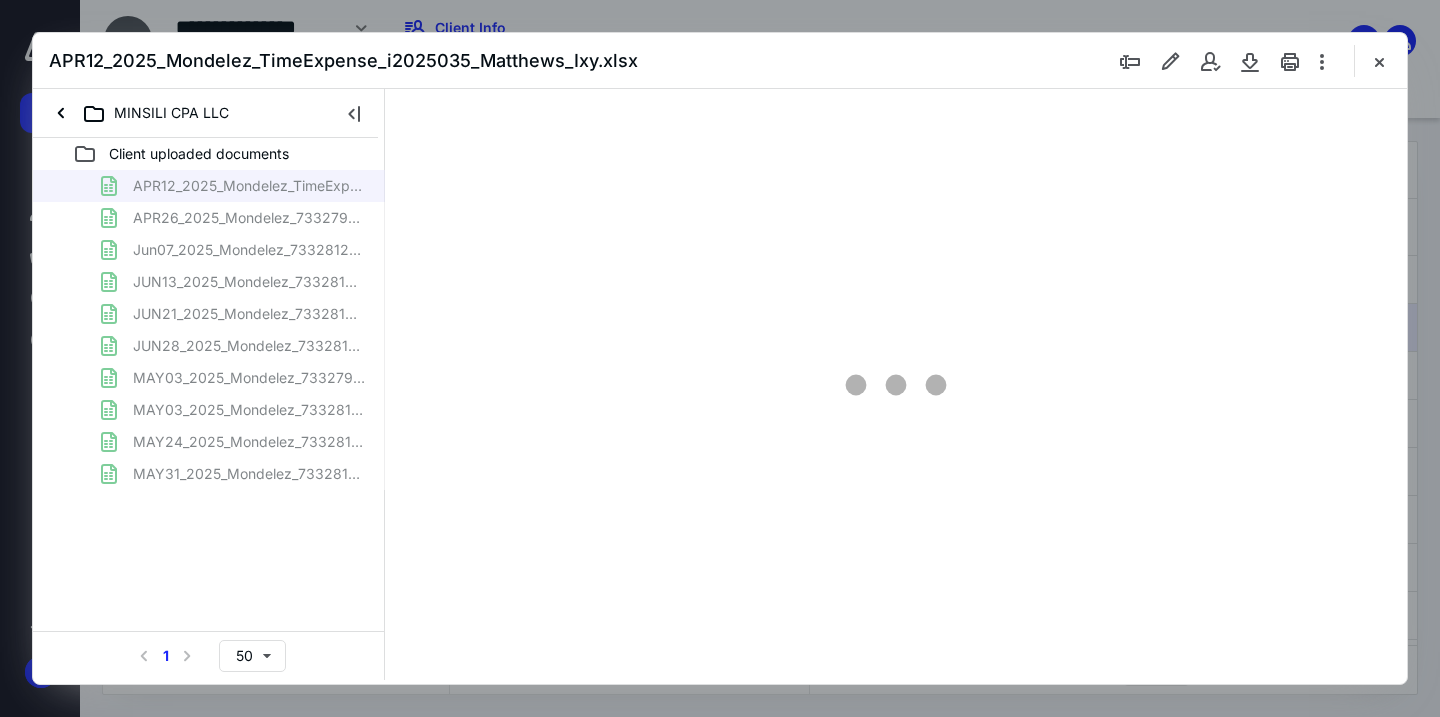 scroll, scrollTop: 0, scrollLeft: 0, axis: both 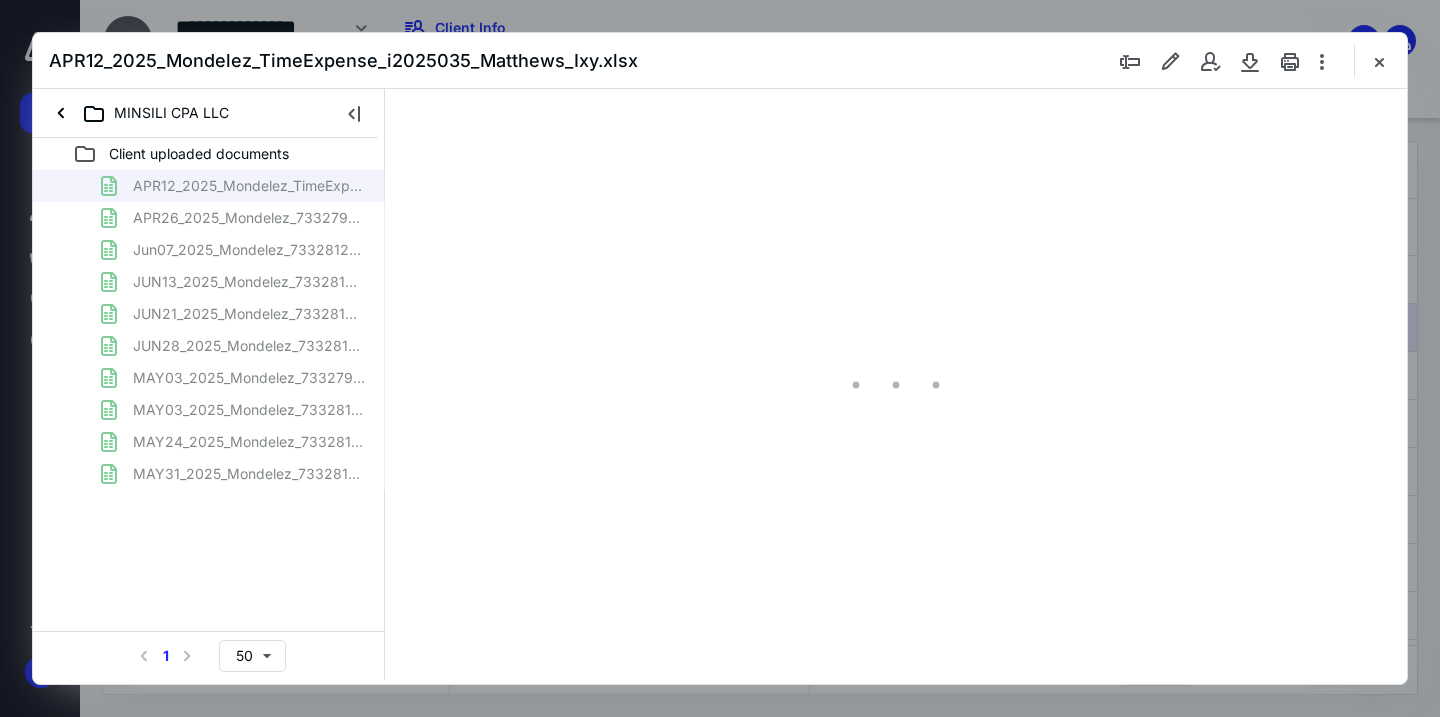 type on "59" 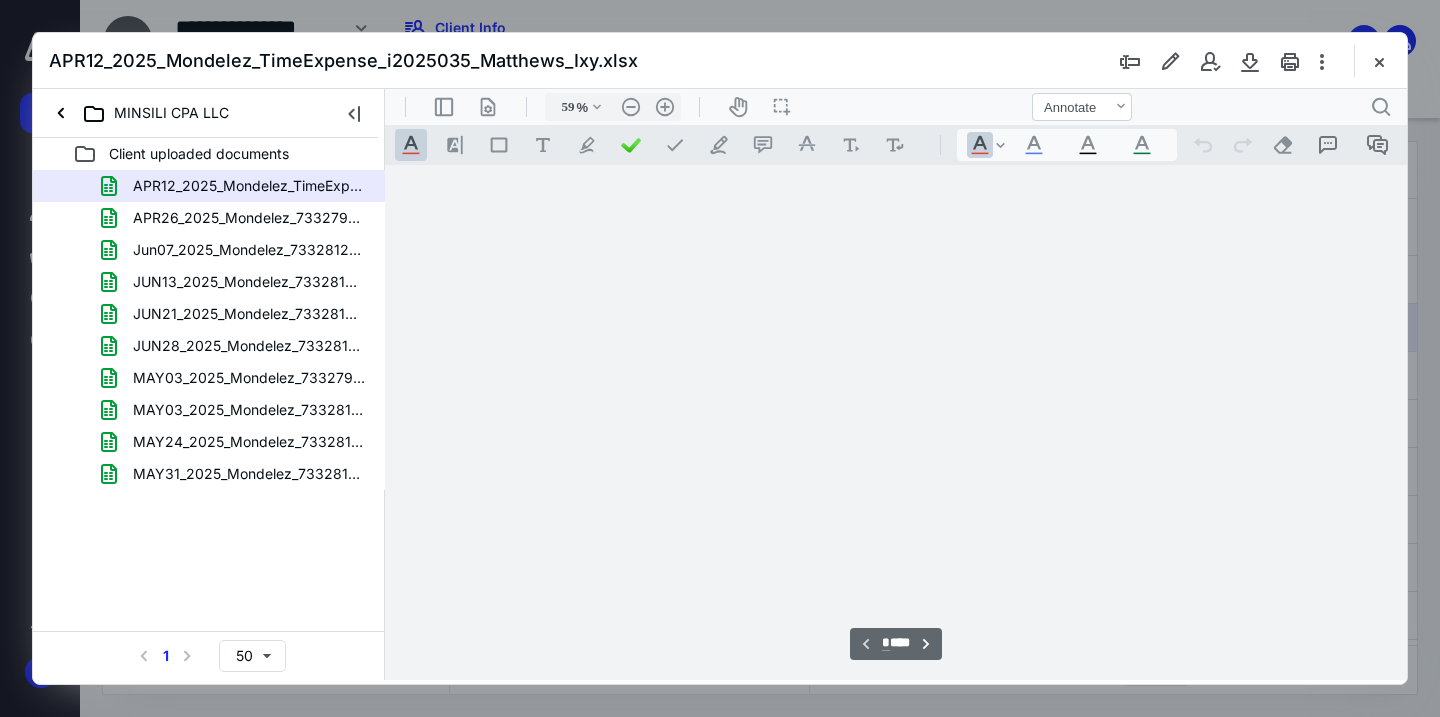 scroll, scrollTop: 78, scrollLeft: 0, axis: vertical 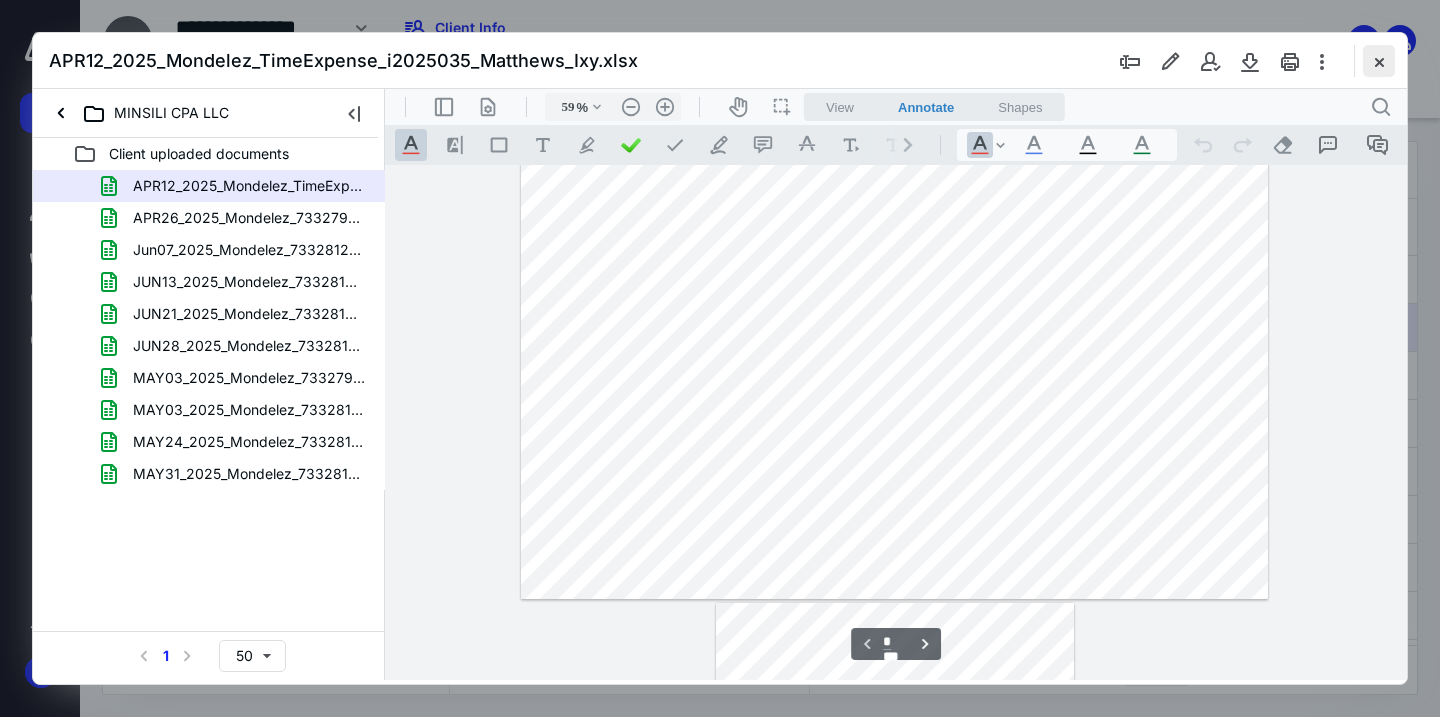 click at bounding box center [1379, 61] 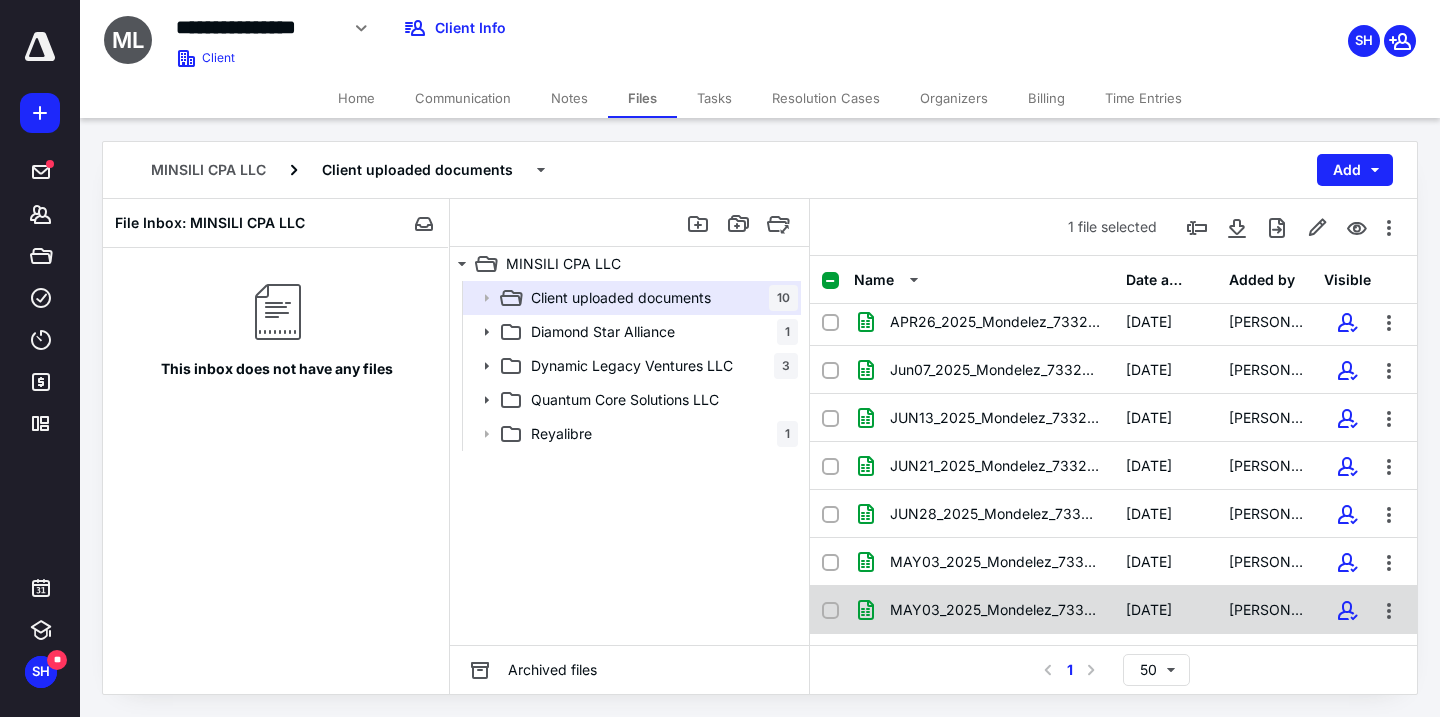 scroll, scrollTop: 0, scrollLeft: 0, axis: both 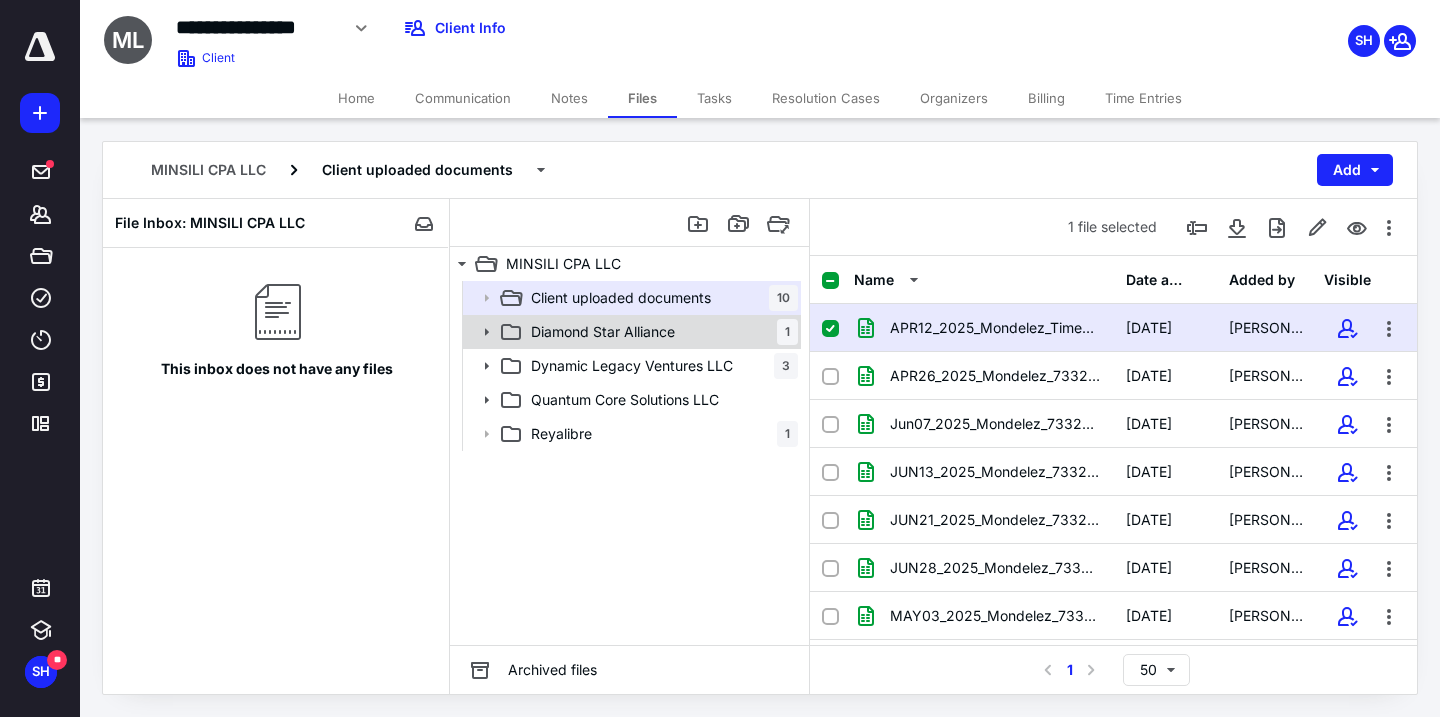 click 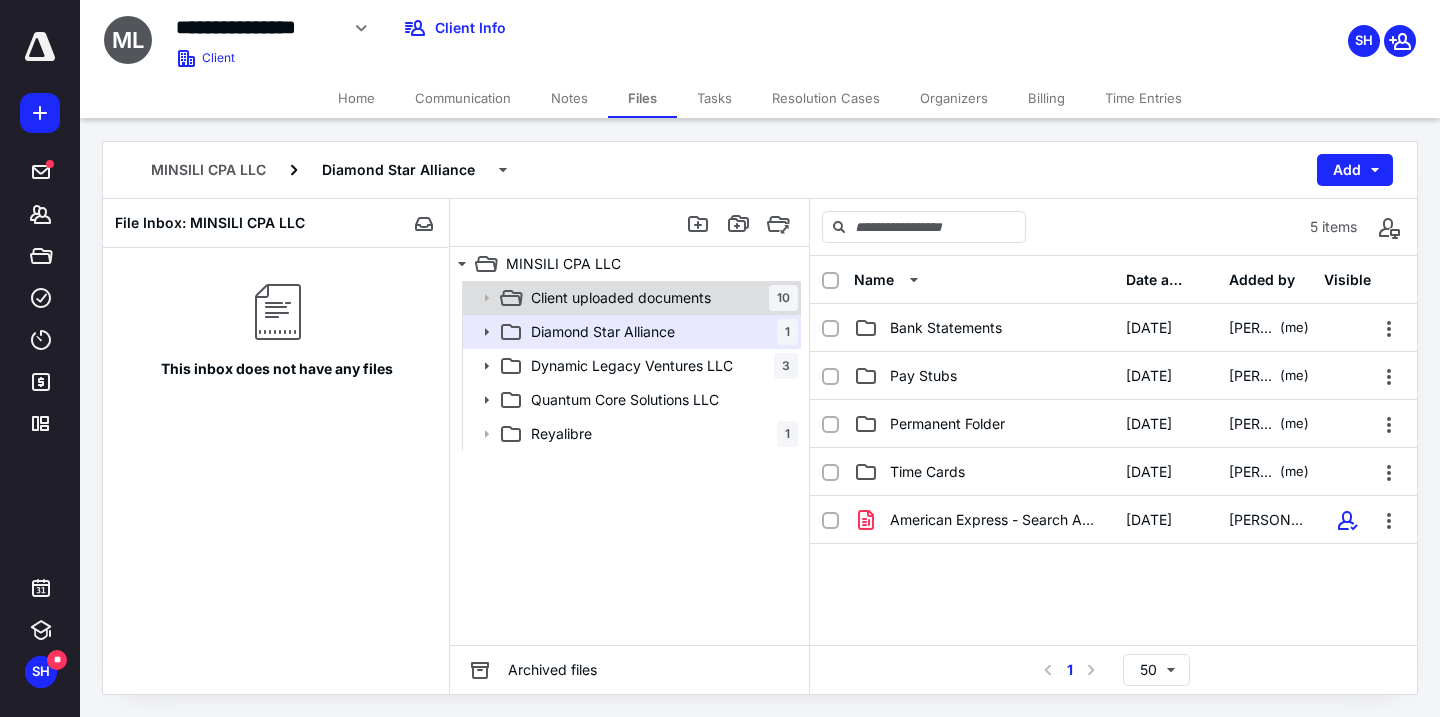 click 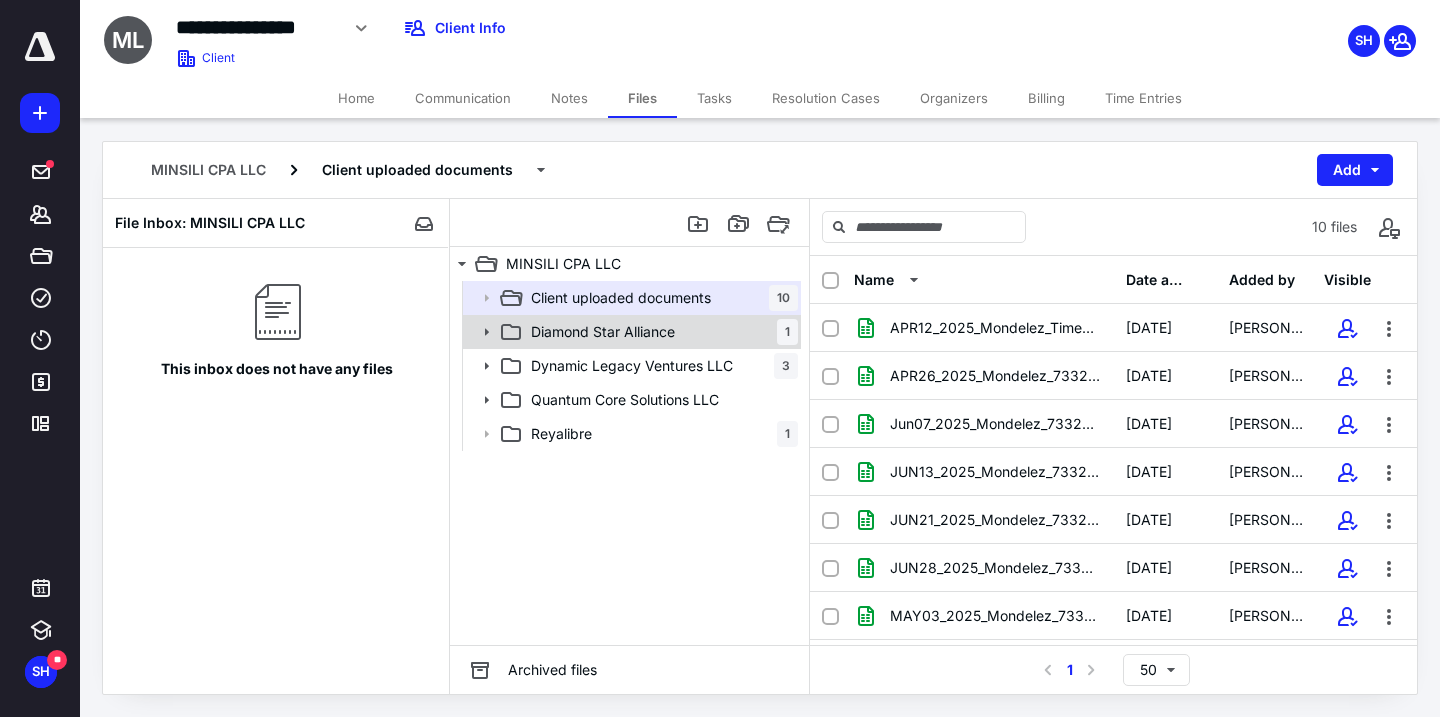 click 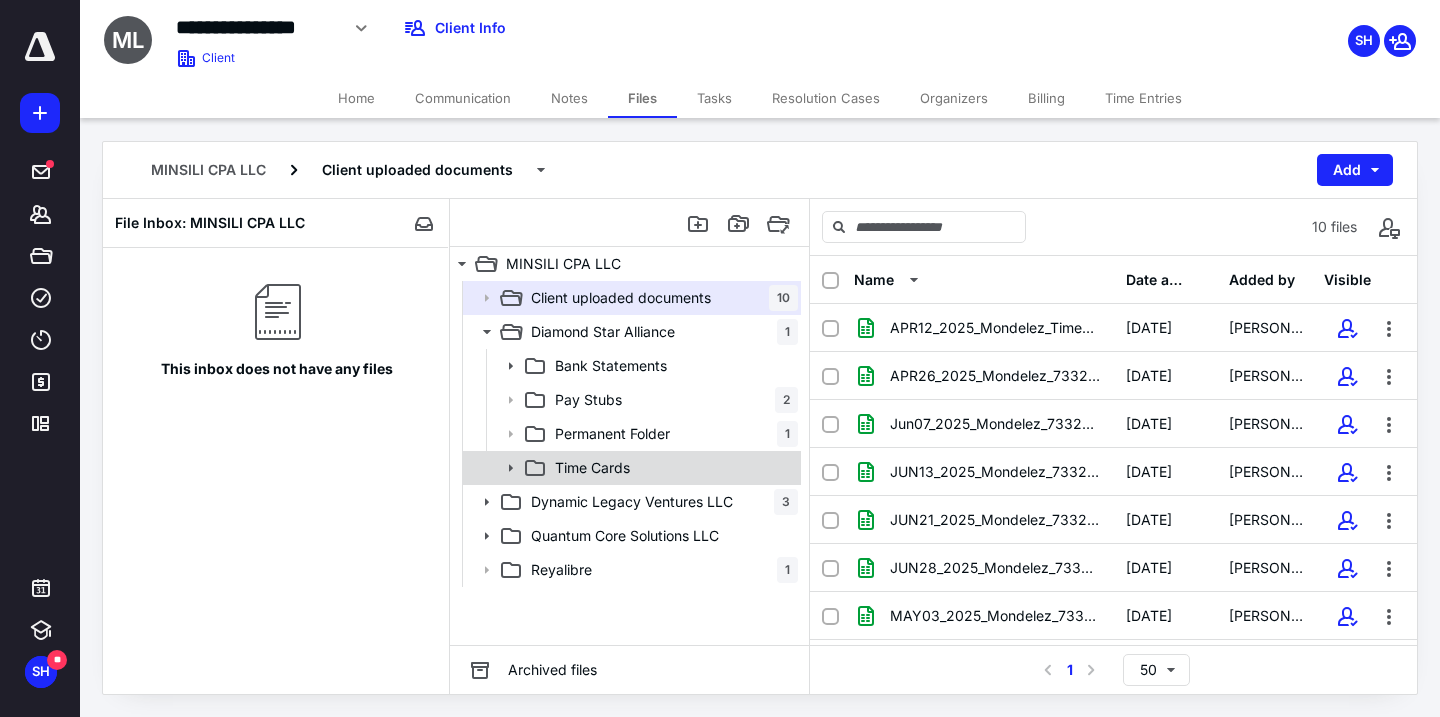 click 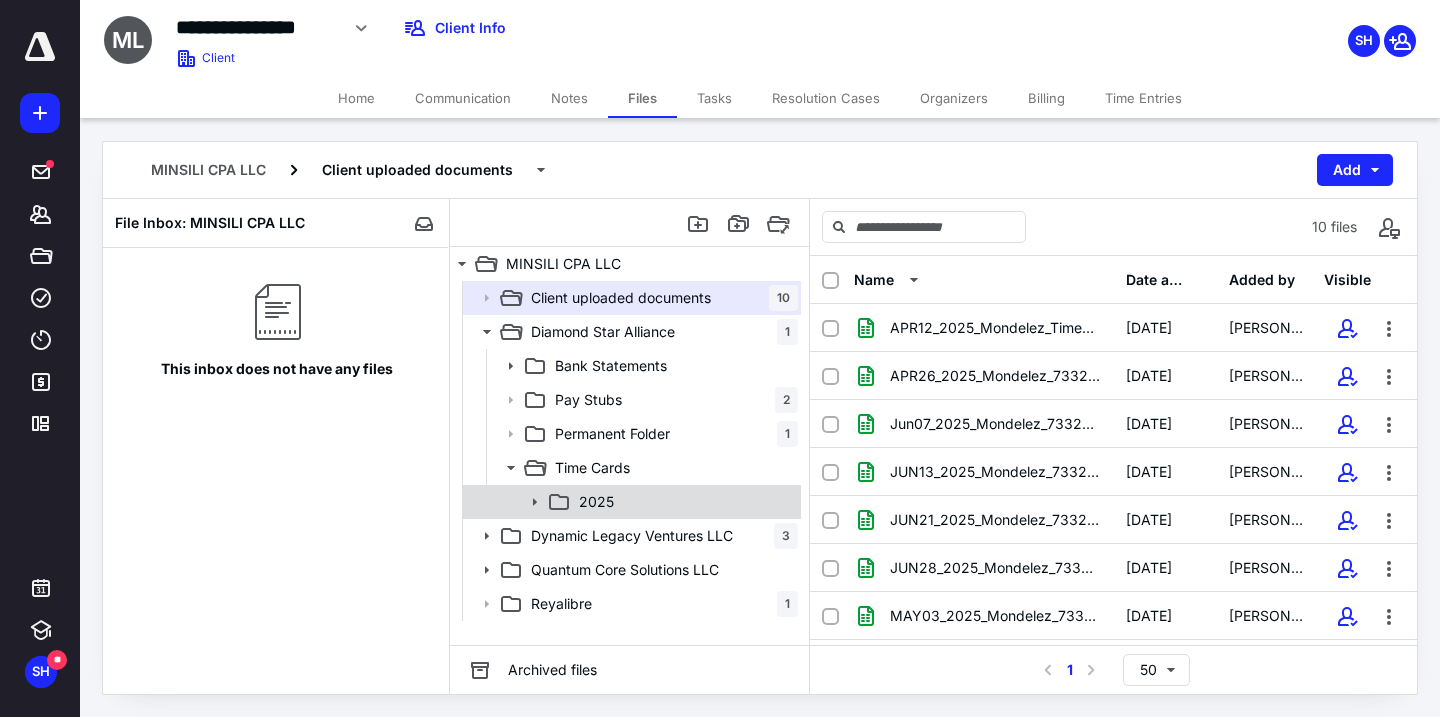 click 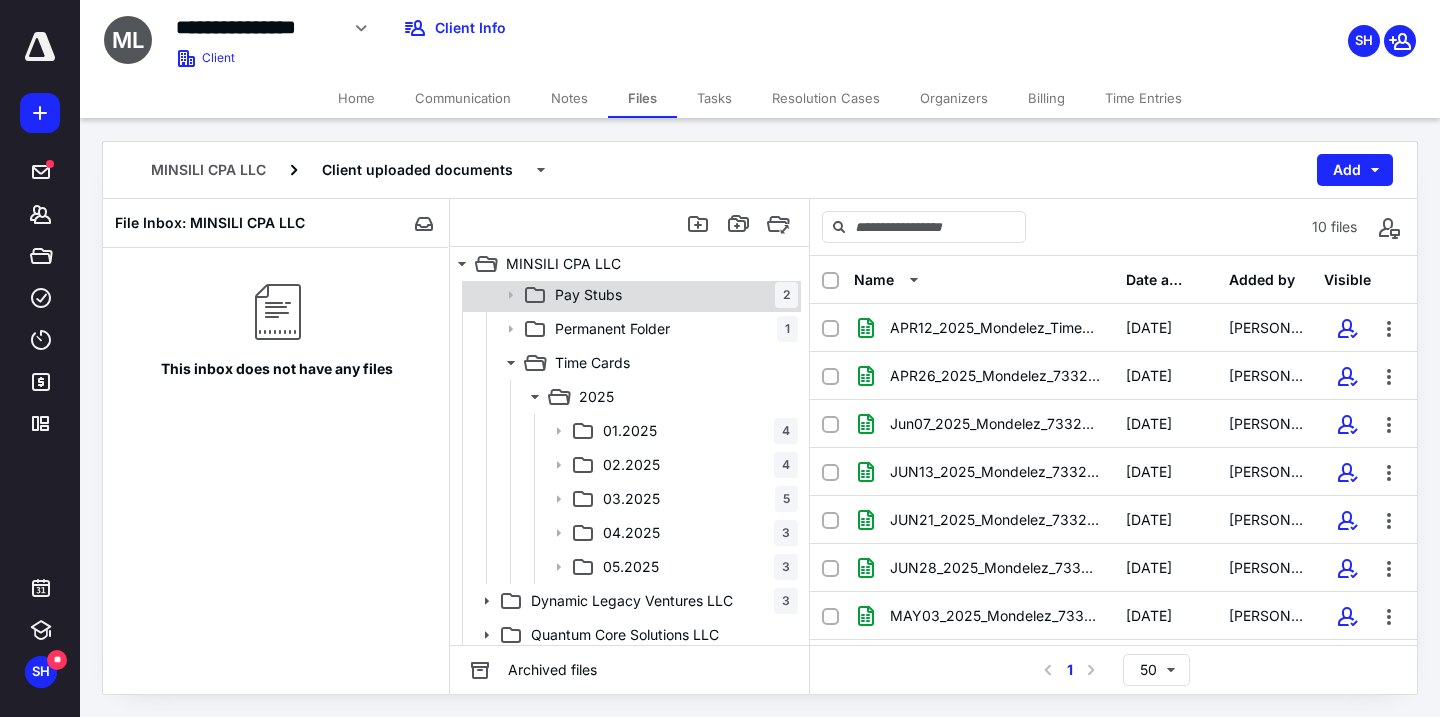 scroll, scrollTop: 146, scrollLeft: 0, axis: vertical 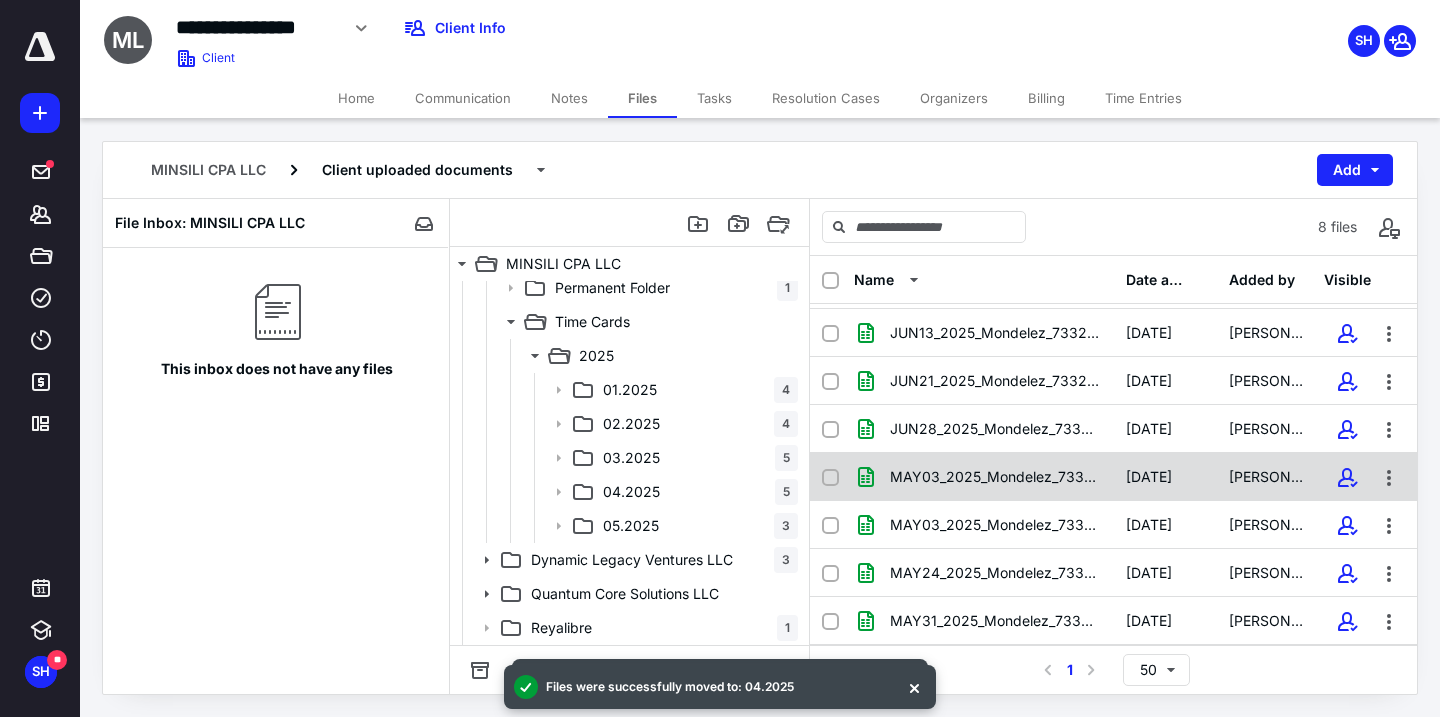 click on "MAY03_2025_Mondelez_7332790058_TimeExpense_i2025035_Matthews_Ixy.xlsx [DATE] [PERSON_NAME] Minsili" at bounding box center [1113, 477] 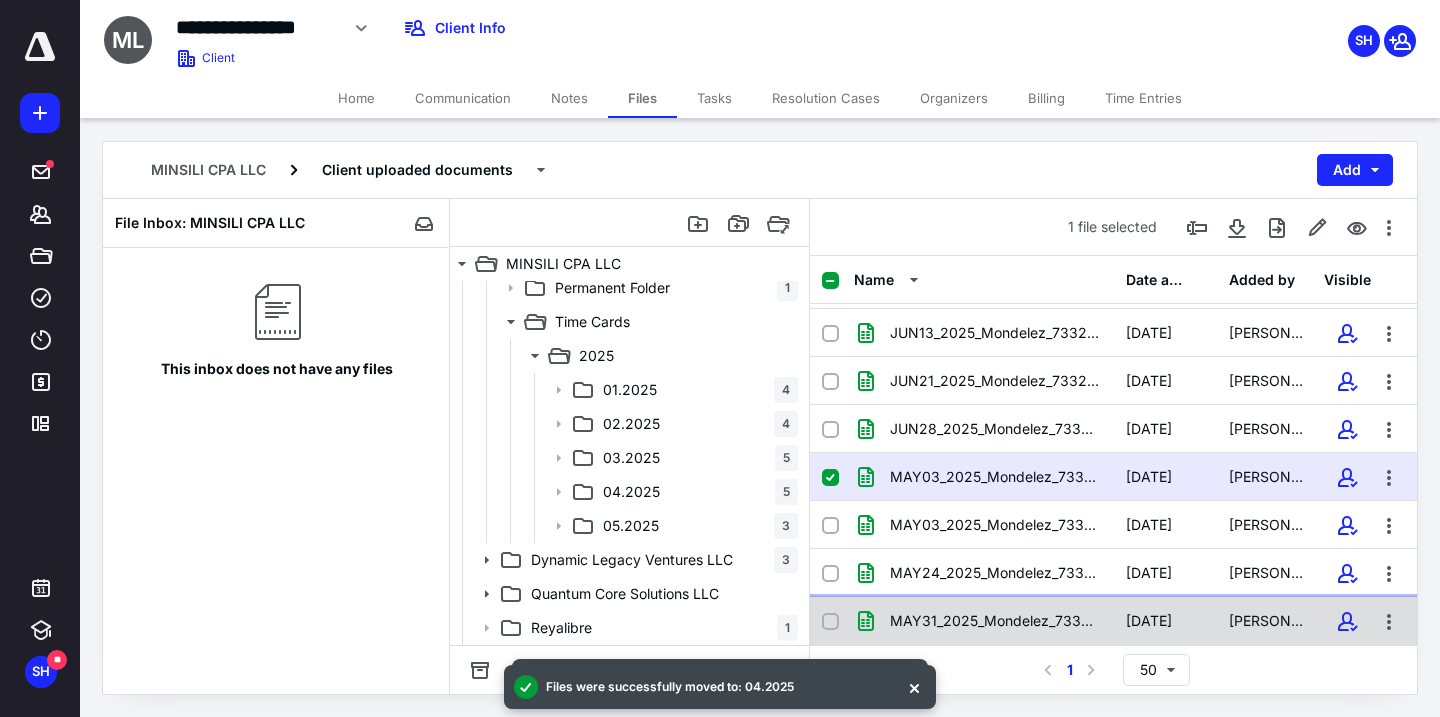 click on "MAY31_2025_Mondelez_7332812279_TimeExpense_i2023641_Matthews_Ixy (2).xlsx" at bounding box center [984, 621] 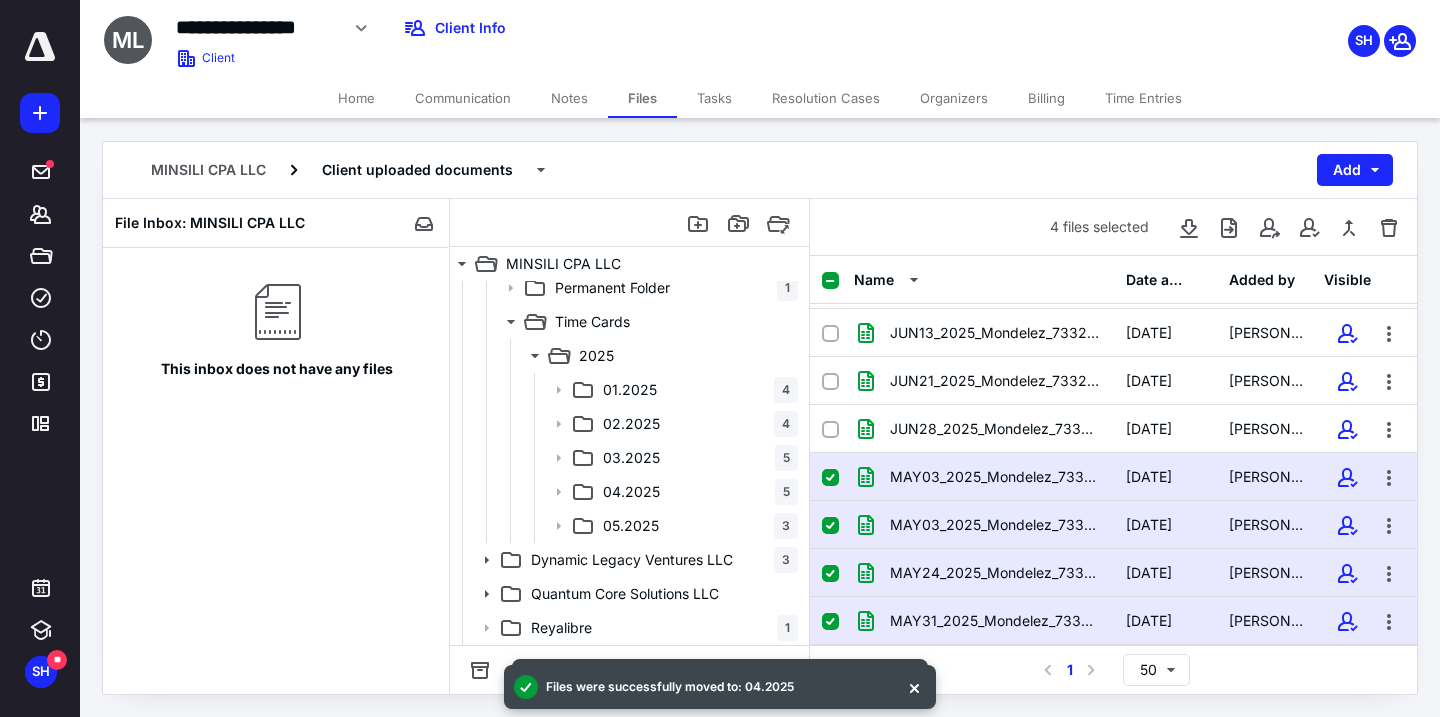 scroll, scrollTop: 0, scrollLeft: 0, axis: both 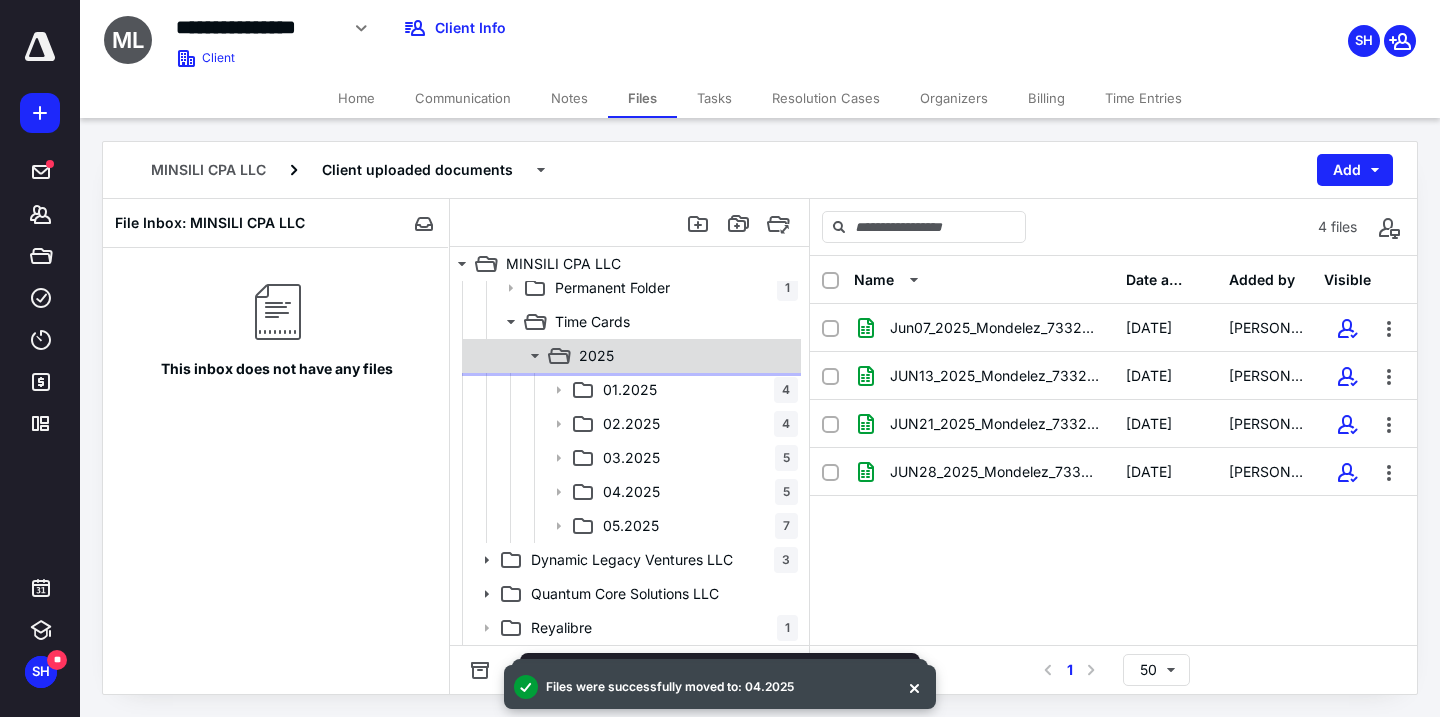 click on "2025" at bounding box center [684, 356] 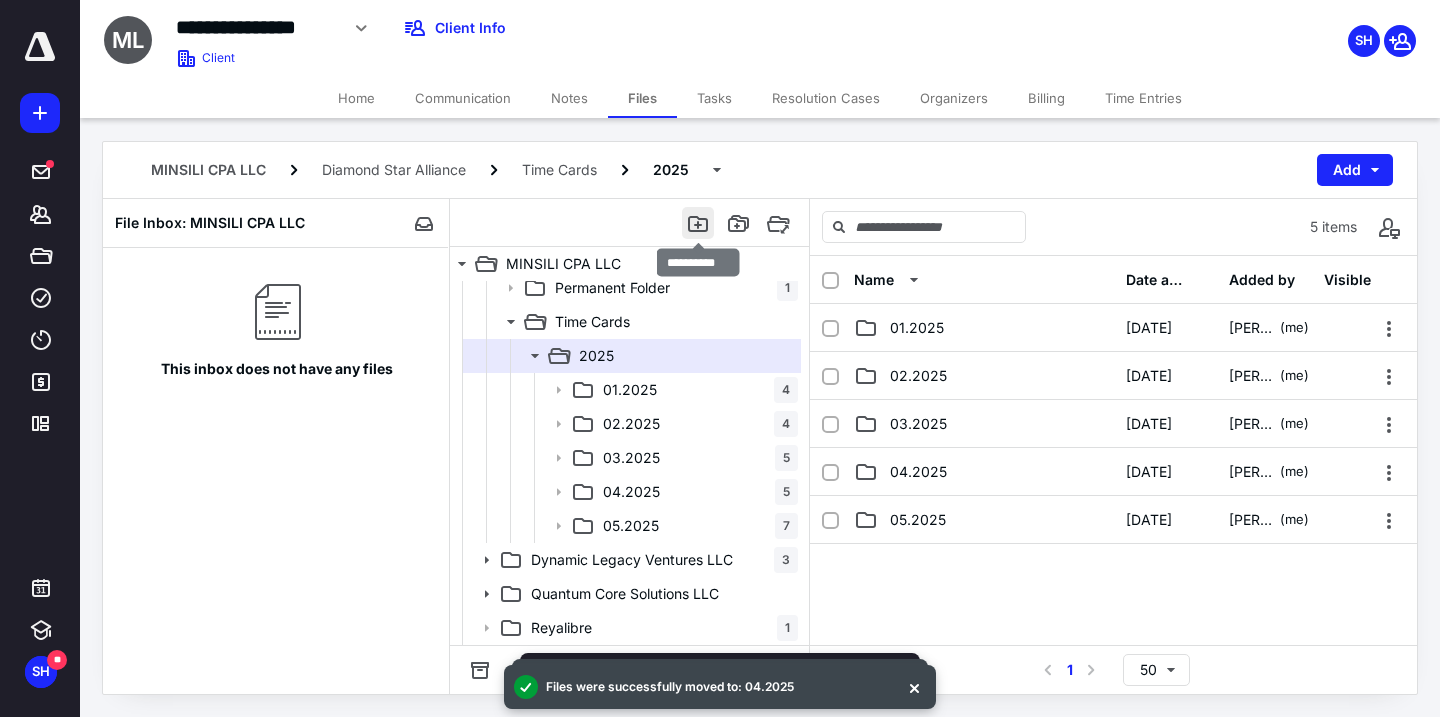 click at bounding box center (698, 223) 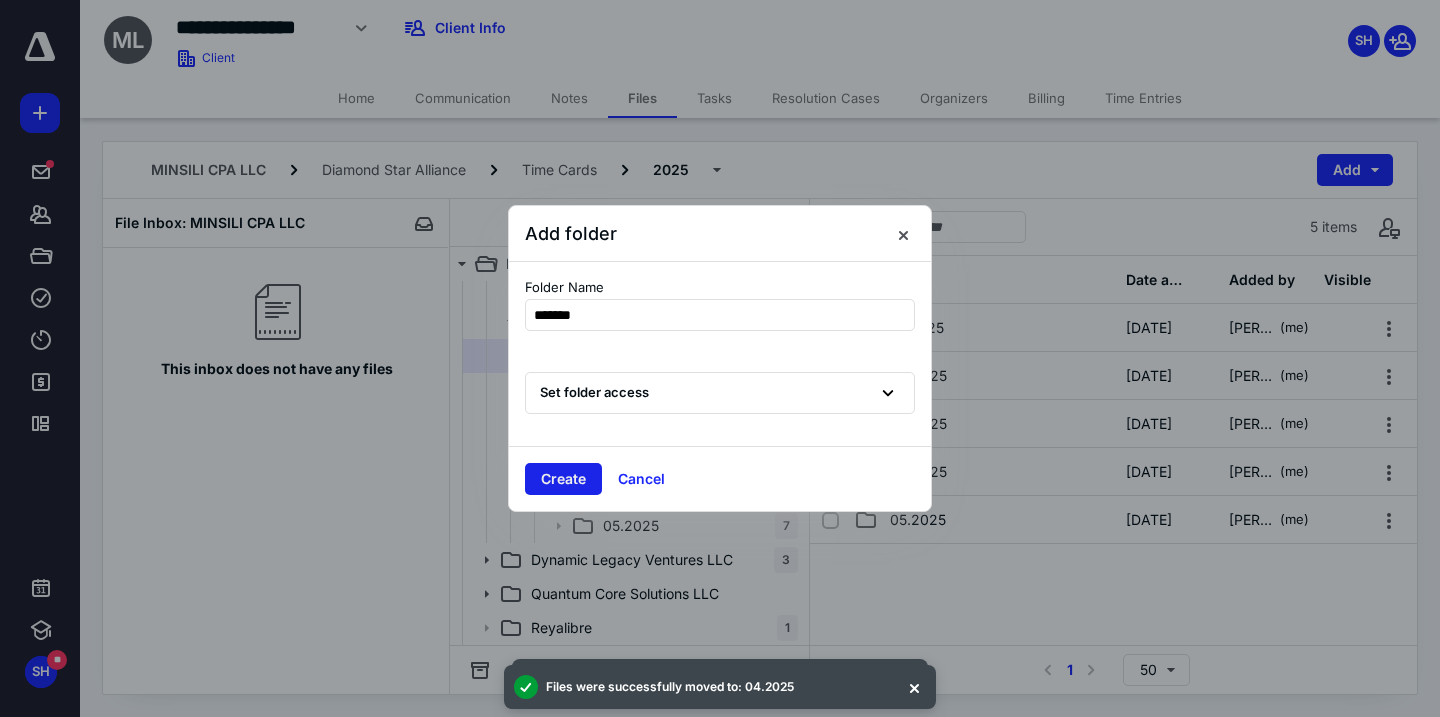 type on "*******" 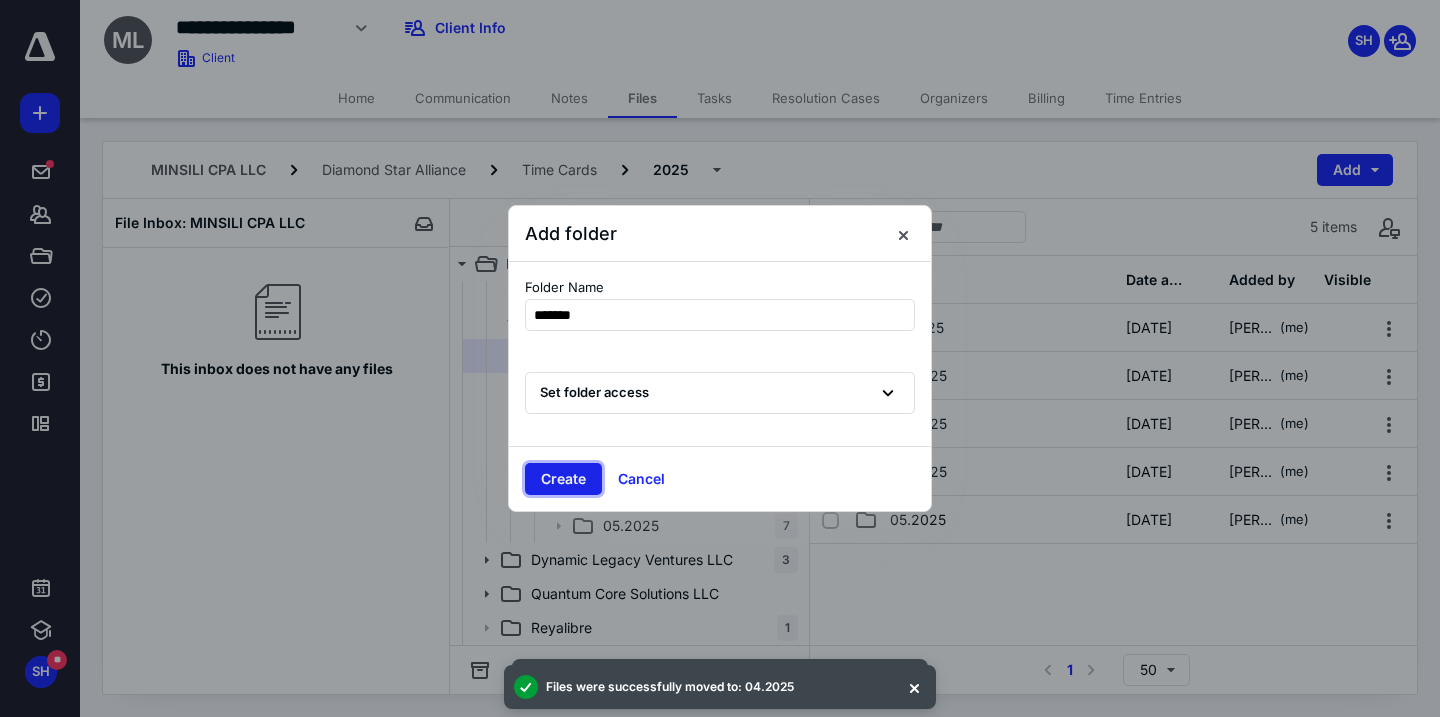 click on "Create" at bounding box center [563, 479] 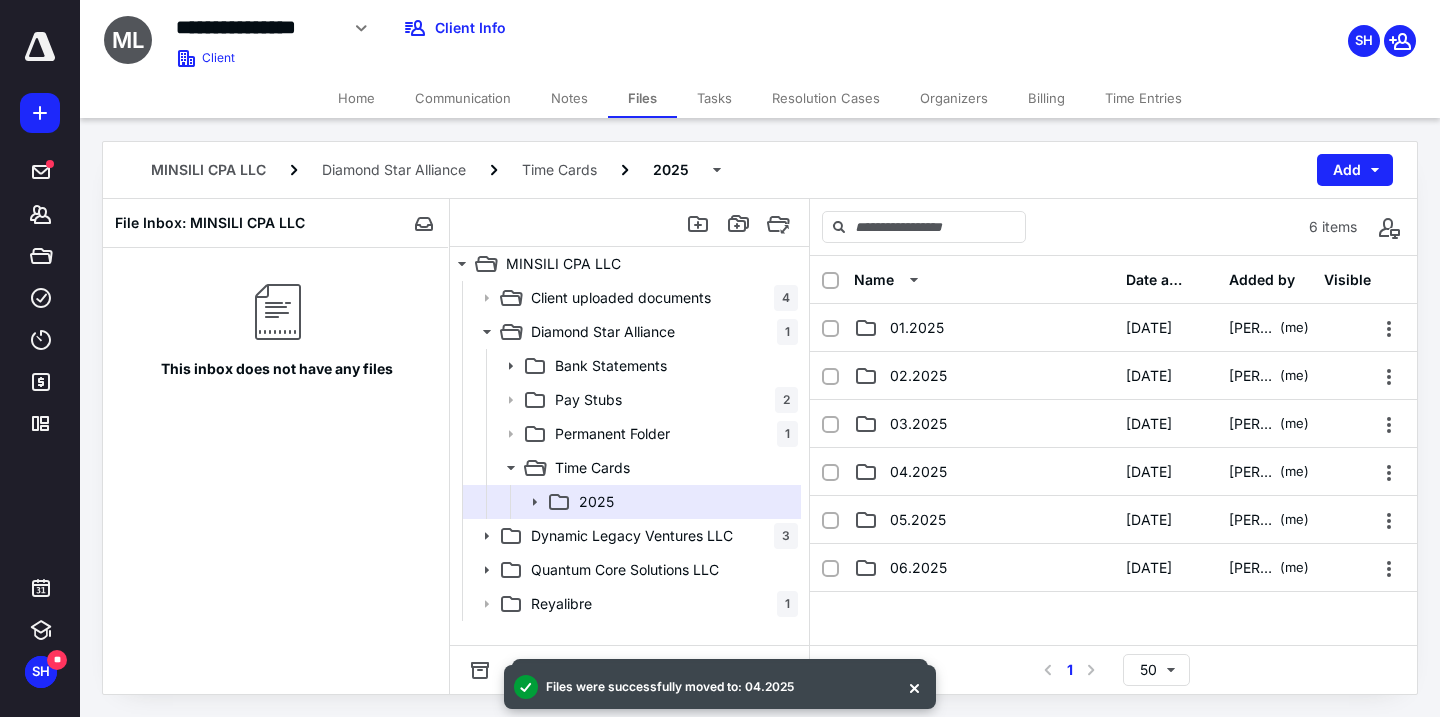 scroll, scrollTop: 0, scrollLeft: 0, axis: both 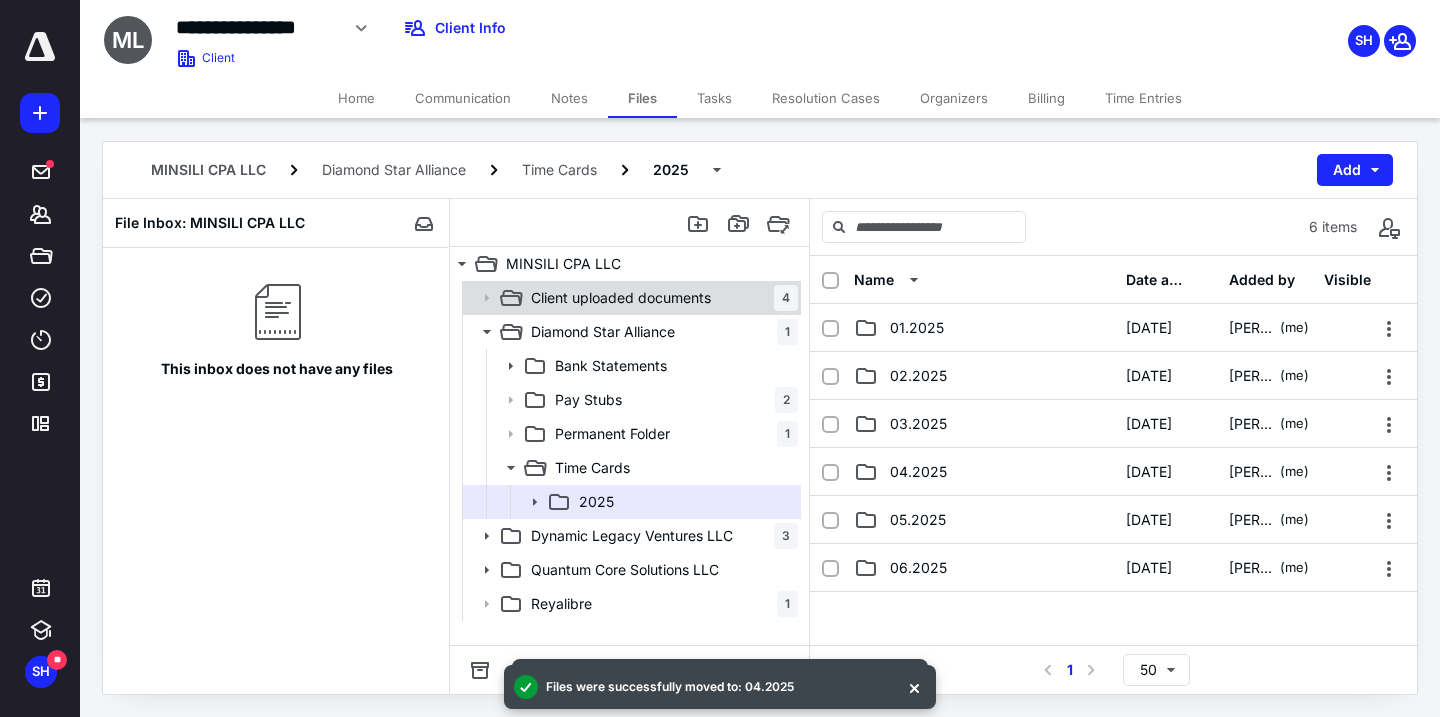 click 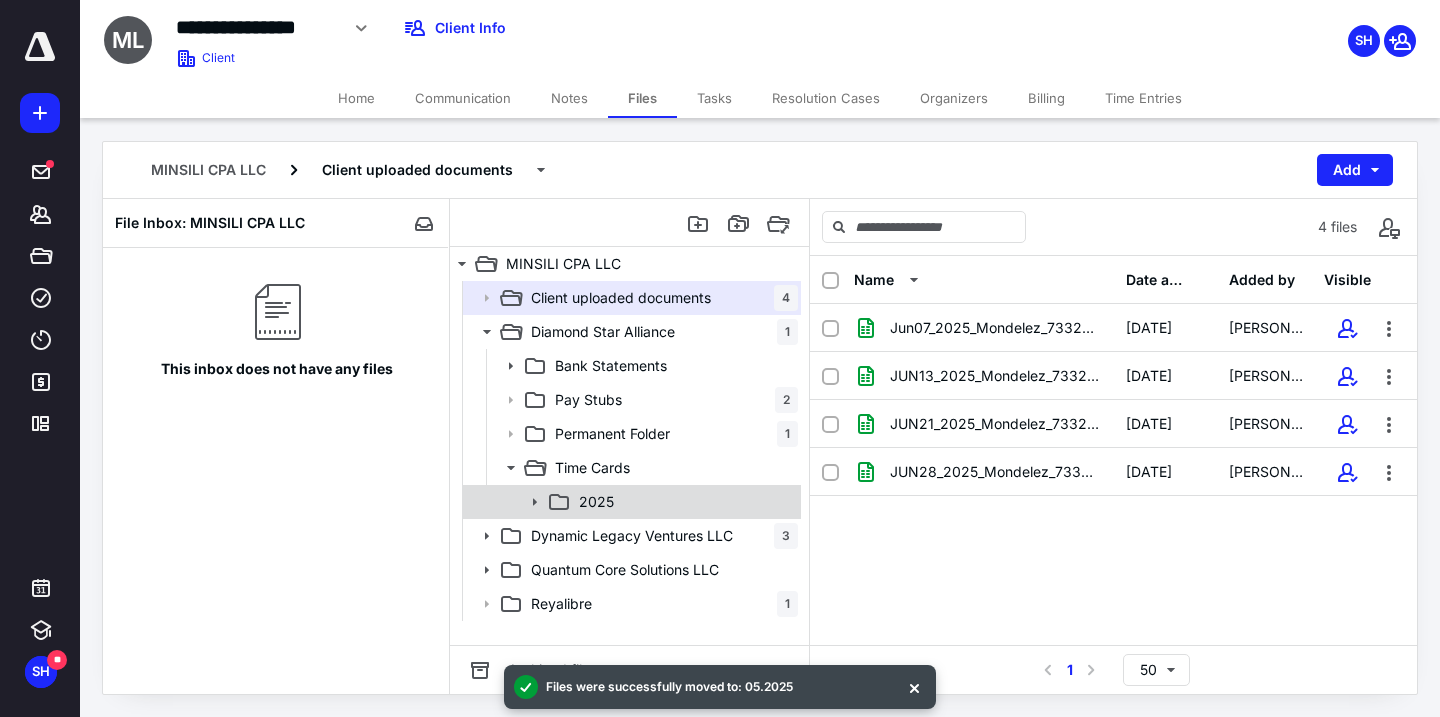 click 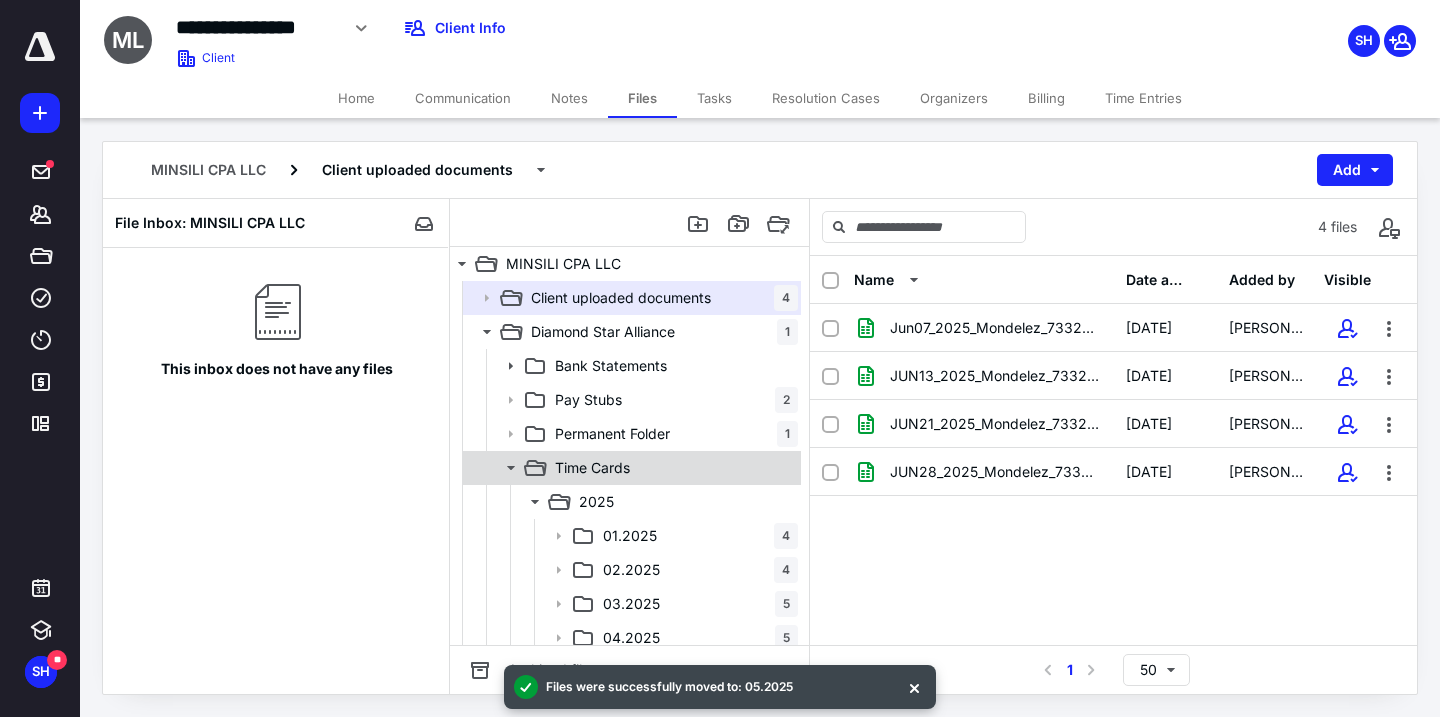 scroll, scrollTop: 180, scrollLeft: 0, axis: vertical 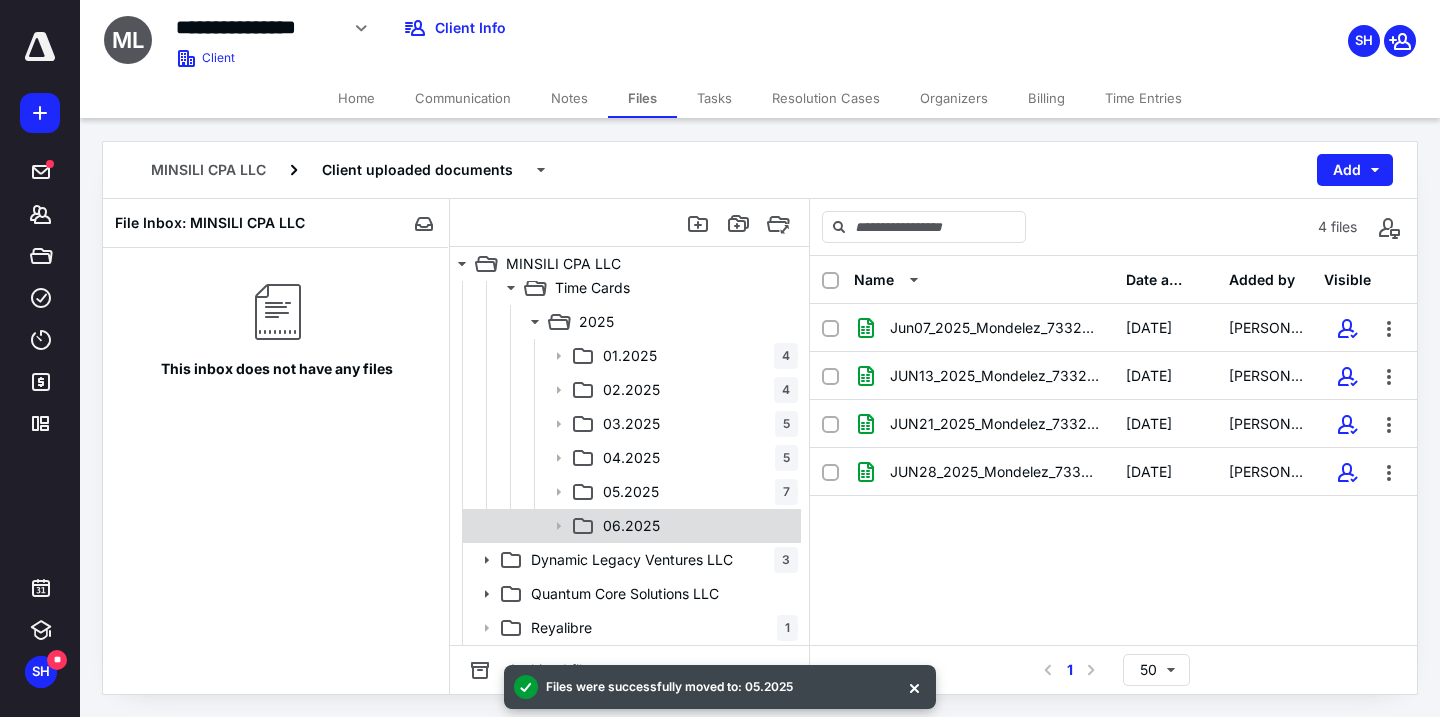 click 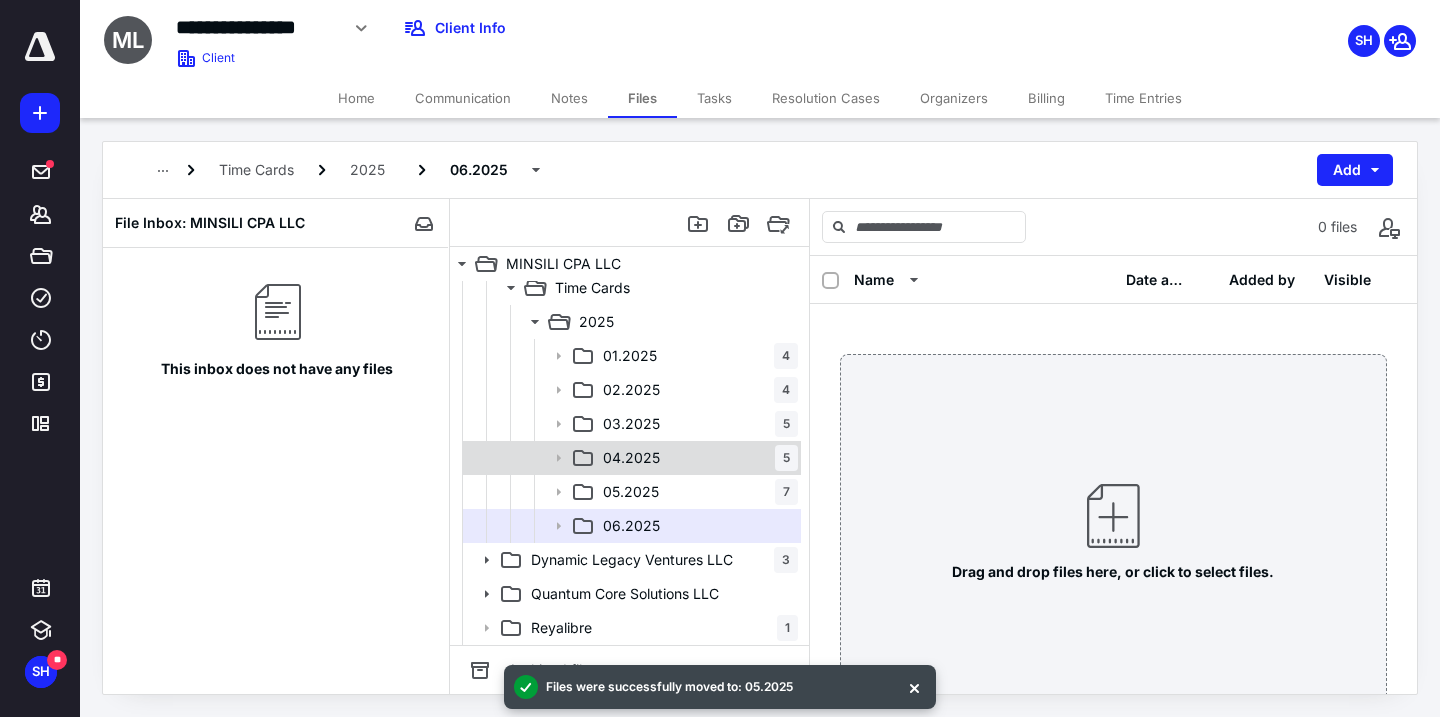 scroll, scrollTop: 0, scrollLeft: 0, axis: both 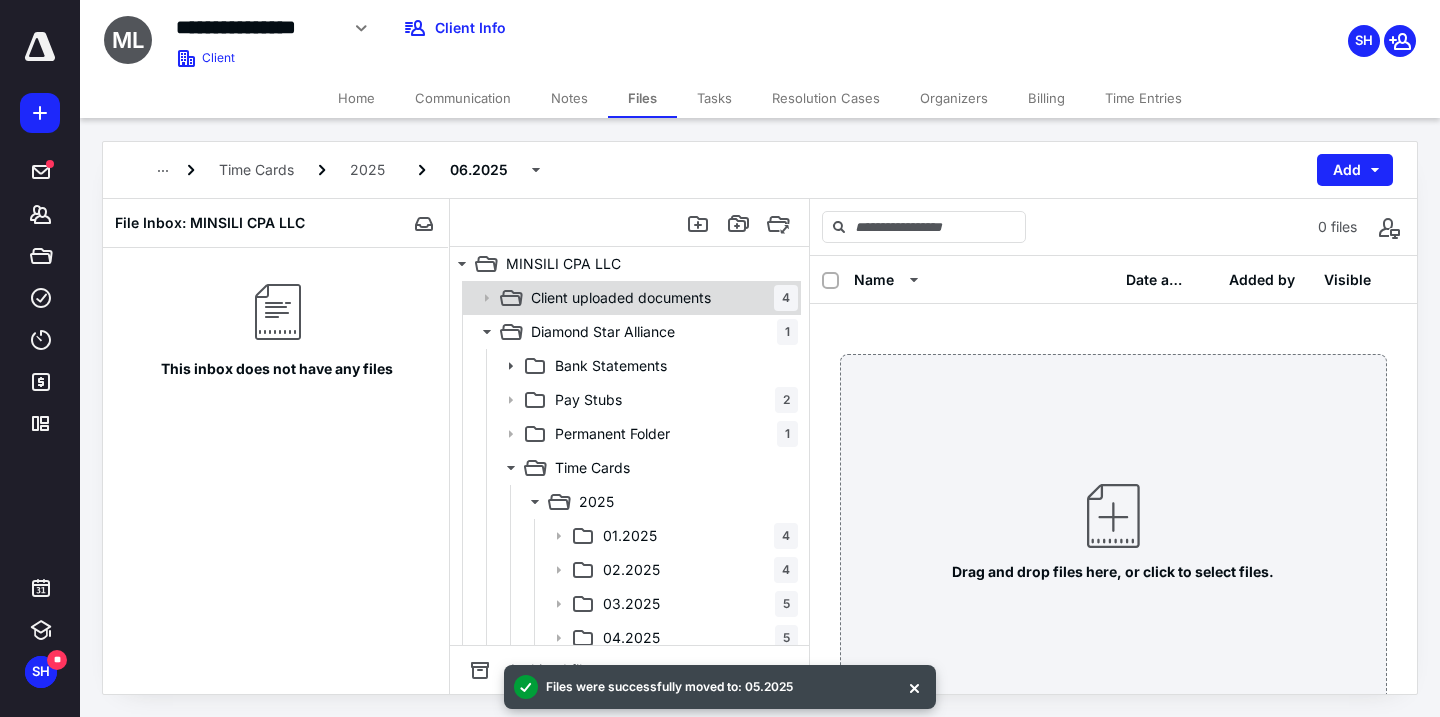 click on "Client uploaded documents" at bounding box center (621, 298) 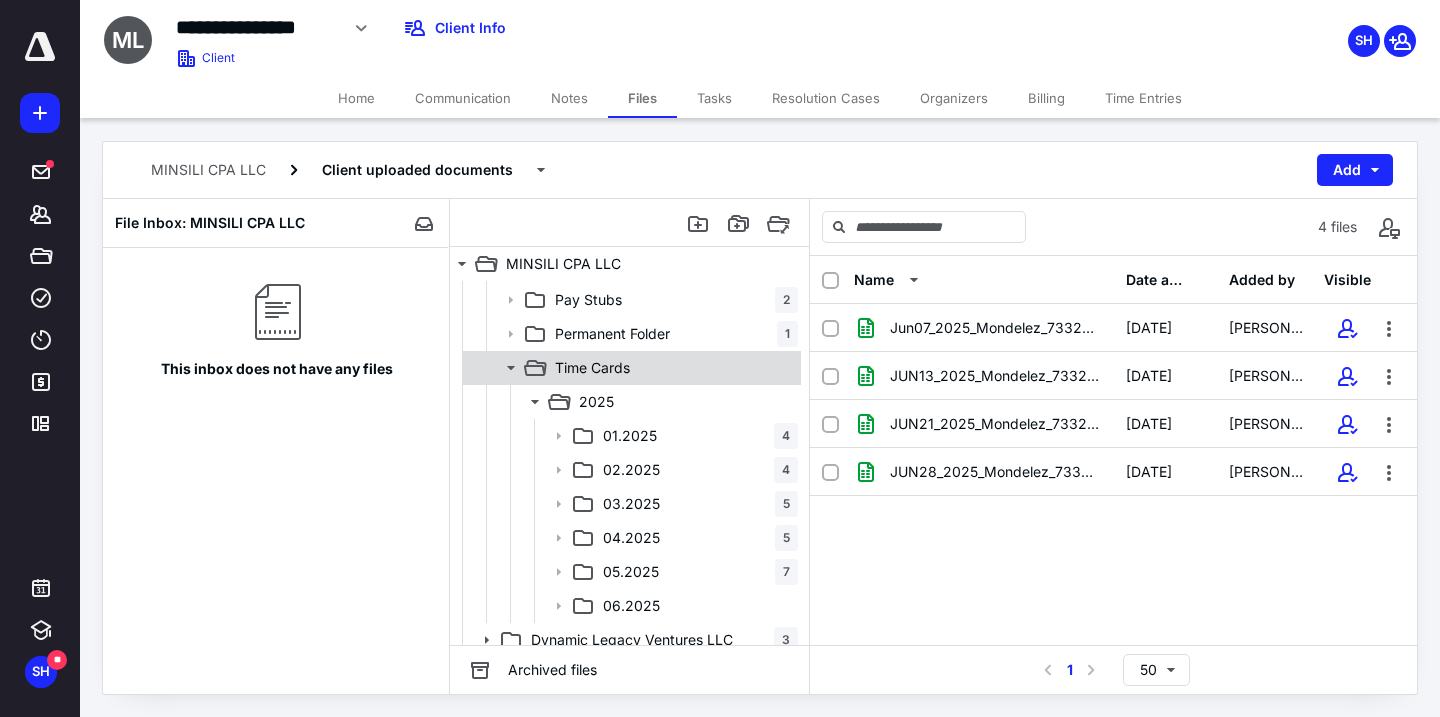 scroll, scrollTop: 180, scrollLeft: 0, axis: vertical 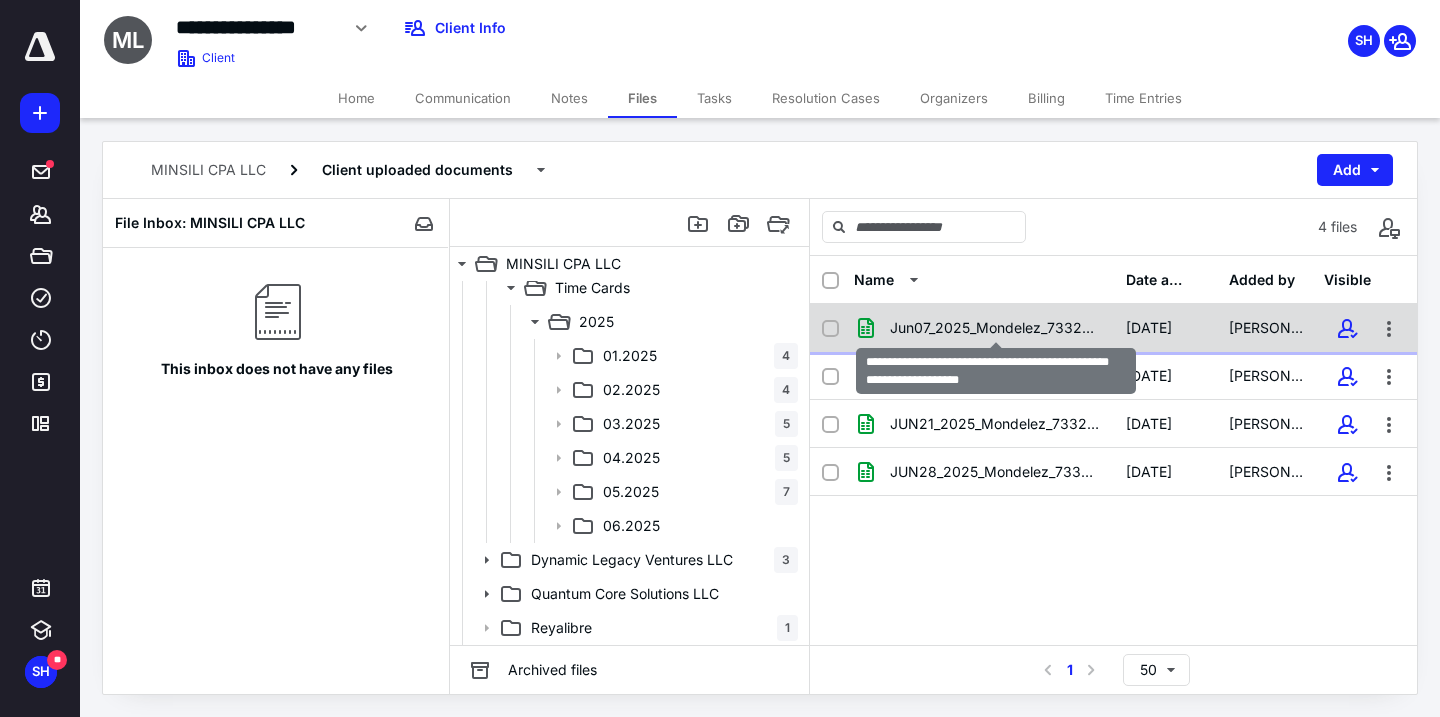 click on "Jun07_2025_Mondelez_7332812279_TimeExpense_i2023641_Matthews_Ixy.xlsx" at bounding box center (996, 328) 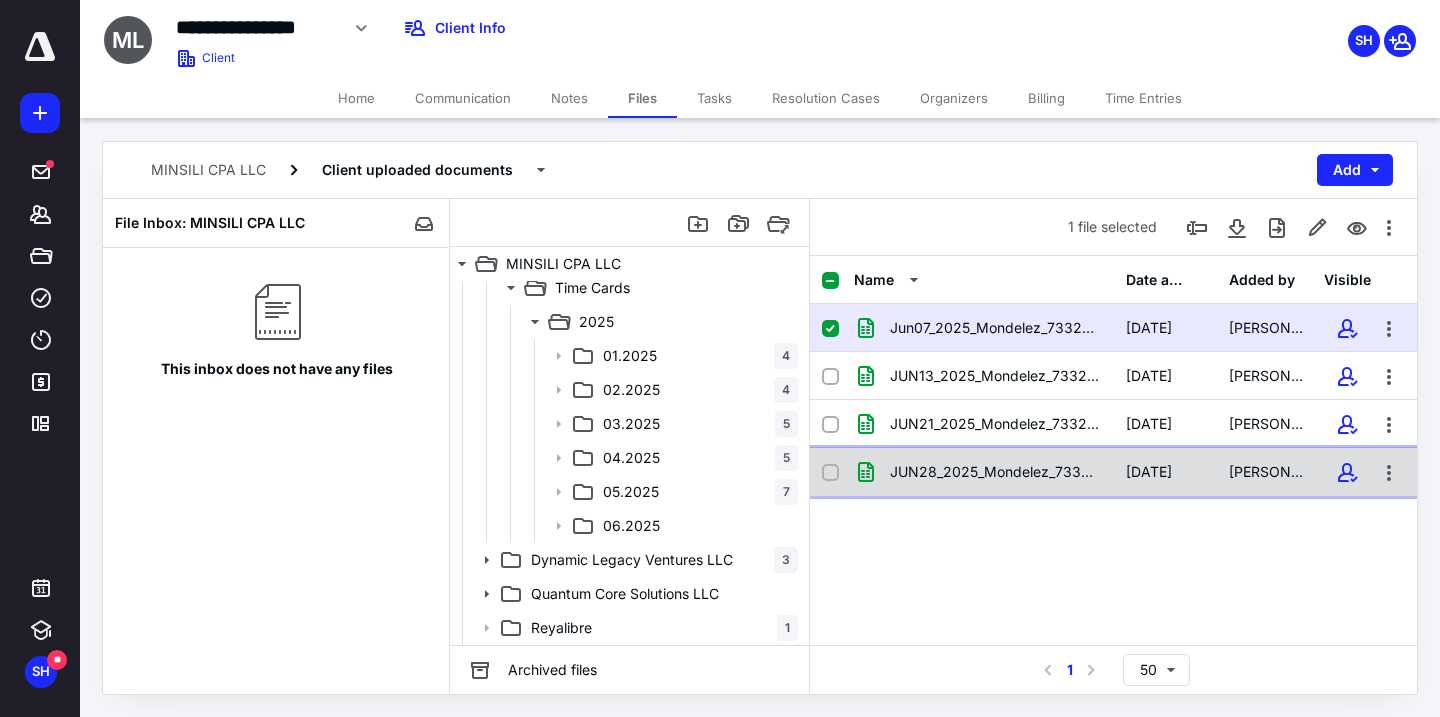 click on "JUN28_2025_Mondelez_7332812279_TimeExpense_i2023641_Matthews_Ixy.xlsx [DATE] [PERSON_NAME] Minsili" at bounding box center [1113, 472] 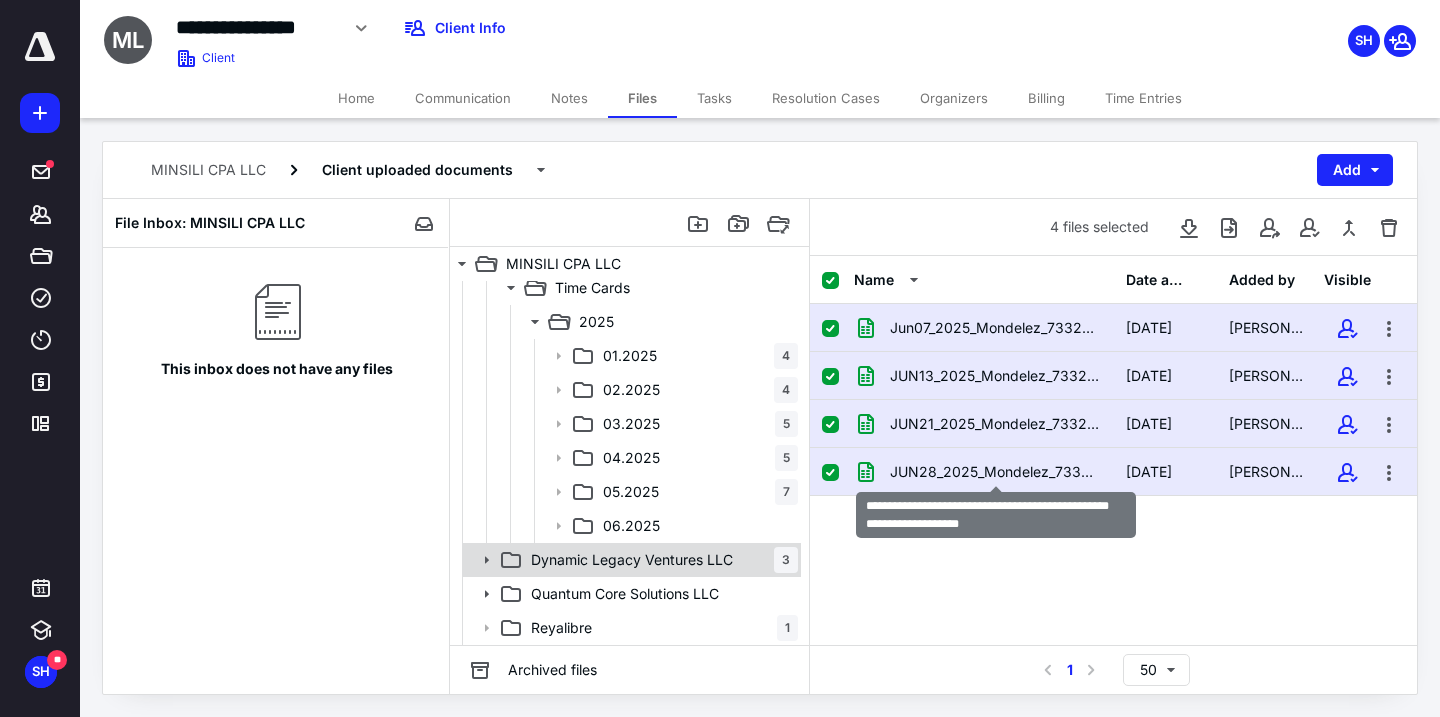 checkbox on "false" 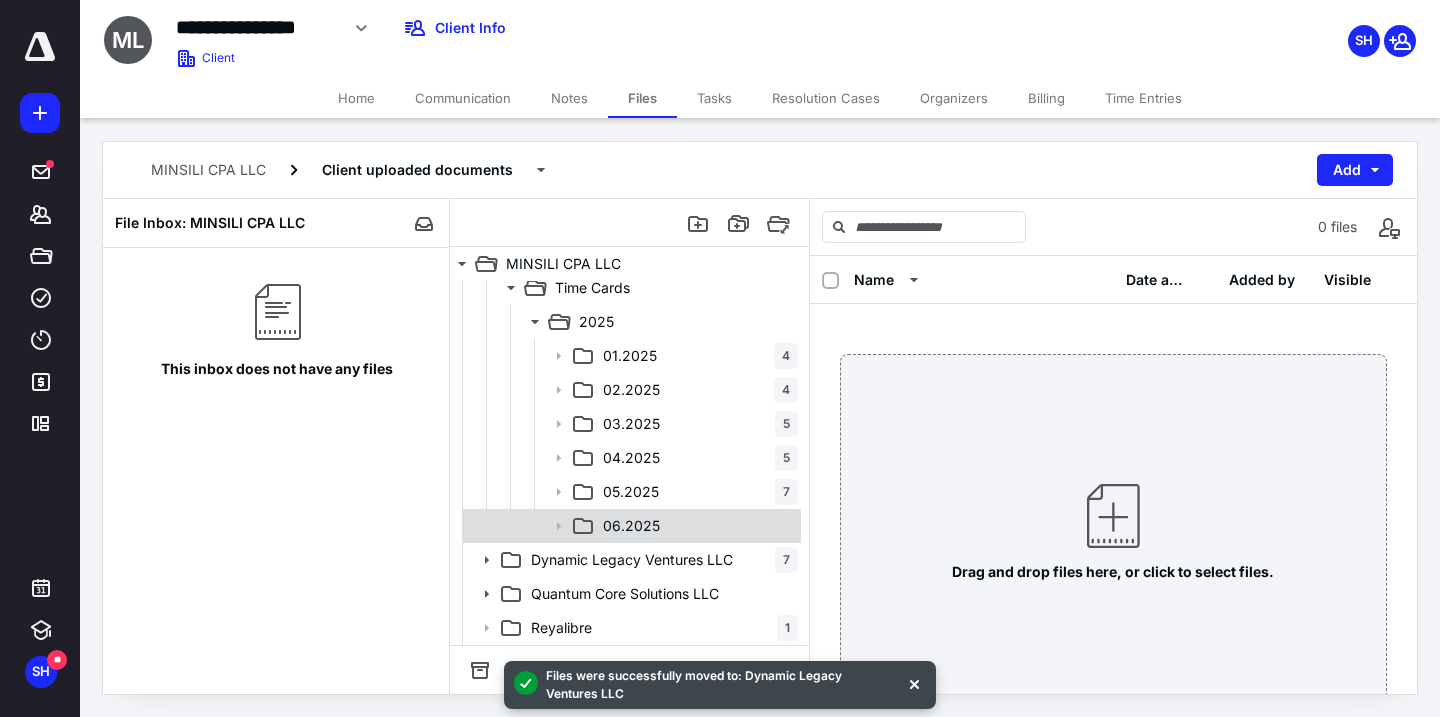click 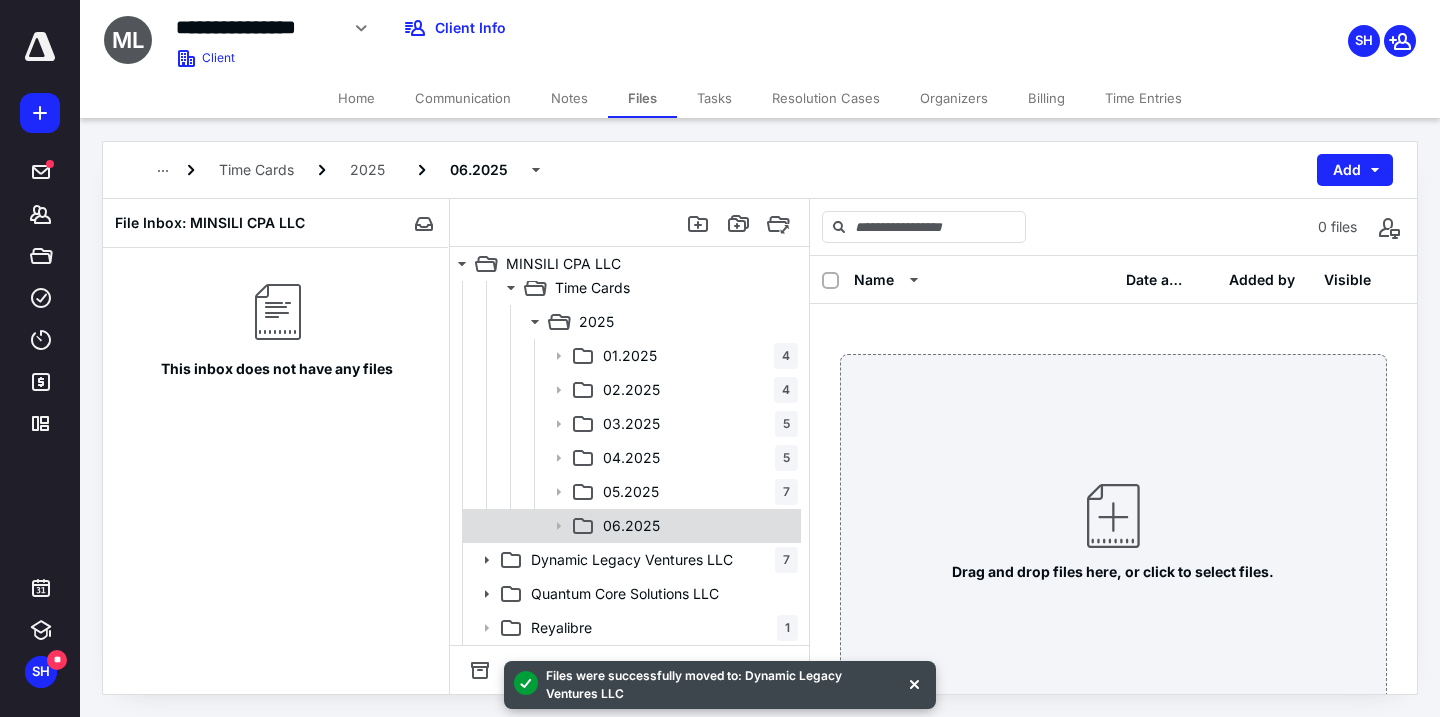 click 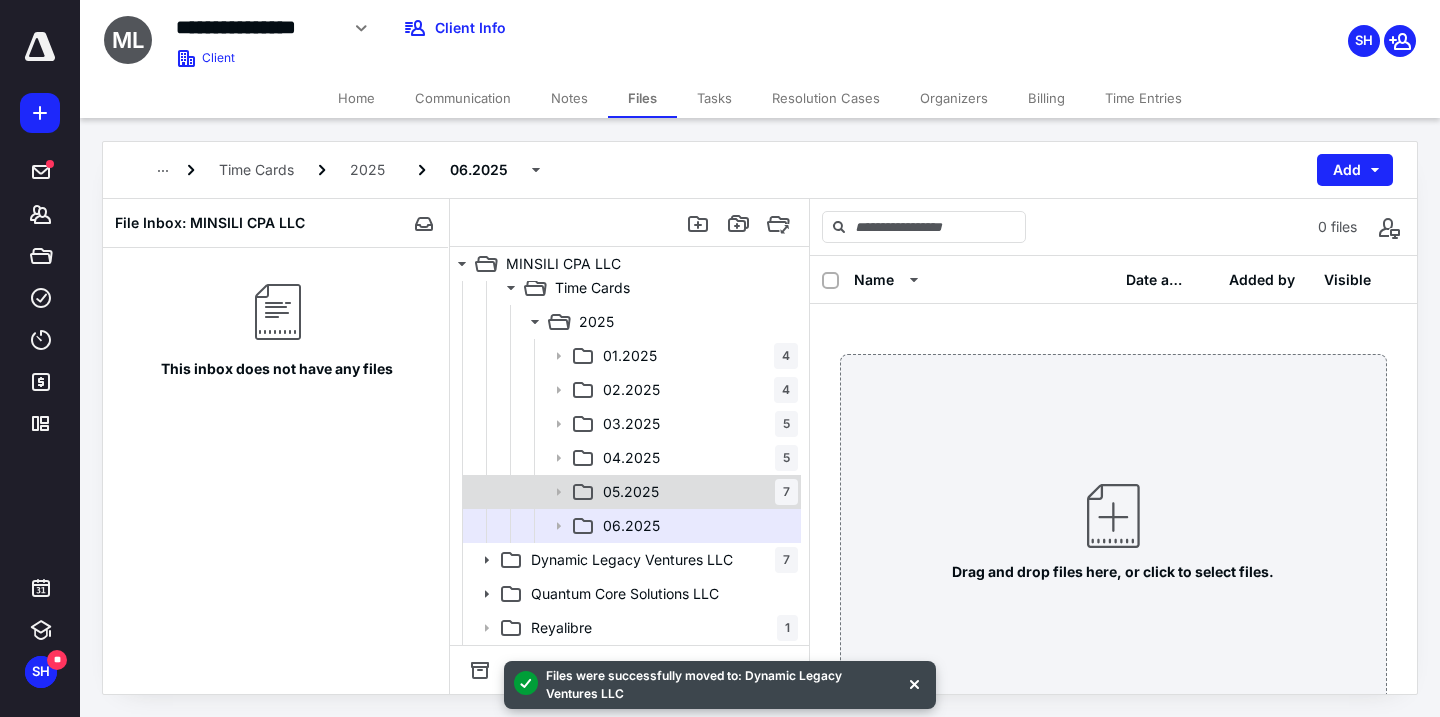 click 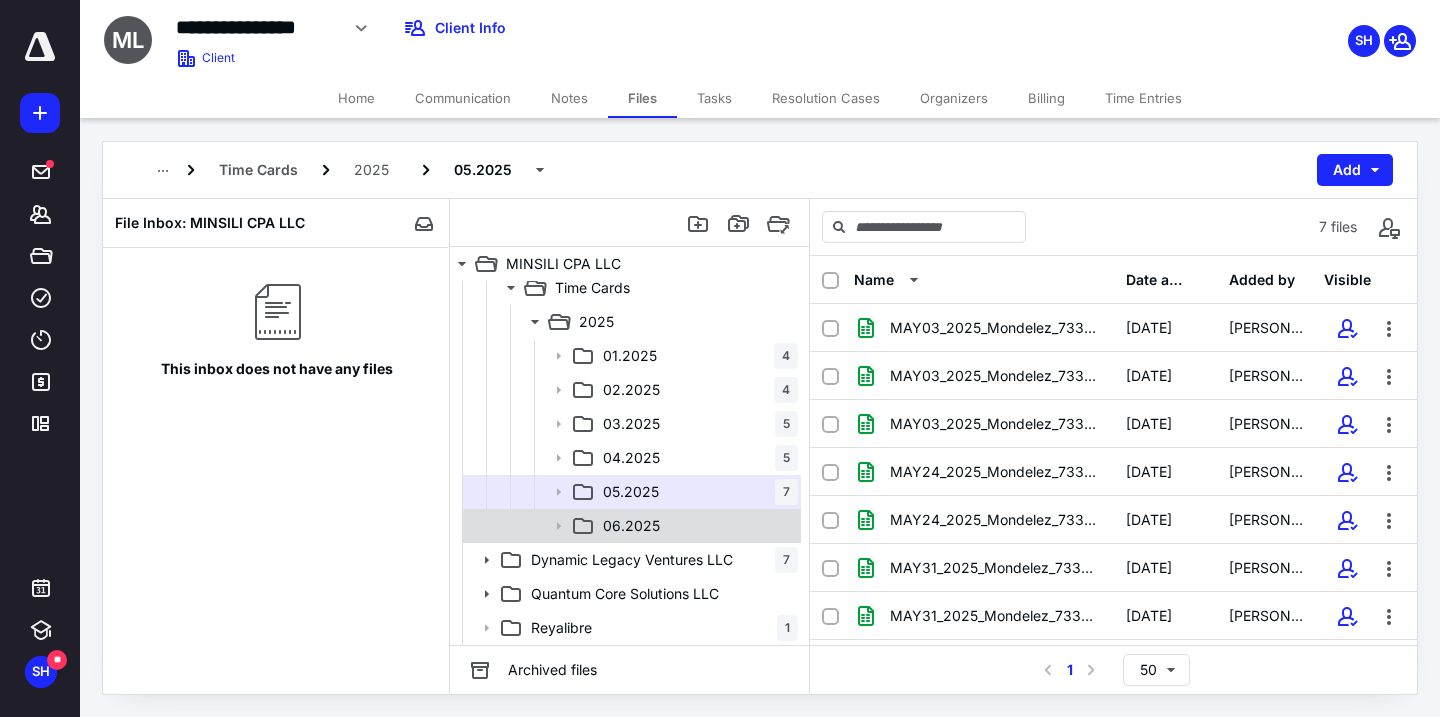 click 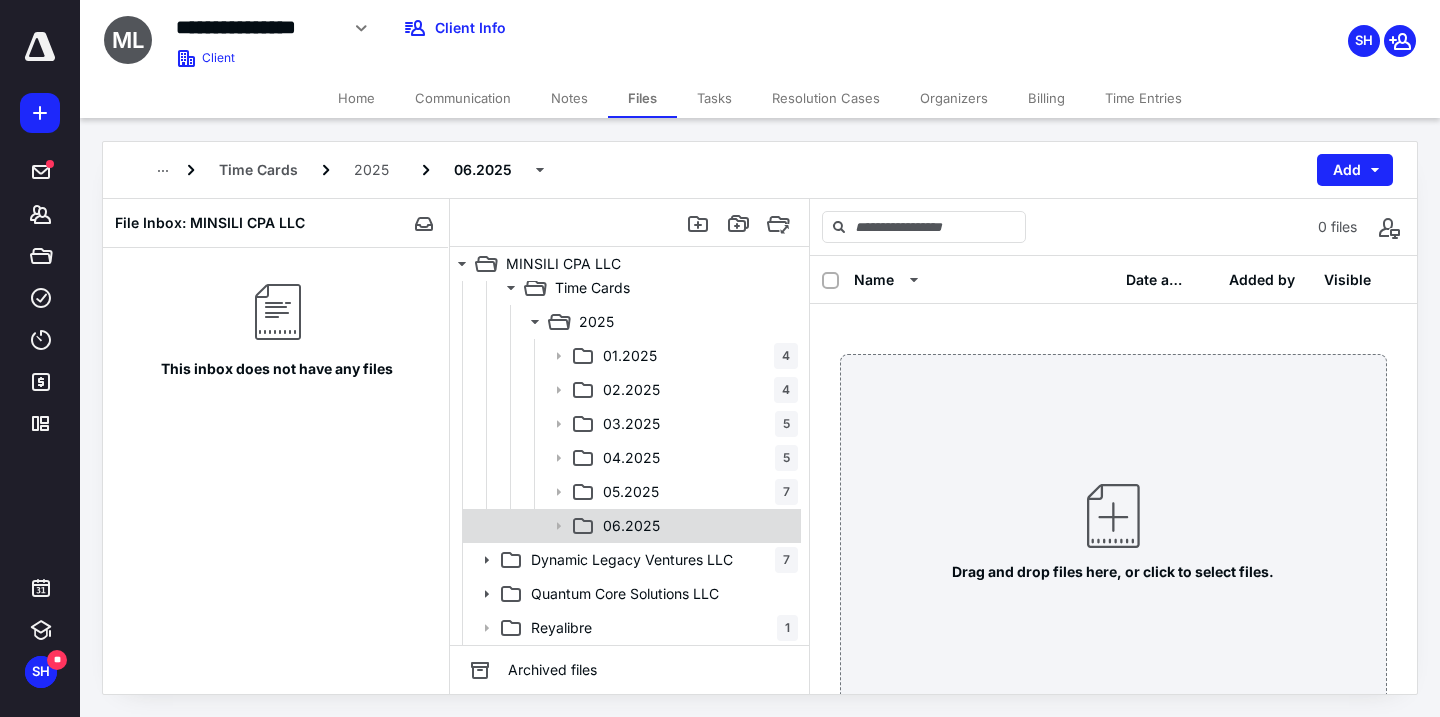 click on "06.2025" at bounding box center [631, 526] 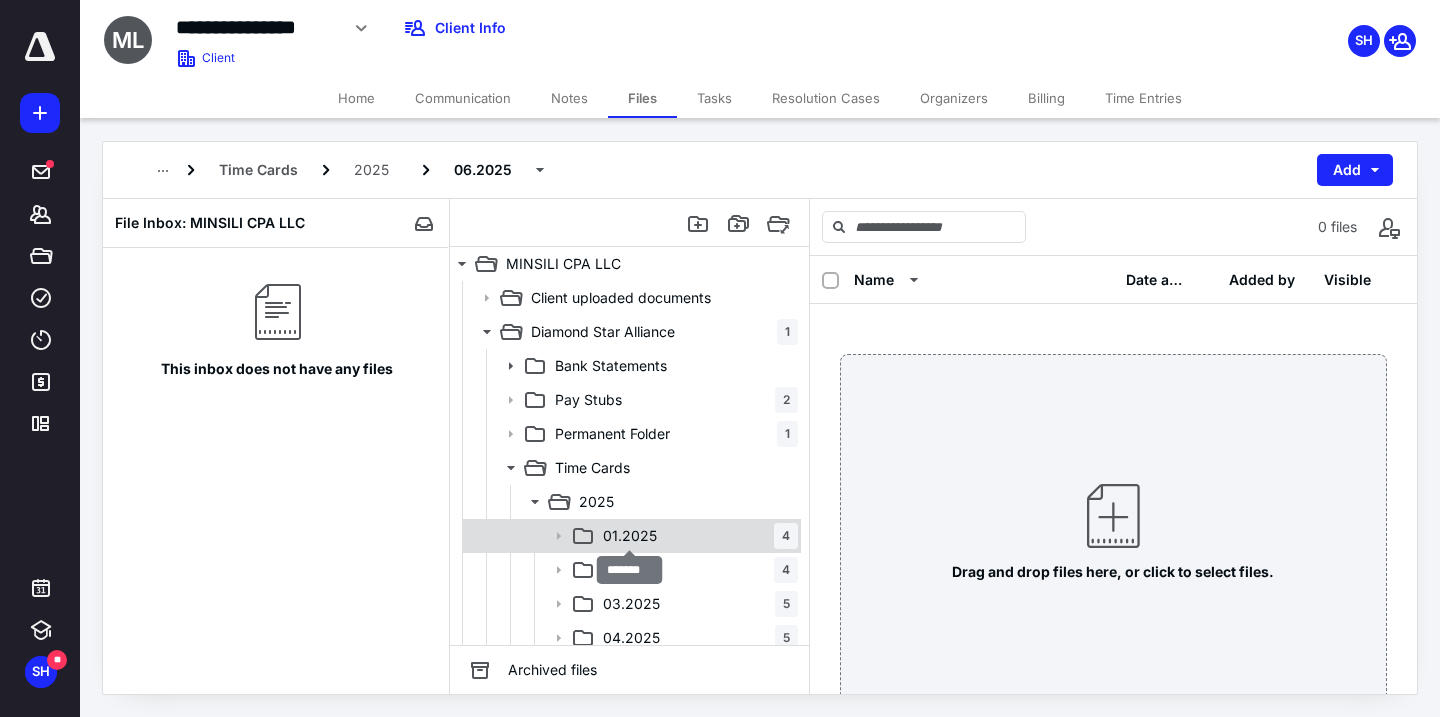 scroll, scrollTop: 180, scrollLeft: 0, axis: vertical 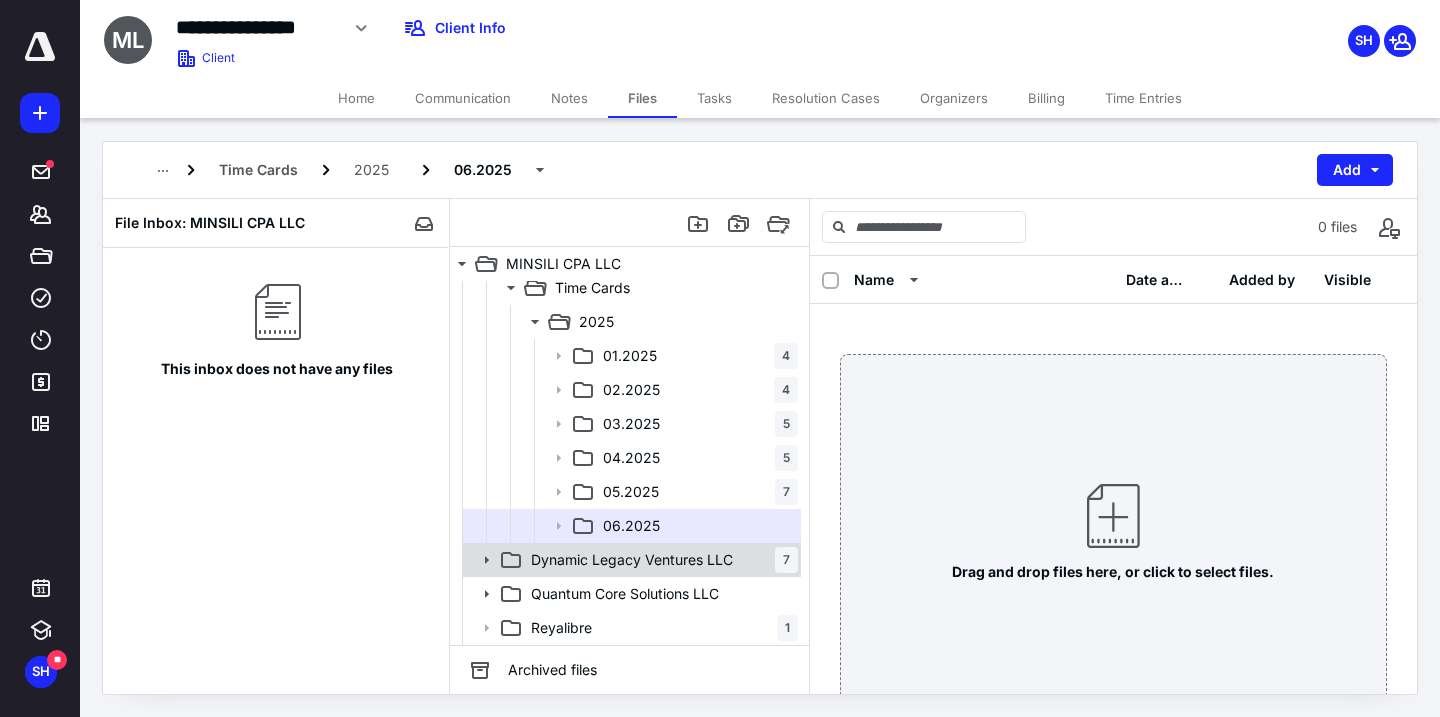 click 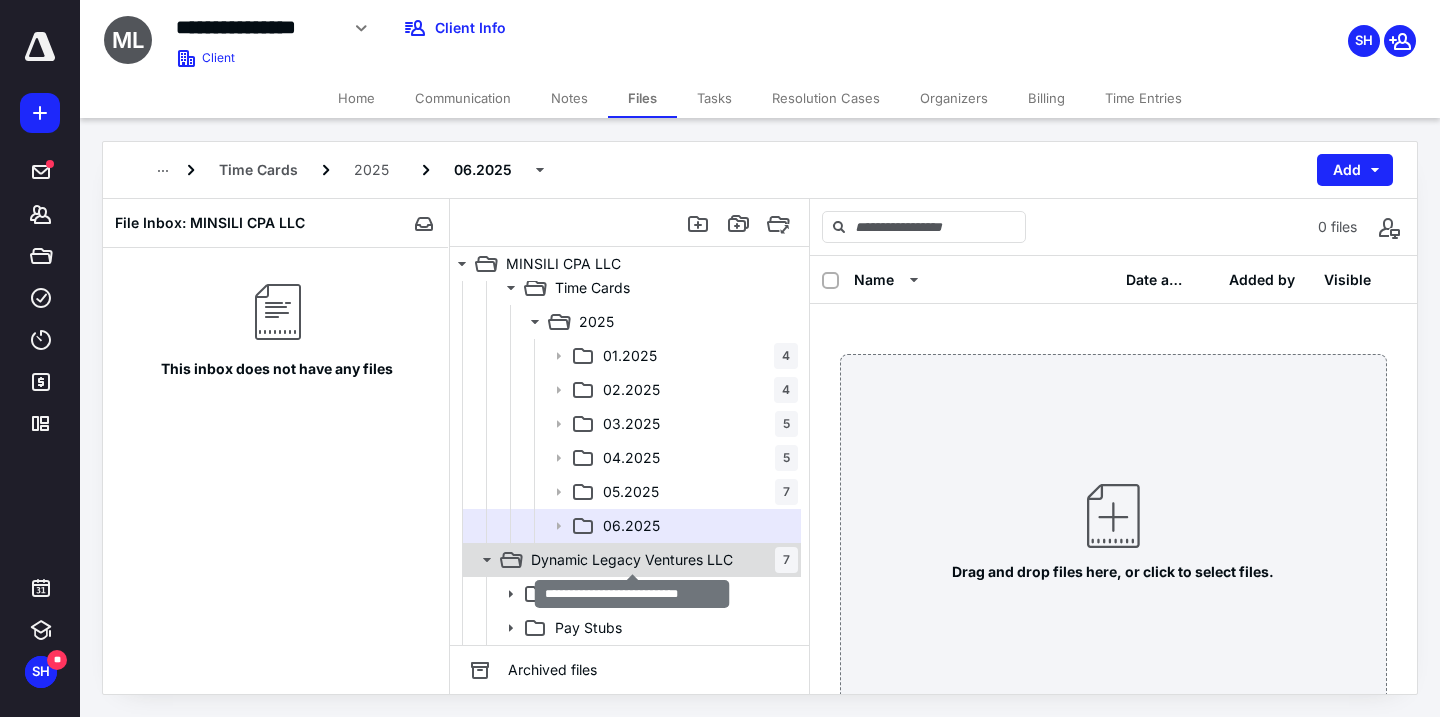 scroll, scrollTop: 282, scrollLeft: 0, axis: vertical 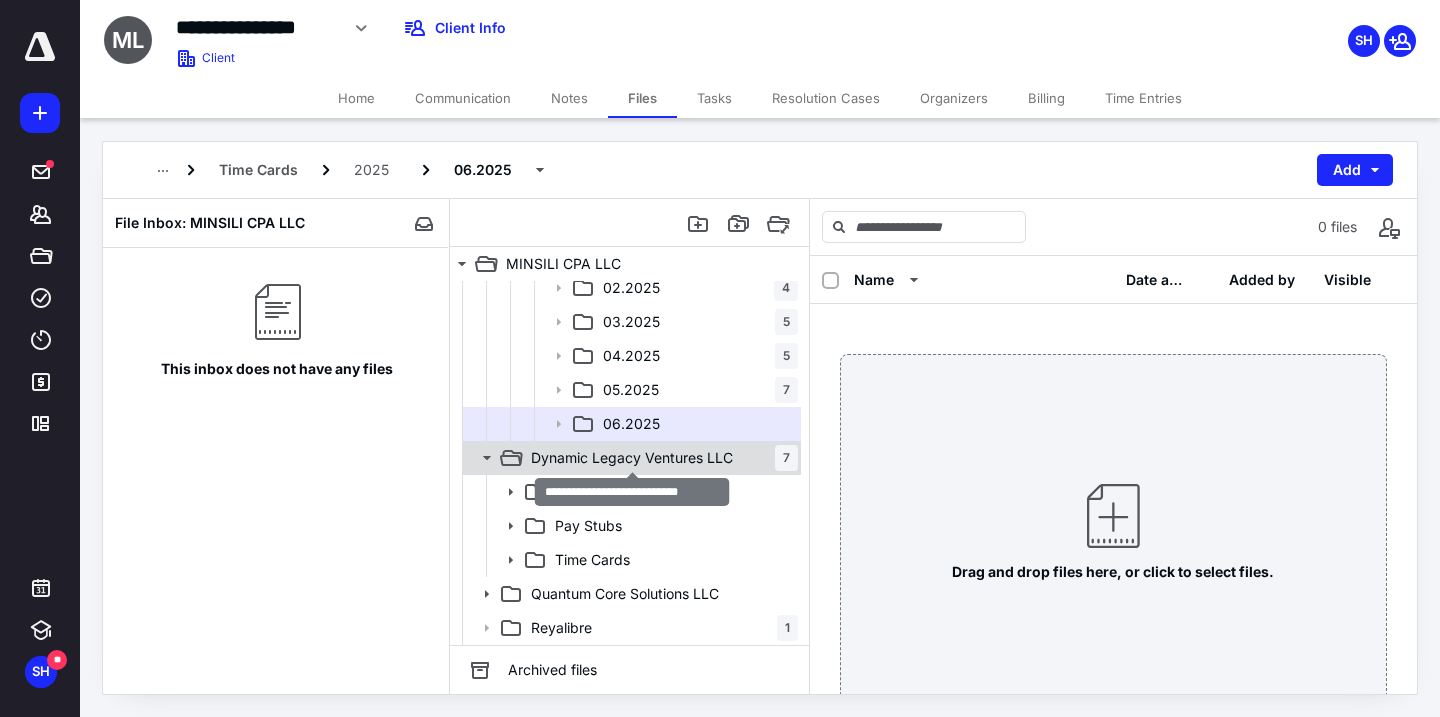 click on "Dynamic Legacy Ventures LLC" at bounding box center (632, 458) 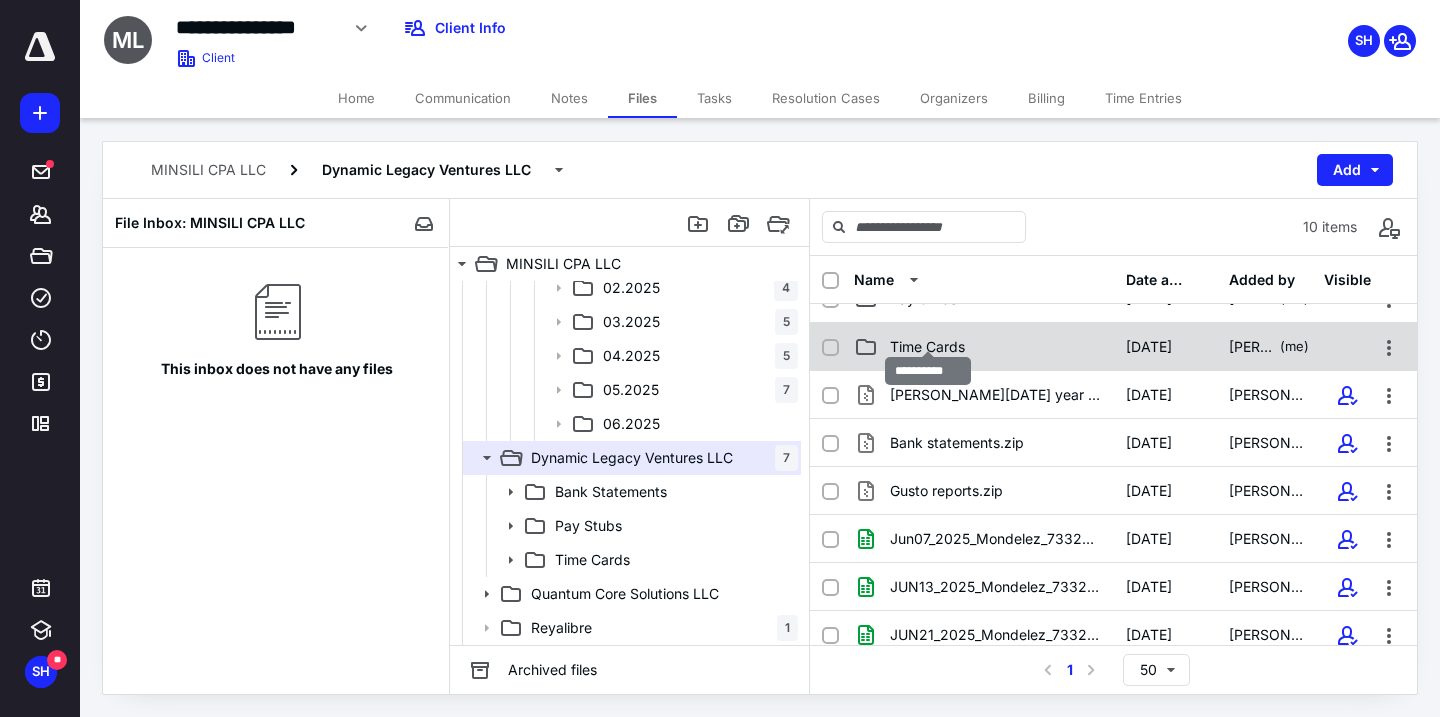 scroll, scrollTop: 139, scrollLeft: 0, axis: vertical 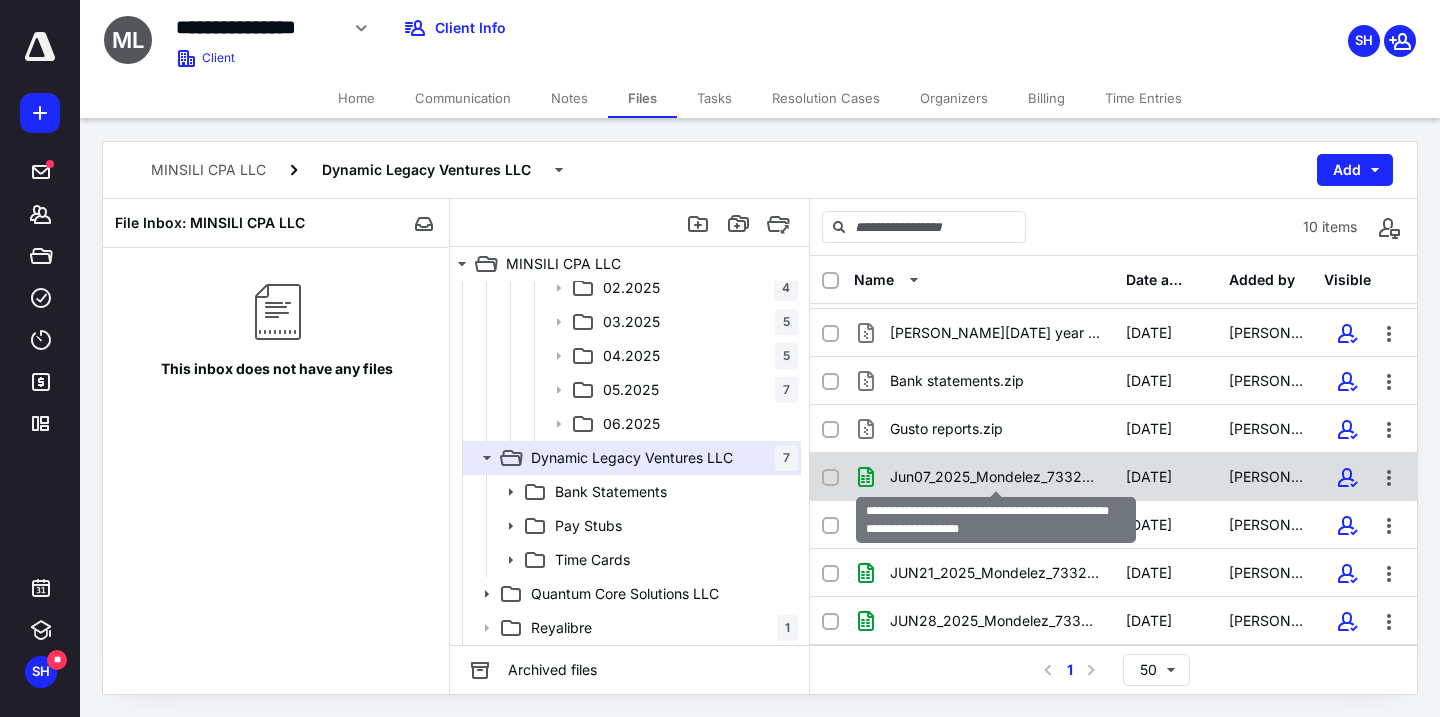 click on "Jun07_2025_Mondelez_7332812279_TimeExpense_i2023641_Matthews_Ixy.xlsx" at bounding box center (996, 477) 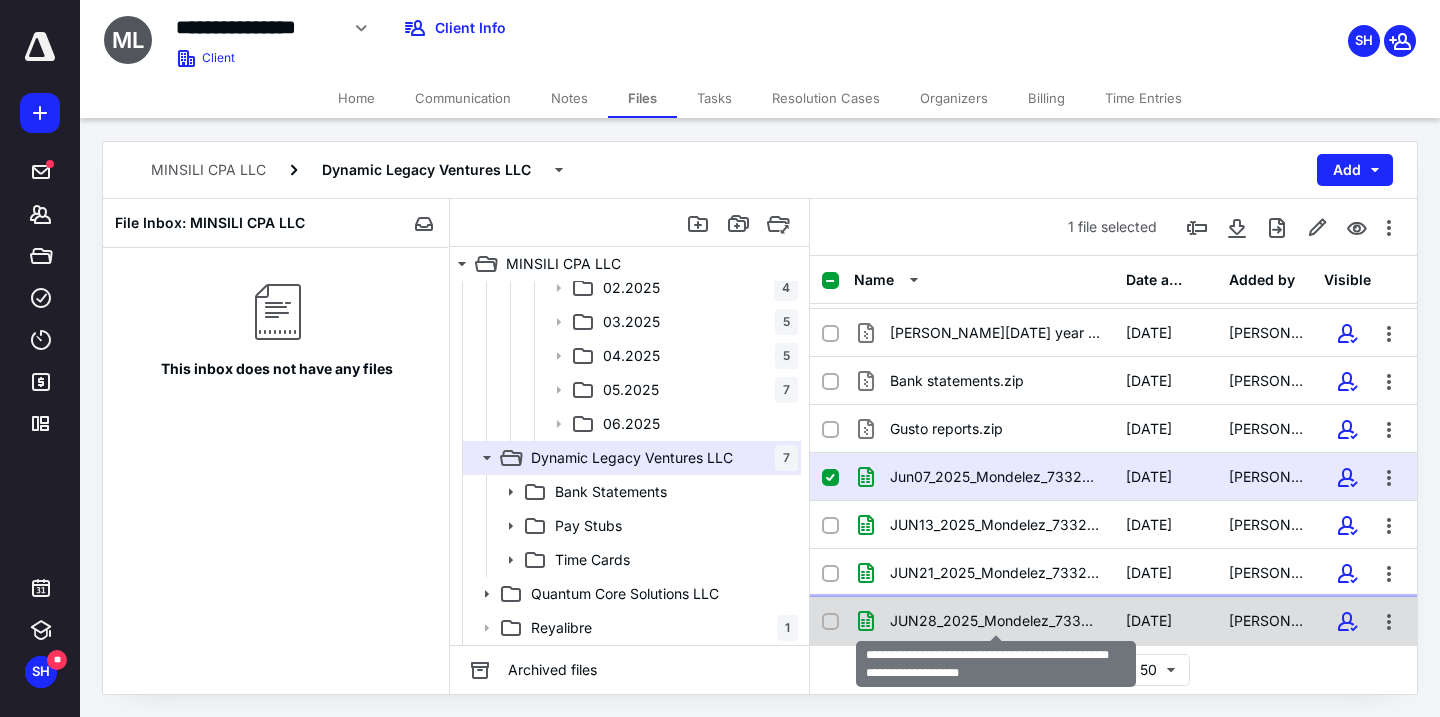 click on "JUN28_2025_Mondelez_7332812279_TimeExpense_i2023641_Matthews_Ixy.xlsx" at bounding box center (996, 621) 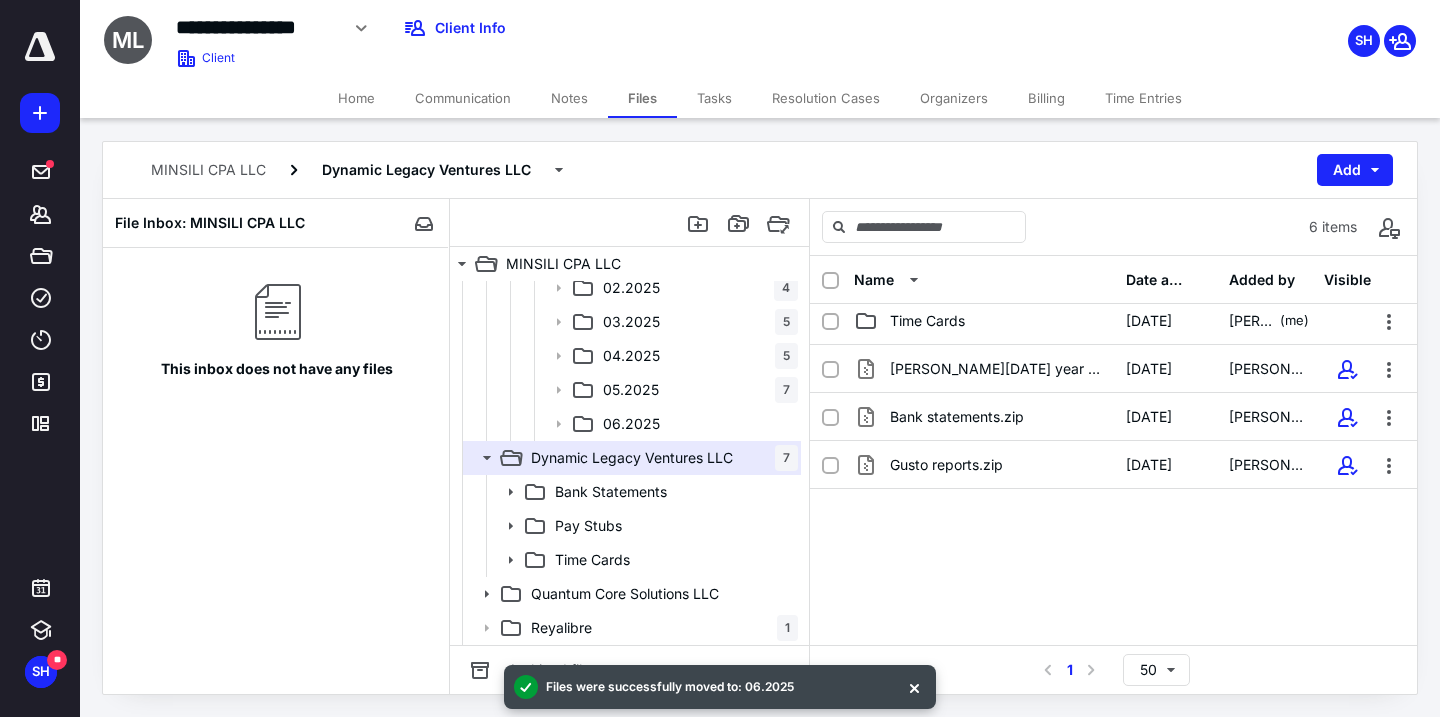 scroll, scrollTop: 103, scrollLeft: 0, axis: vertical 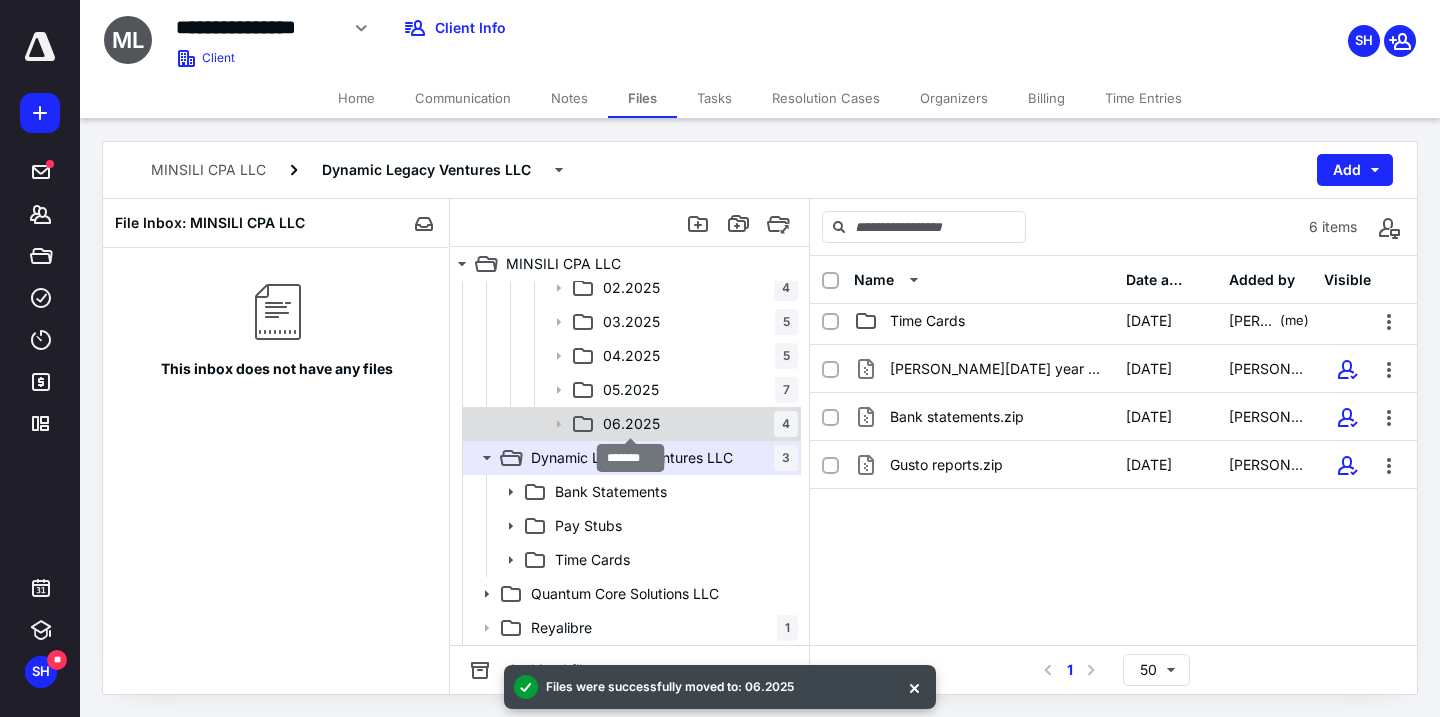 click on "06.2025" at bounding box center (631, 424) 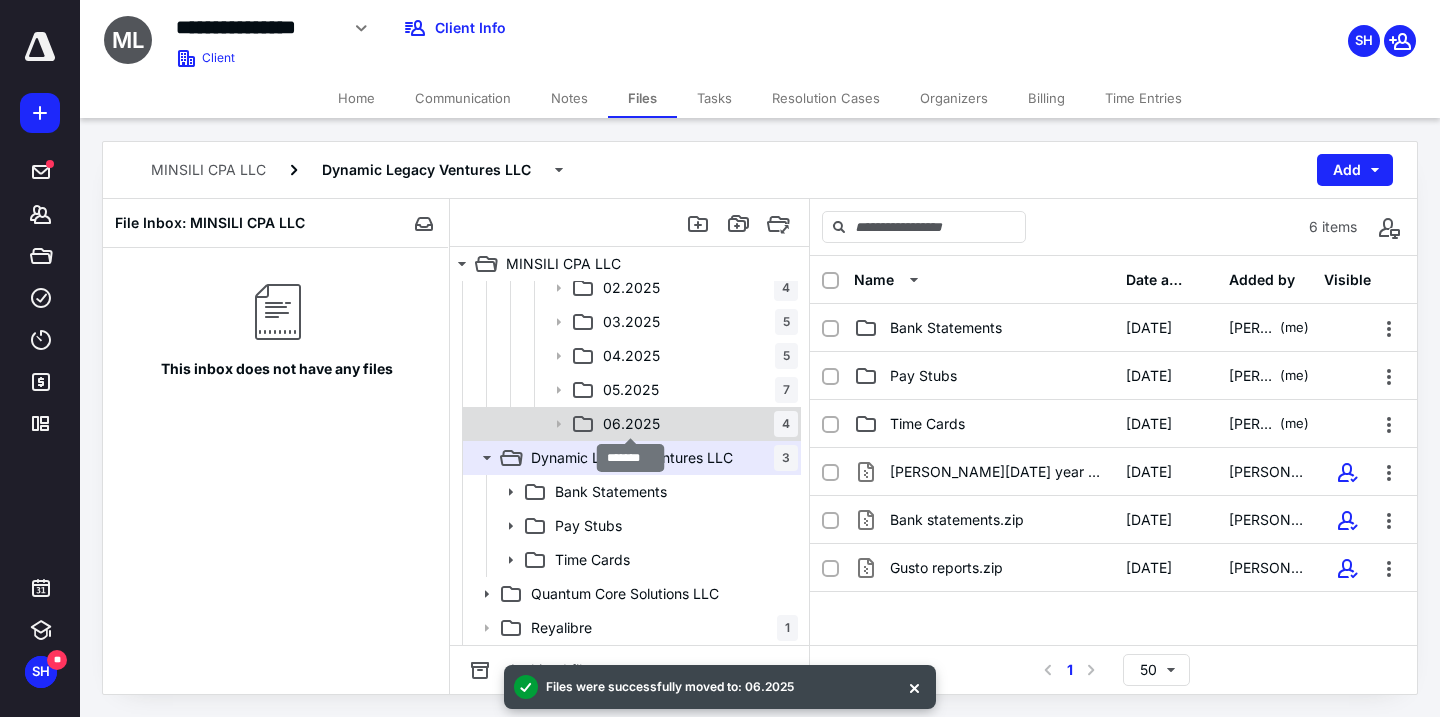click on "06.2025" at bounding box center (631, 424) 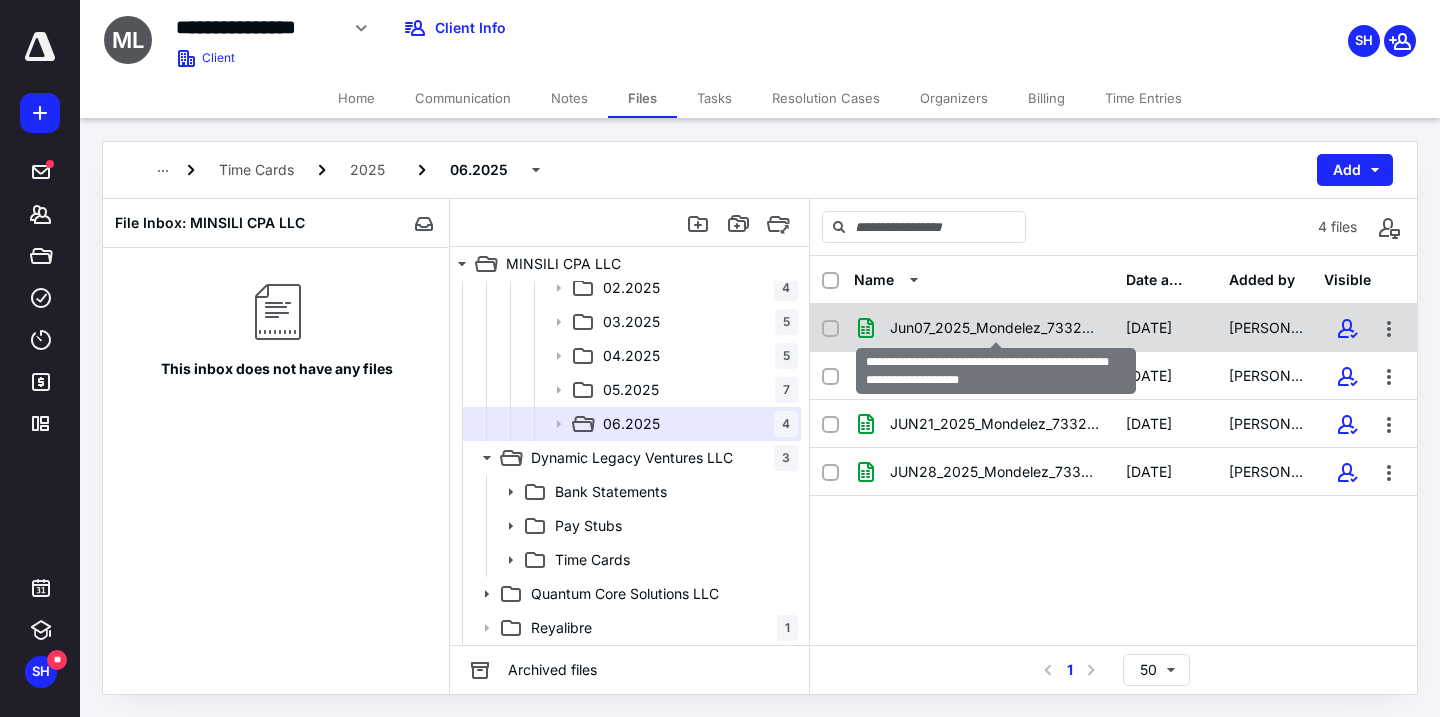 click on "Jun07_2025_Mondelez_7332812279_TimeExpense_i2023641_Matthews_Ixy.xlsx" at bounding box center (996, 328) 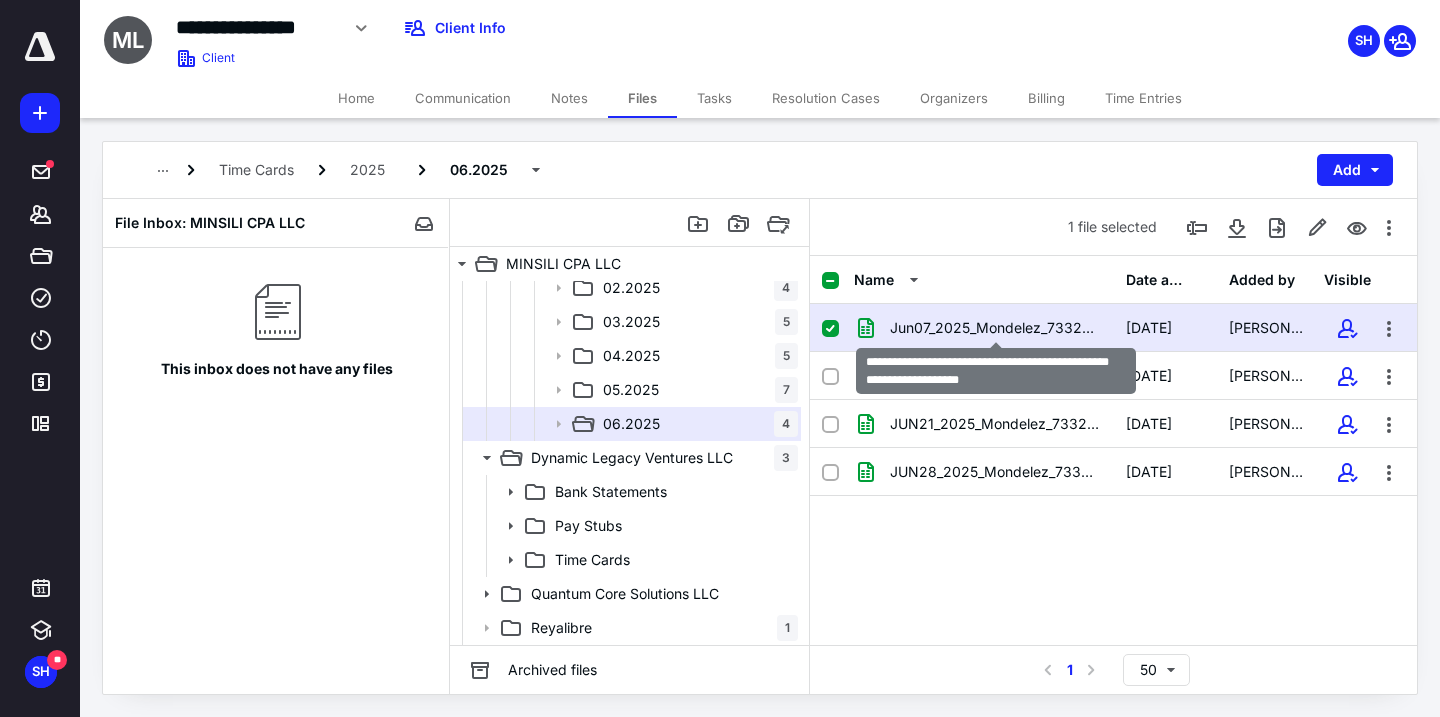 click on "Jun07_2025_Mondelez_7332812279_TimeExpense_i2023641_Matthews_Ixy.xlsx" at bounding box center (996, 328) 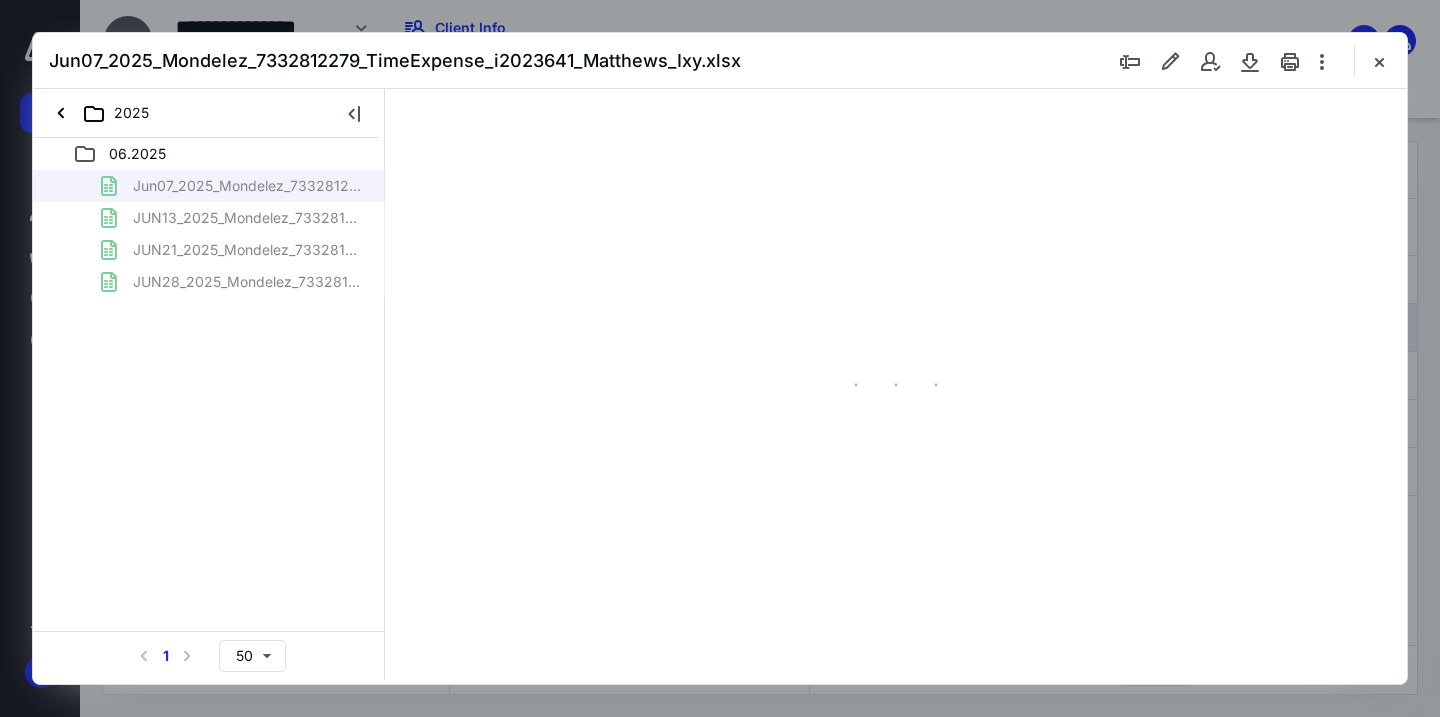 scroll, scrollTop: 0, scrollLeft: 0, axis: both 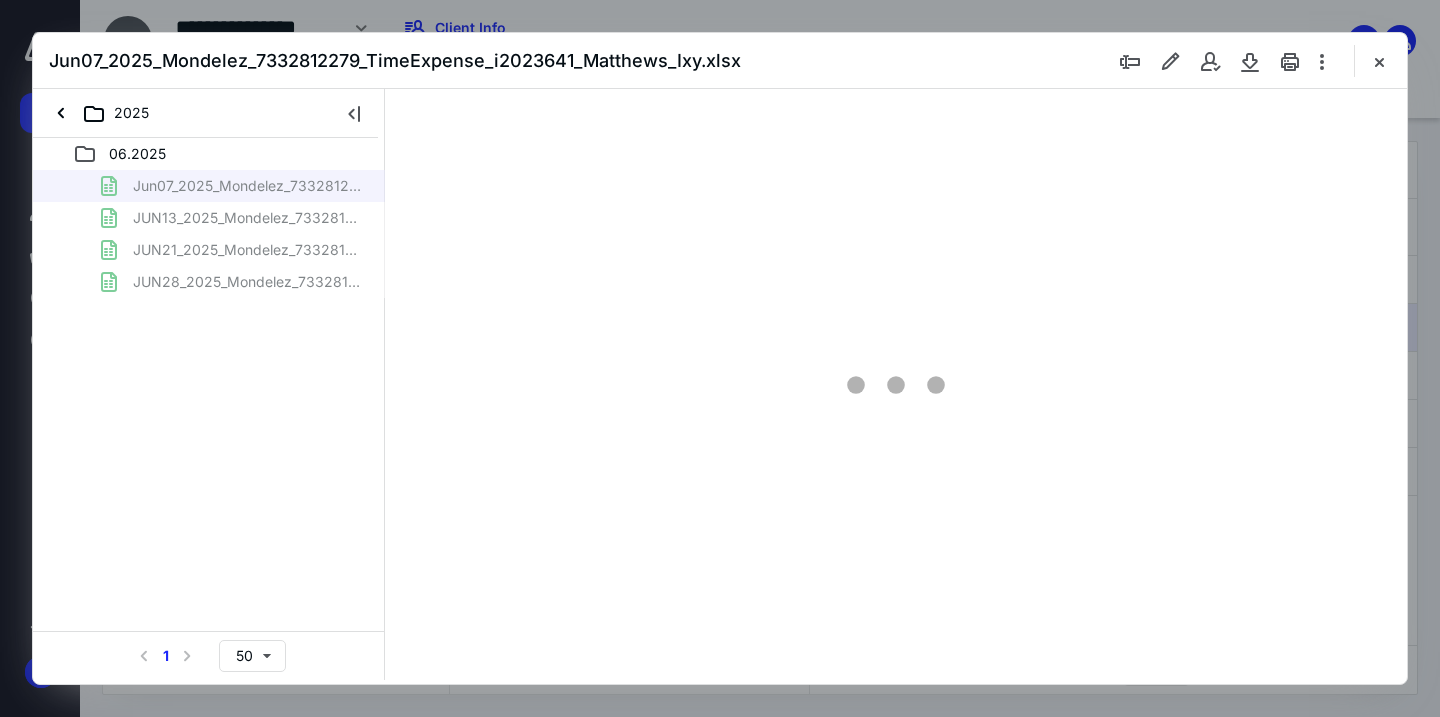 type on "59" 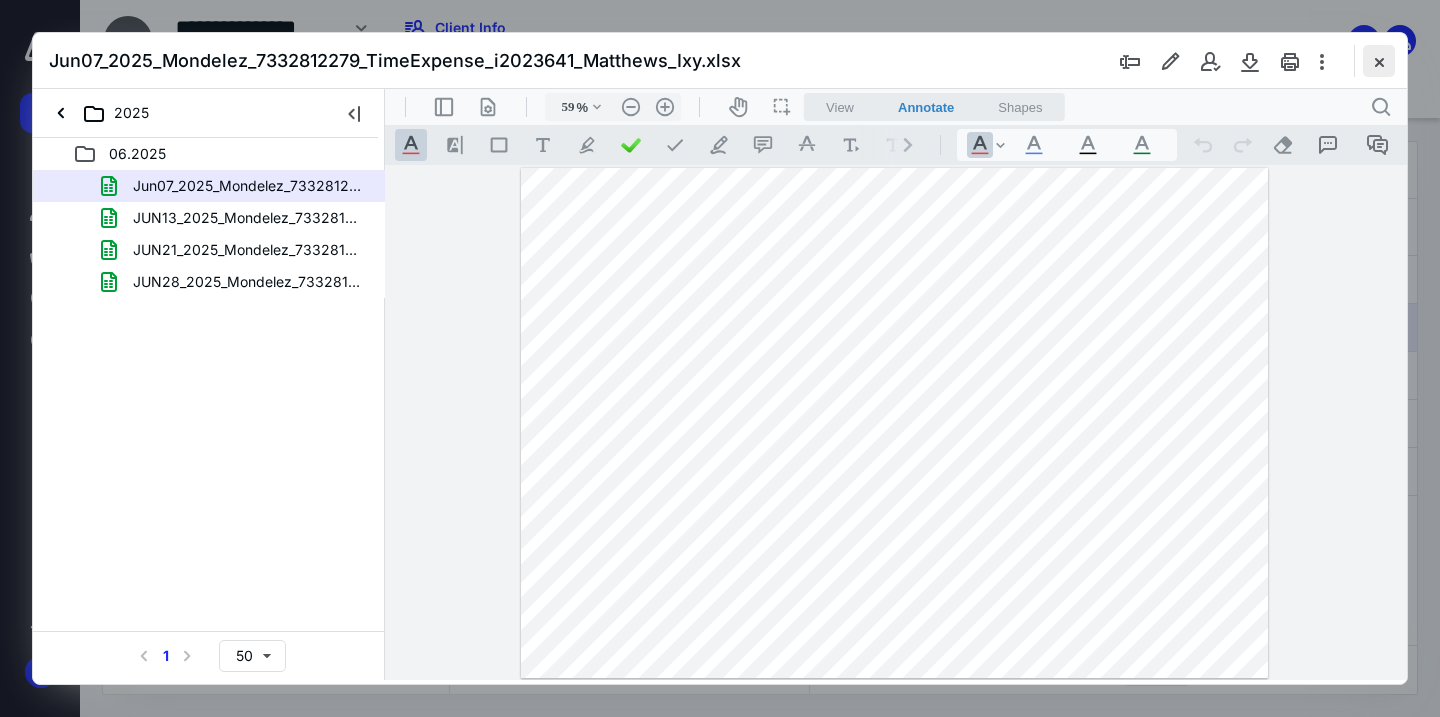click at bounding box center [1379, 61] 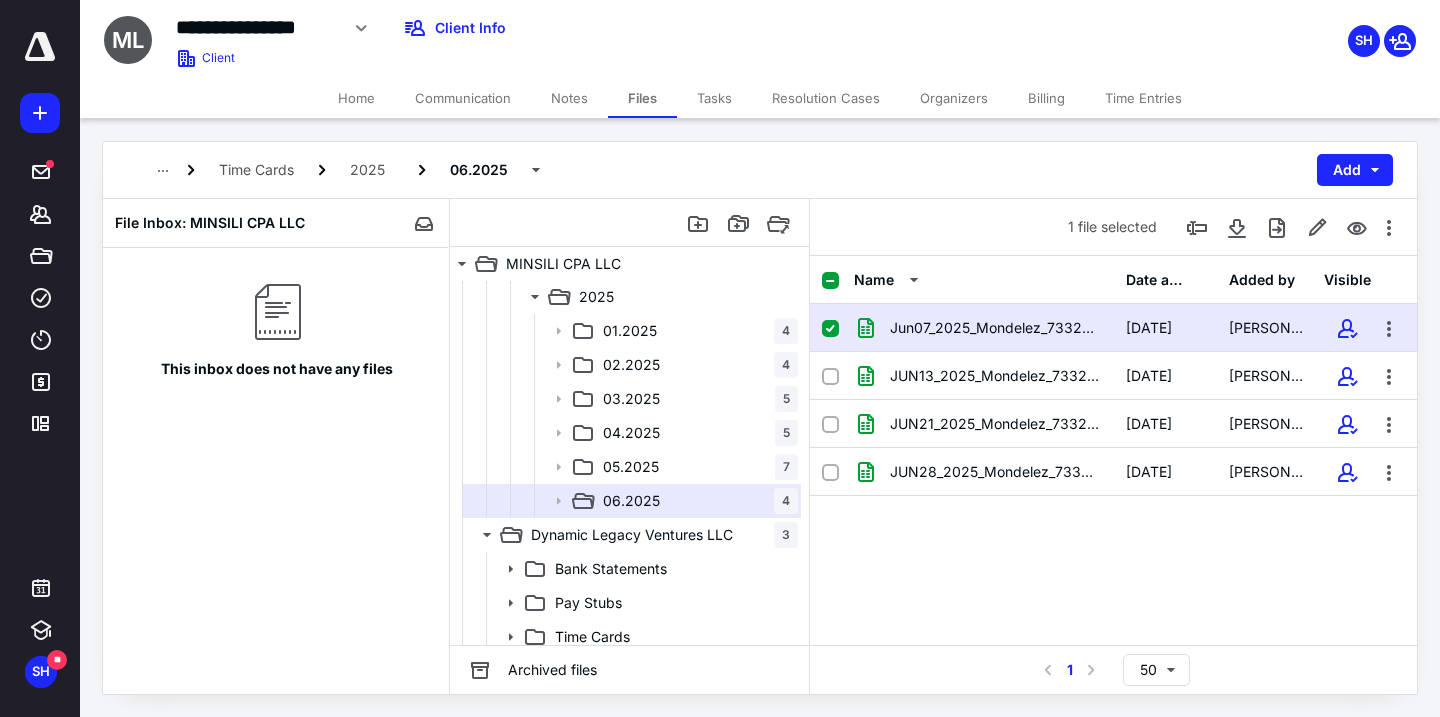 scroll, scrollTop: 182, scrollLeft: 0, axis: vertical 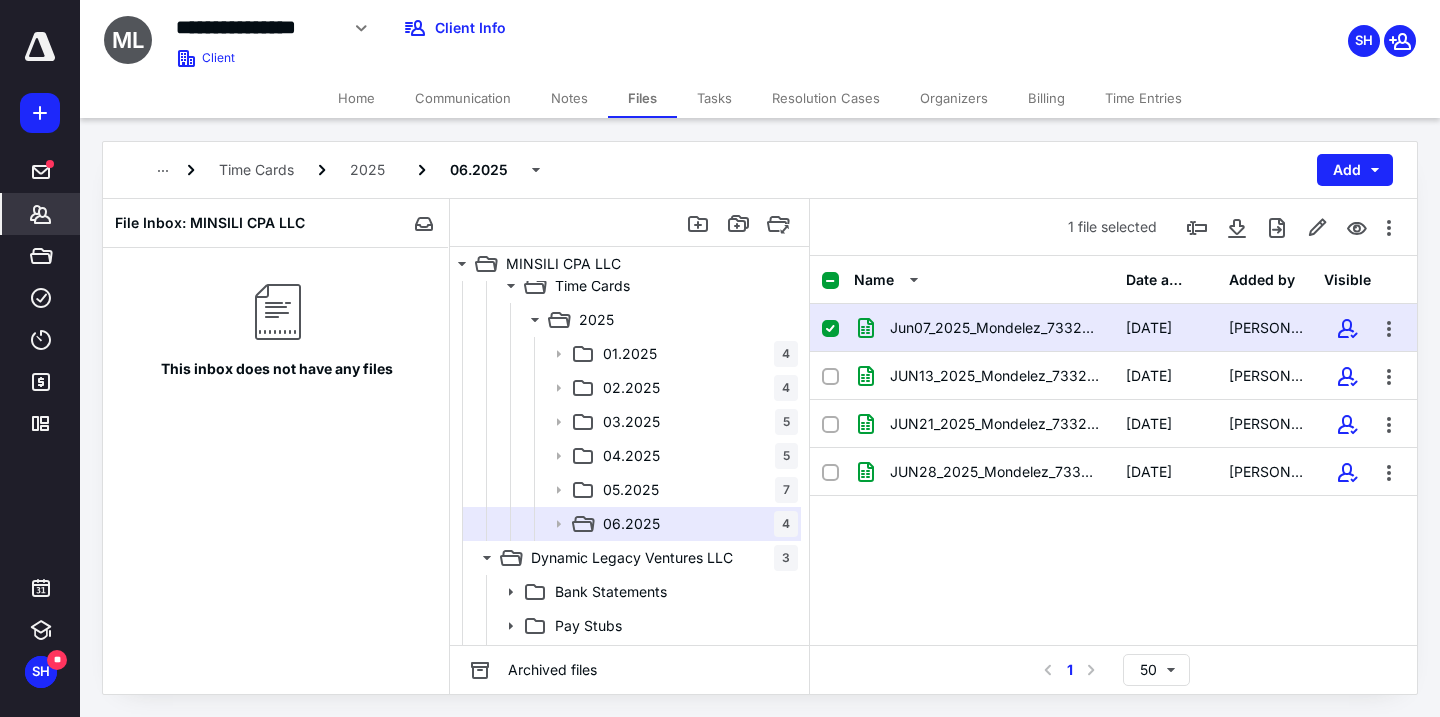 click on "*******" at bounding box center [41, 214] 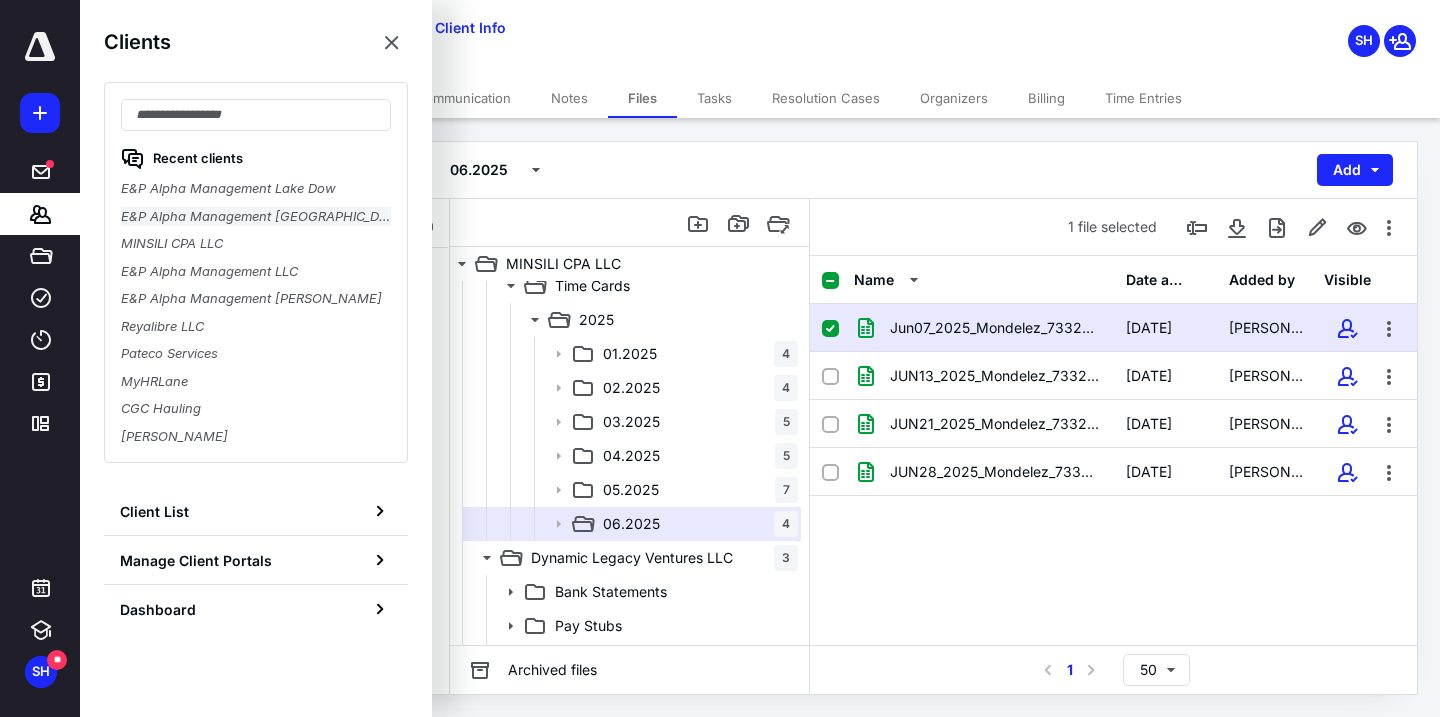 click on "E&P Alpha Management [GEOGRAPHIC_DATA]" at bounding box center (256, 217) 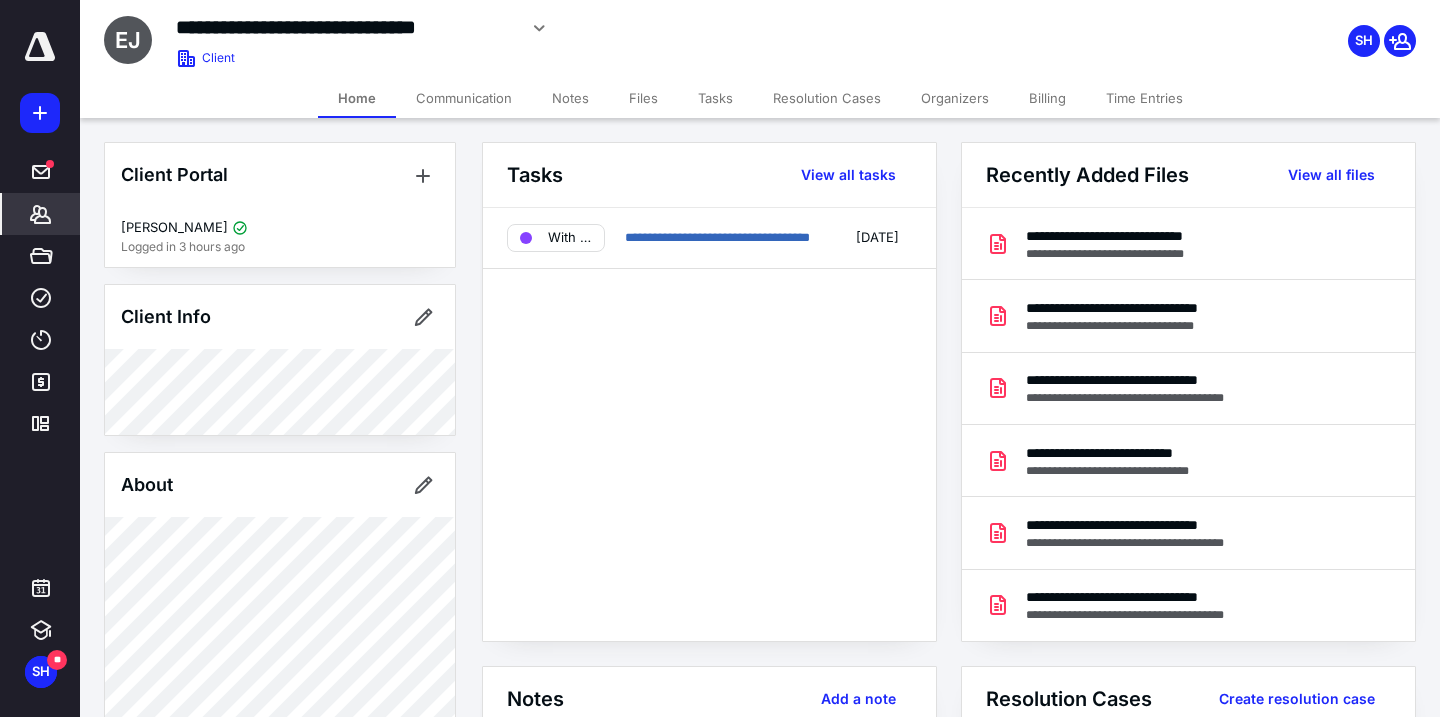 click on "Files" at bounding box center (643, 98) 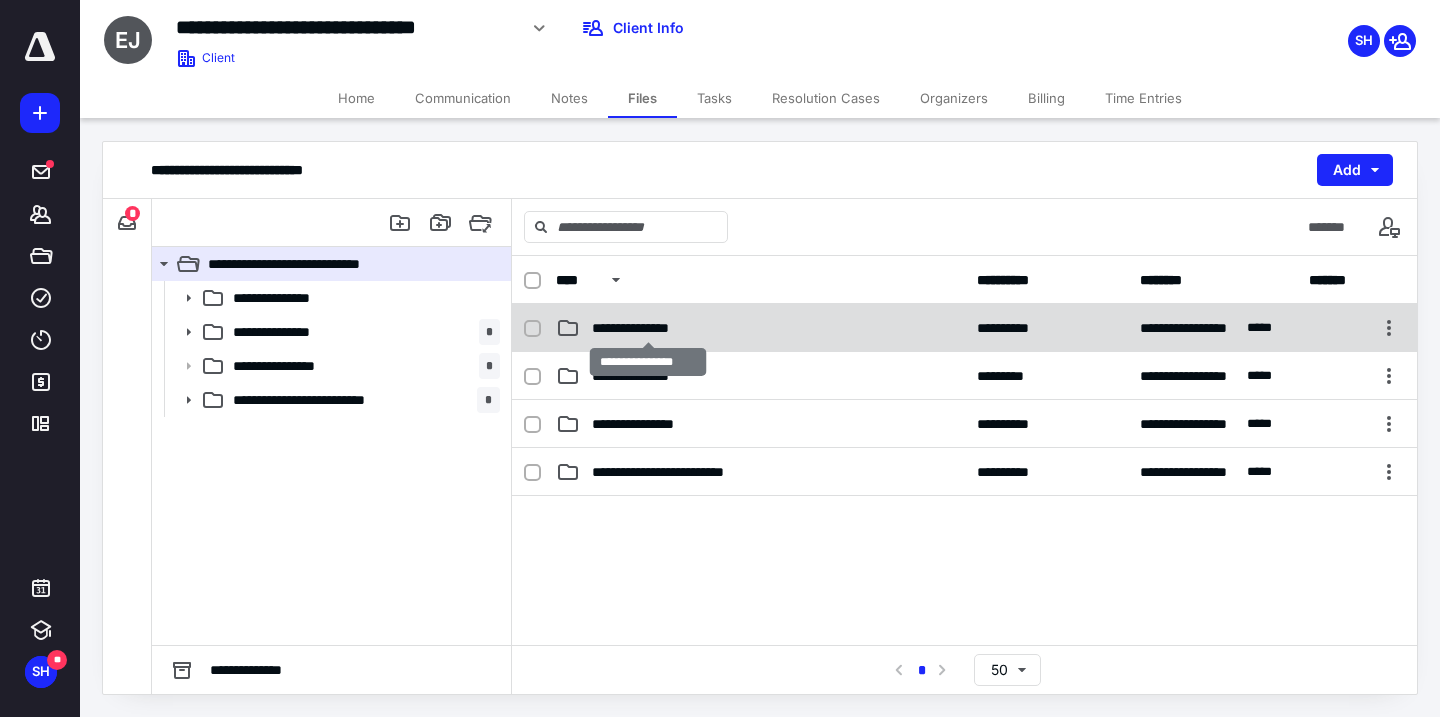 click on "**********" at bounding box center (648, 328) 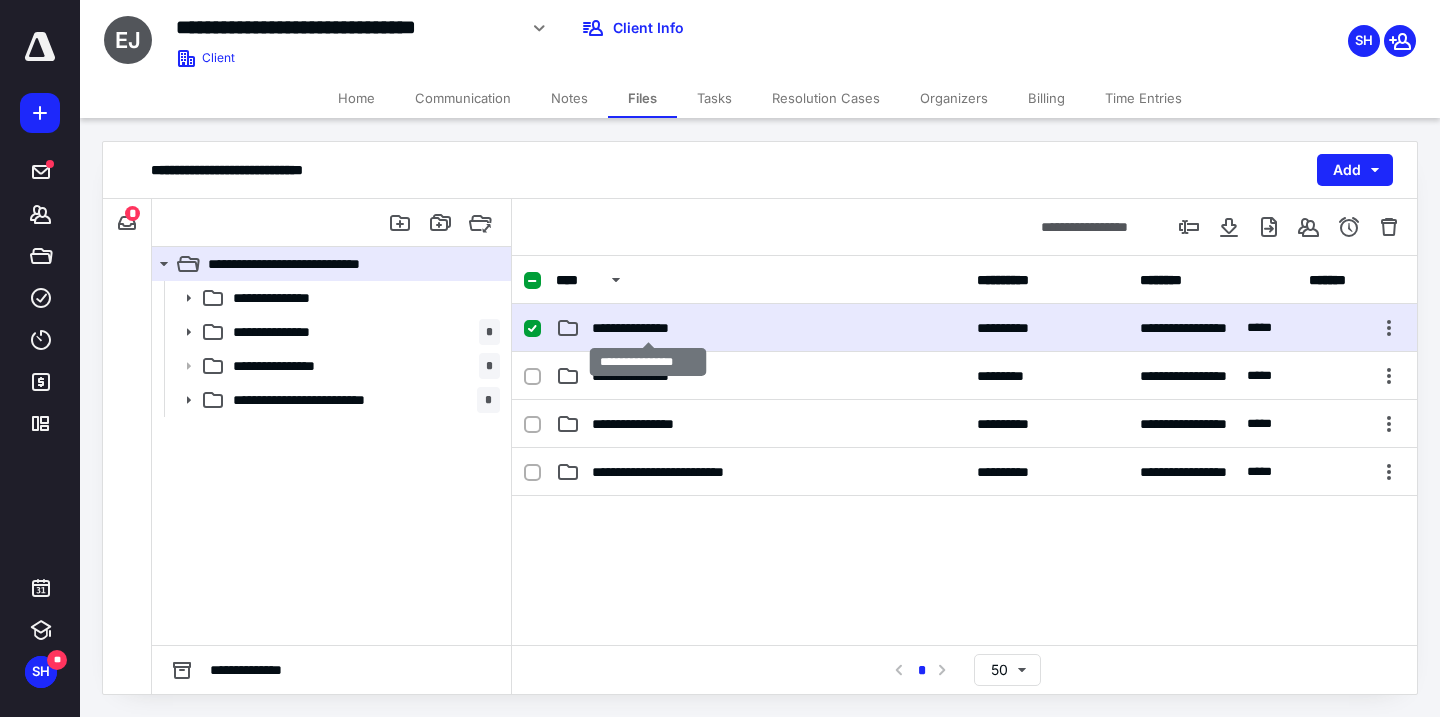 click on "**********" at bounding box center [648, 328] 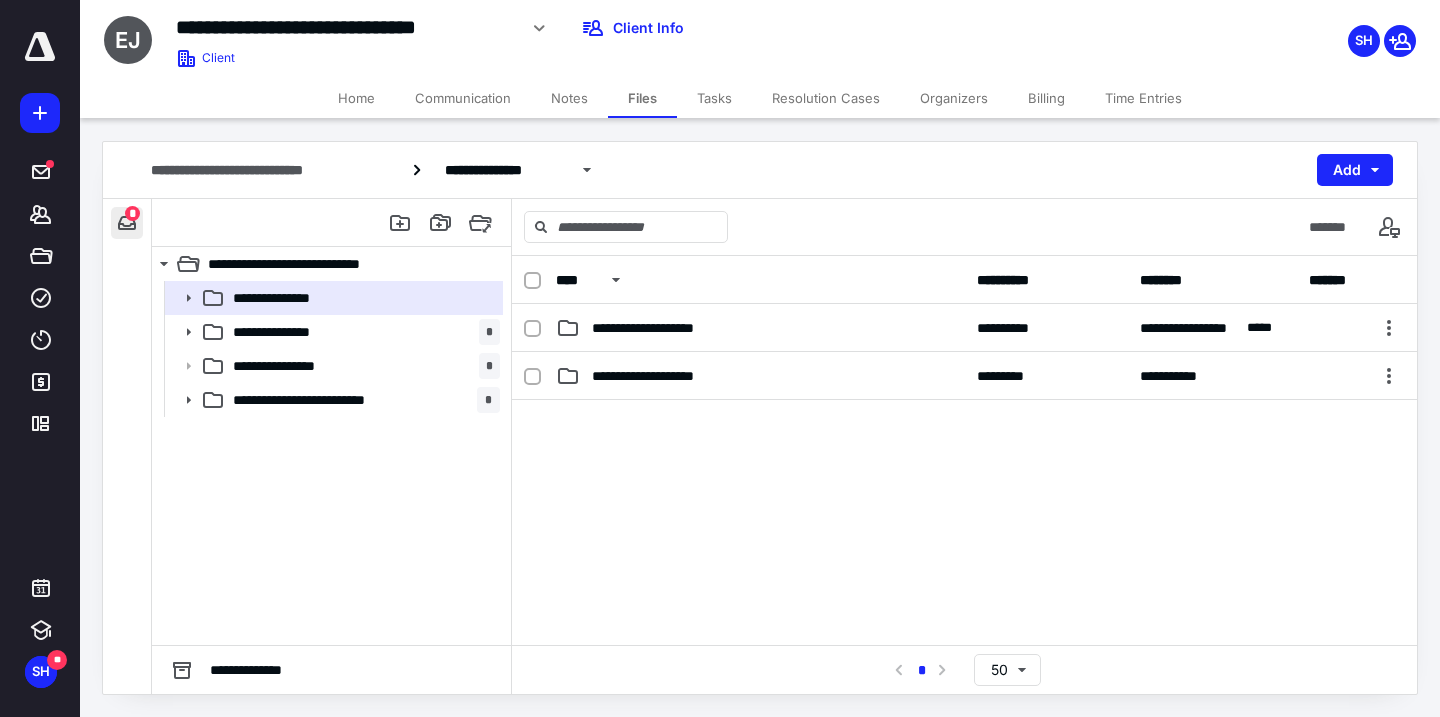 click at bounding box center [127, 223] 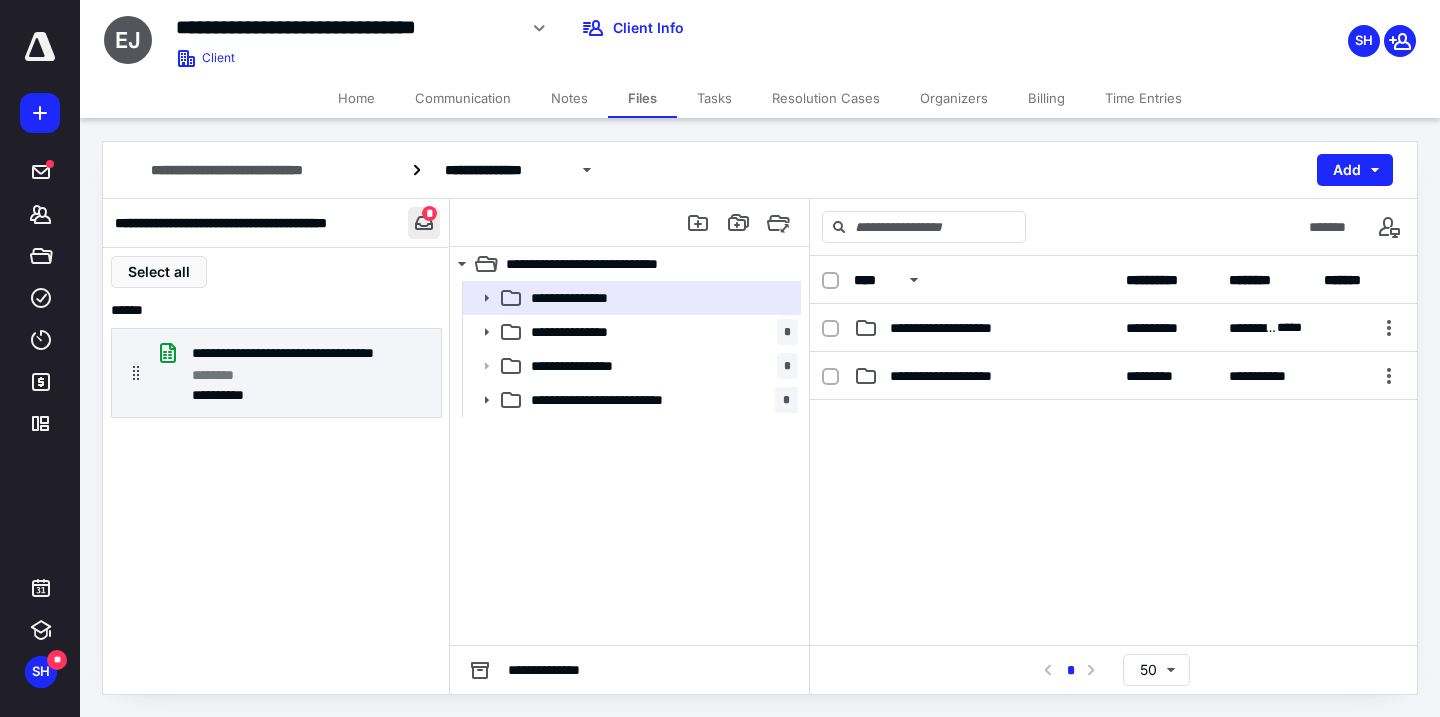click at bounding box center (424, 223) 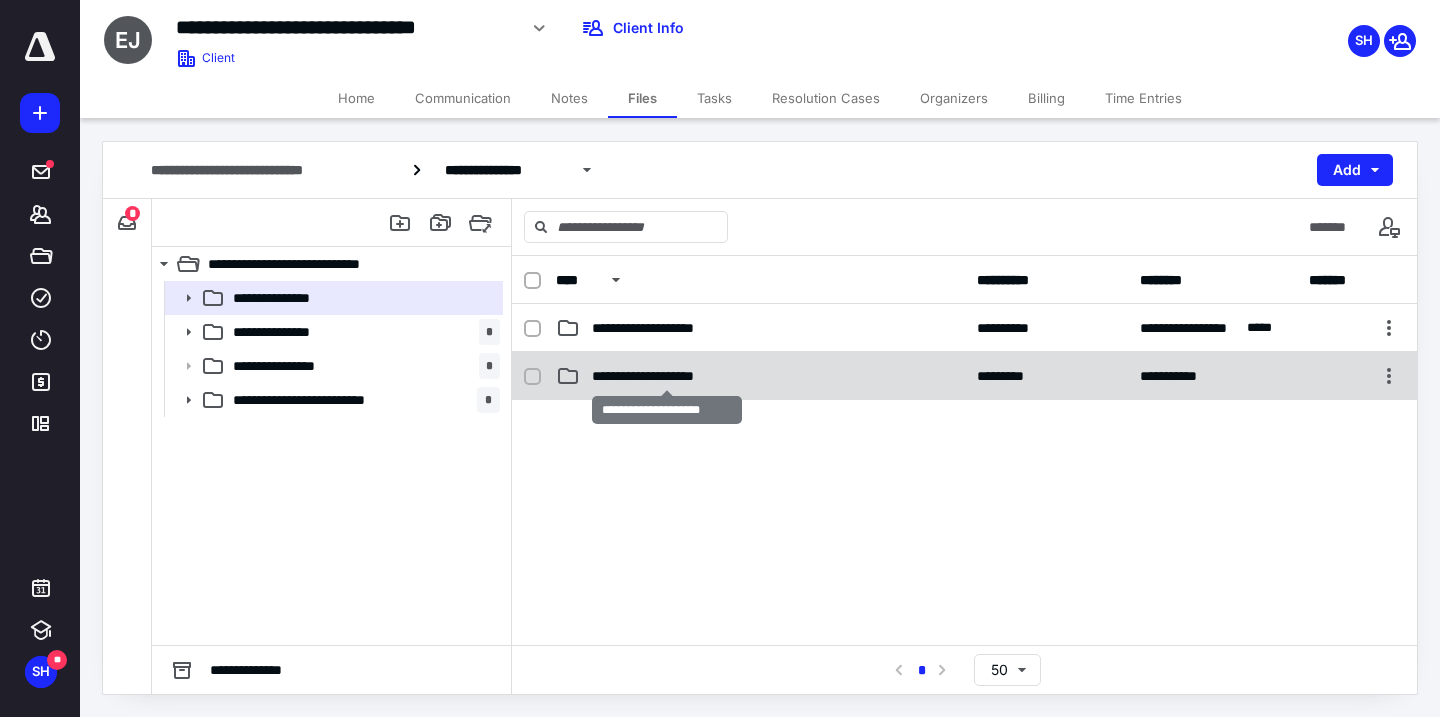 click on "**********" at bounding box center (667, 376) 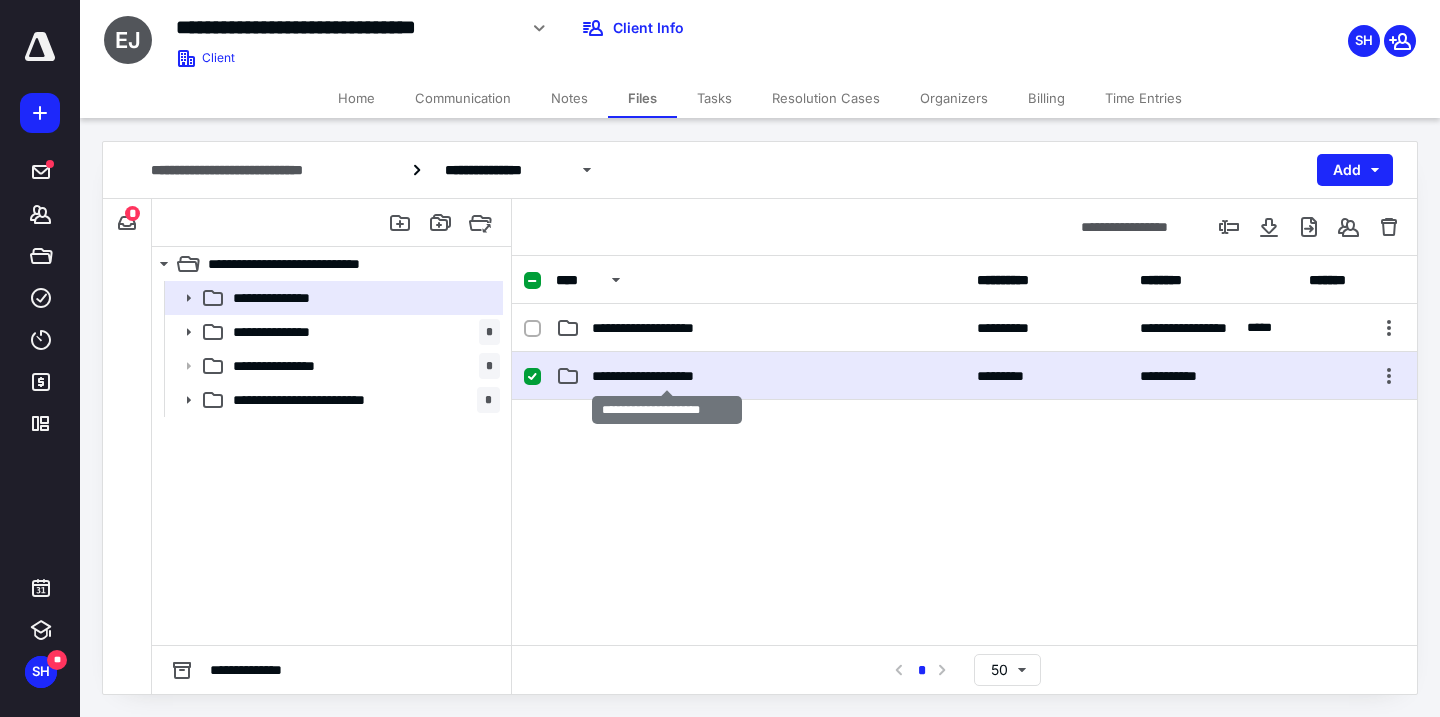 click on "**********" at bounding box center [667, 376] 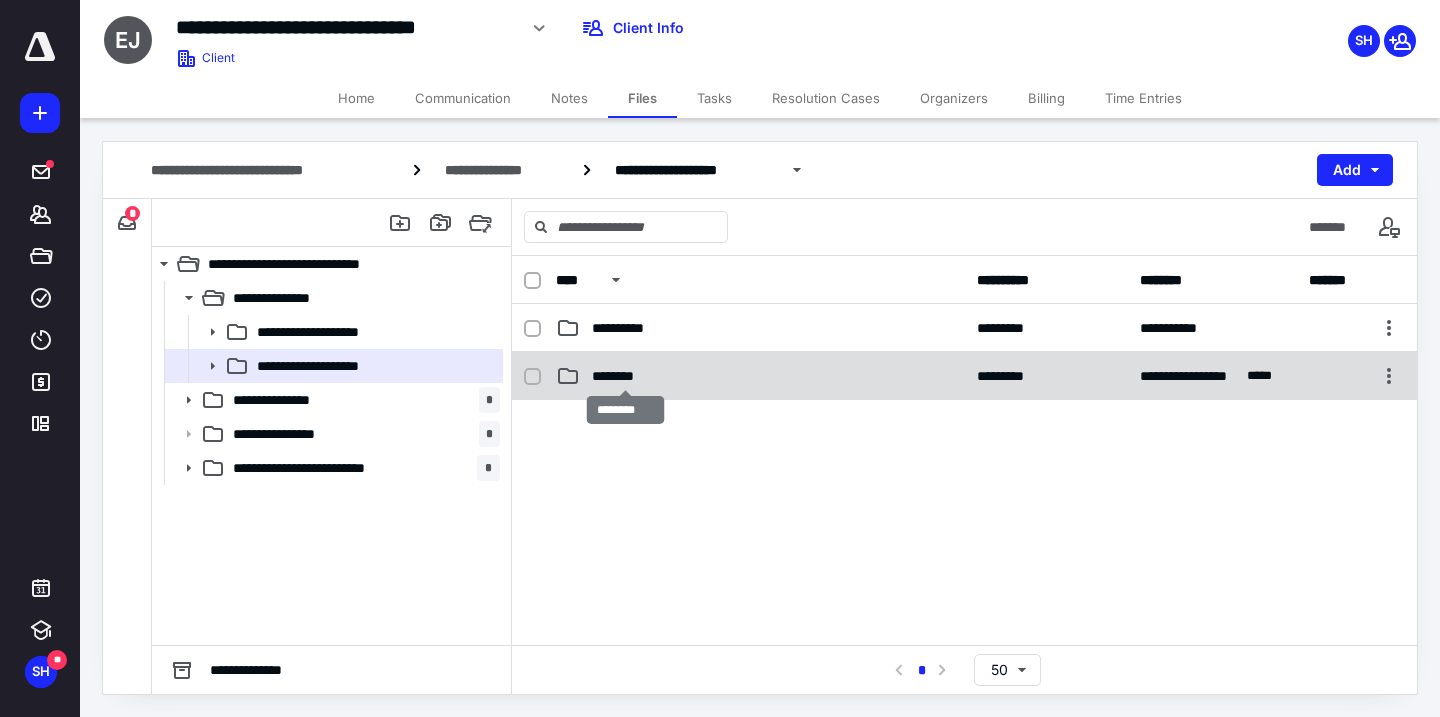 click on "********" at bounding box center (625, 376) 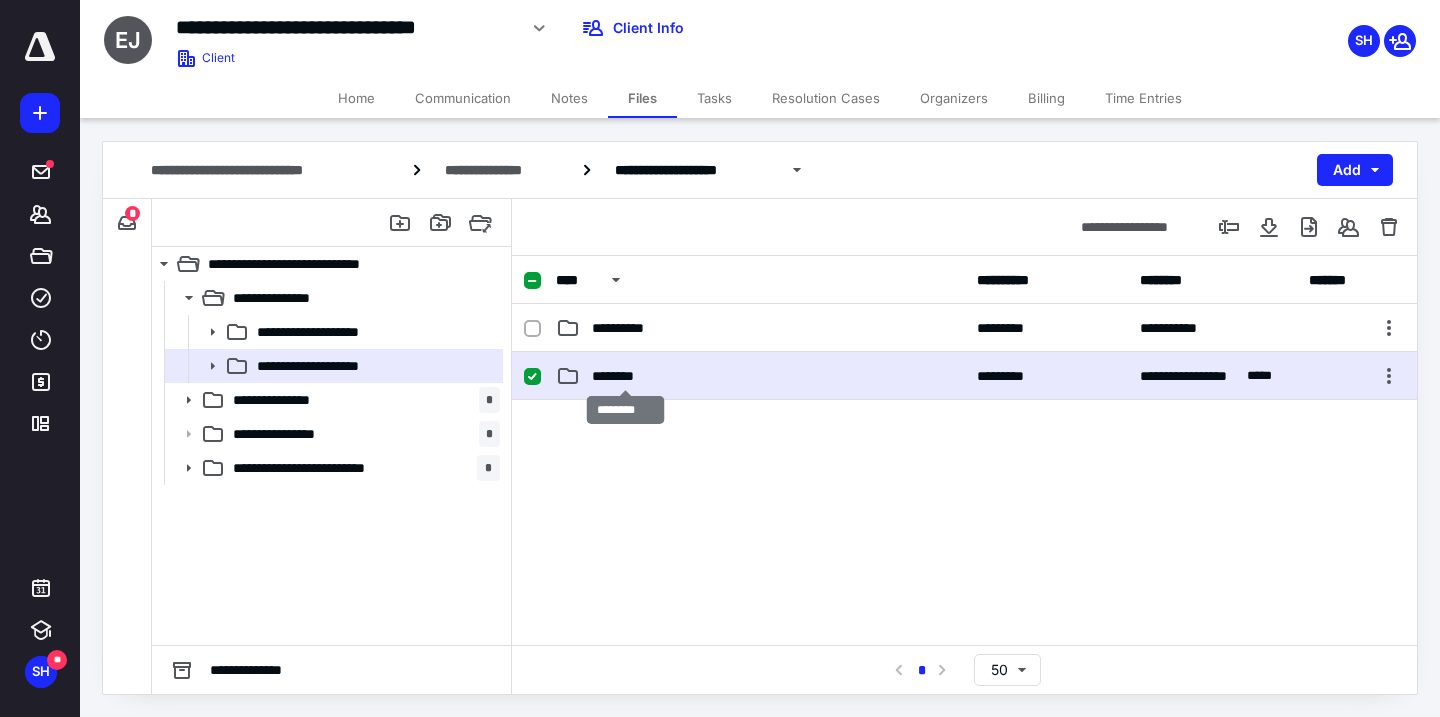 click on "********" at bounding box center [625, 376] 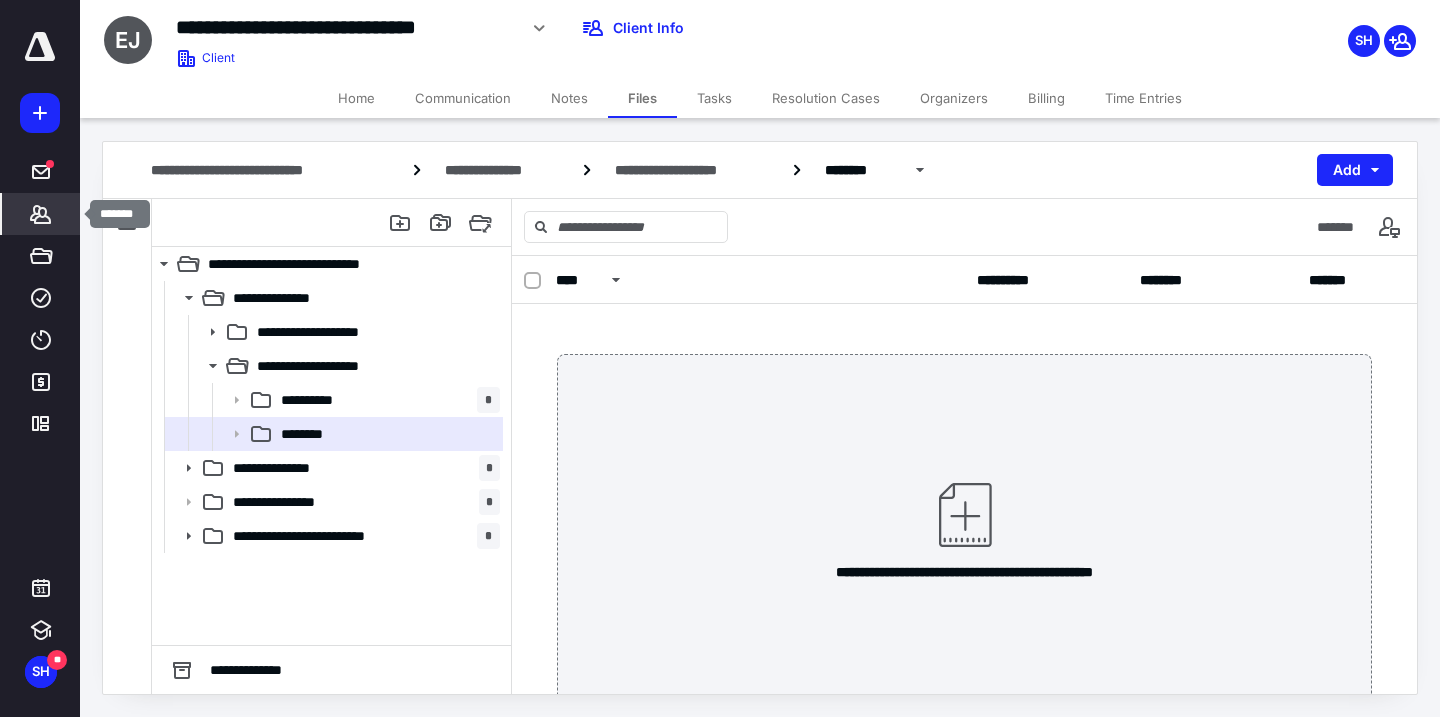 click on "*******" at bounding box center [41, 214] 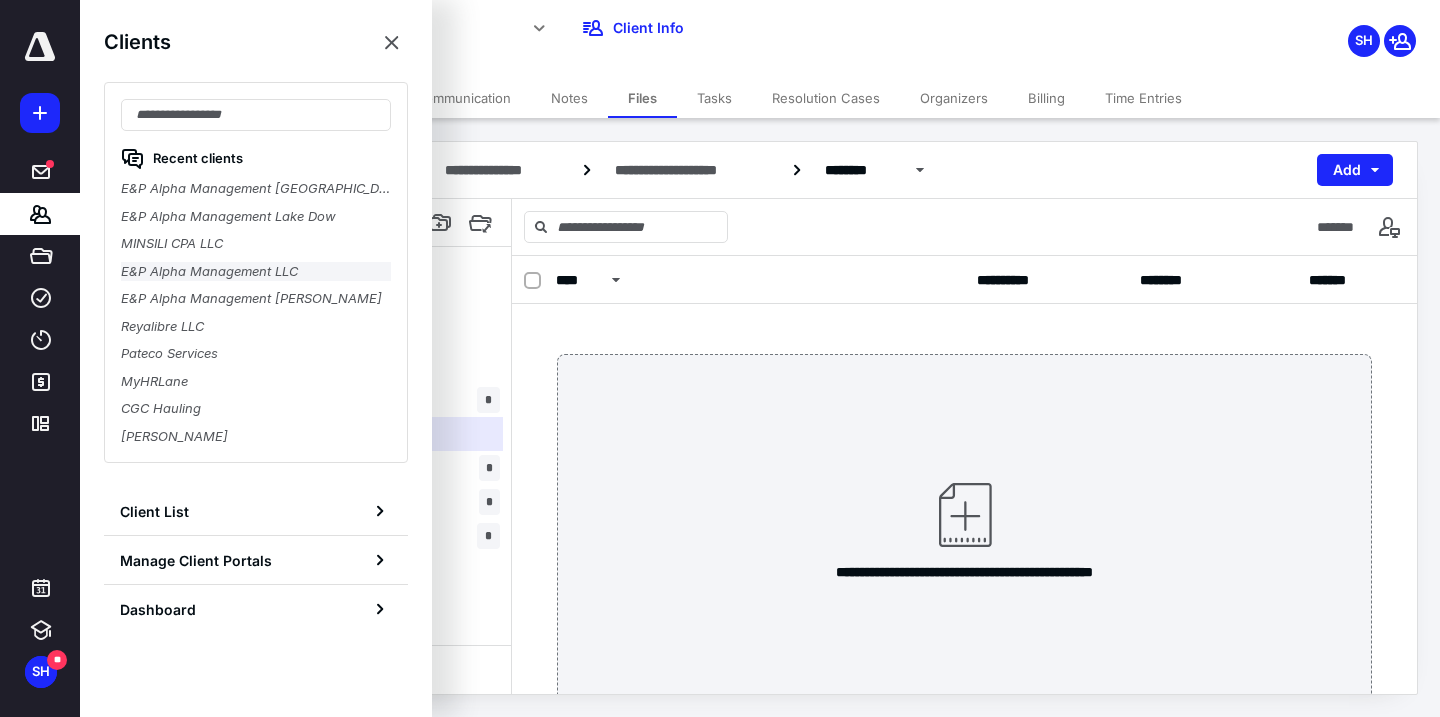 click on "E&P Alpha Management LLC" at bounding box center [256, 272] 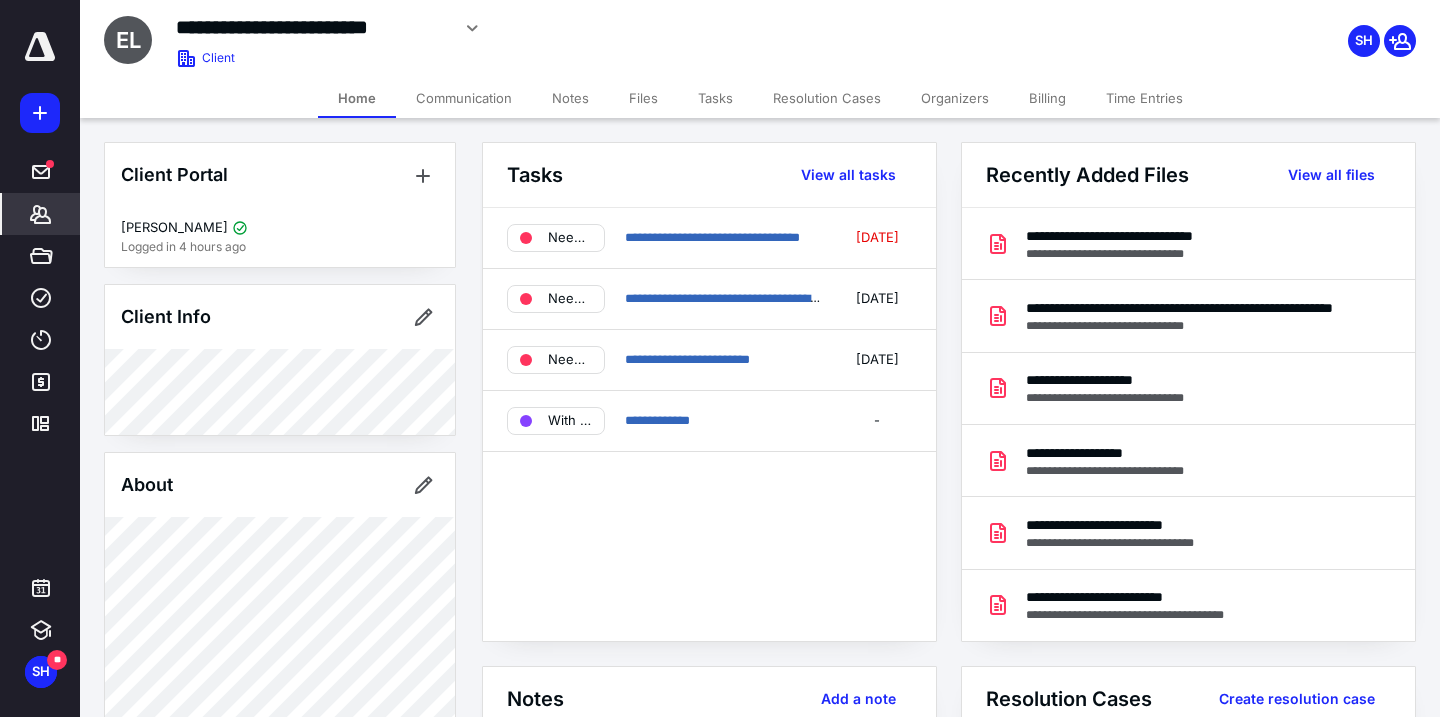 click on "Files" at bounding box center (643, 98) 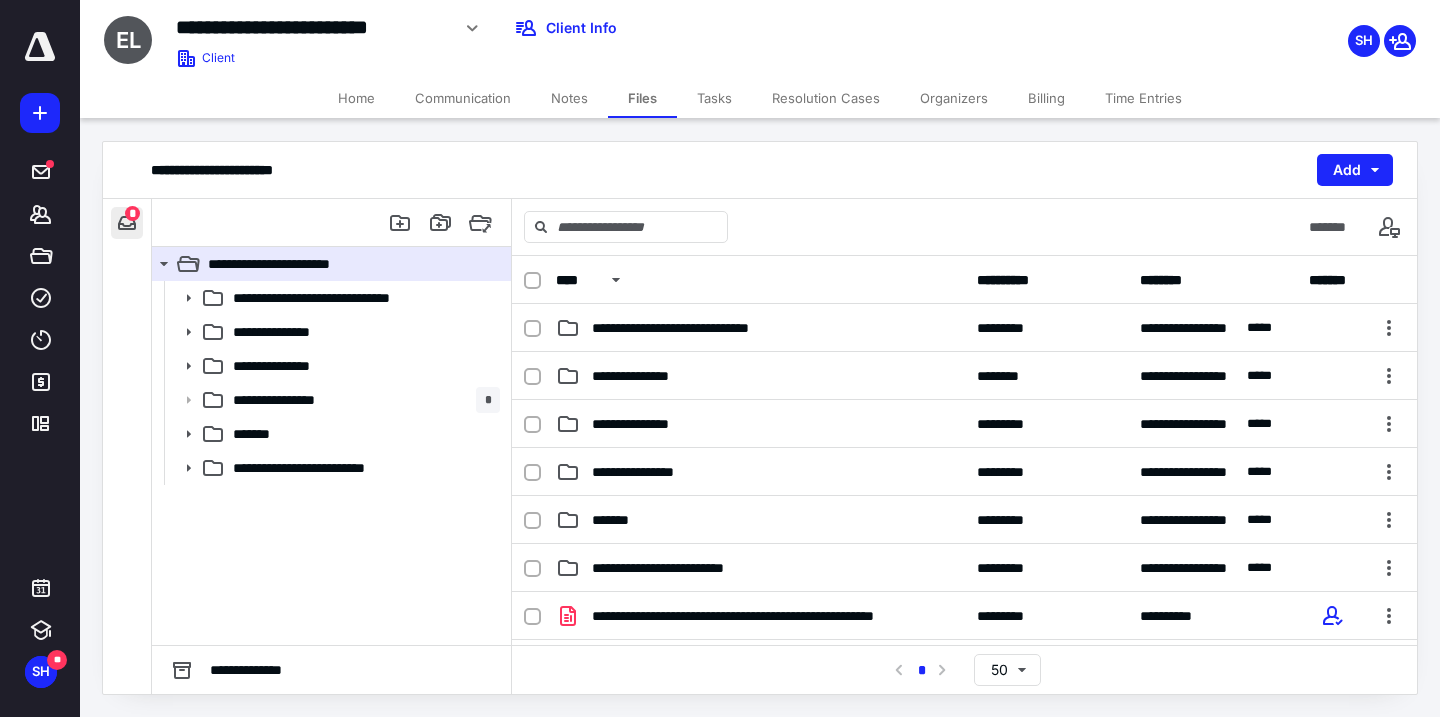 click at bounding box center (127, 223) 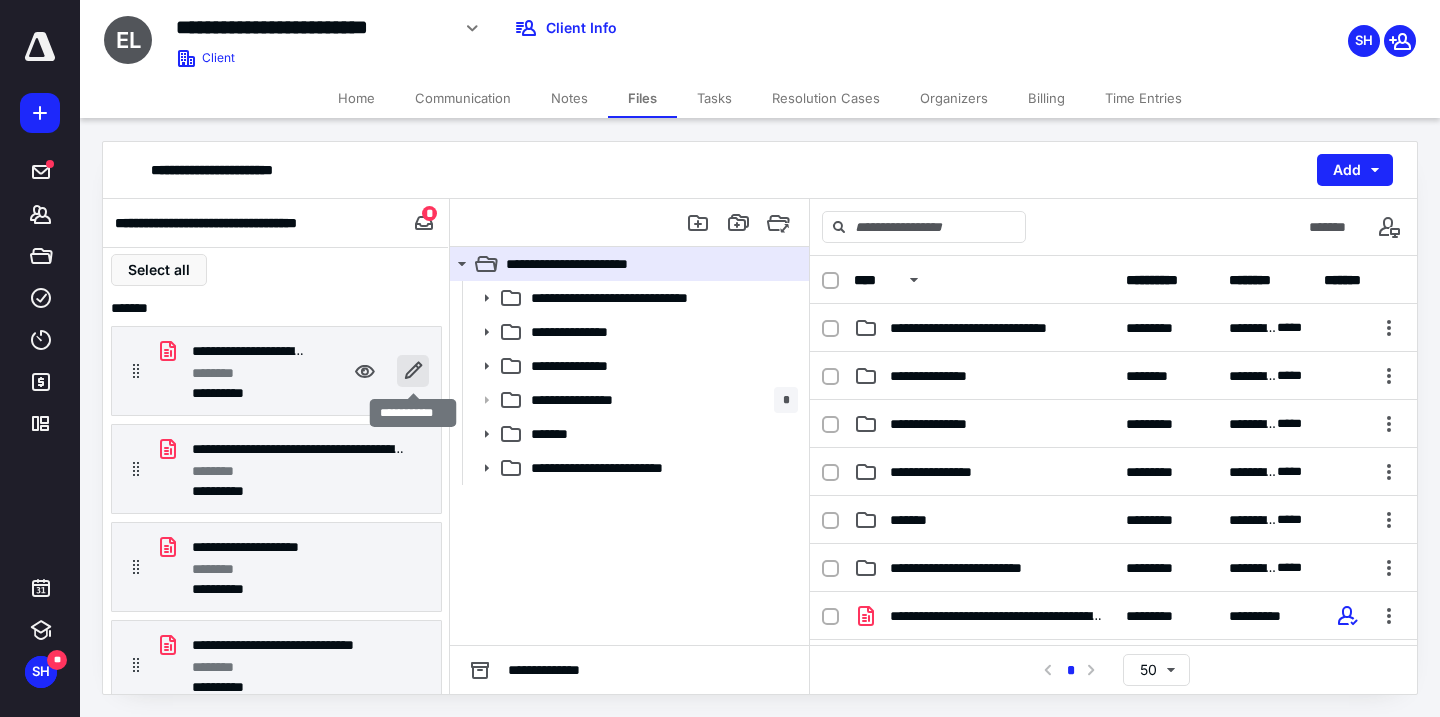 scroll, scrollTop: 0, scrollLeft: 0, axis: both 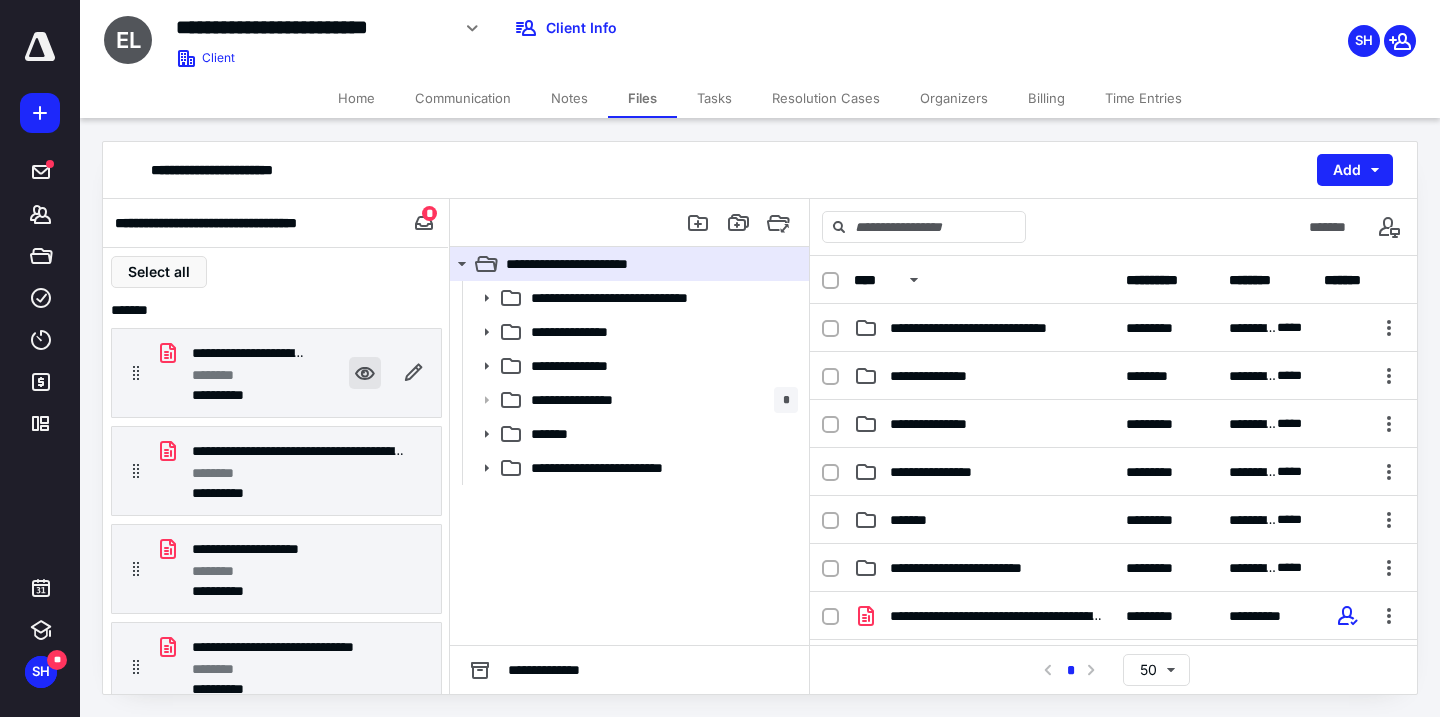 click at bounding box center [365, 373] 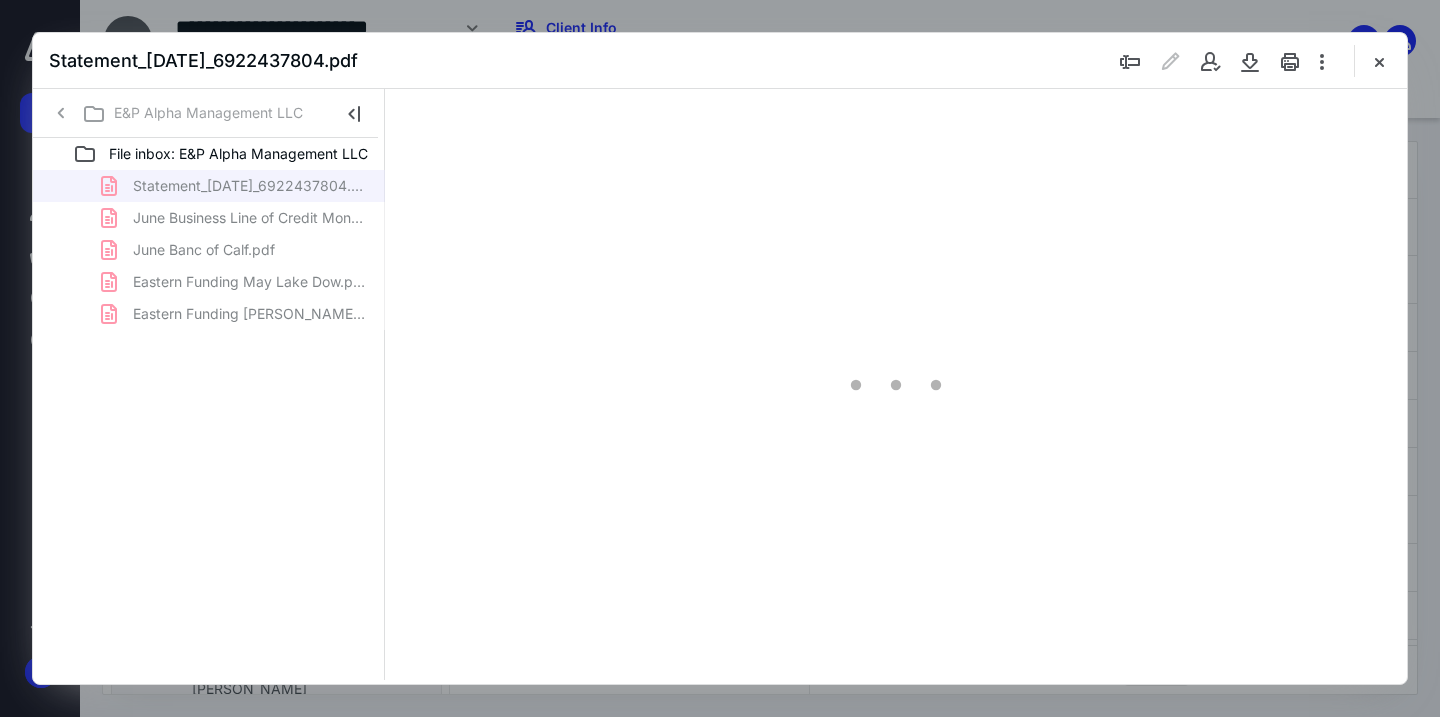 scroll, scrollTop: 0, scrollLeft: 0, axis: both 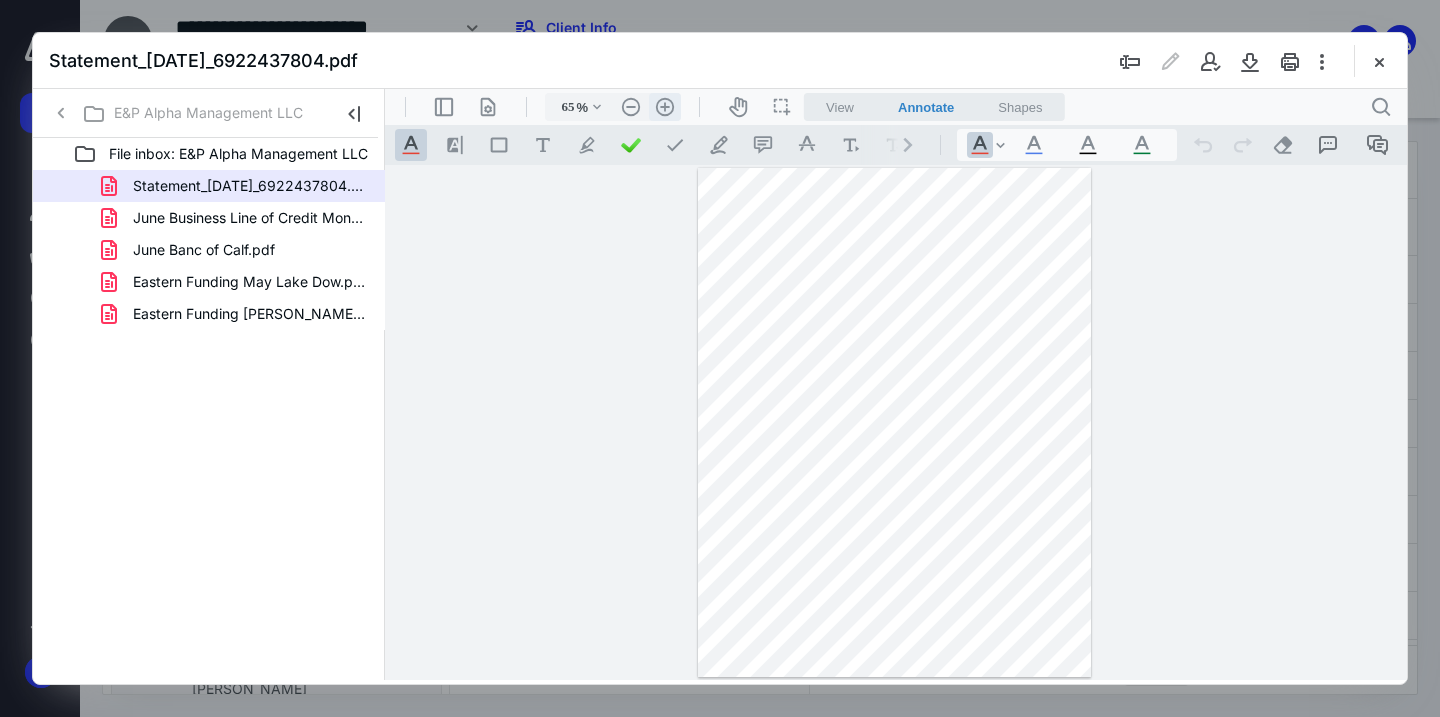 click on ".cls-1{fill:#abb0c4;} icon - header - zoom - in - line" at bounding box center (665, 107) 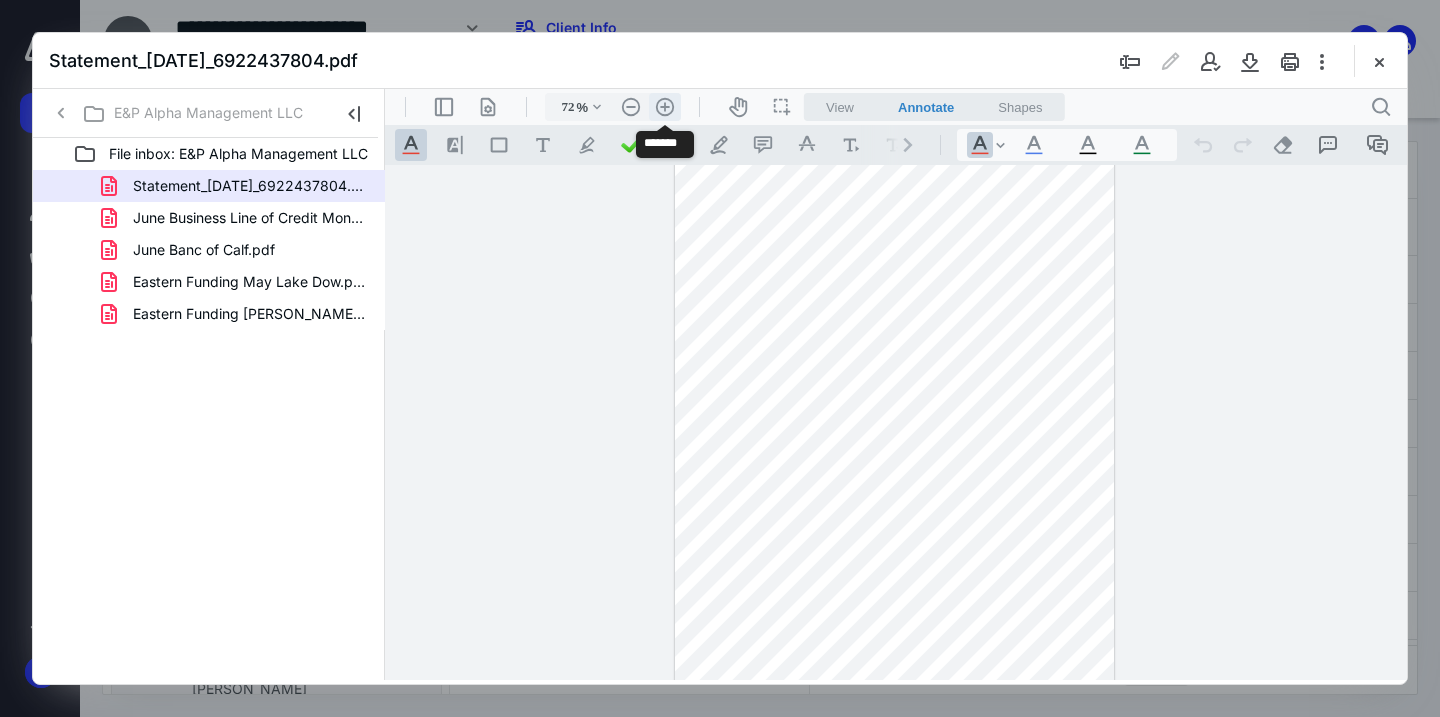 click on ".cls-1{fill:#abb0c4;} icon - header - zoom - in - line" at bounding box center [665, 107] 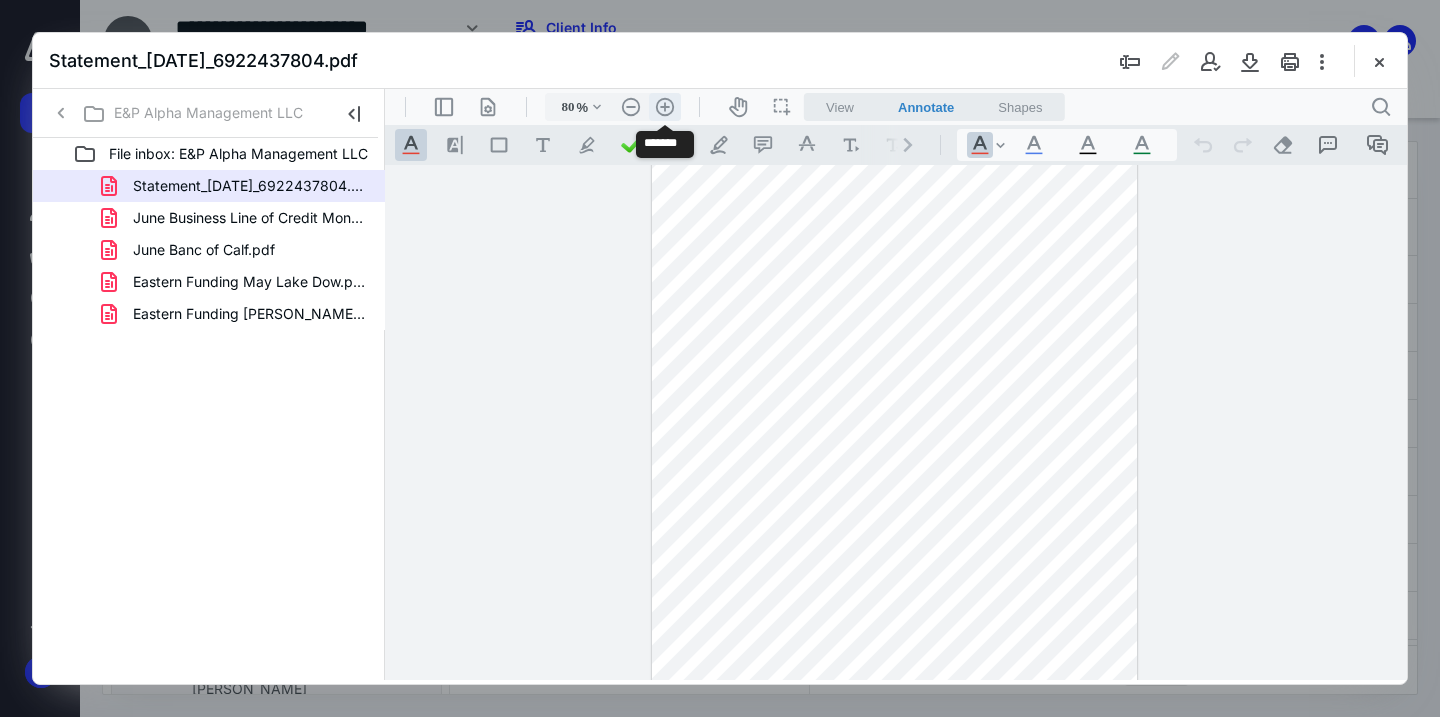 click on ".cls-1{fill:#abb0c4;} icon - header - zoom - in - line" at bounding box center [665, 107] 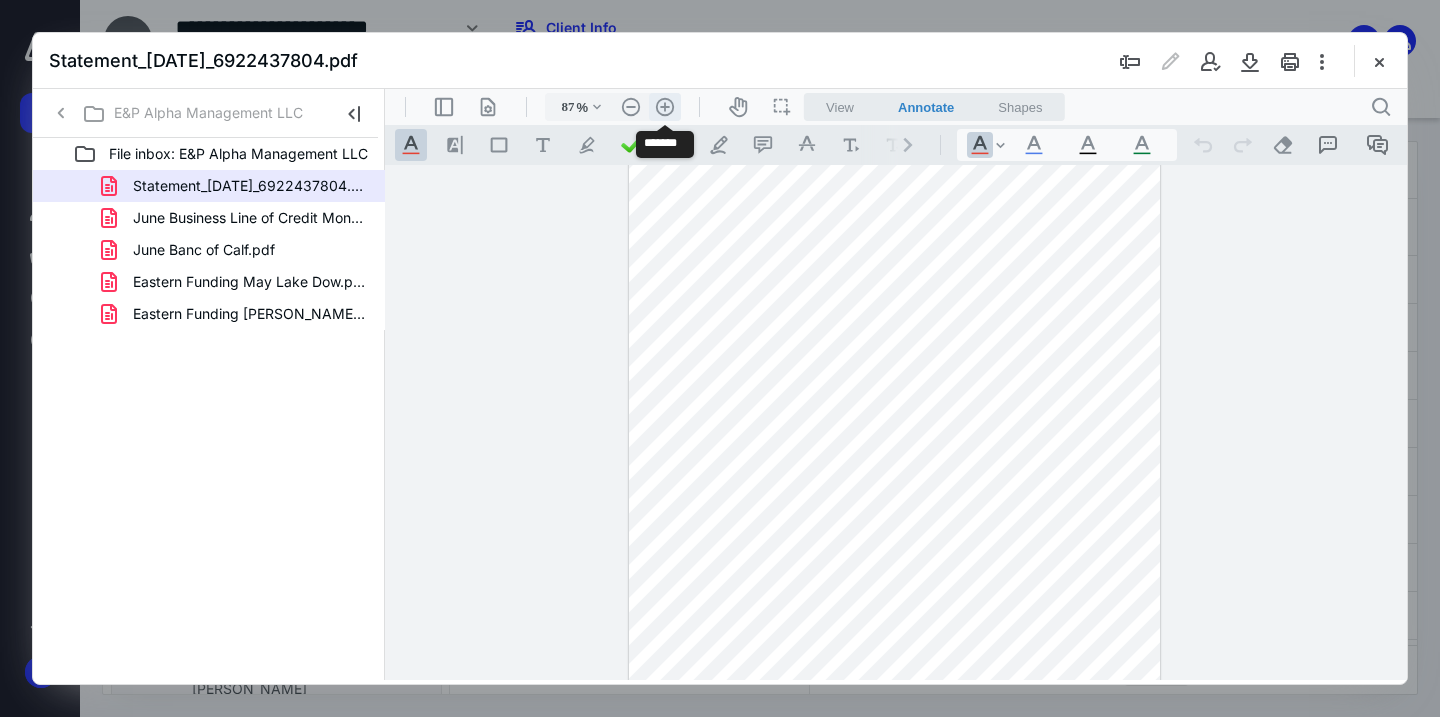 click on ".cls-1{fill:#abb0c4;} icon - header - zoom - in - line" at bounding box center [665, 107] 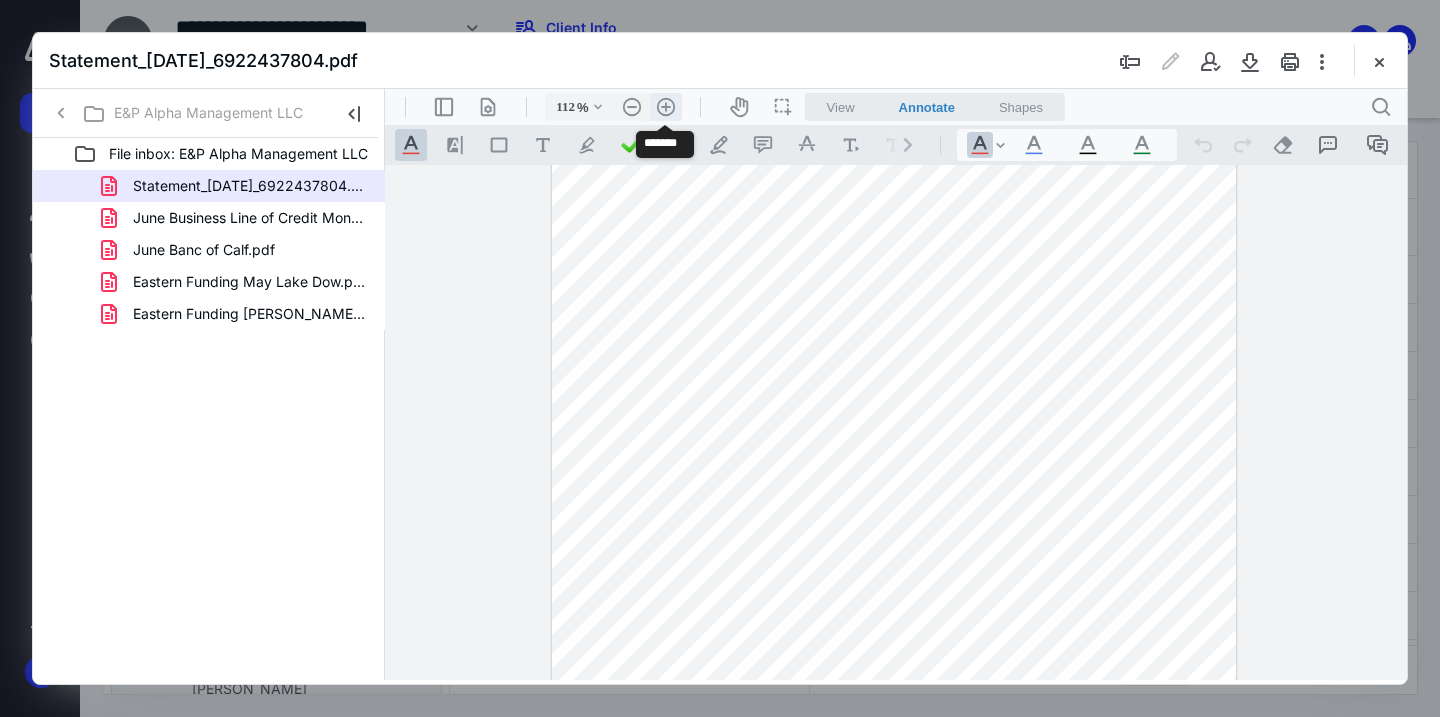 click on ".cls-1{fill:#abb0c4;} icon - header - zoom - in - line" at bounding box center (666, 107) 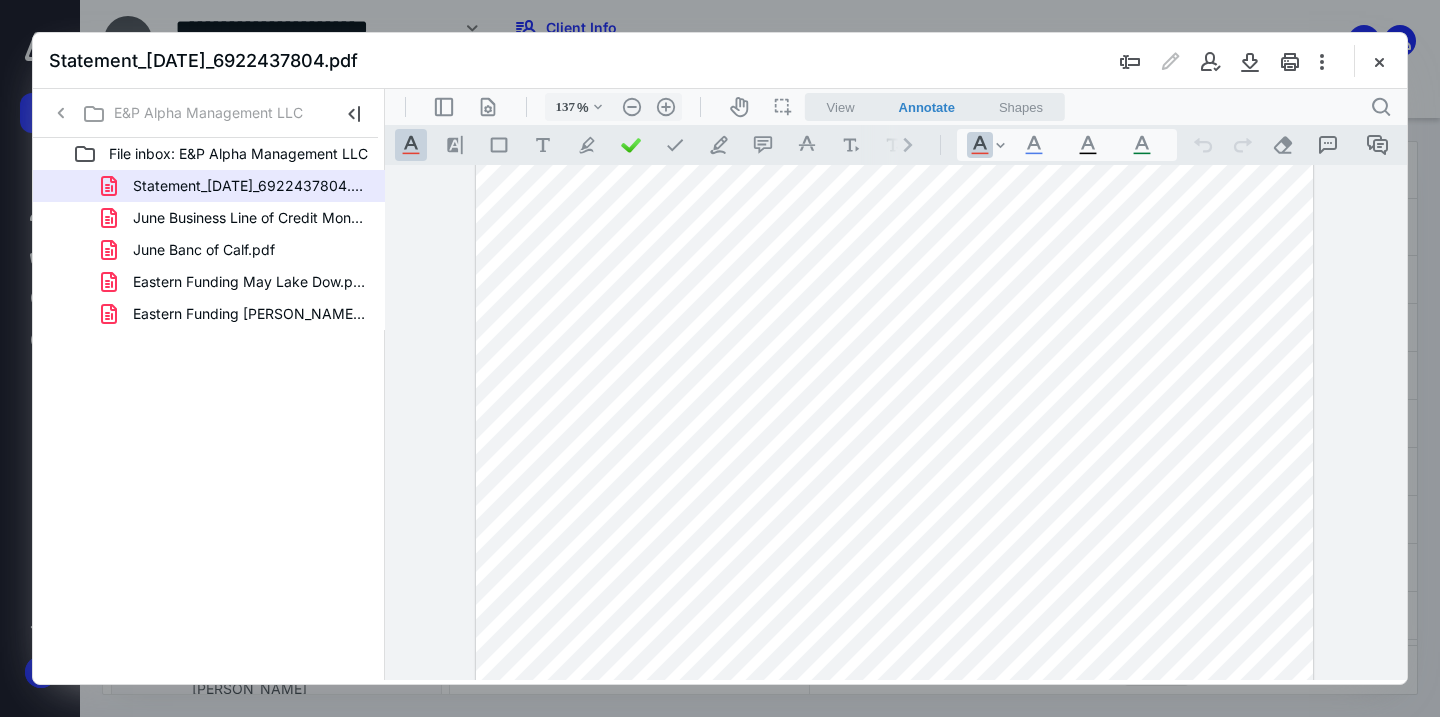 scroll, scrollTop: 98, scrollLeft: 0, axis: vertical 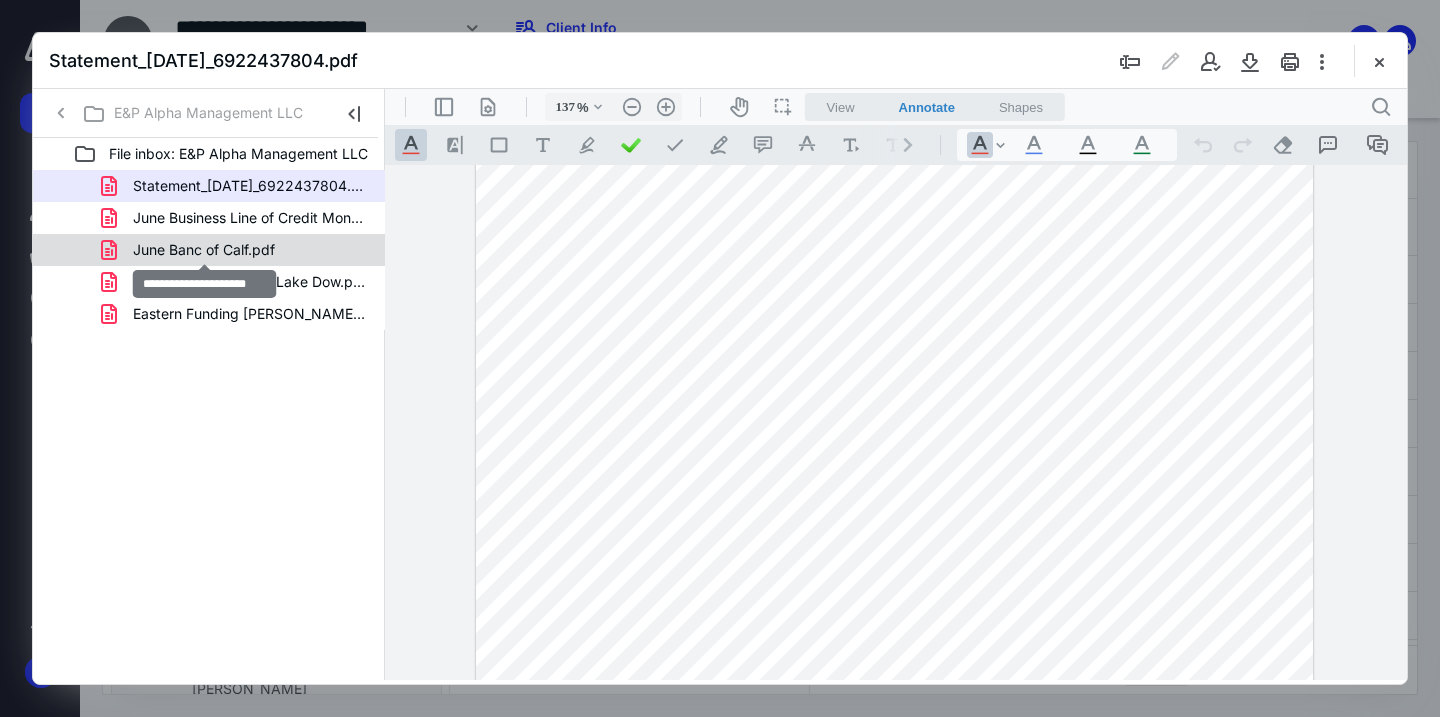 click on "June Banc of Calf.pdf" at bounding box center [204, 250] 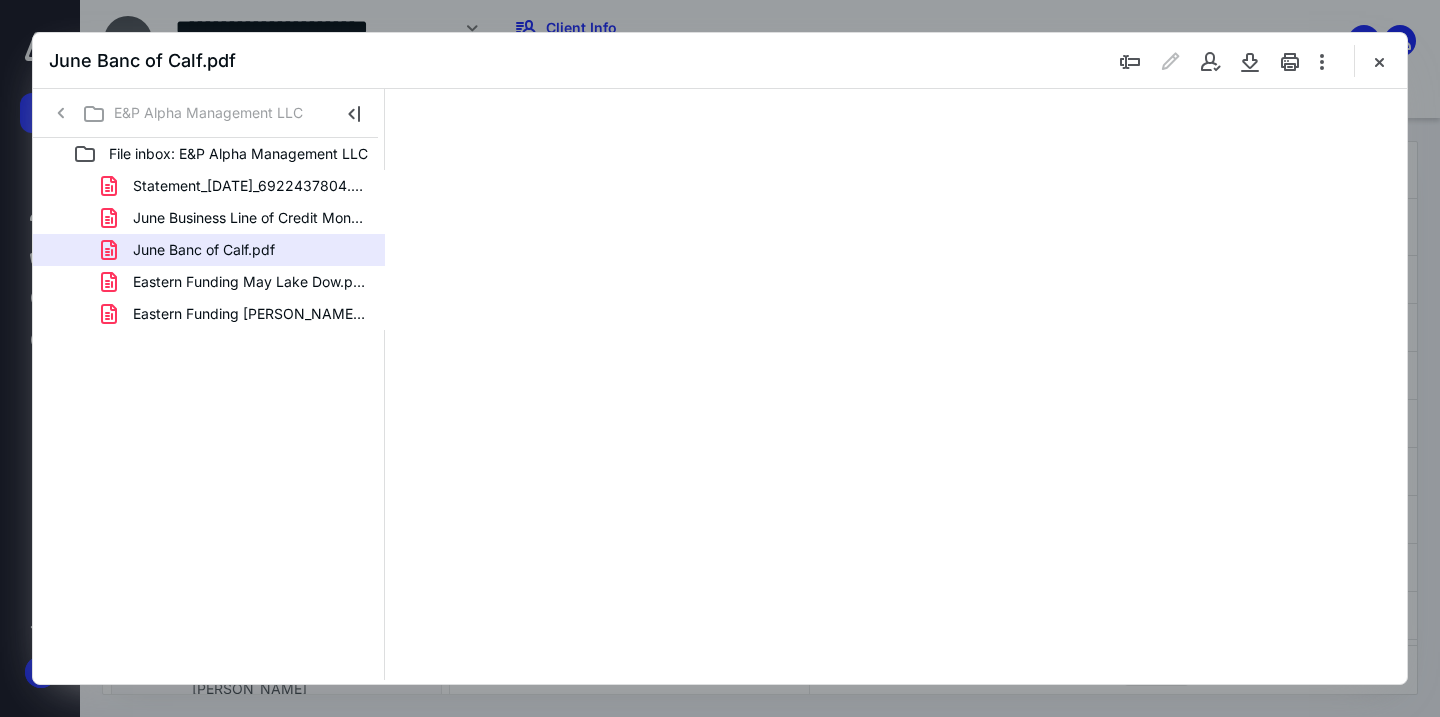 scroll, scrollTop: 0, scrollLeft: 0, axis: both 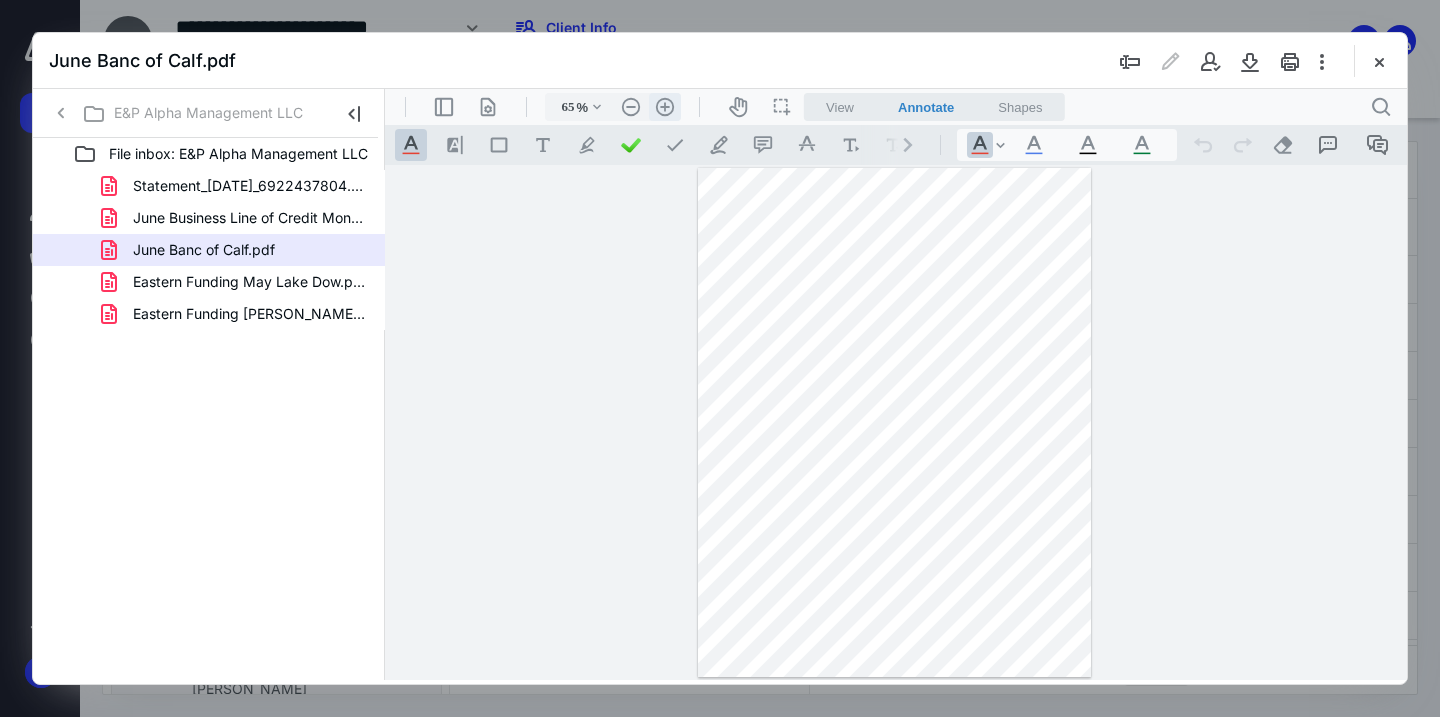 click on ".cls-1{fill:#abb0c4;} icon - header - zoom - in - line" at bounding box center (665, 107) 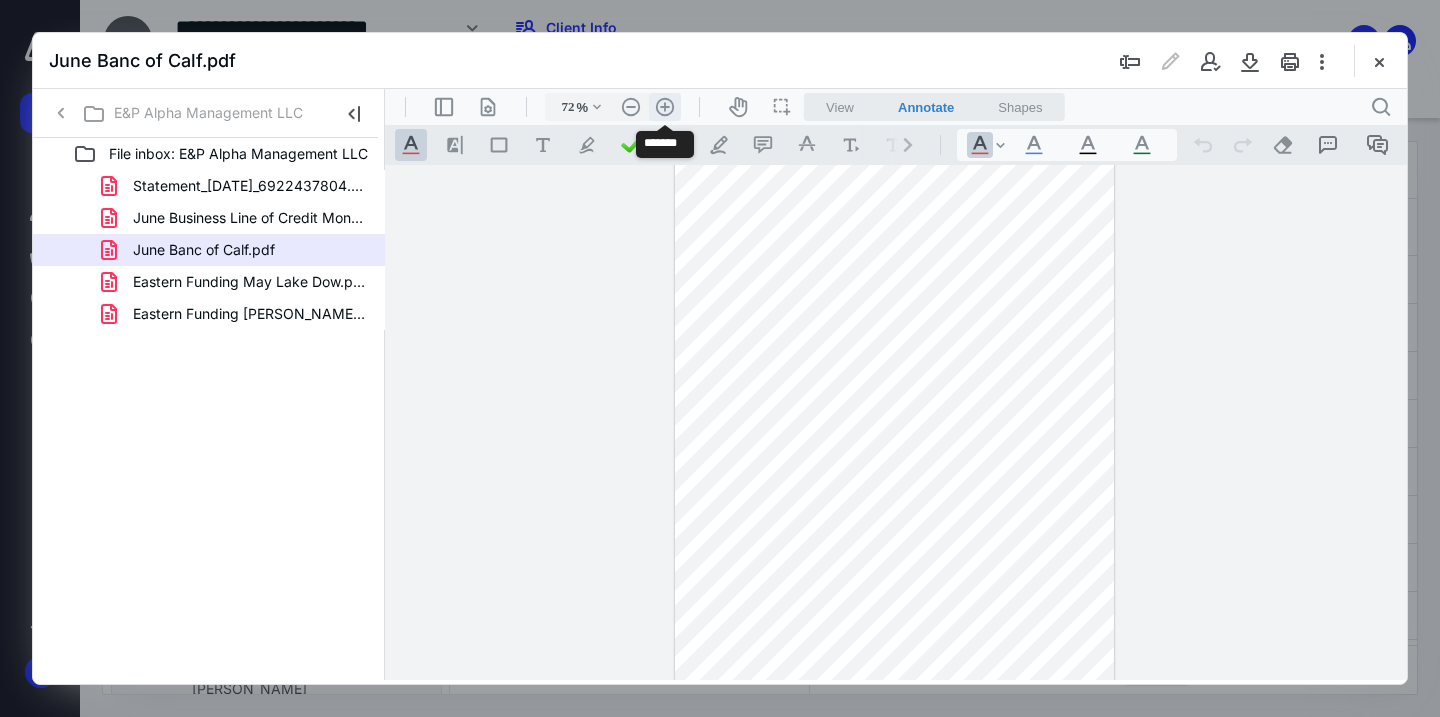 click on ".cls-1{fill:#abb0c4;} icon - header - zoom - in - line" at bounding box center [665, 107] 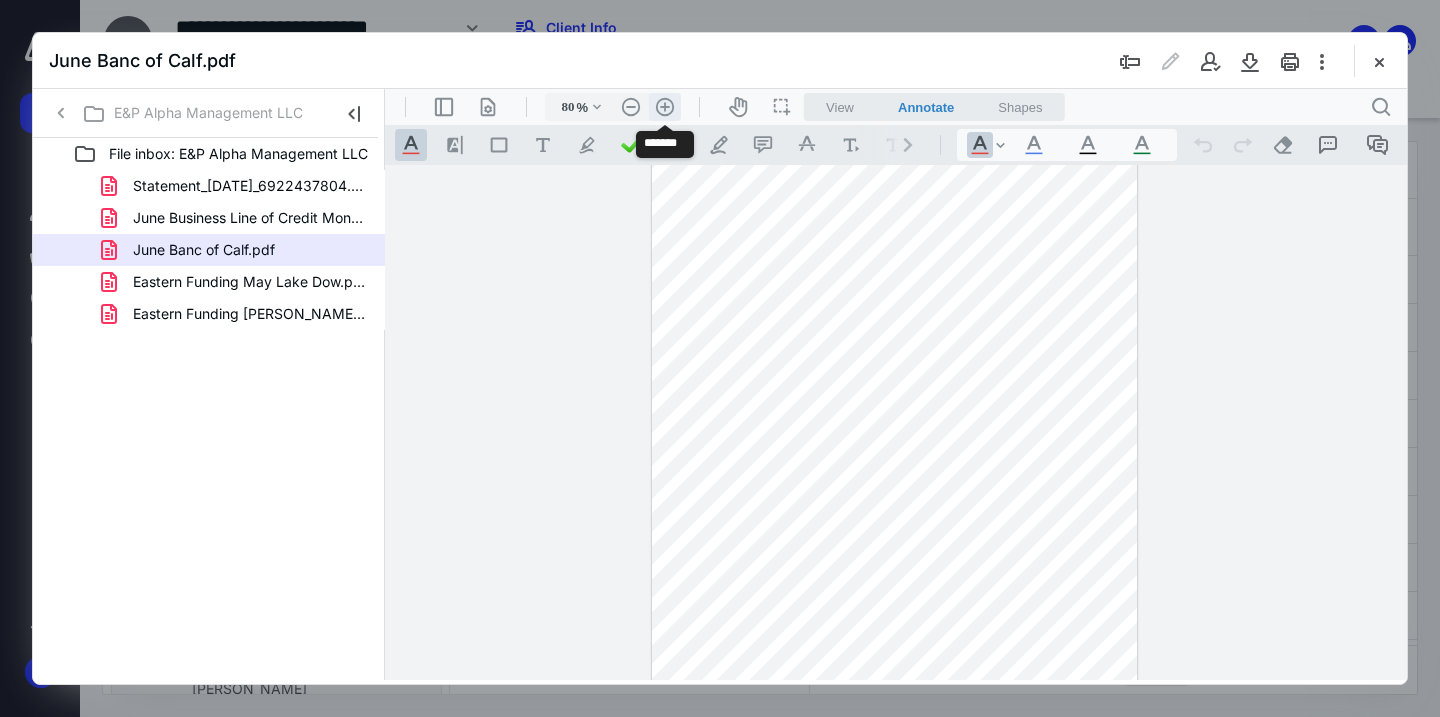 click on ".cls-1{fill:#abb0c4;} icon - header - zoom - in - line" at bounding box center (665, 107) 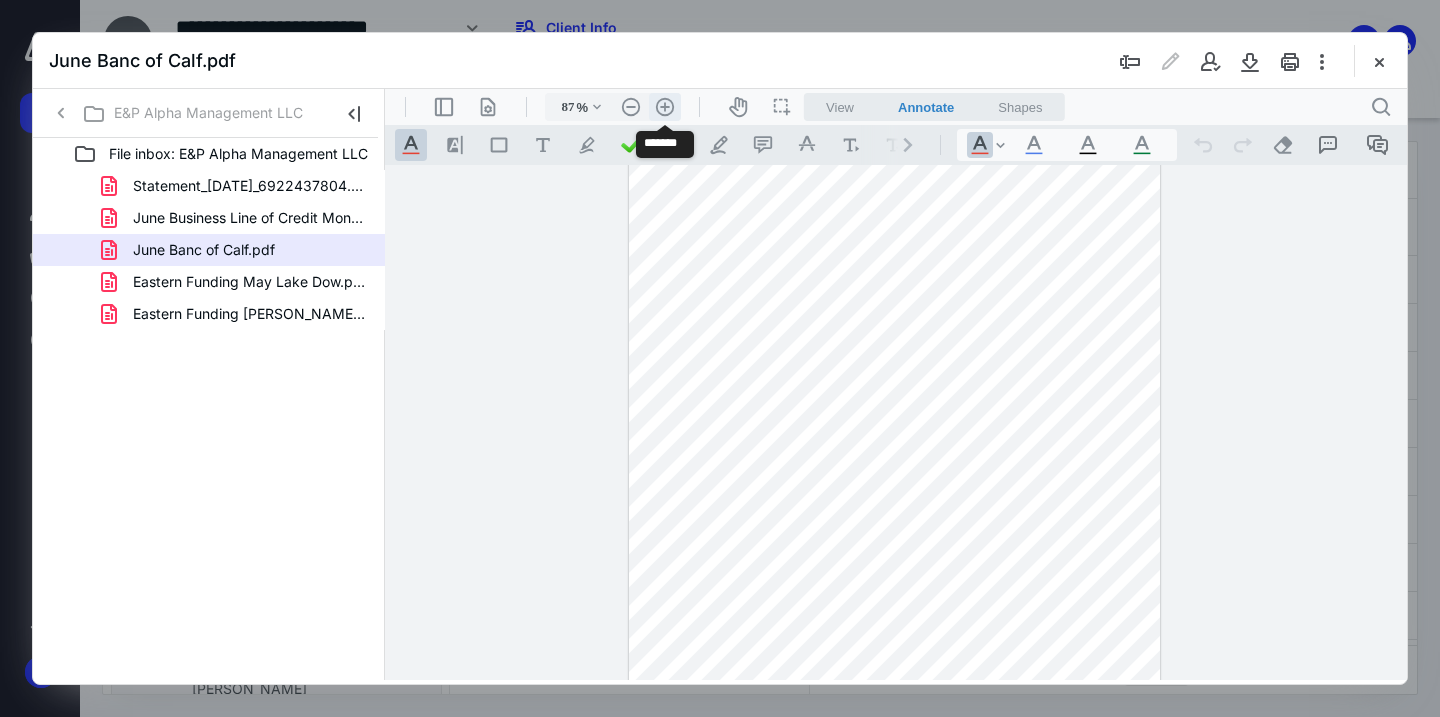 click on ".cls-1{fill:#abb0c4;} icon - header - zoom - in - line" at bounding box center (665, 107) 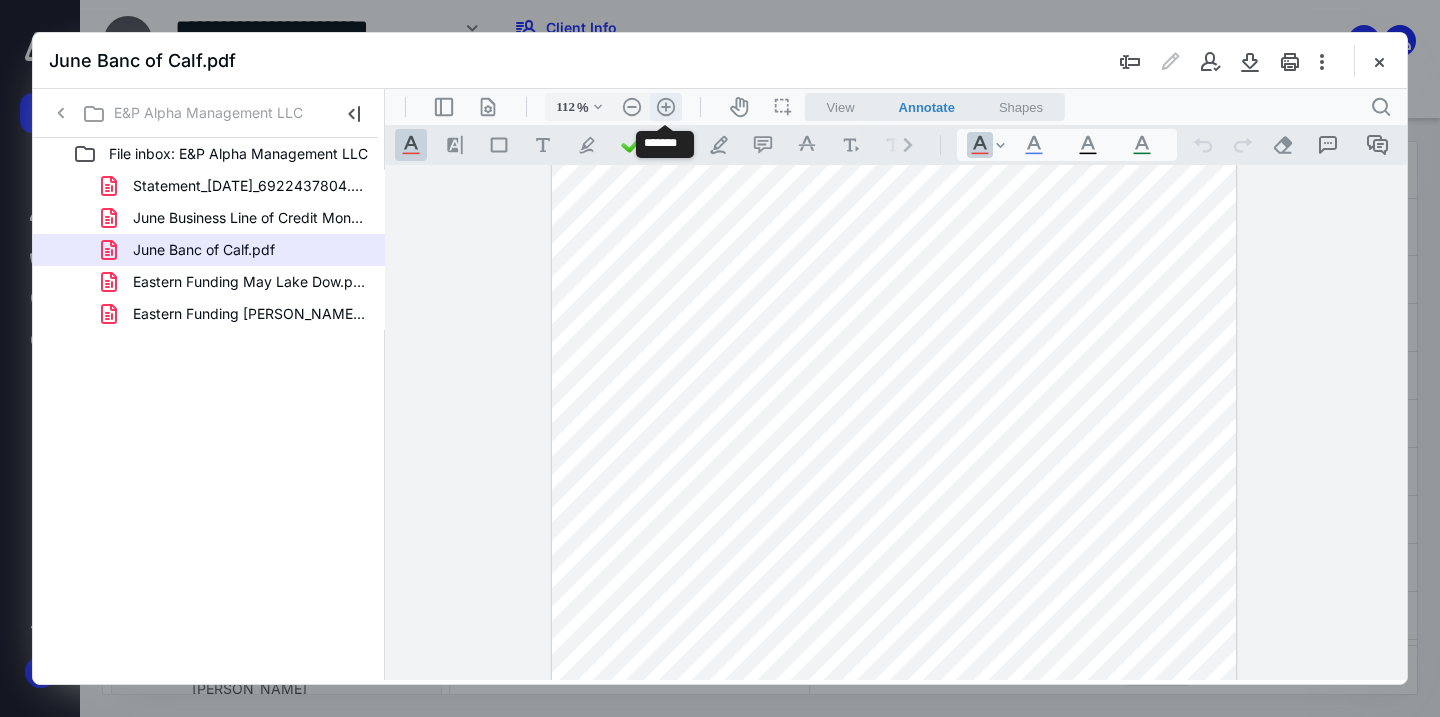 click on ".cls-1{fill:#abb0c4;} icon - header - zoom - in - line" at bounding box center (666, 107) 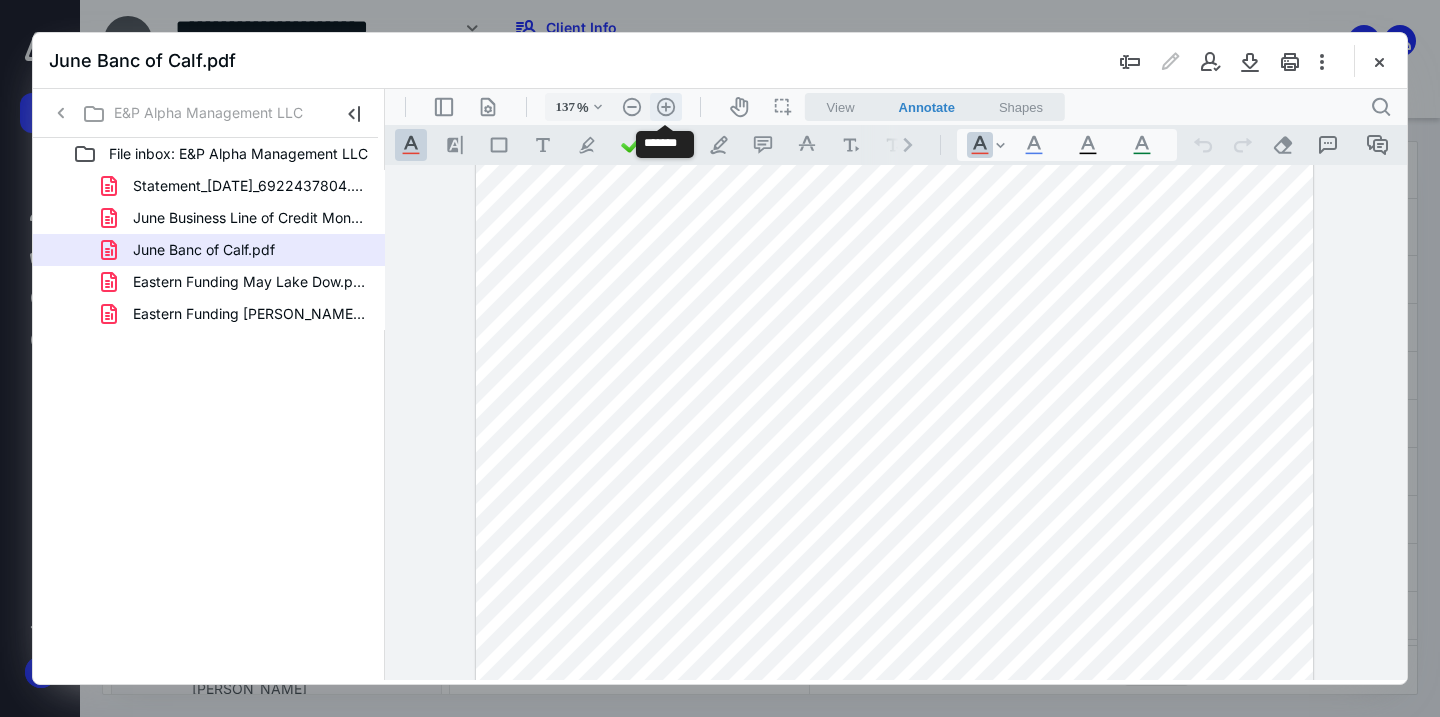 click on ".cls-1{fill:#abb0c4;} icon - header - zoom - in - line" at bounding box center (666, 107) 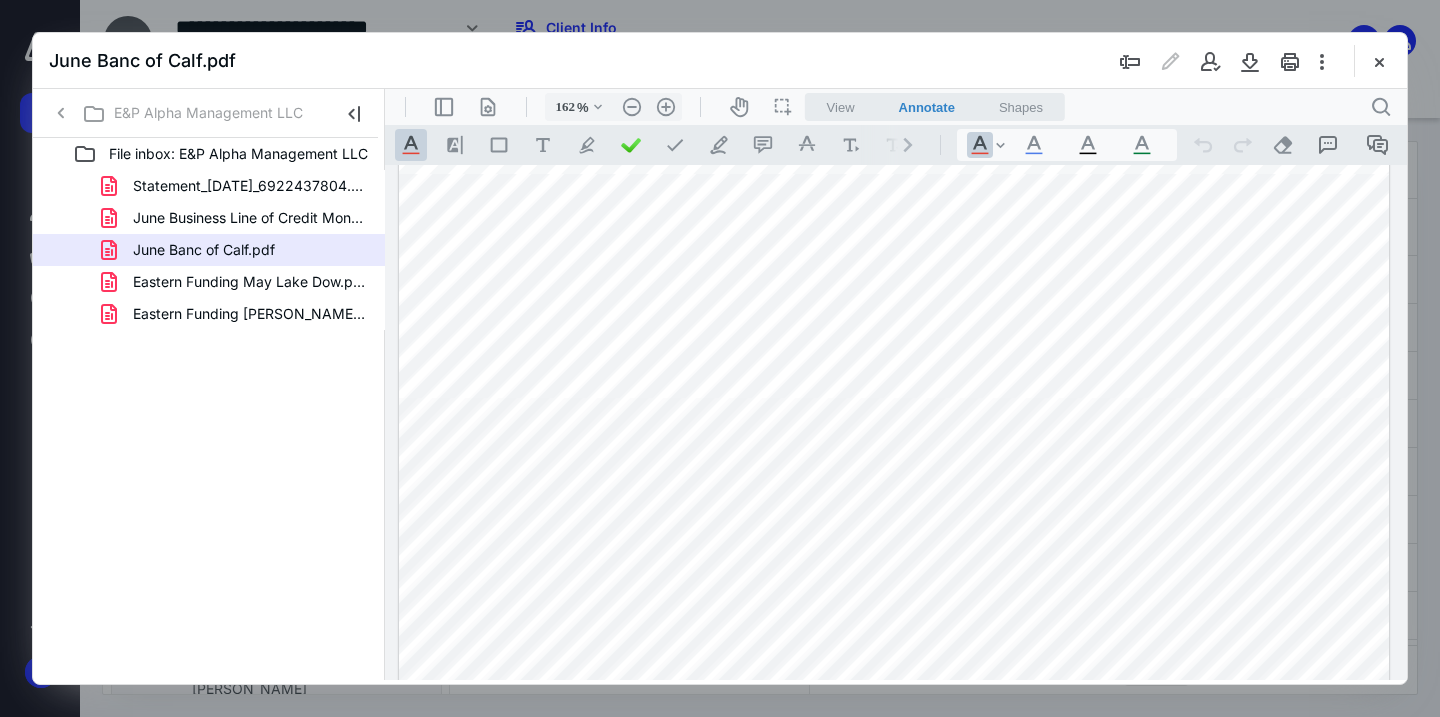 scroll, scrollTop: 97, scrollLeft: 0, axis: vertical 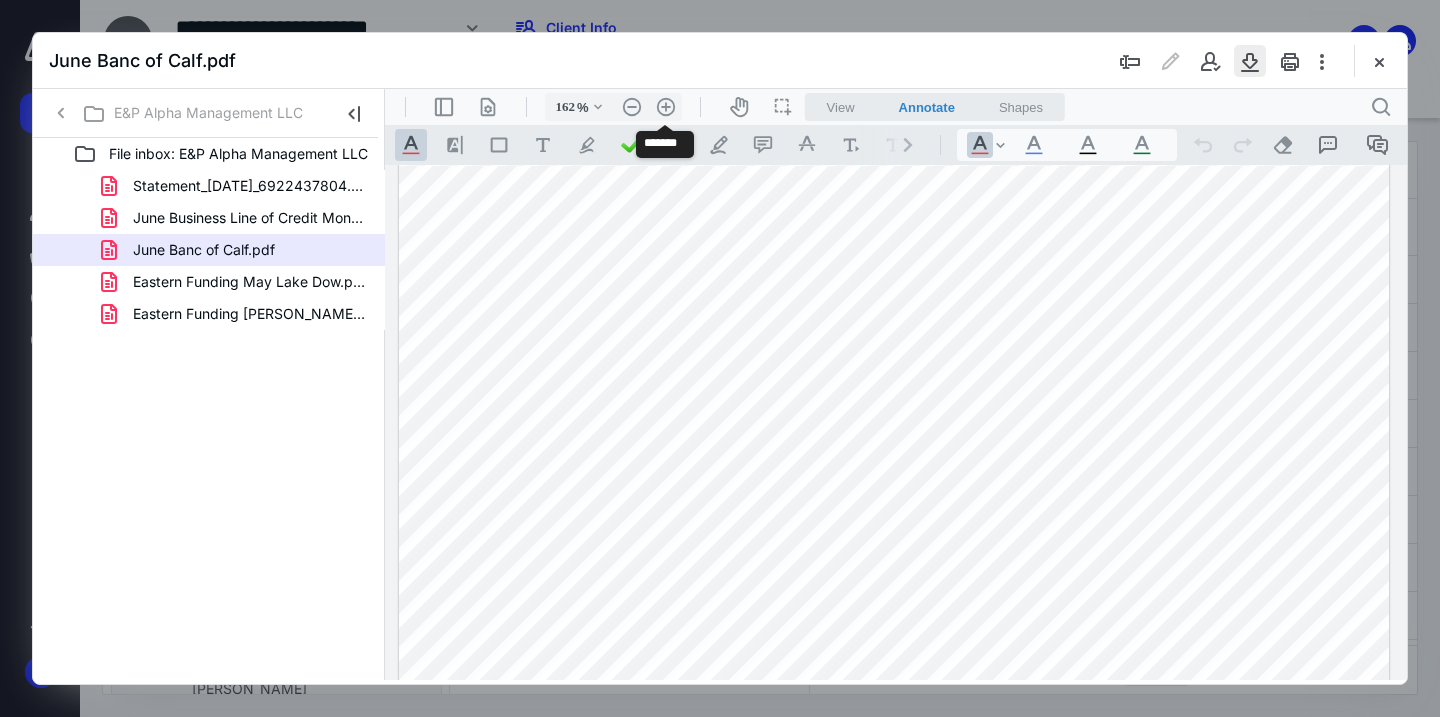 click at bounding box center [1250, 61] 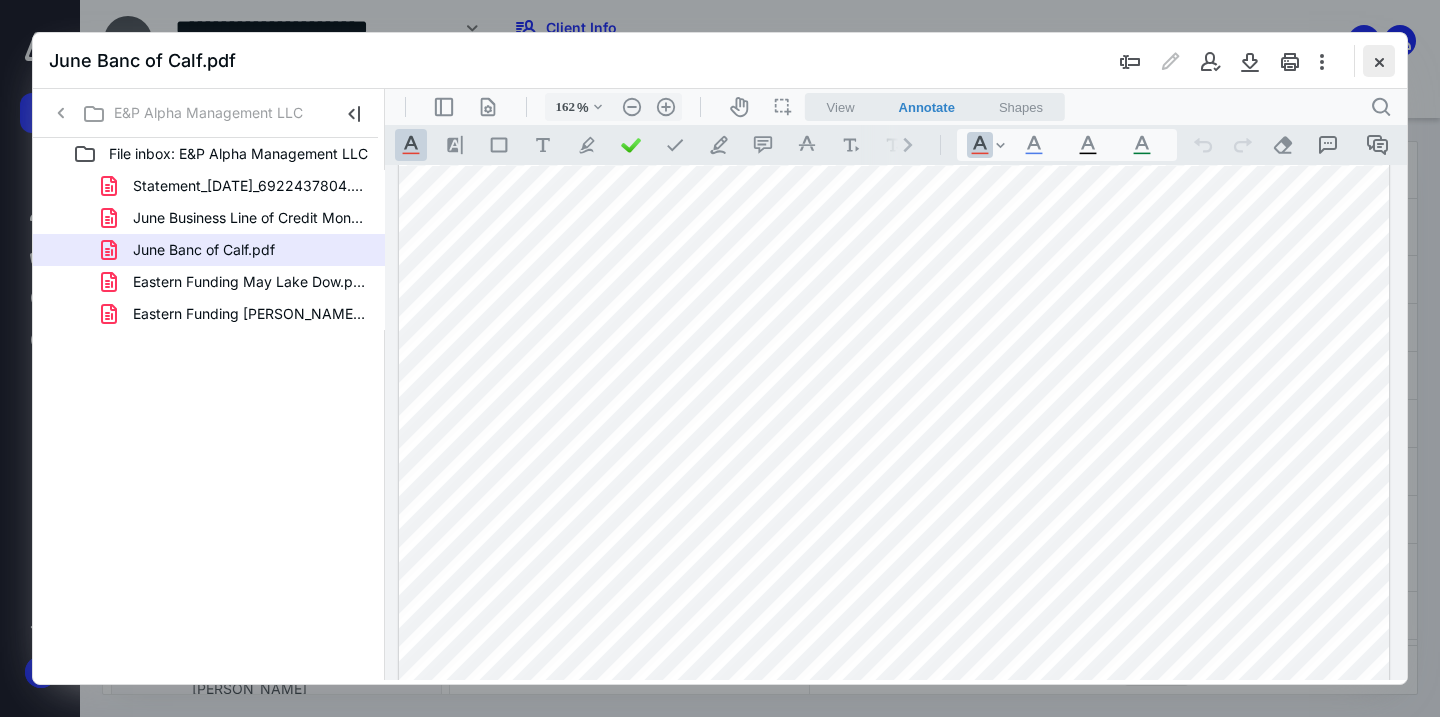 click at bounding box center [1379, 61] 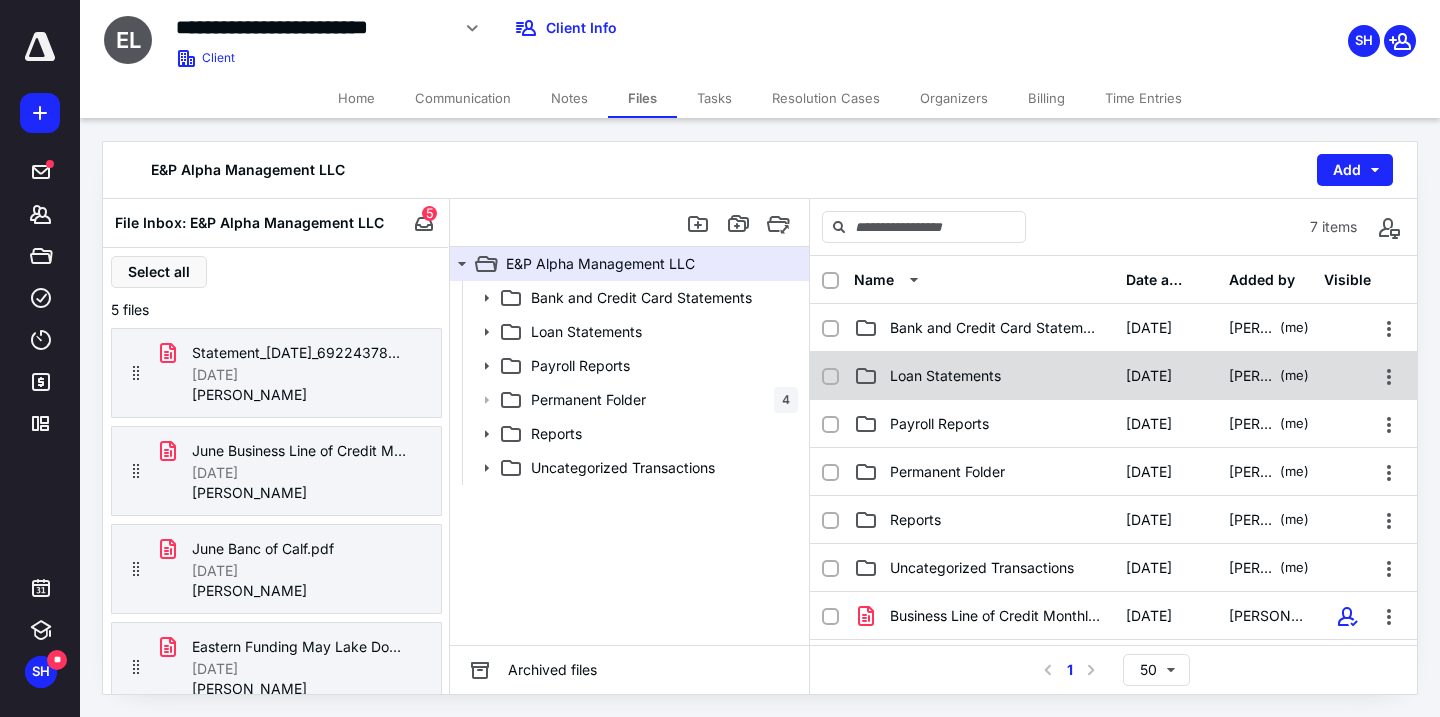 click on "Loan Statements" at bounding box center [984, 376] 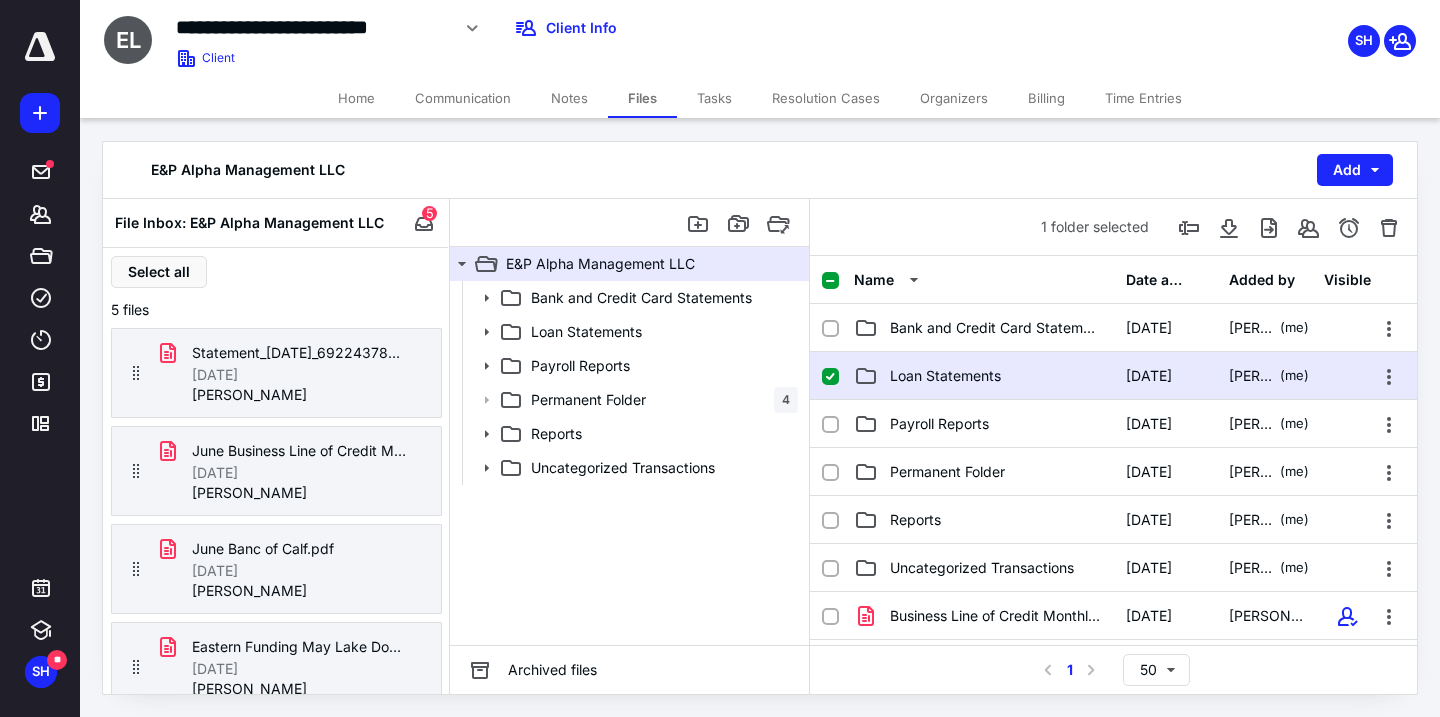 click on "Loan Statements" at bounding box center (984, 376) 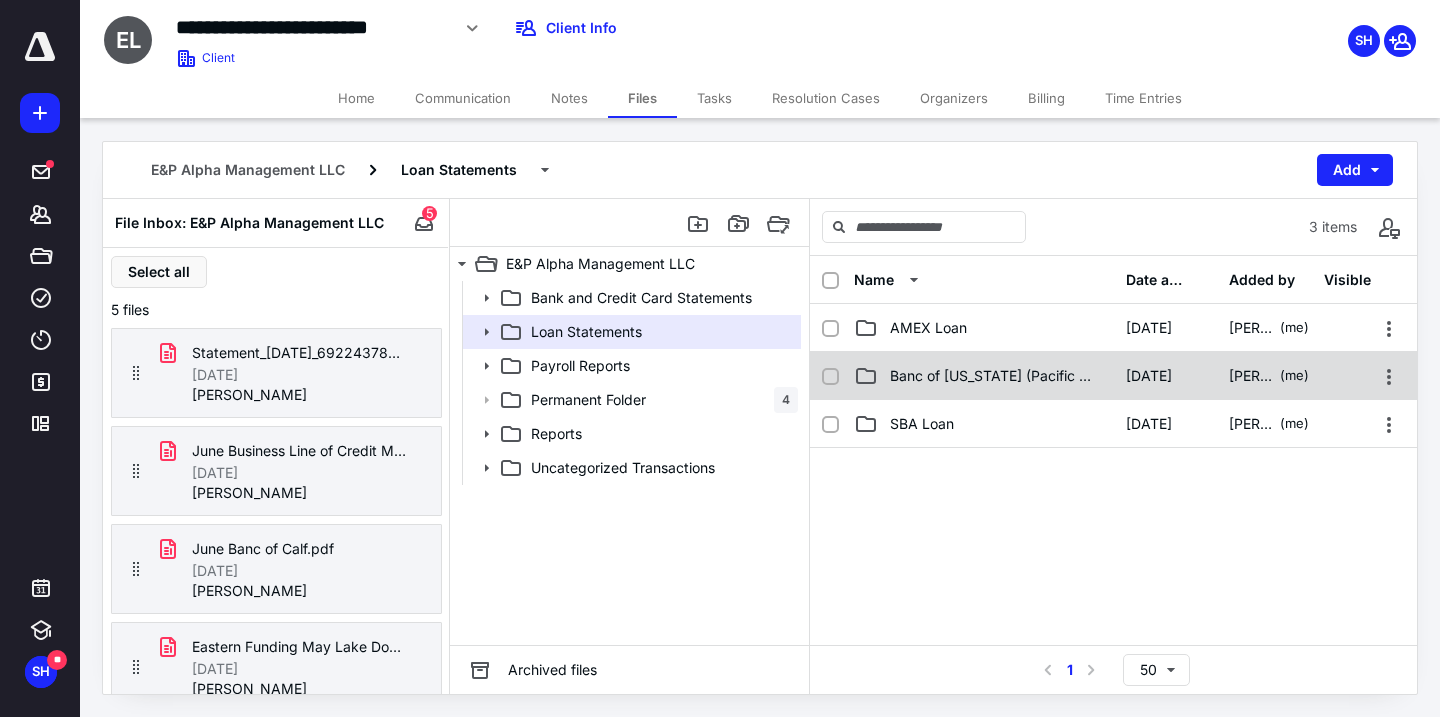 click on "Banc of [US_STATE] (Pacific Western Bank)" at bounding box center (996, 376) 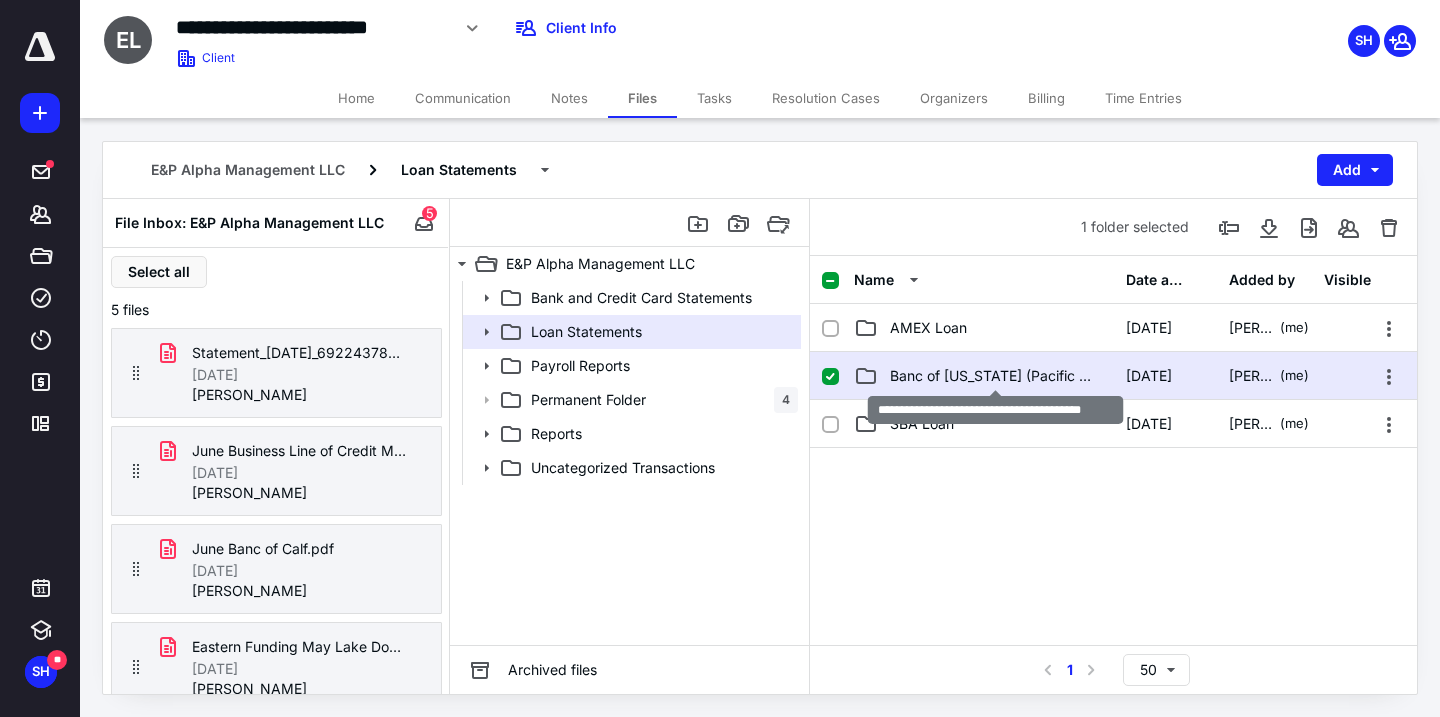 click on "Banc of [US_STATE] (Pacific Western Bank)" at bounding box center (996, 376) 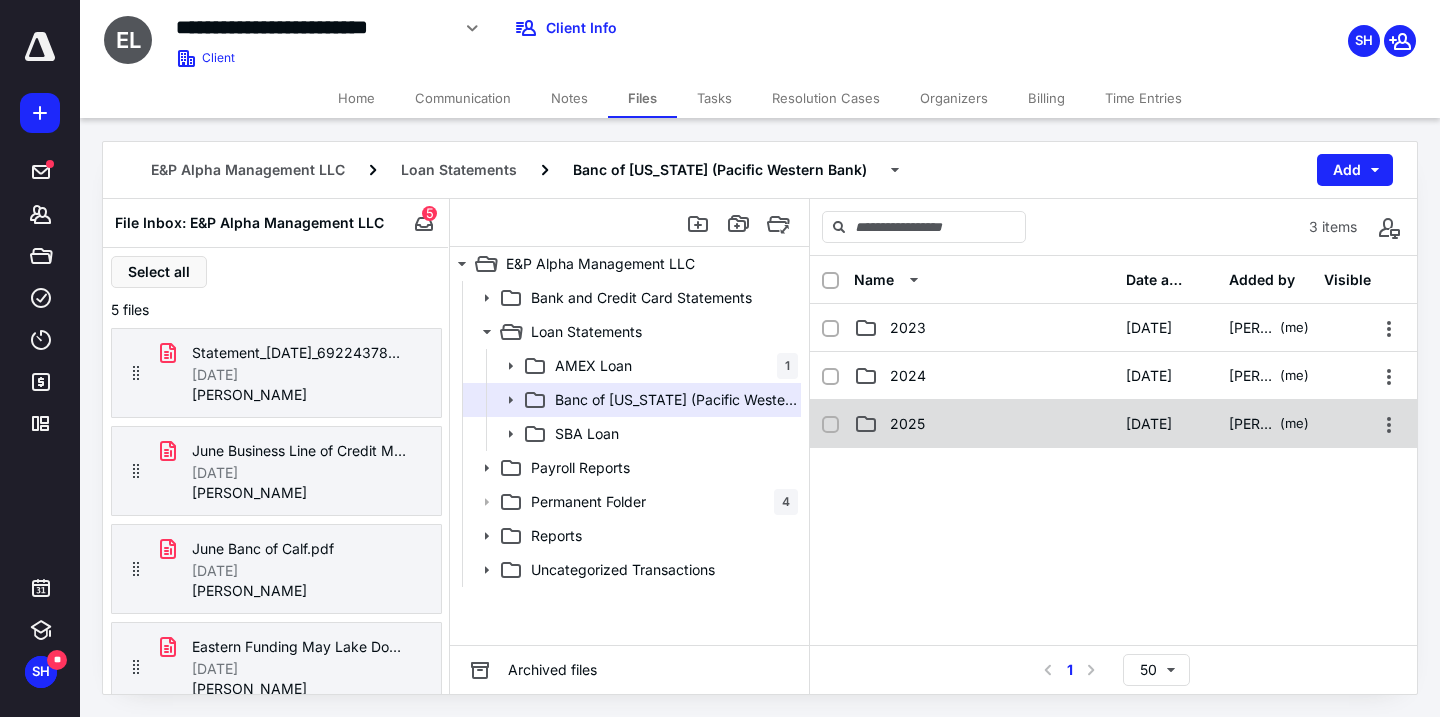 click on "2025" at bounding box center [984, 424] 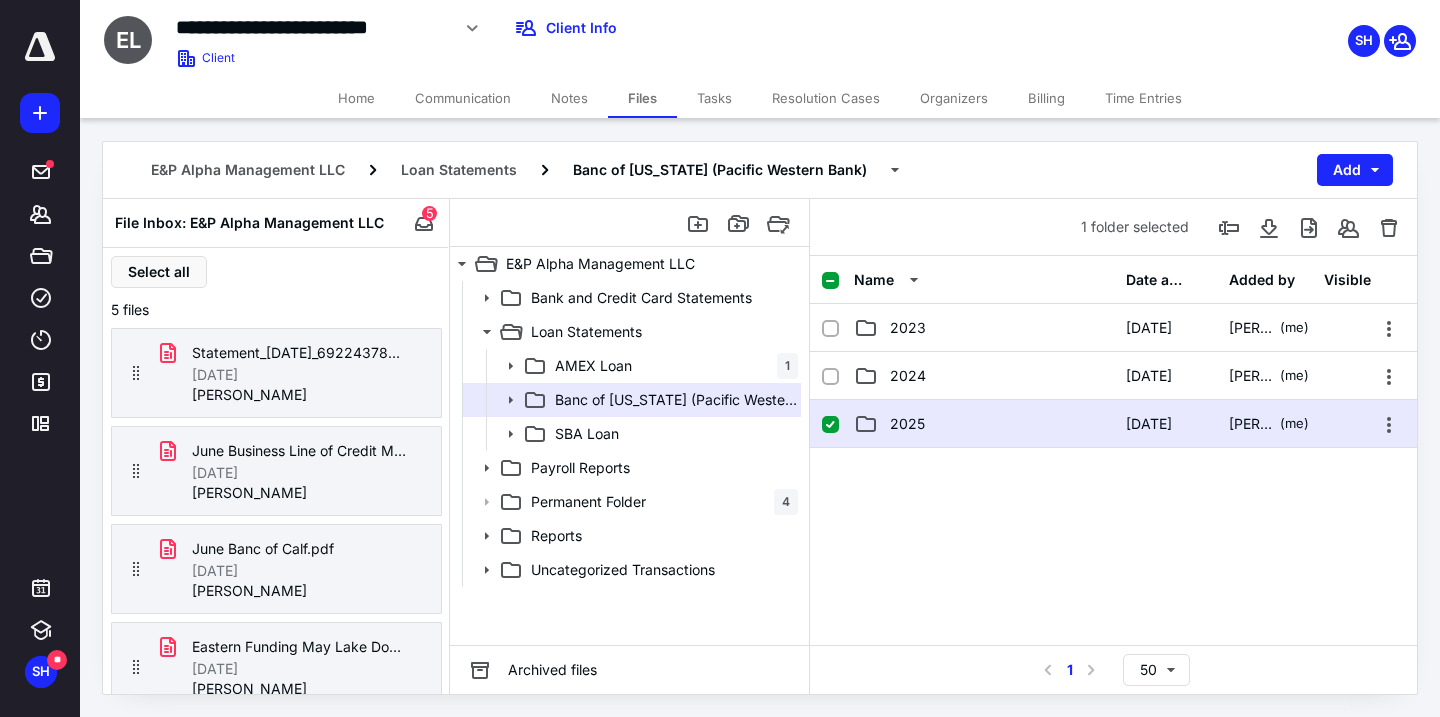 click on "2025" at bounding box center [984, 424] 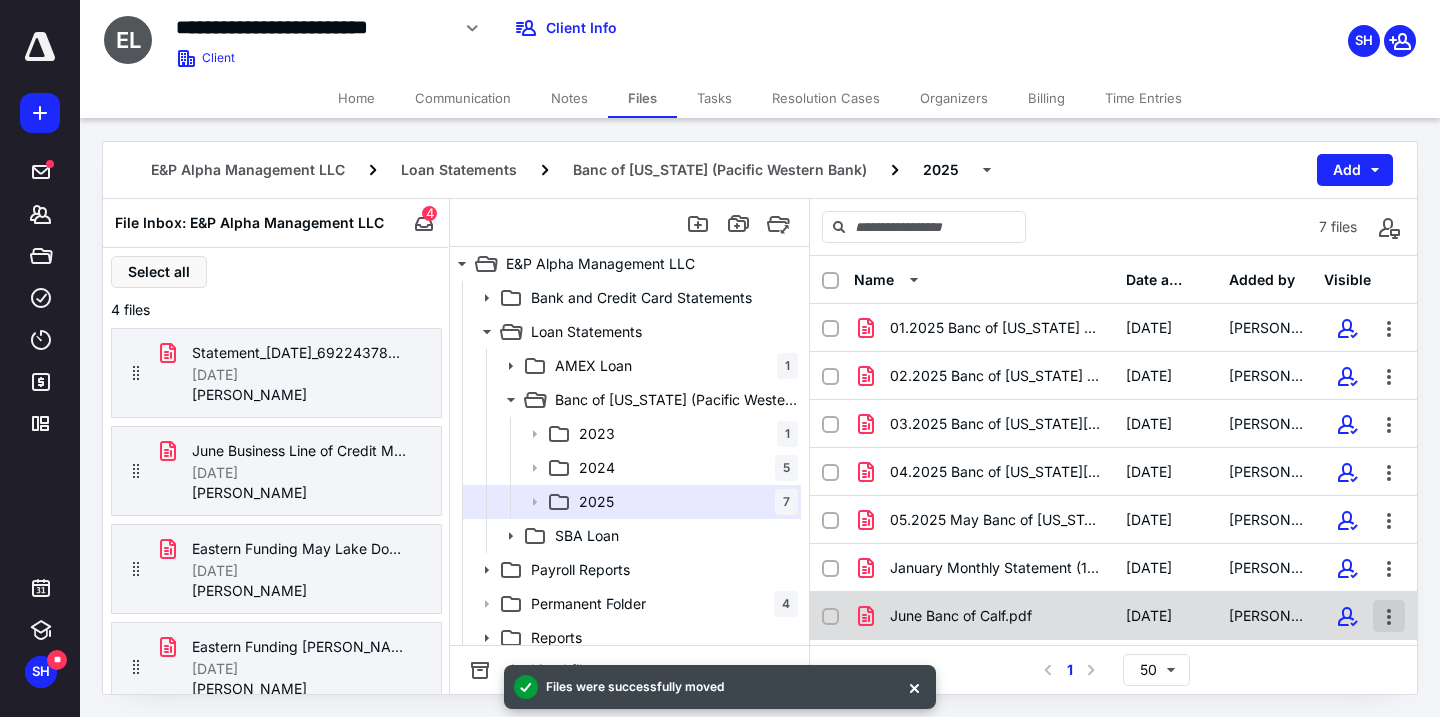 click at bounding box center [1389, 616] 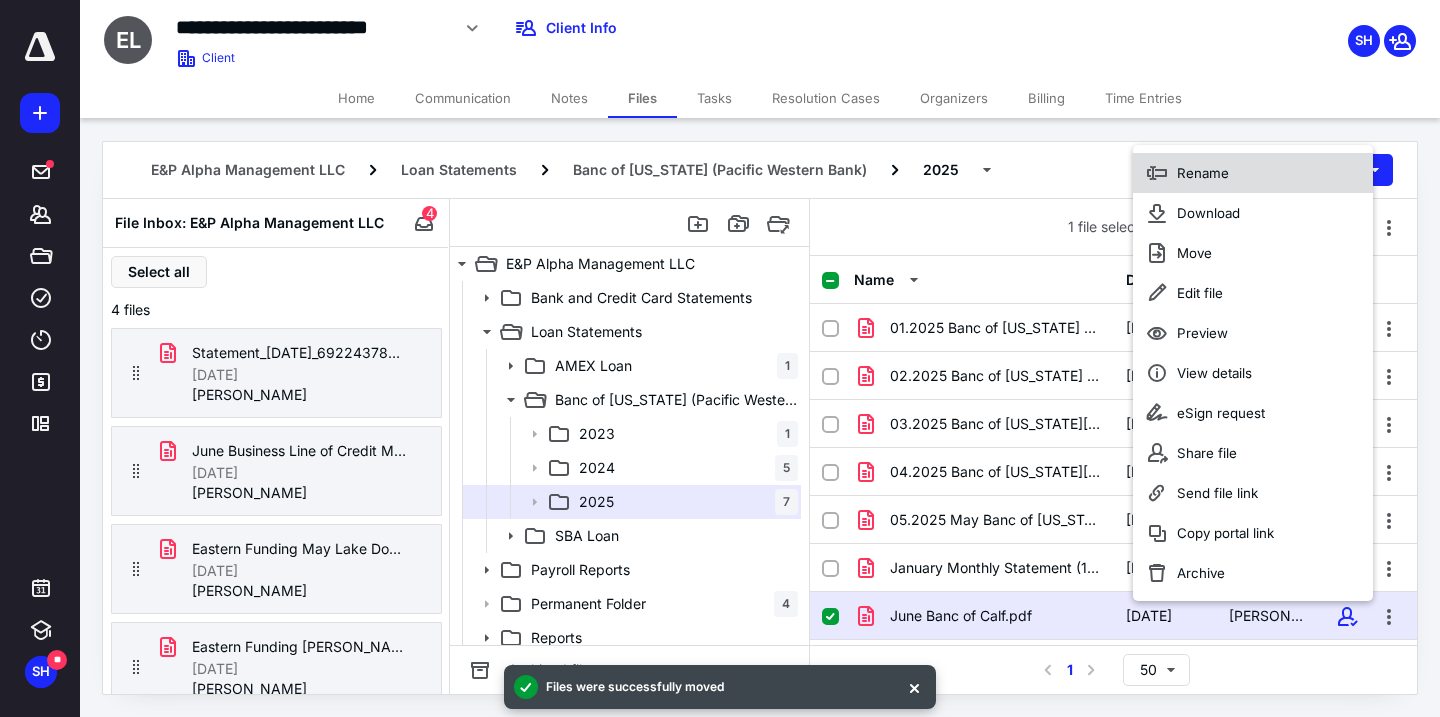 click on "Rename" at bounding box center (1253, 173) 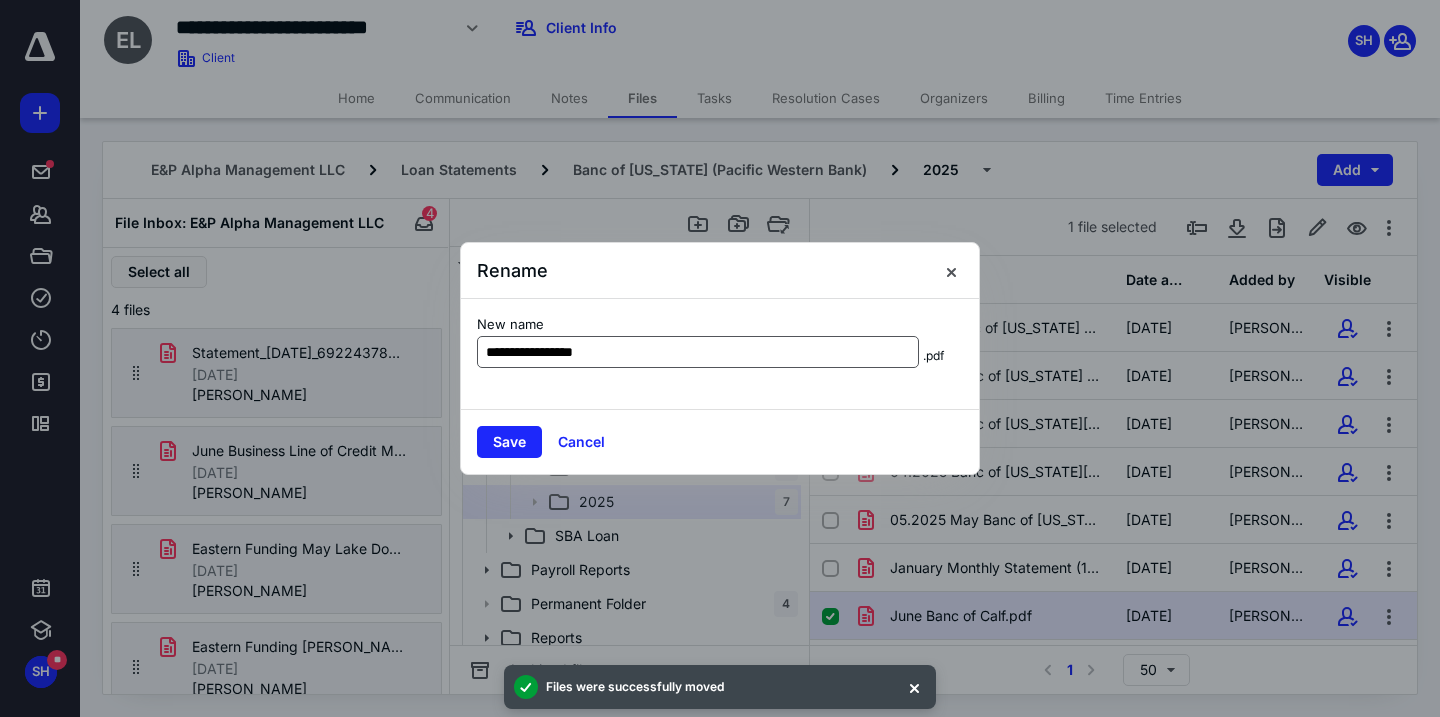 click on "**********" at bounding box center [698, 352] 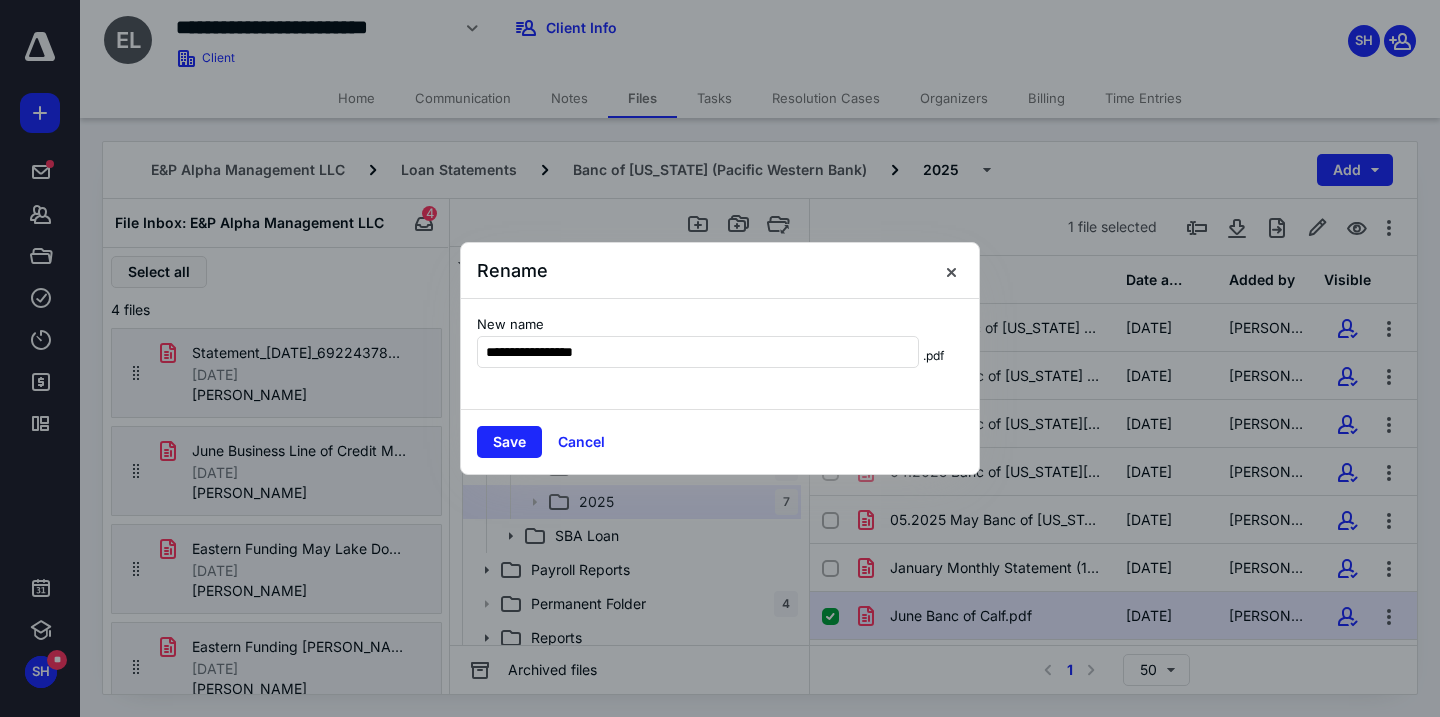 drag, startPoint x: 524, startPoint y: 348, endPoint x: 435, endPoint y: 348, distance: 89 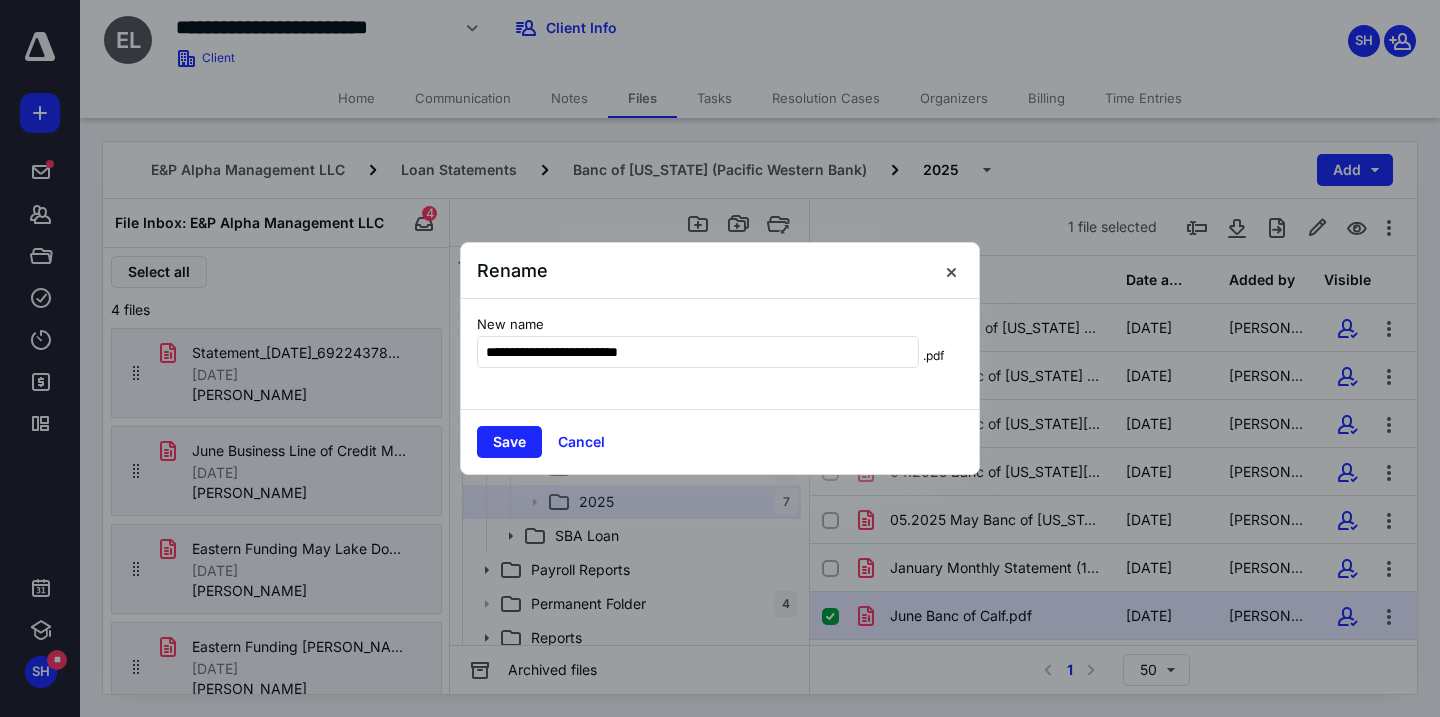 type on "**********" 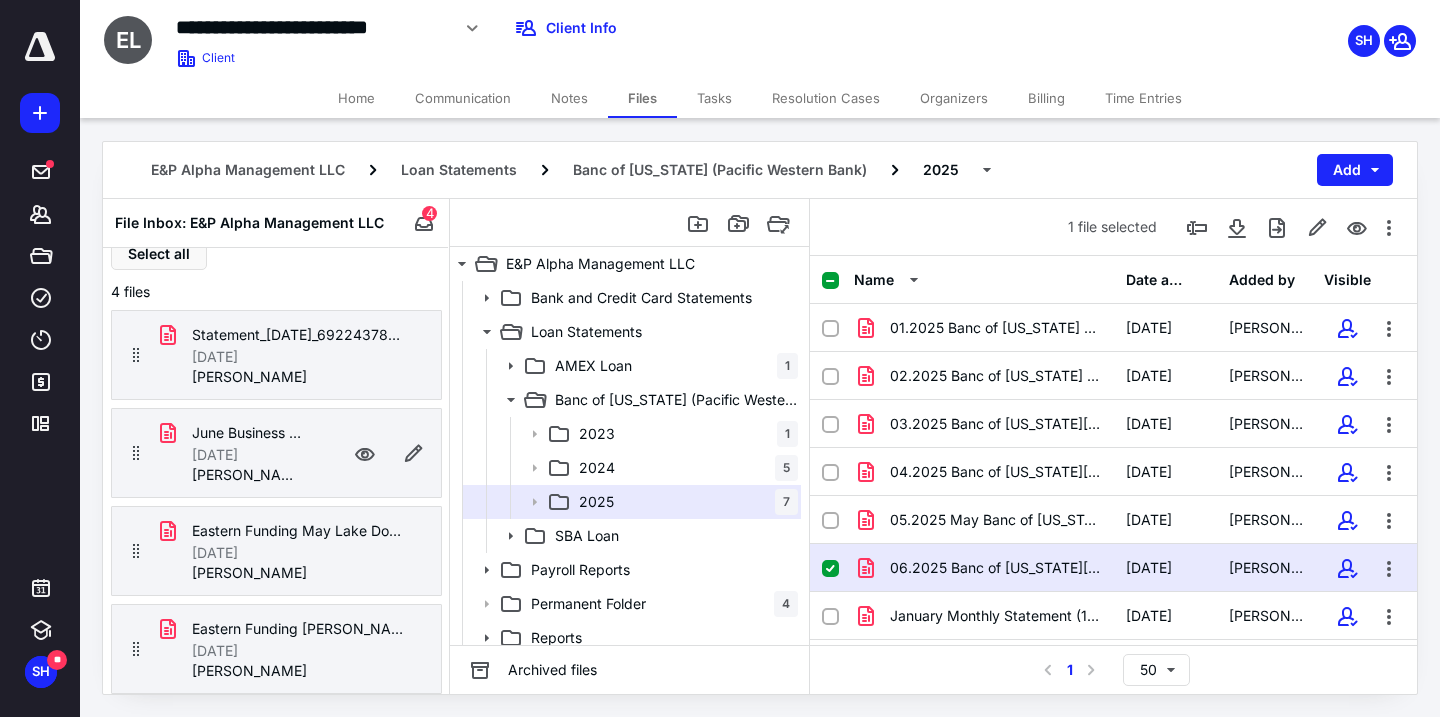 scroll, scrollTop: 0, scrollLeft: 0, axis: both 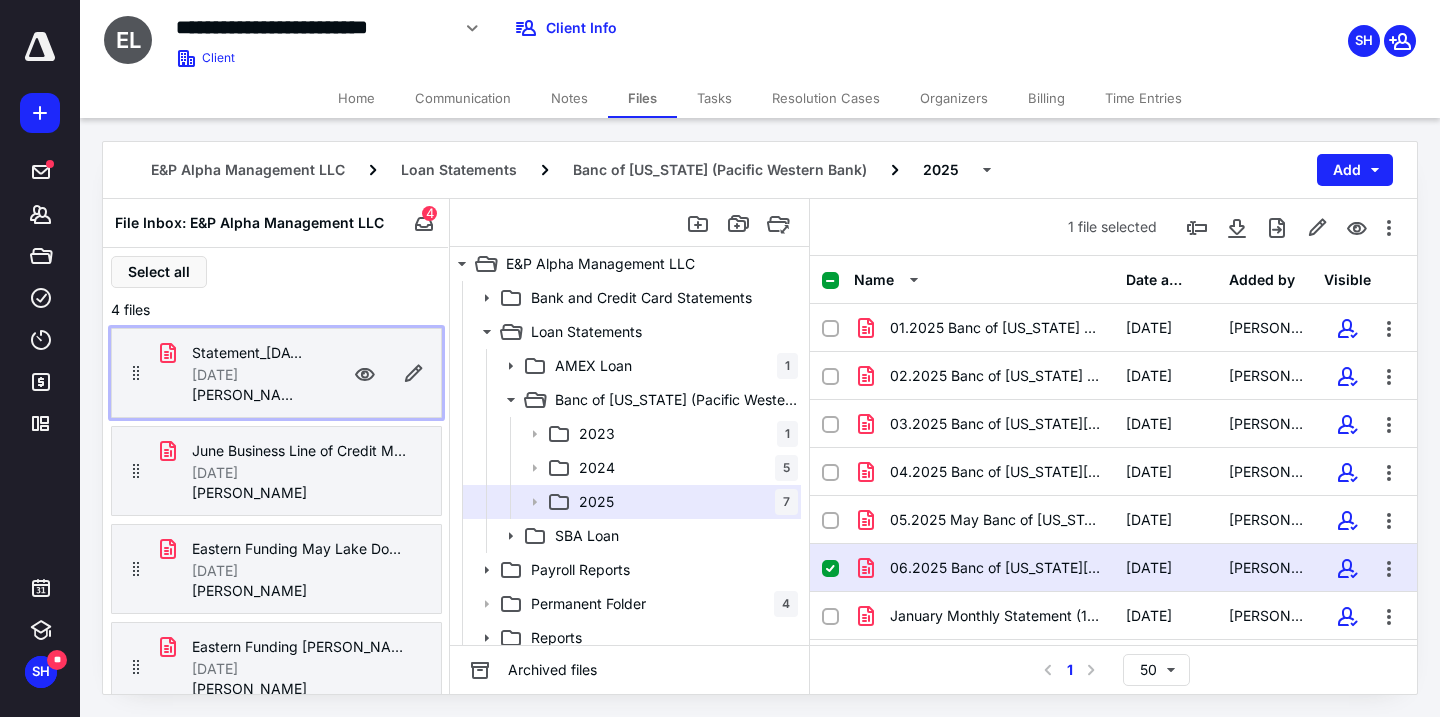 click on "Statement_[DATE]_6922437804.pdf [DATE] [PERSON_NAME]" at bounding box center [276, 373] 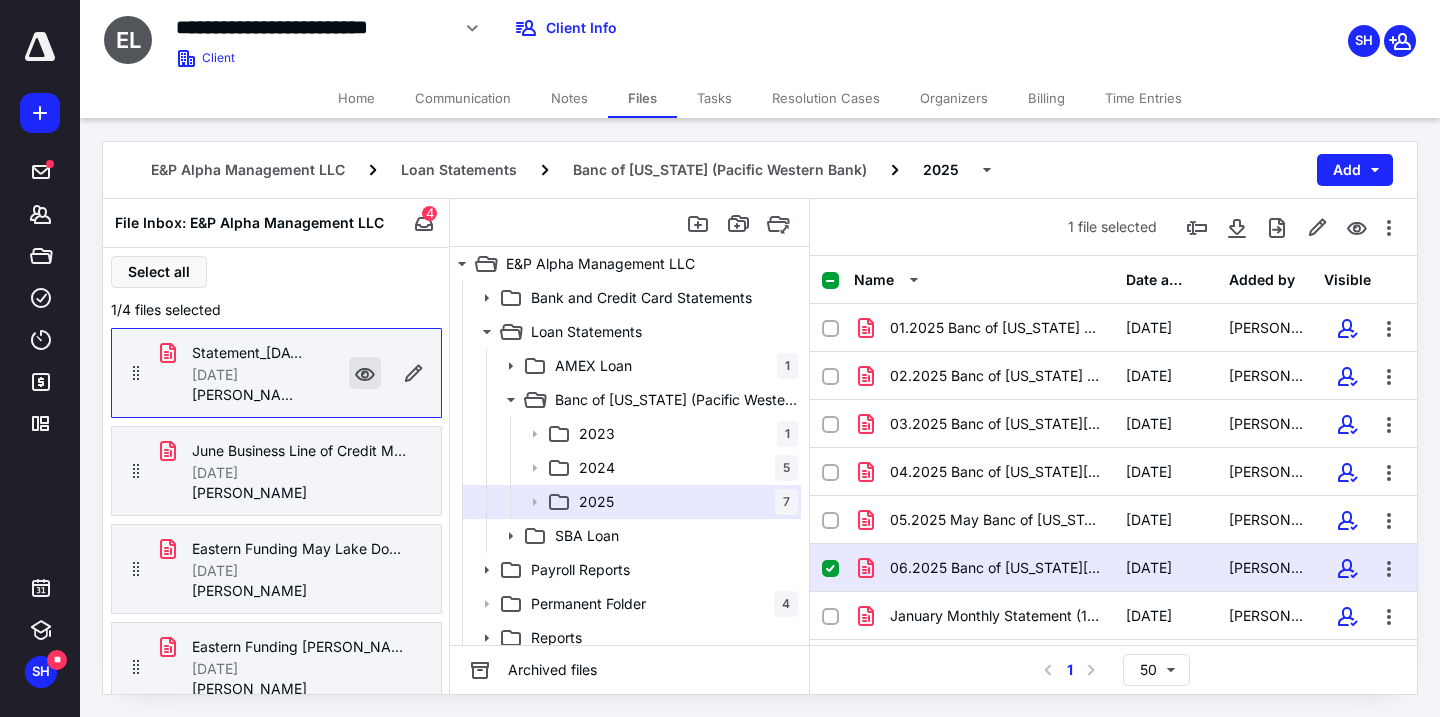 click at bounding box center [365, 373] 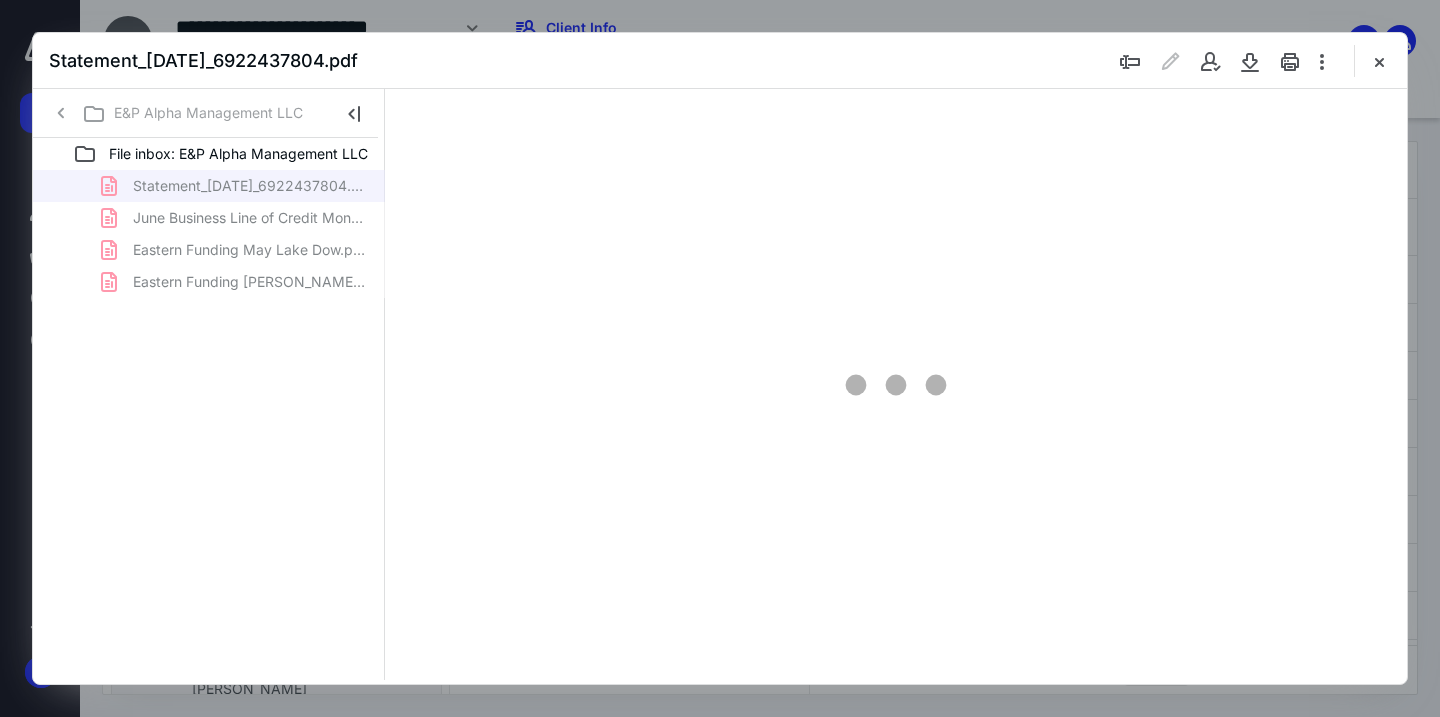 scroll, scrollTop: 0, scrollLeft: 0, axis: both 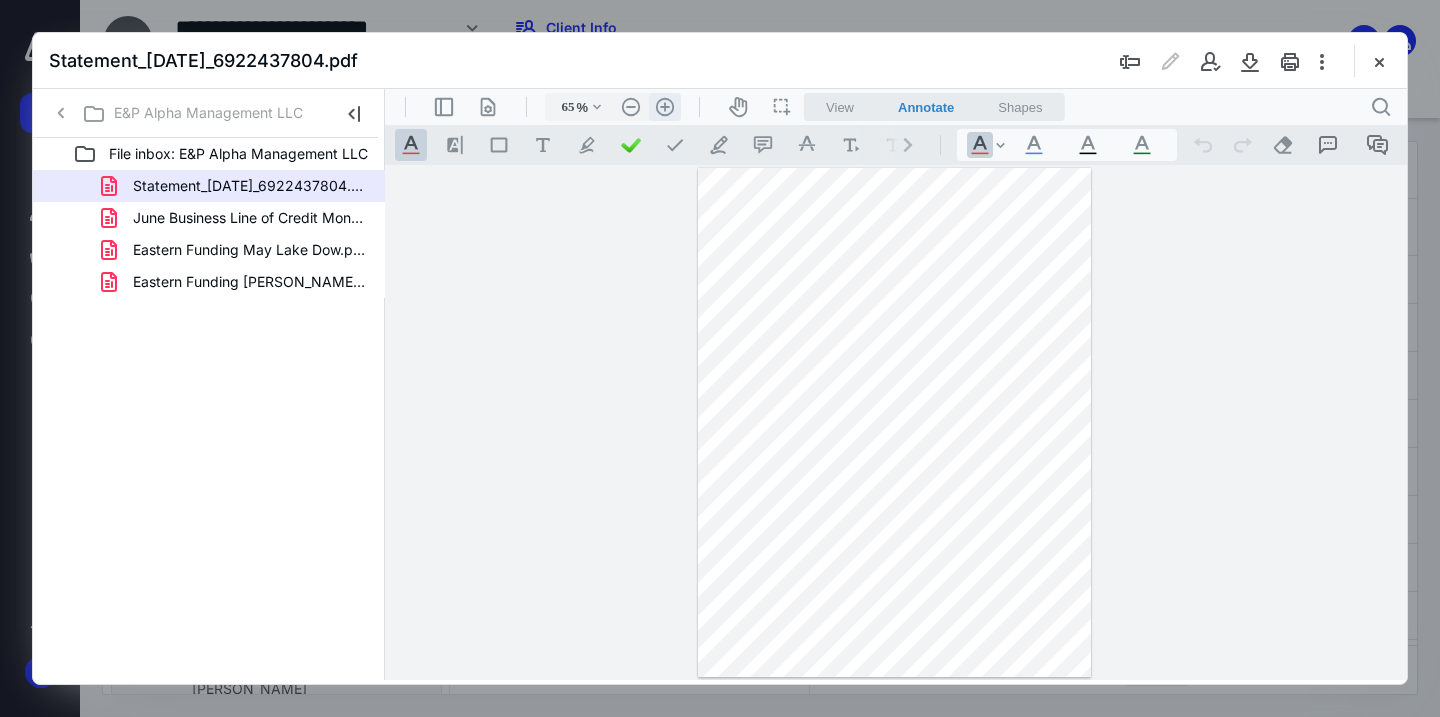 click on ".cls-1{fill:#abb0c4;} icon - header - zoom - in - line" at bounding box center (665, 107) 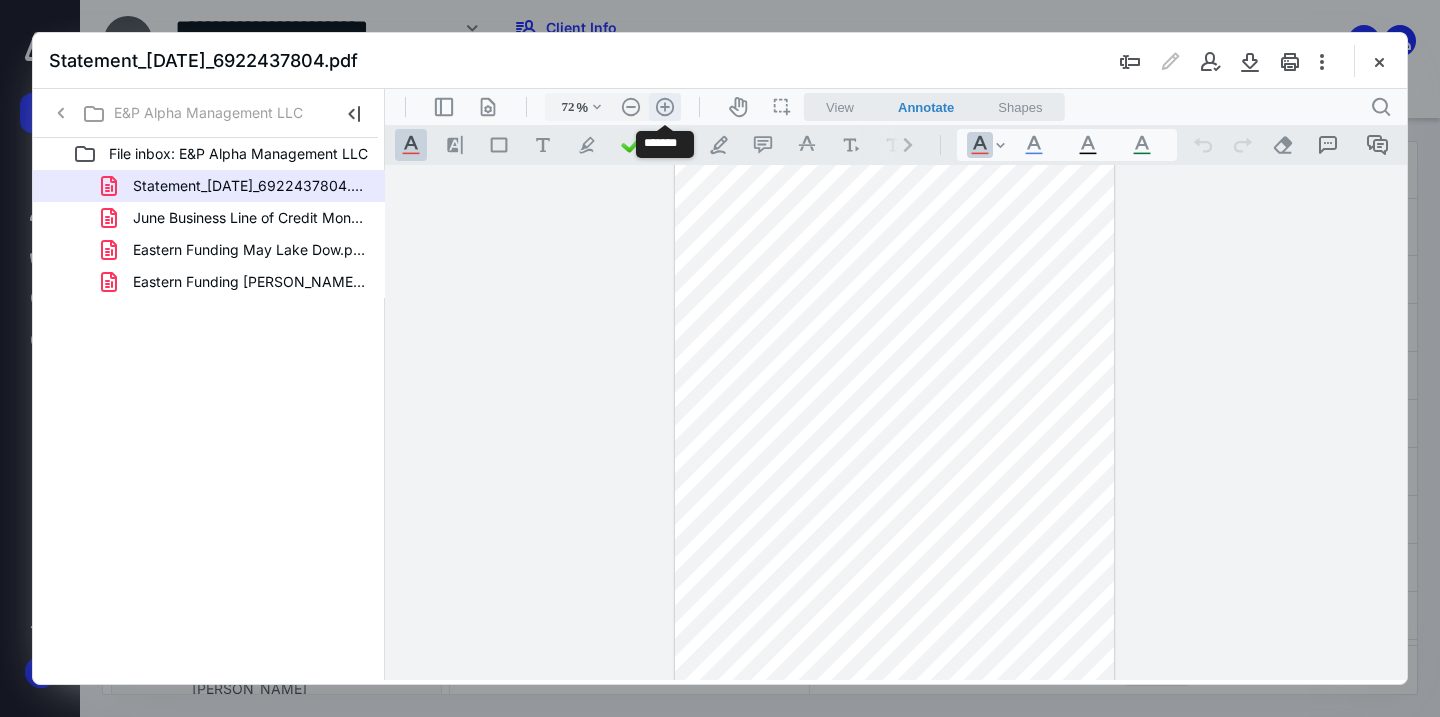 click on ".cls-1{fill:#abb0c4;} icon - header - zoom - in - line" at bounding box center [665, 107] 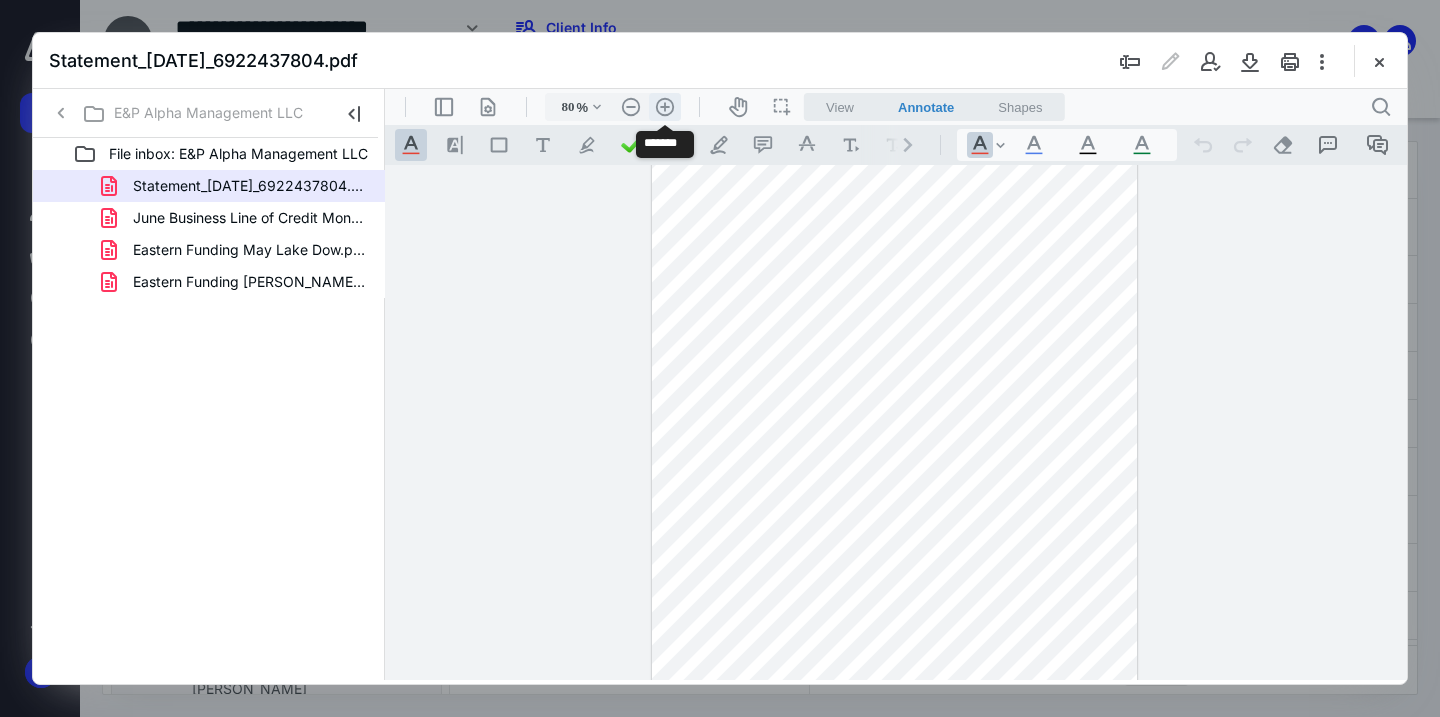 click on ".cls-1{fill:#abb0c4;} icon - header - zoom - in - line" at bounding box center [665, 107] 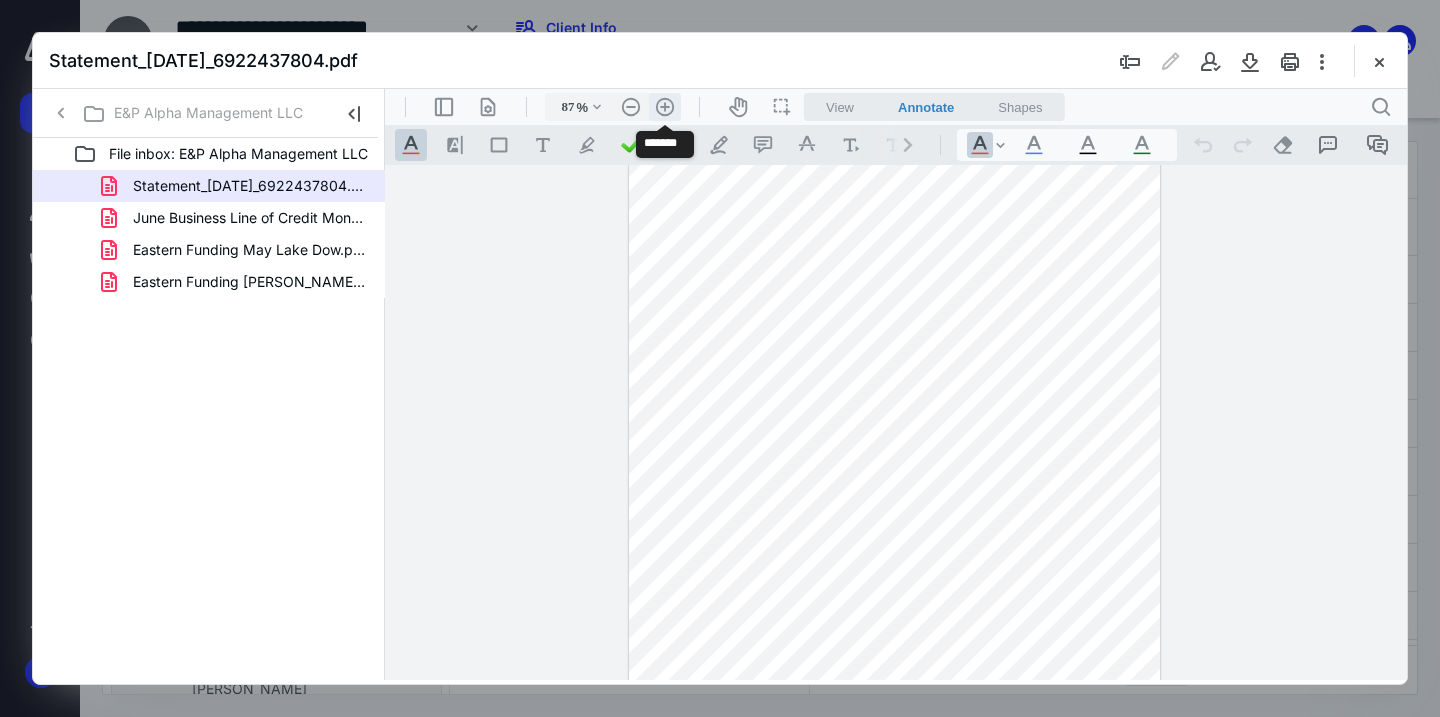 click on ".cls-1{fill:#abb0c4;} icon - header - zoom - in - line" at bounding box center [665, 107] 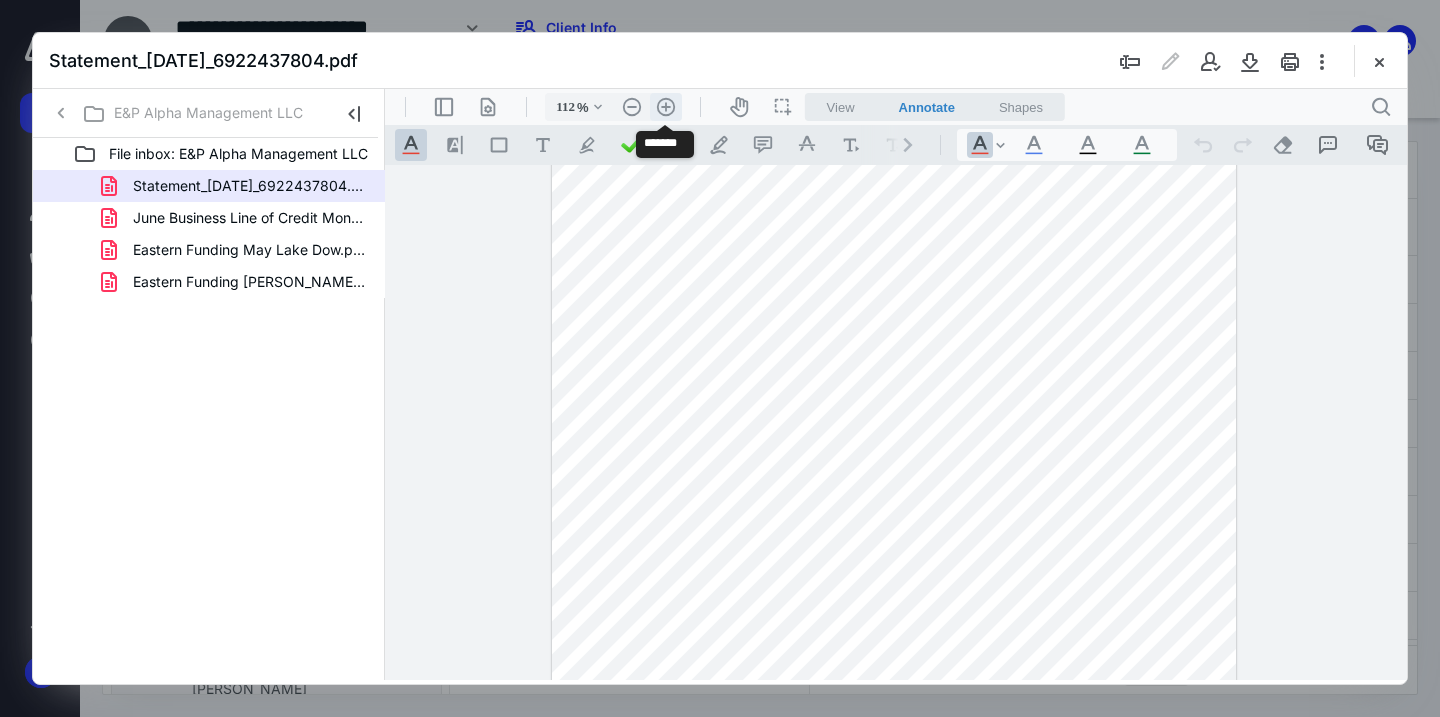 click on ".cls-1{fill:#abb0c4;} icon - header - zoom - in - line" at bounding box center (666, 107) 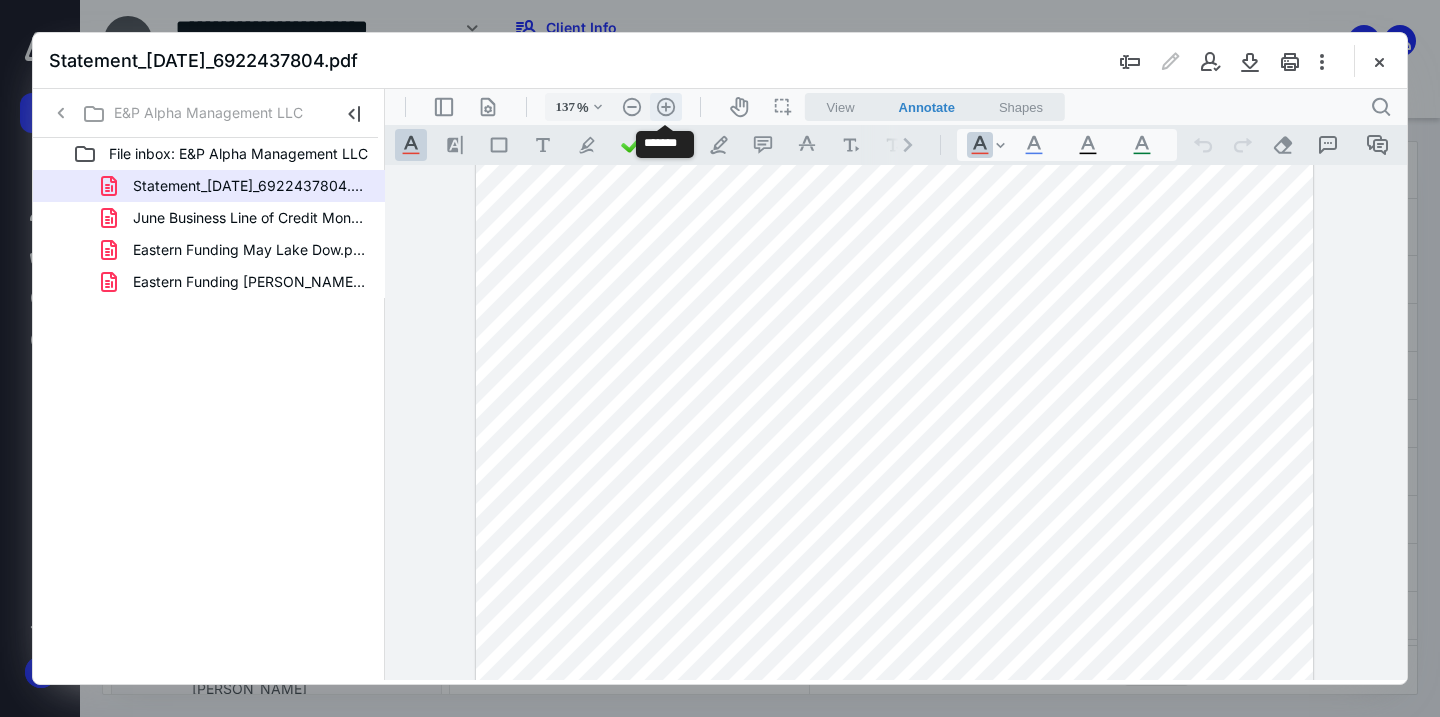 click on ".cls-1{fill:#abb0c4;} icon - header - zoom - in - line" at bounding box center (666, 107) 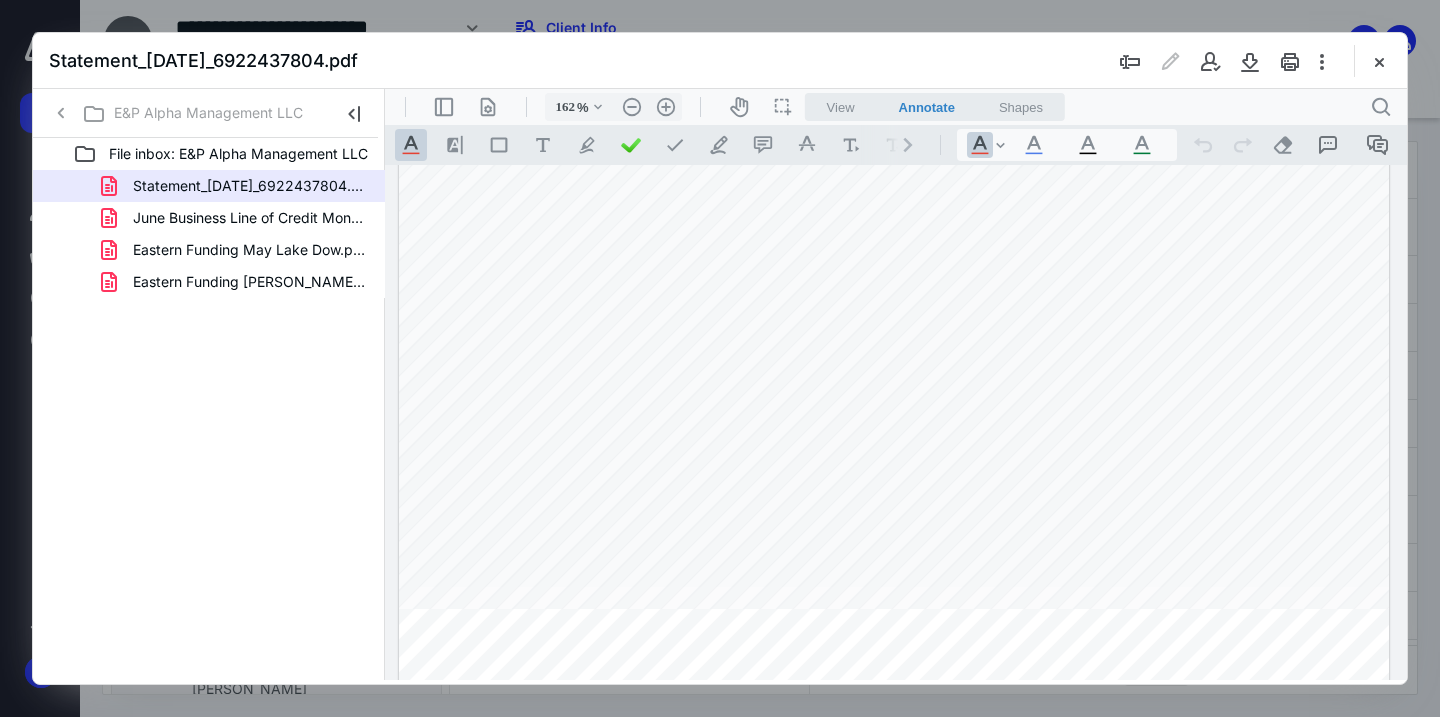 scroll, scrollTop: 113, scrollLeft: 0, axis: vertical 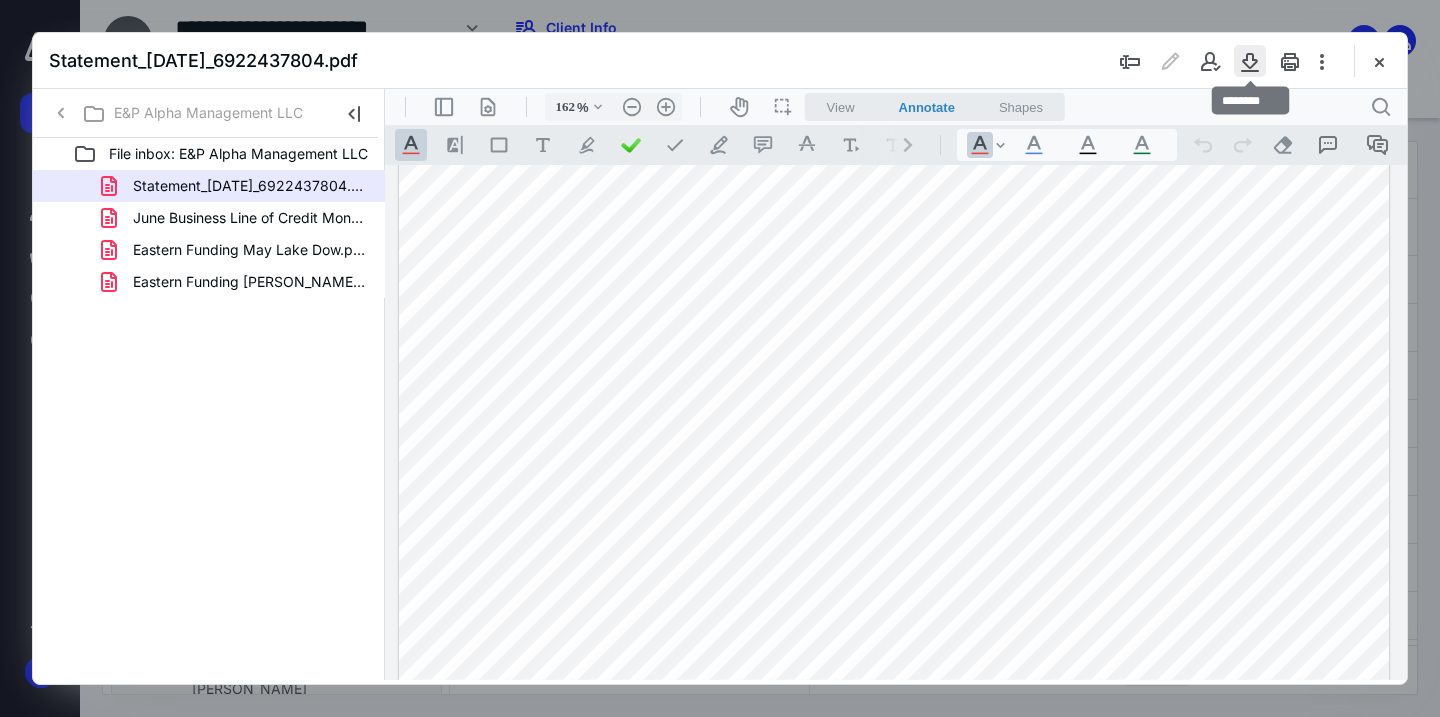click at bounding box center (1250, 61) 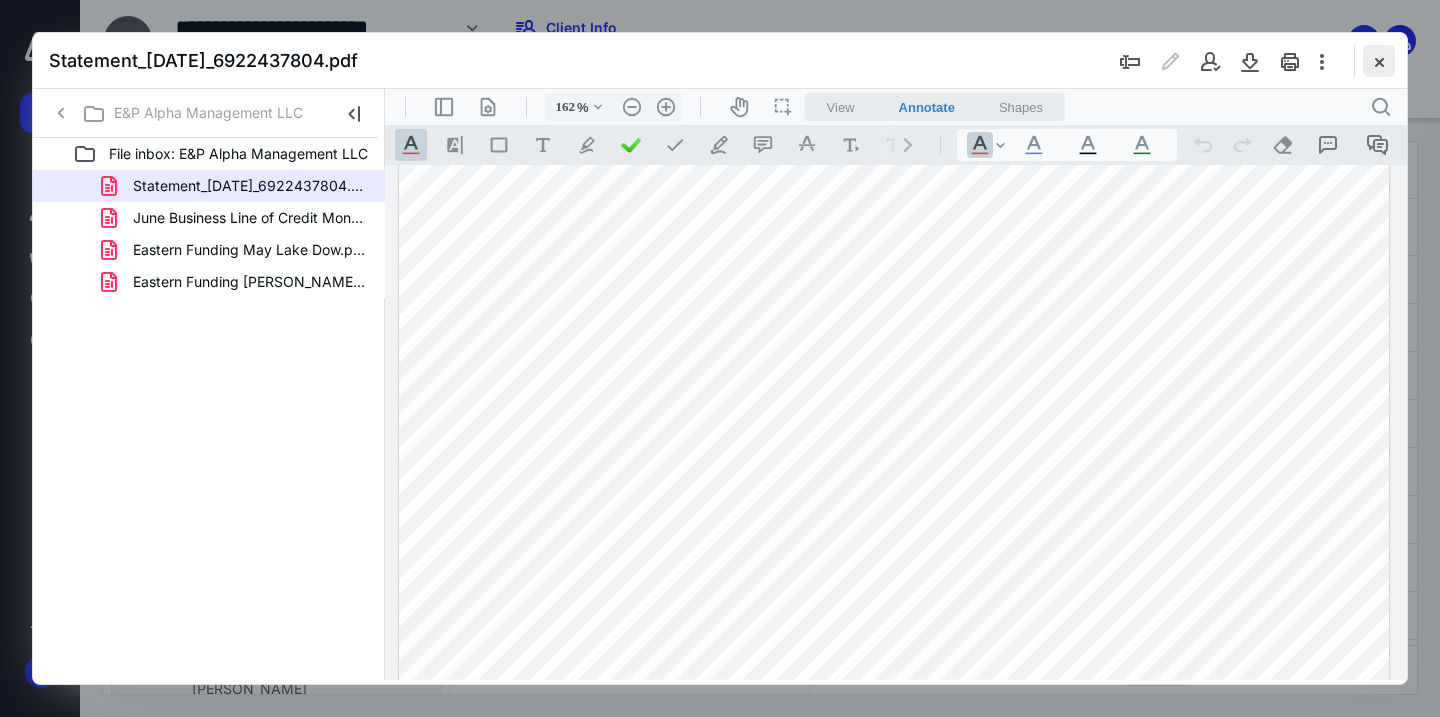 click at bounding box center (1379, 61) 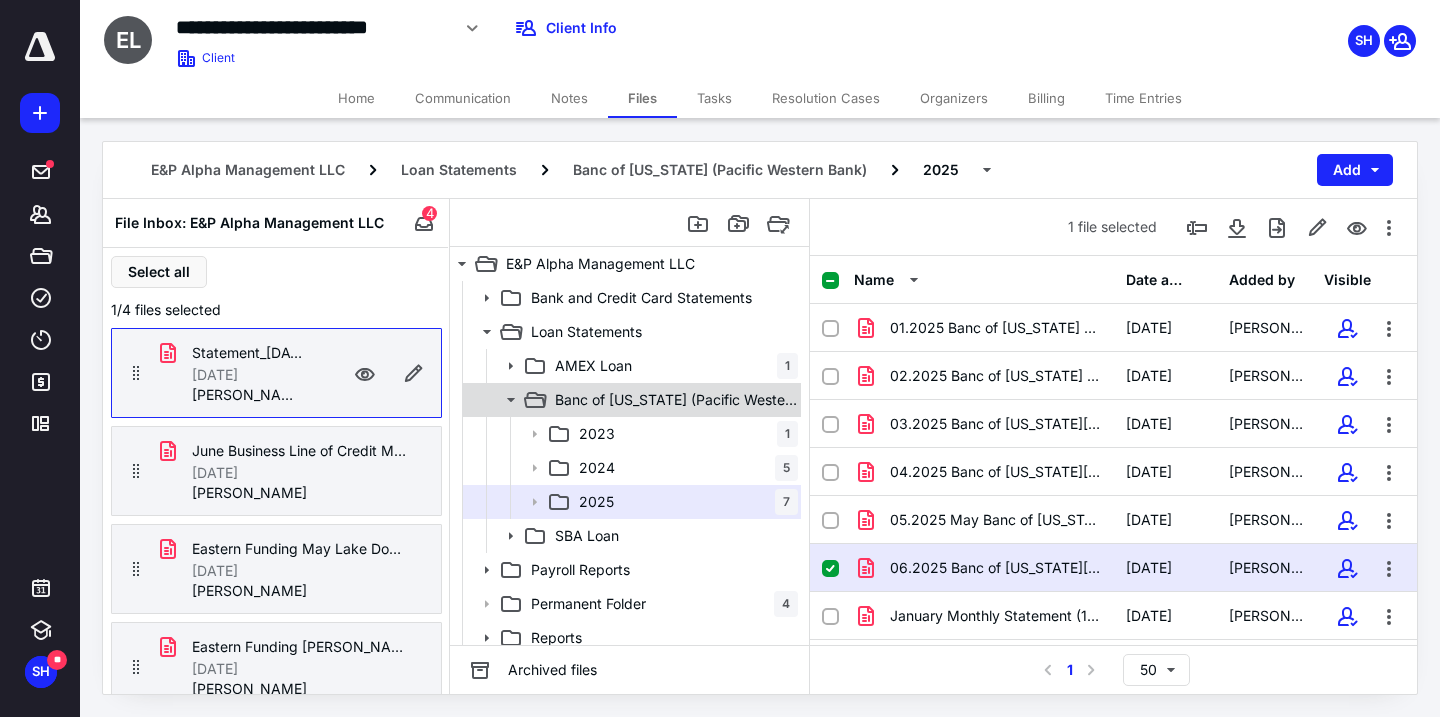 click 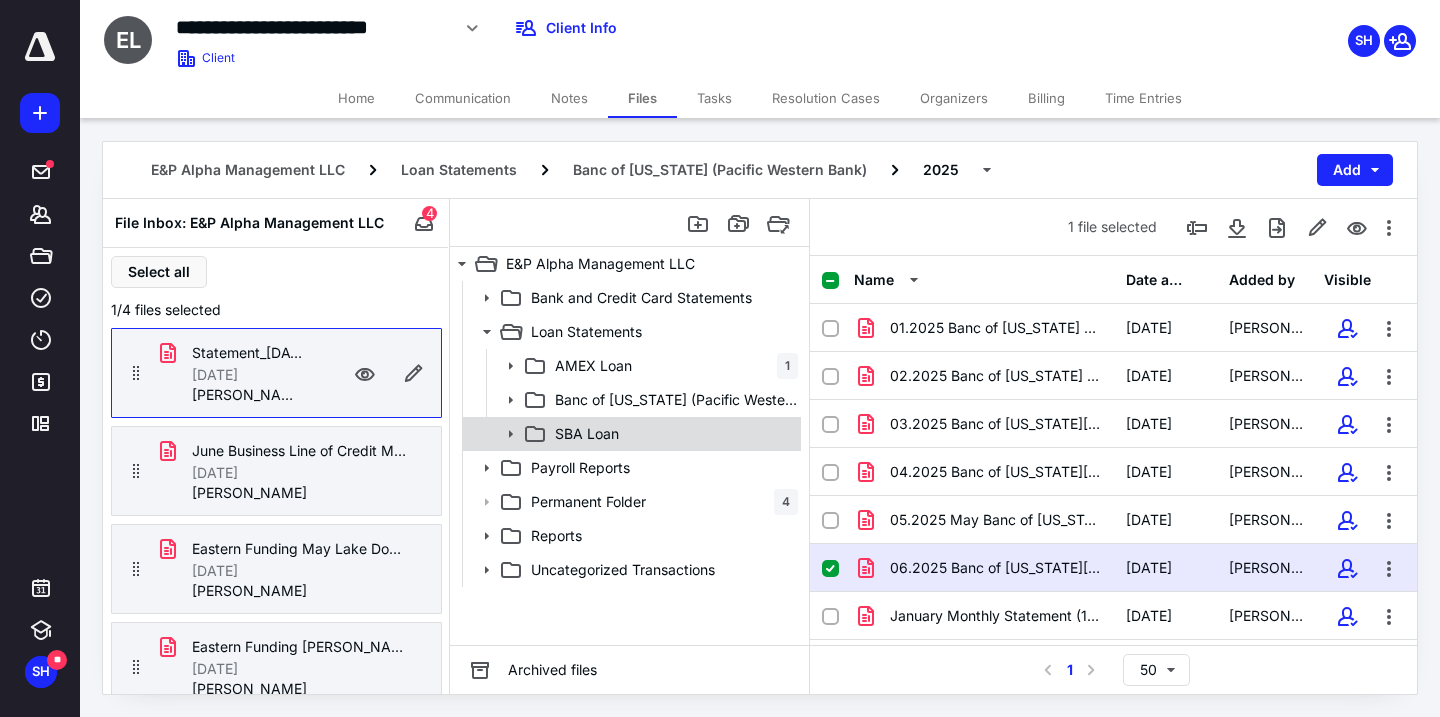 click 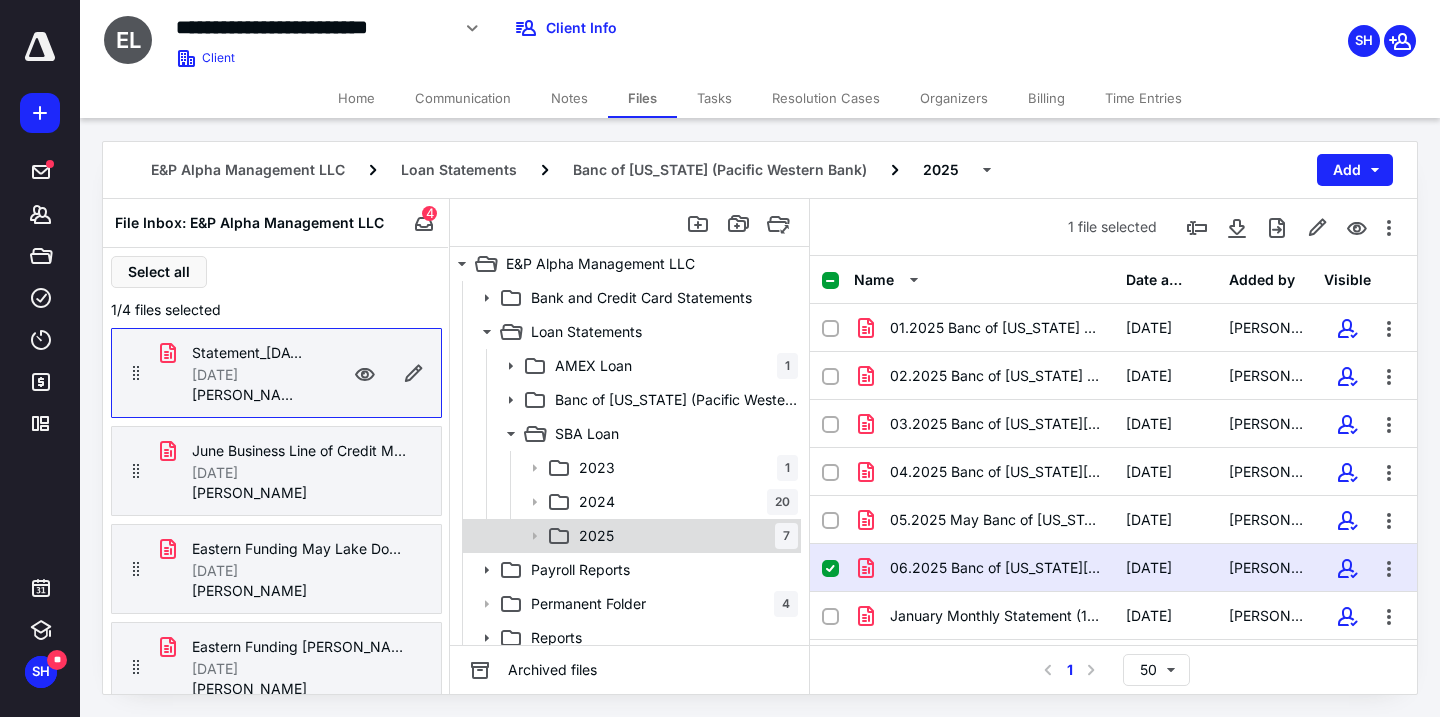 click 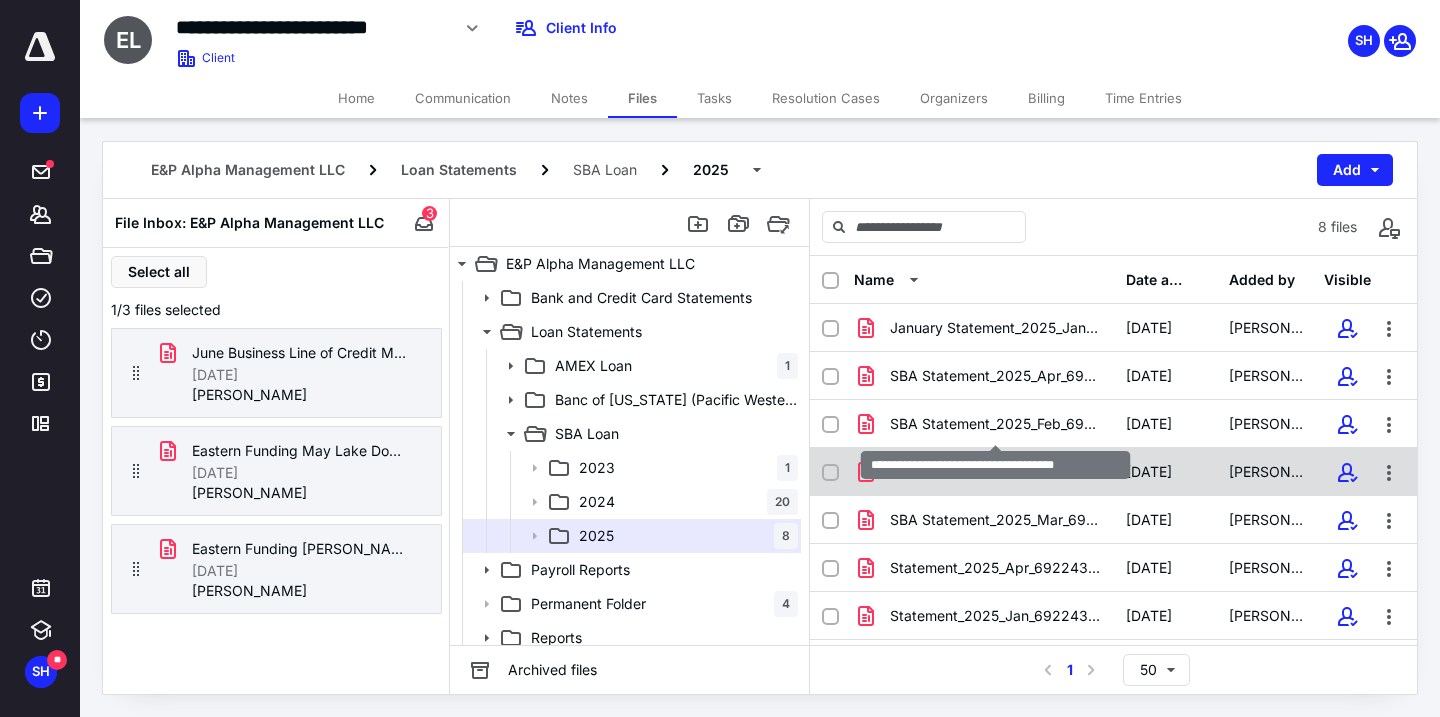 scroll, scrollTop: 43, scrollLeft: 0, axis: vertical 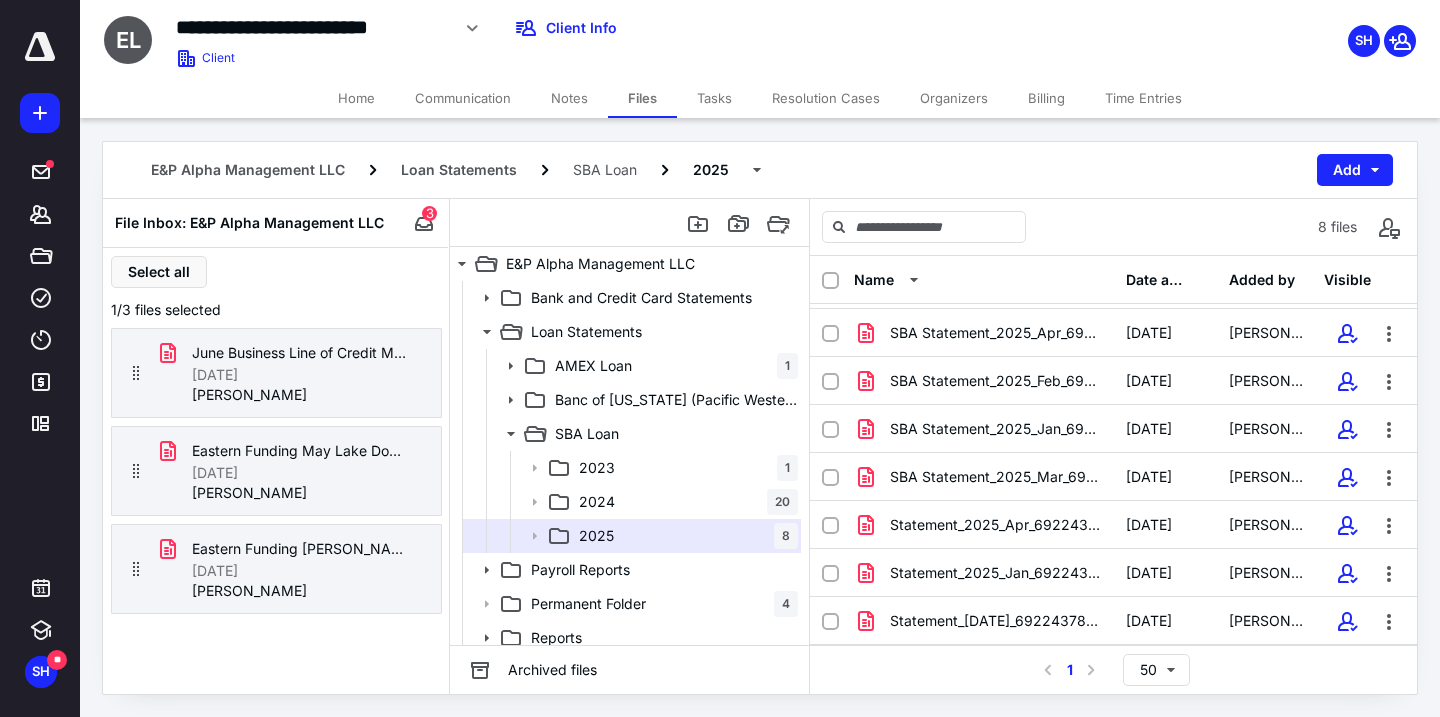 drag, startPoint x: 291, startPoint y: 379, endPoint x: 546, endPoint y: 3, distance: 454.31378 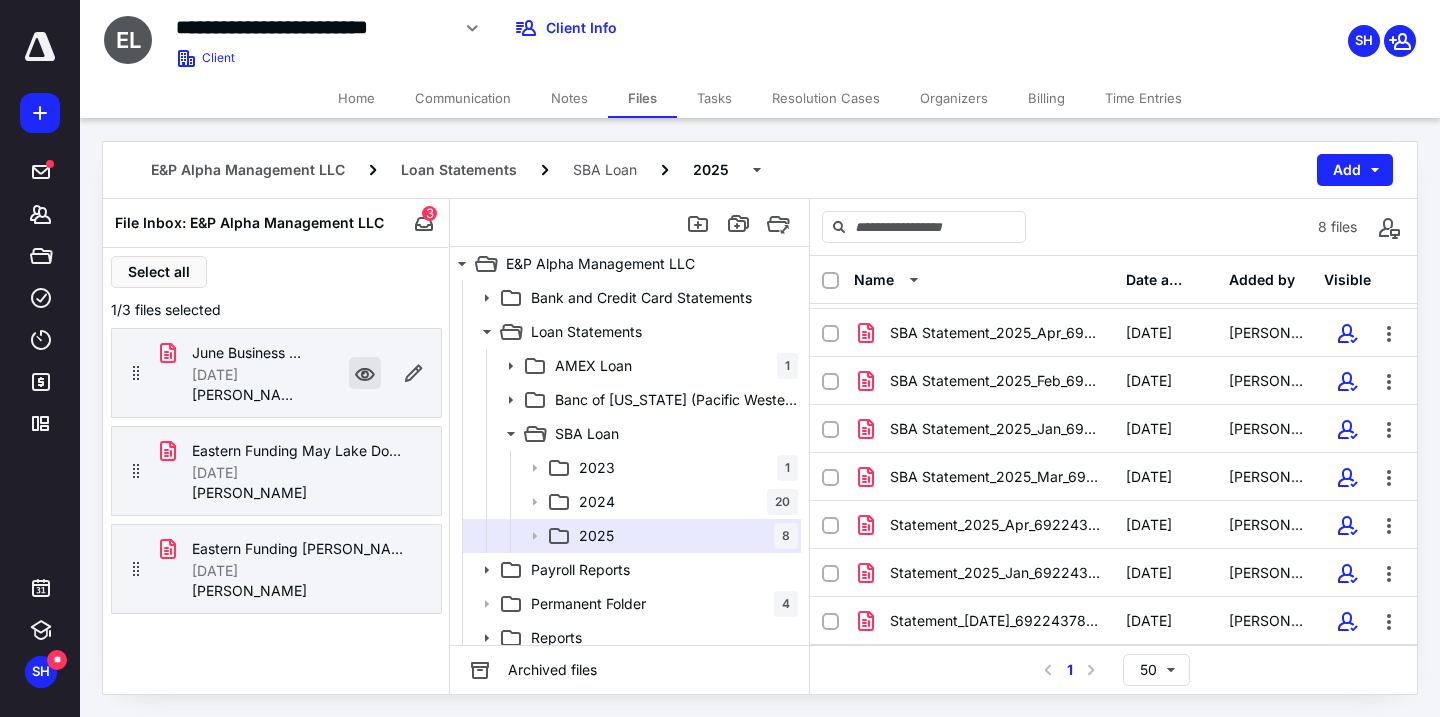 click at bounding box center (365, 373) 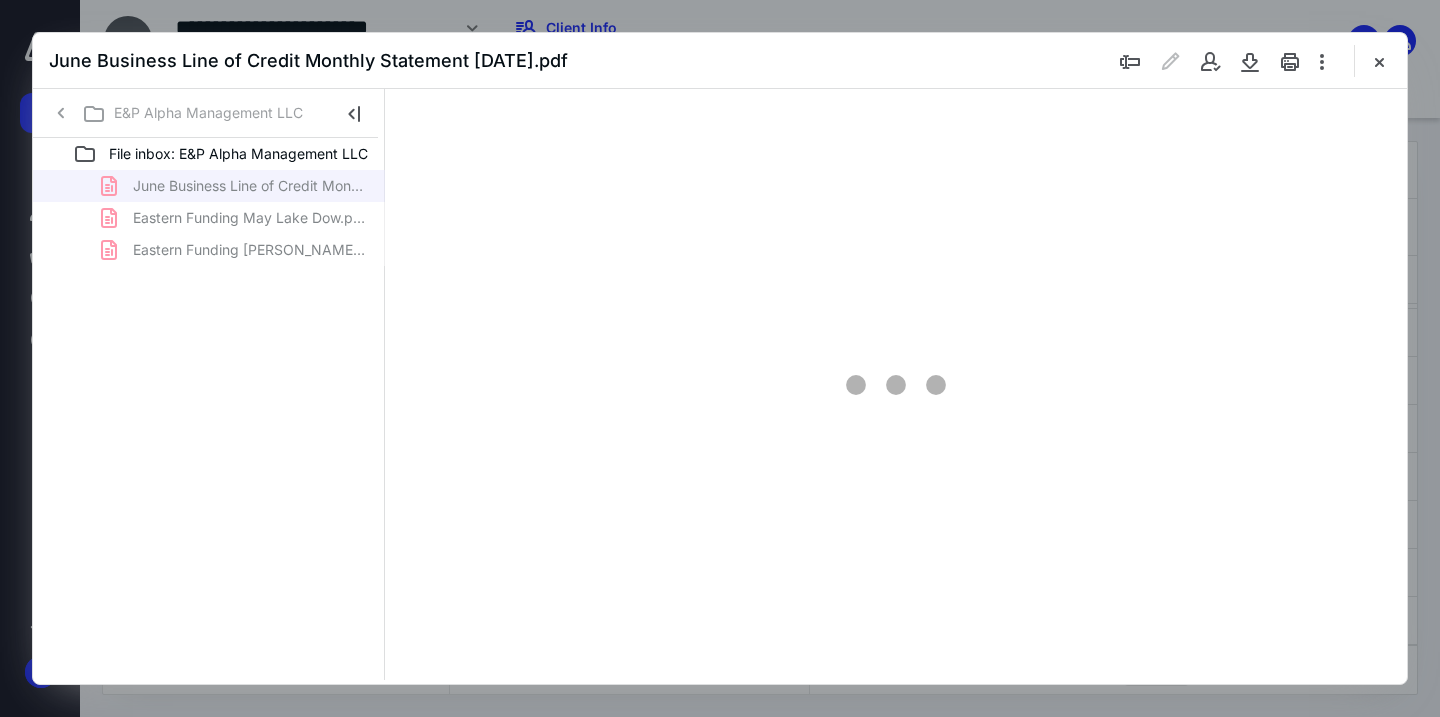 scroll, scrollTop: 0, scrollLeft: 0, axis: both 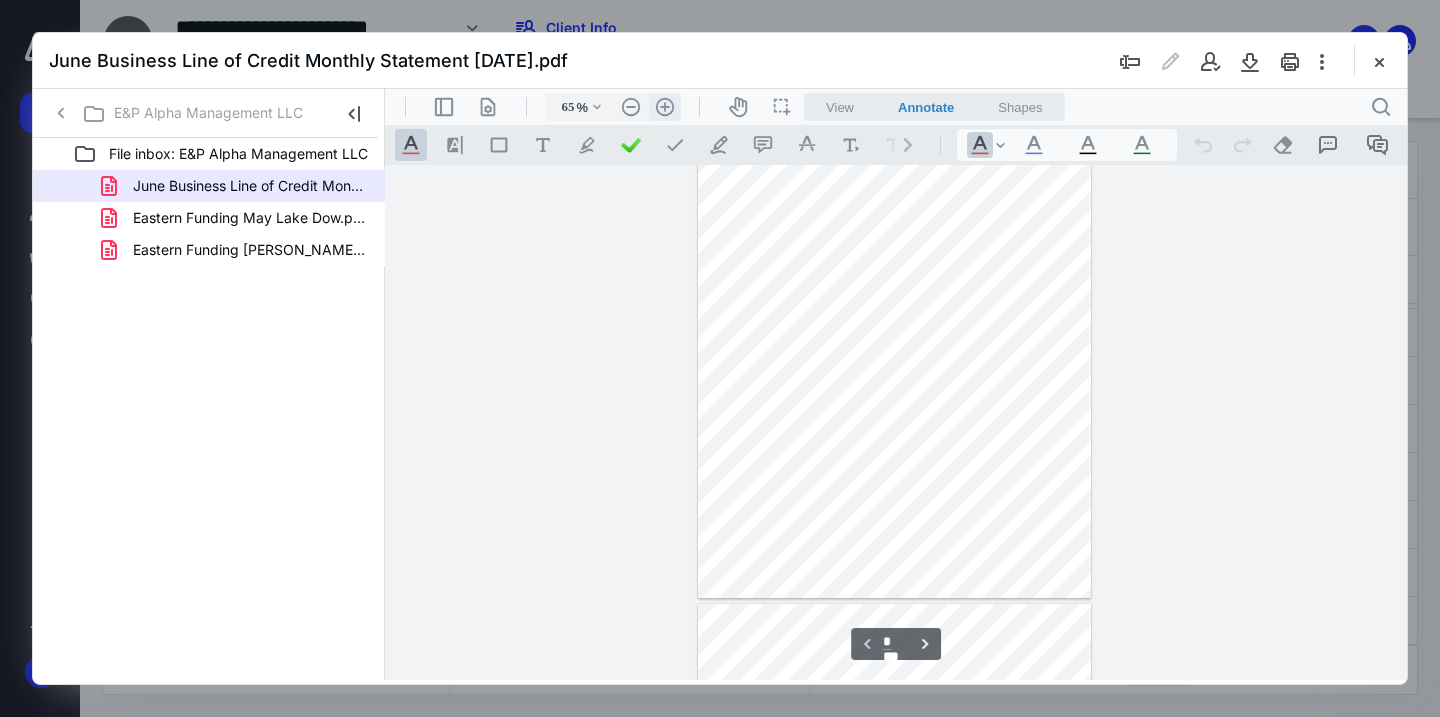click on ".cls-1{fill:#abb0c4;} icon - header - zoom - in - line" at bounding box center [665, 107] 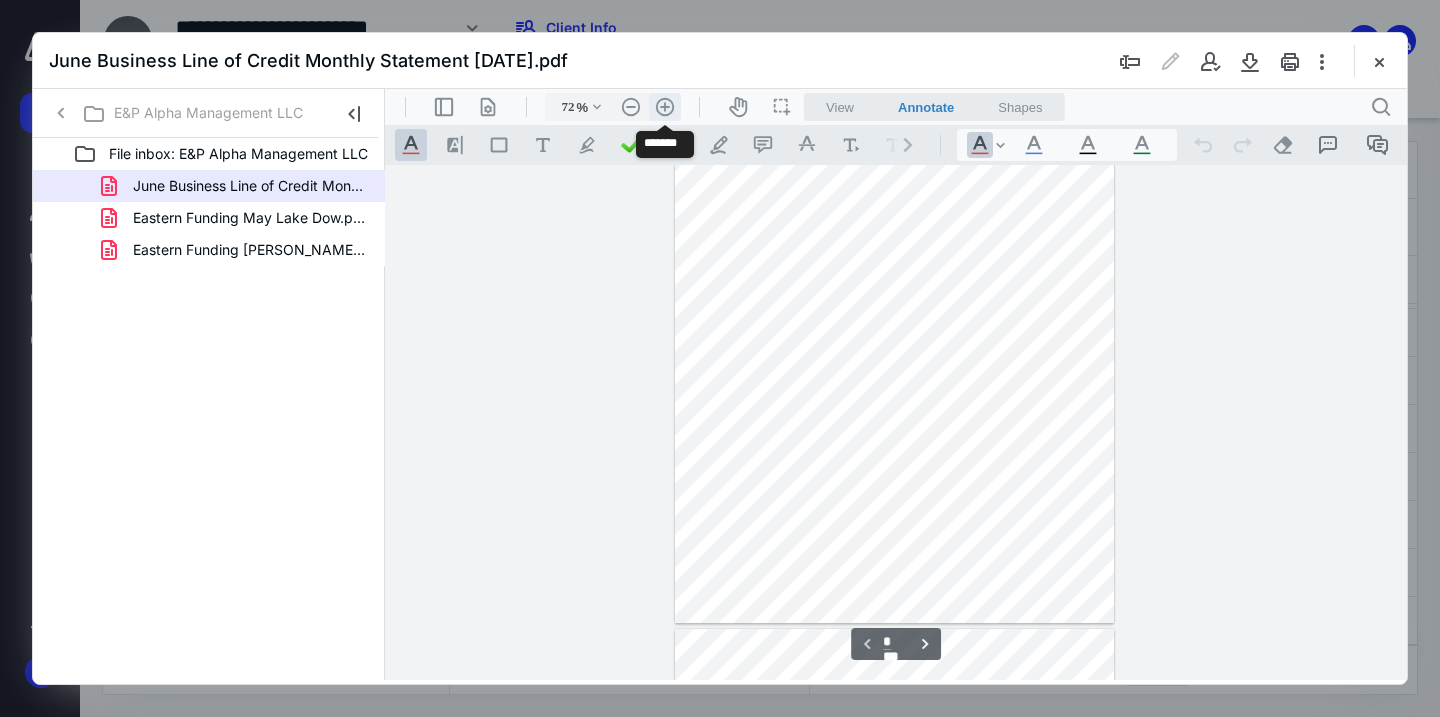 click on ".cls-1{fill:#abb0c4;} icon - header - zoom - in - line" at bounding box center (665, 107) 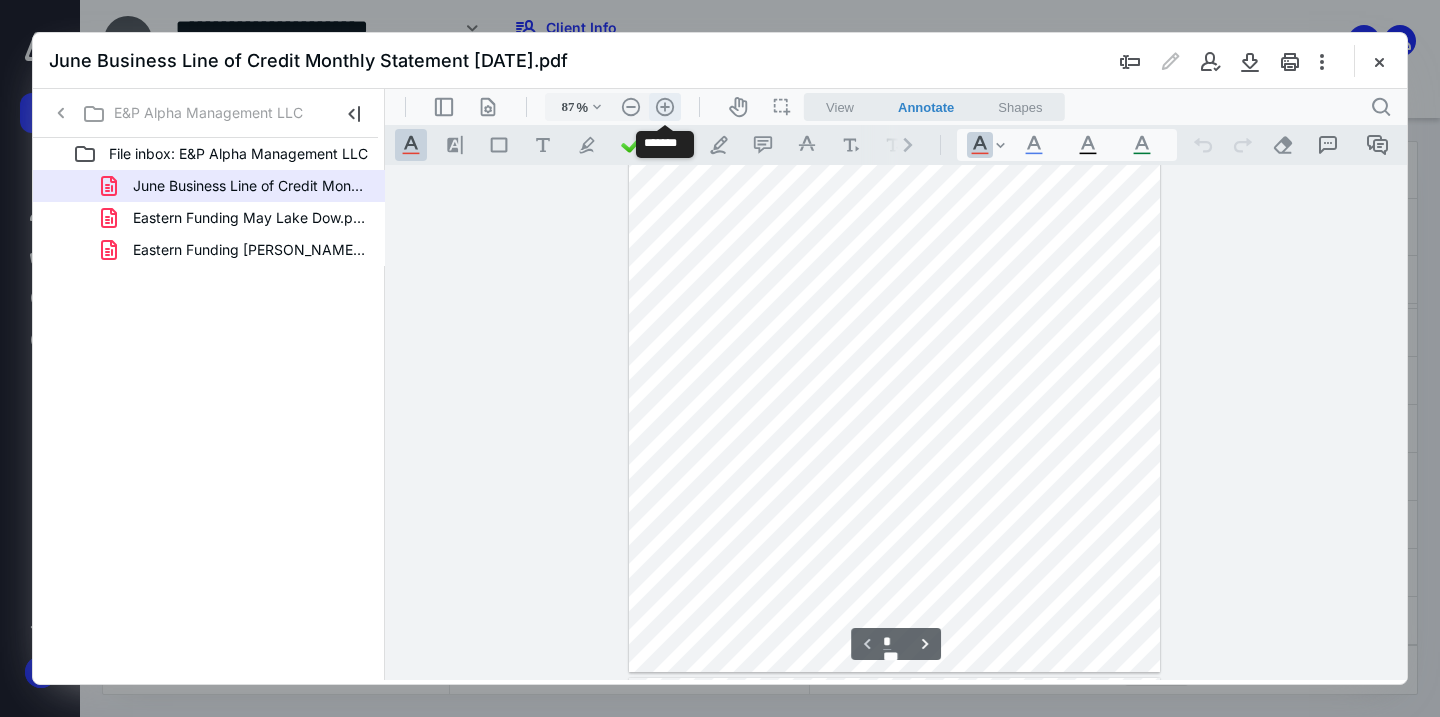 click on ".cls-1{fill:#abb0c4;} icon - header - zoom - in - line" at bounding box center [665, 107] 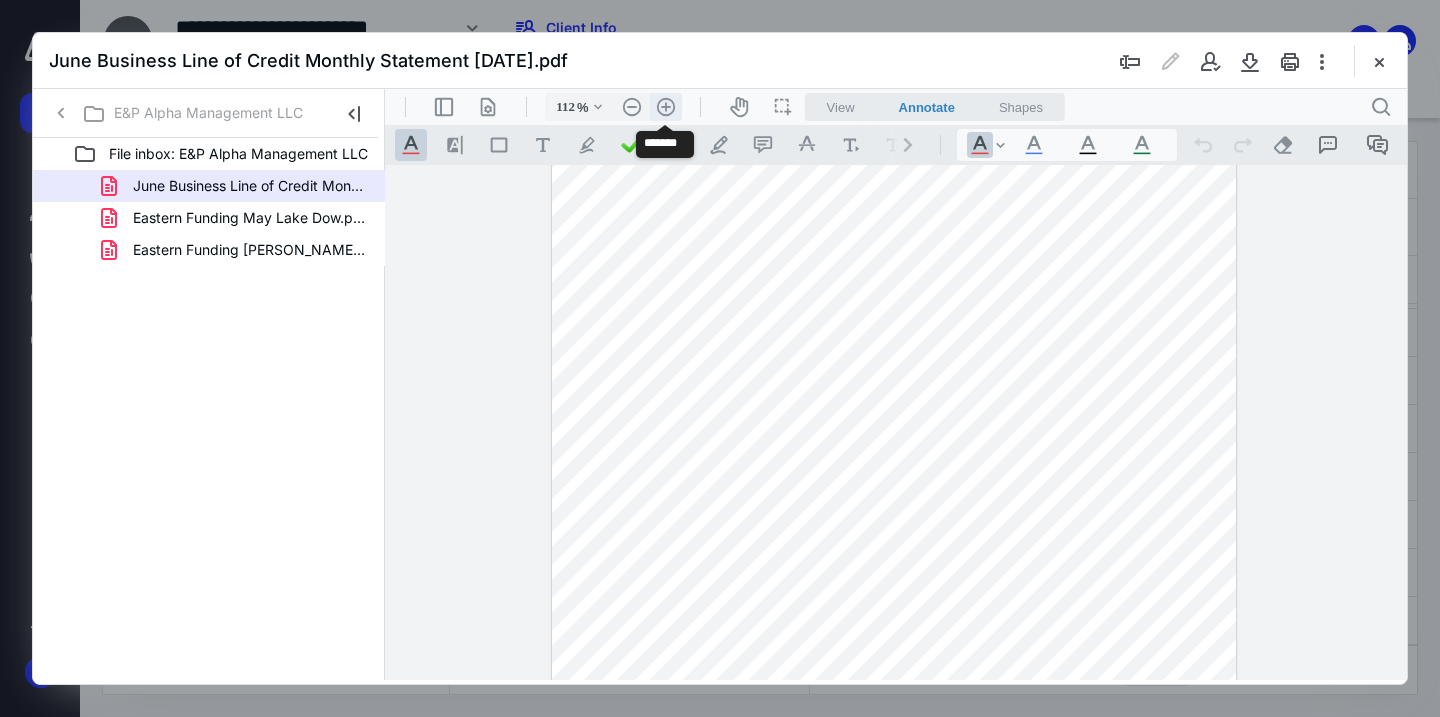 click on ".cls-1{fill:#abb0c4;} icon - header - zoom - in - line" at bounding box center [666, 107] 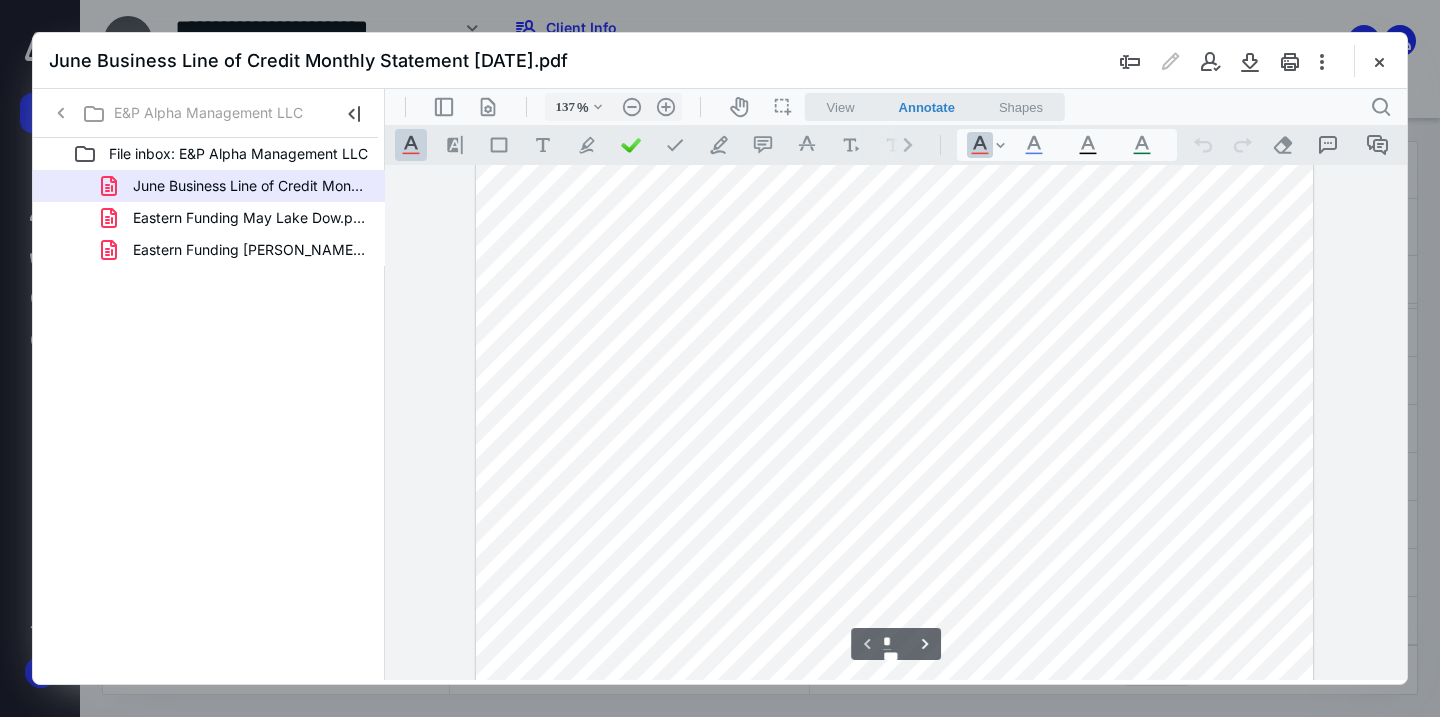 scroll, scrollTop: 410, scrollLeft: 0, axis: vertical 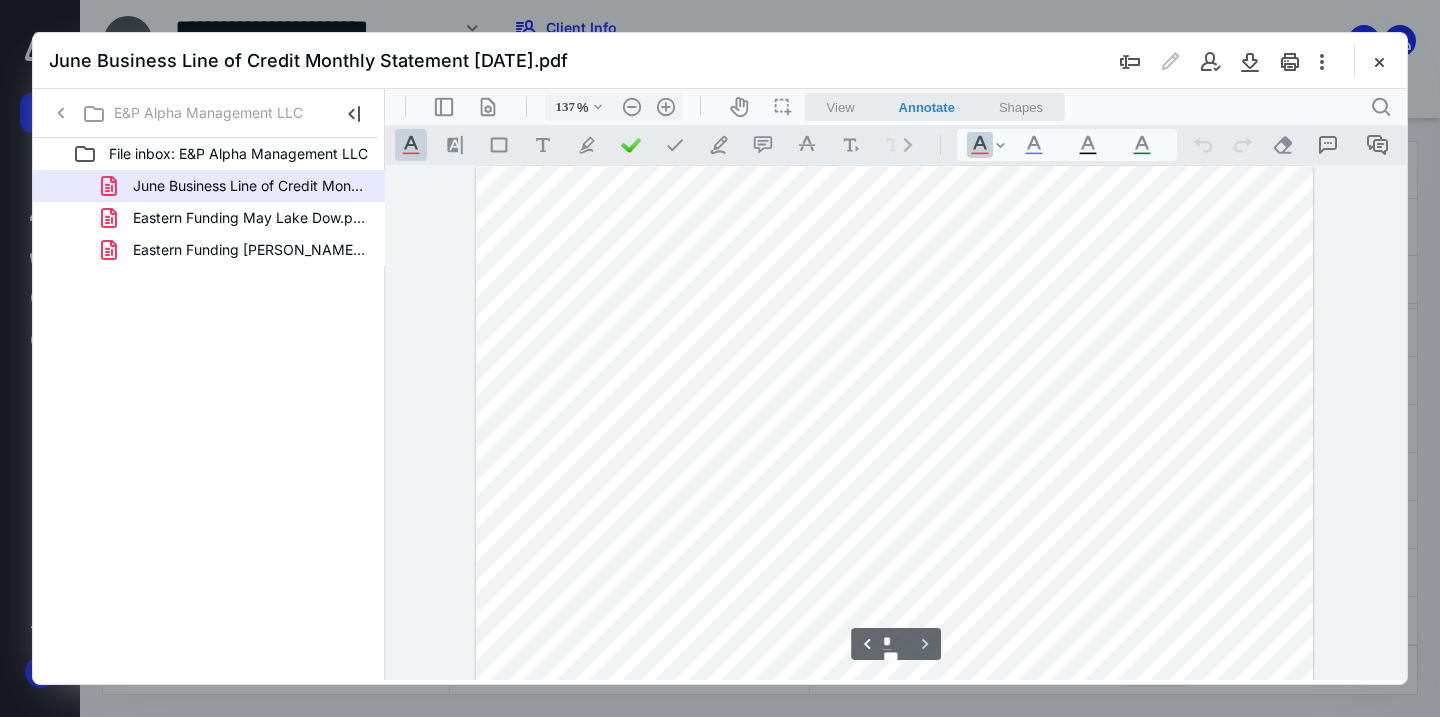 type on "*" 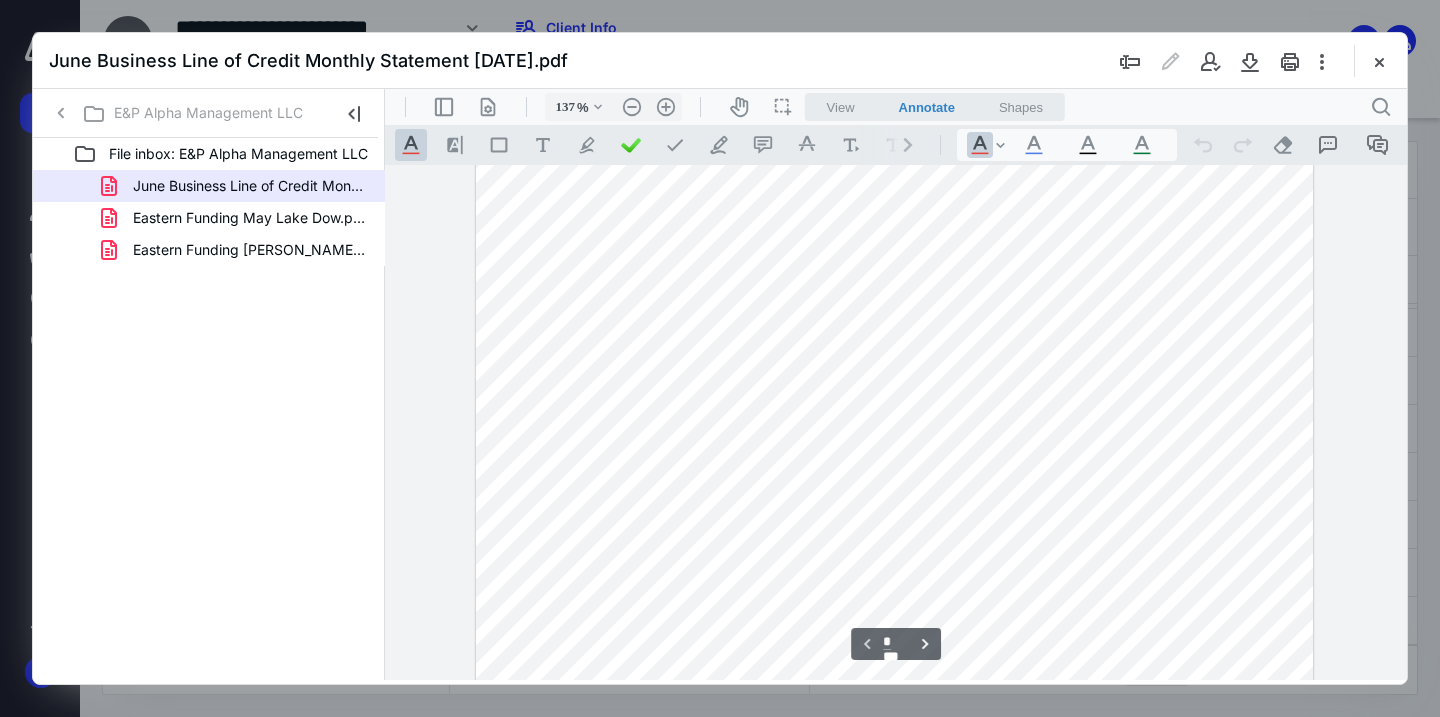 scroll, scrollTop: 393, scrollLeft: 0, axis: vertical 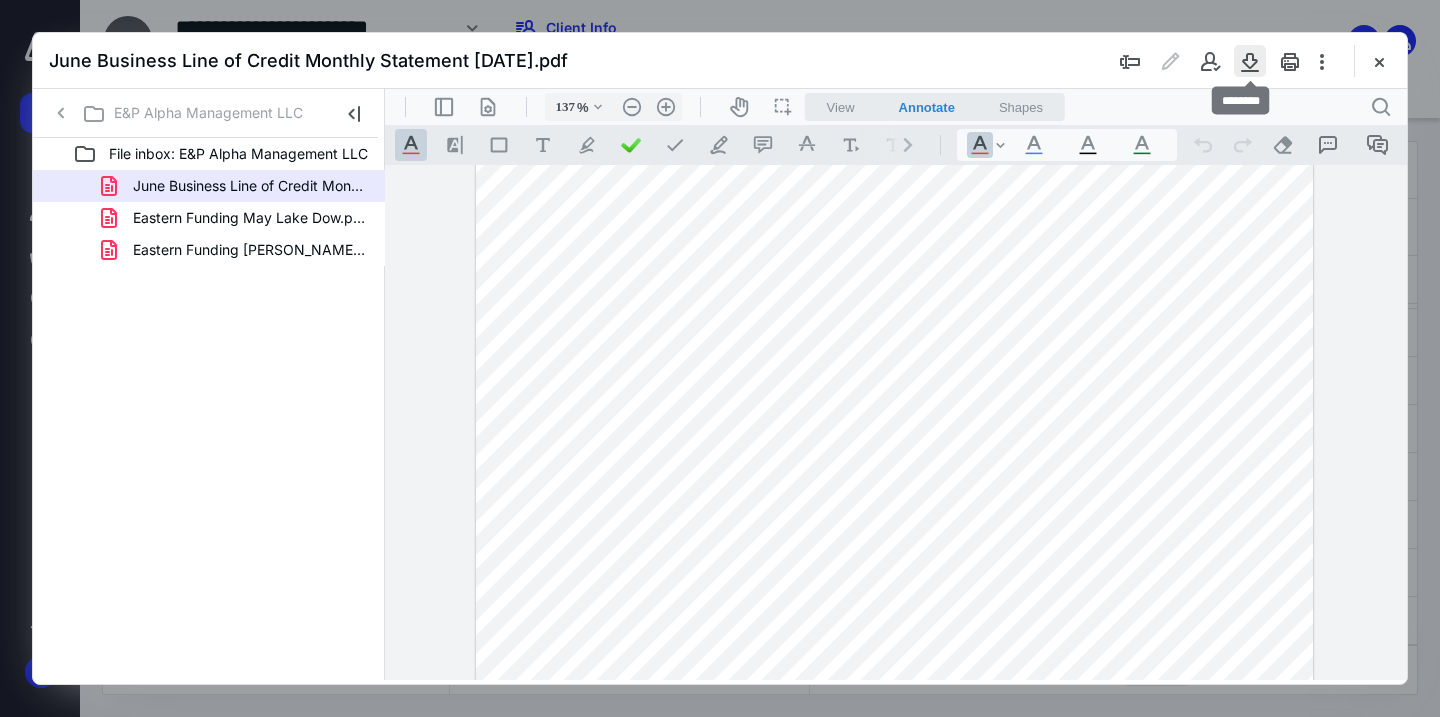 click at bounding box center (1250, 61) 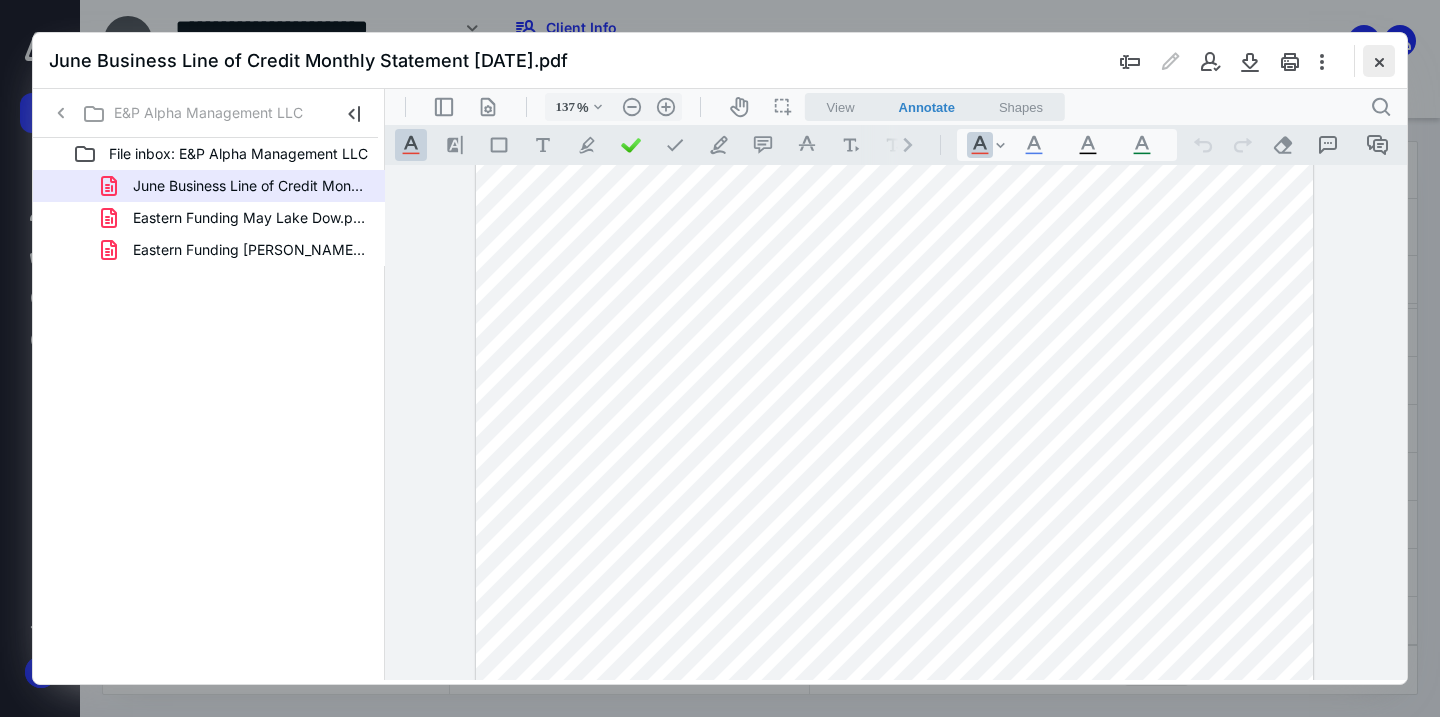 click at bounding box center [1379, 61] 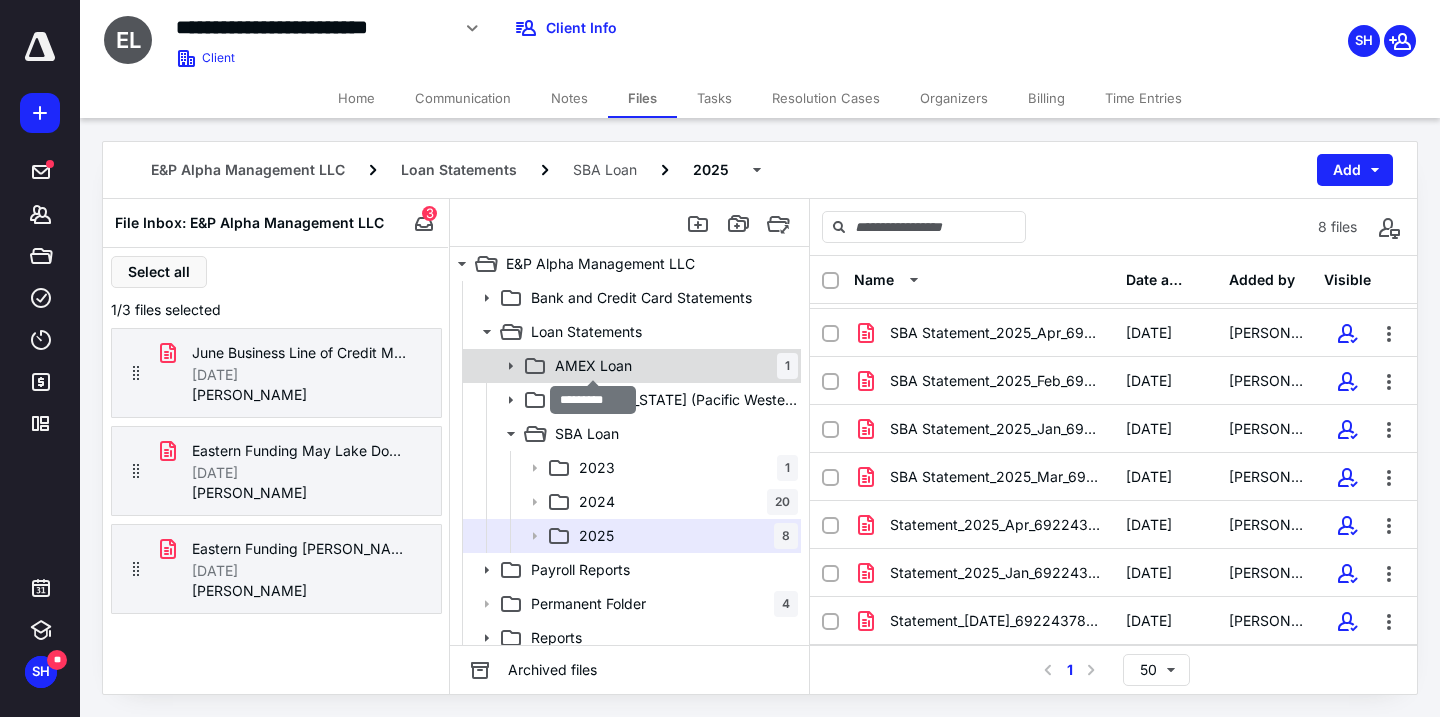 click on "AMEX Loan" at bounding box center (593, 366) 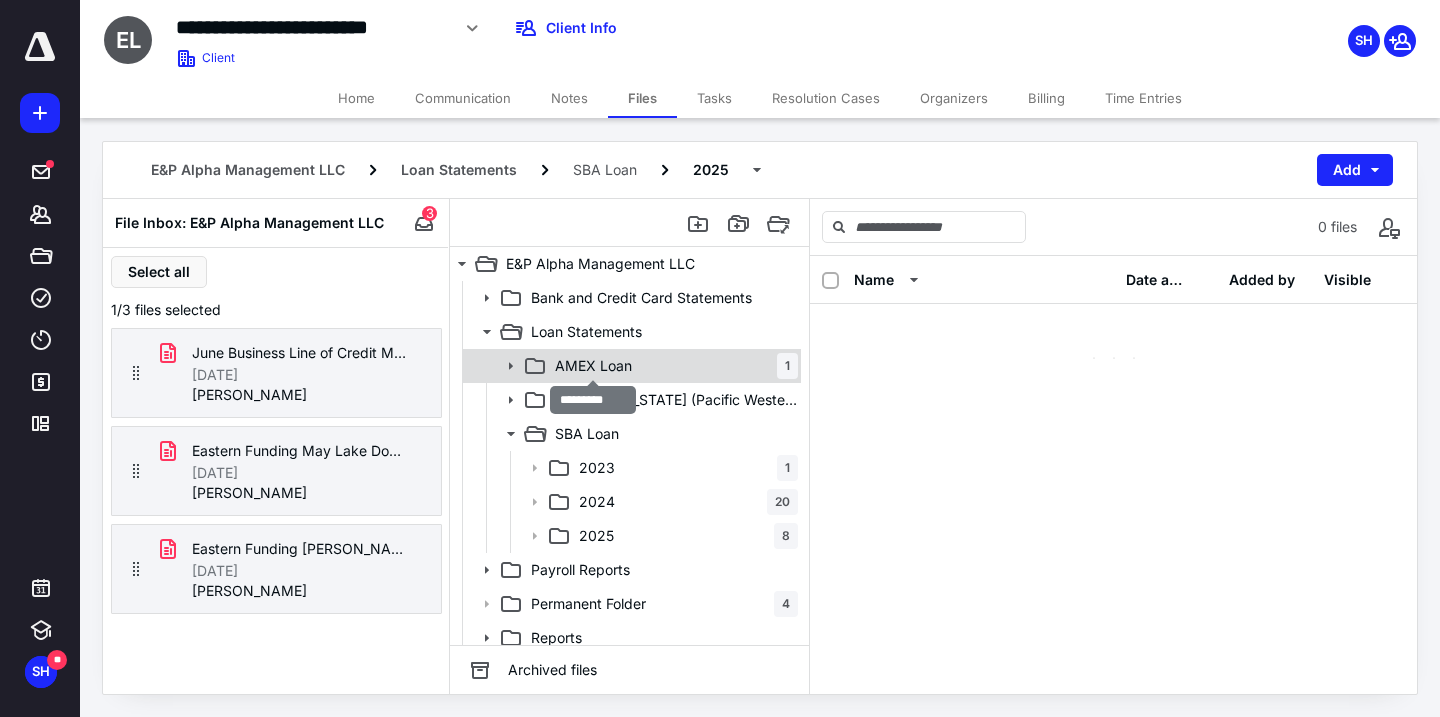 scroll, scrollTop: 0, scrollLeft: 0, axis: both 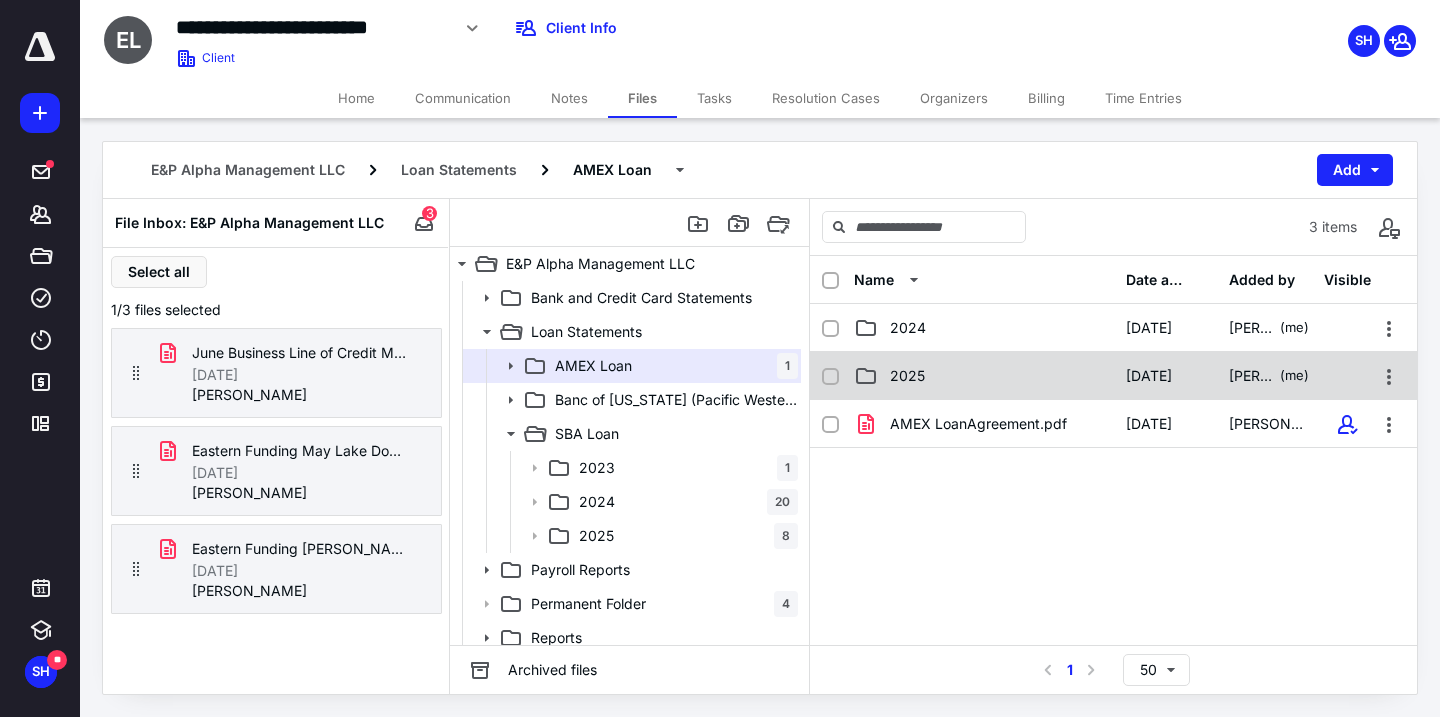 click on "2025" at bounding box center [907, 376] 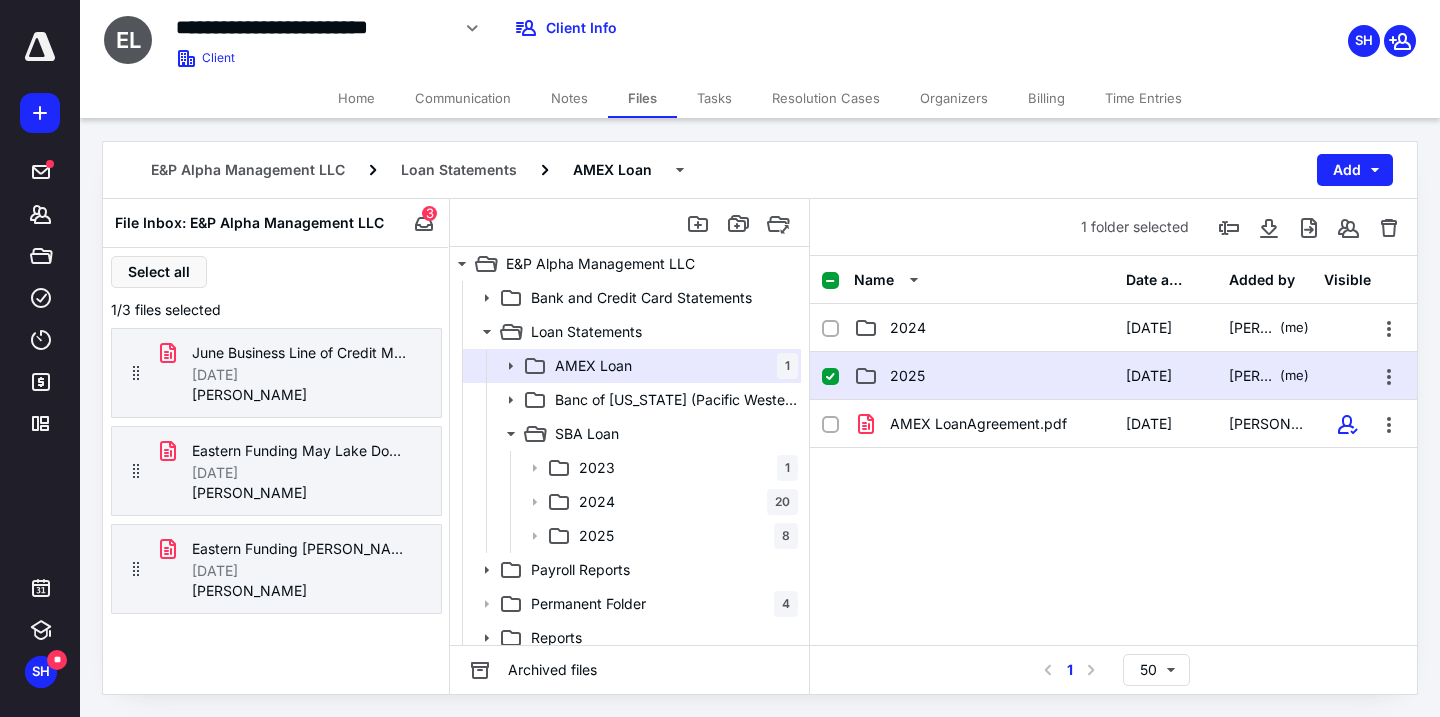 click on "2025" at bounding box center [907, 376] 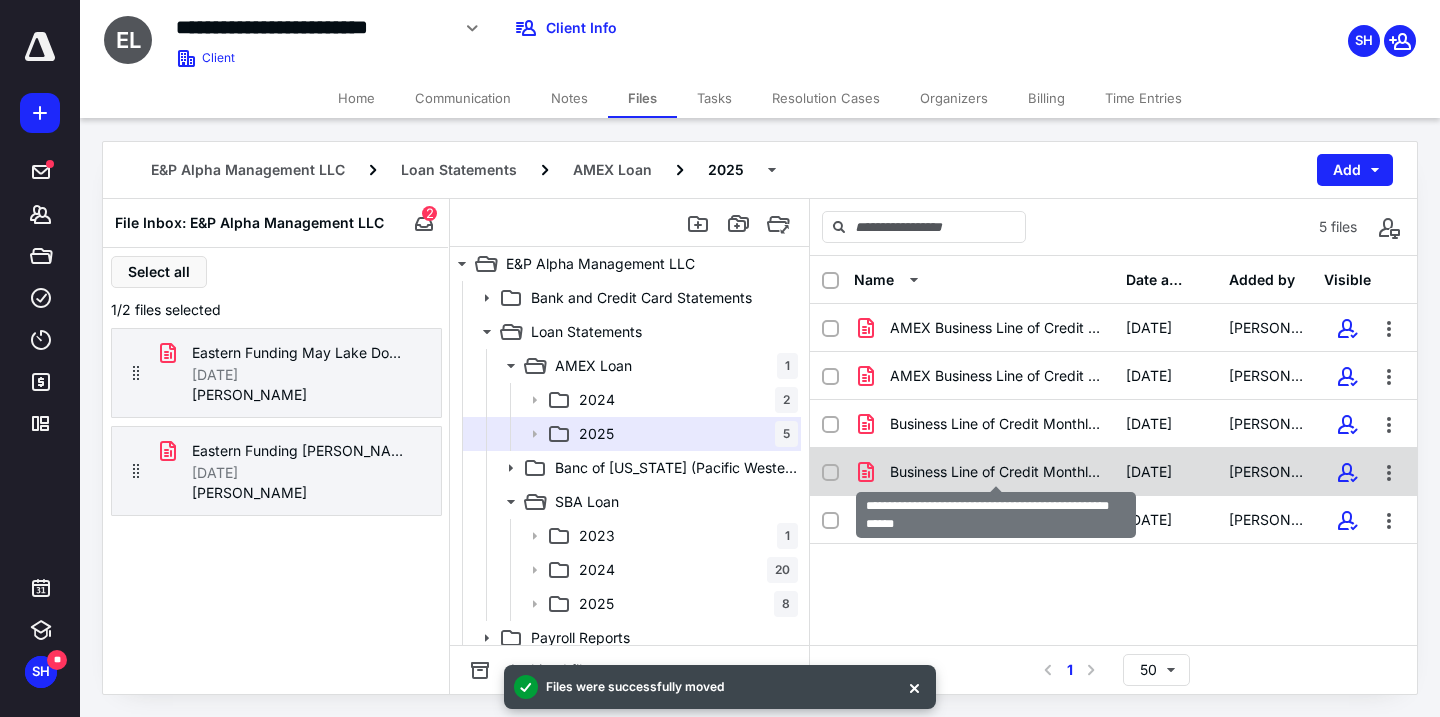 click on "Business Line of Credit Monthly Statement [DATE].pdf" at bounding box center (996, 472) 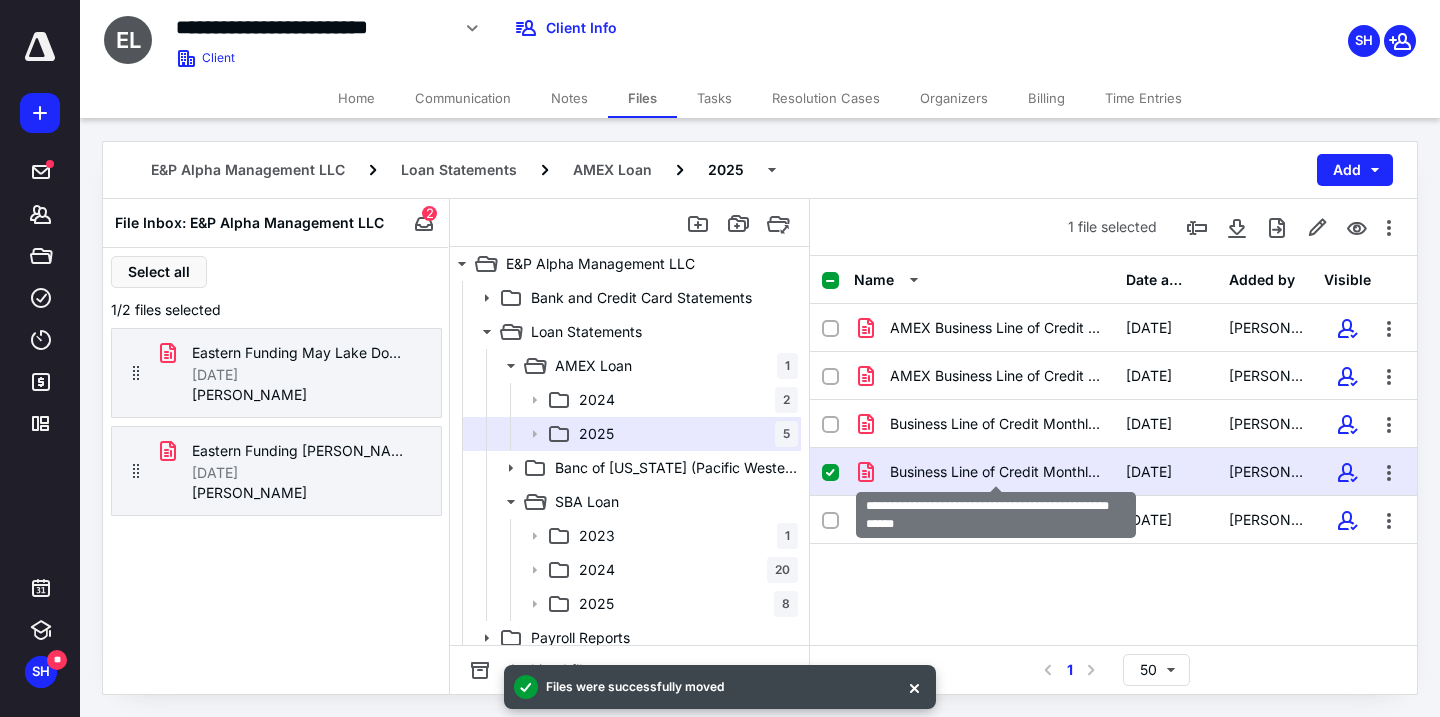 click on "Business Line of Credit Monthly Statement [DATE].pdf" at bounding box center [996, 472] 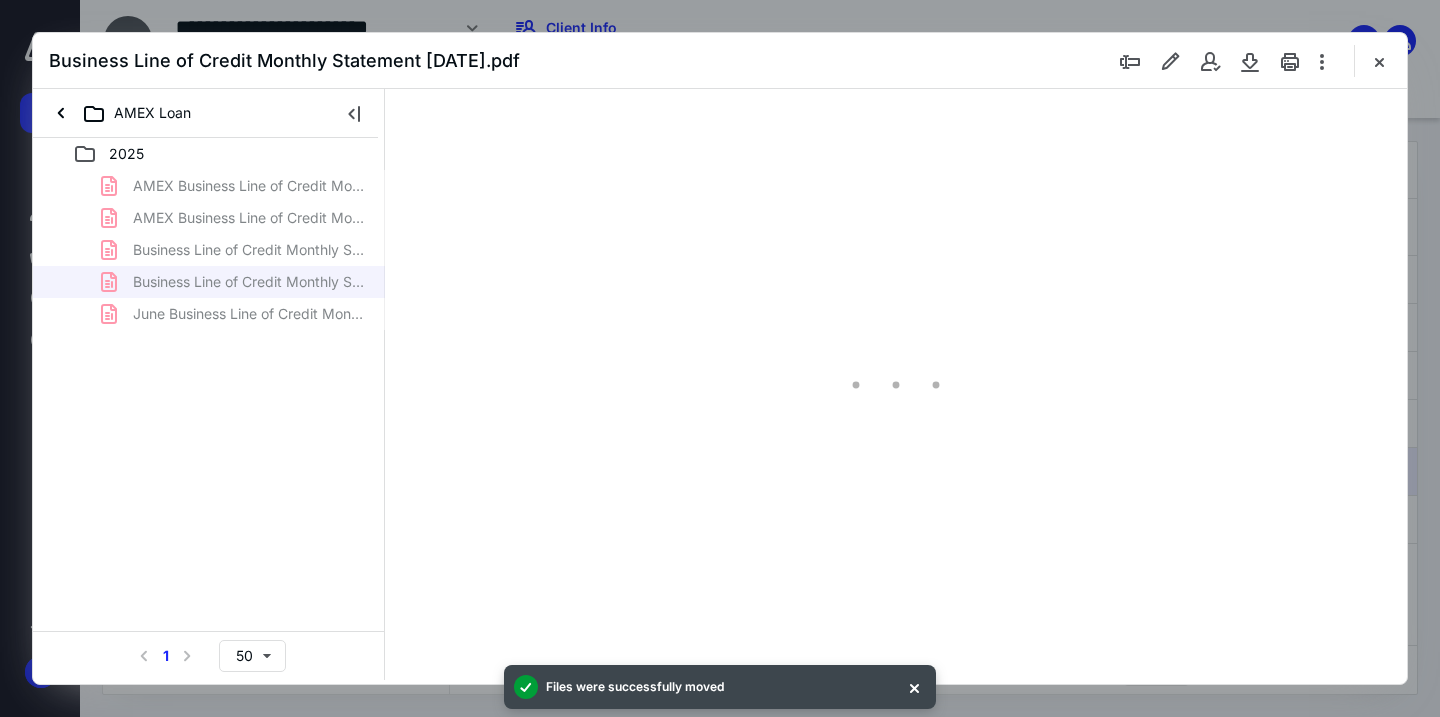 scroll, scrollTop: 0, scrollLeft: 0, axis: both 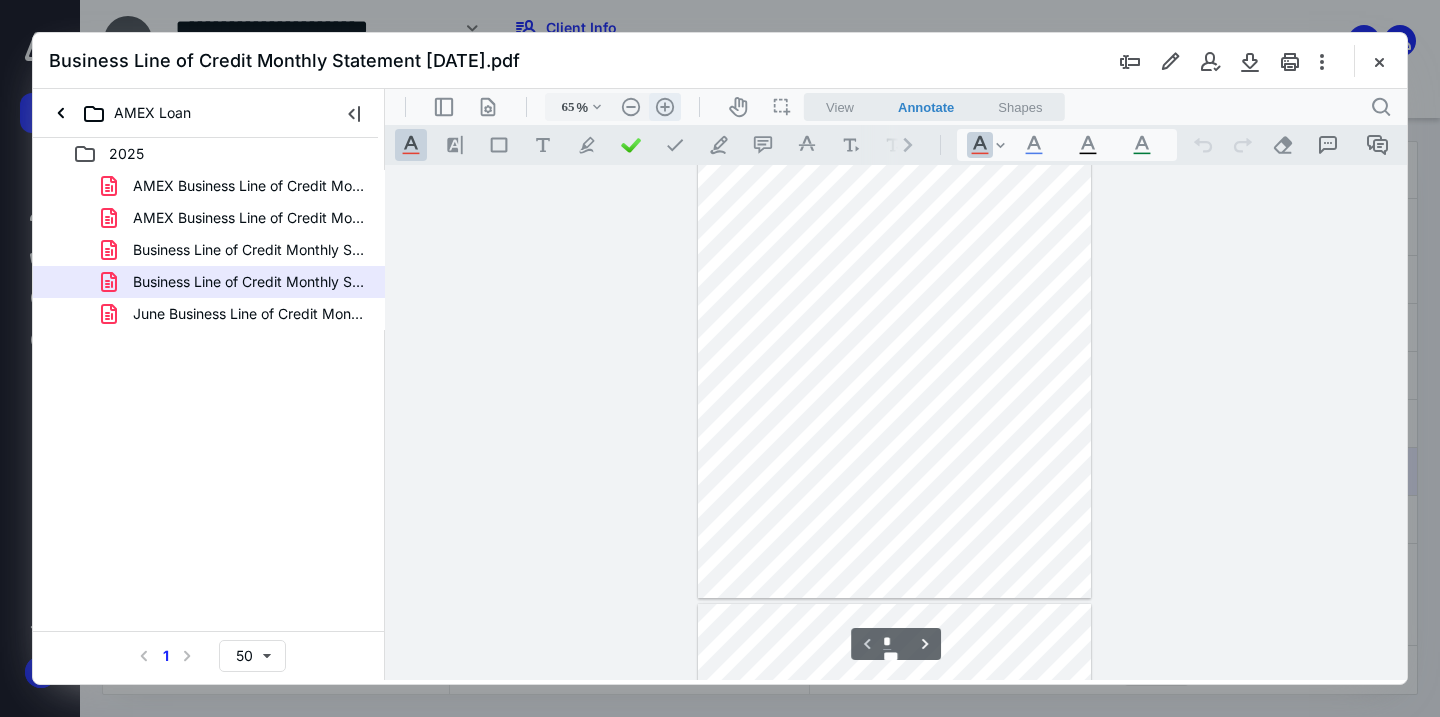 click on ".cls-1{fill:#abb0c4;} icon - header - zoom - in - line" at bounding box center [665, 107] 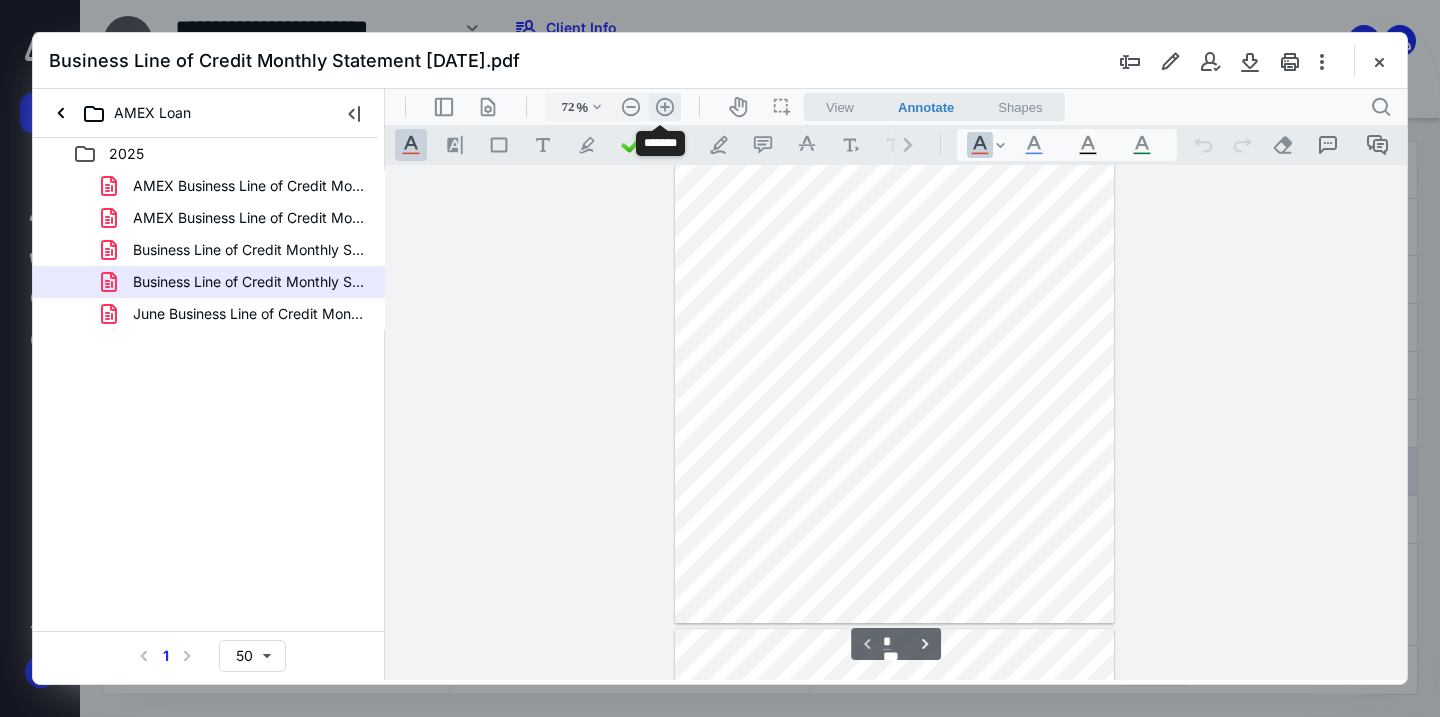 click on ".cls-1{fill:#abb0c4;} icon - header - zoom - in - line" at bounding box center [665, 107] 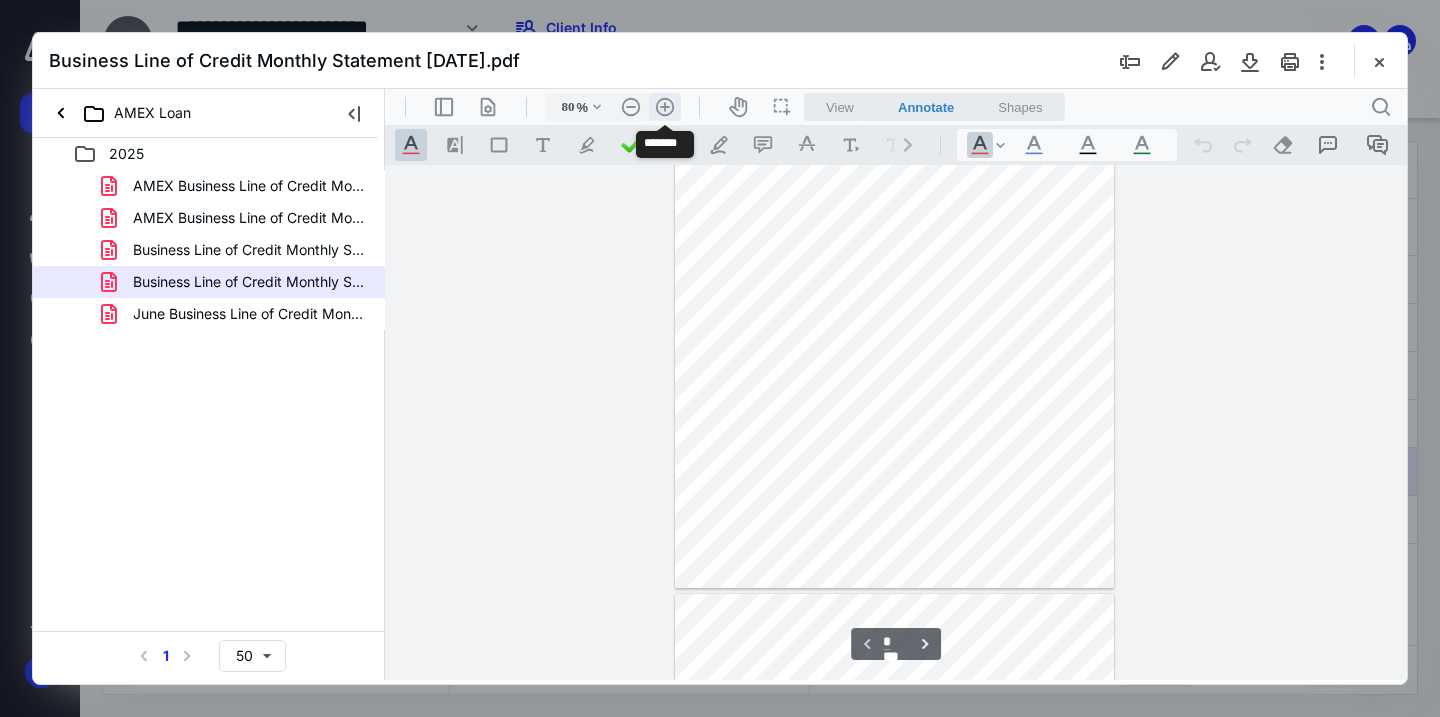 click on ".cls-1{fill:#abb0c4;} icon - header - zoom - in - line" at bounding box center (665, 107) 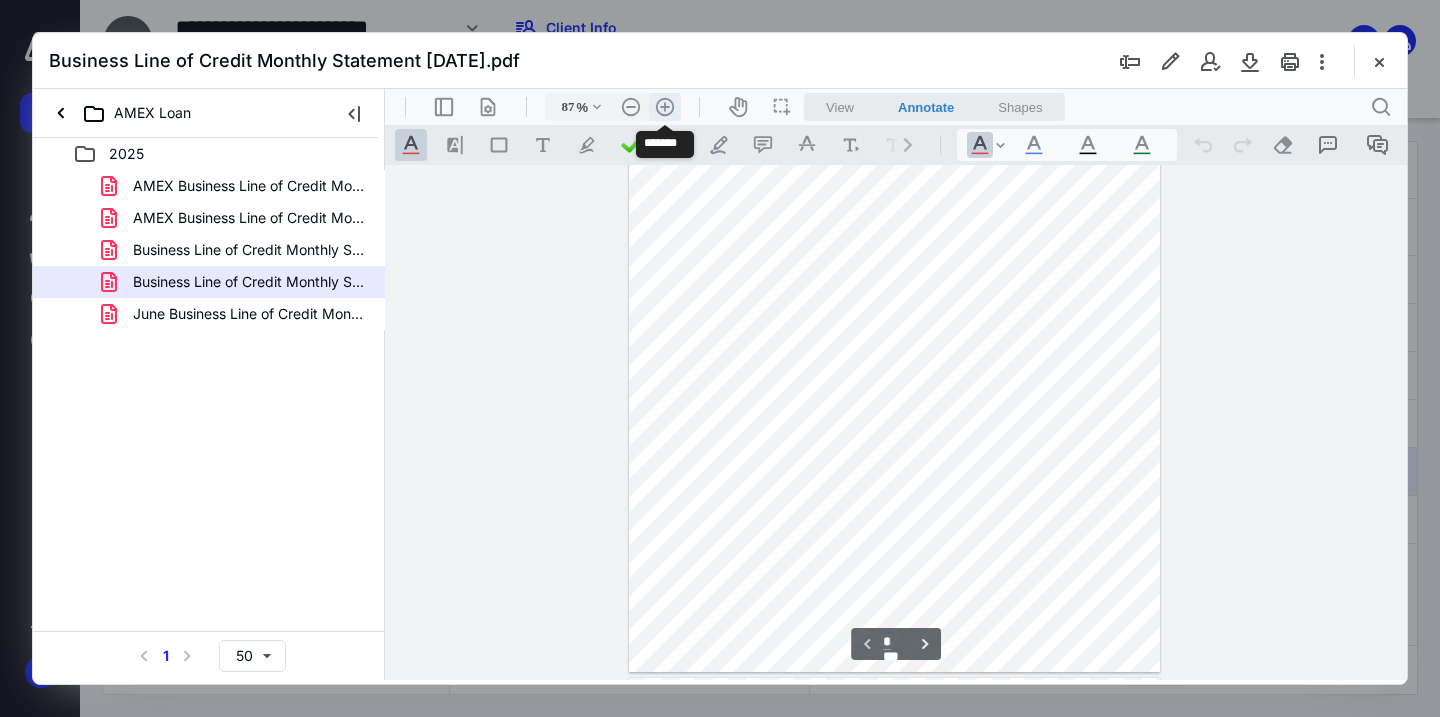 click on ".cls-1{fill:#abb0c4;} icon - header - zoom - in - line" at bounding box center [665, 107] 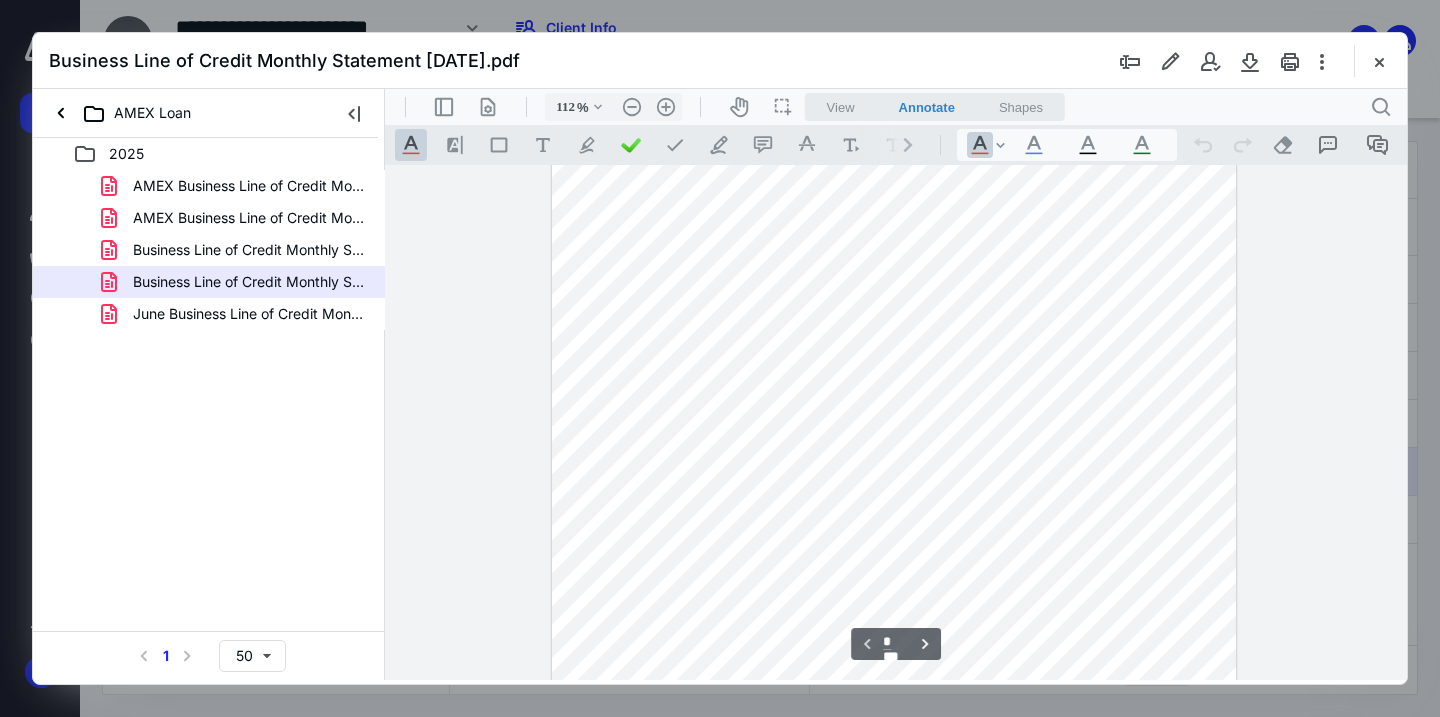 scroll, scrollTop: 41, scrollLeft: 0, axis: vertical 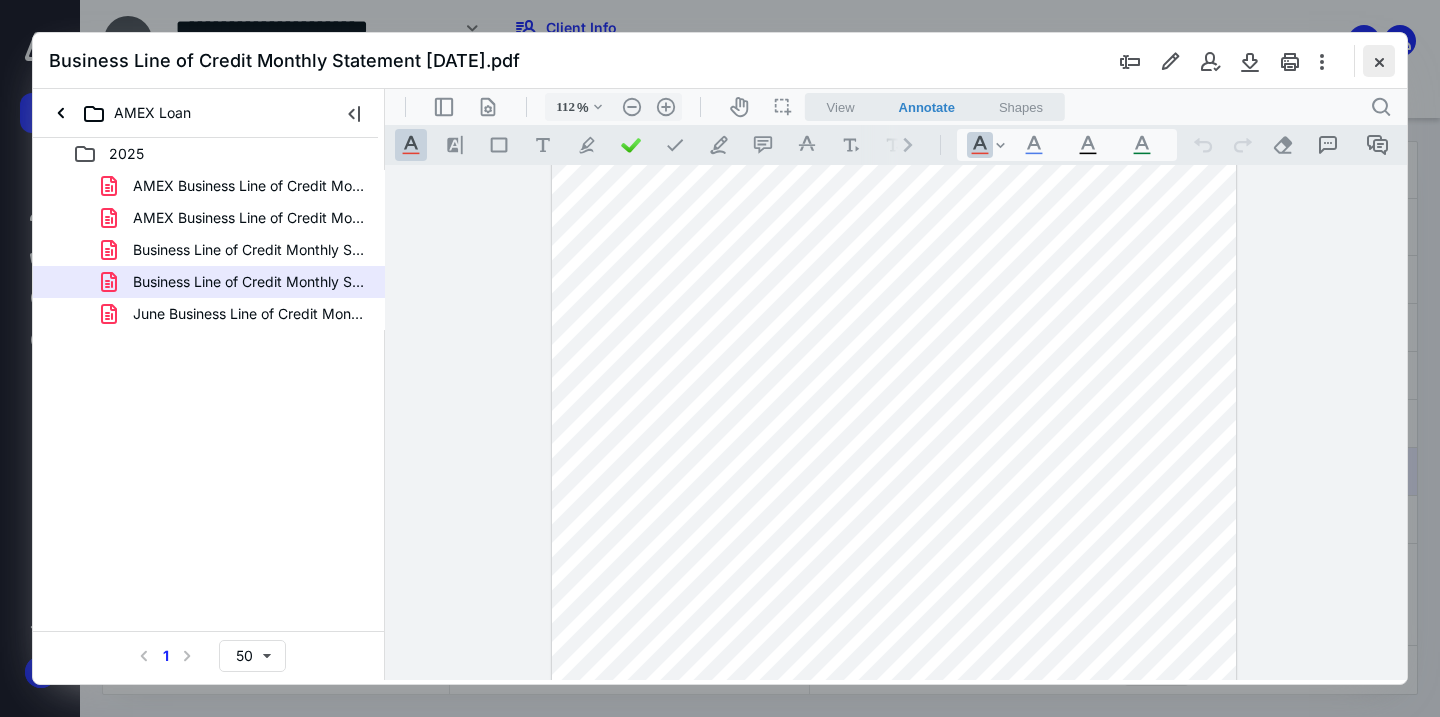 click at bounding box center (1379, 61) 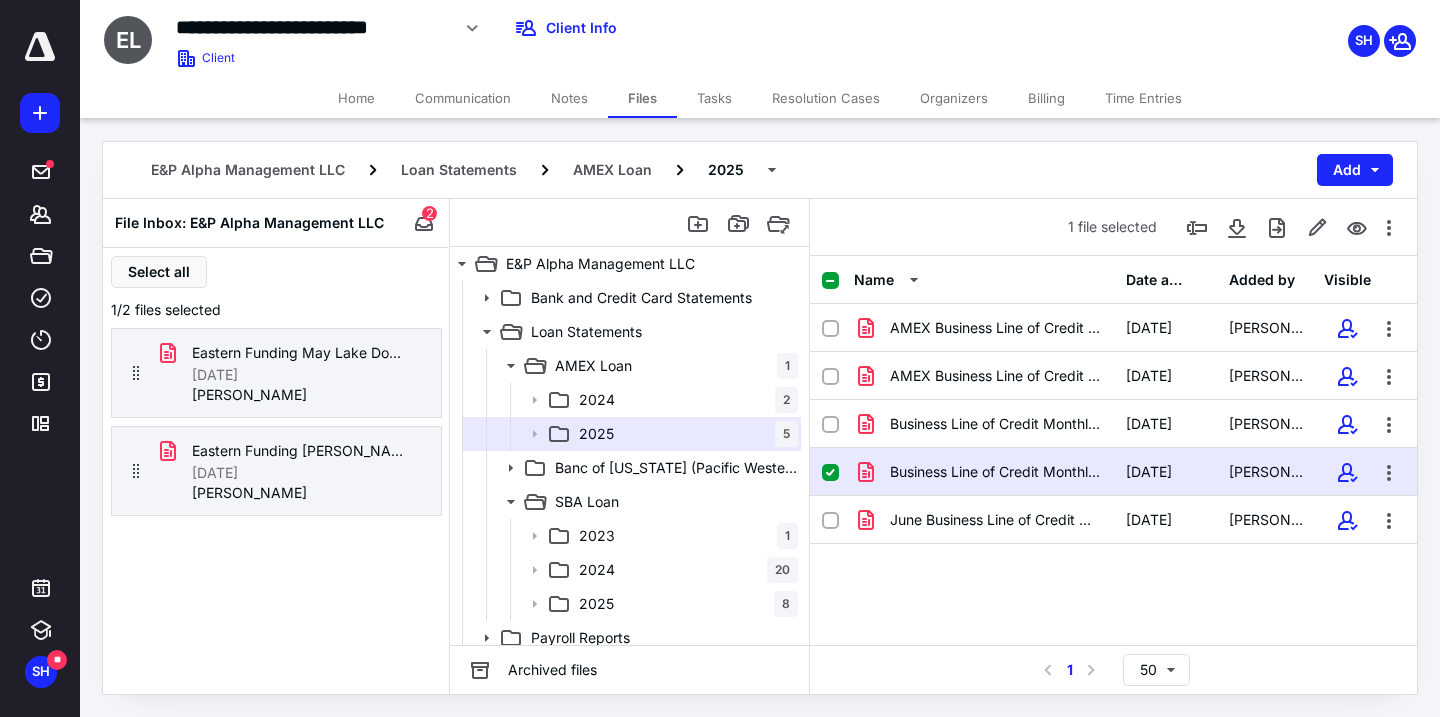 click on "Tasks" at bounding box center (714, 98) 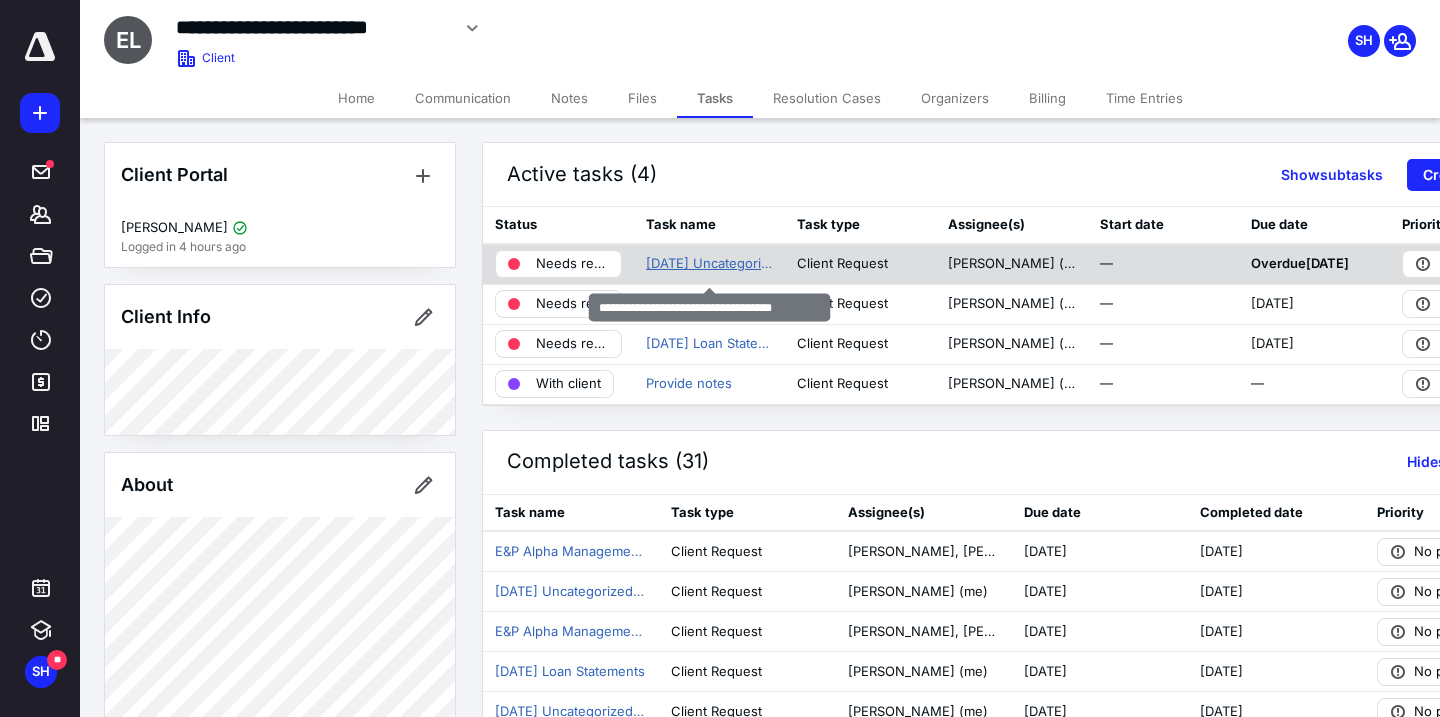 click on "[DATE] Uncategorized Transactions" at bounding box center [709, 264] 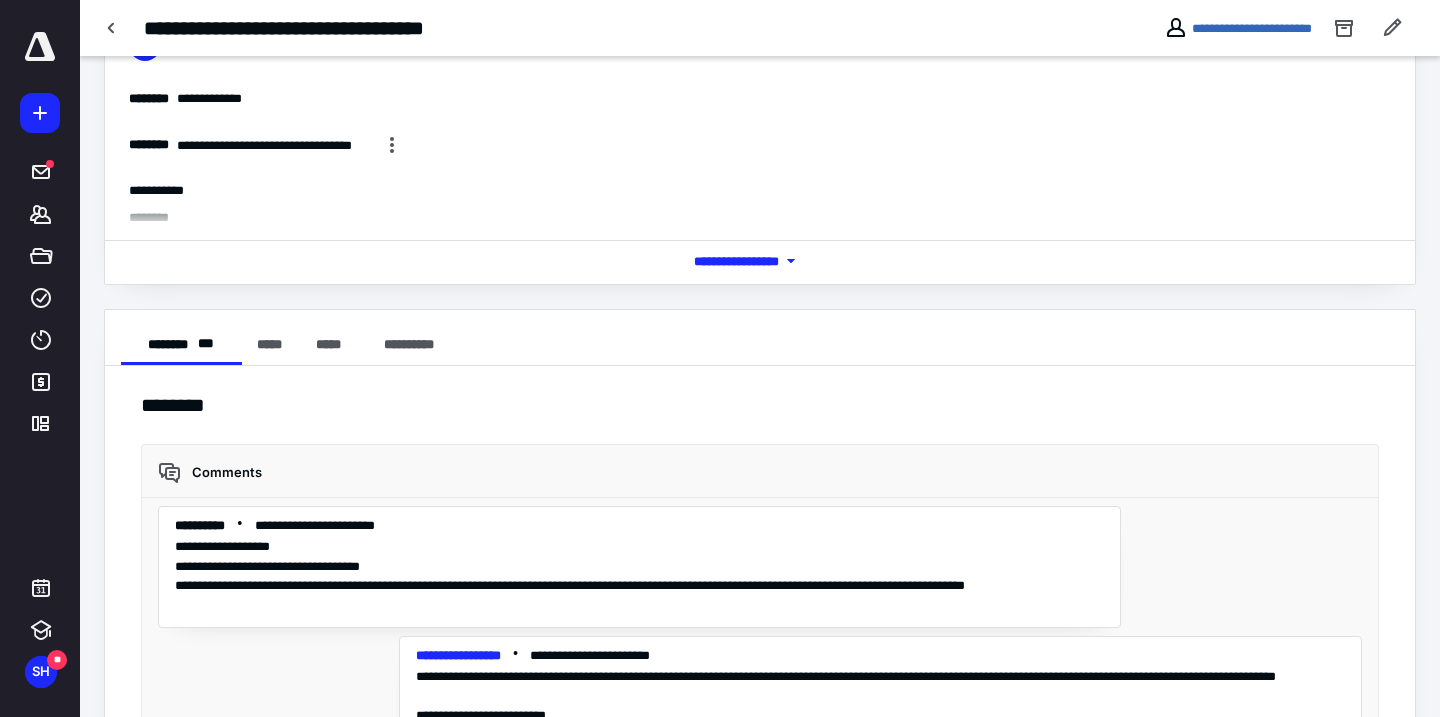 scroll, scrollTop: 131, scrollLeft: 0, axis: vertical 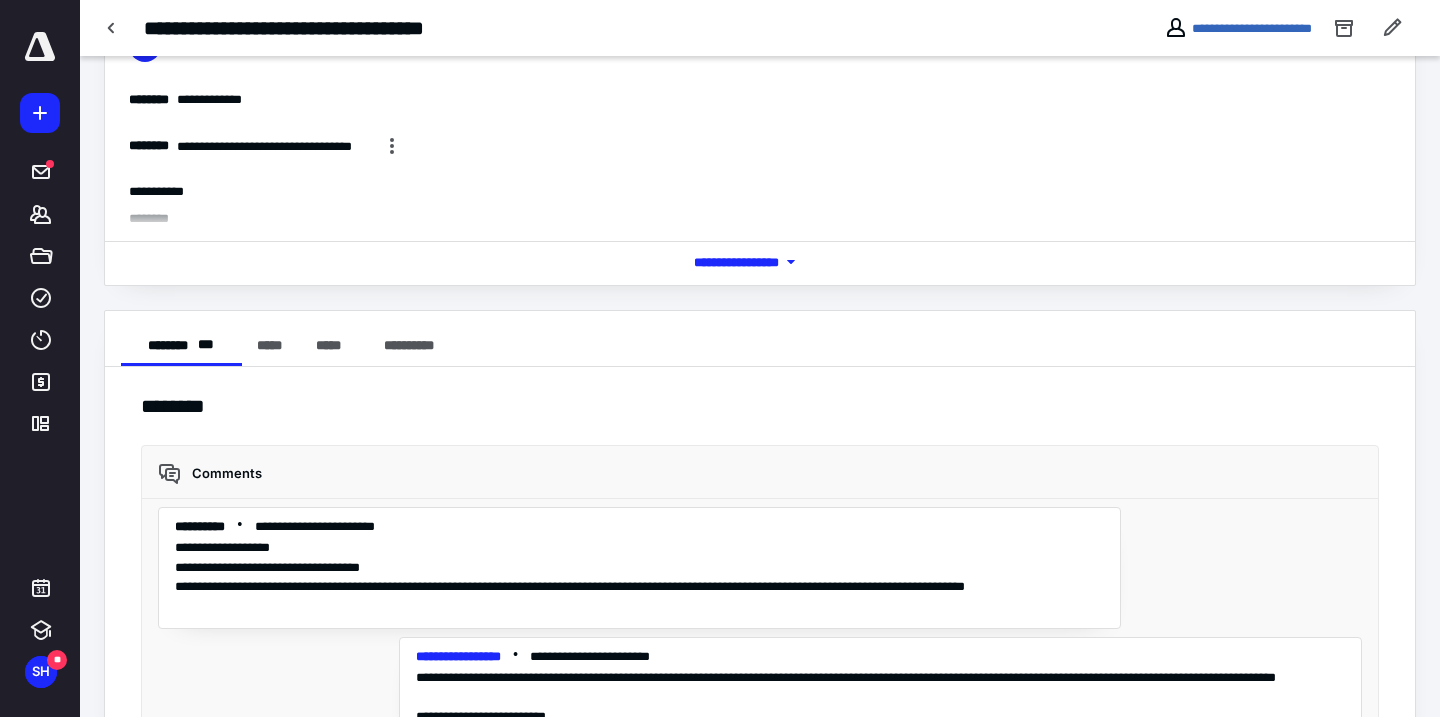 click on "*** **** *******" at bounding box center (760, 262) 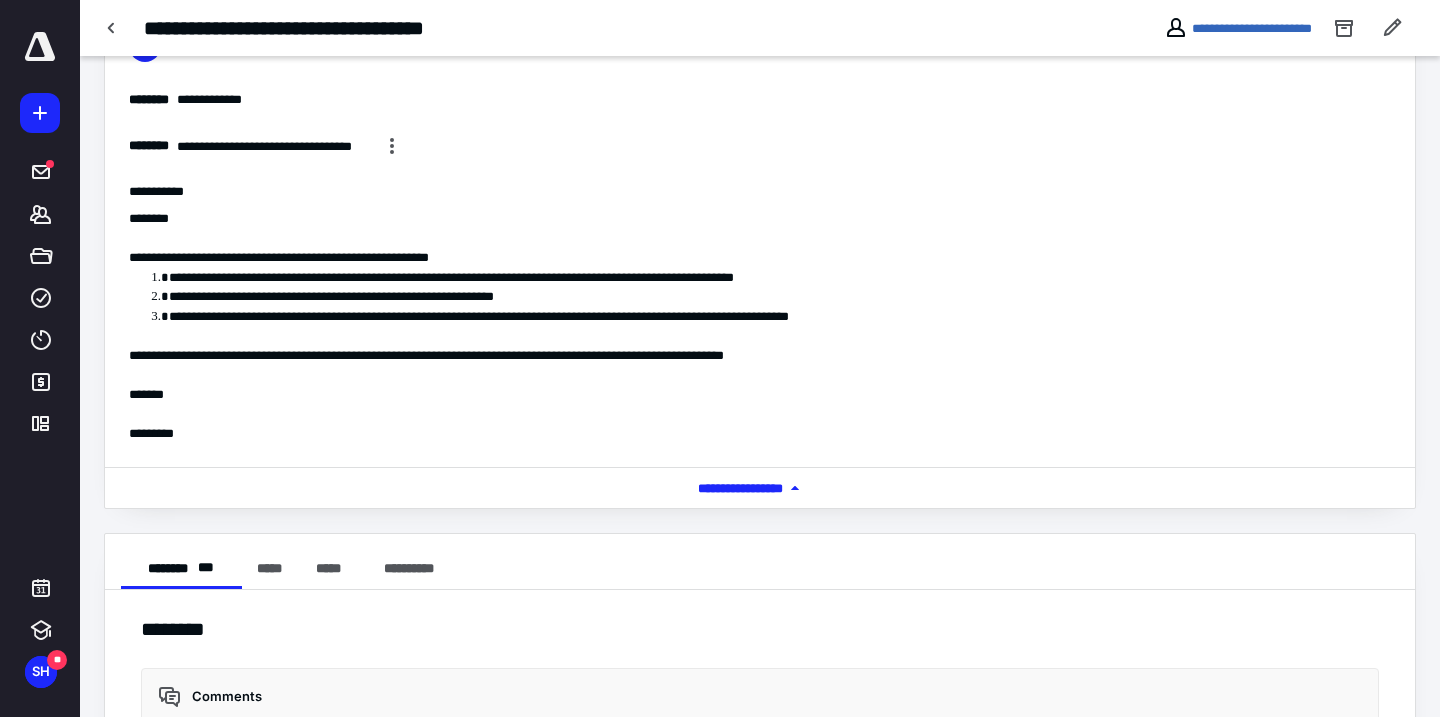 scroll, scrollTop: 0, scrollLeft: 0, axis: both 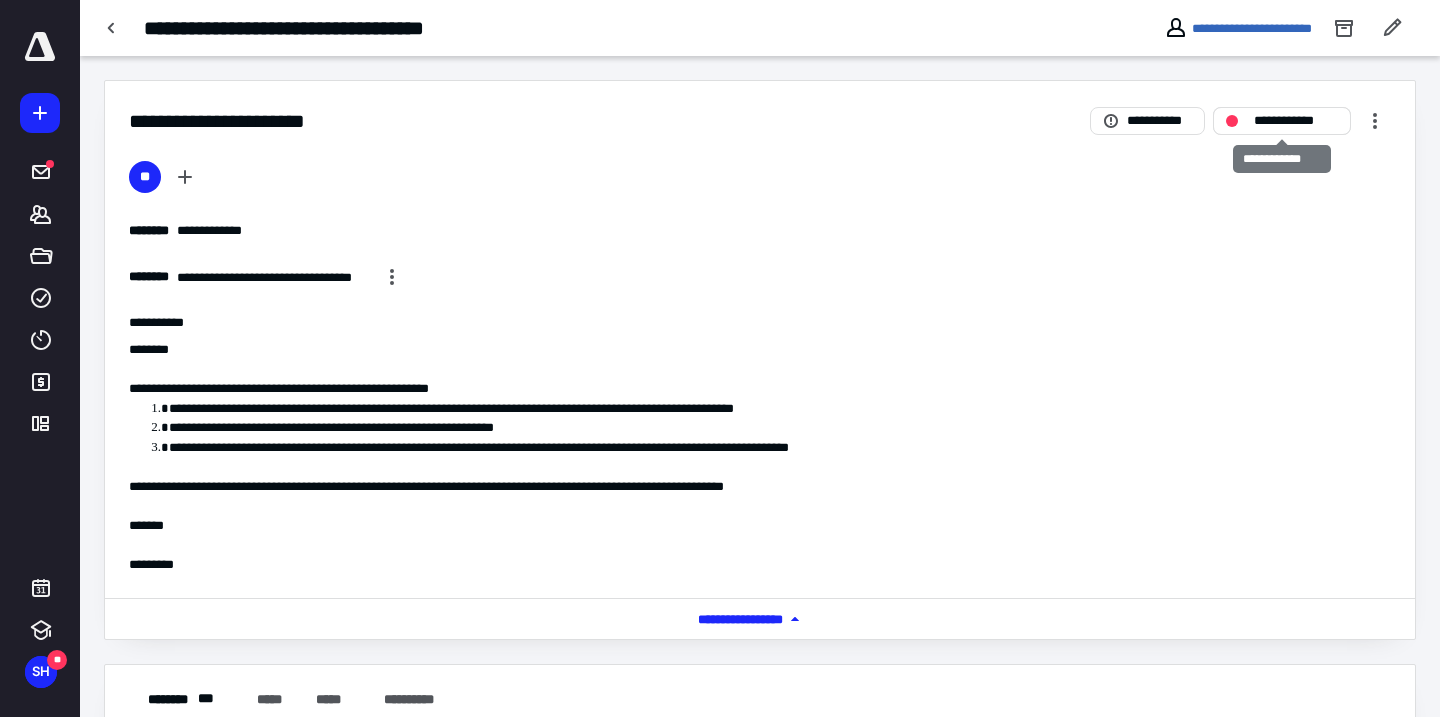 click on "**********" at bounding box center (1282, 121) 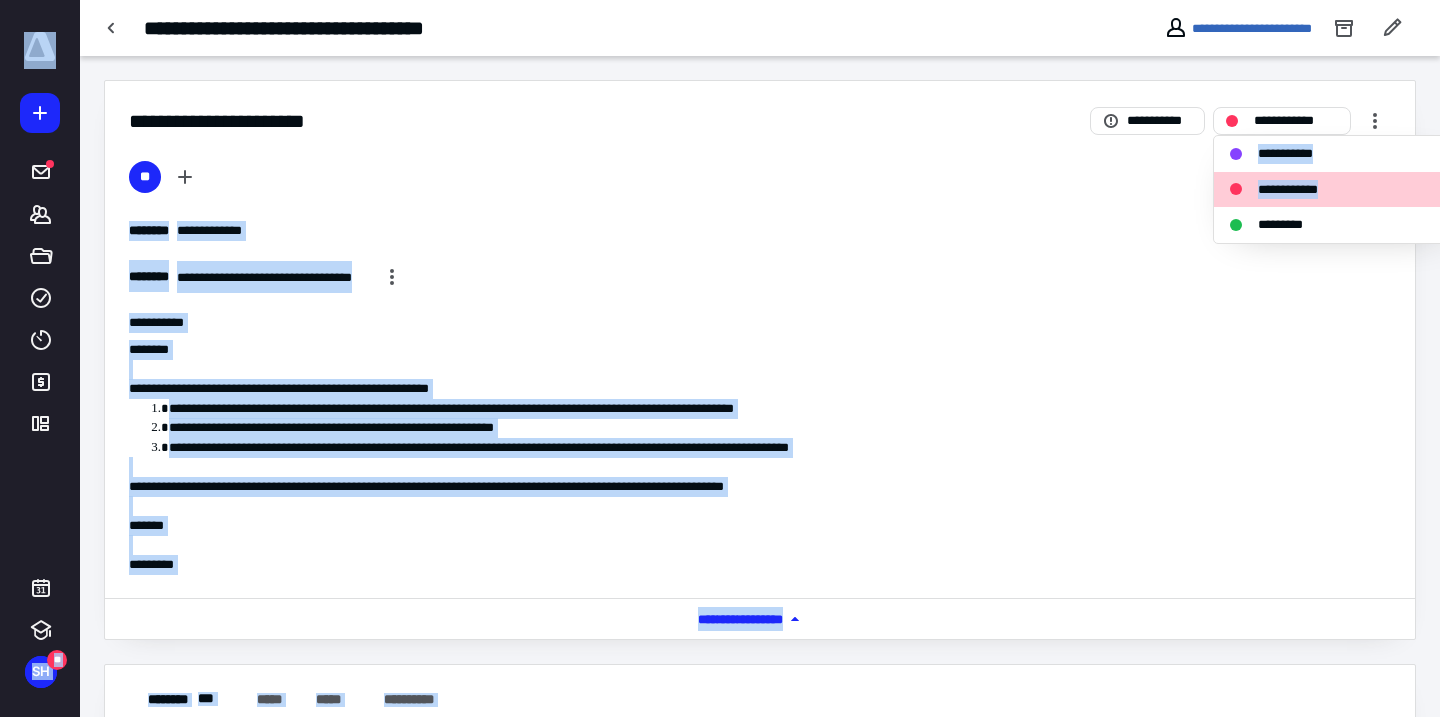 drag, startPoint x: 1241, startPoint y: 229, endPoint x: 1001, endPoint y: 154, distance: 251.44582 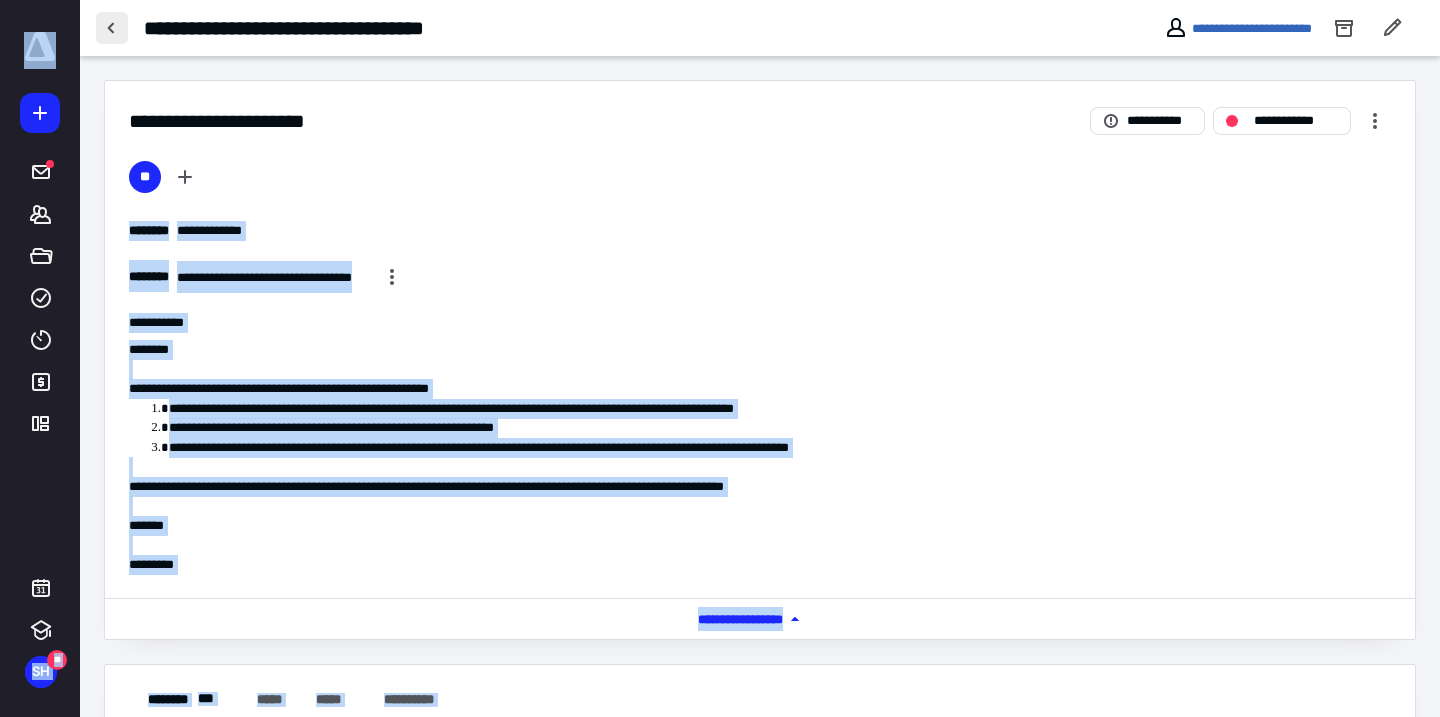 click at bounding box center (112, 28) 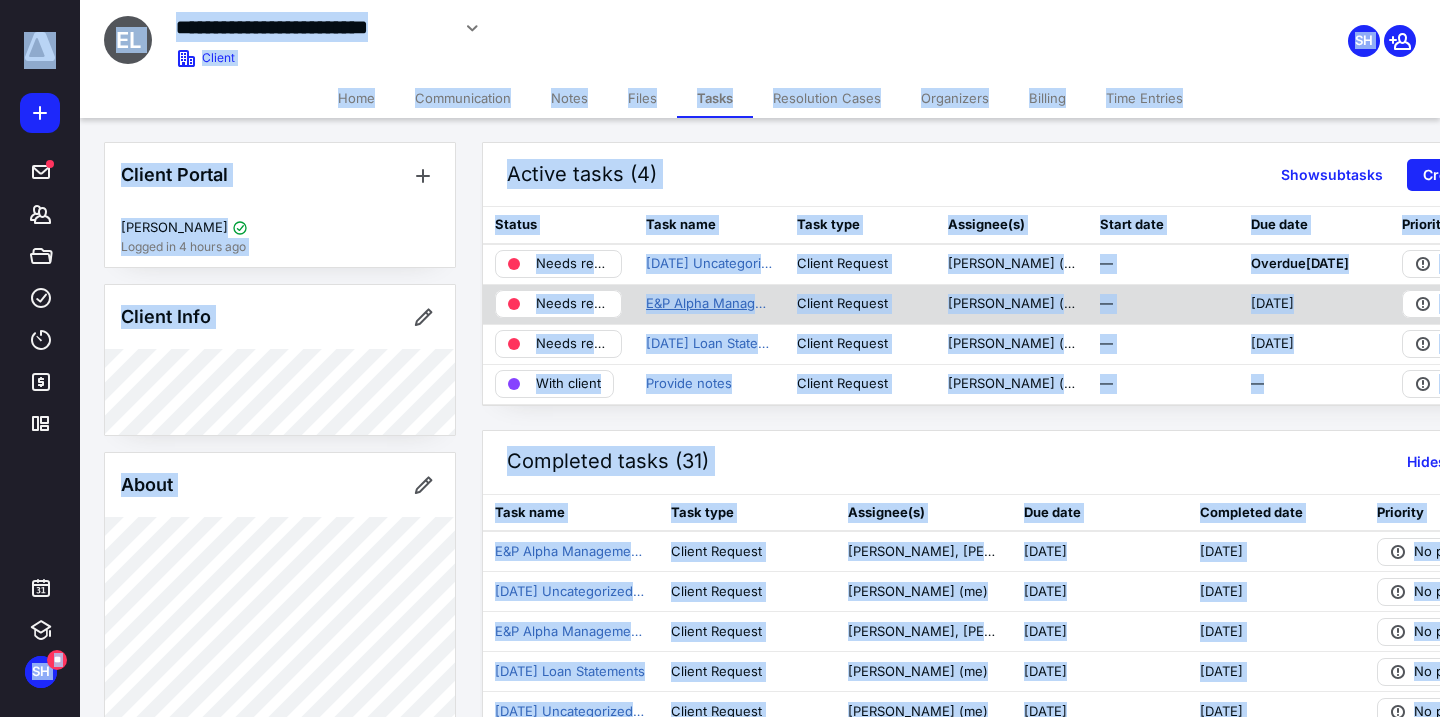 click on "E&P Alpha Management LLC [DATE] Bank & Credit Card Statements" at bounding box center [709, 304] 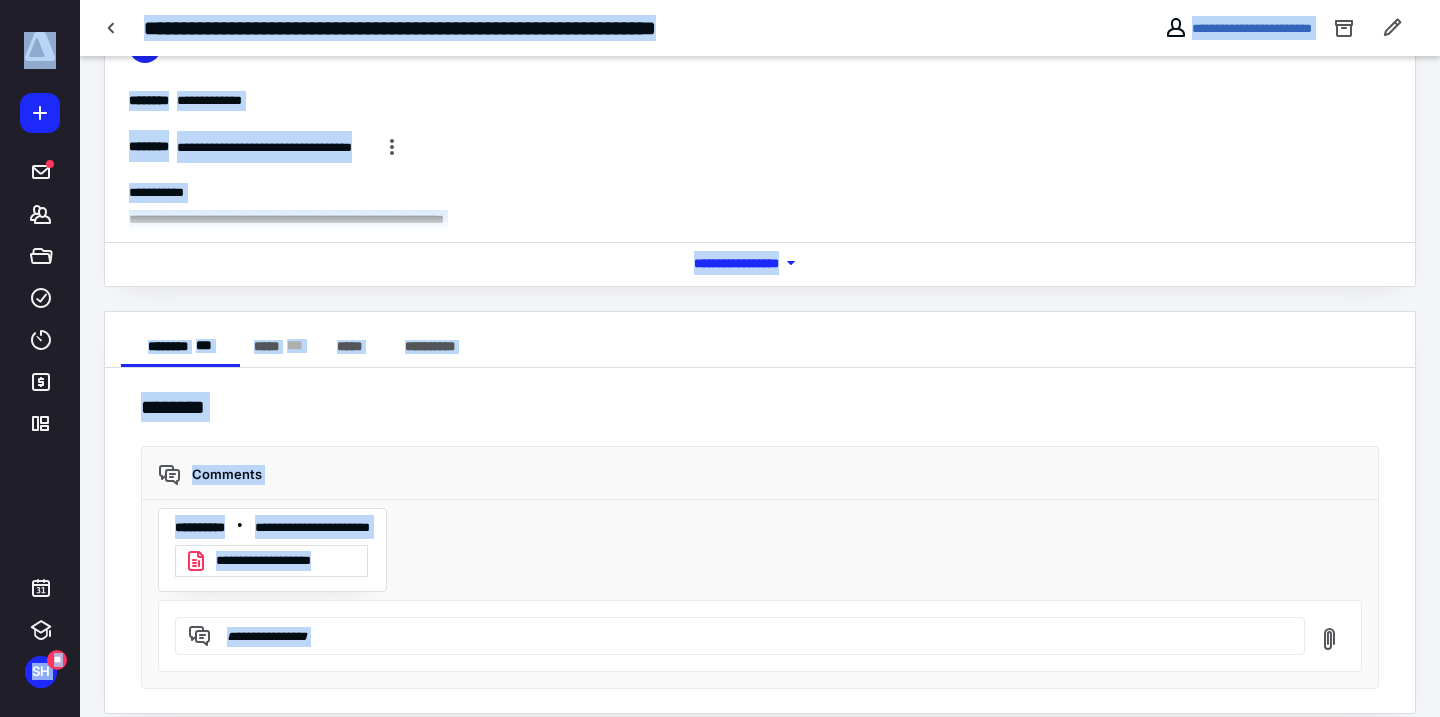scroll, scrollTop: 151, scrollLeft: 0, axis: vertical 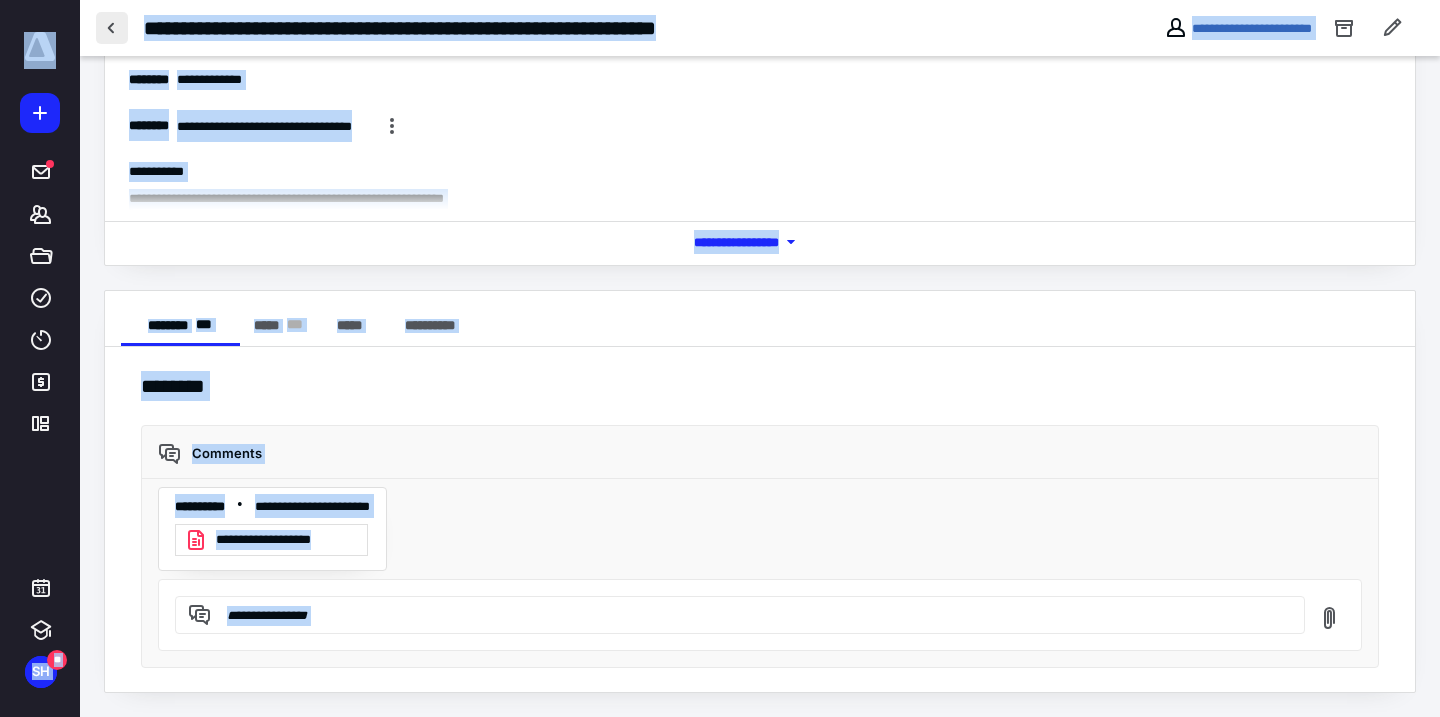 click at bounding box center [112, 28] 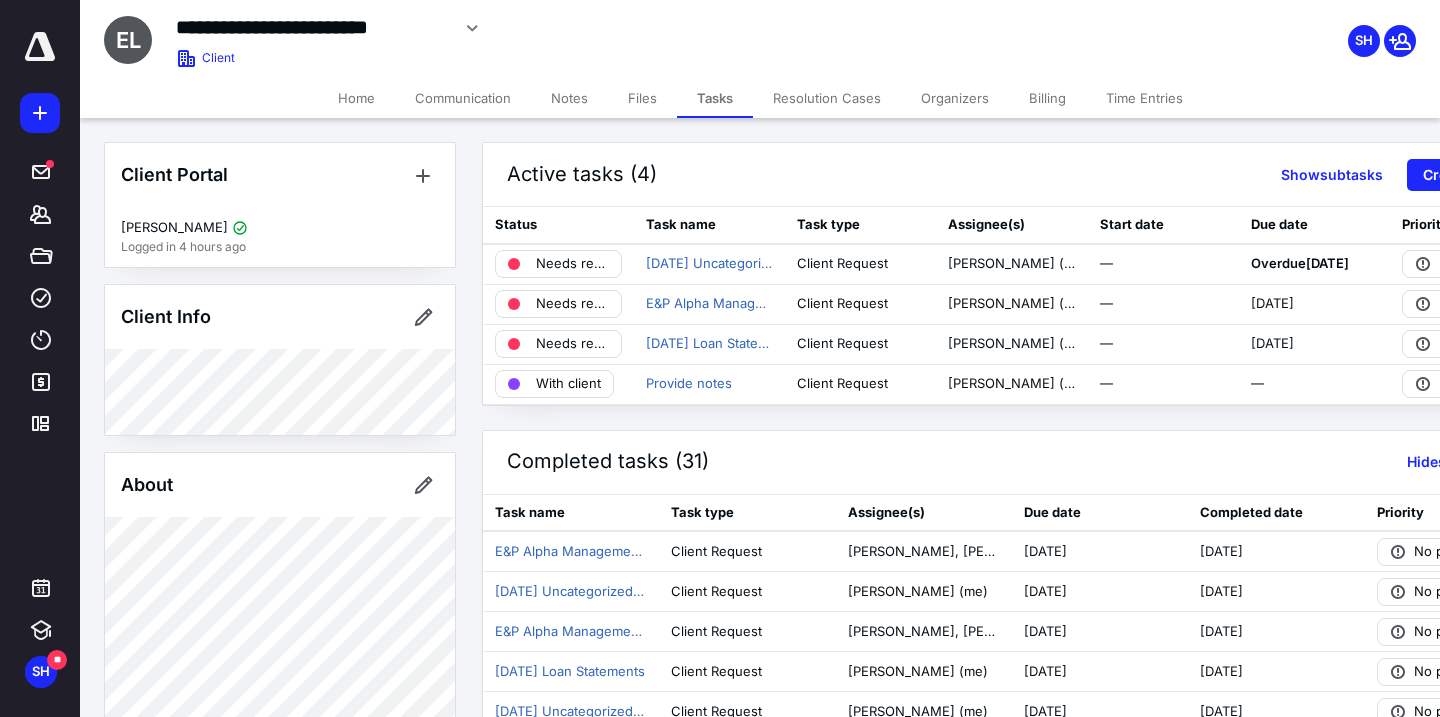 click on "Completed   tasks   (31) Hide  subtasks" at bounding box center (1012, 463) 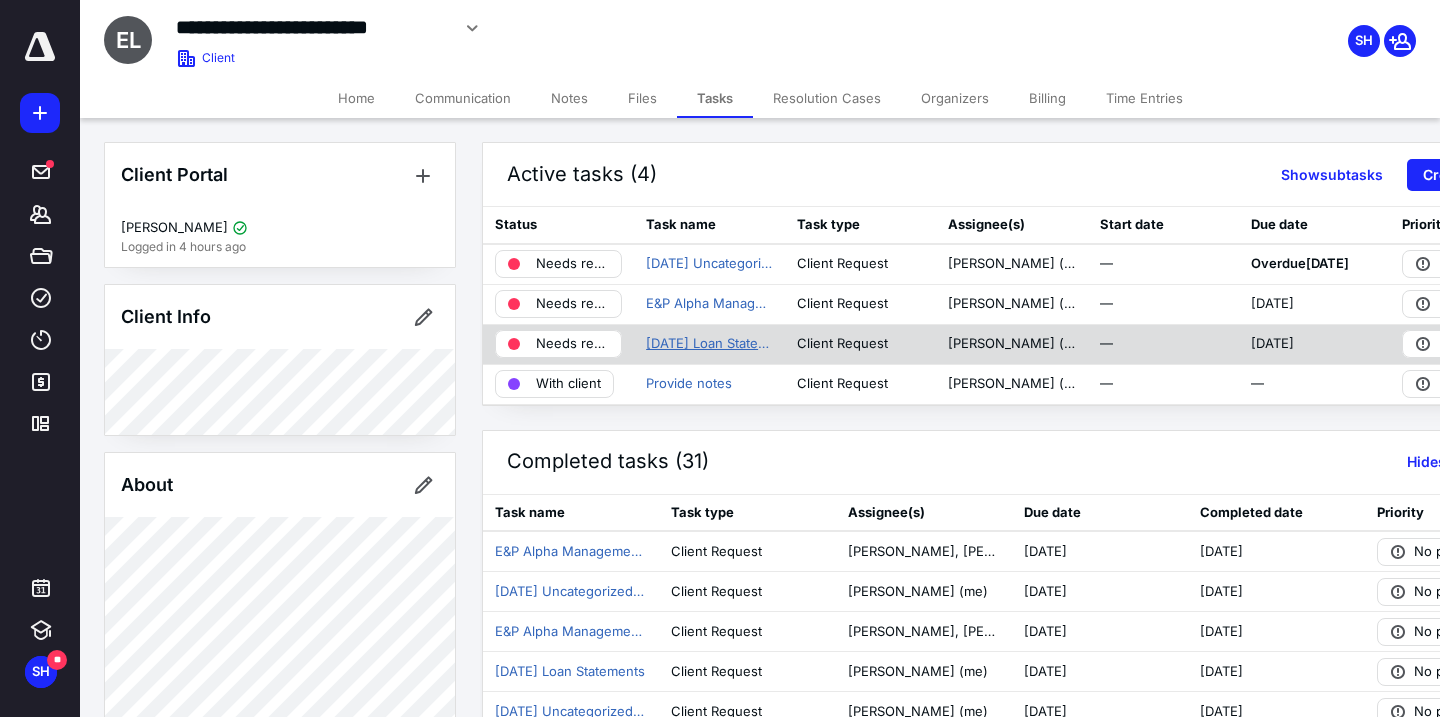 click on "[DATE] Loan Statements" at bounding box center (709, 344) 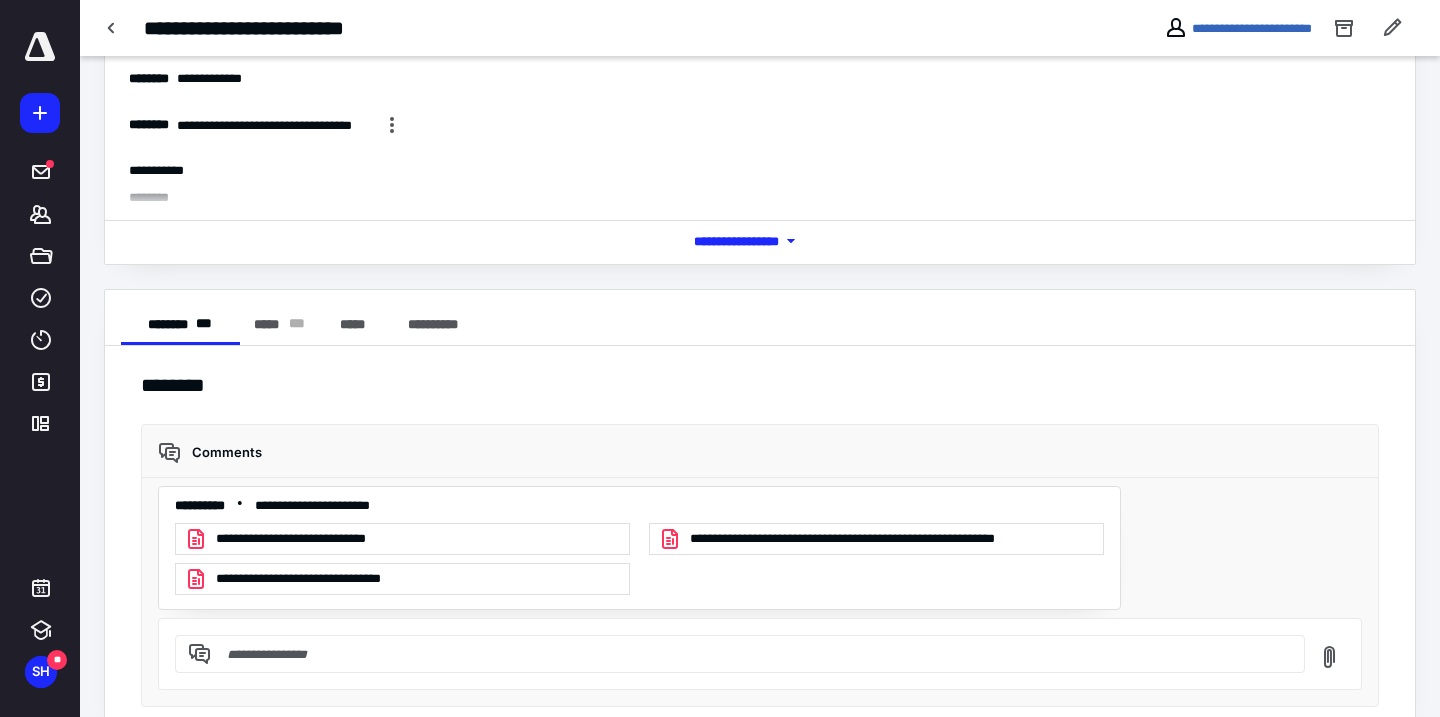 scroll, scrollTop: 191, scrollLeft: 0, axis: vertical 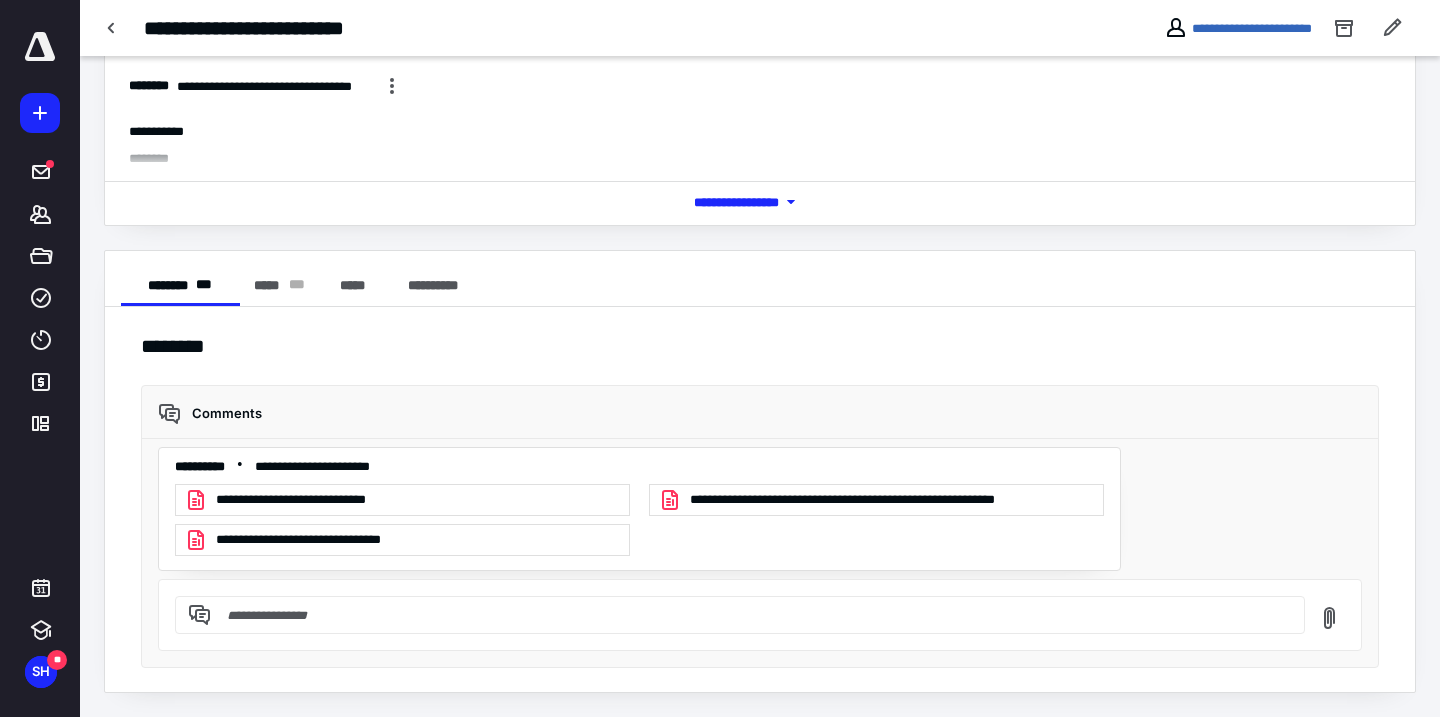 click at bounding box center (752, 615) 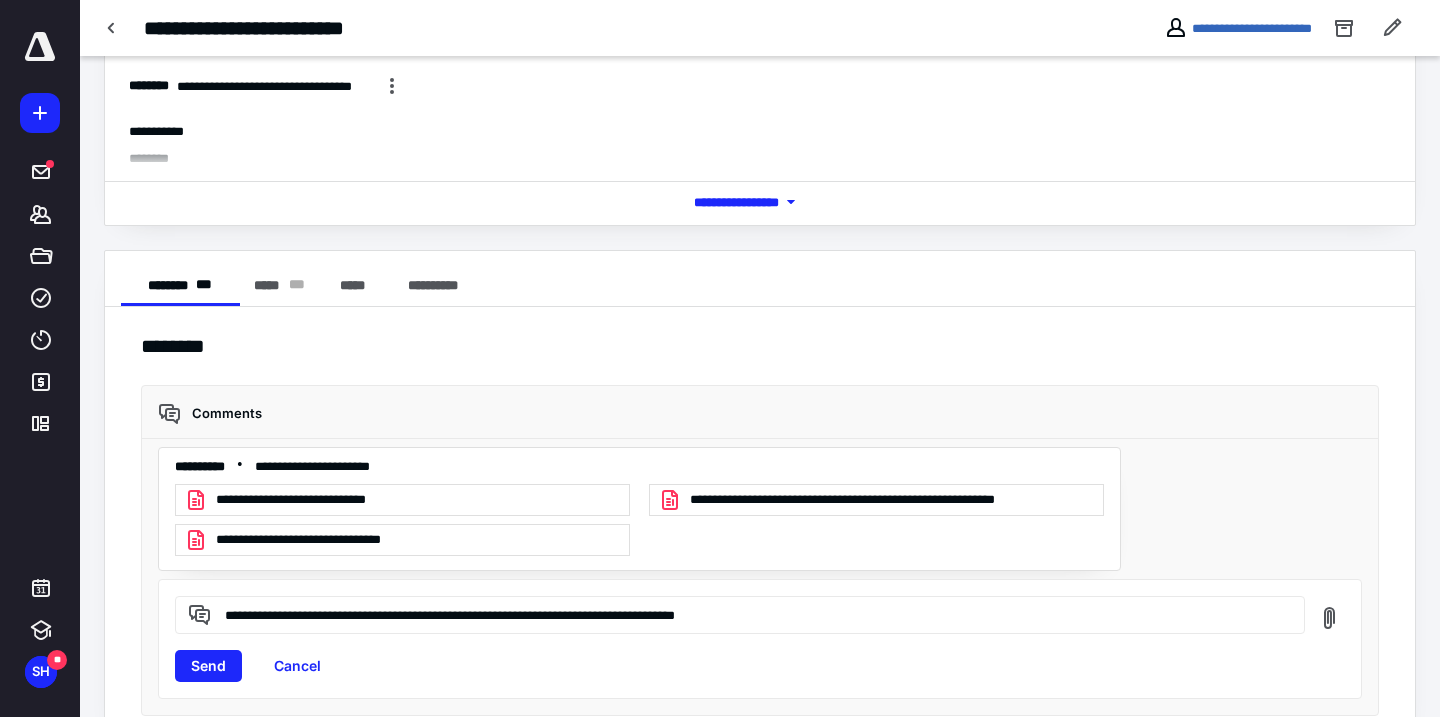 type on "**********" 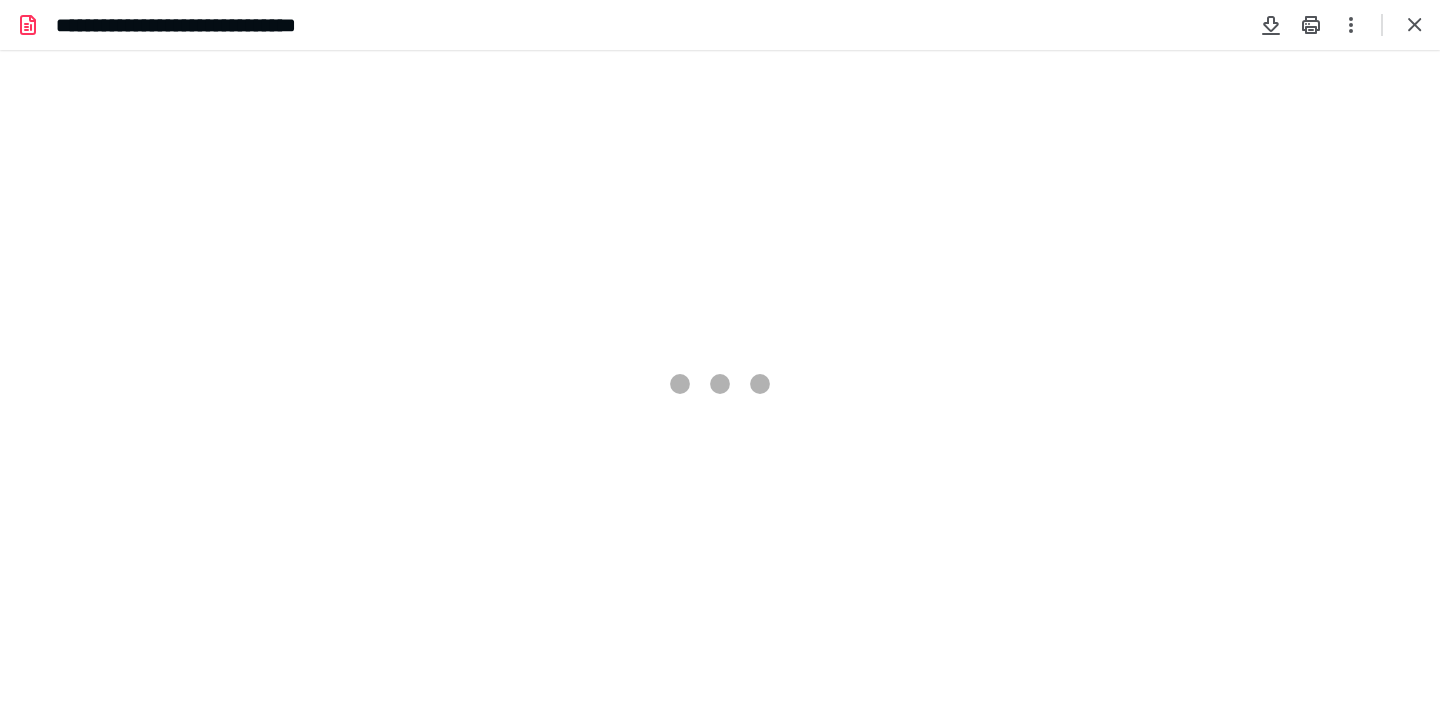 scroll, scrollTop: 0, scrollLeft: 0, axis: both 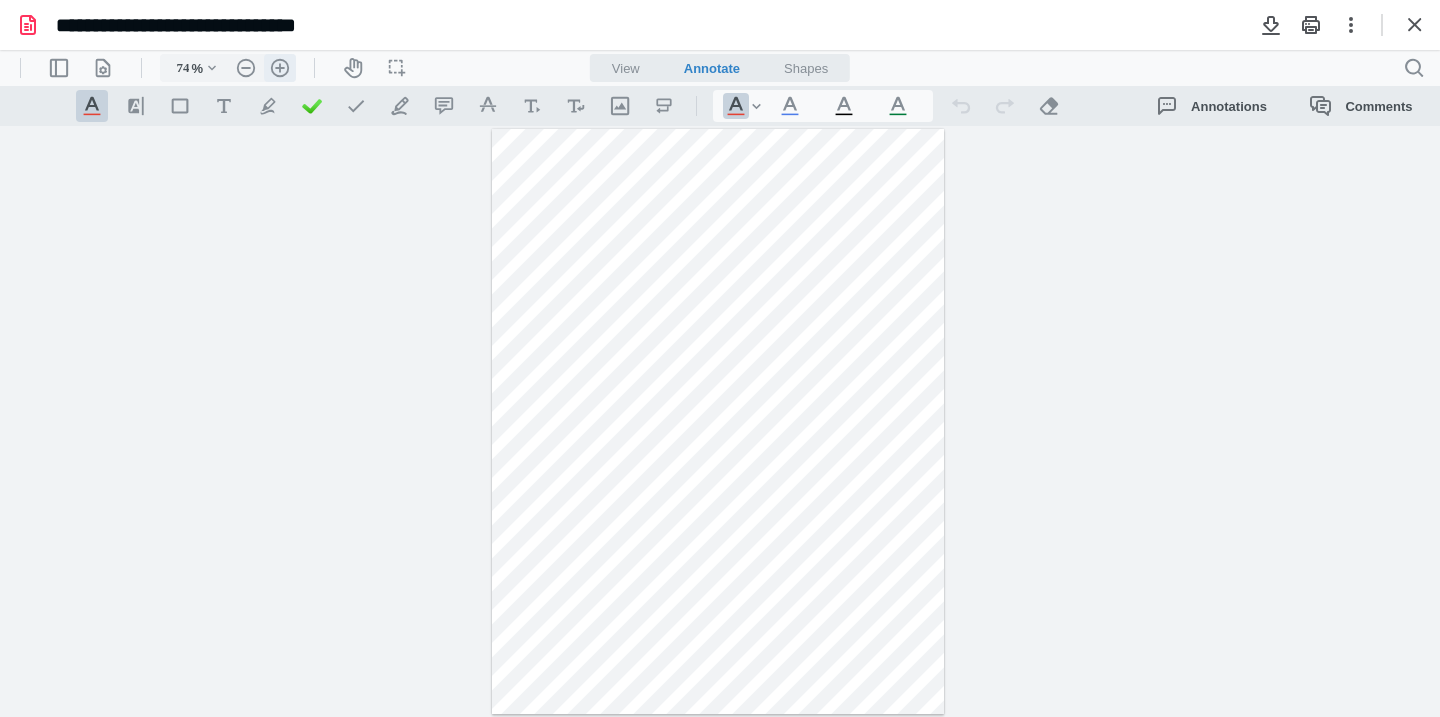 click on ".cls-1{fill:#abb0c4;} icon - header - zoom - in - line" at bounding box center (280, 68) 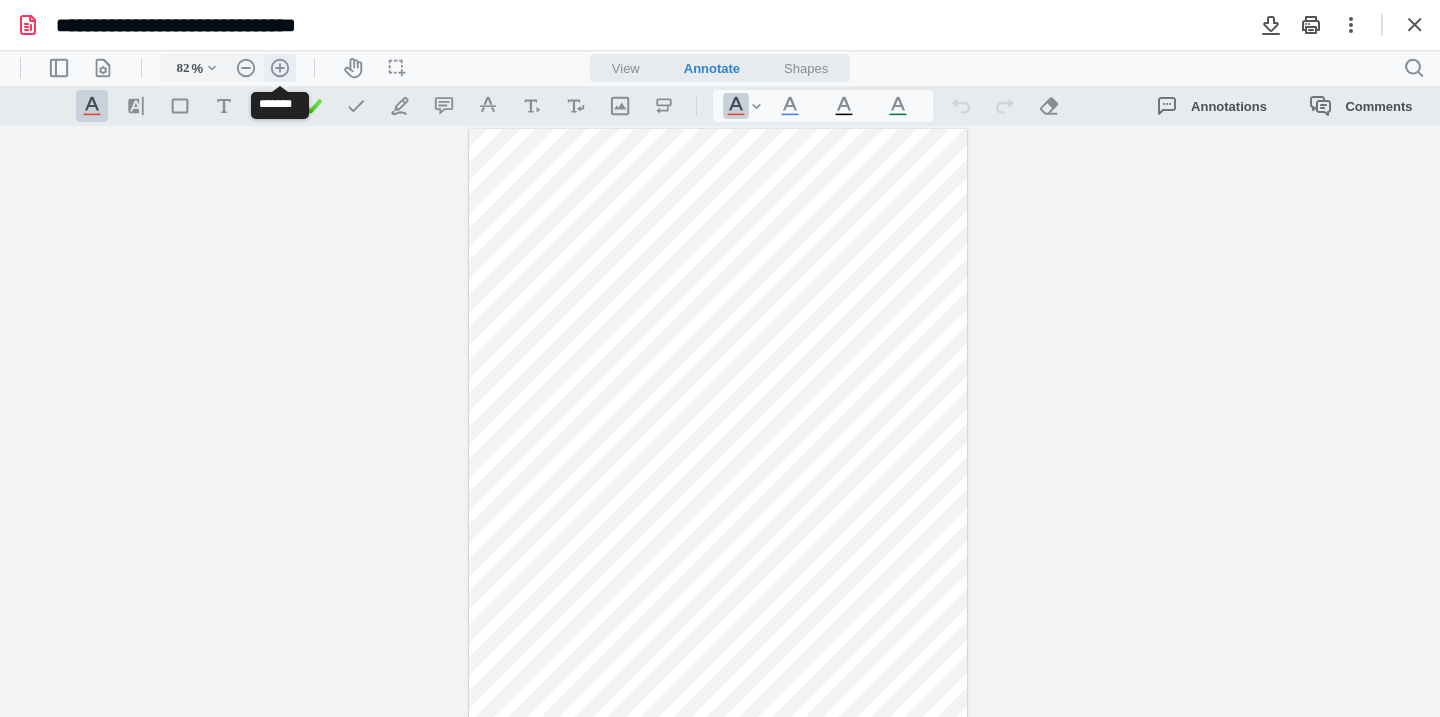 scroll, scrollTop: 26, scrollLeft: 0, axis: vertical 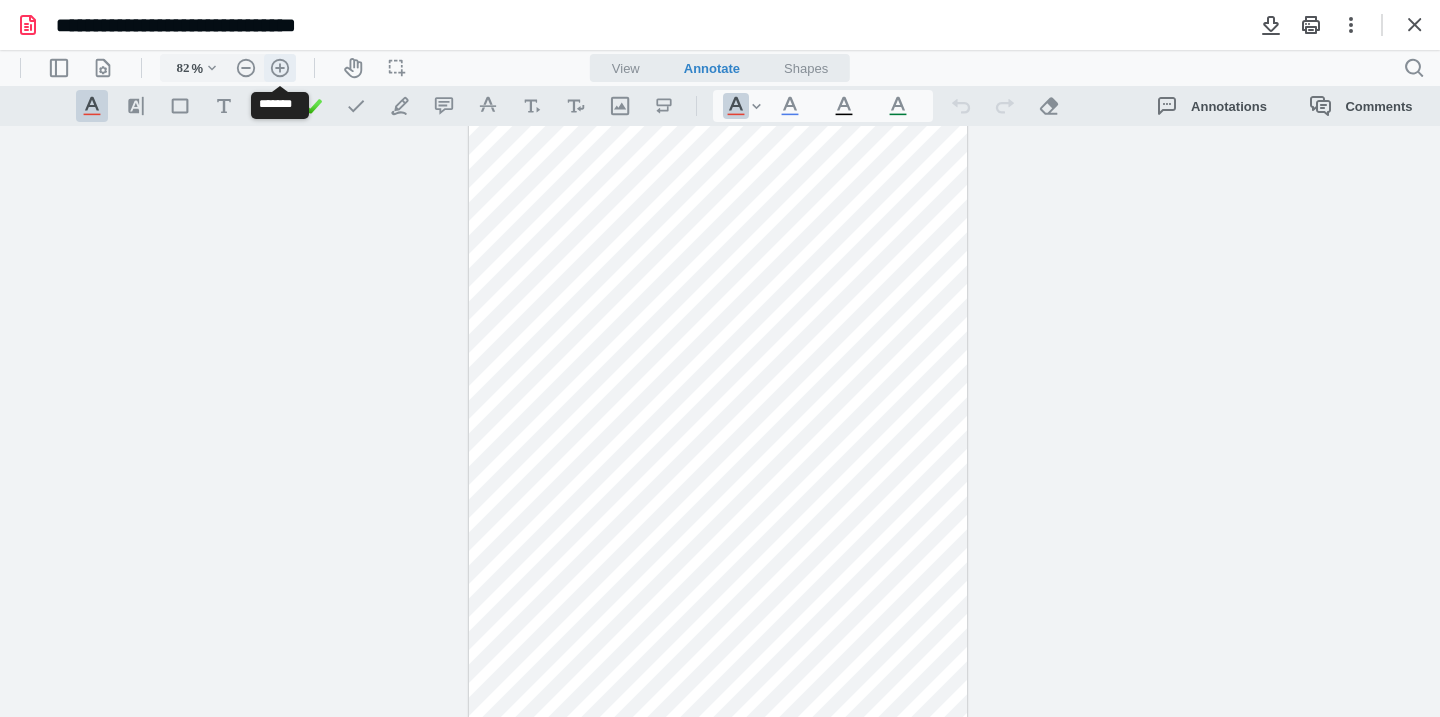 click on ".cls-1{fill:#abb0c4;} icon - header - zoom - in - line" at bounding box center (280, 68) 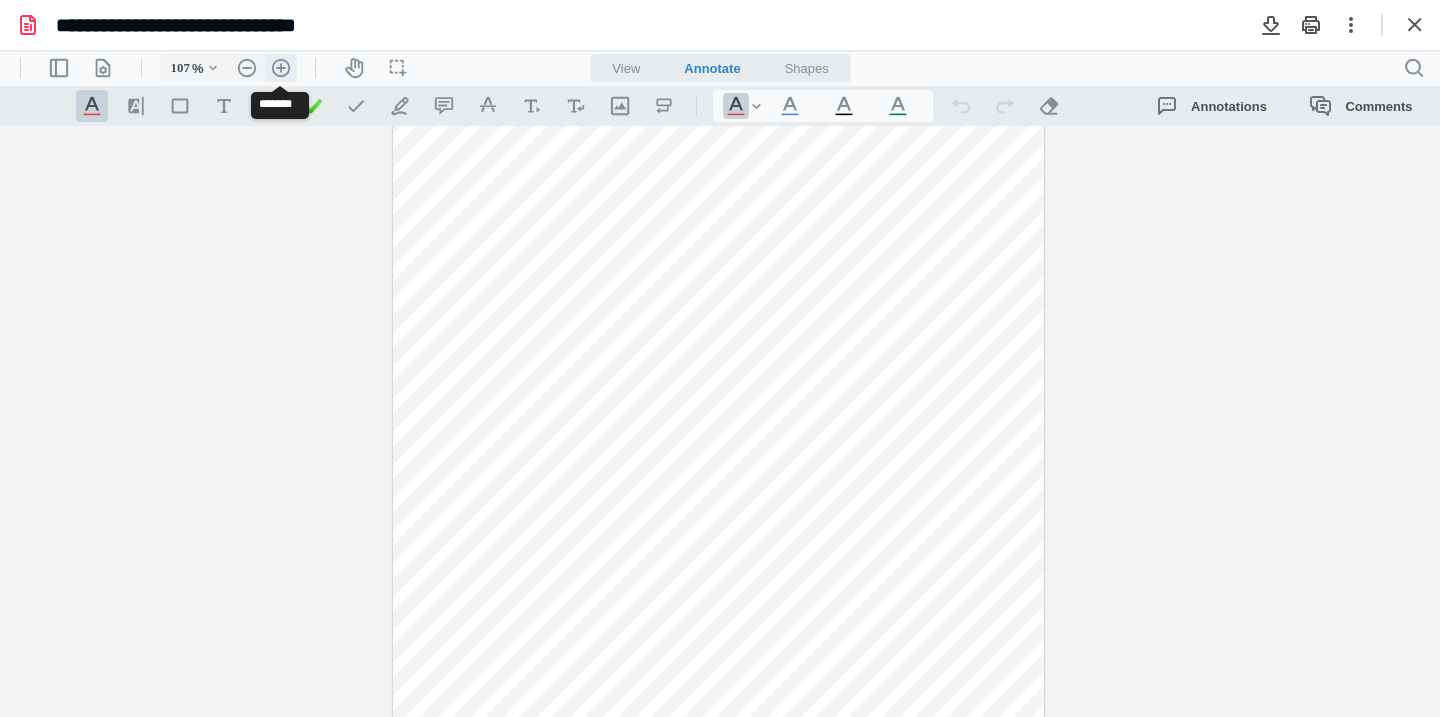 click on ".cls-1{fill:#abb0c4;} icon - header - zoom - in - line" at bounding box center (281, 68) 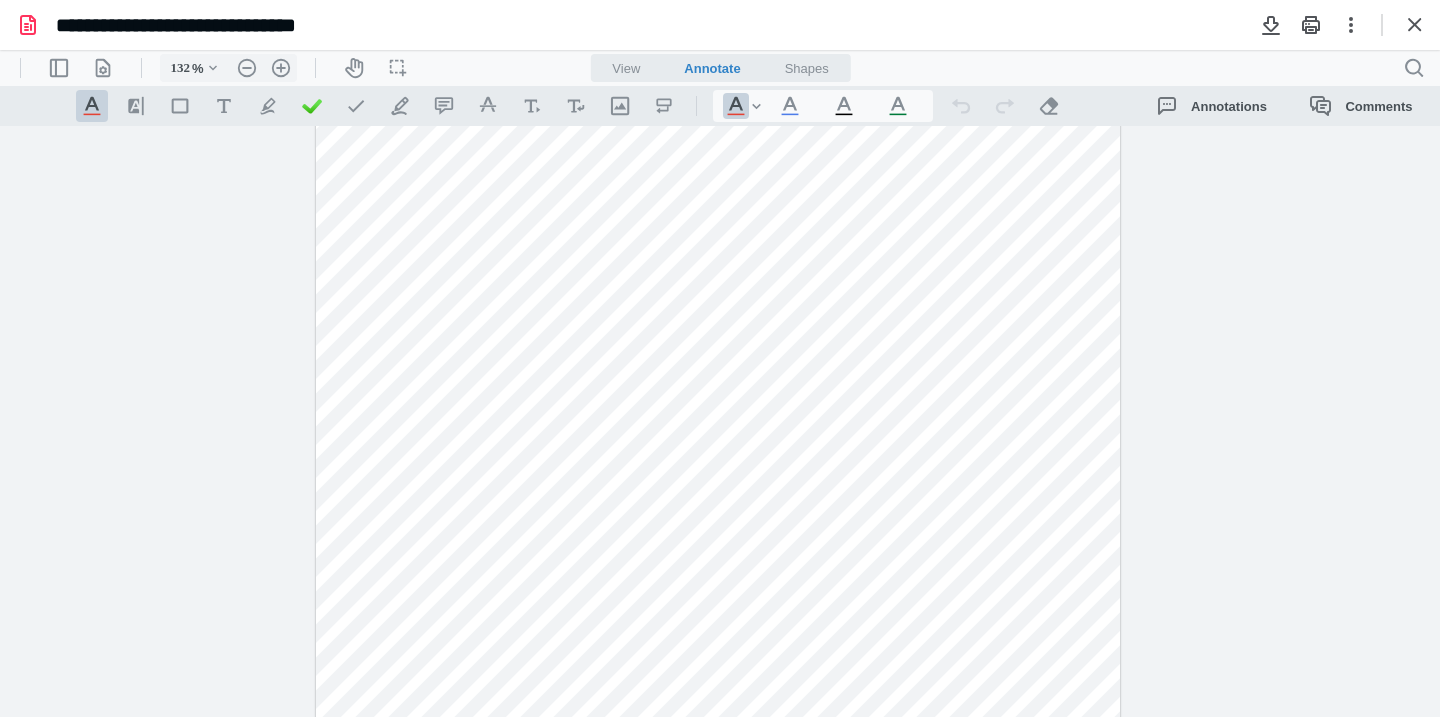 scroll, scrollTop: 187, scrollLeft: 0, axis: vertical 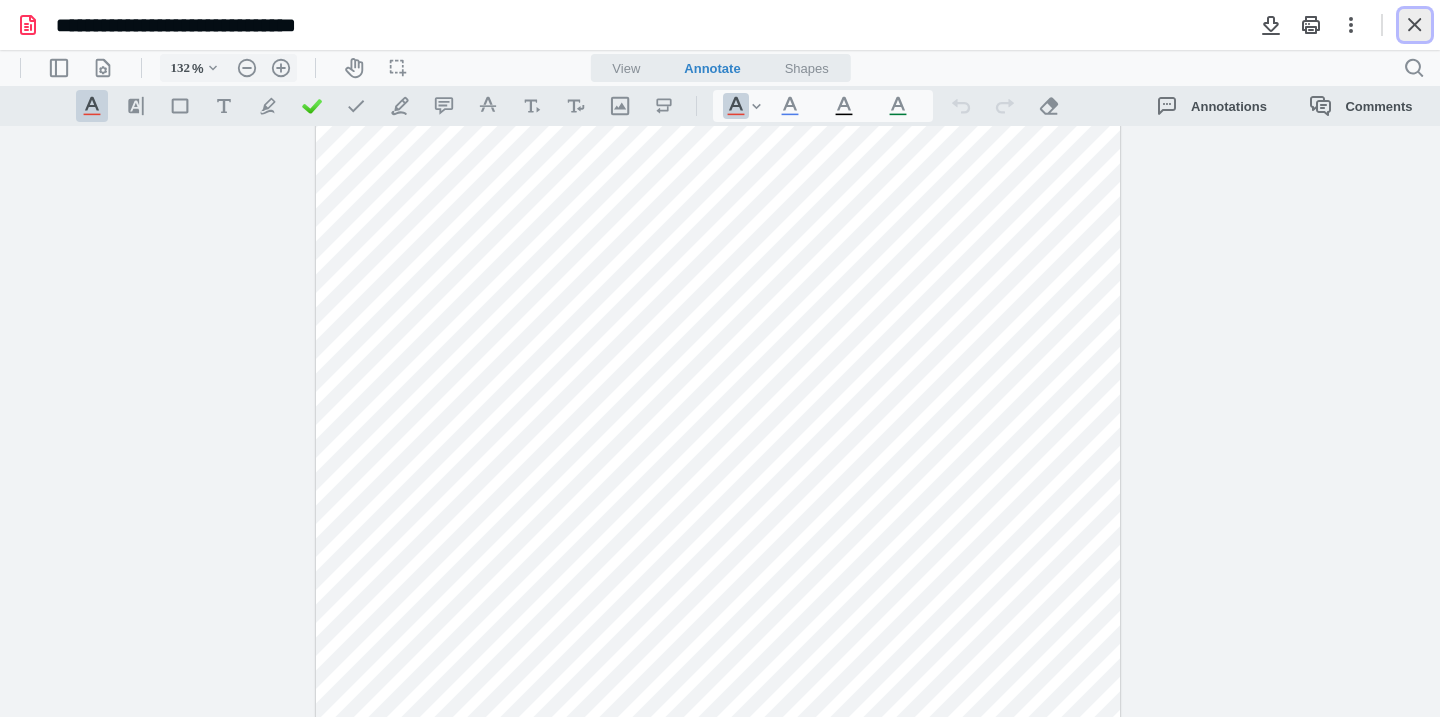 click at bounding box center (1415, 25) 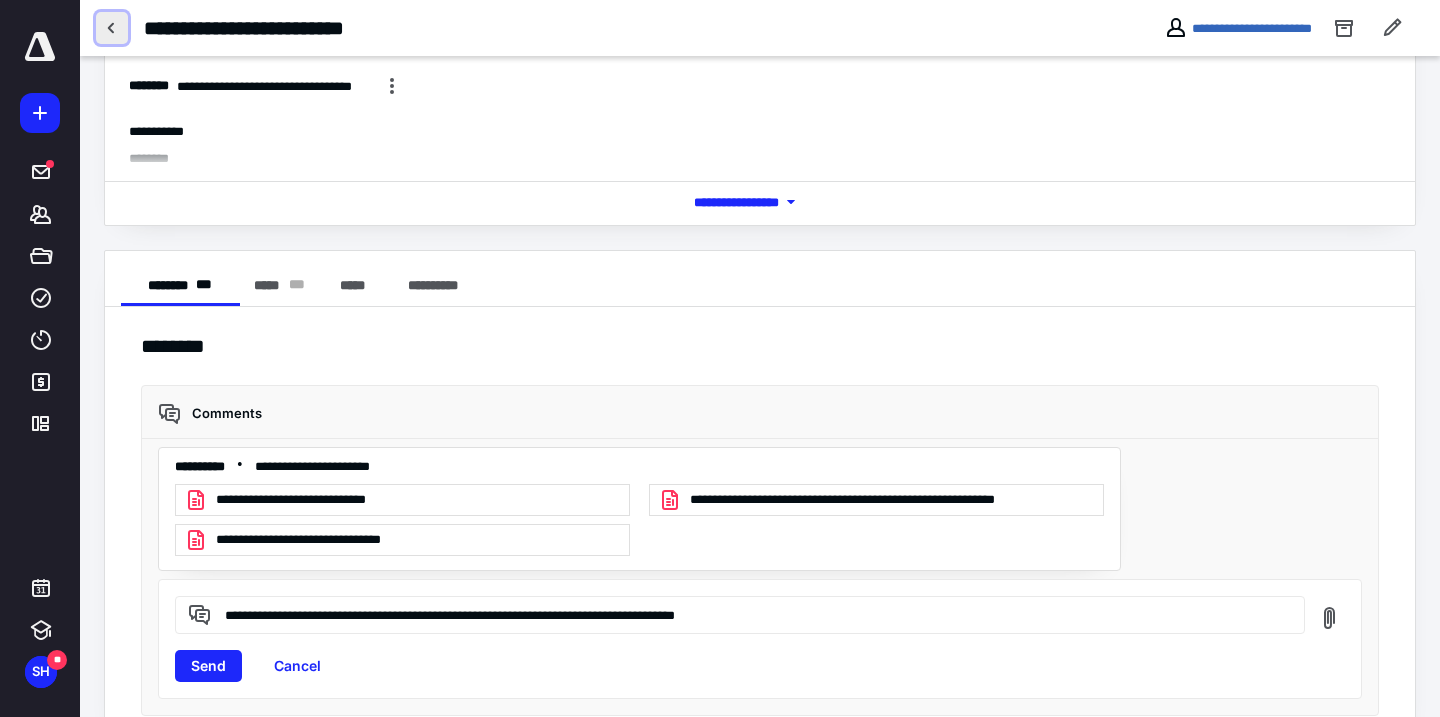 click at bounding box center (112, 28) 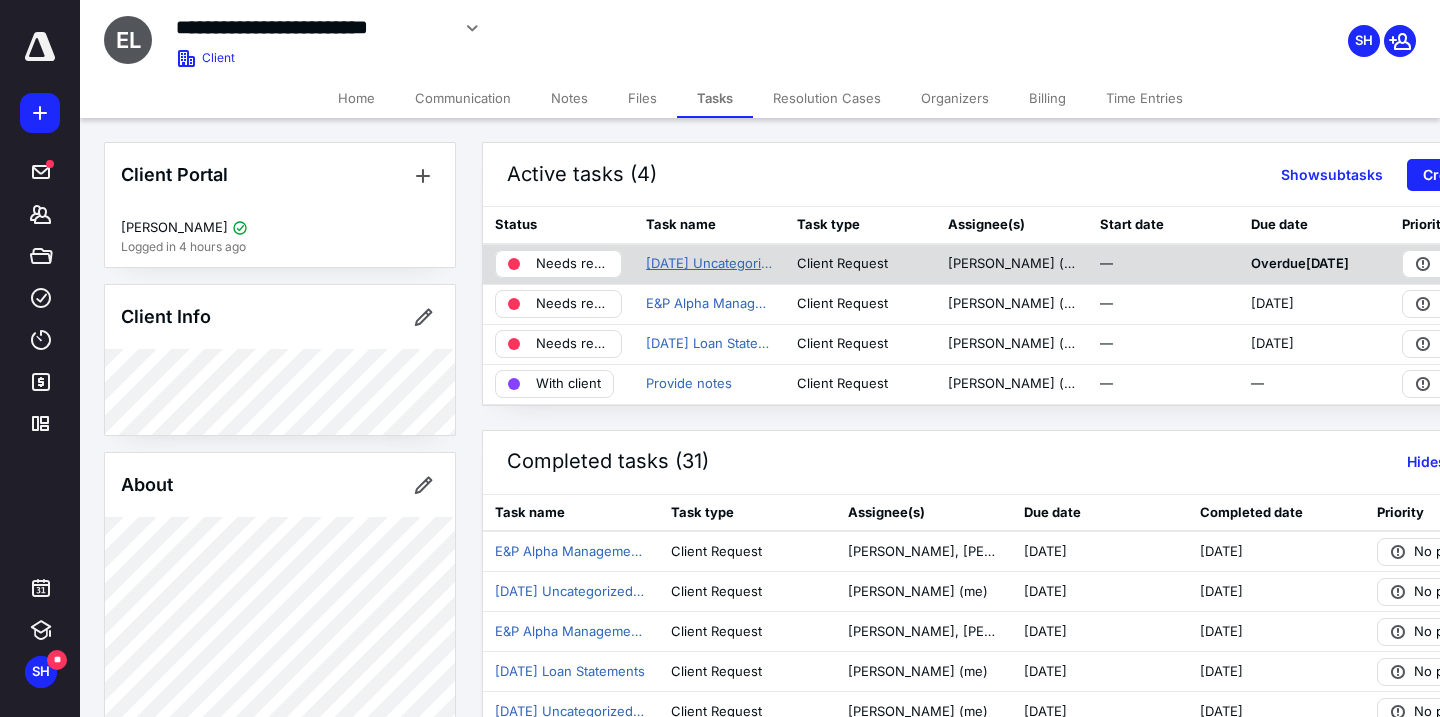 click on "[DATE] Uncategorized Transactions" at bounding box center [709, 264] 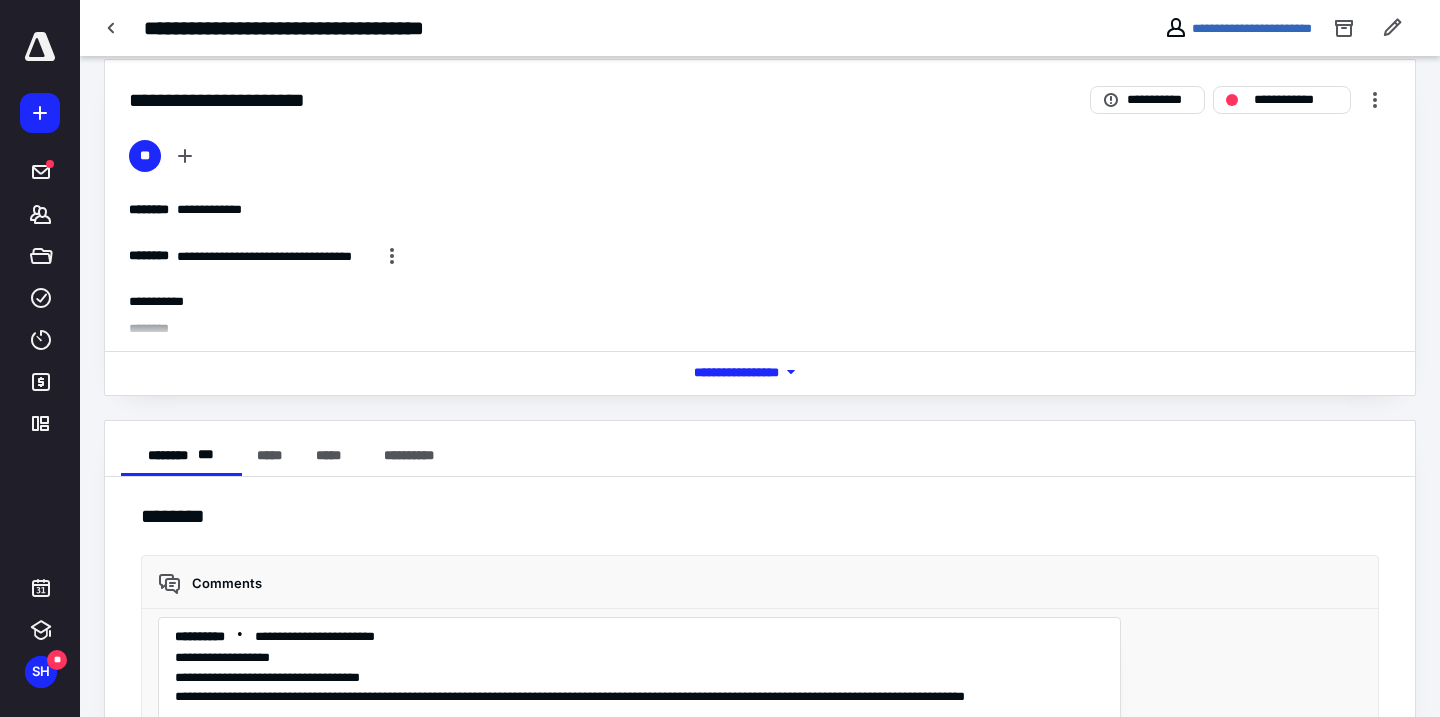 scroll, scrollTop: 0, scrollLeft: 0, axis: both 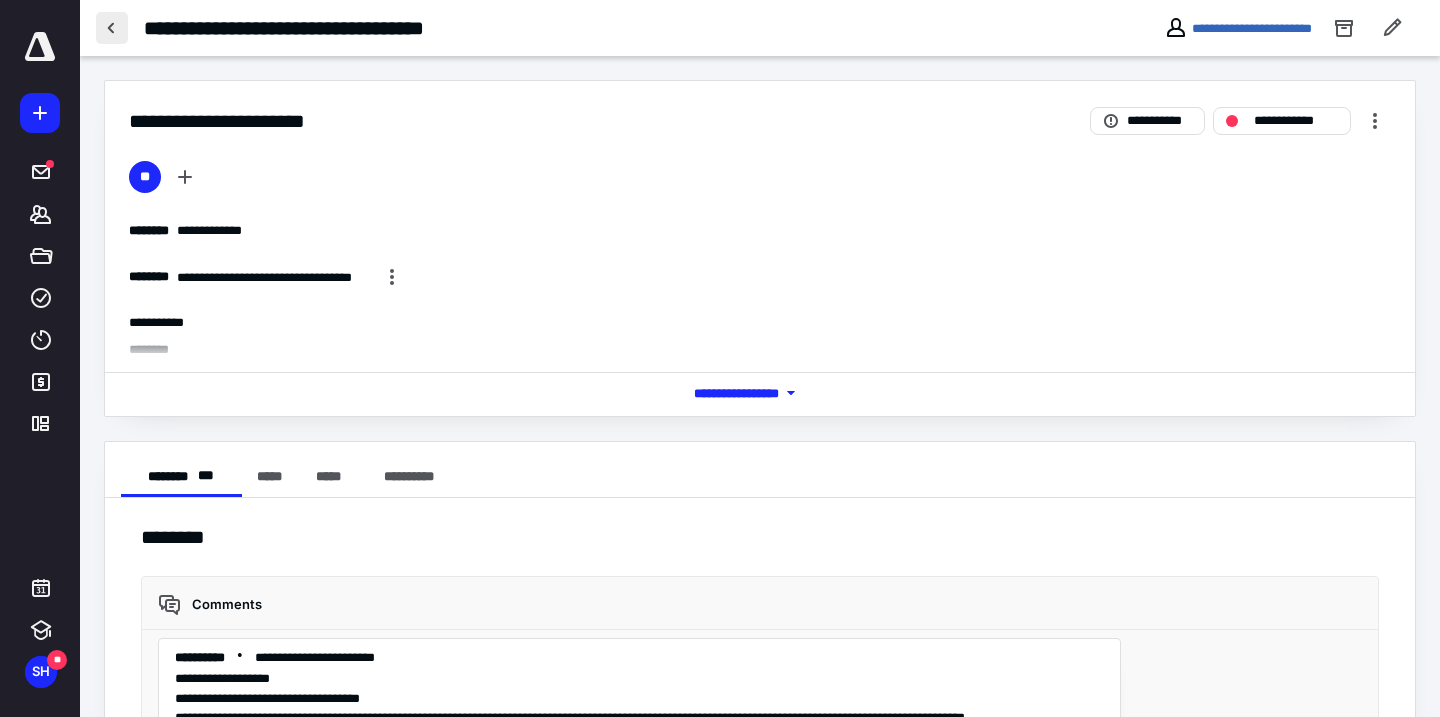 click at bounding box center [112, 28] 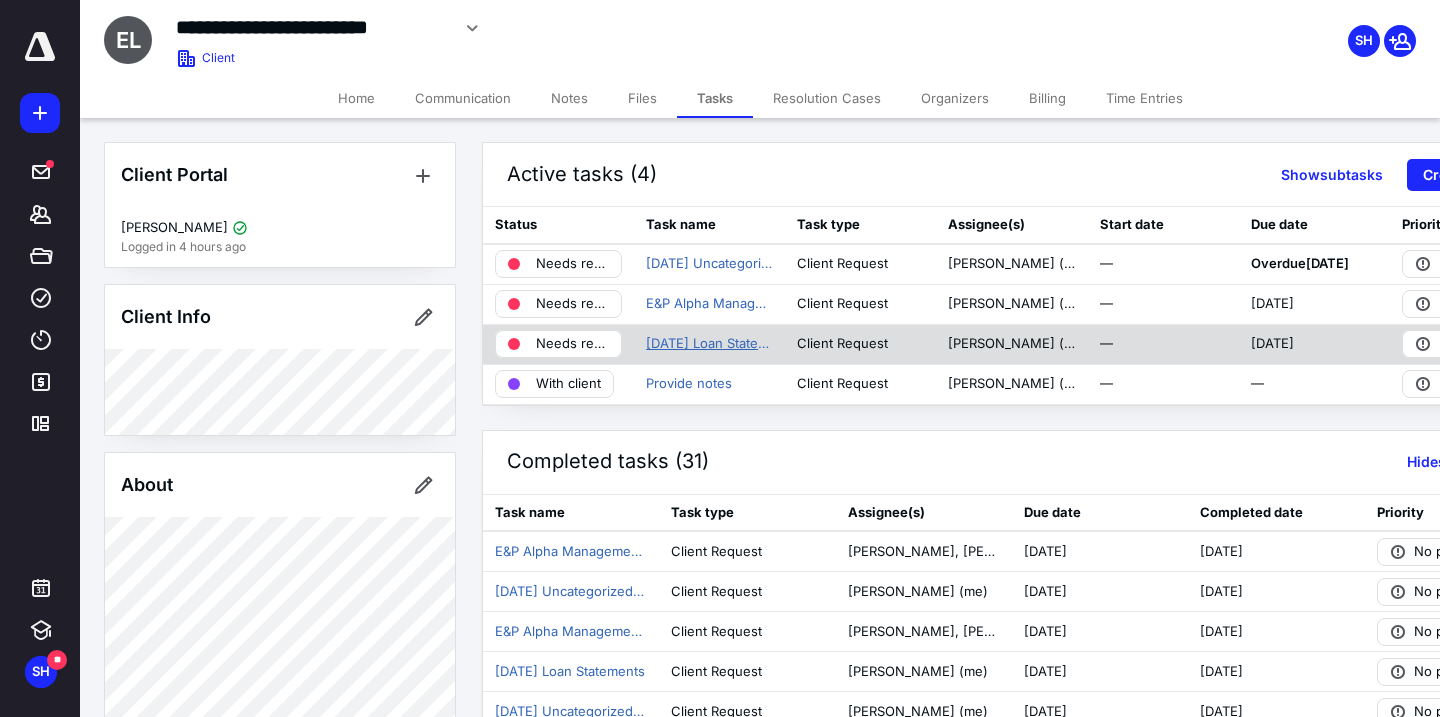 click on "[DATE] Loan Statements" at bounding box center [709, 344] 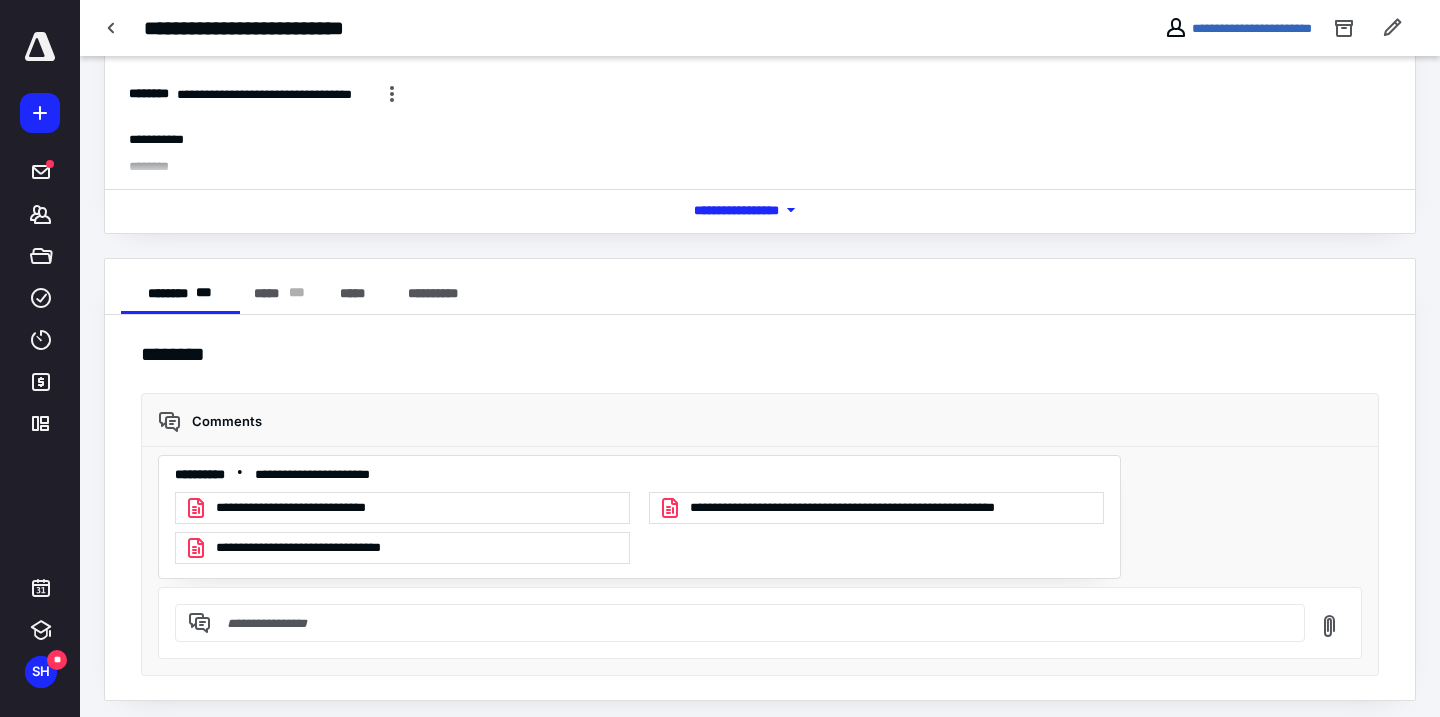 scroll, scrollTop: 191, scrollLeft: 0, axis: vertical 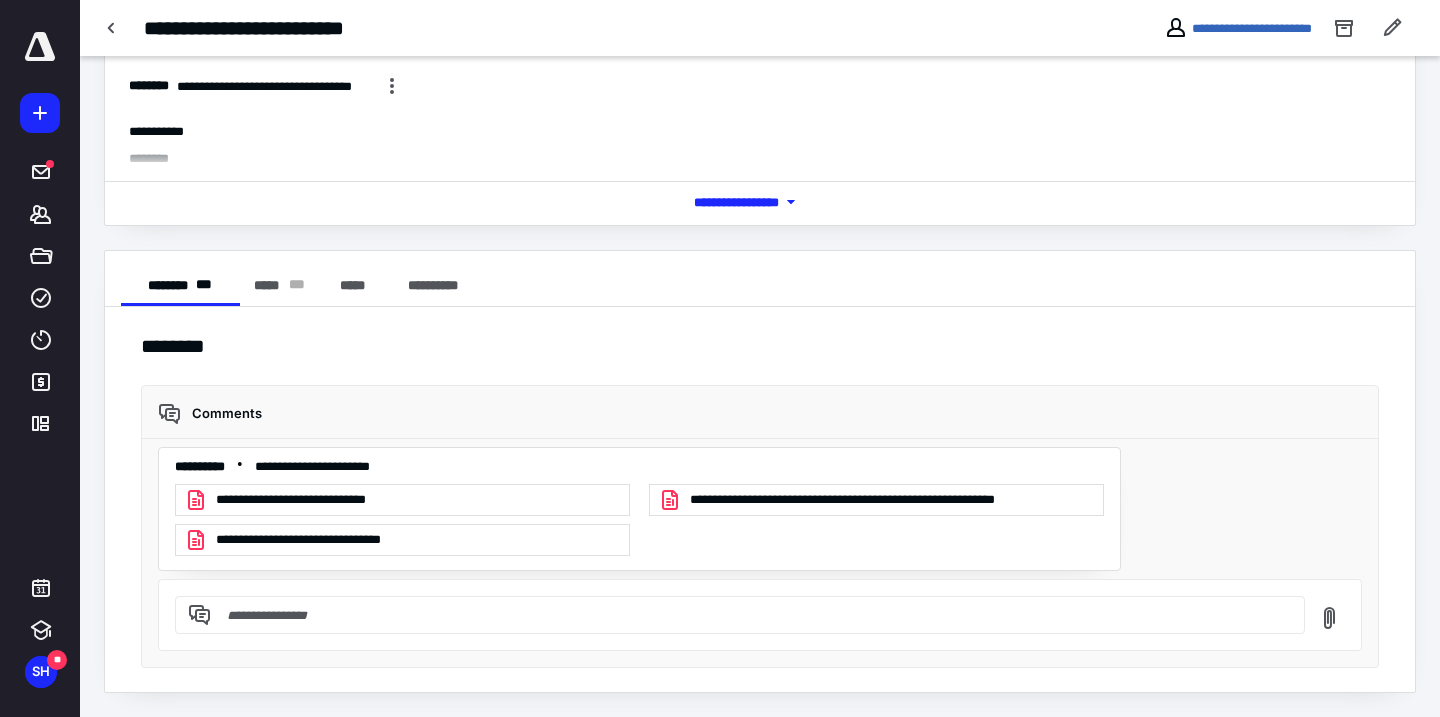 click on "**********" at bounding box center (333, 540) 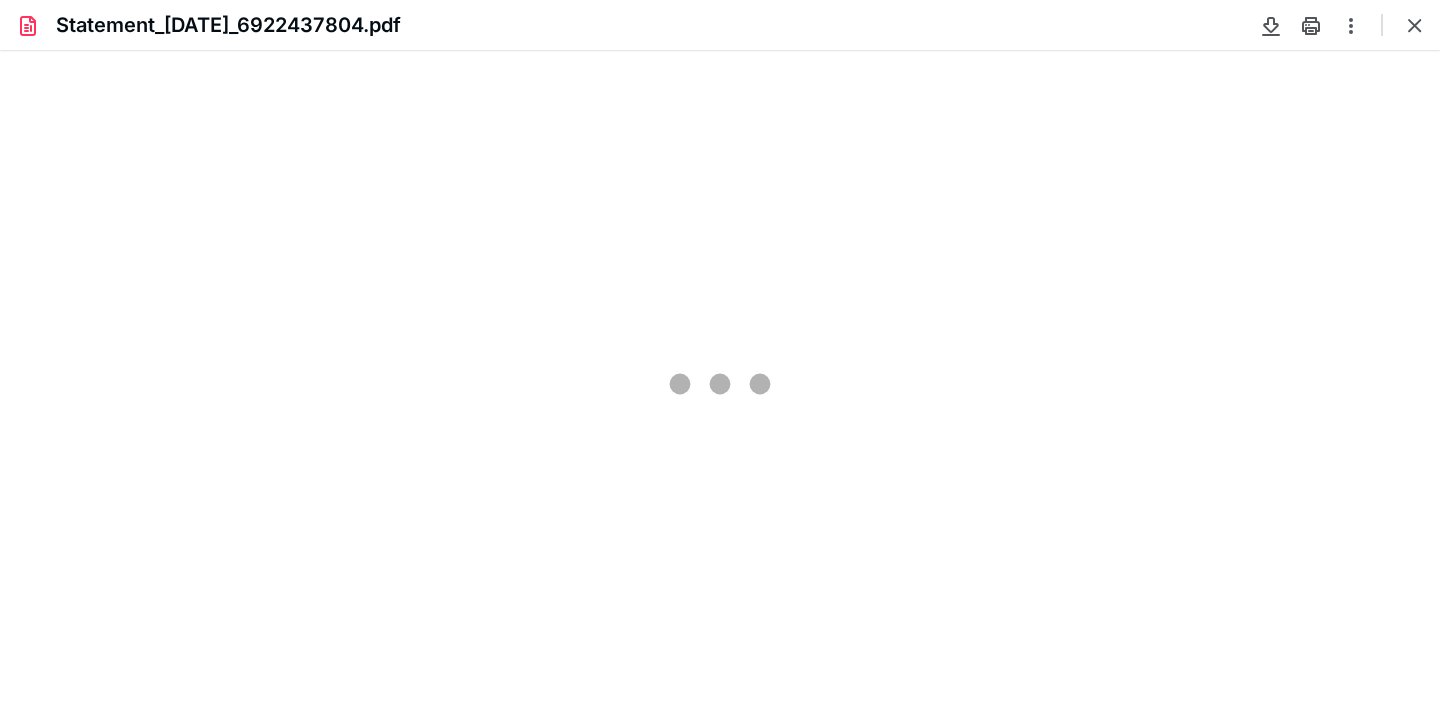 scroll, scrollTop: 0, scrollLeft: 0, axis: both 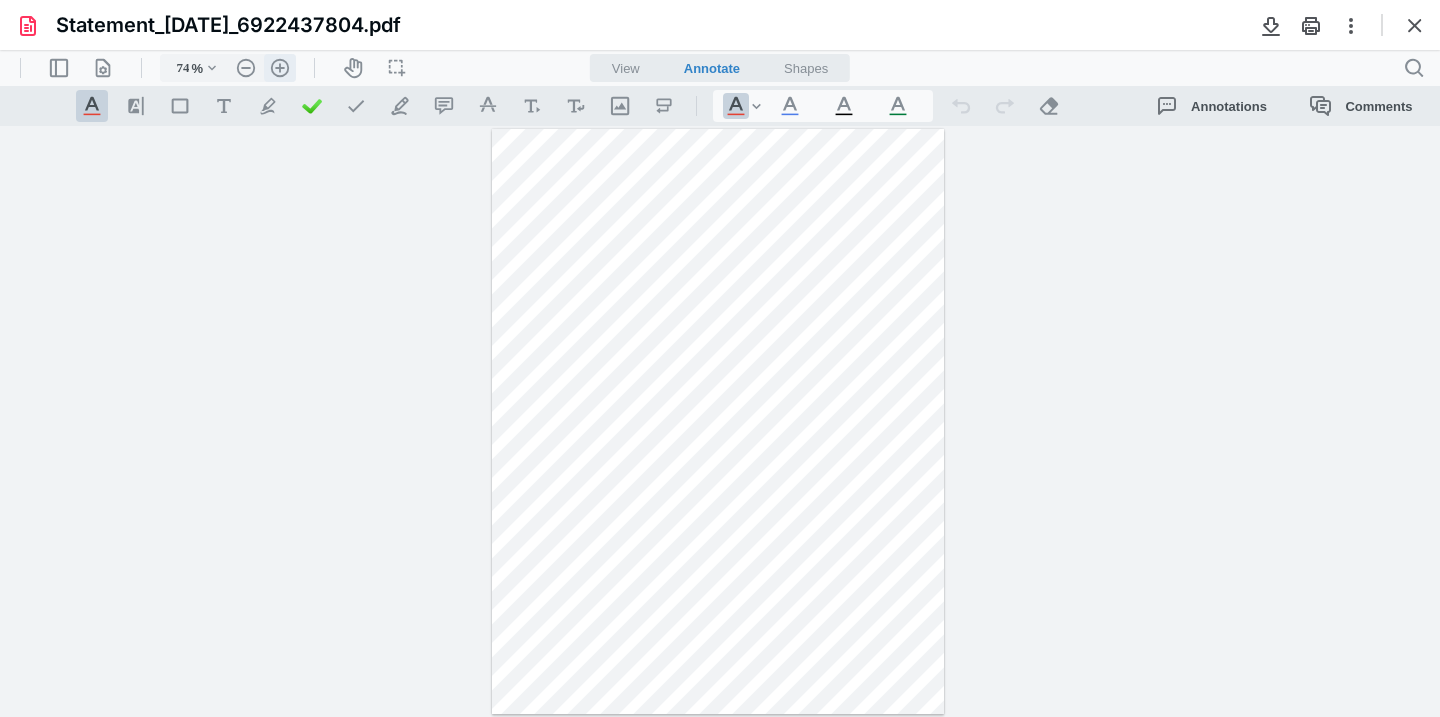 click on ".cls-1{fill:#abb0c4;} icon - header - zoom - in - line" at bounding box center [280, 68] 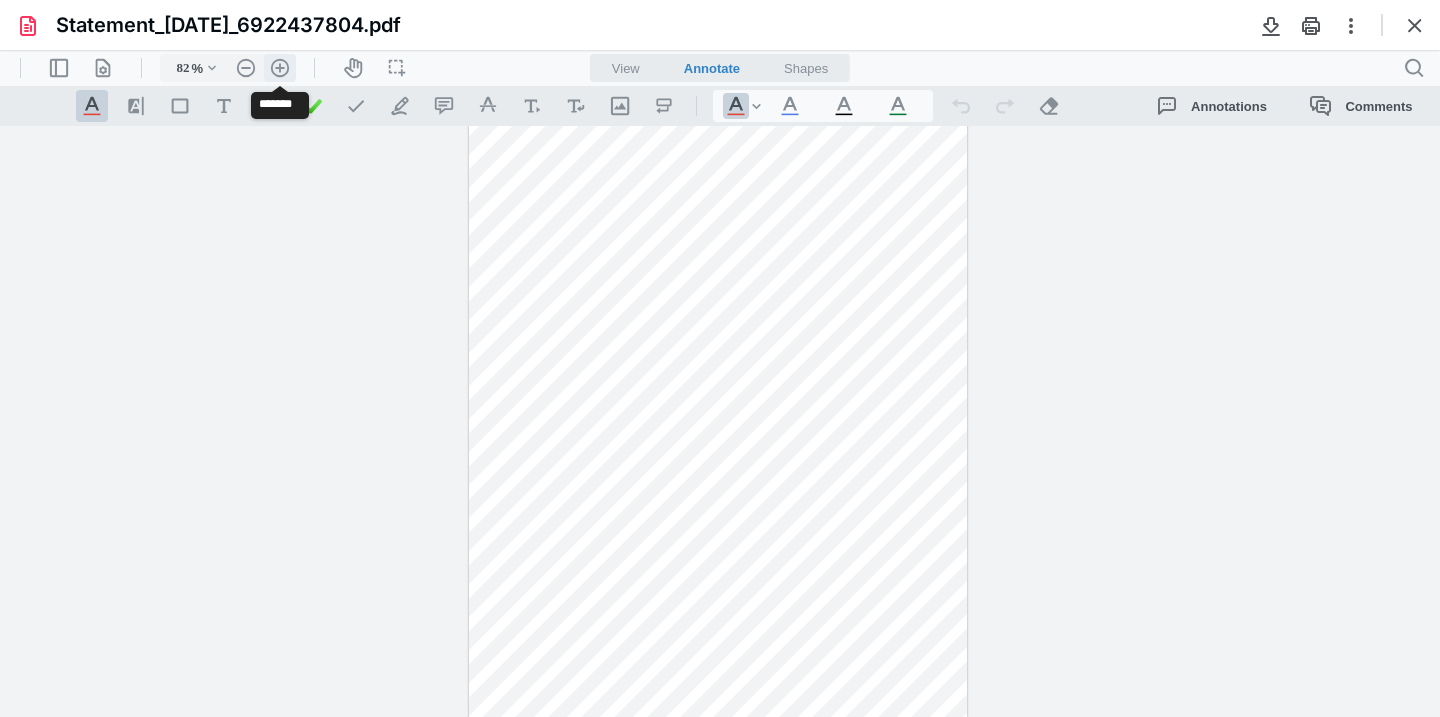 click on ".cls-1{fill:#abb0c4;} icon - header - zoom - in - line" at bounding box center (280, 68) 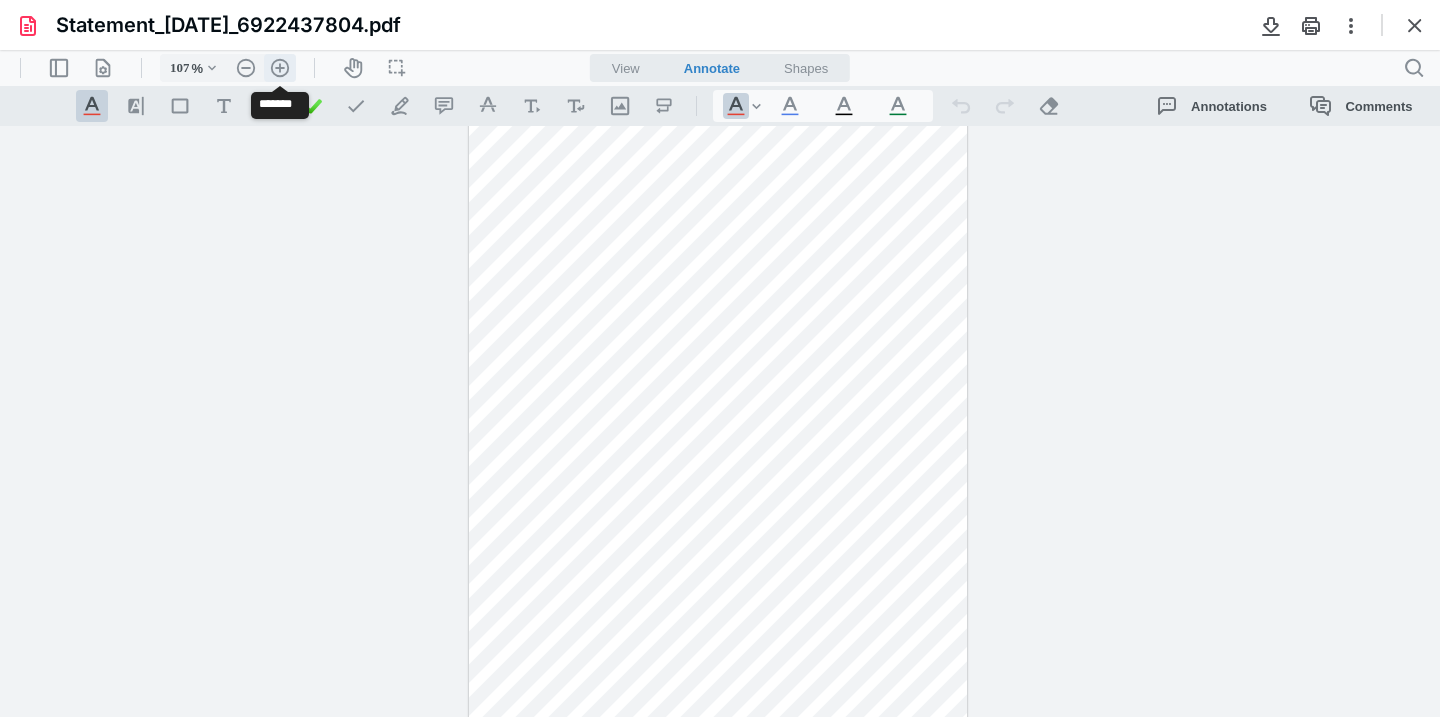 click on ".cls-1{fill:#abb0c4;} icon - header - zoom - in - line" at bounding box center [280, 68] 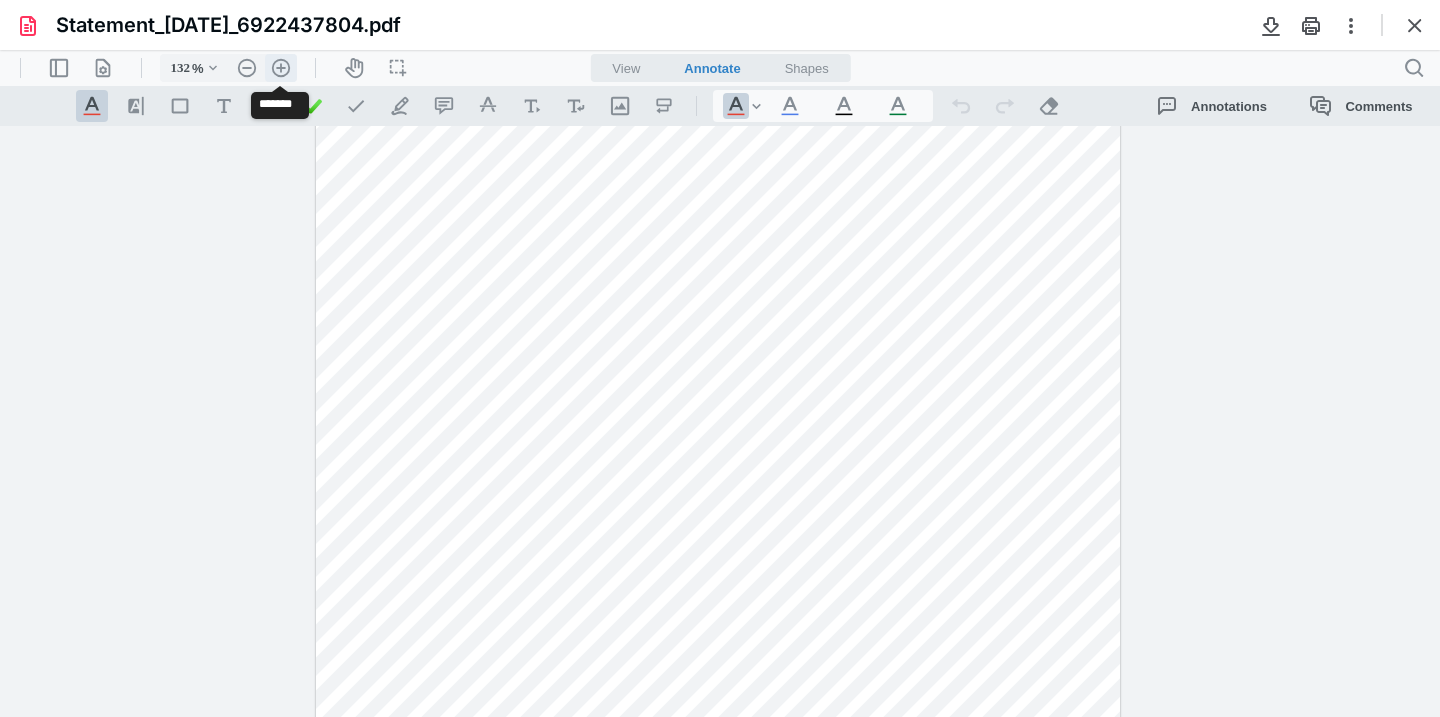 click on ".cls-1{fill:#abb0c4;} icon - header - zoom - in - line" at bounding box center (281, 68) 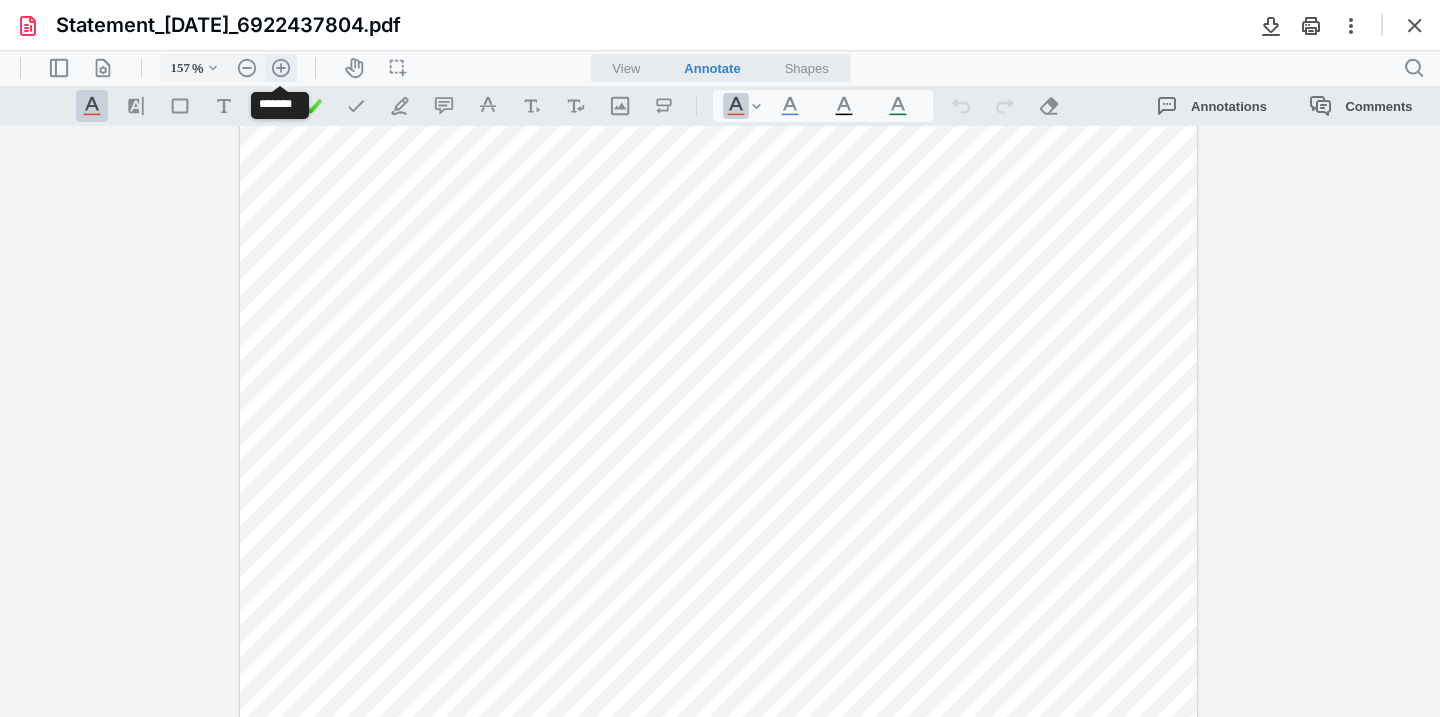 click on ".cls-1{fill:#abb0c4;} icon - header - zoom - in - line" at bounding box center (281, 68) 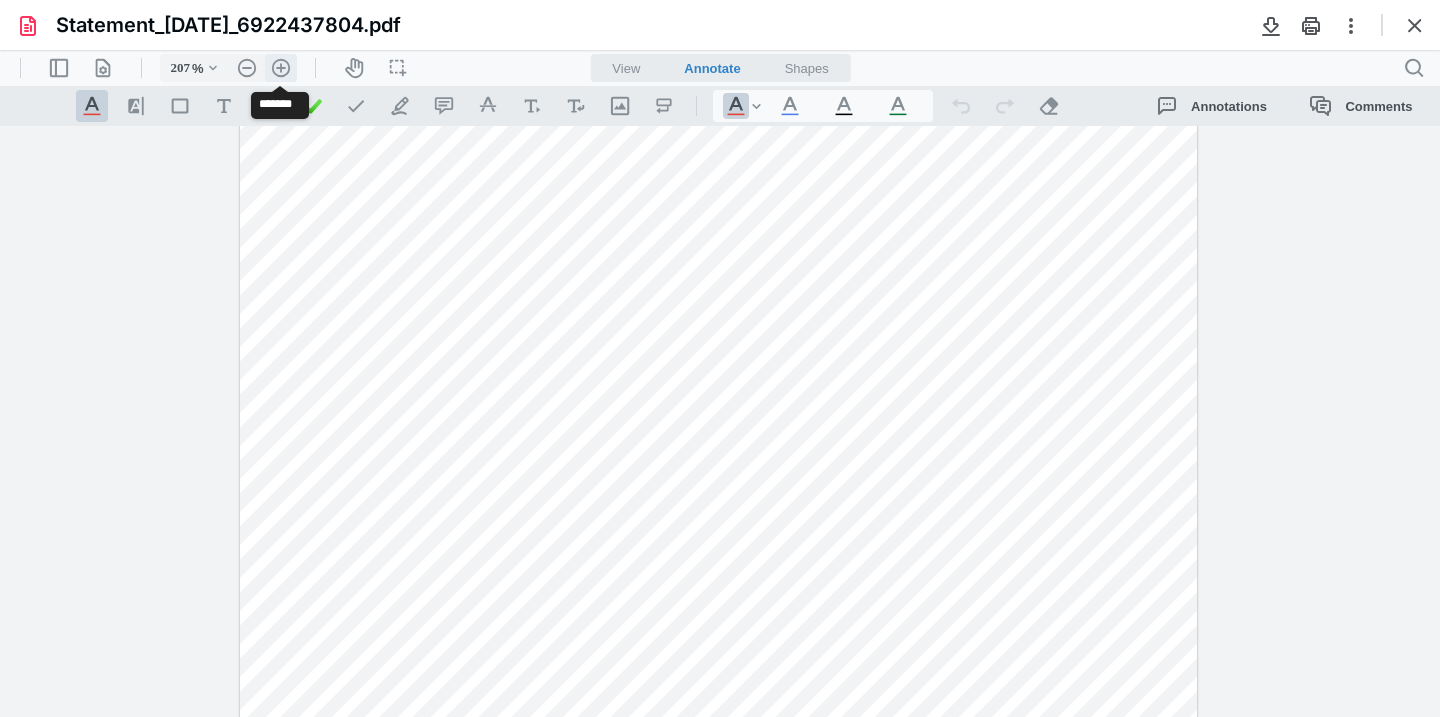 scroll, scrollTop: 461, scrollLeft: 0, axis: vertical 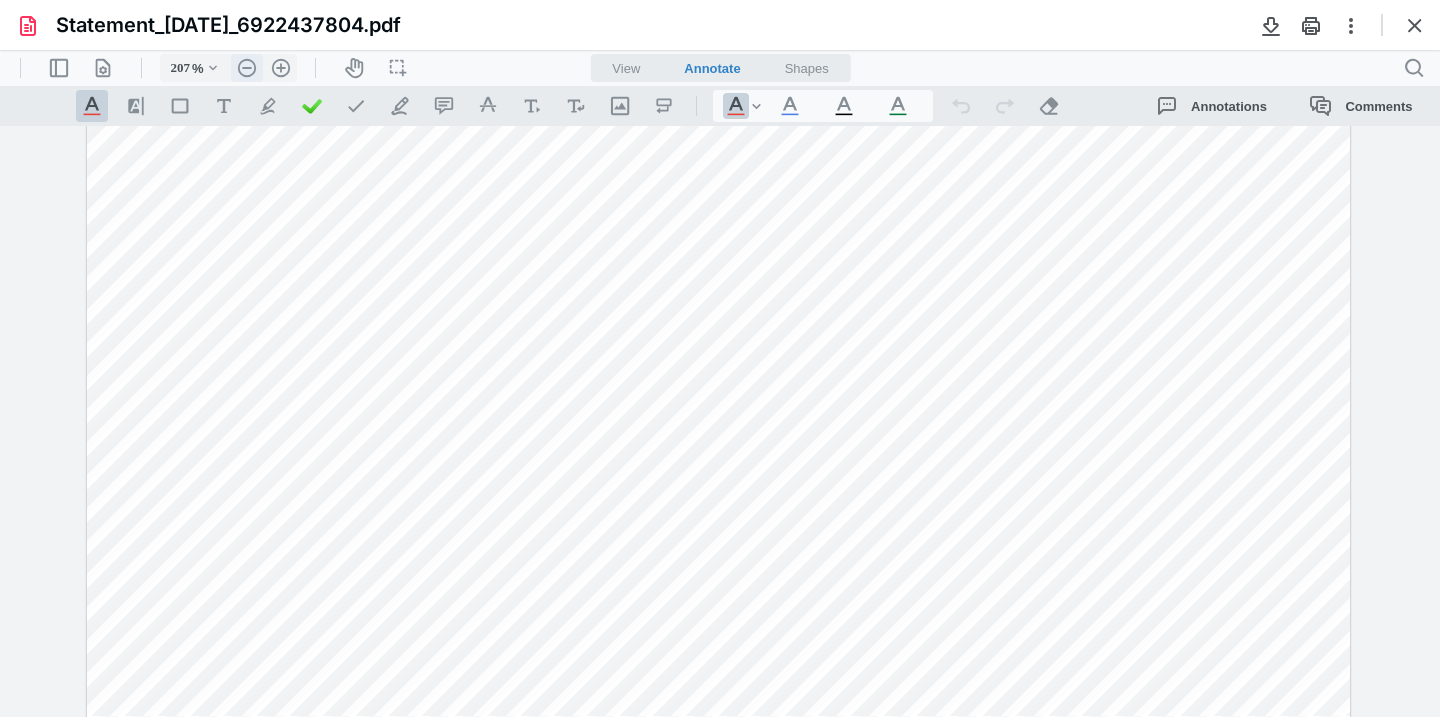 click on ".cls-1{fill:#abb0c4;} icon - header - zoom - out - line" at bounding box center (247, 68) 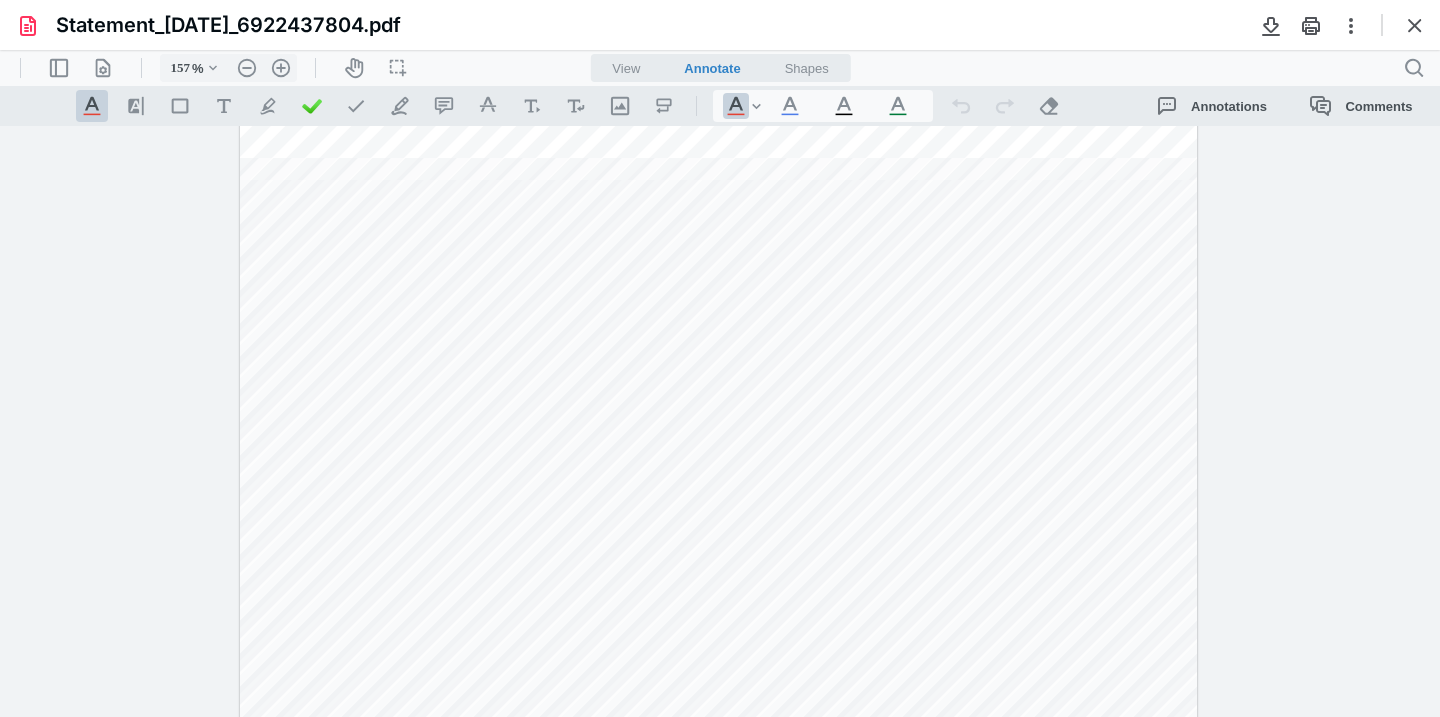 scroll, scrollTop: 213, scrollLeft: 0, axis: vertical 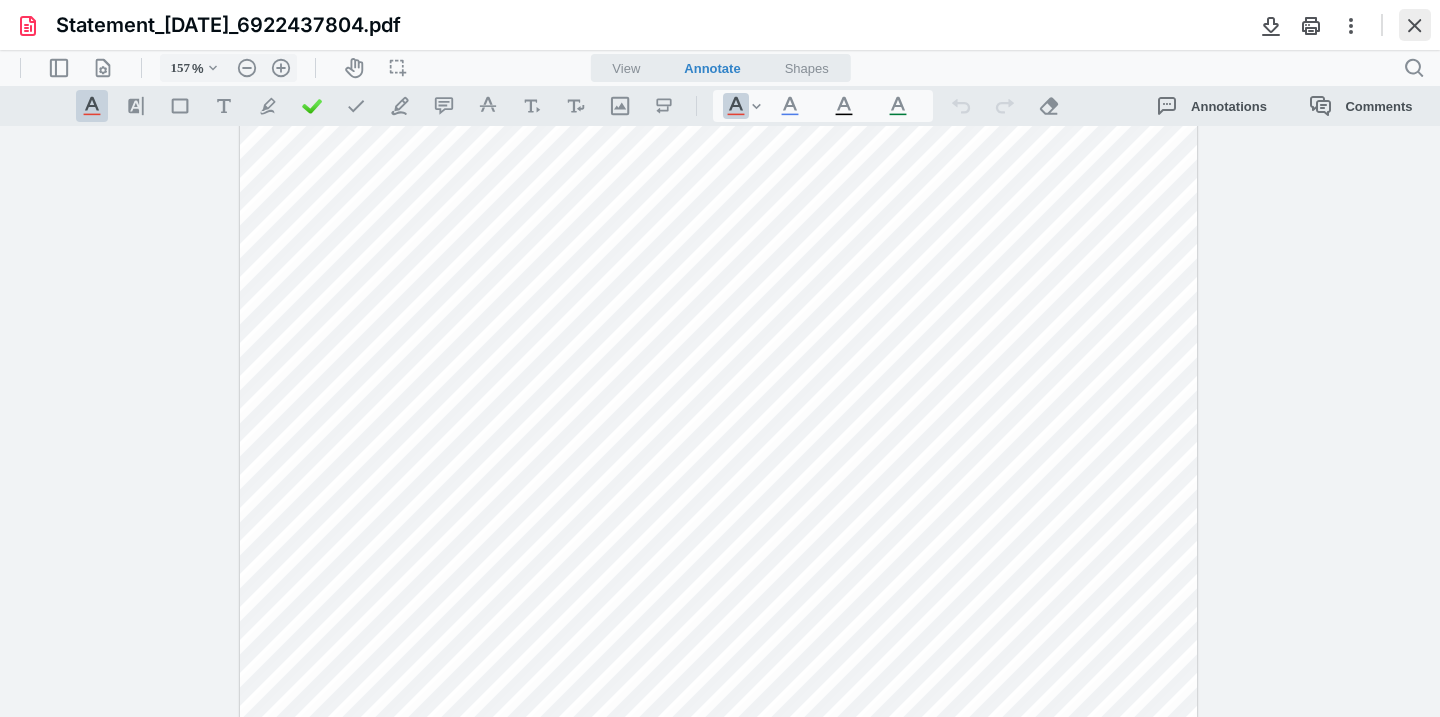 click at bounding box center [1415, 25] 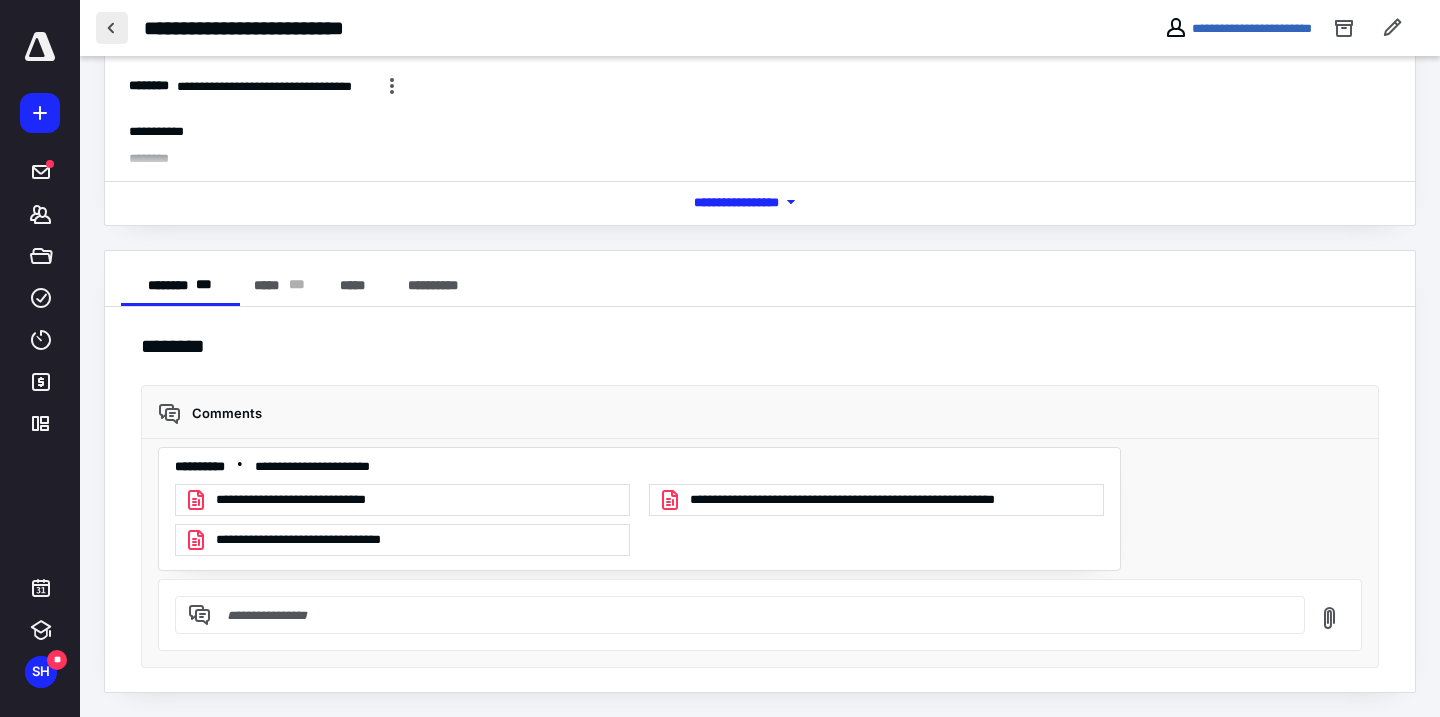 click at bounding box center (112, 28) 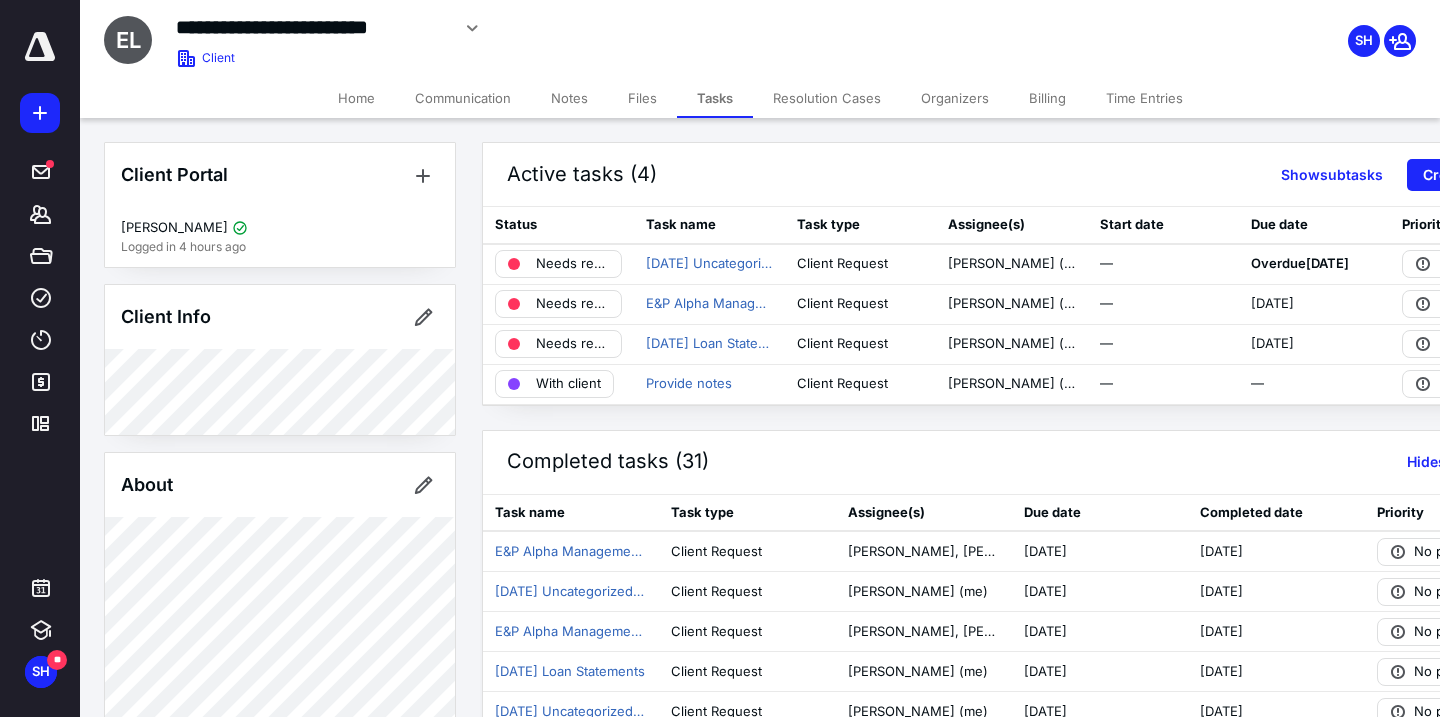 click on "Files" at bounding box center [642, 98] 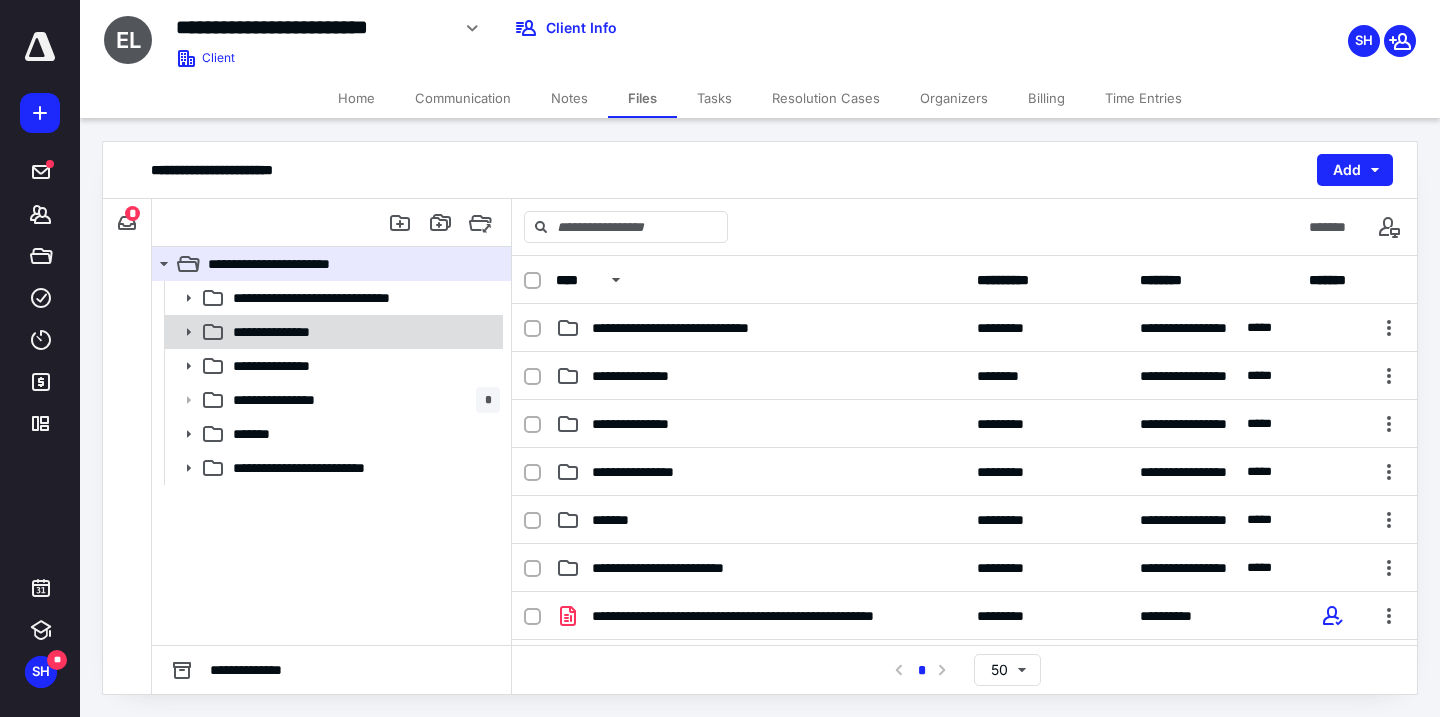 click on "**********" at bounding box center (362, 332) 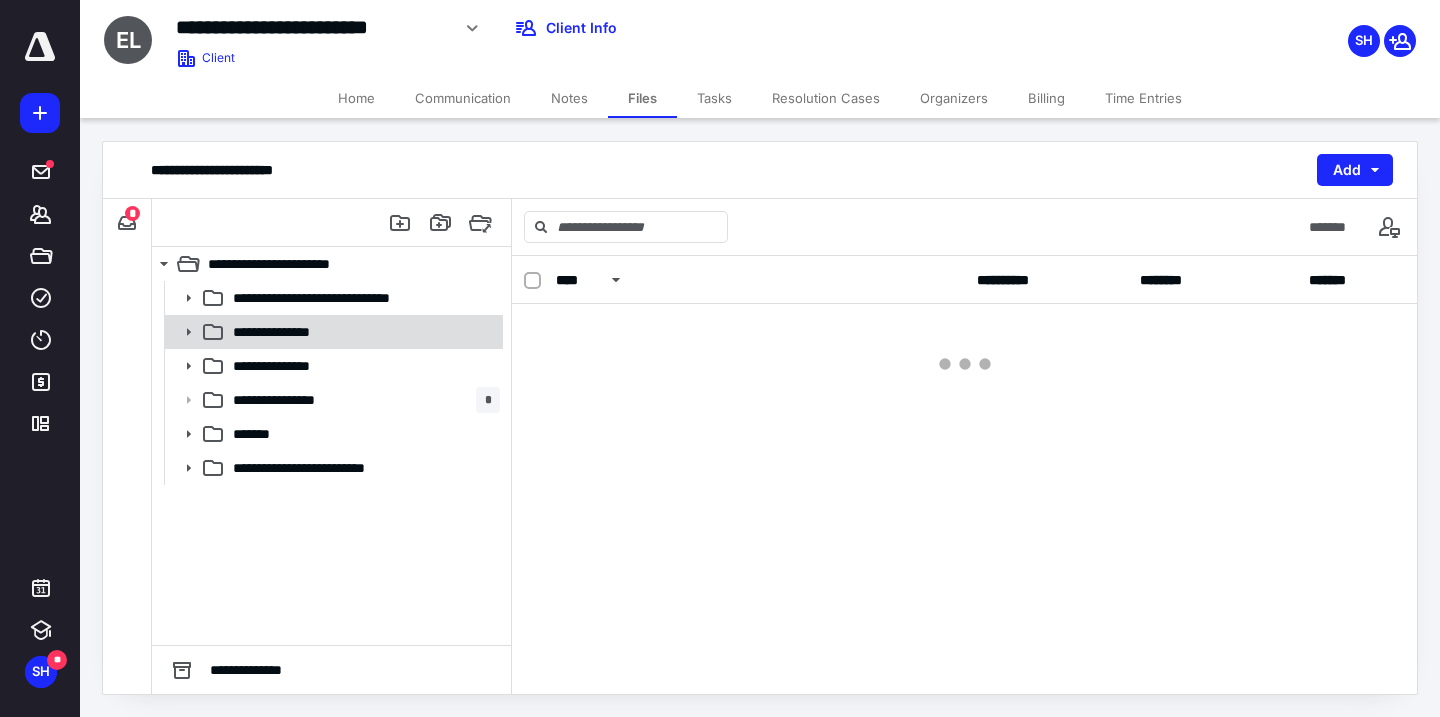 click on "**********" at bounding box center [362, 332] 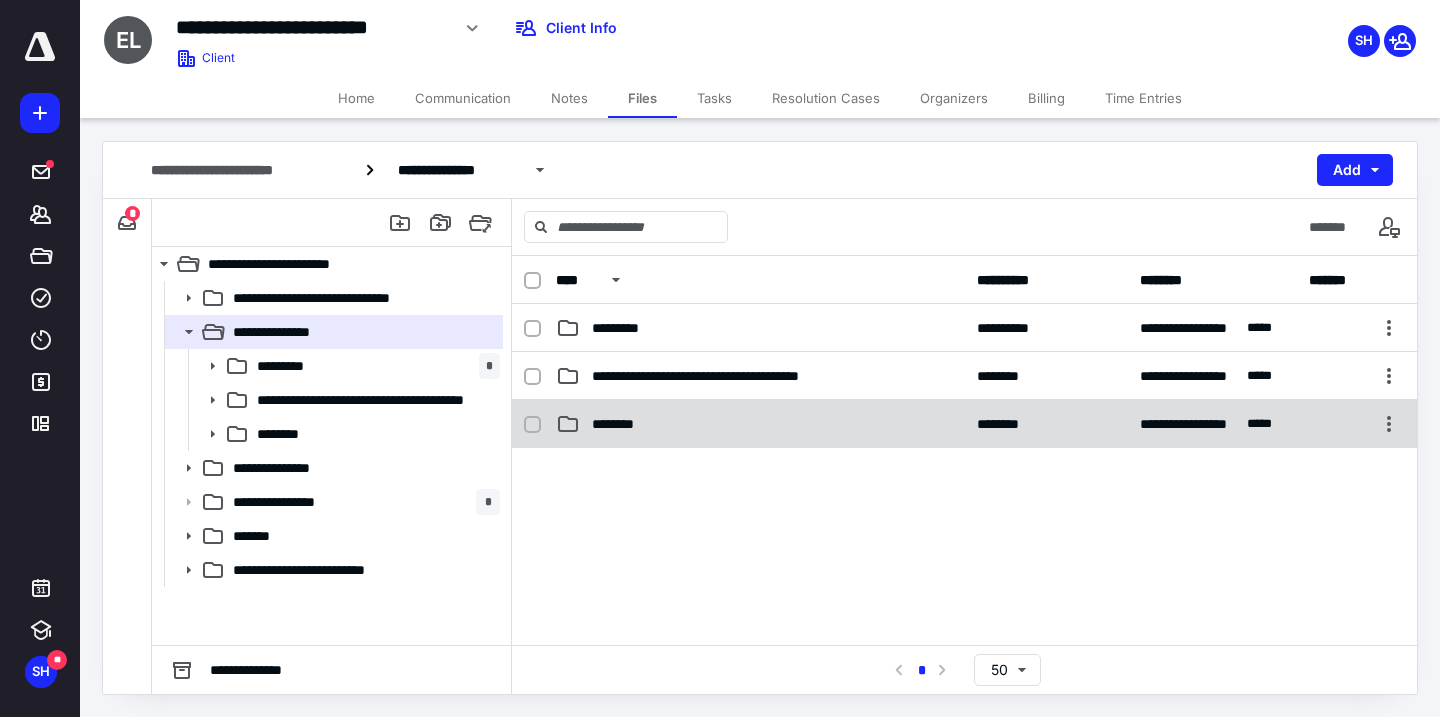 click on "********" at bounding box center (624, 424) 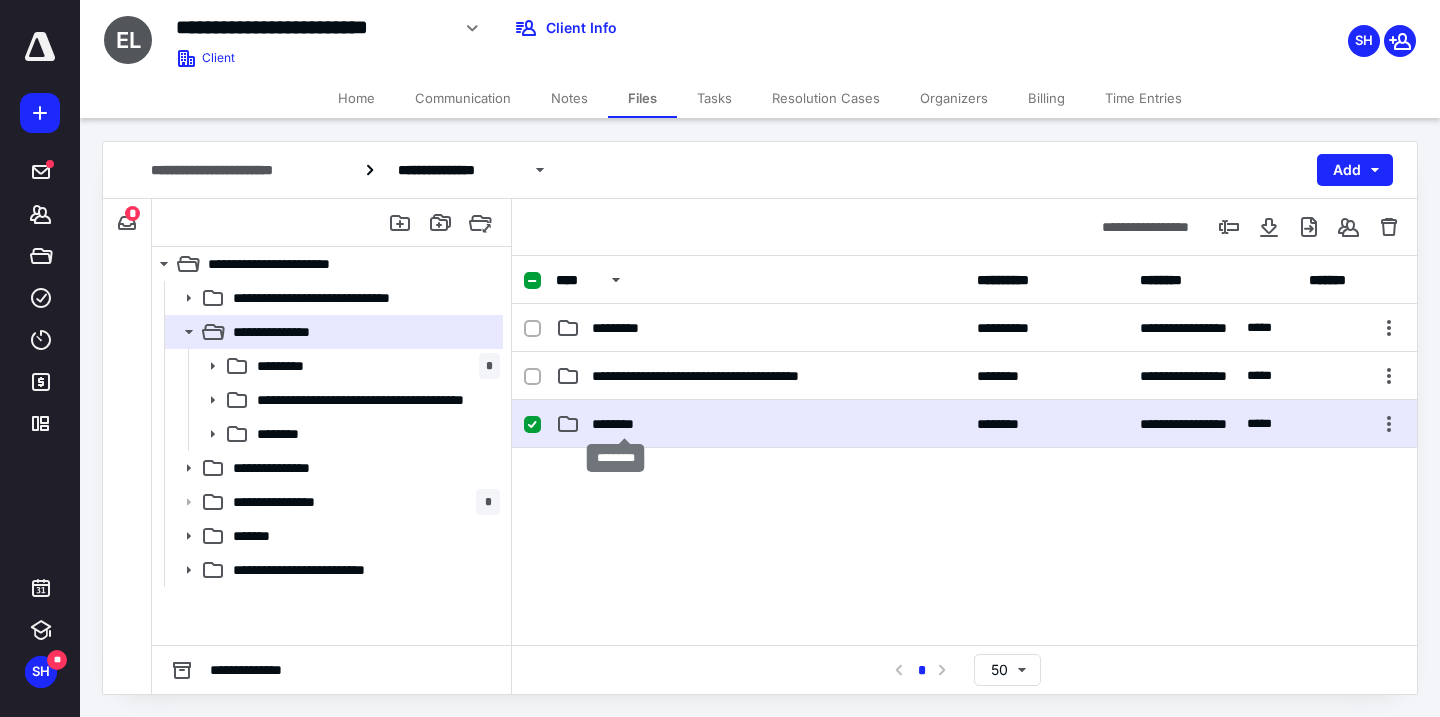 click on "********" at bounding box center [624, 424] 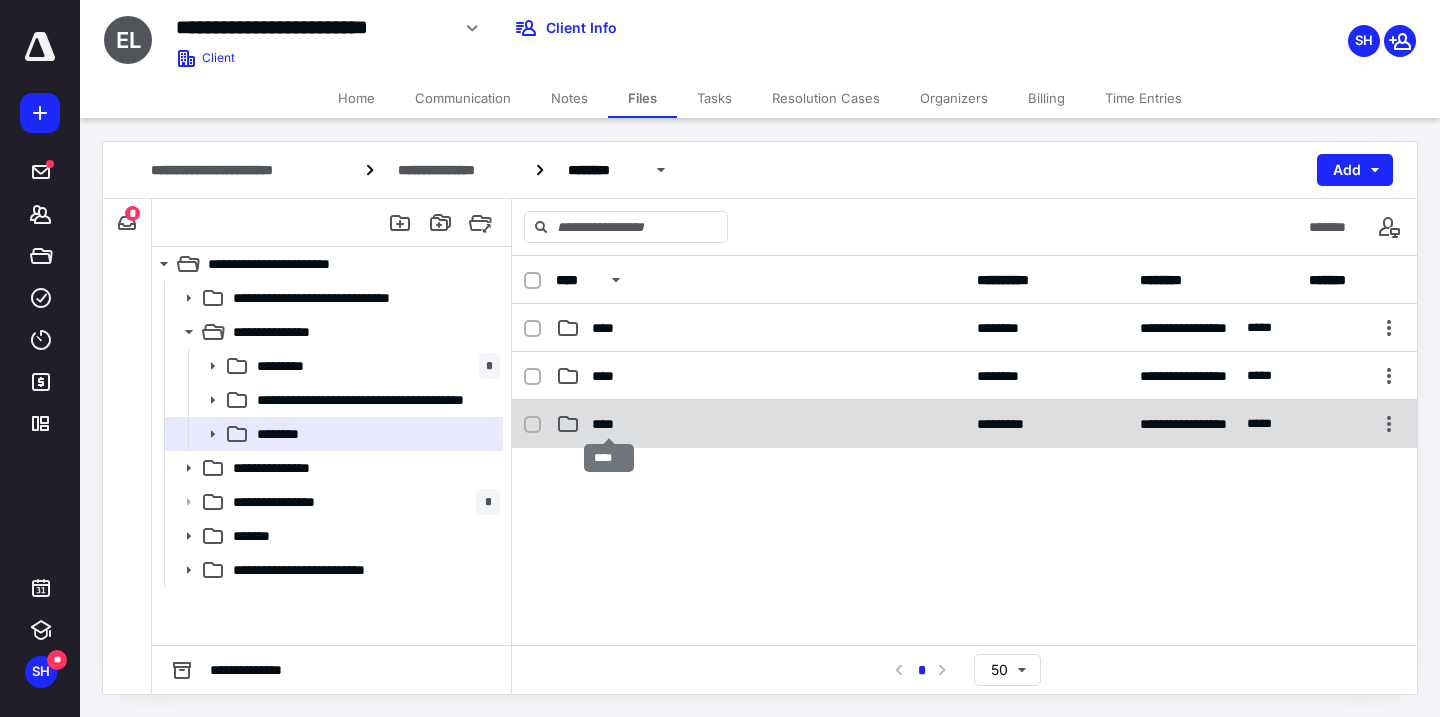 click on "****" at bounding box center (609, 424) 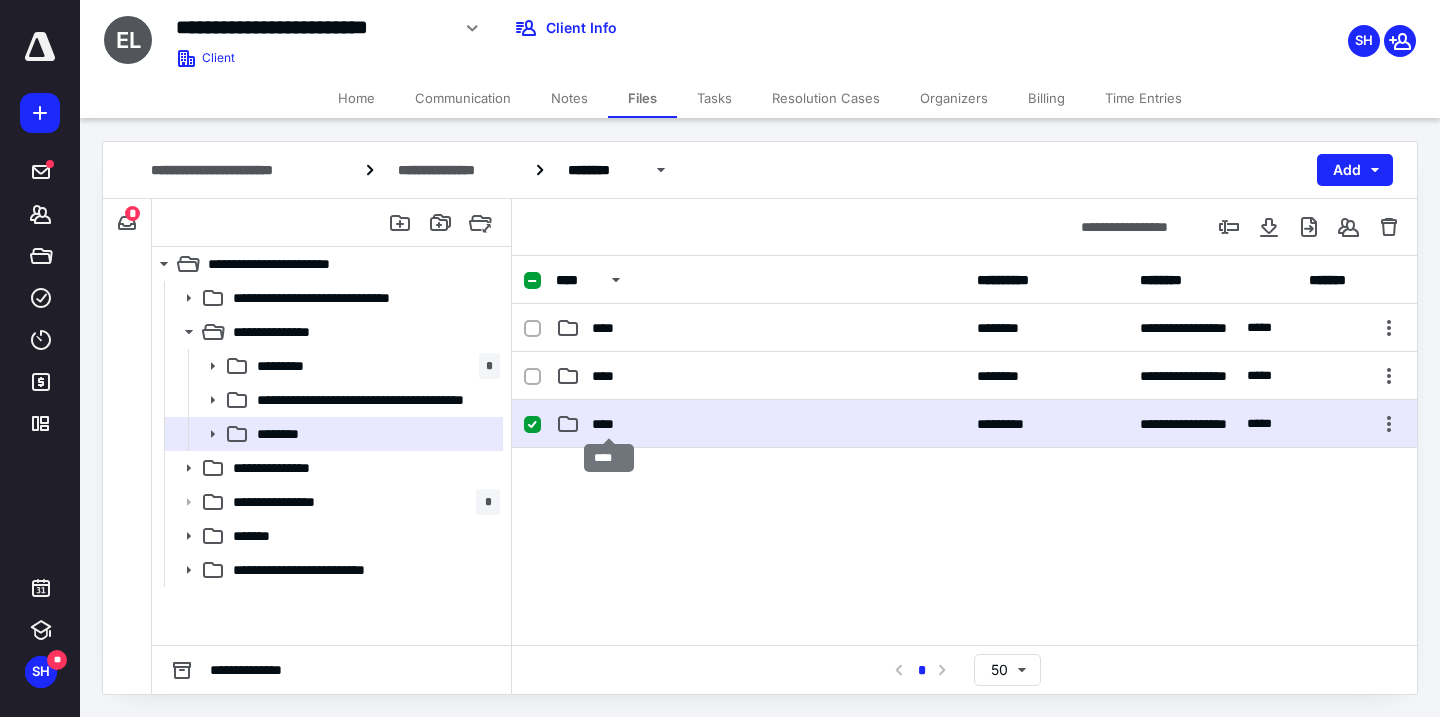 click on "****" at bounding box center [609, 424] 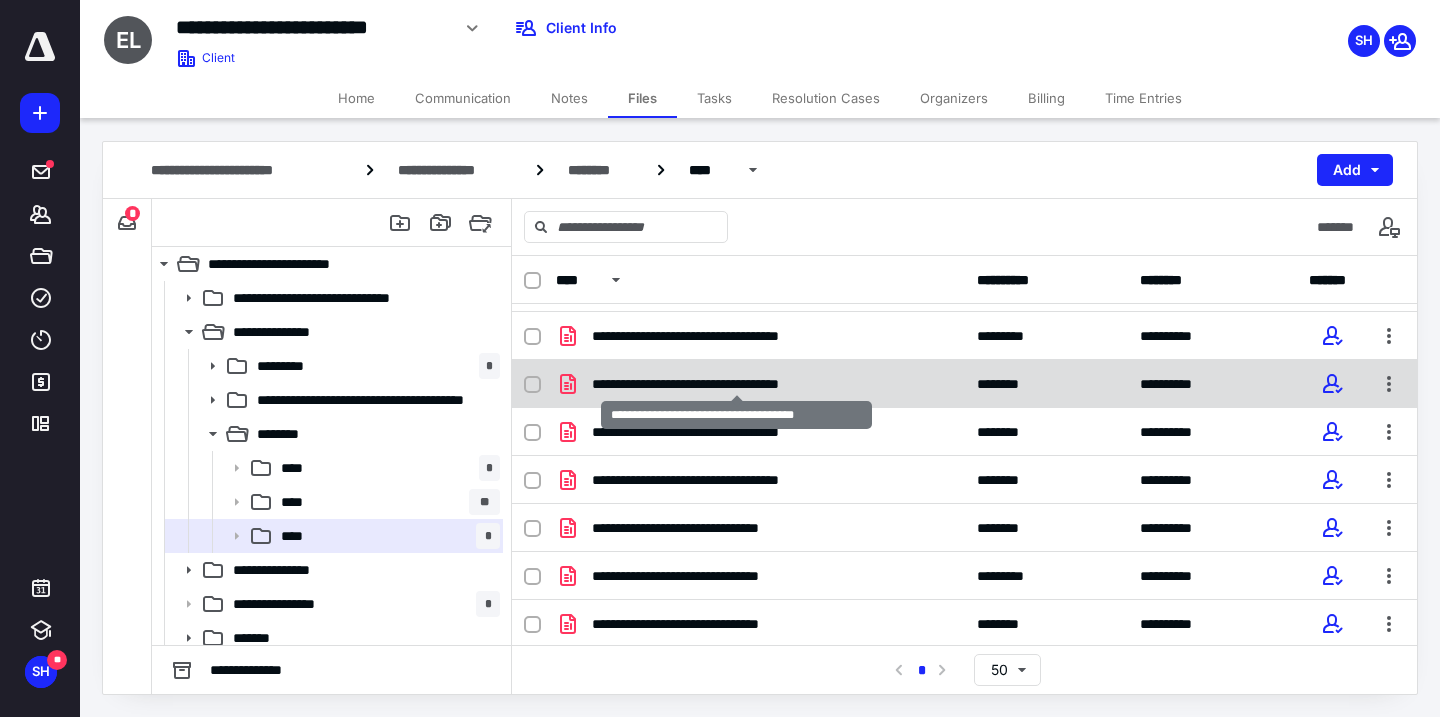 scroll, scrollTop: 43, scrollLeft: 0, axis: vertical 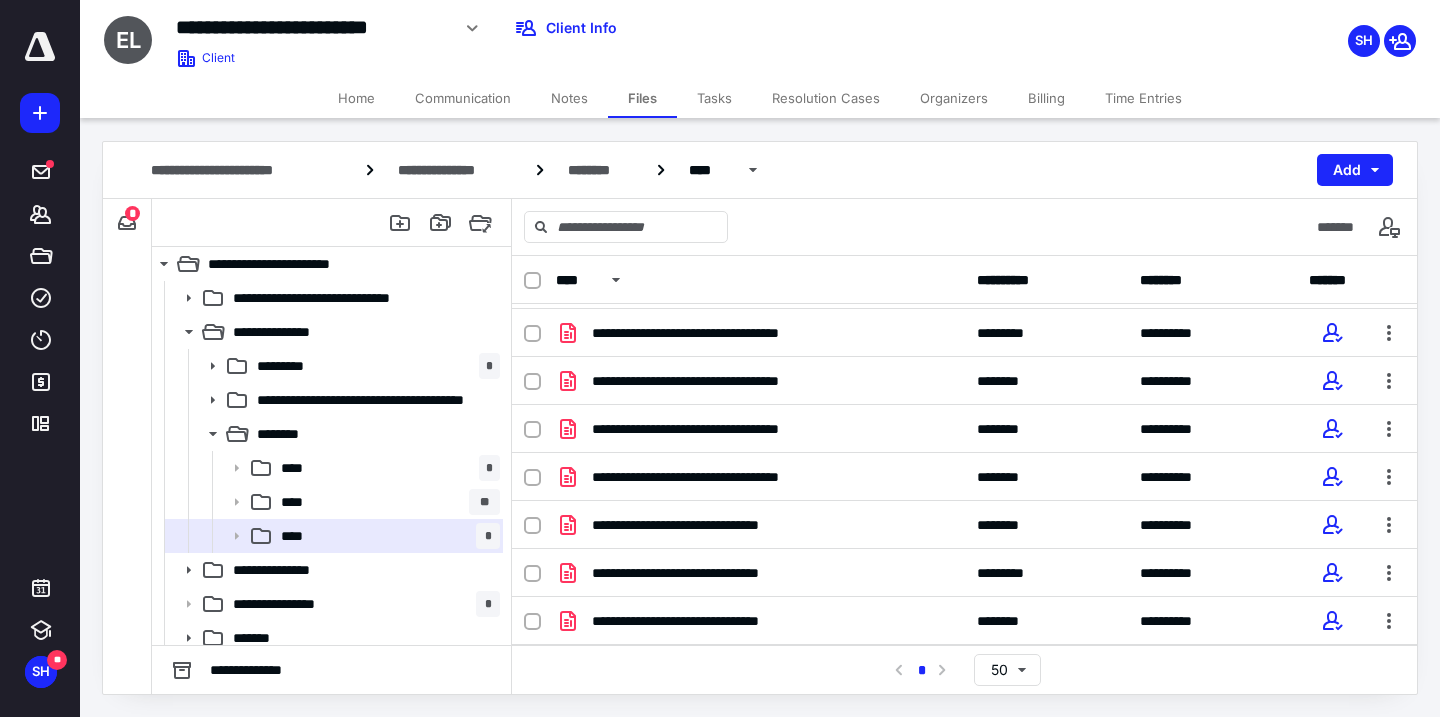 click on "Tasks" at bounding box center (714, 98) 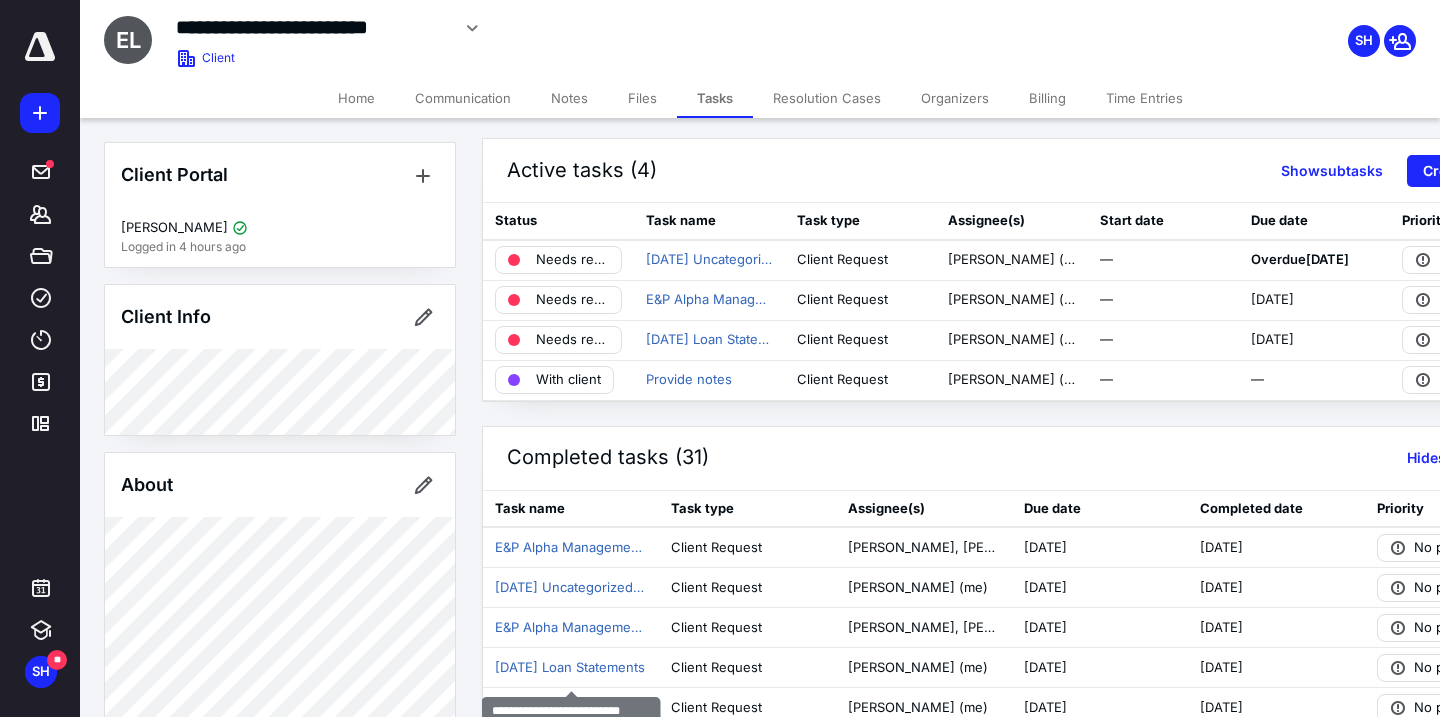 scroll, scrollTop: 0, scrollLeft: 0, axis: both 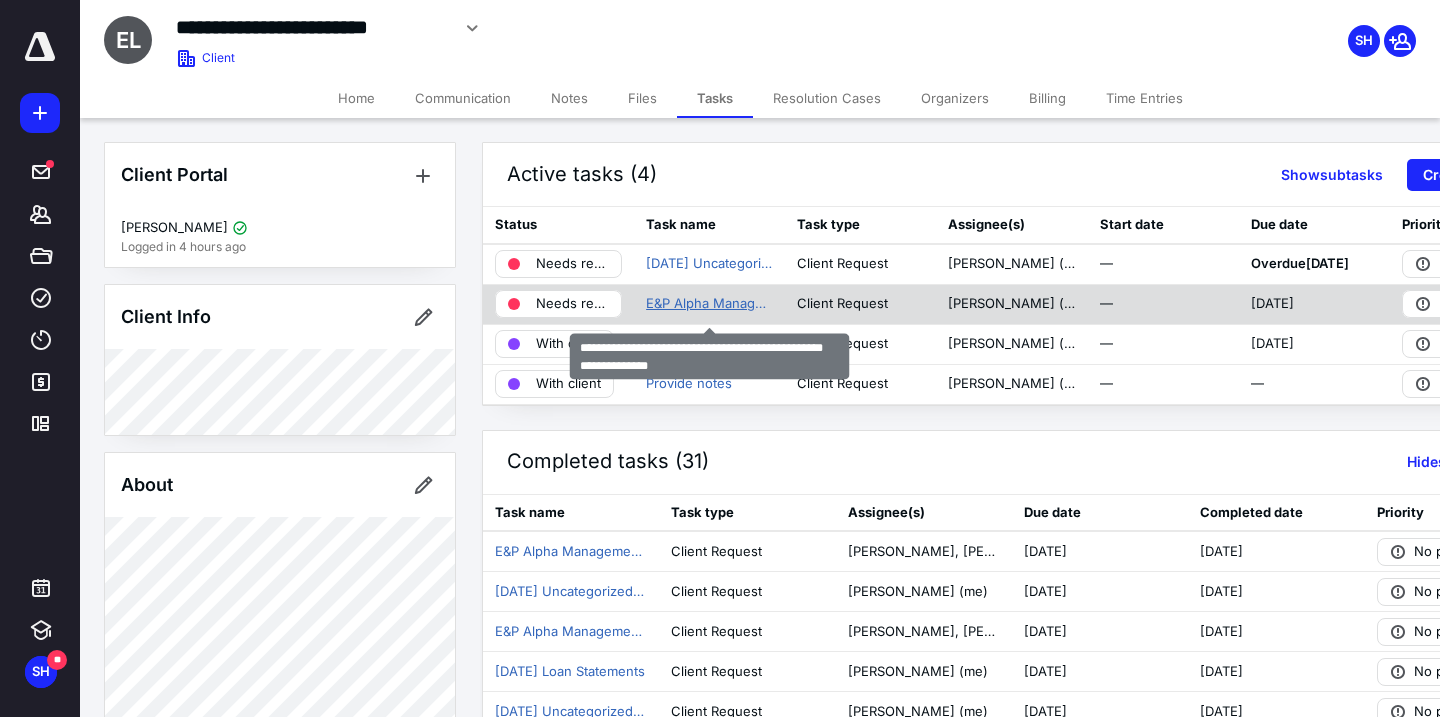 click on "E&P Alpha Management LLC [DATE] Bank & Credit Card Statements" at bounding box center [709, 304] 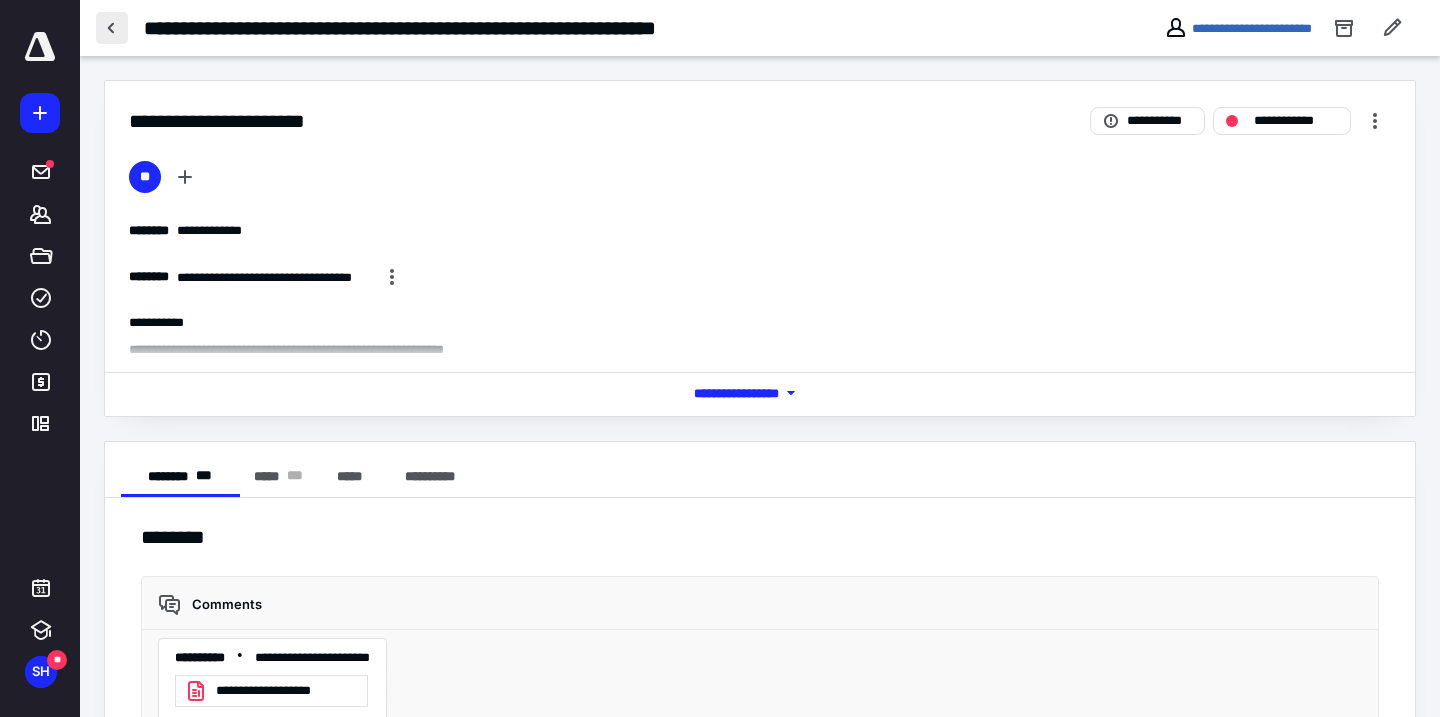 click at bounding box center [112, 28] 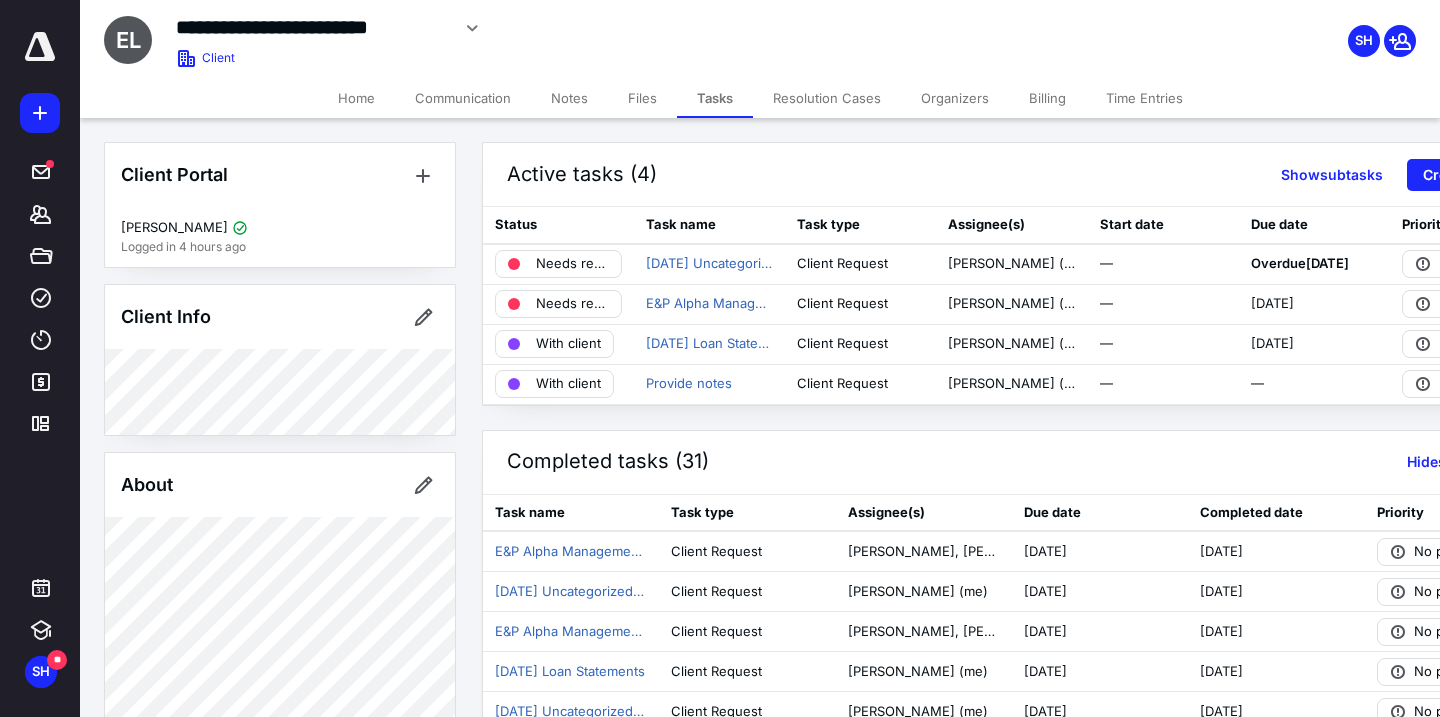 click on "Files" at bounding box center [642, 98] 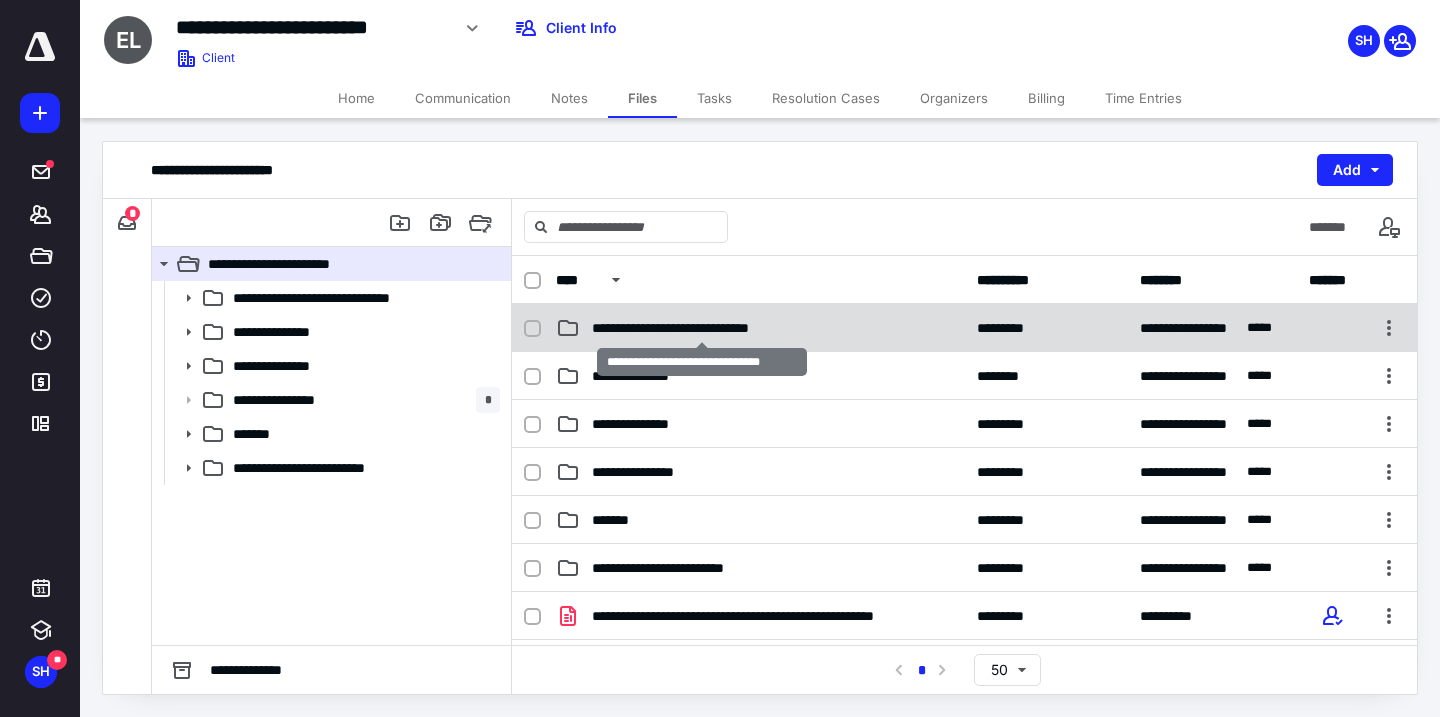 click on "**********" at bounding box center (702, 328) 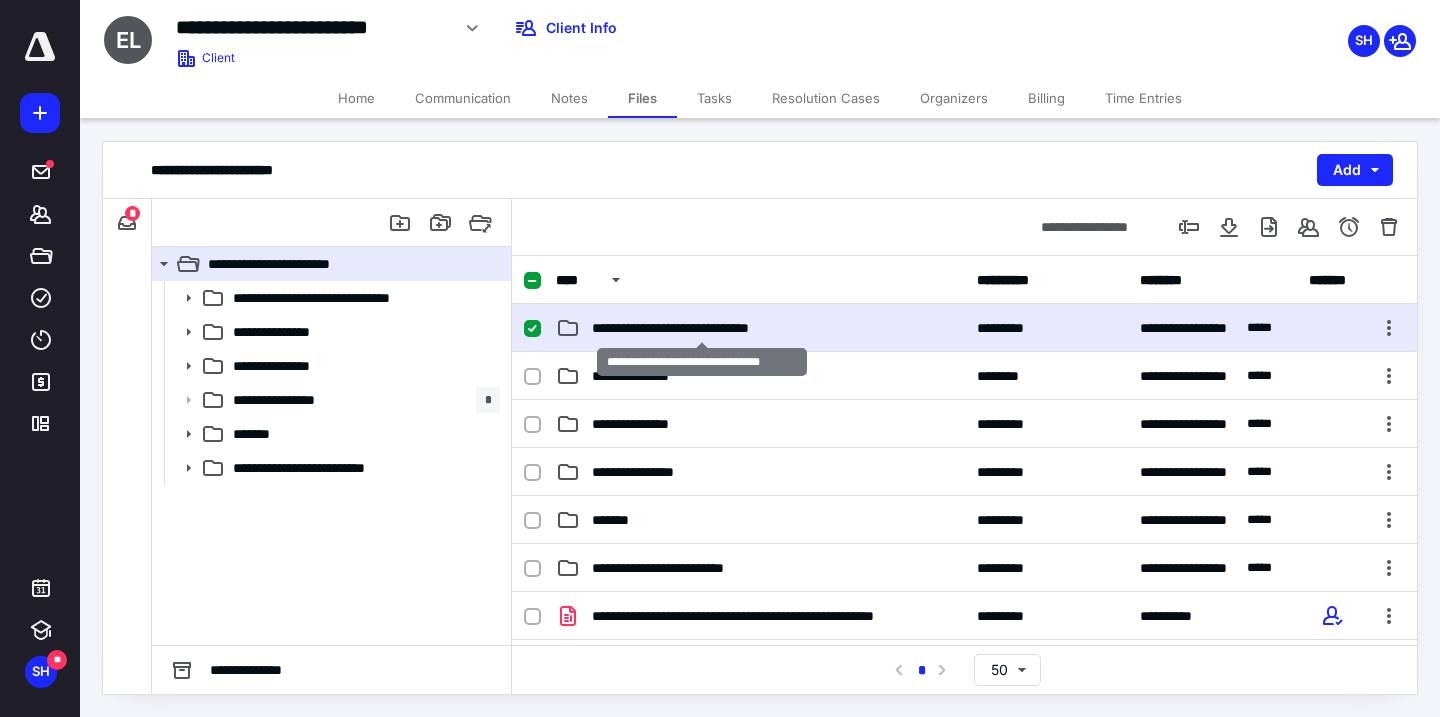 click on "**********" at bounding box center [702, 328] 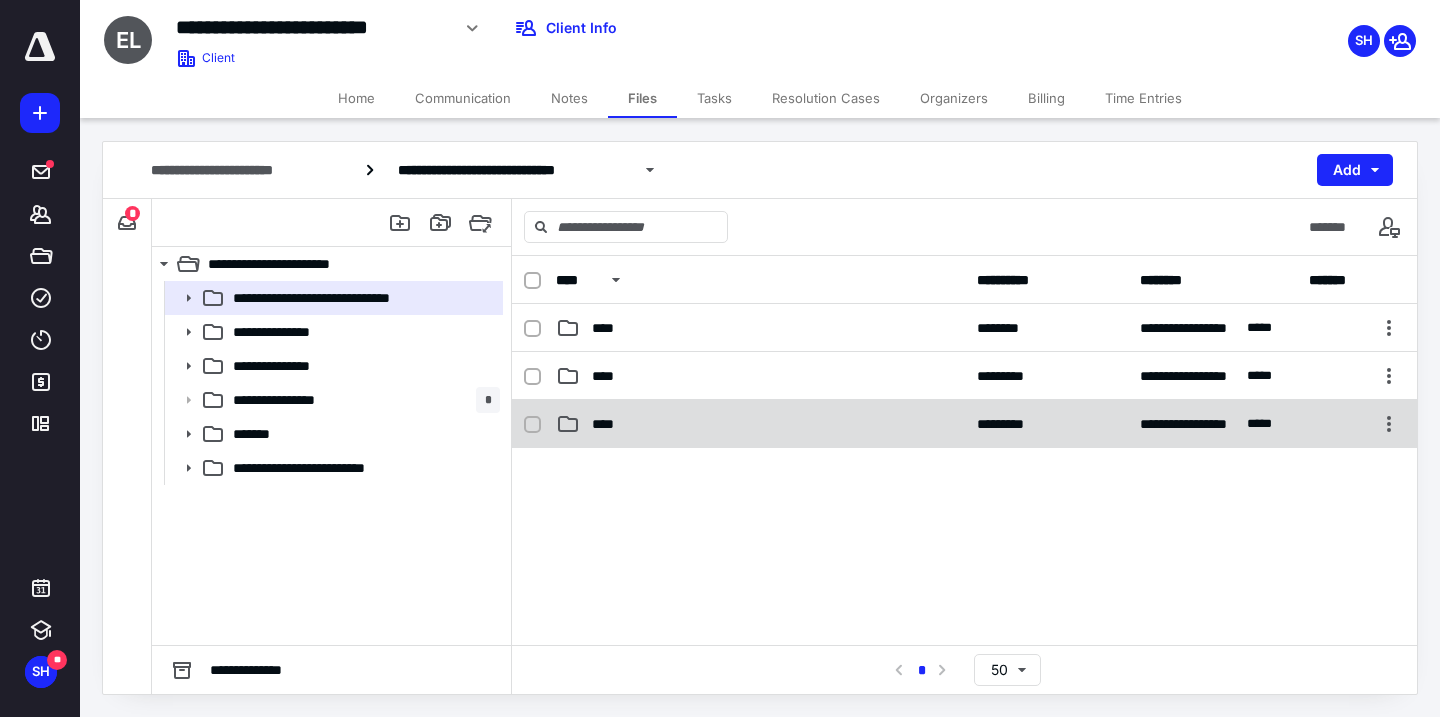 click on "****" at bounding box center [609, 424] 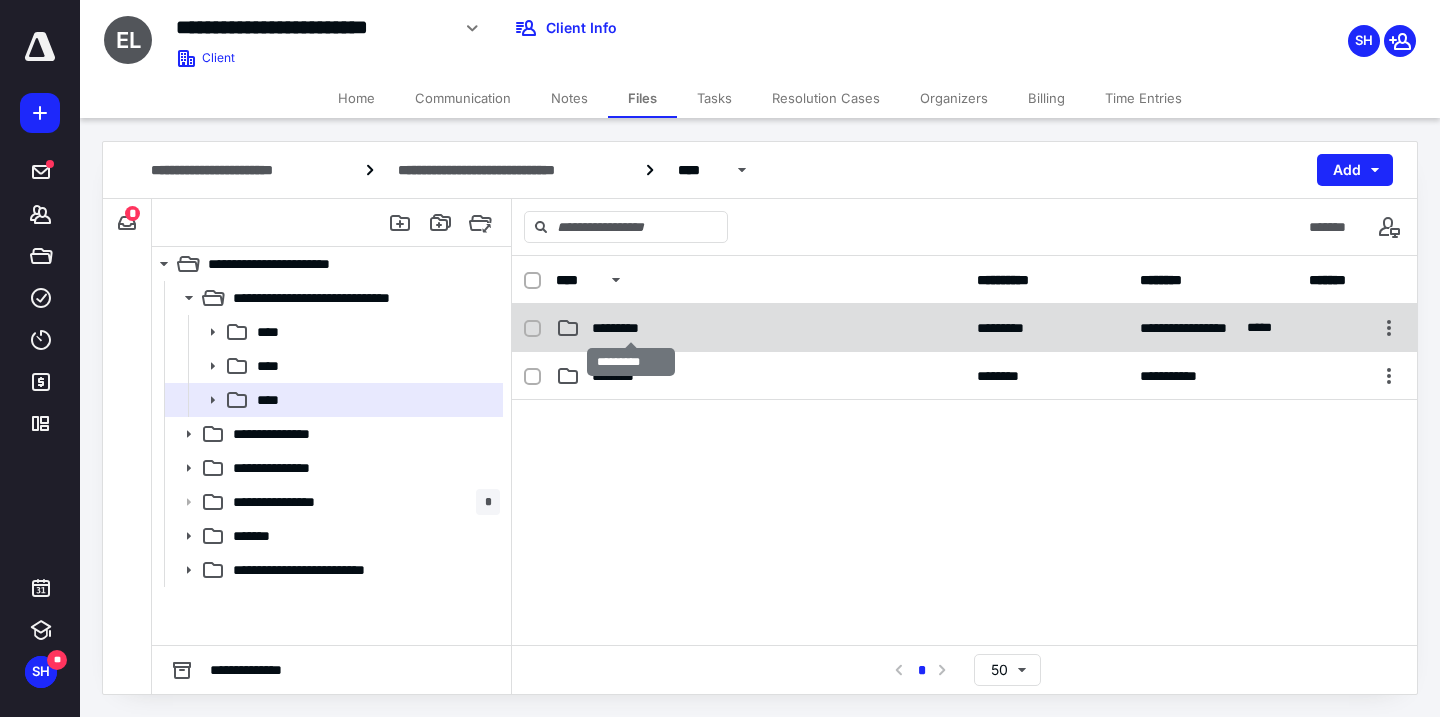 click on "*********" at bounding box center (631, 328) 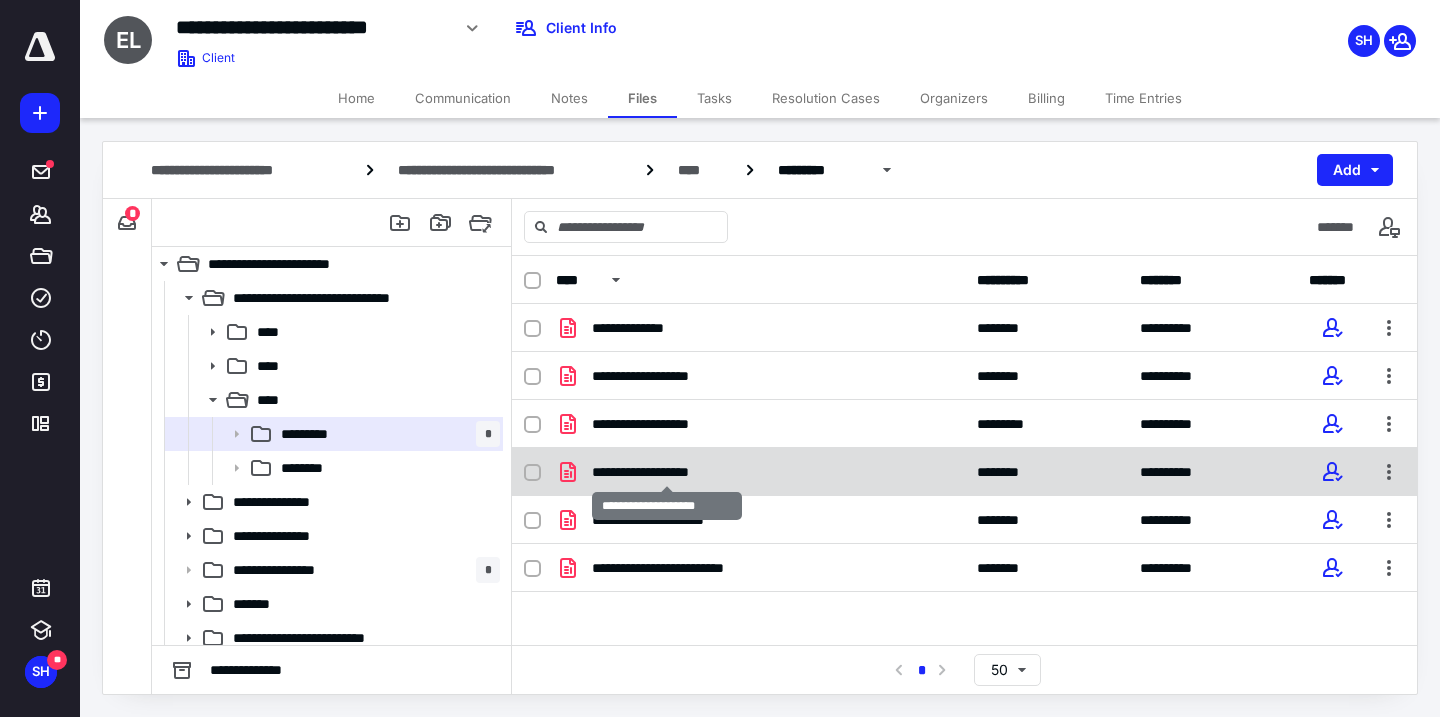 click on "**********" at bounding box center (666, 472) 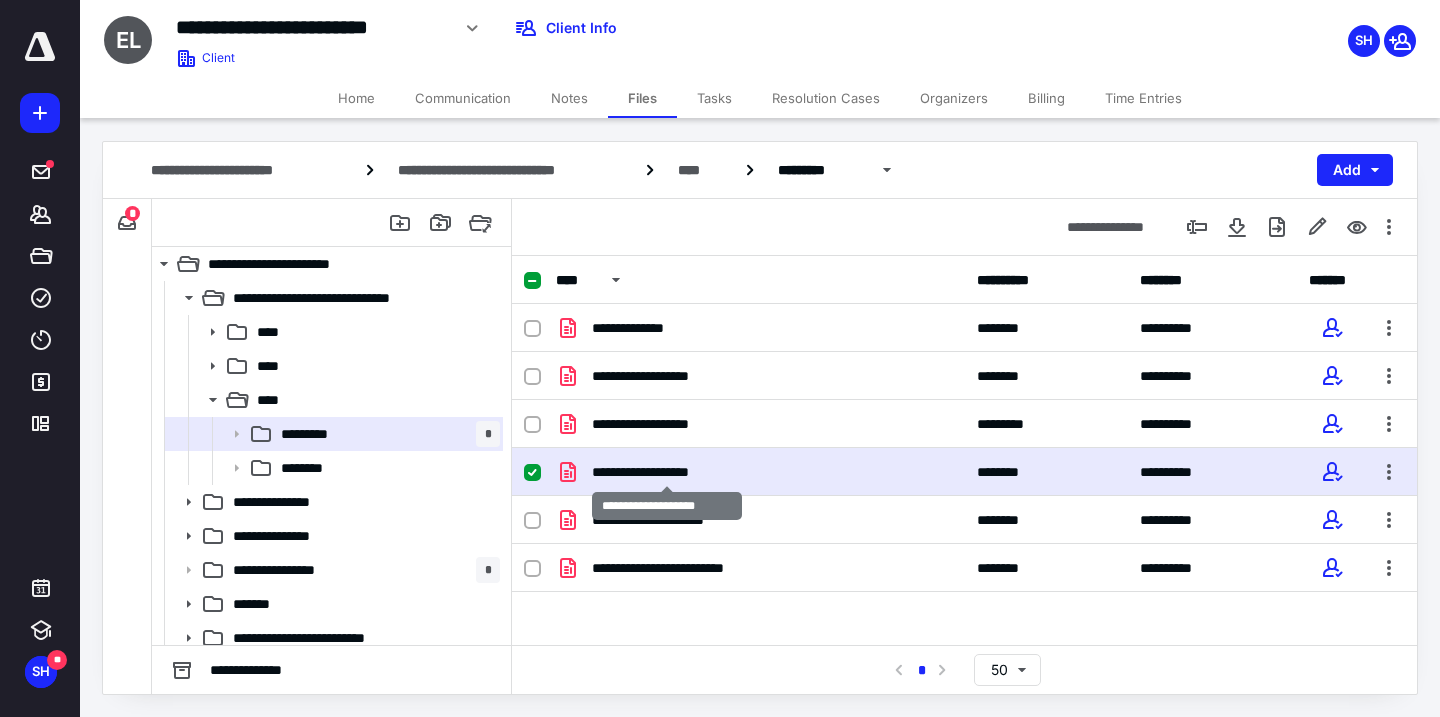 click on "**********" at bounding box center (666, 472) 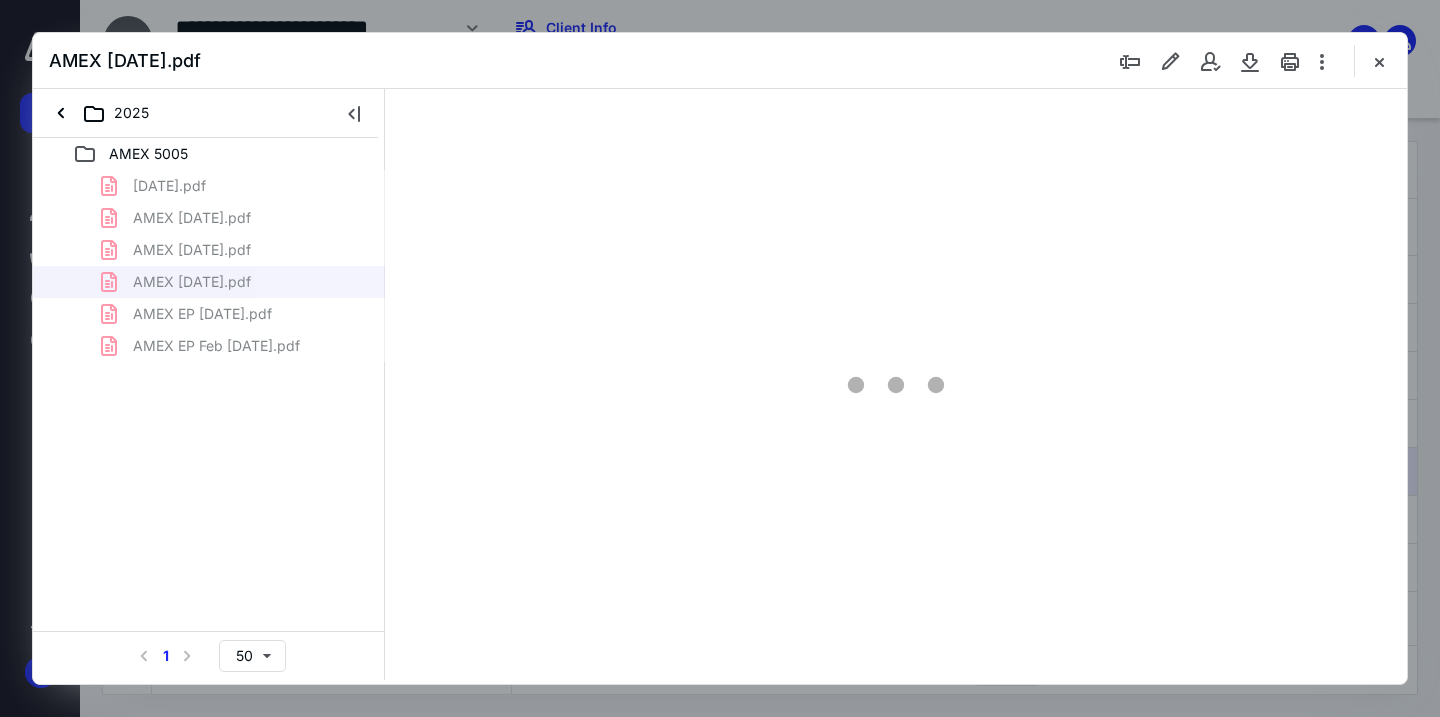 scroll, scrollTop: 0, scrollLeft: 0, axis: both 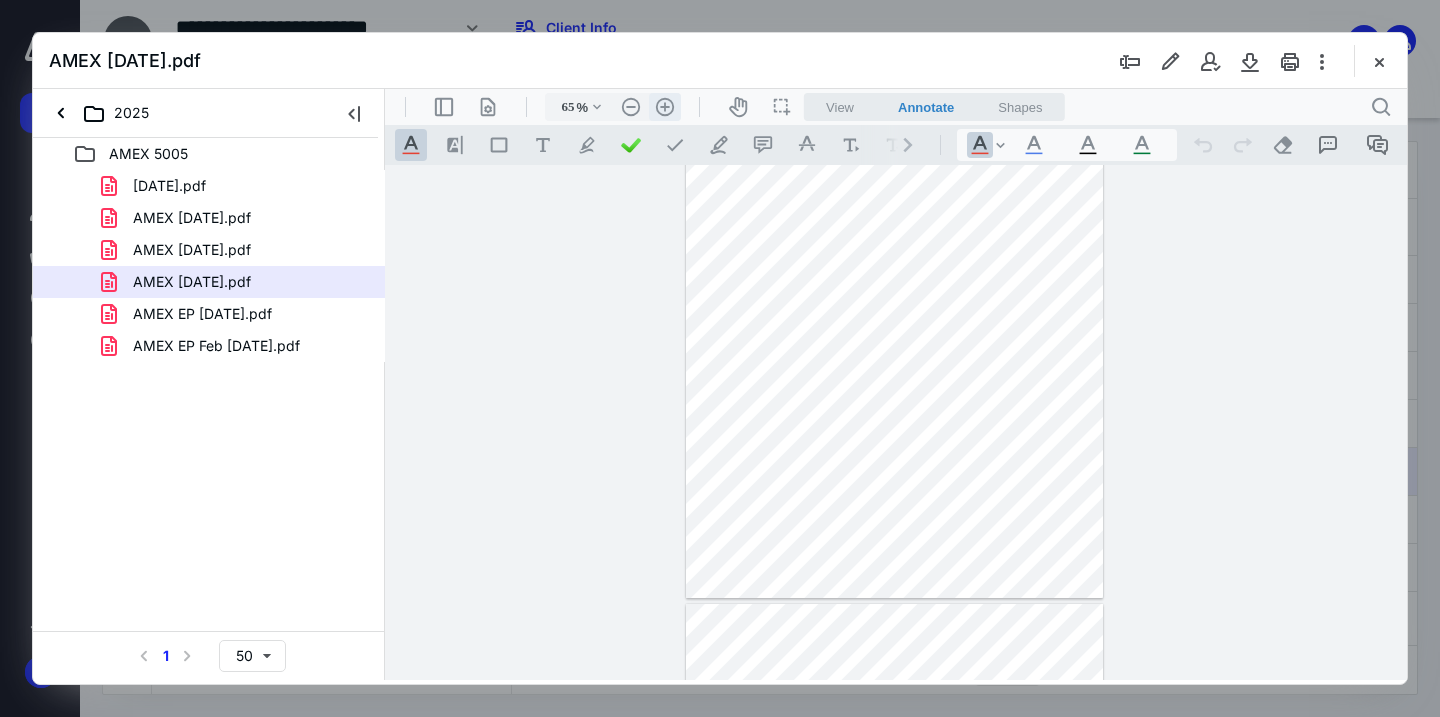 click on ".cls-1{fill:#abb0c4;} icon - header - zoom - in - line" at bounding box center [665, 107] 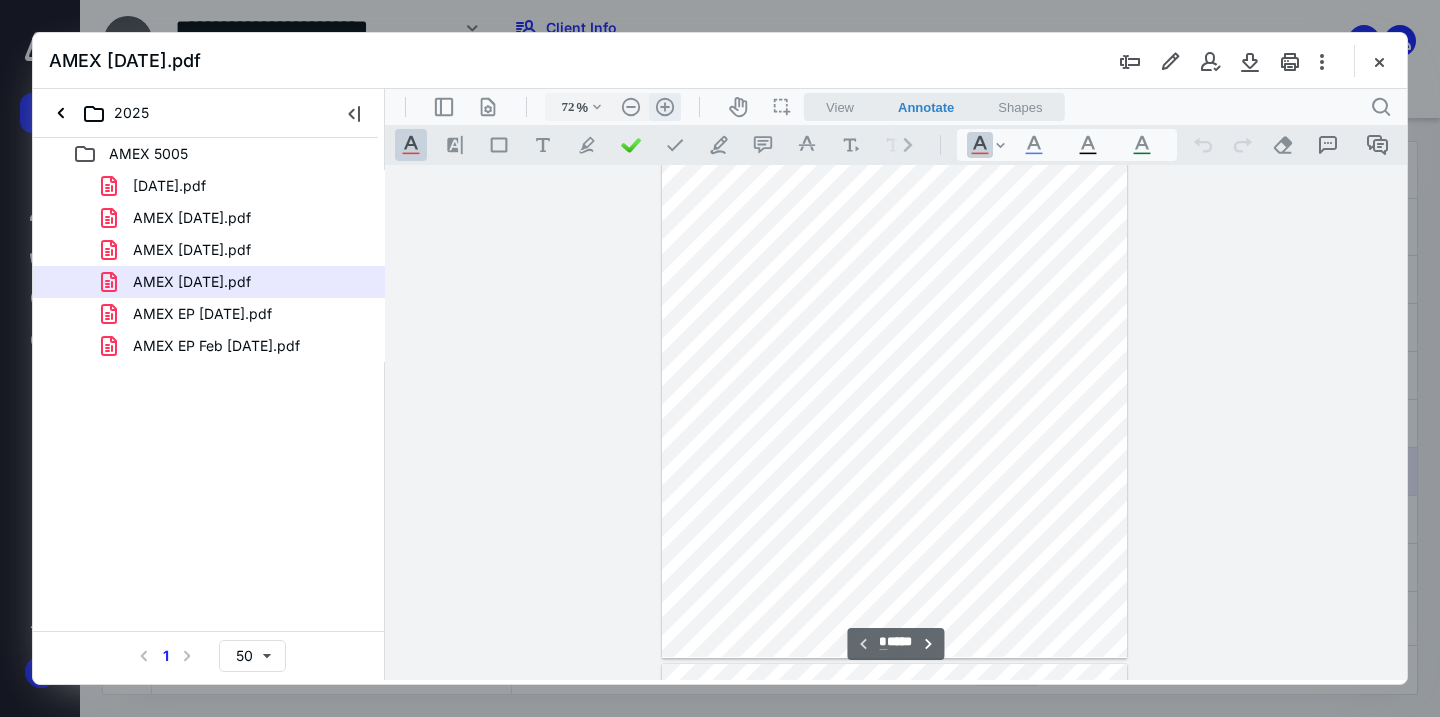 click on ".cls-1{fill:#abb0c4;} icon - header - zoom - in - line" at bounding box center (665, 107) 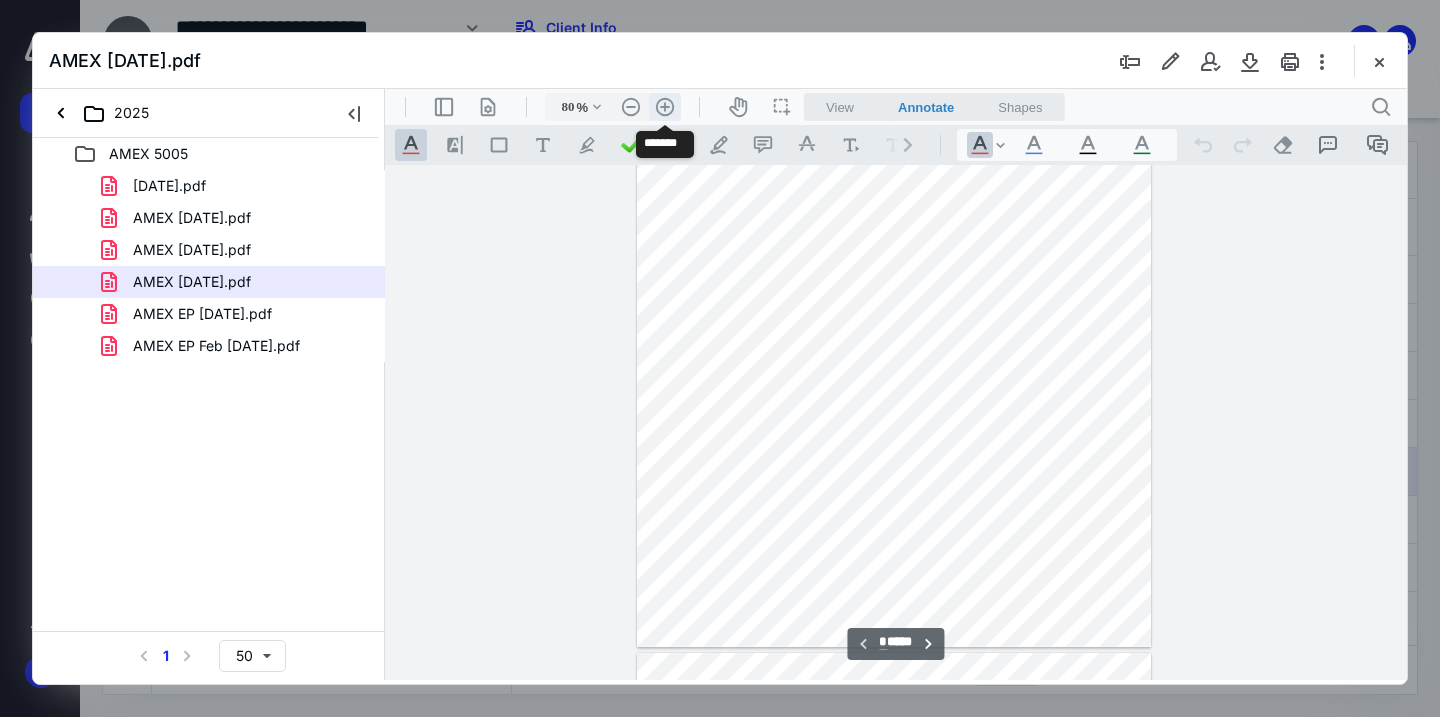 click on ".cls-1{fill:#abb0c4;} icon - header - zoom - in - line" at bounding box center [665, 107] 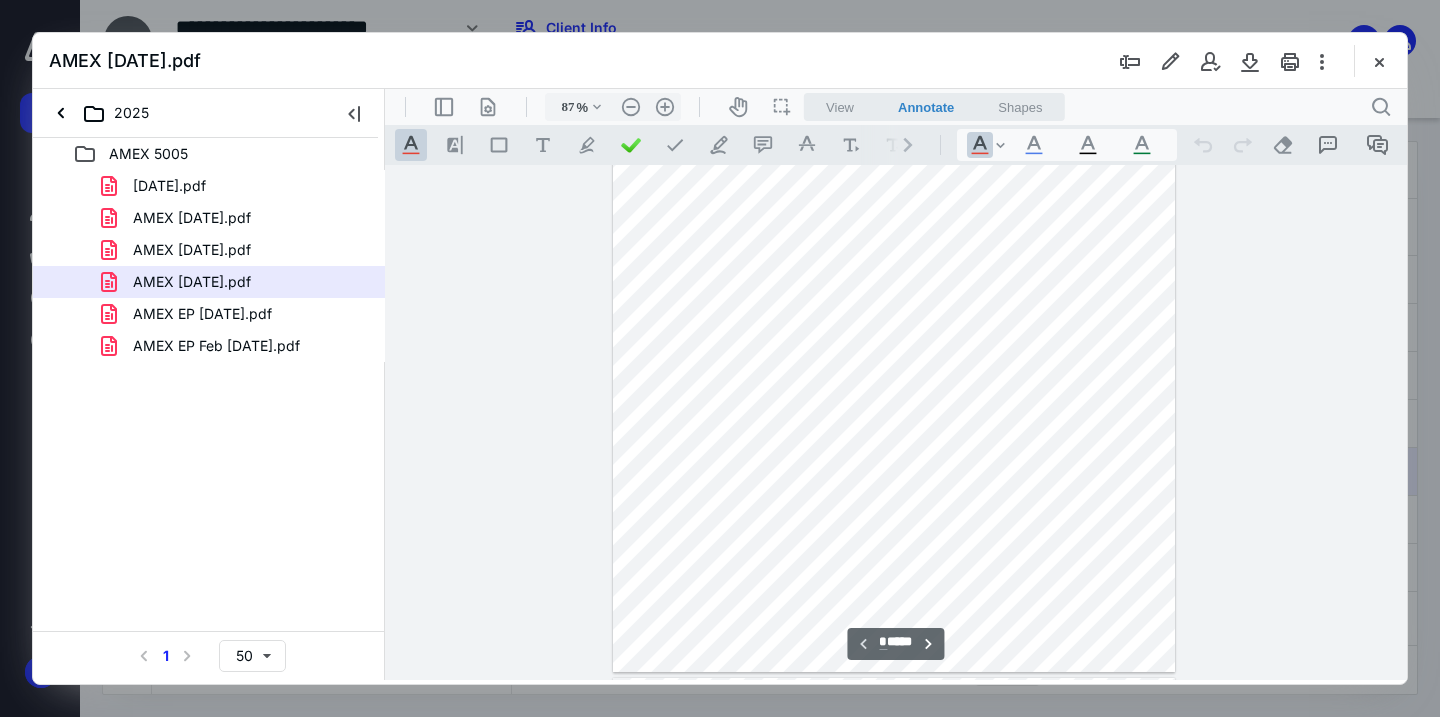 scroll, scrollTop: 0, scrollLeft: 0, axis: both 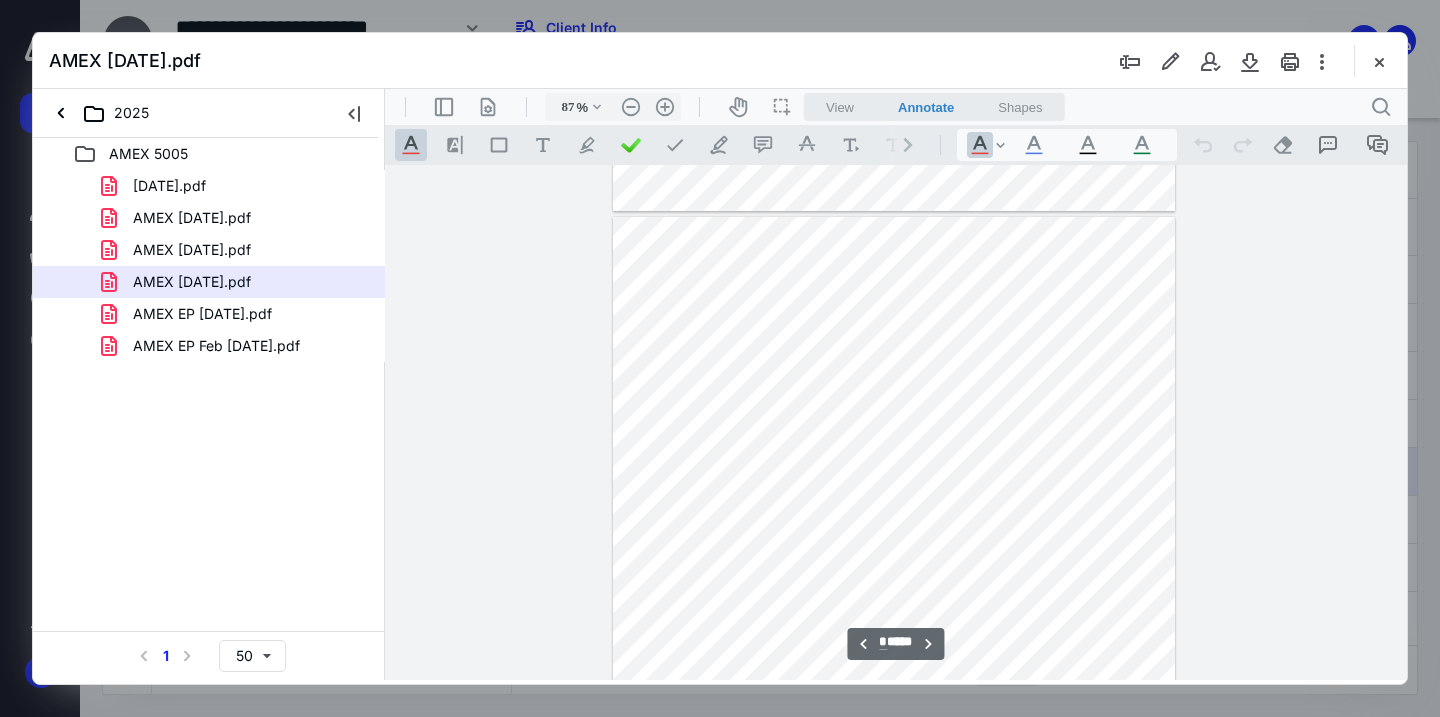 type on "*" 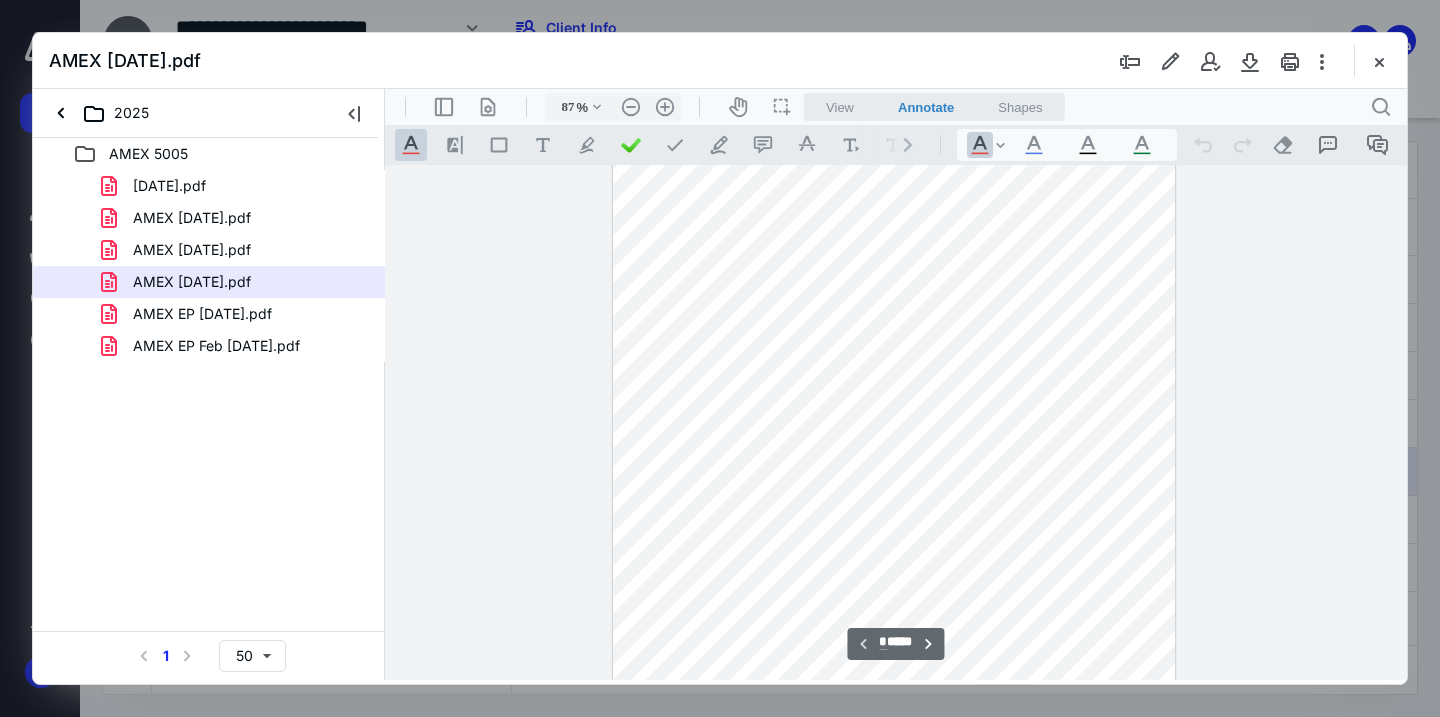 scroll, scrollTop: 0, scrollLeft: 0, axis: both 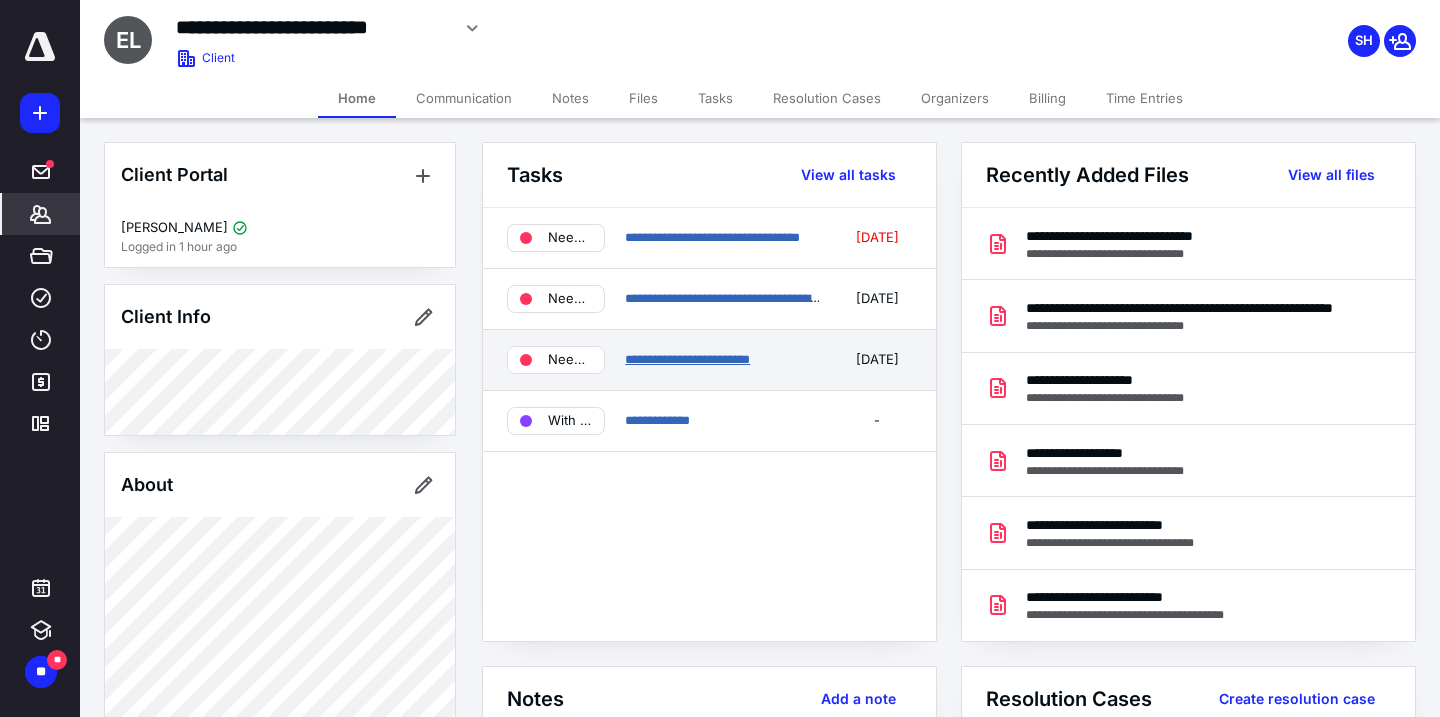 click on "**********" at bounding box center (687, 359) 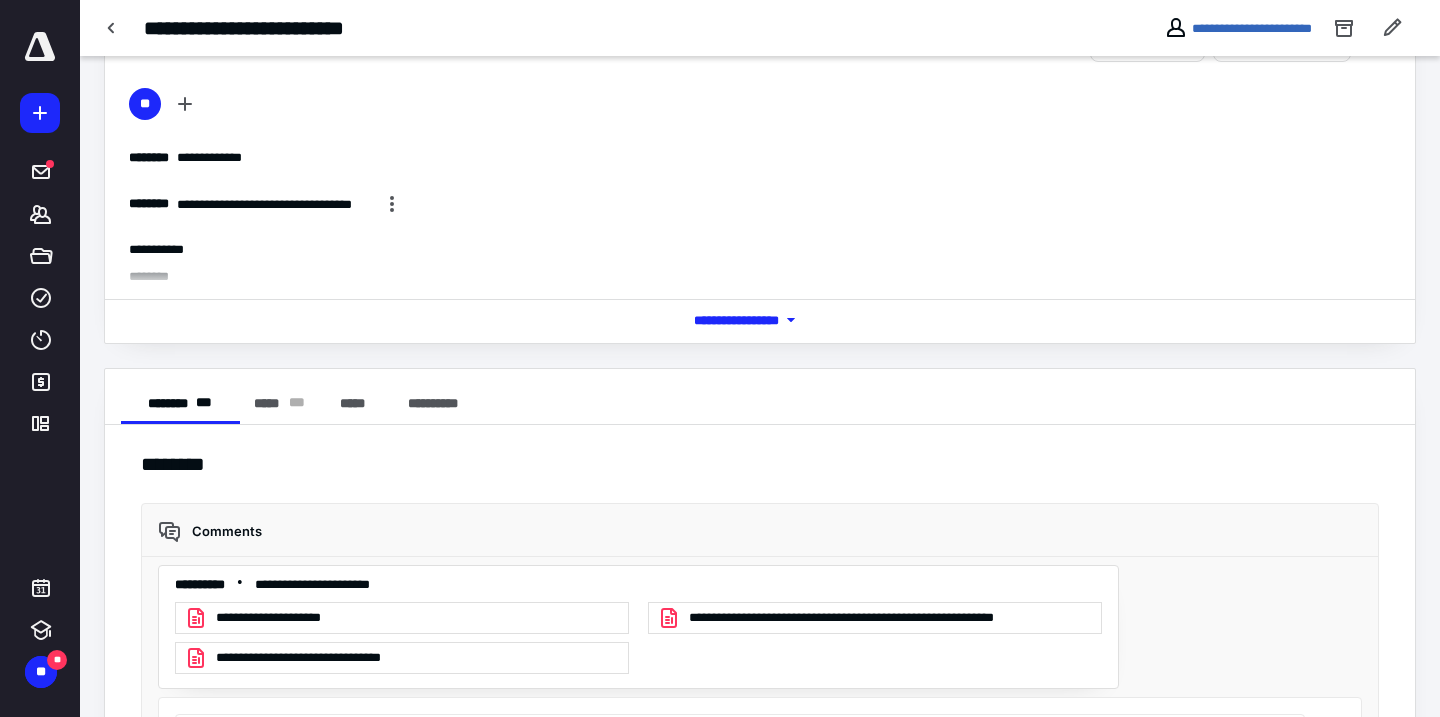 scroll, scrollTop: 79, scrollLeft: 0, axis: vertical 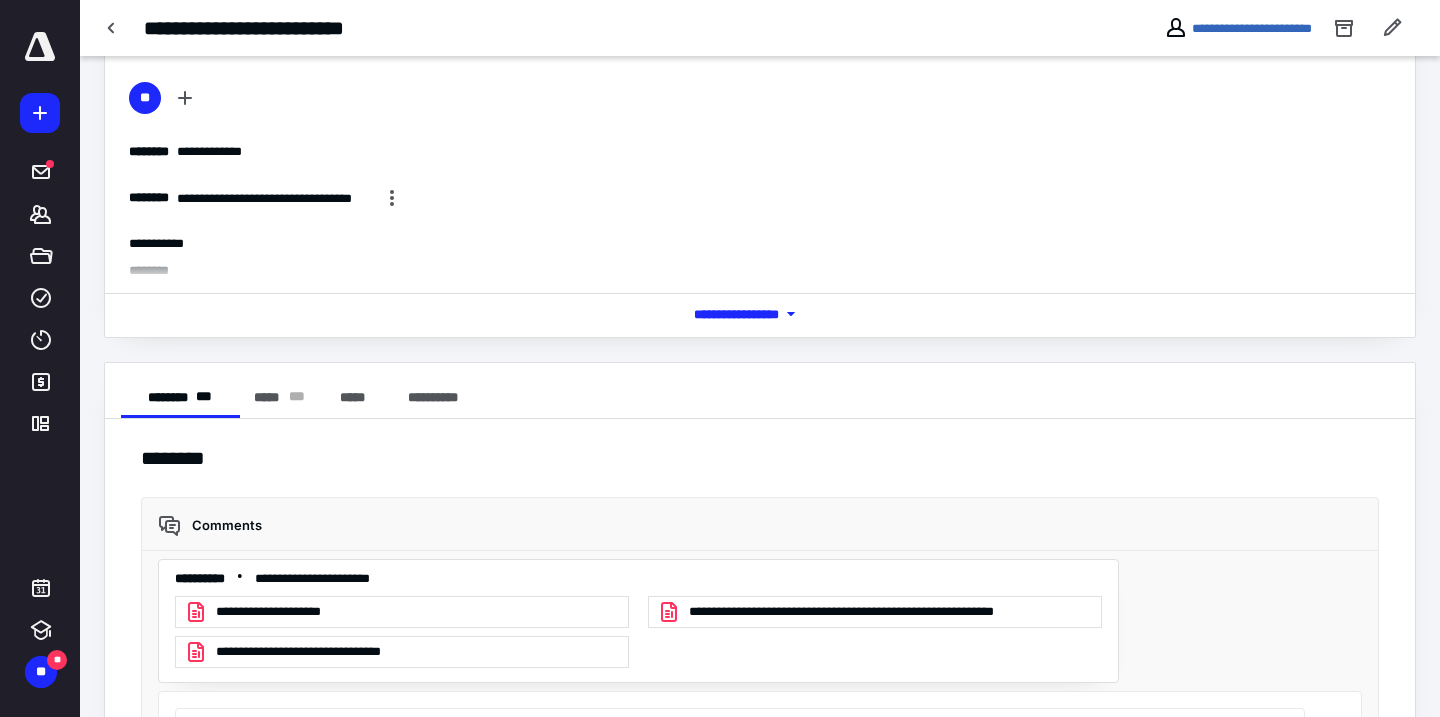 click on "**********" at bounding box center [333, 652] 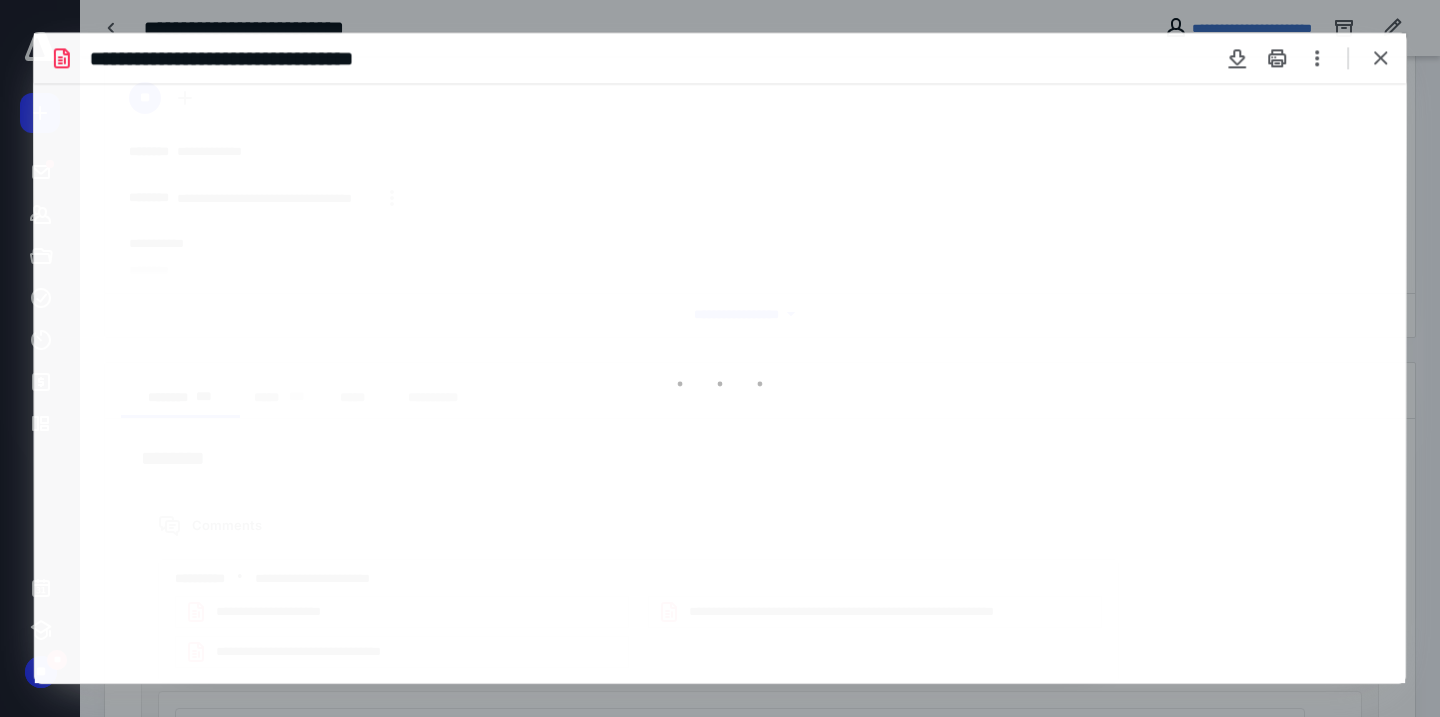 scroll, scrollTop: 0, scrollLeft: 0, axis: both 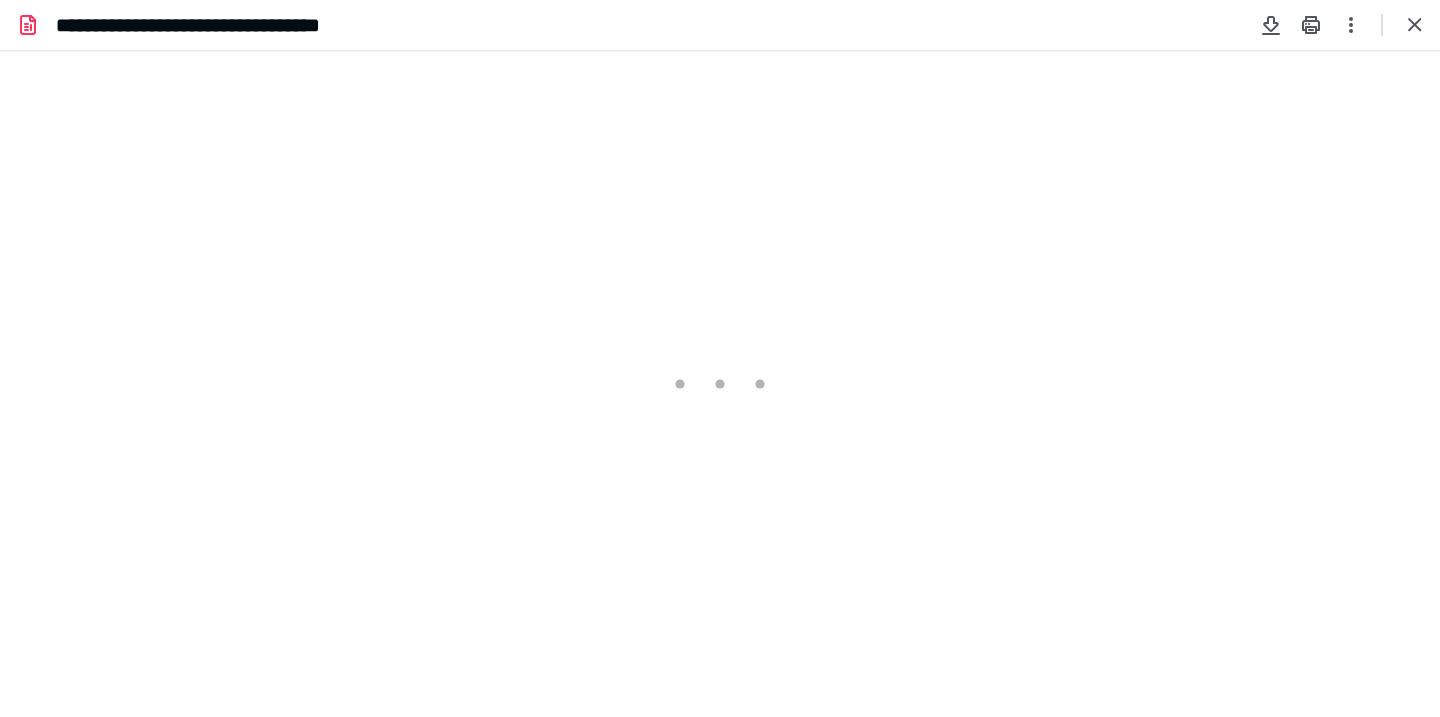 type on "74" 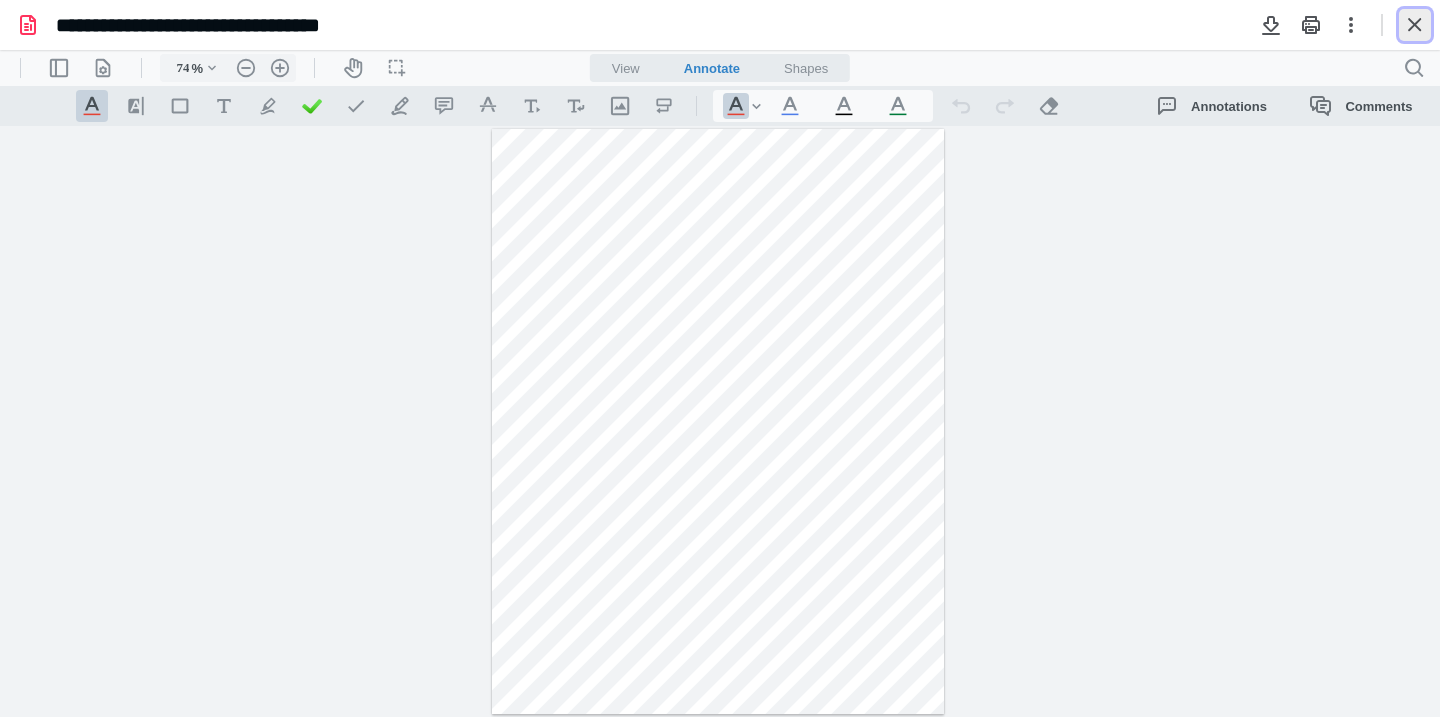 click at bounding box center [1415, 25] 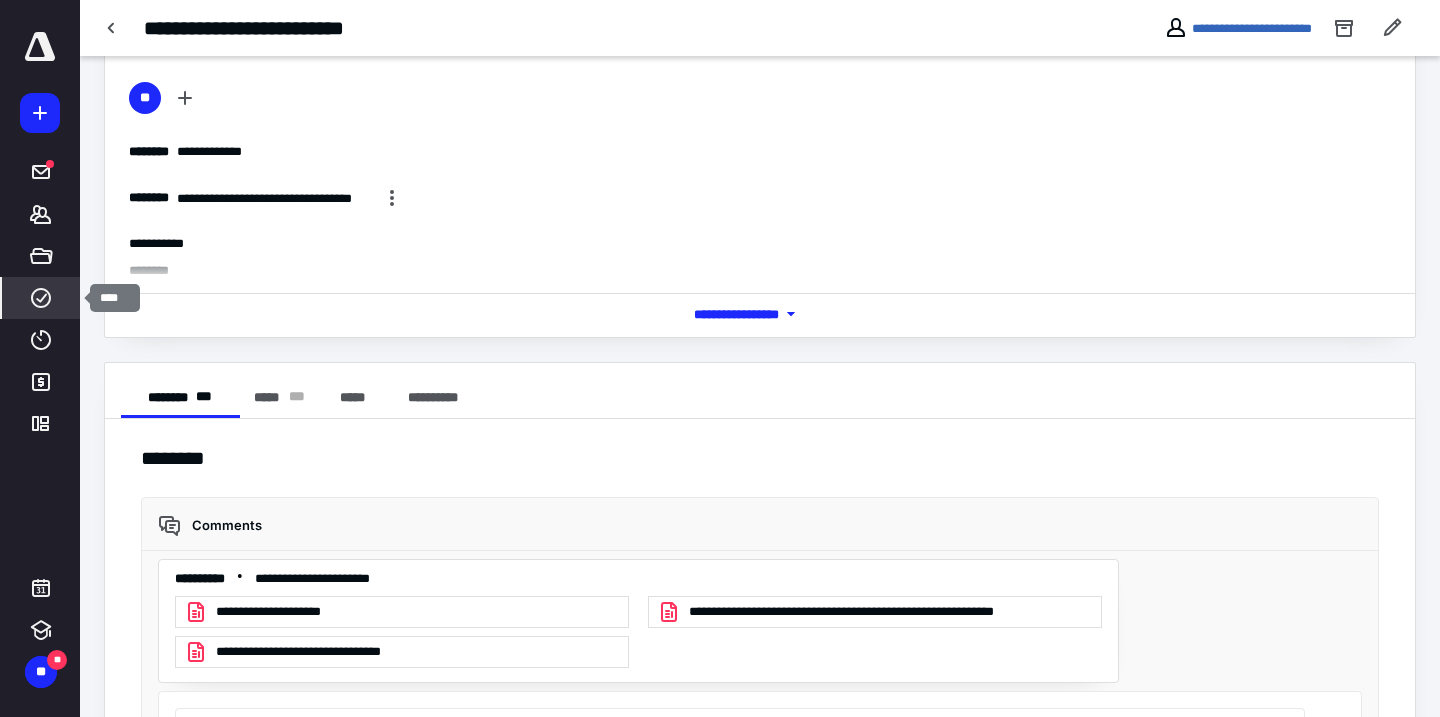 click on "****" at bounding box center [41, 298] 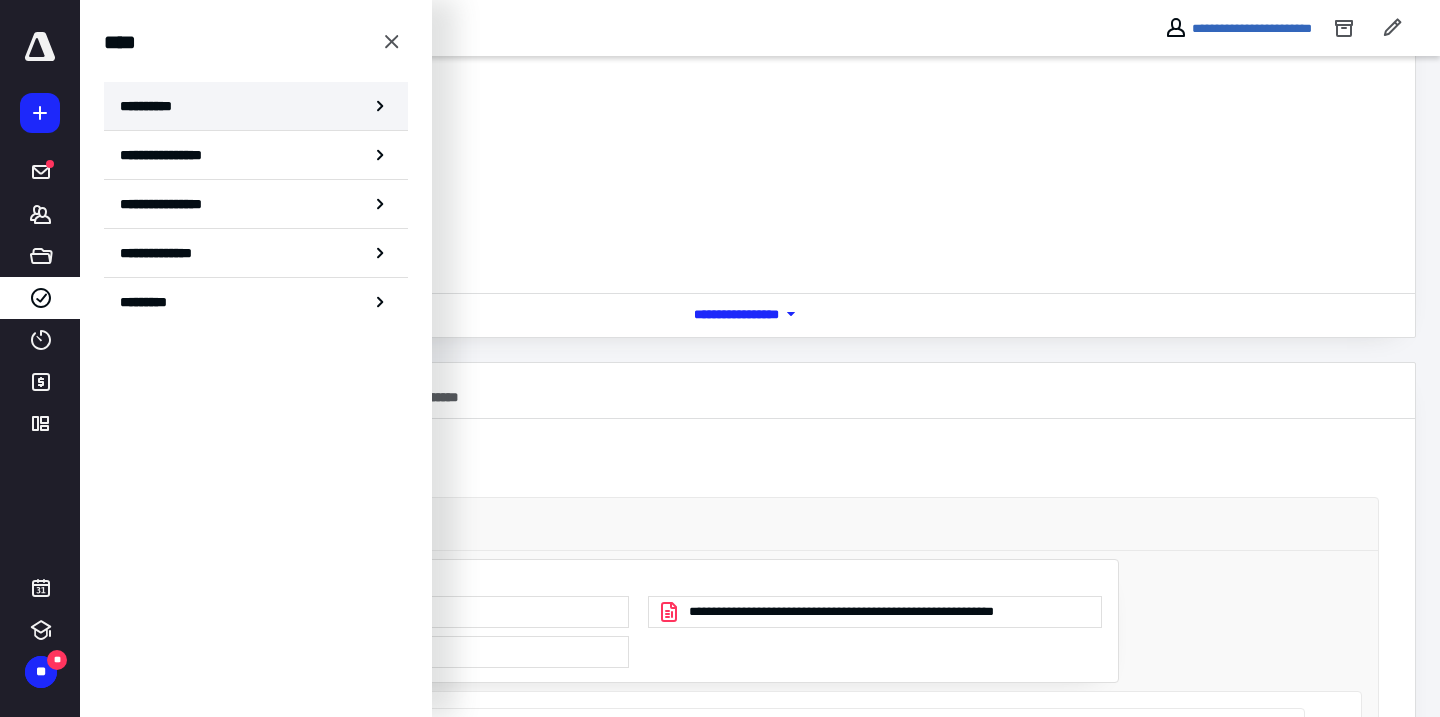 click on "**********" at bounding box center (256, 106) 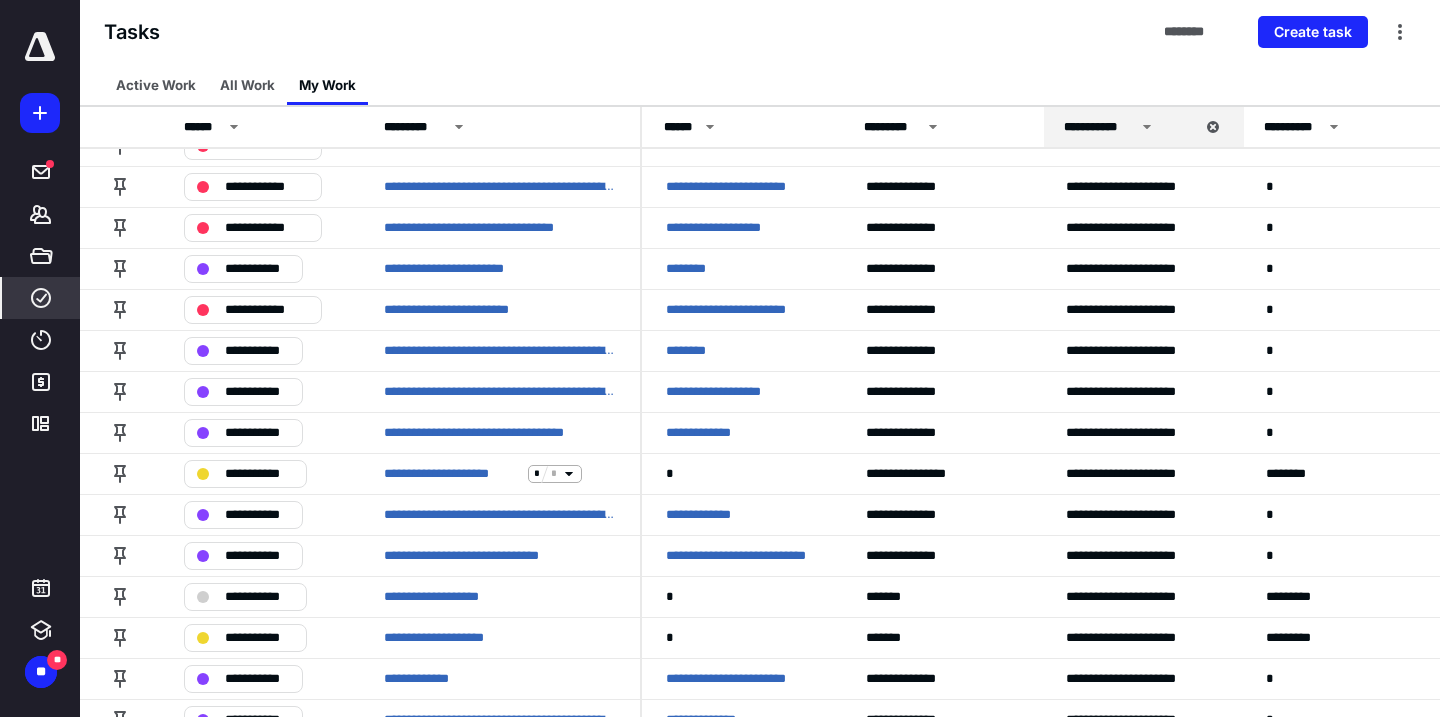 scroll, scrollTop: 809, scrollLeft: 0, axis: vertical 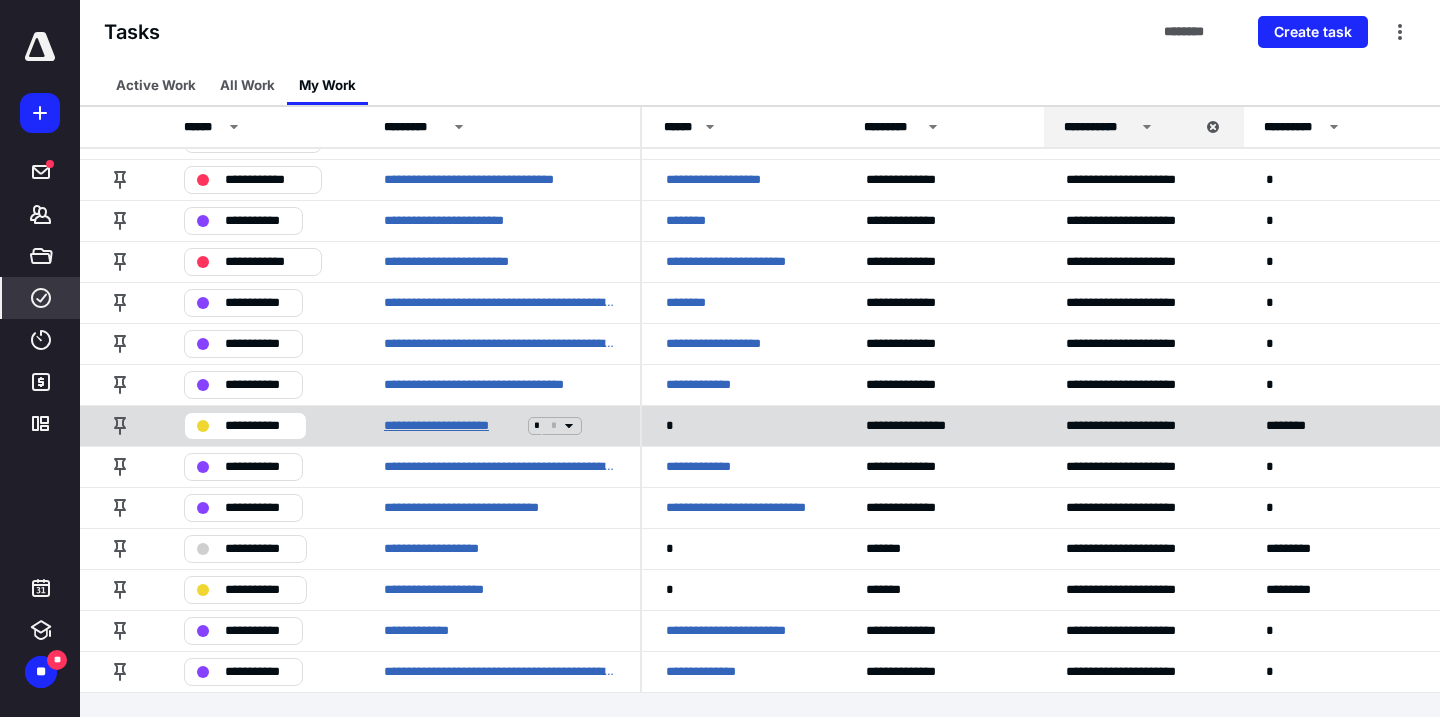 click on "**********" at bounding box center (452, 426) 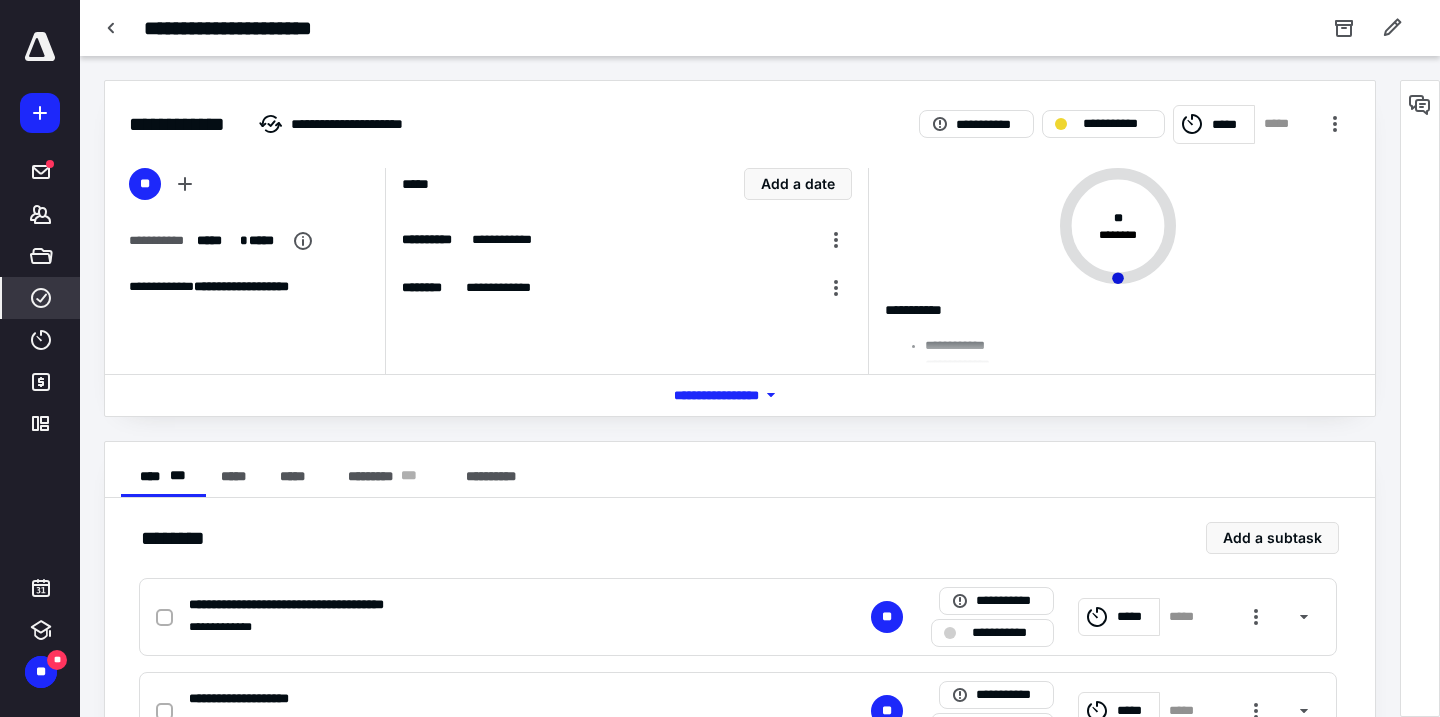 scroll, scrollTop: 176, scrollLeft: 0, axis: vertical 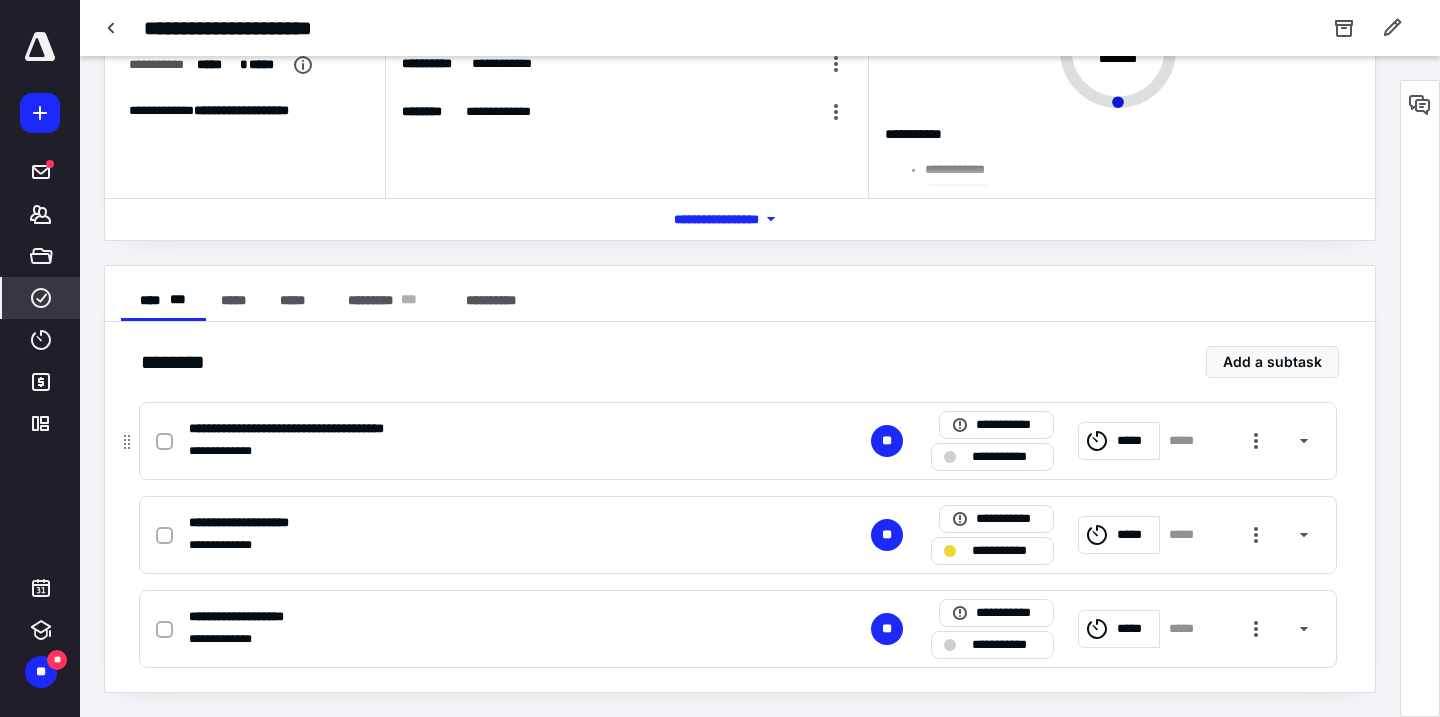 click on "**********" at bounding box center (327, 429) 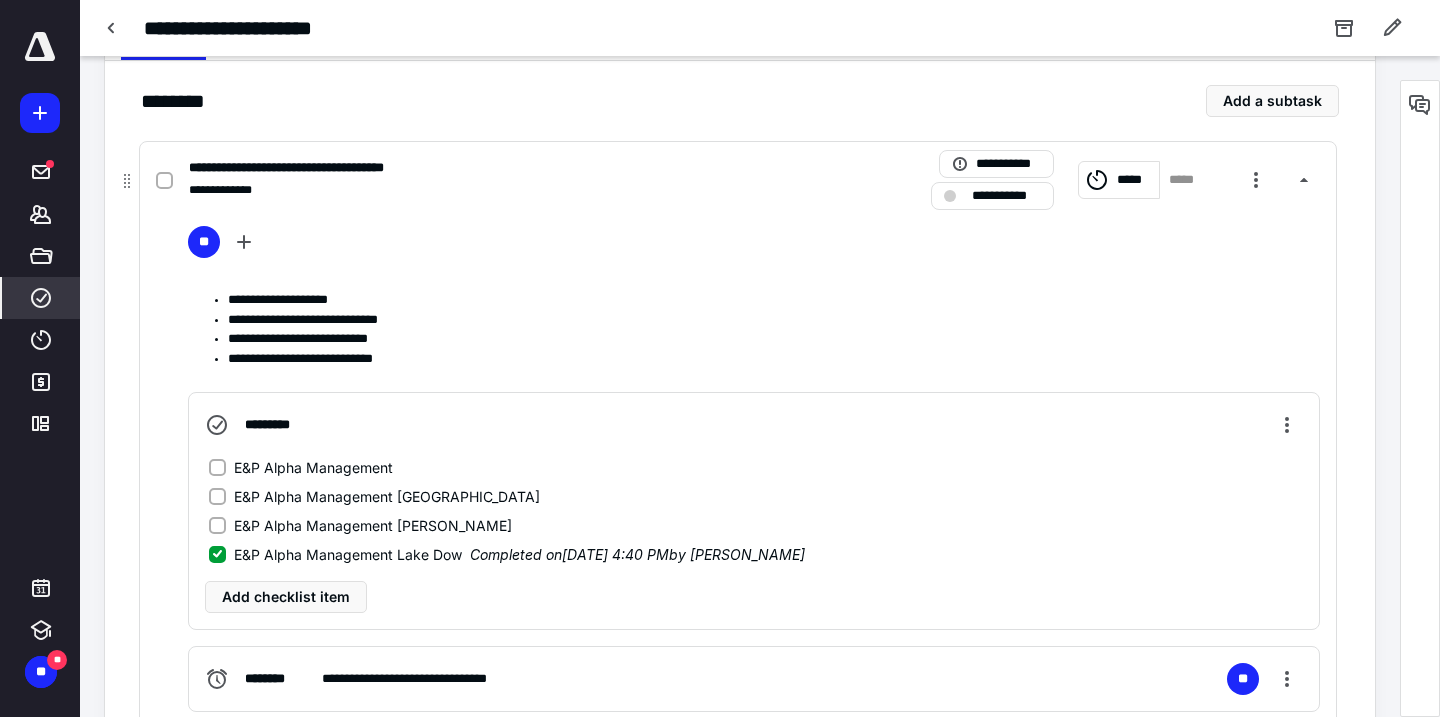 scroll, scrollTop: 441, scrollLeft: 0, axis: vertical 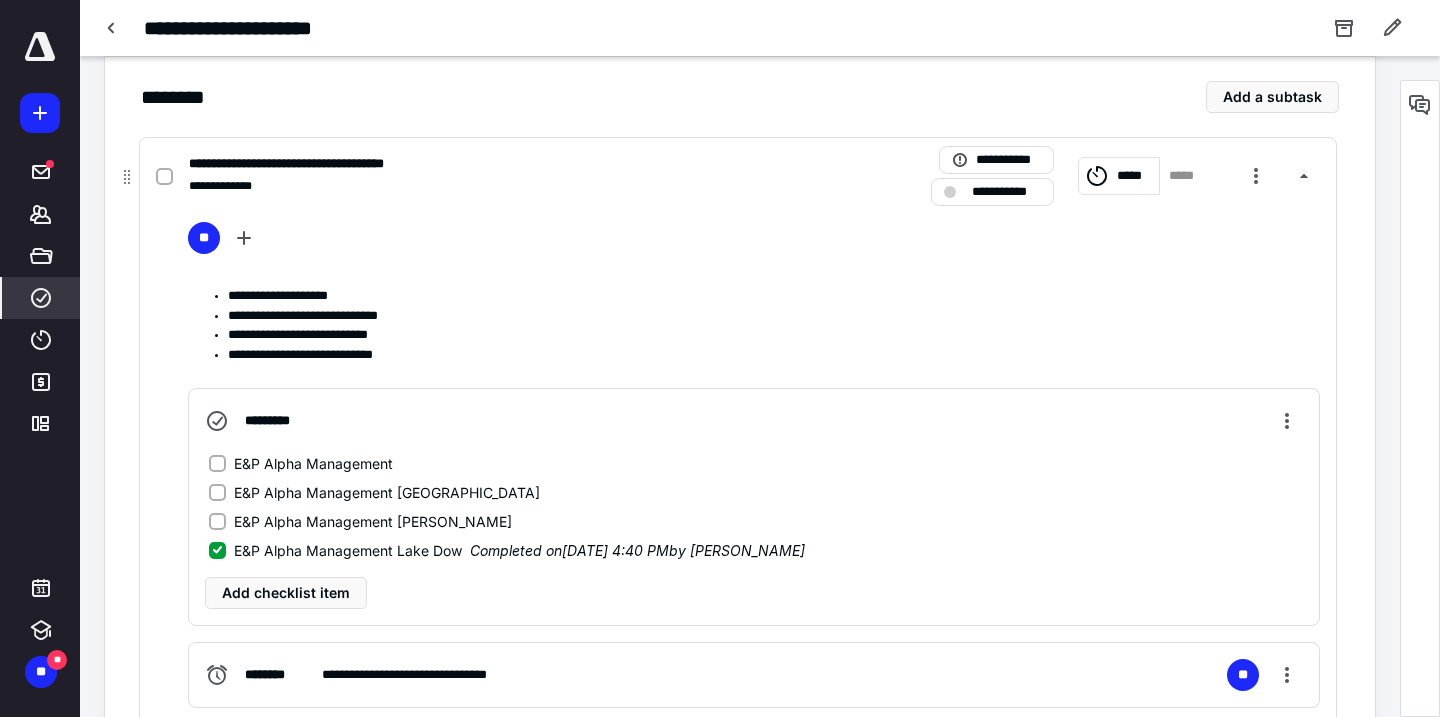 click on "E&P Alpha Management [PERSON_NAME]" at bounding box center (217, 521) 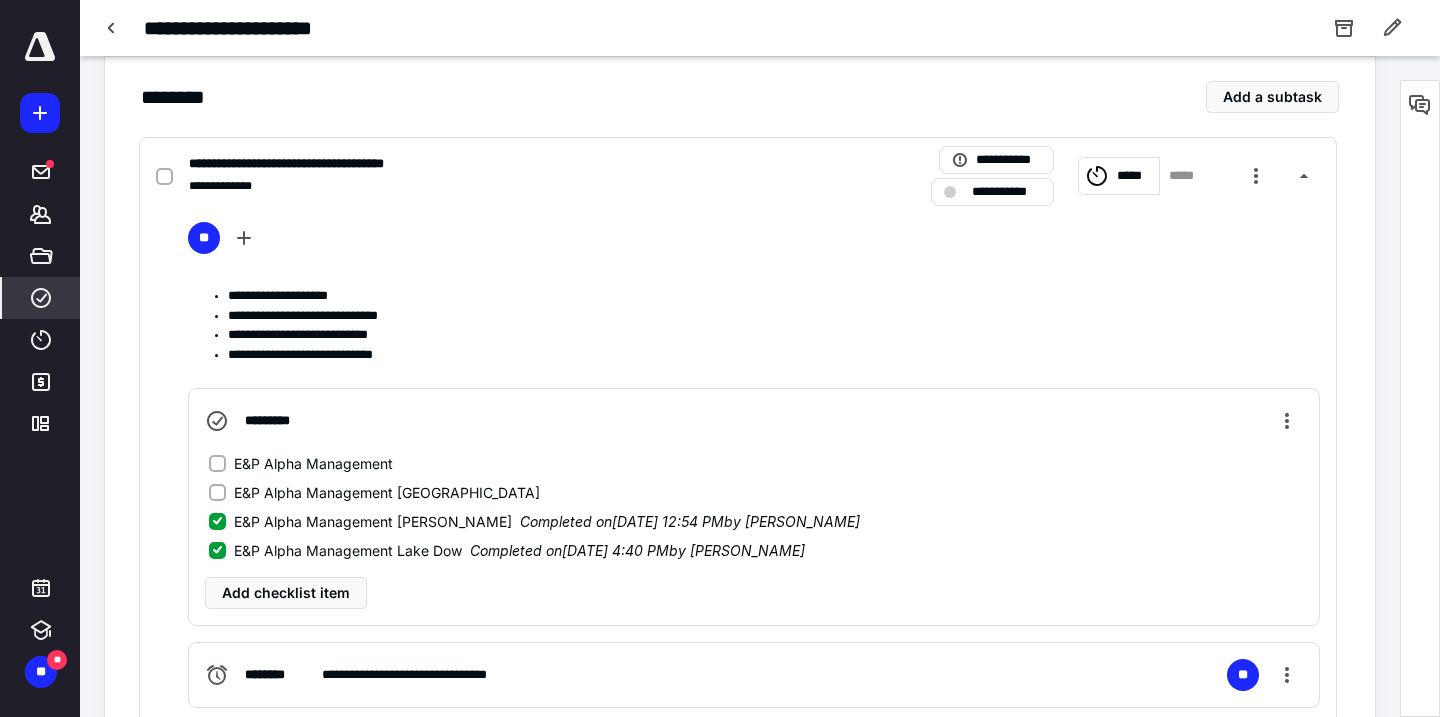 scroll, scrollTop: 0, scrollLeft: 0, axis: both 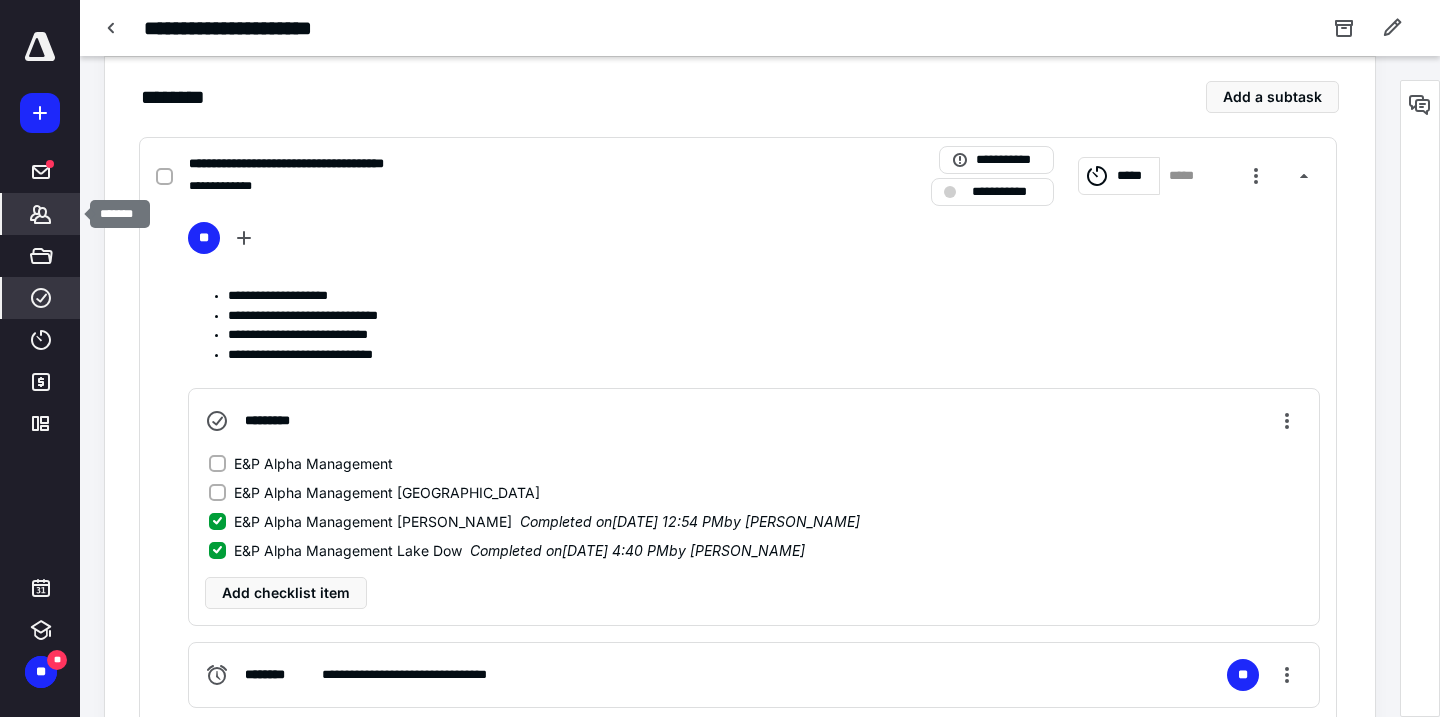 click 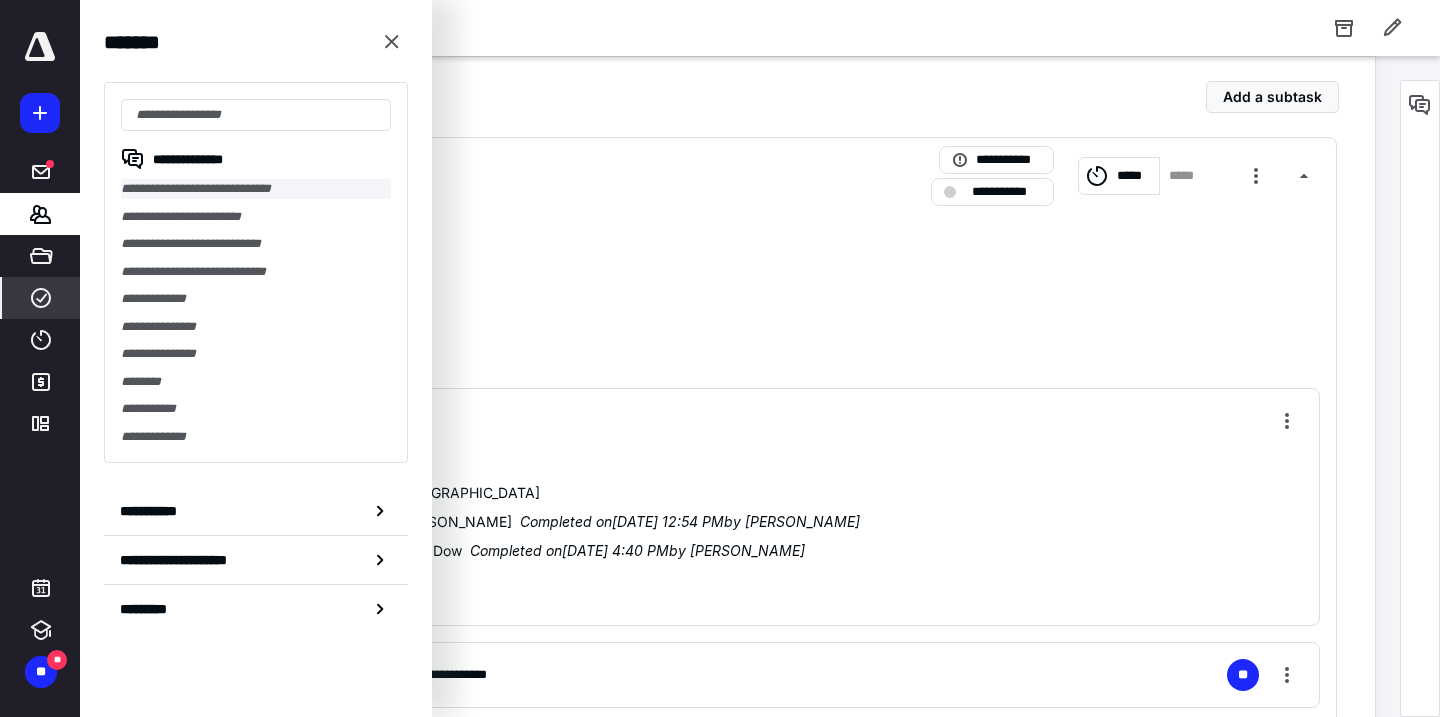 click on "**********" at bounding box center (256, 189) 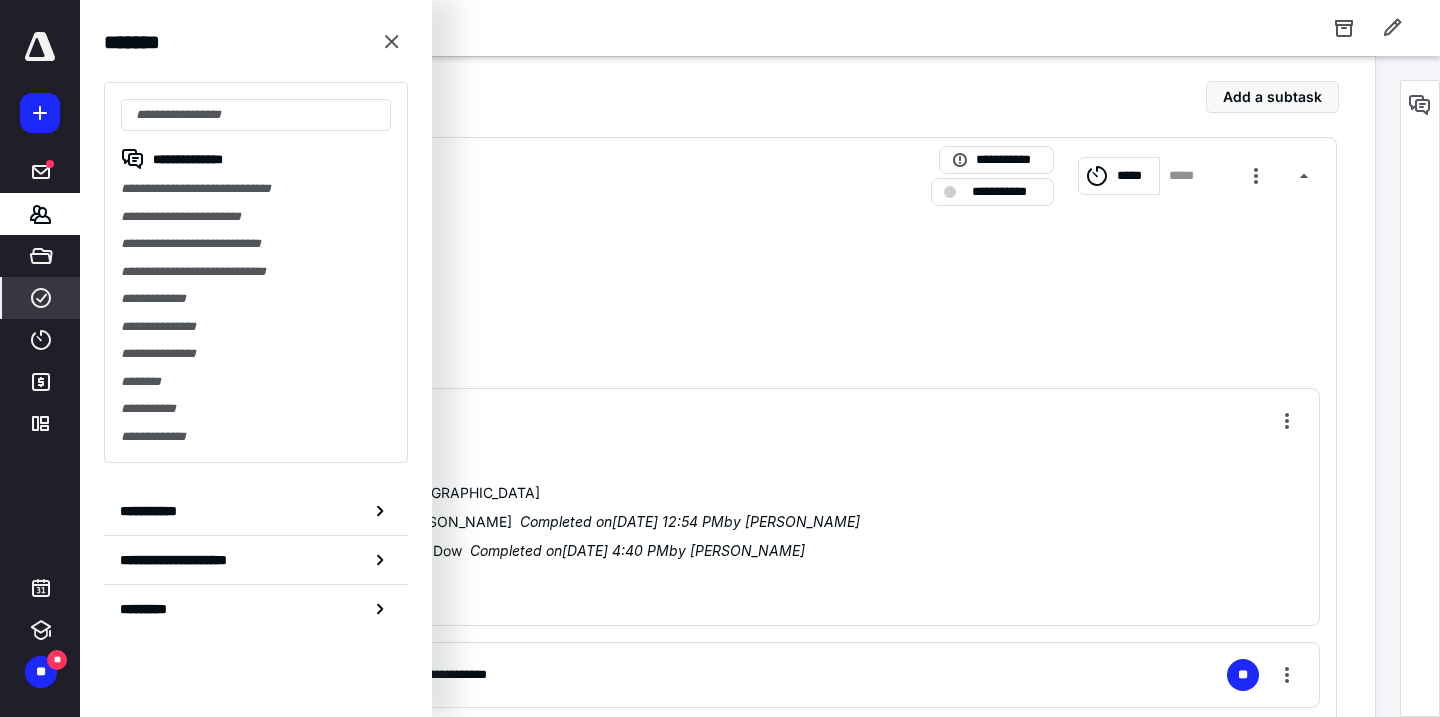 scroll, scrollTop: 0, scrollLeft: 0, axis: both 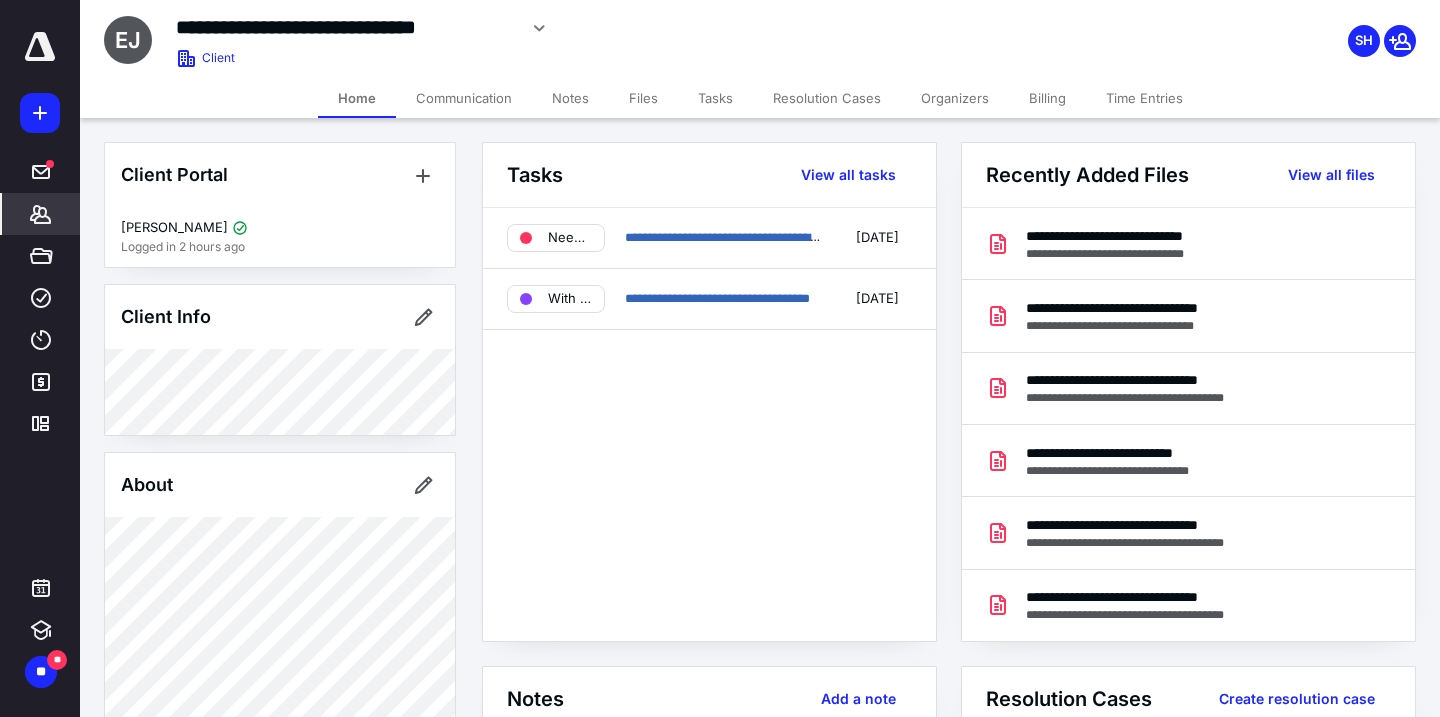 click on "Files" at bounding box center [643, 98] 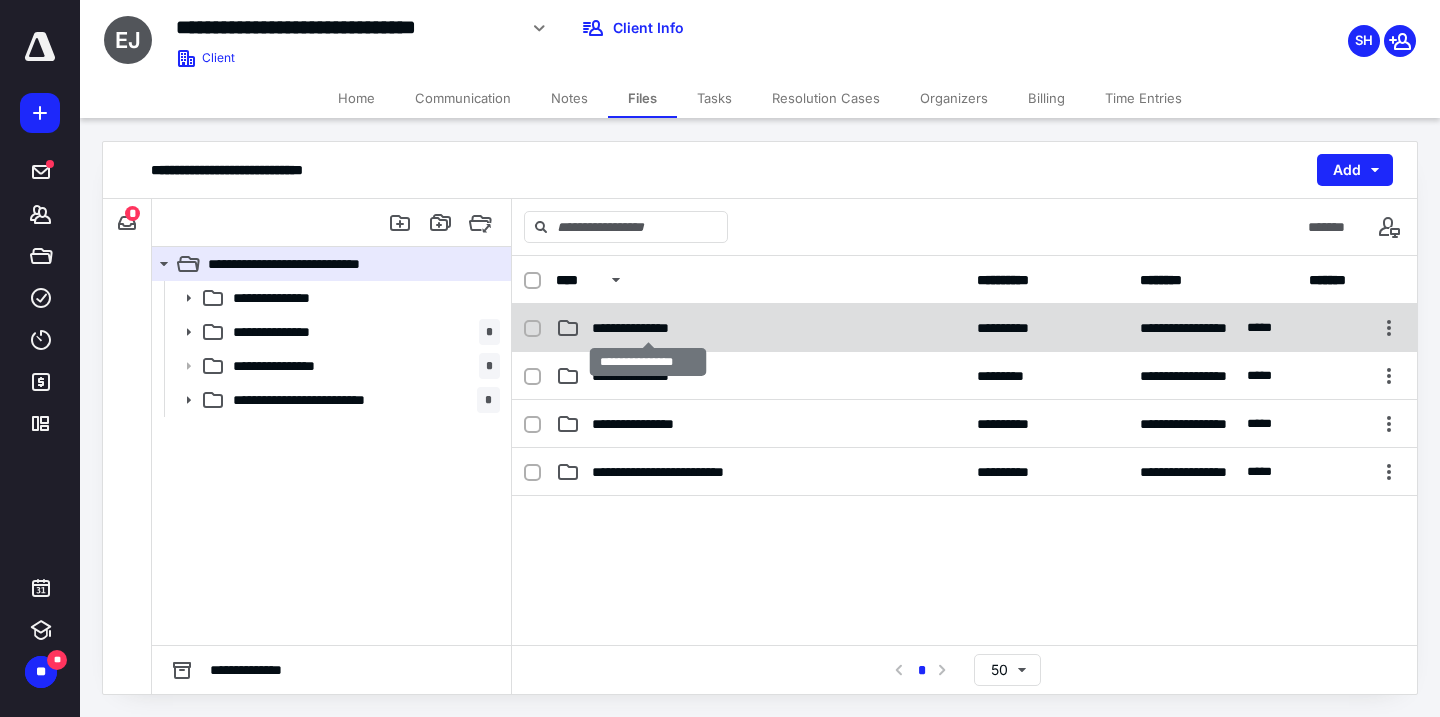 click on "**********" at bounding box center (648, 328) 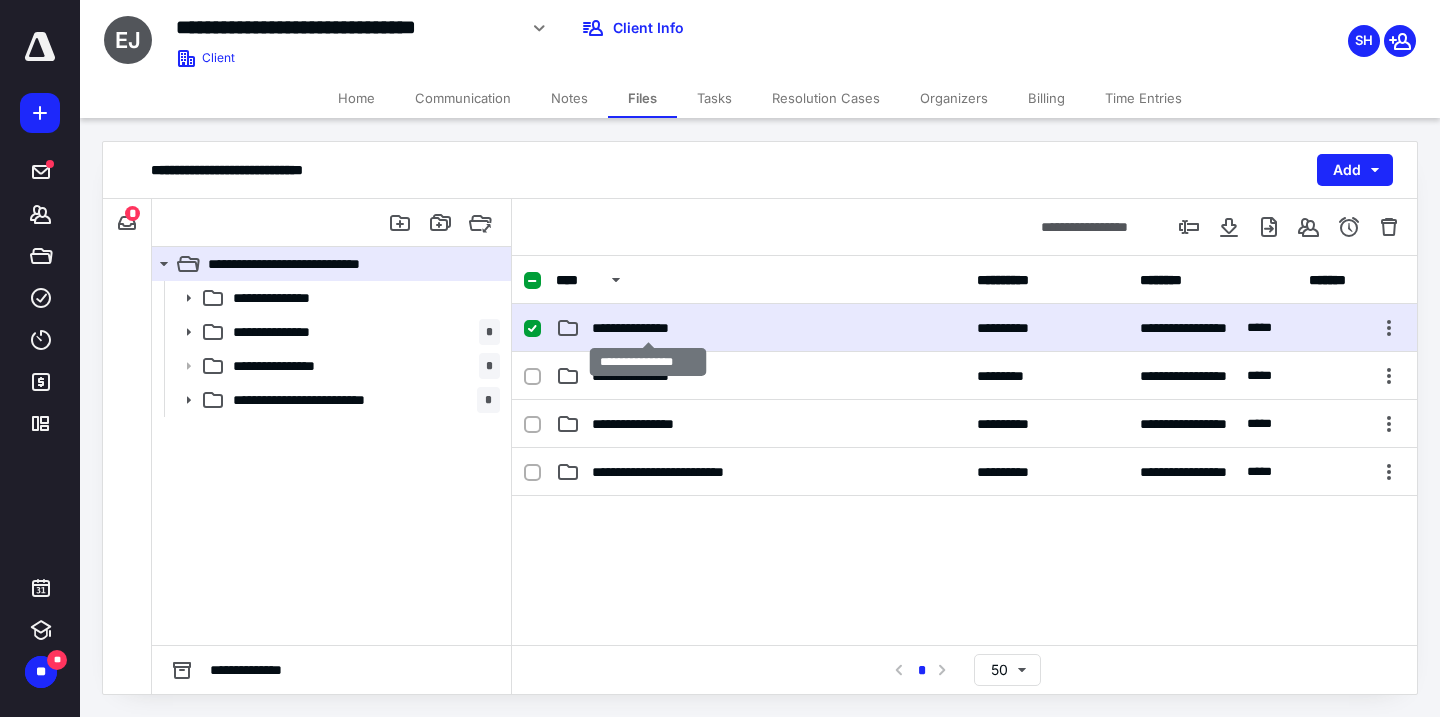 click on "**********" at bounding box center [648, 328] 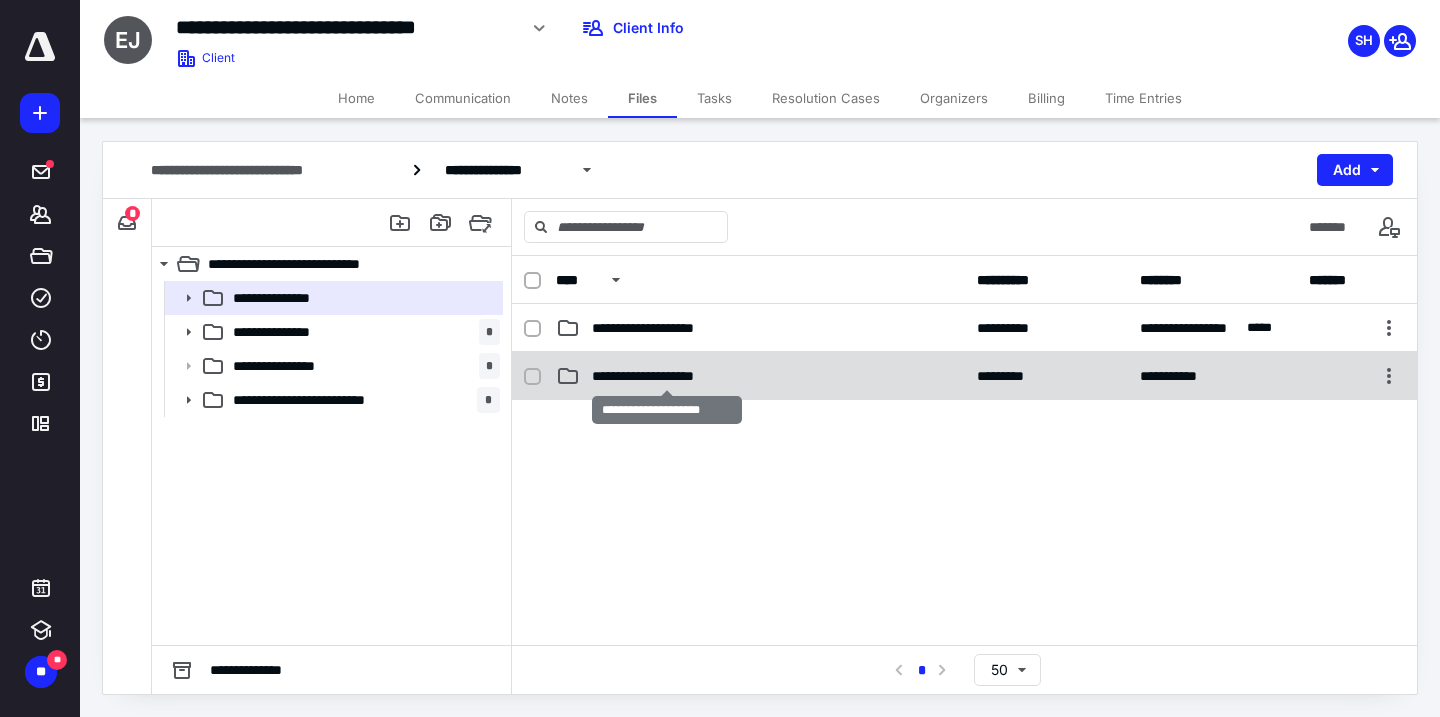 click on "**********" at bounding box center [667, 376] 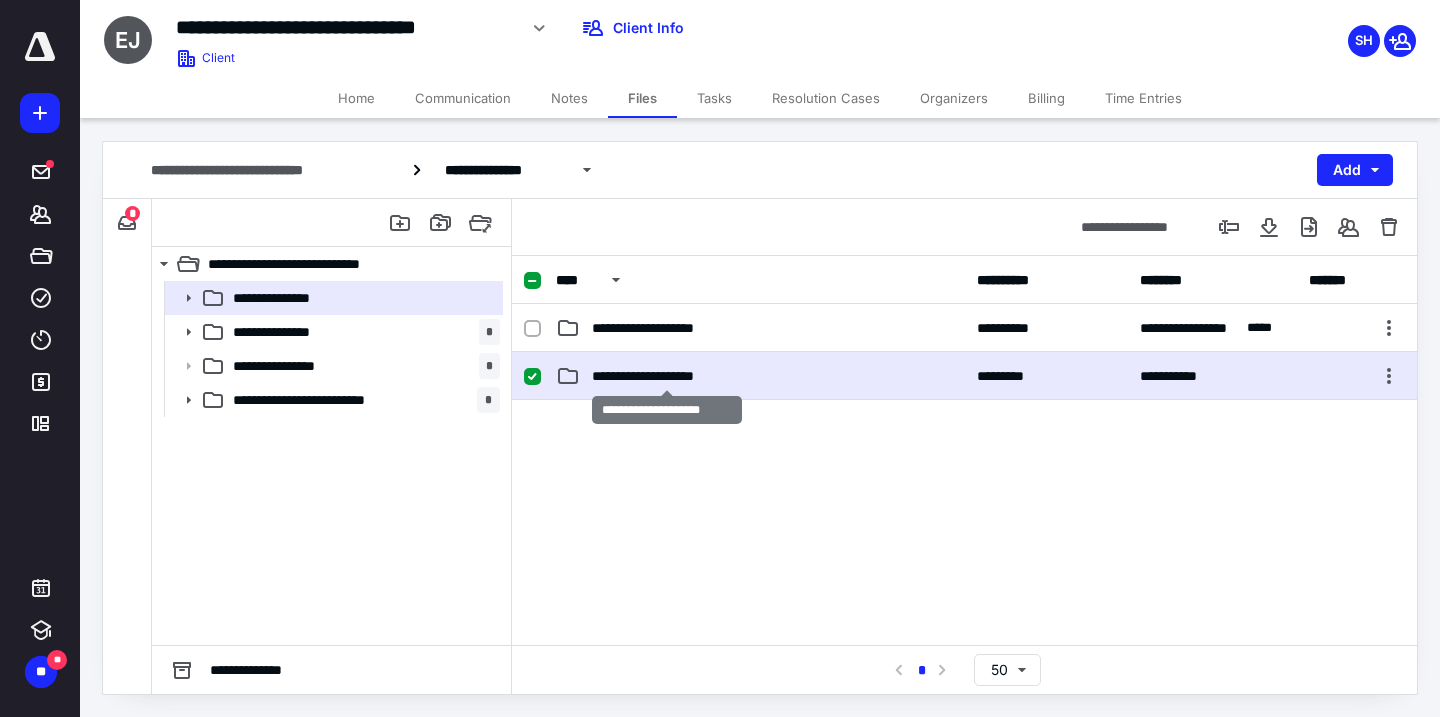 click on "**********" at bounding box center [667, 376] 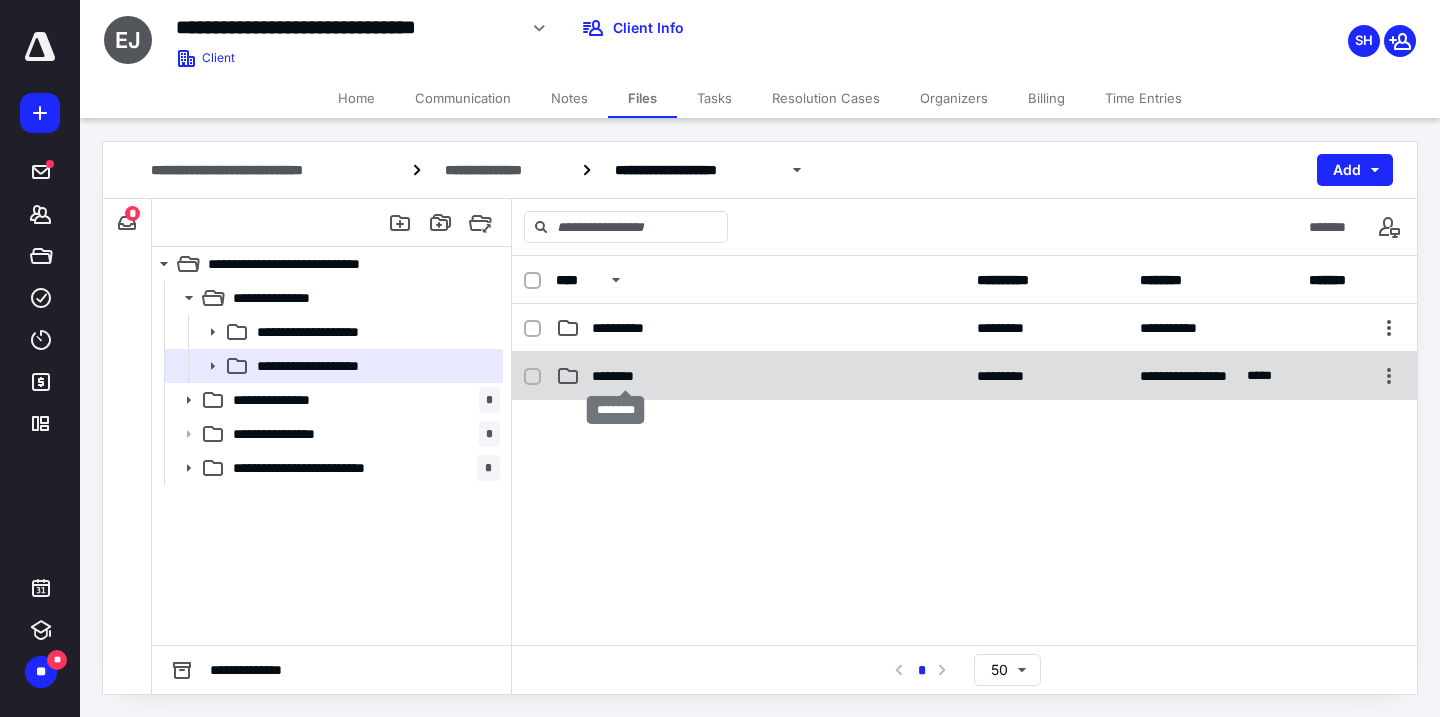 click on "********" at bounding box center [625, 376] 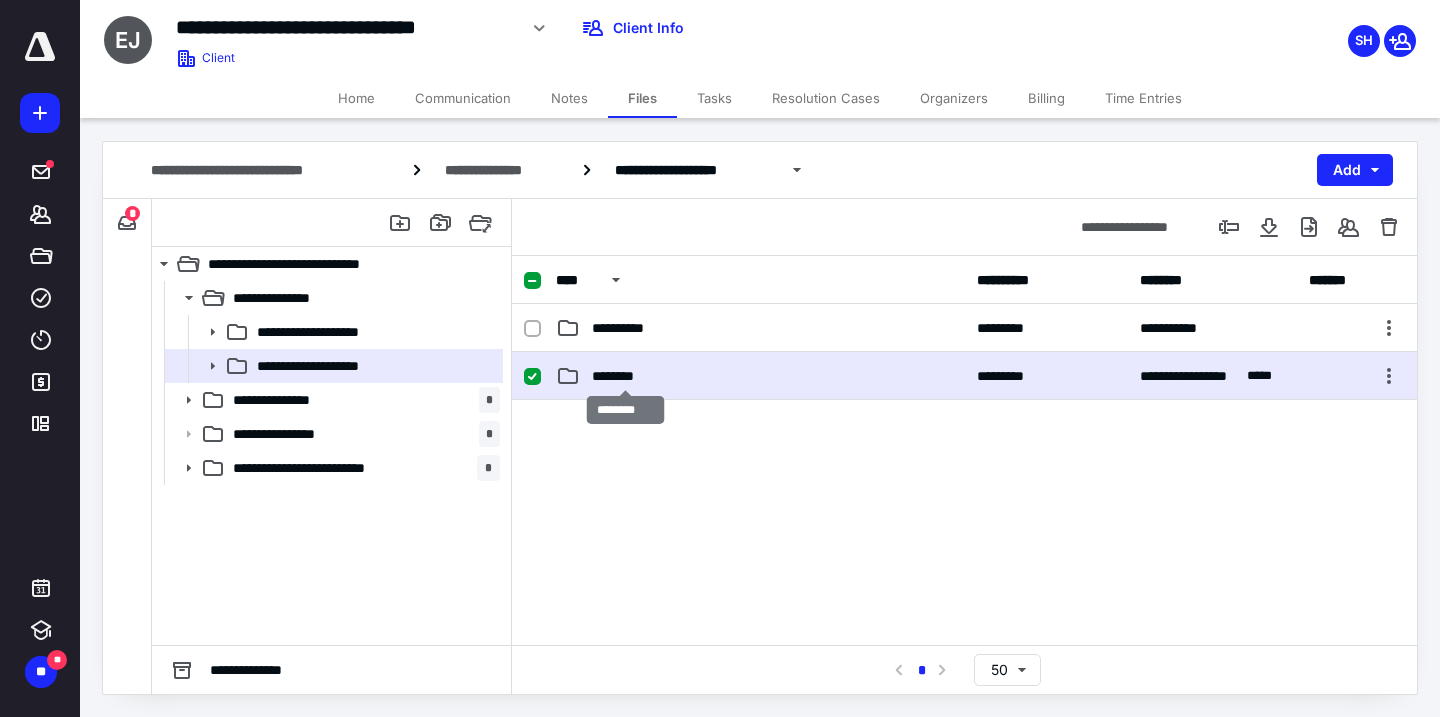 click on "********" at bounding box center [625, 376] 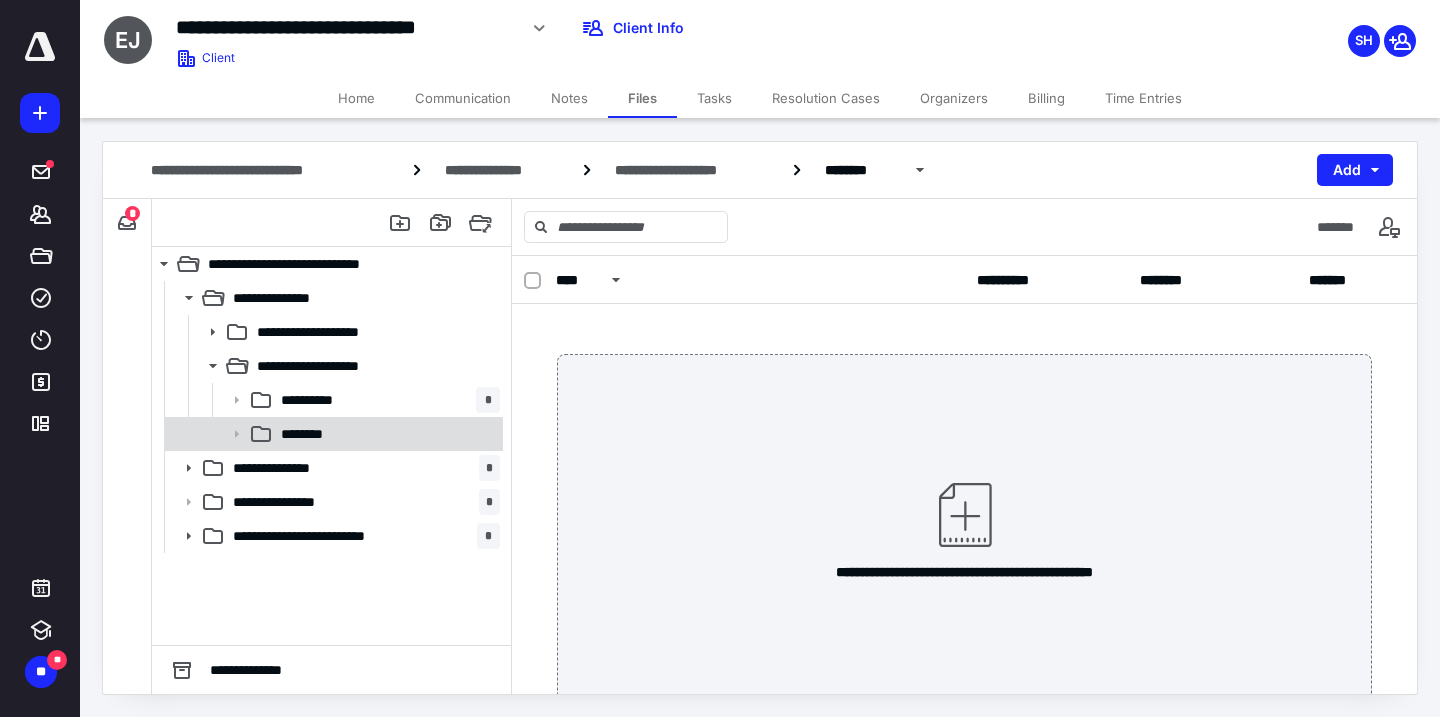 click 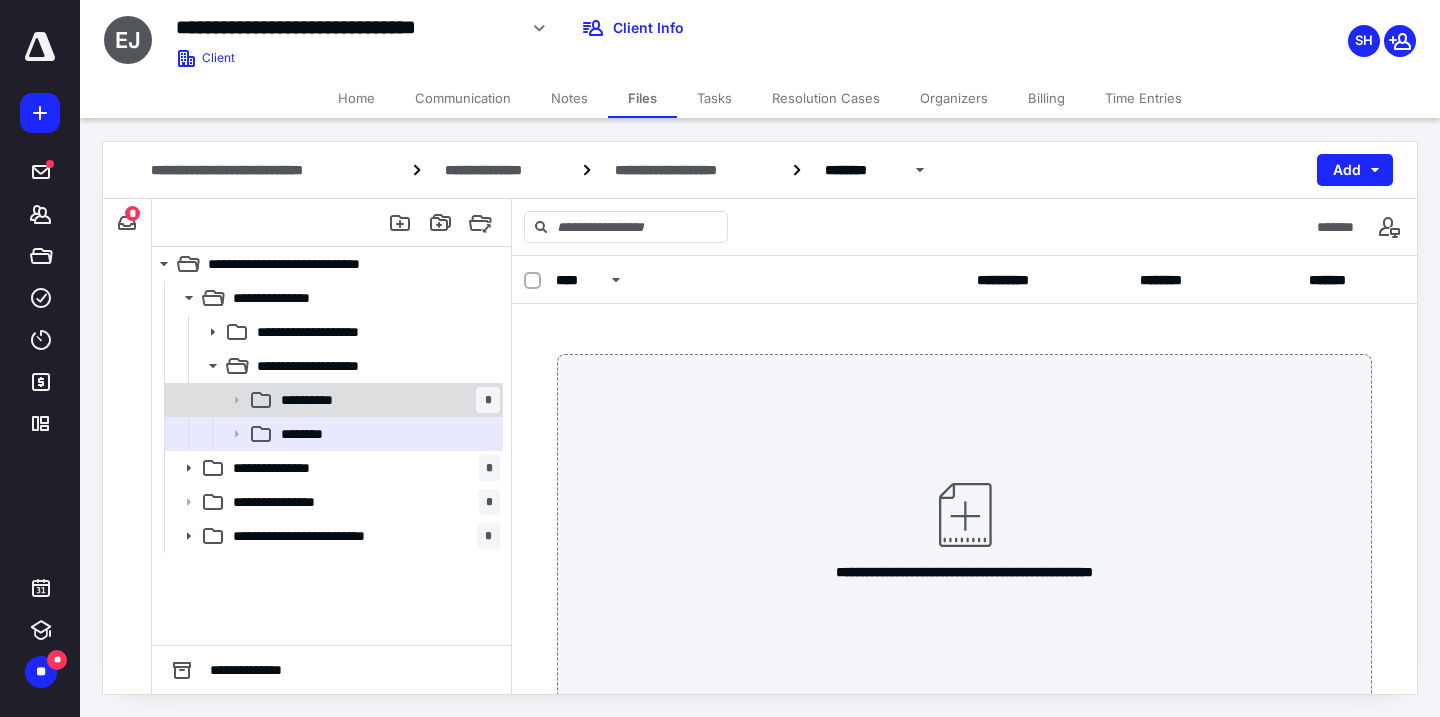 click 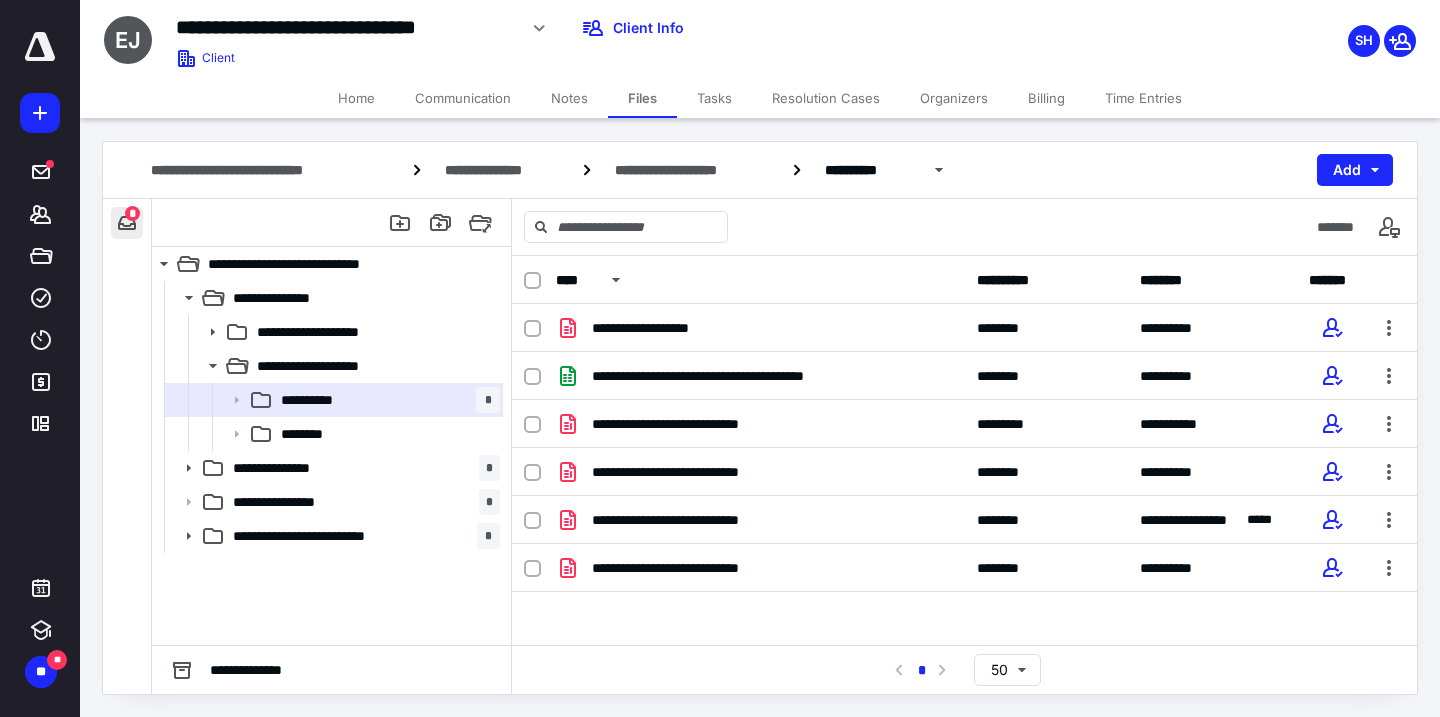 click at bounding box center (127, 223) 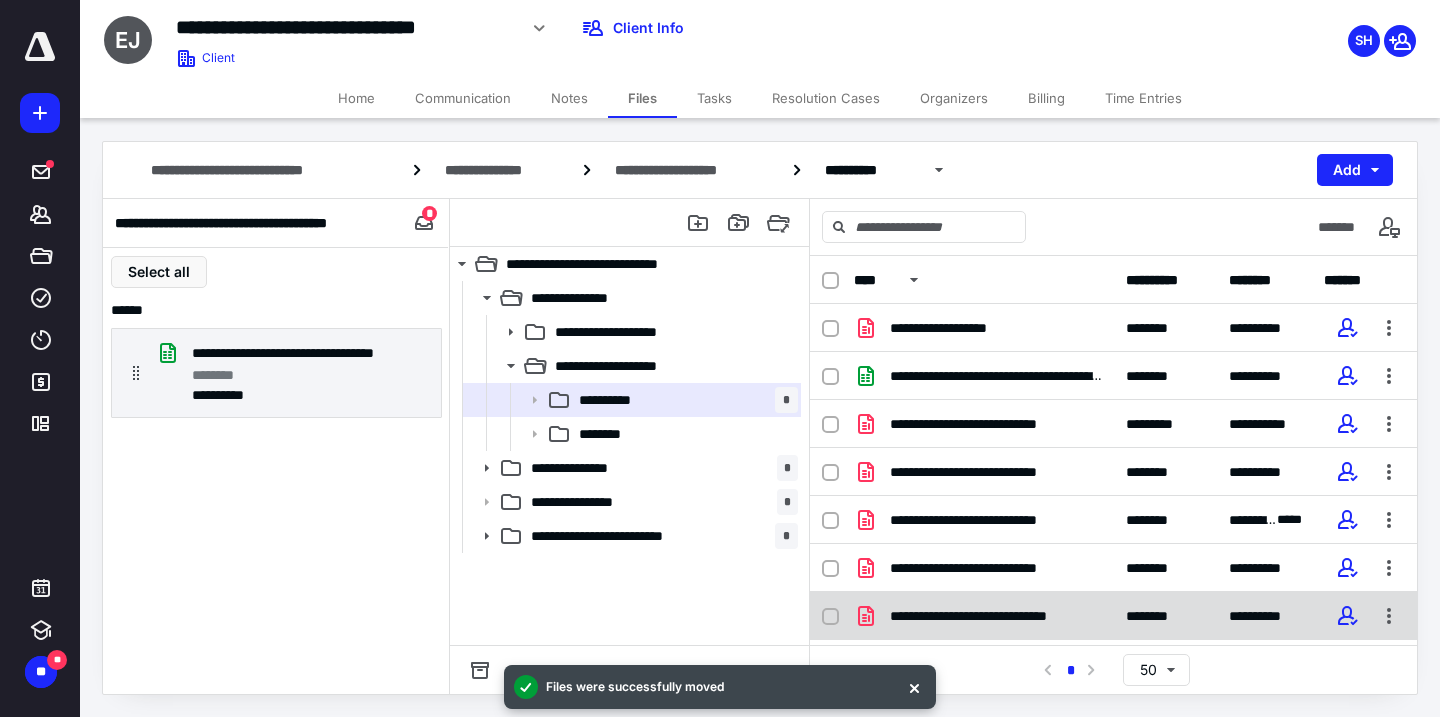 click on "**********" at bounding box center [984, 616] 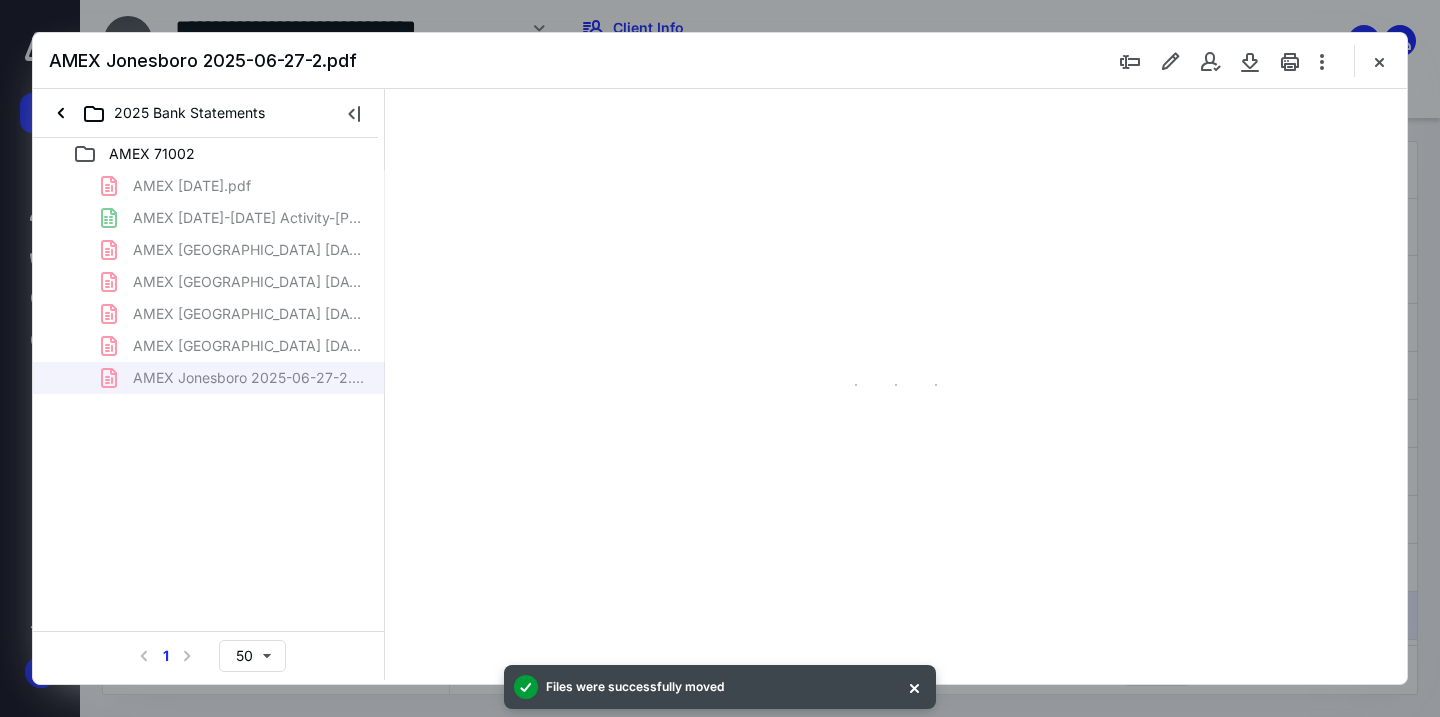 scroll, scrollTop: 0, scrollLeft: 0, axis: both 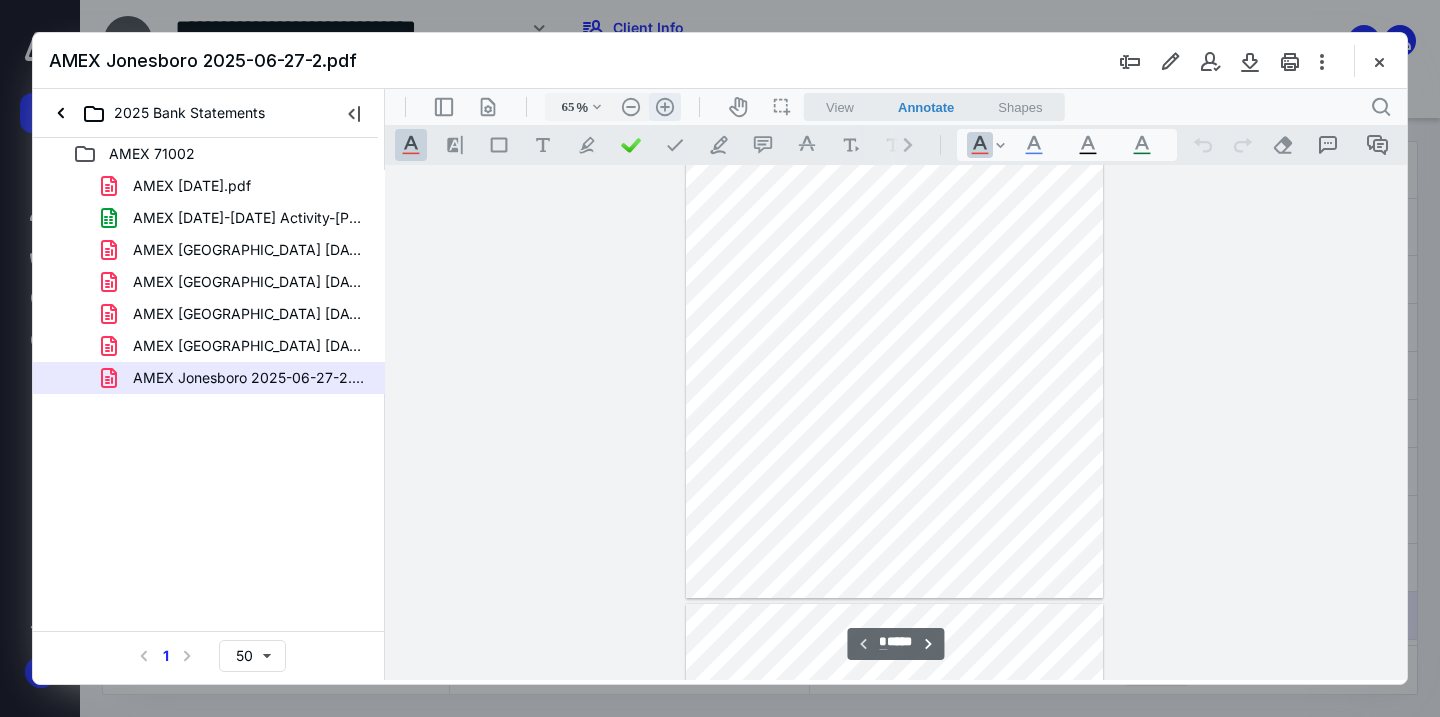 click on ".cls-1{fill:#abb0c4;} icon - header - zoom - in - line" at bounding box center (665, 107) 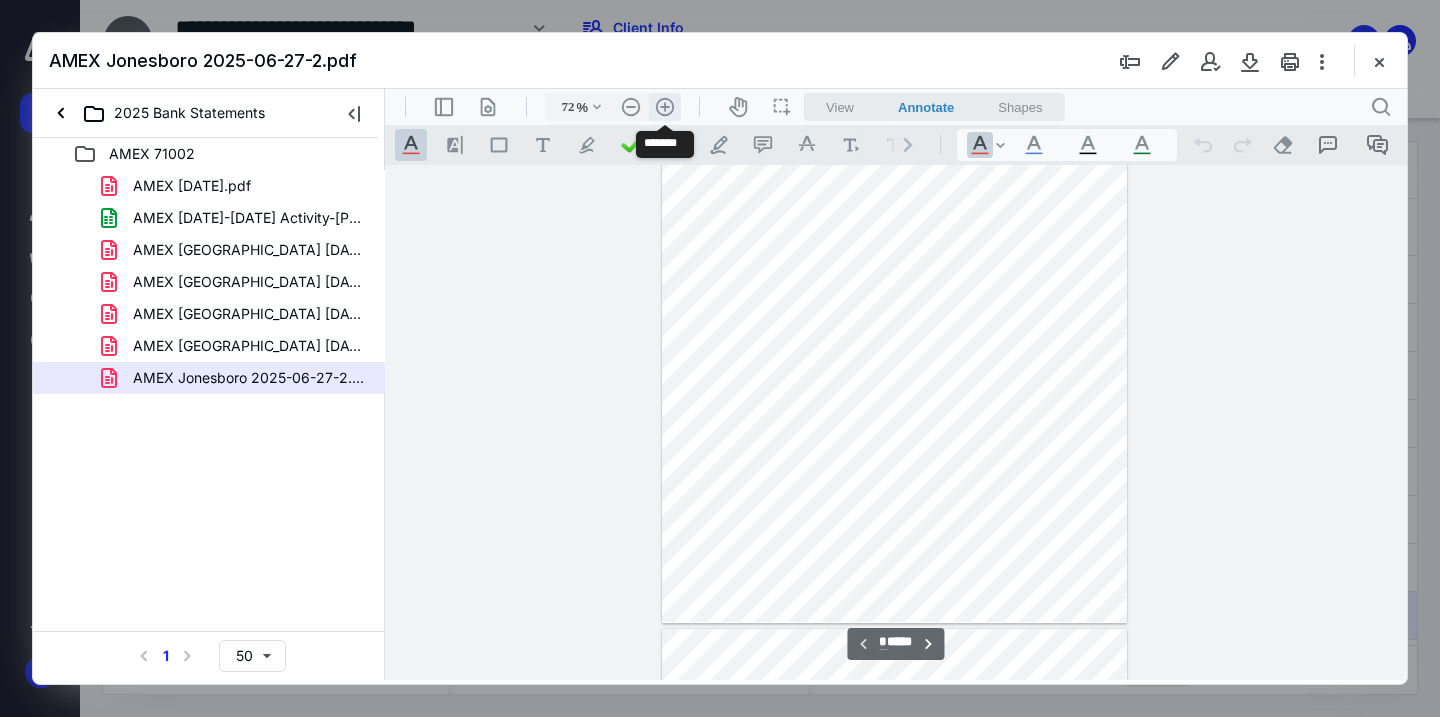 click on ".cls-1{fill:#abb0c4;} icon - header - zoom - in - line" at bounding box center (665, 107) 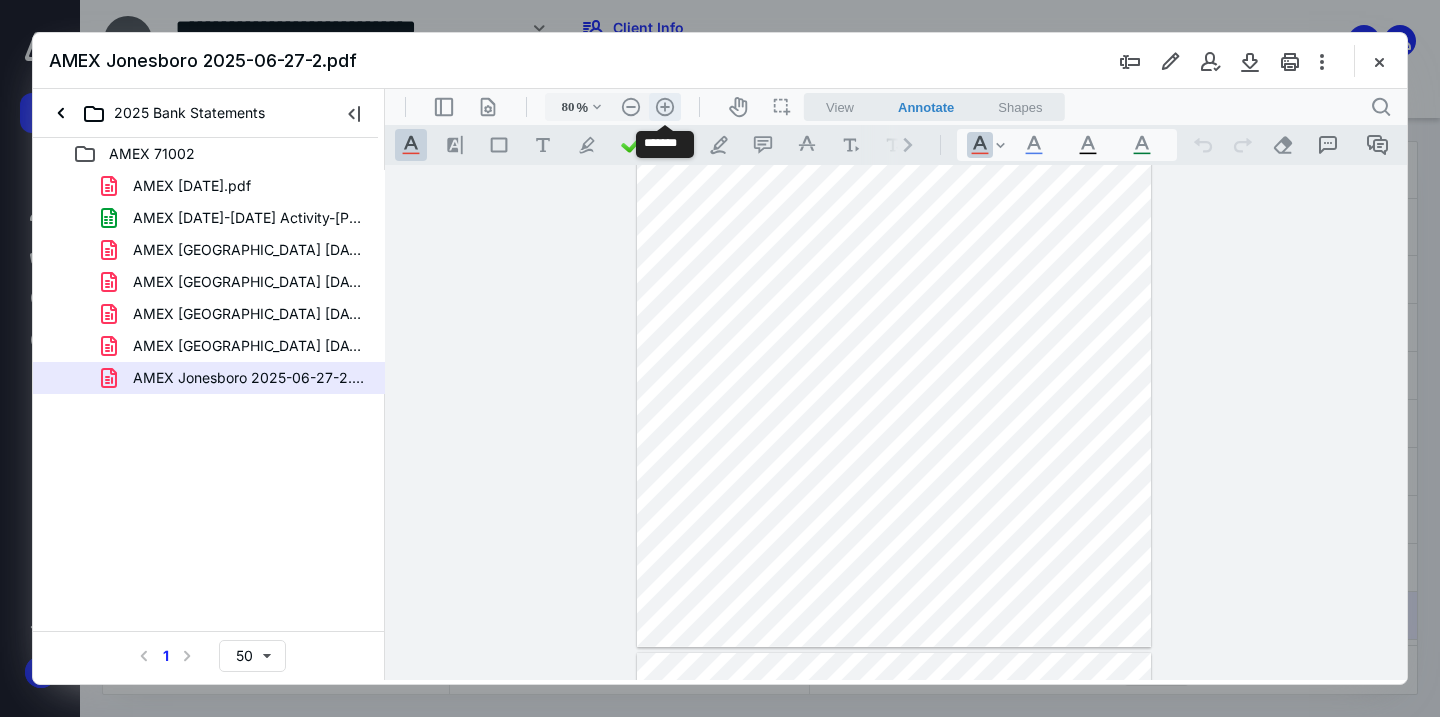 click on ".cls-1{fill:#abb0c4;} icon - header - zoom - in - line" at bounding box center [665, 107] 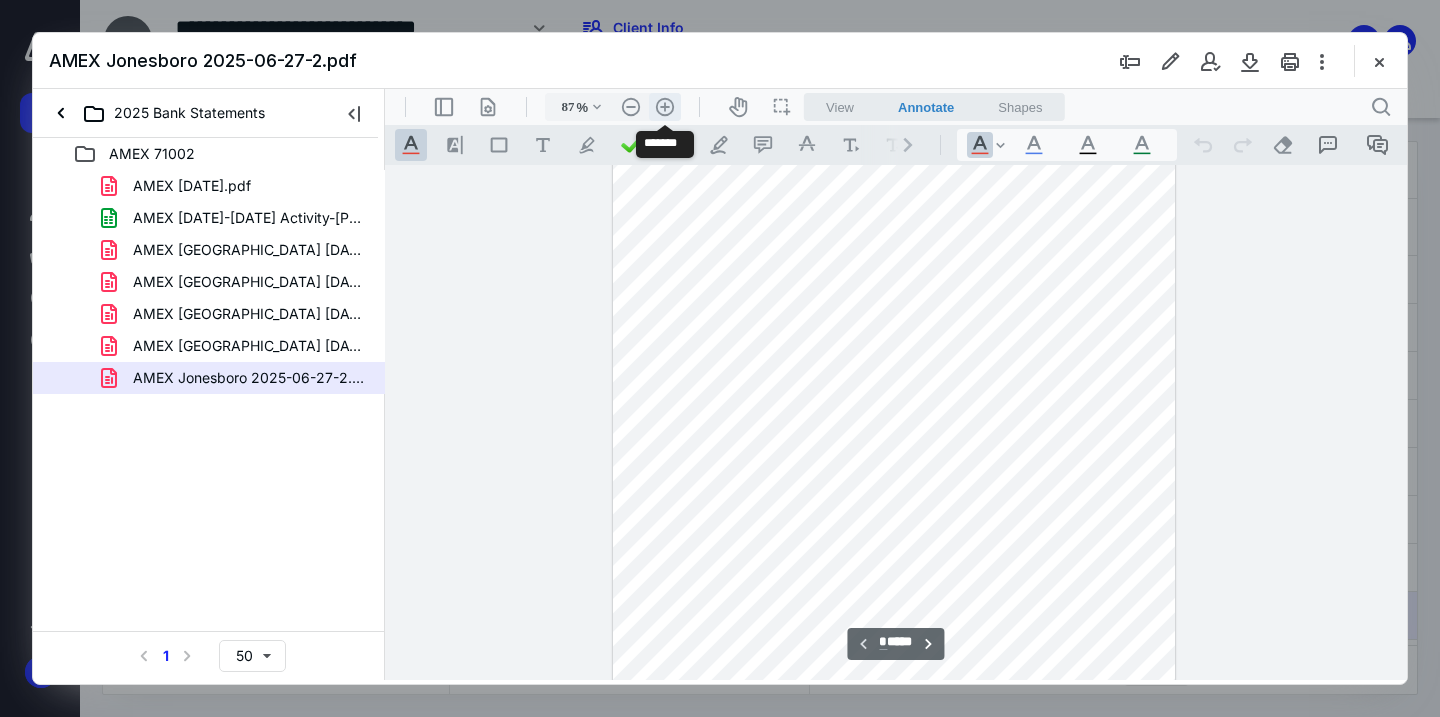 click on ".cls-1{fill:#abb0c4;} icon - header - zoom - in - line" at bounding box center (665, 107) 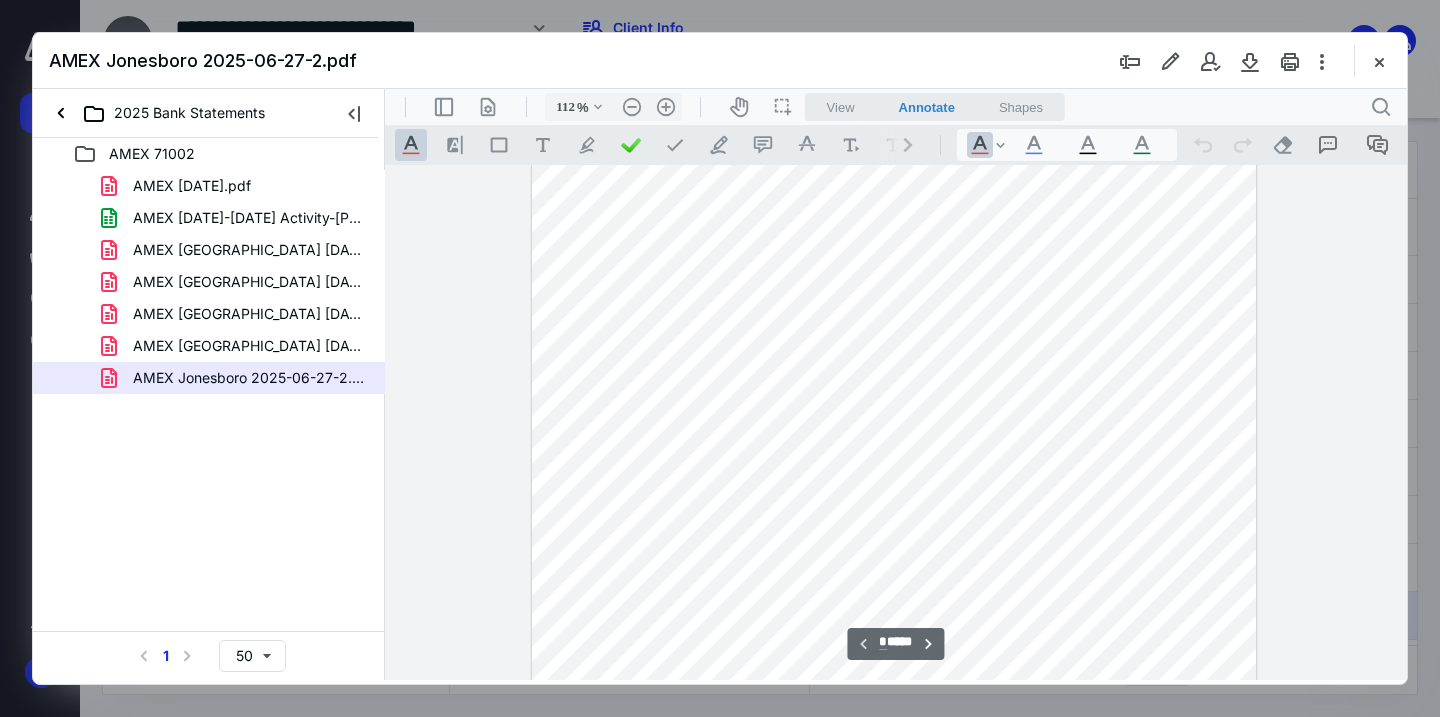 scroll, scrollTop: 0, scrollLeft: 0, axis: both 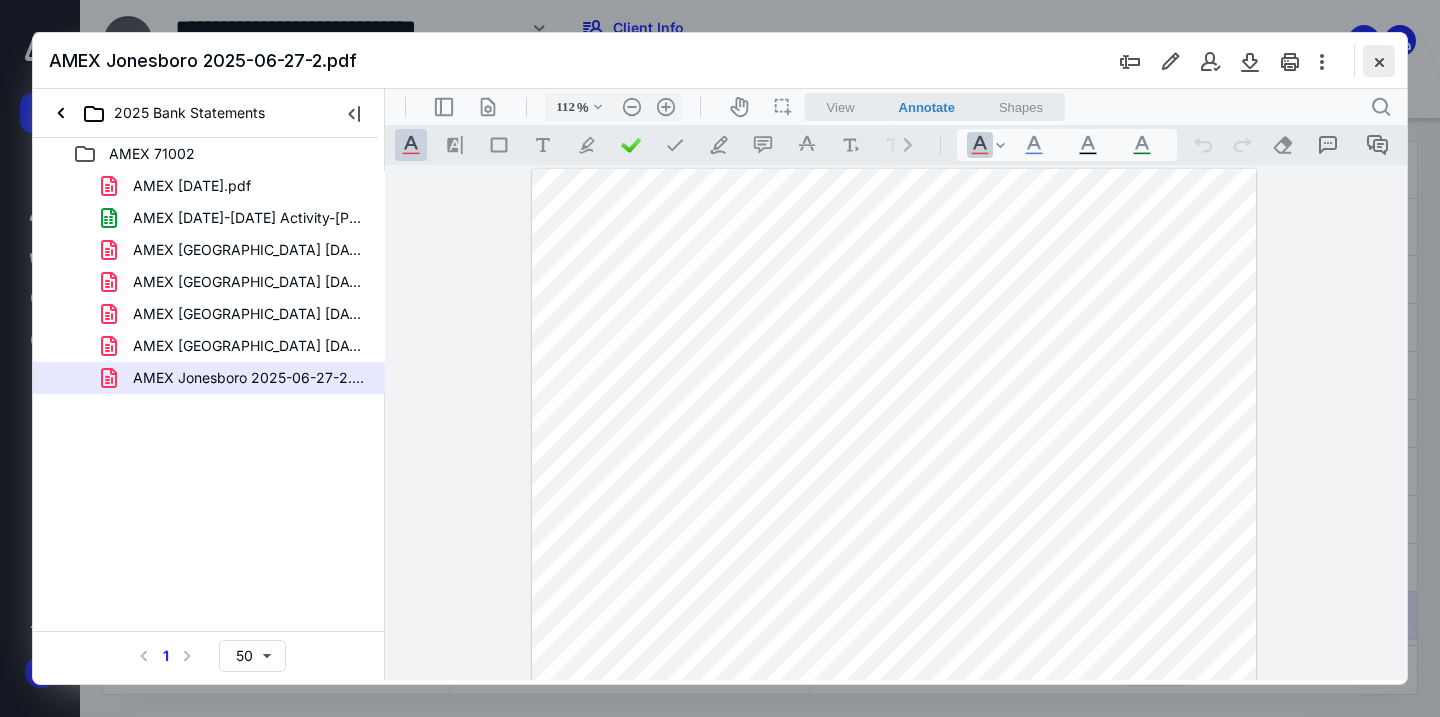 click at bounding box center (1379, 61) 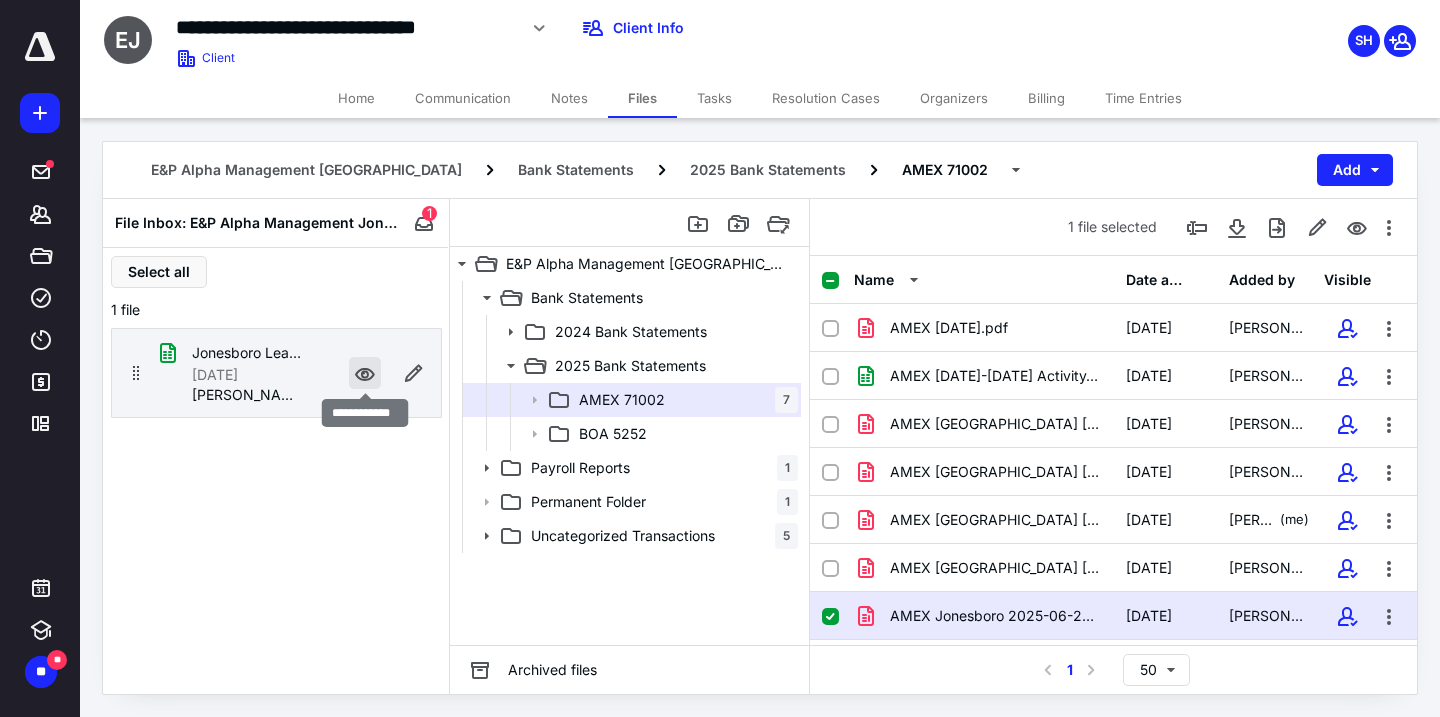 click at bounding box center [365, 373] 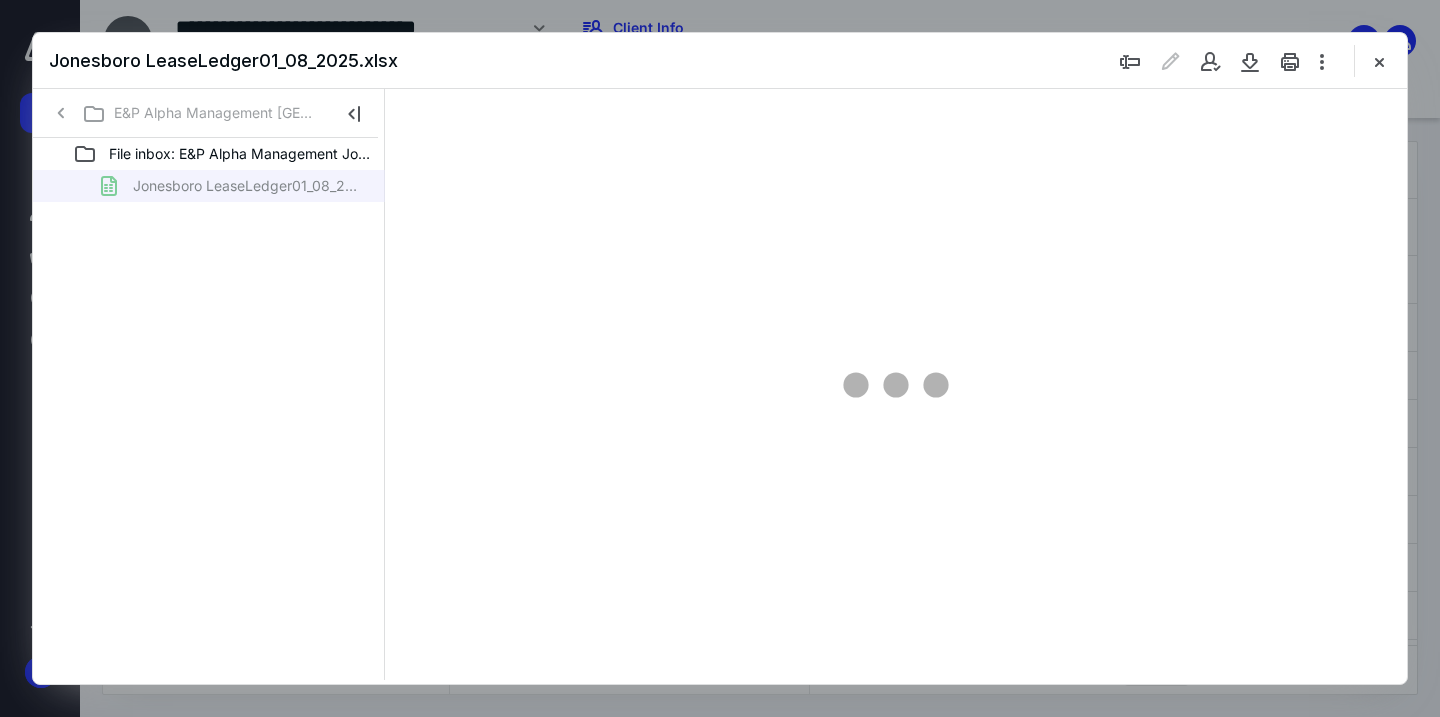 scroll, scrollTop: 0, scrollLeft: 0, axis: both 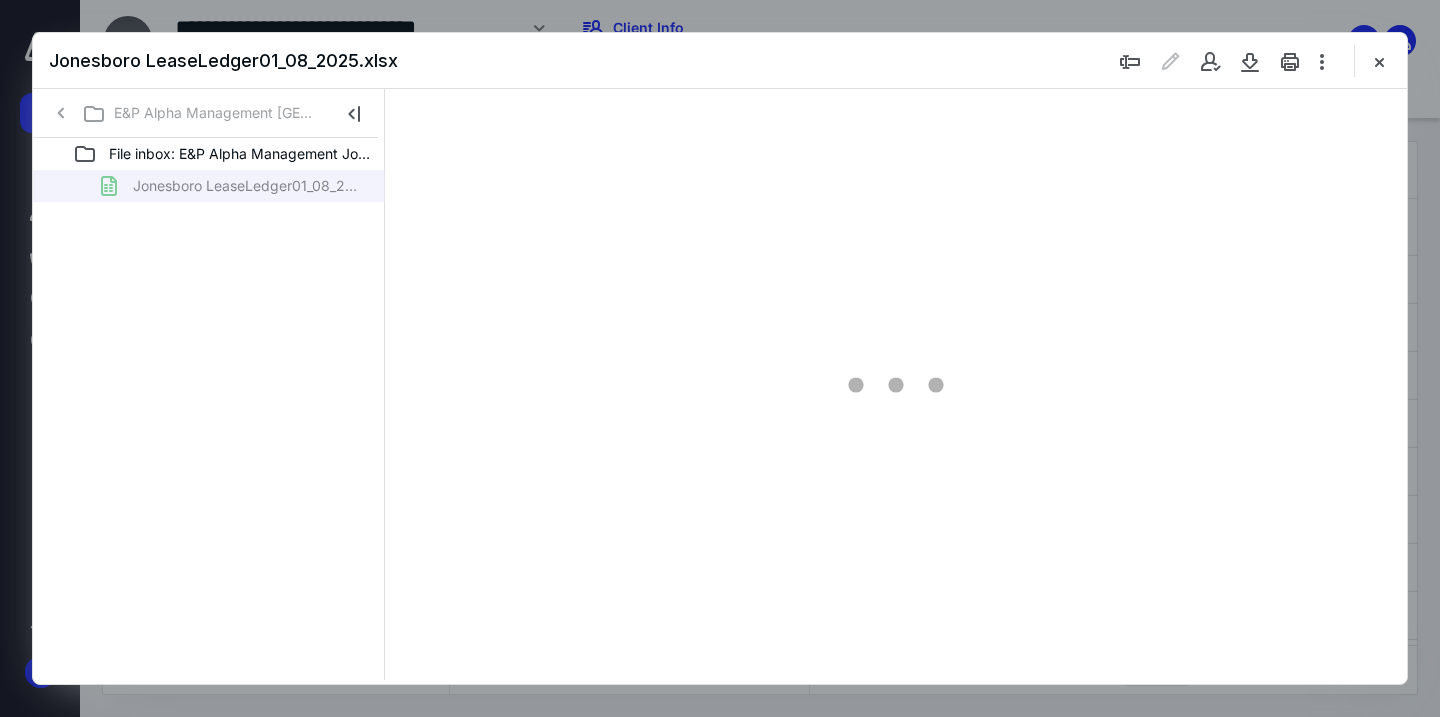 type on "19" 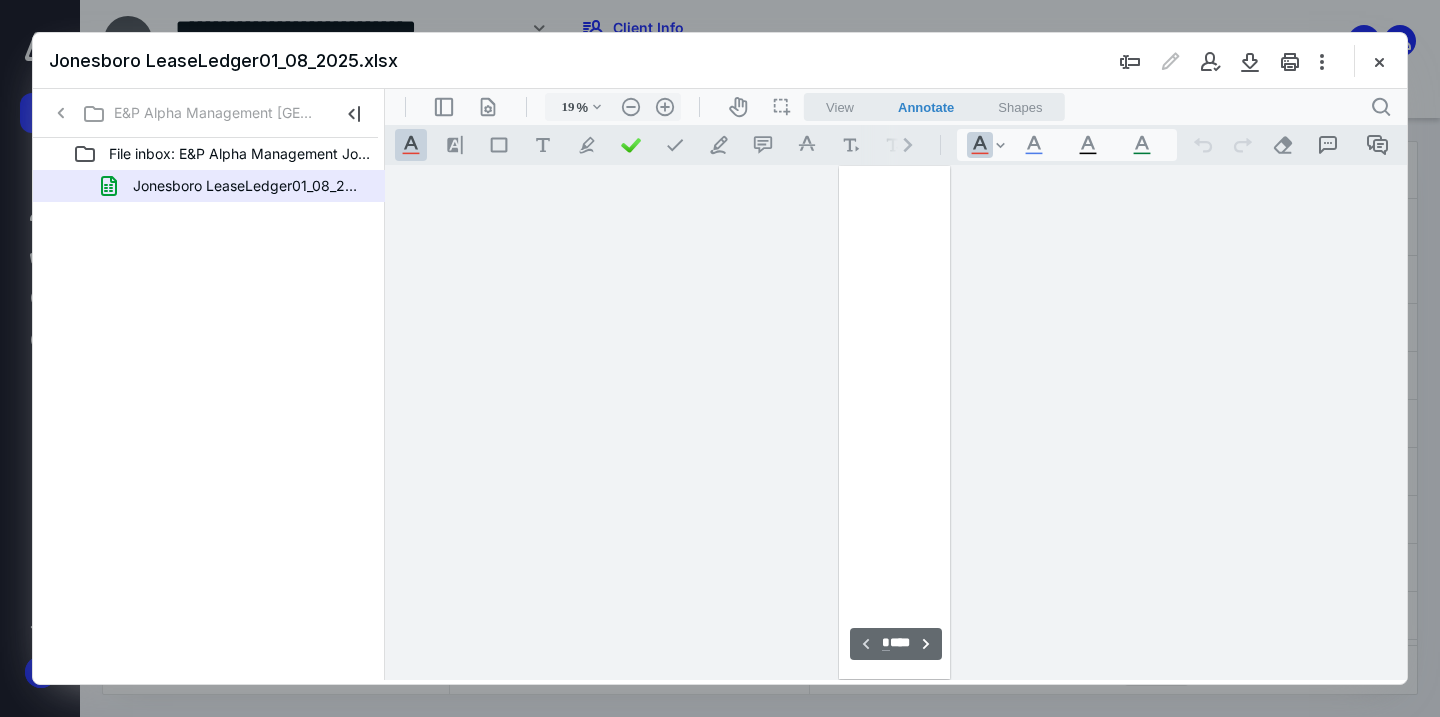 scroll, scrollTop: 77, scrollLeft: 0, axis: vertical 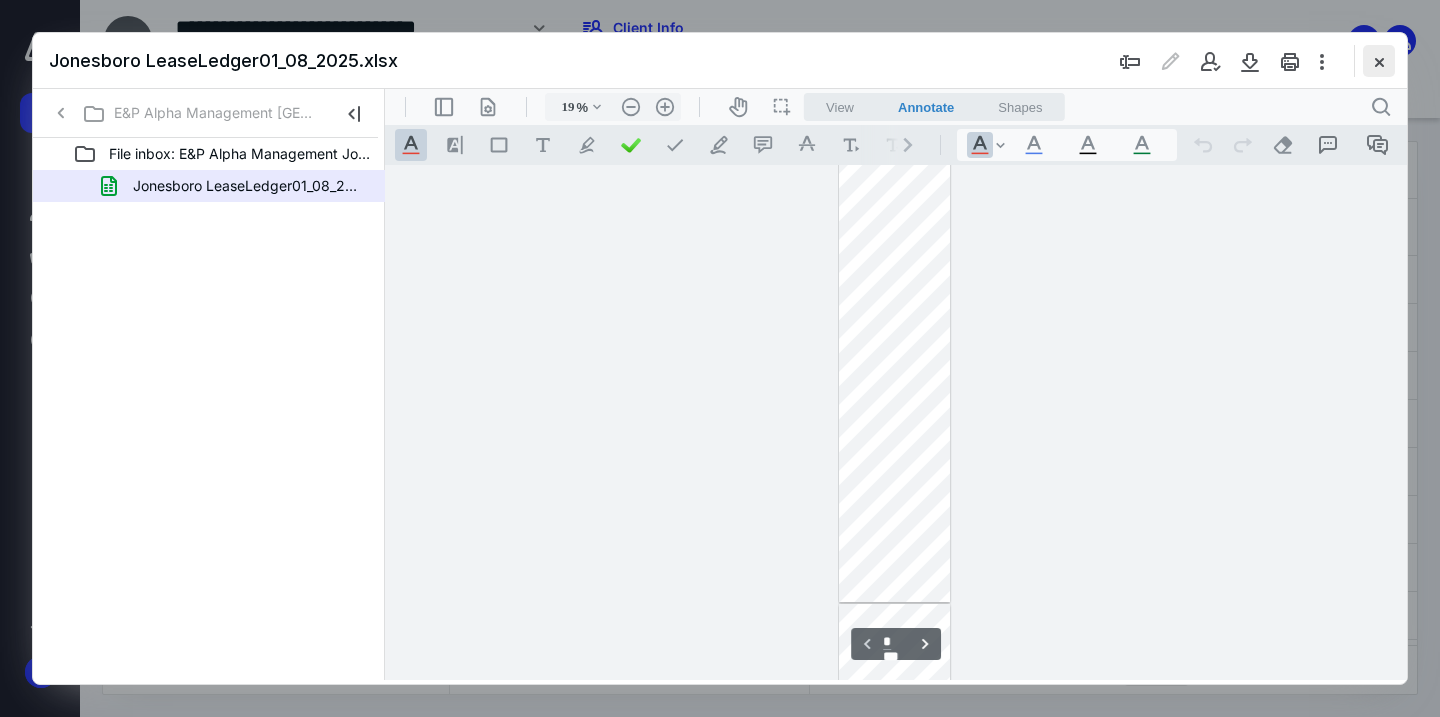 click at bounding box center [1379, 61] 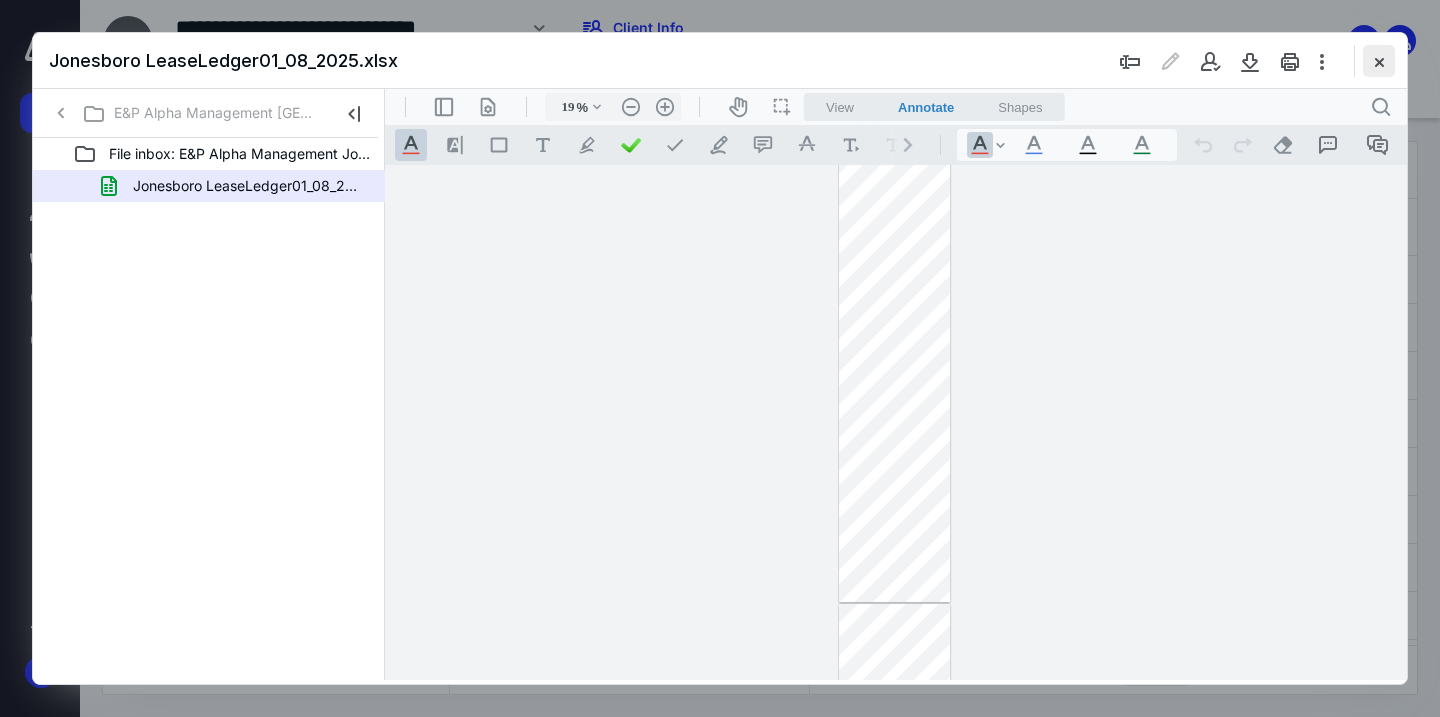 checkbox on "true" 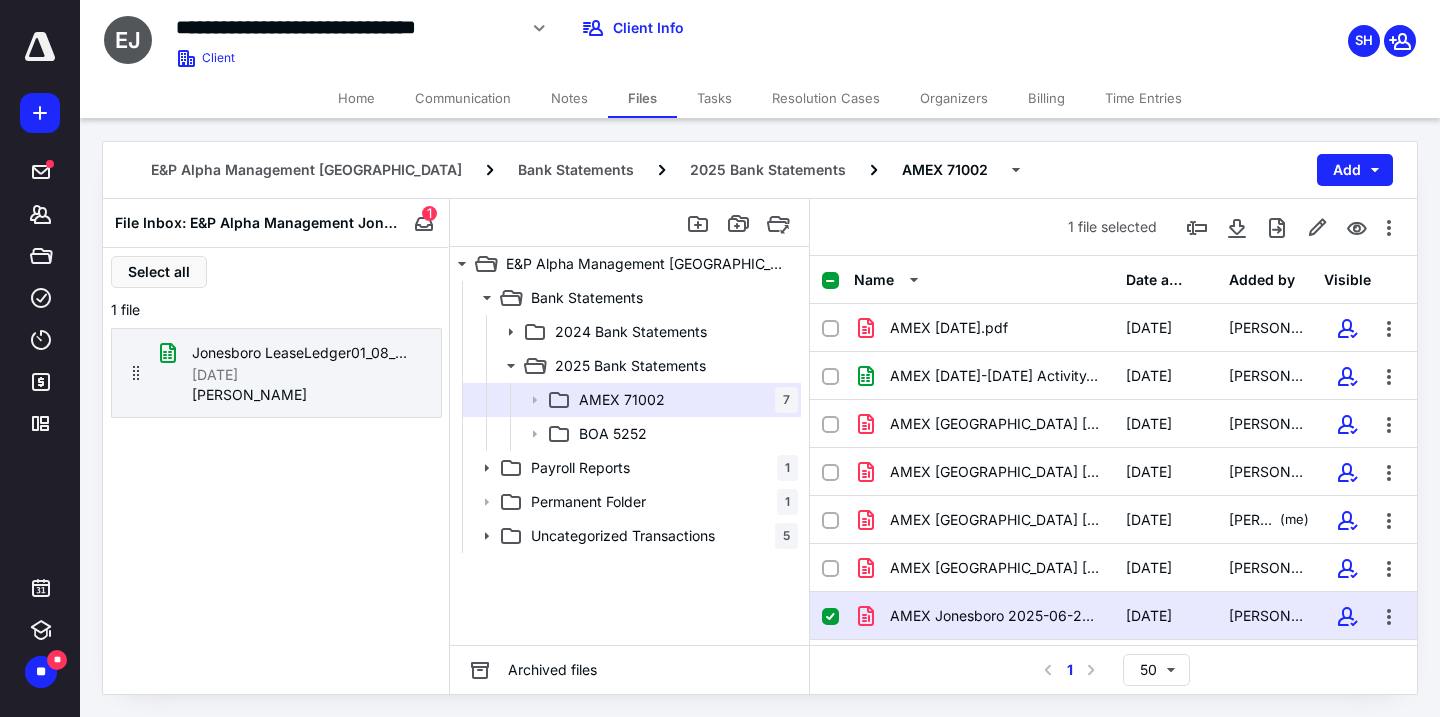 click on "Tasks" at bounding box center [714, 98] 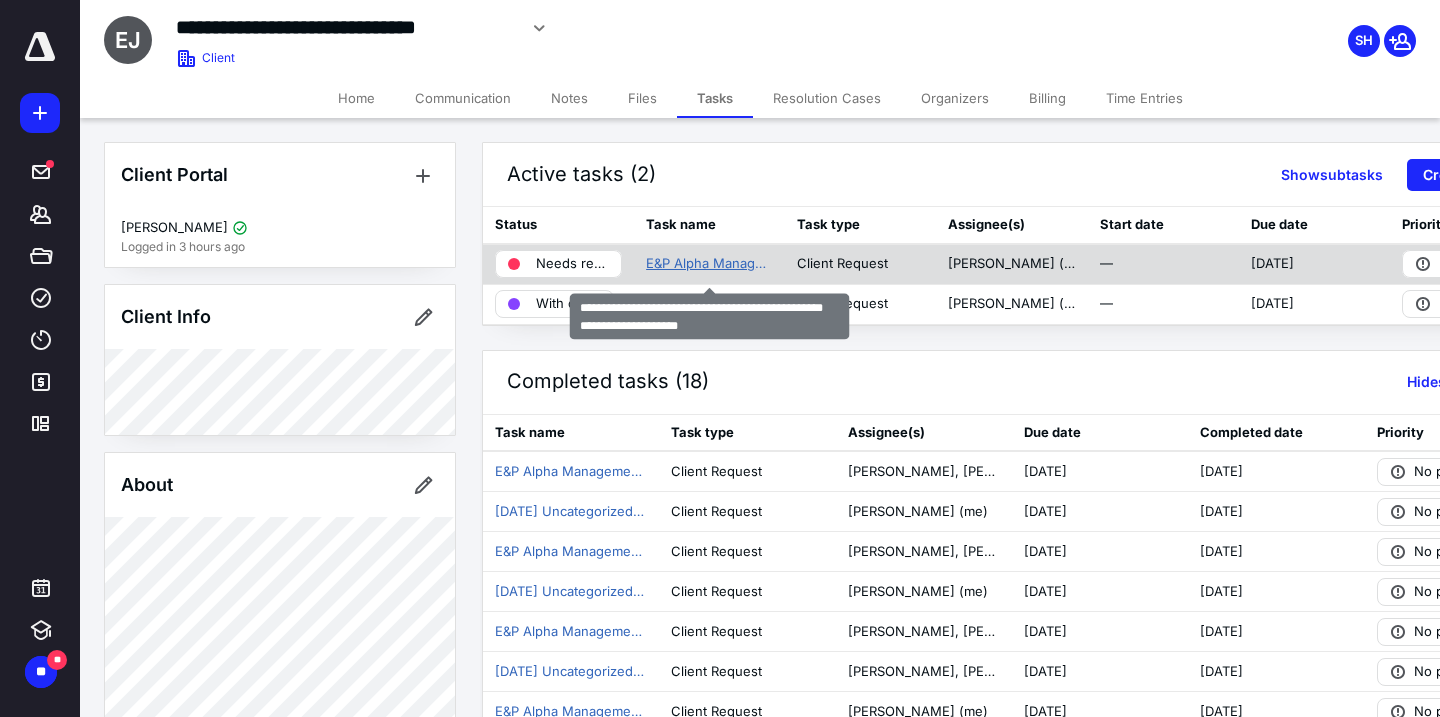 click on "E&P Alpha Management [GEOGRAPHIC_DATA] [DATE] Bank & Credit Card Statements" at bounding box center (709, 264) 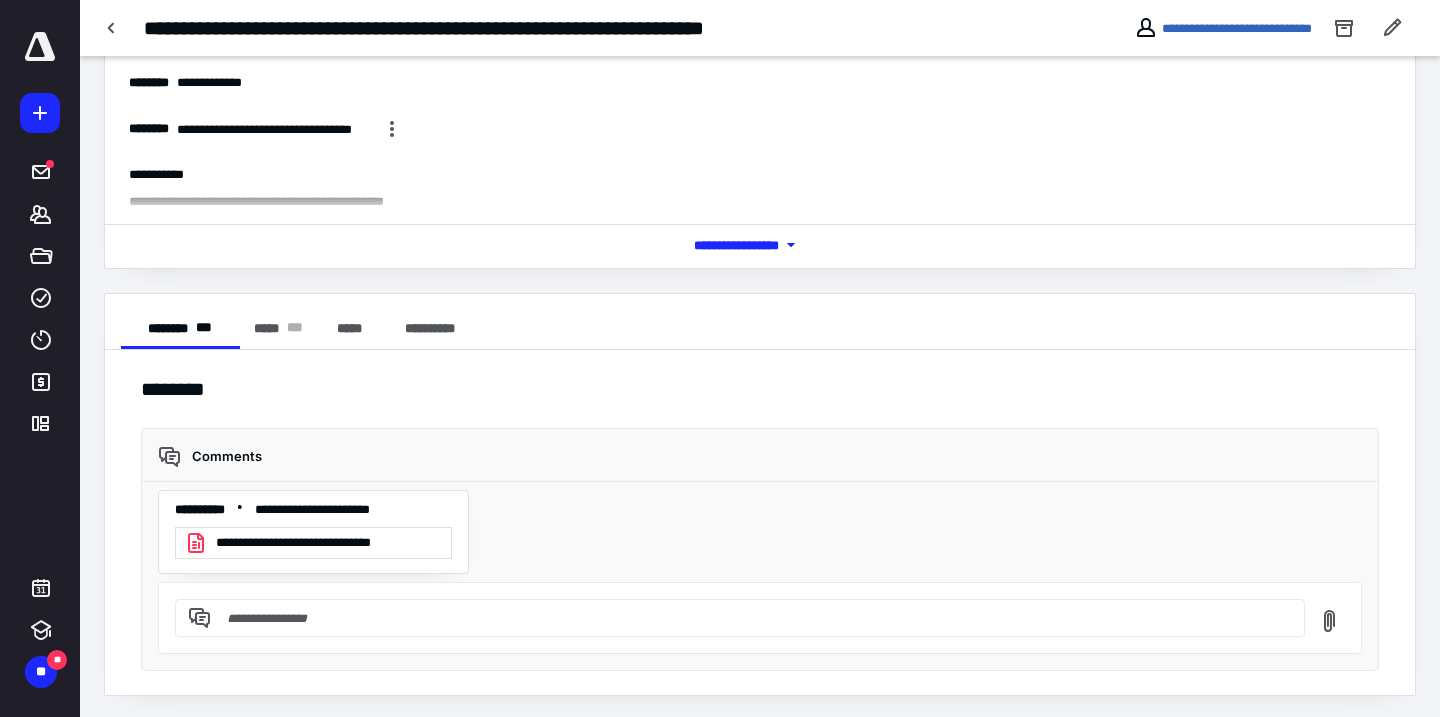 scroll, scrollTop: 150, scrollLeft: 0, axis: vertical 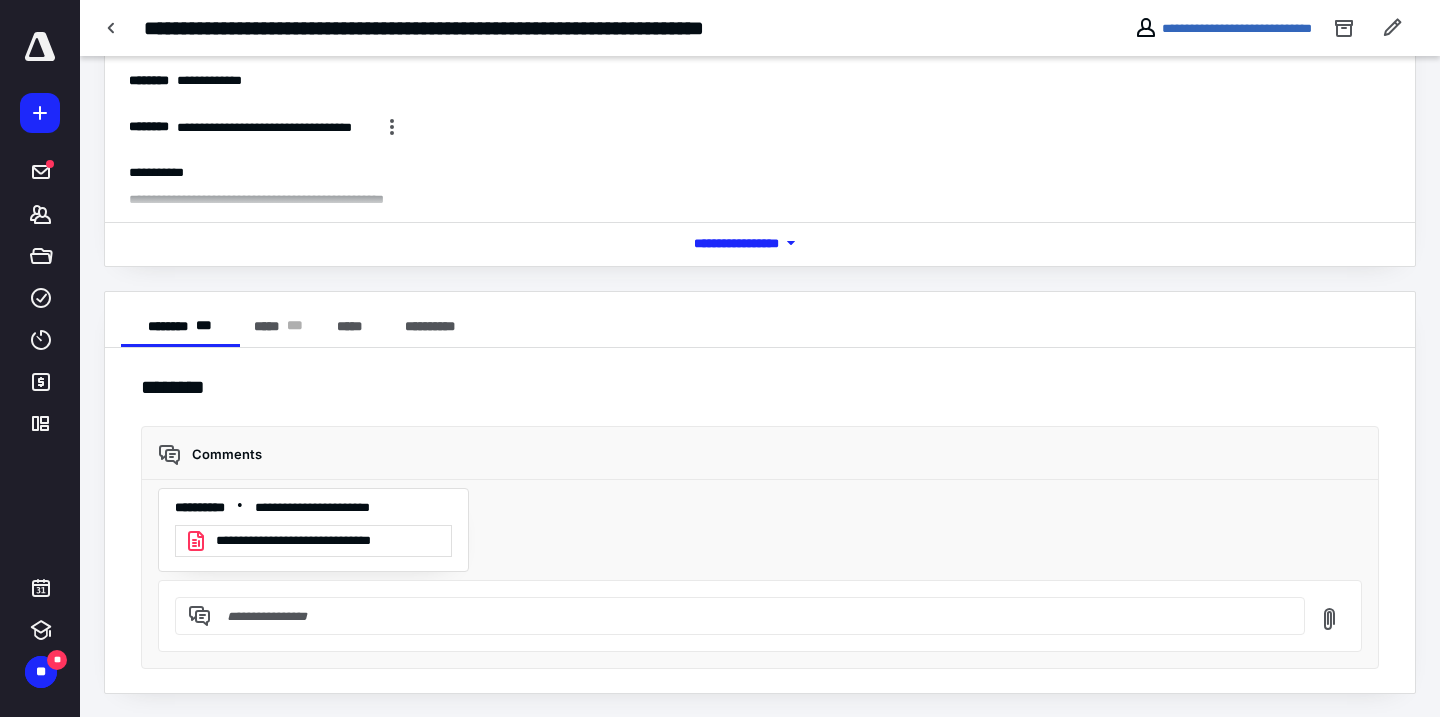 click at bounding box center [752, 616] 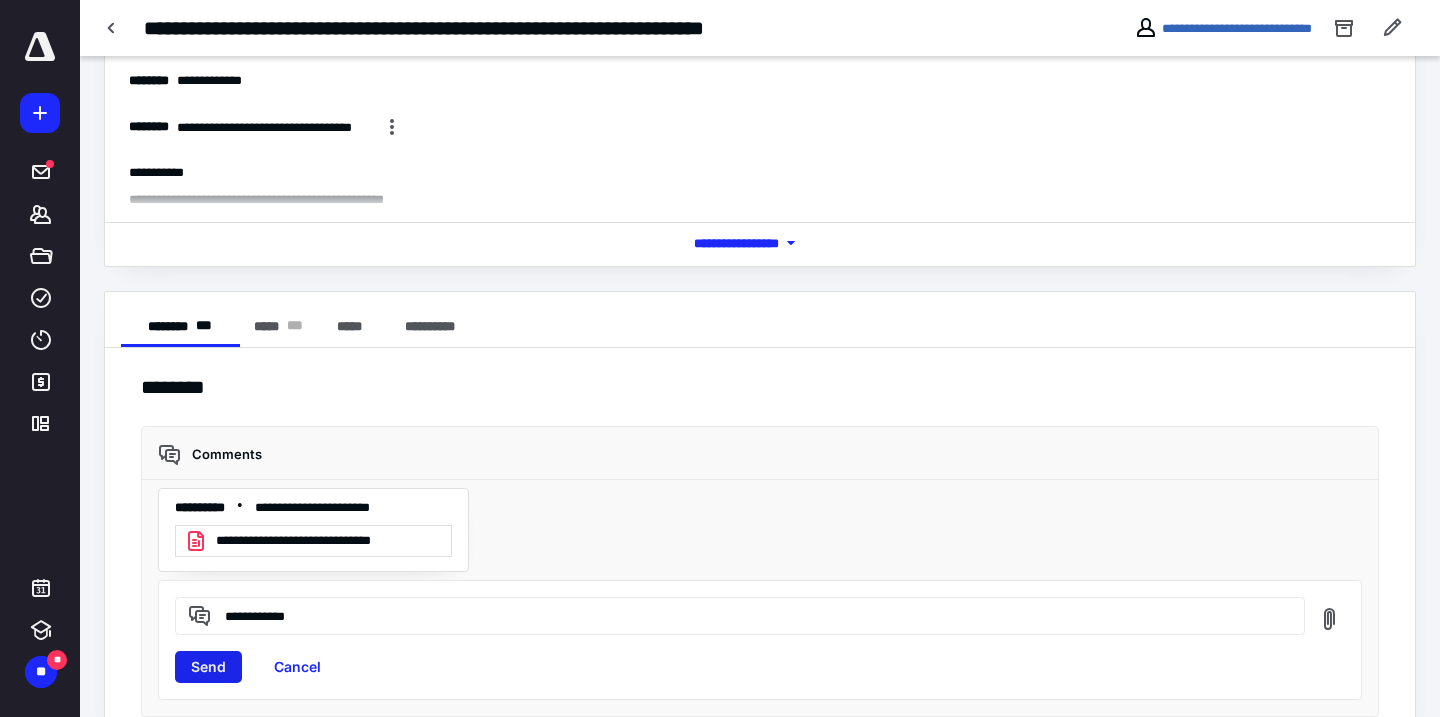 type on "**********" 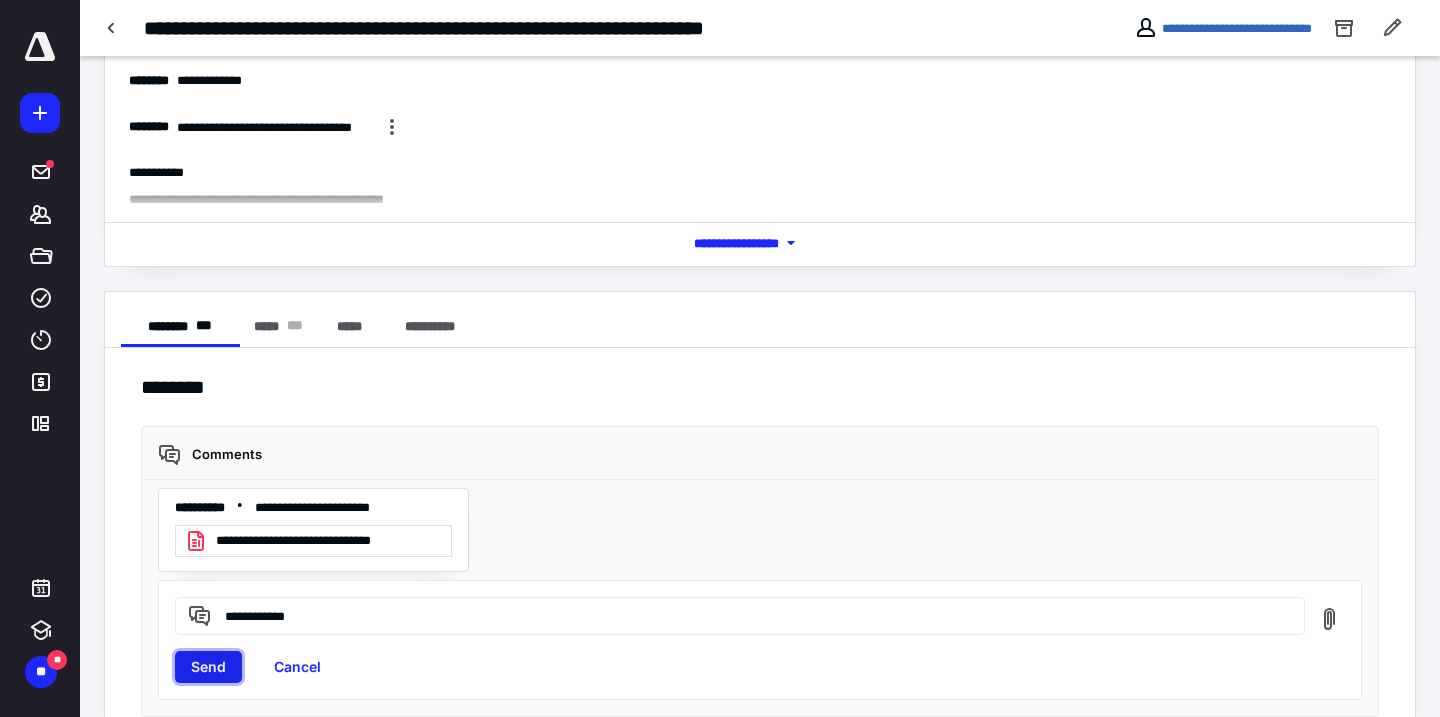 click on "Send" at bounding box center [208, 667] 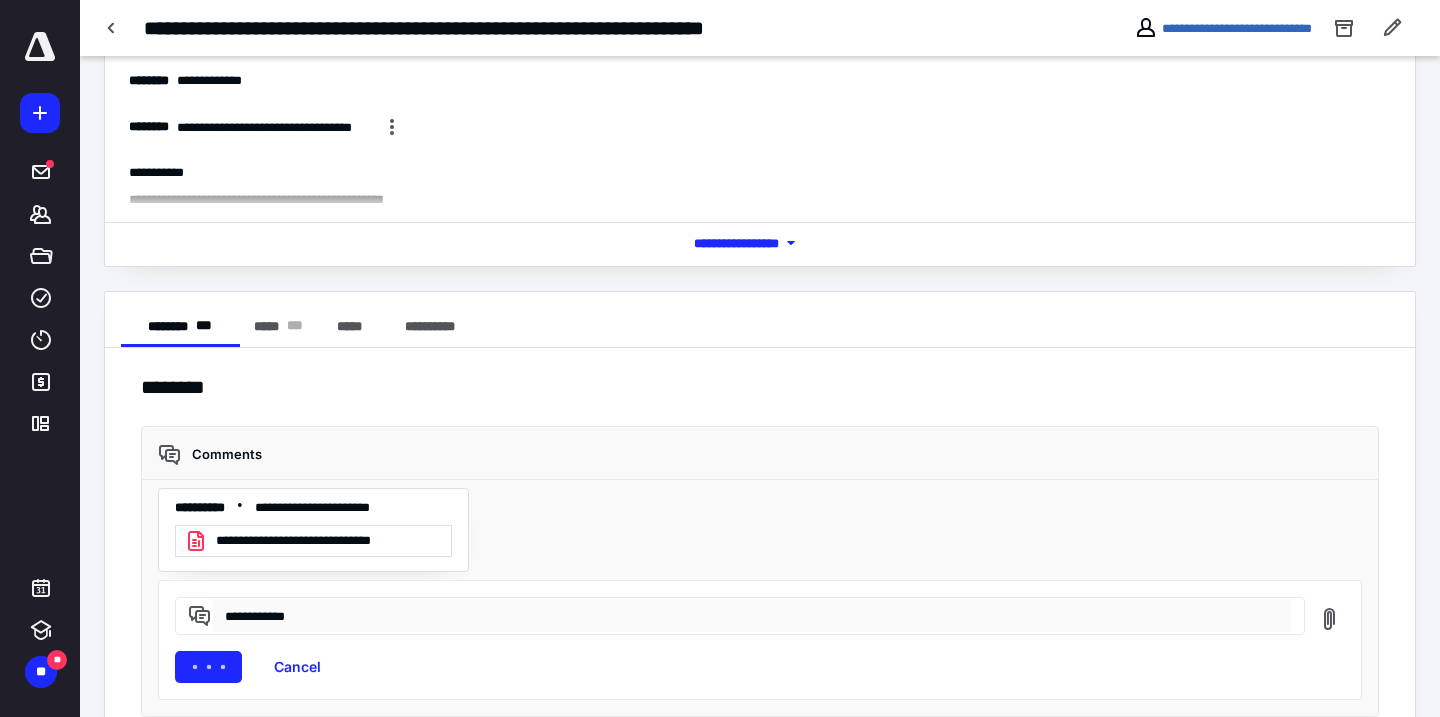 type 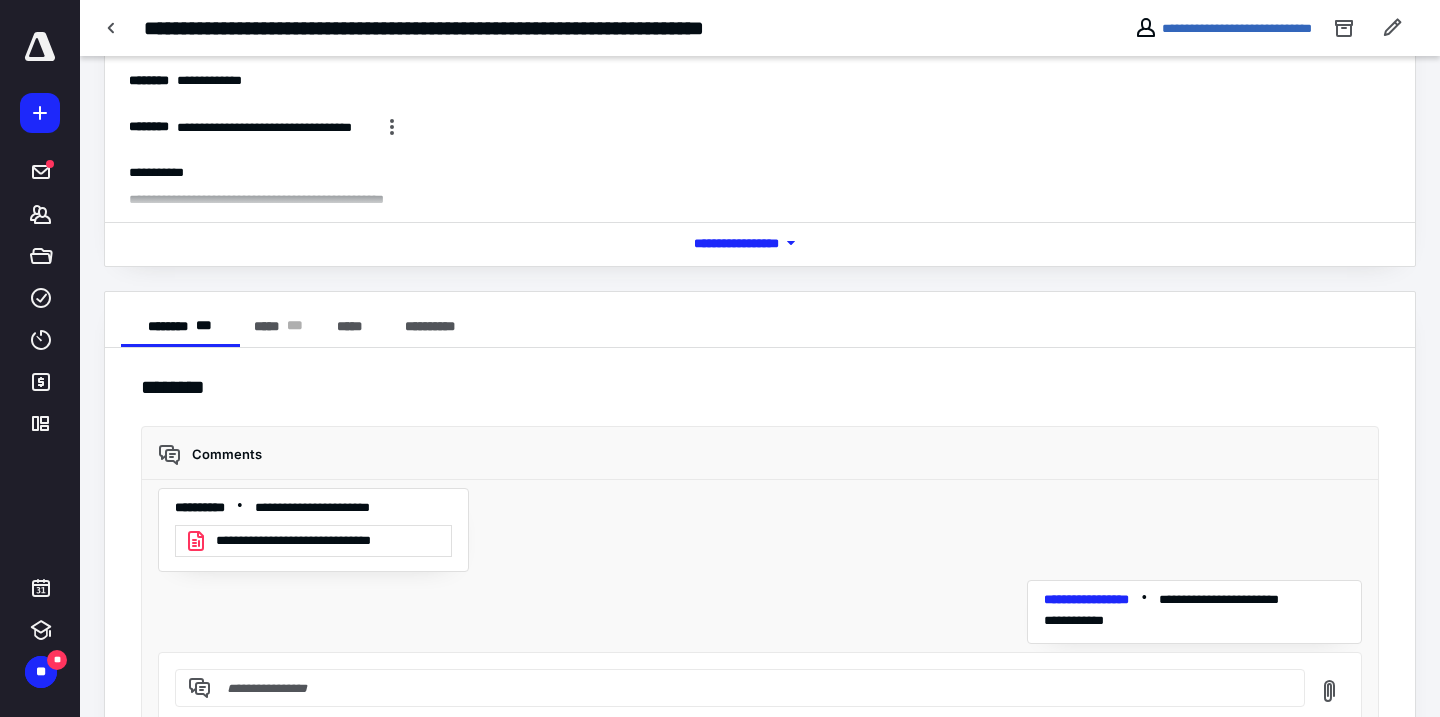 scroll, scrollTop: 0, scrollLeft: 0, axis: both 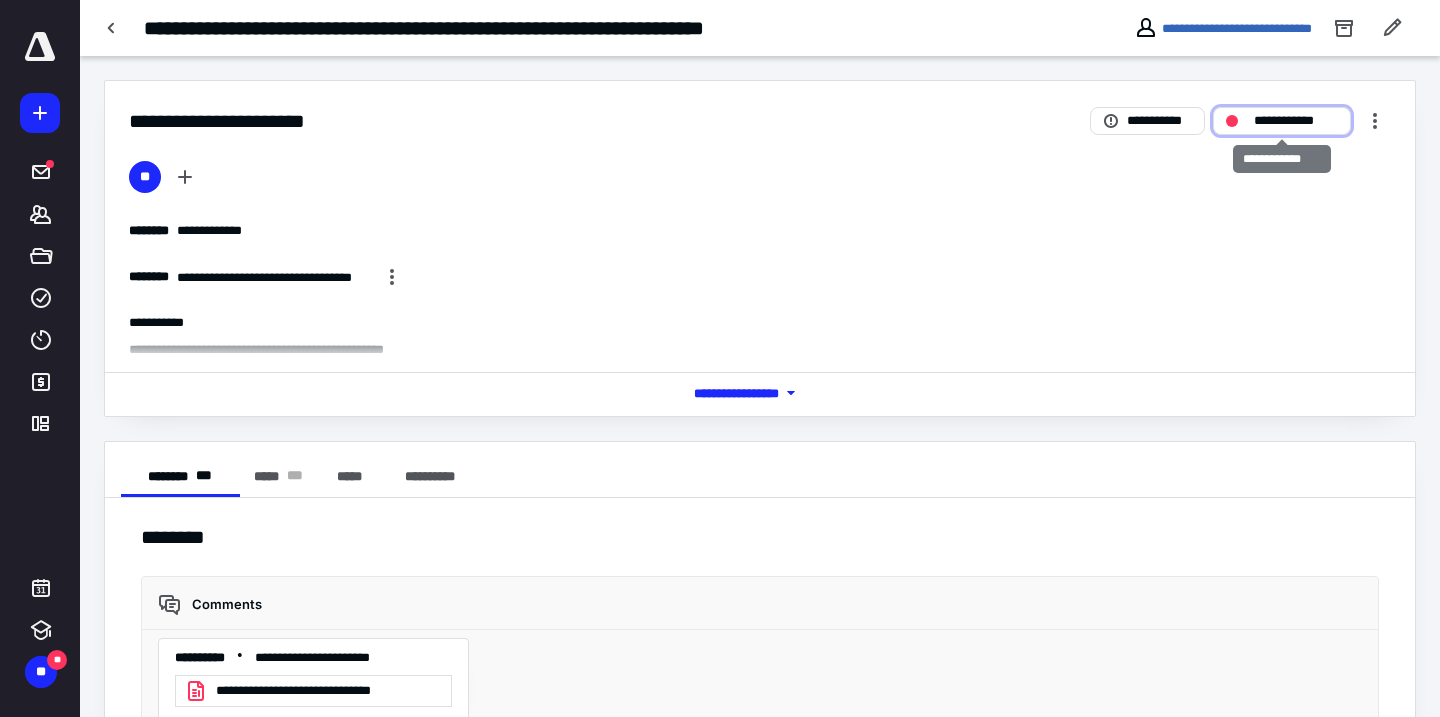 click on "**********" at bounding box center [1296, 121] 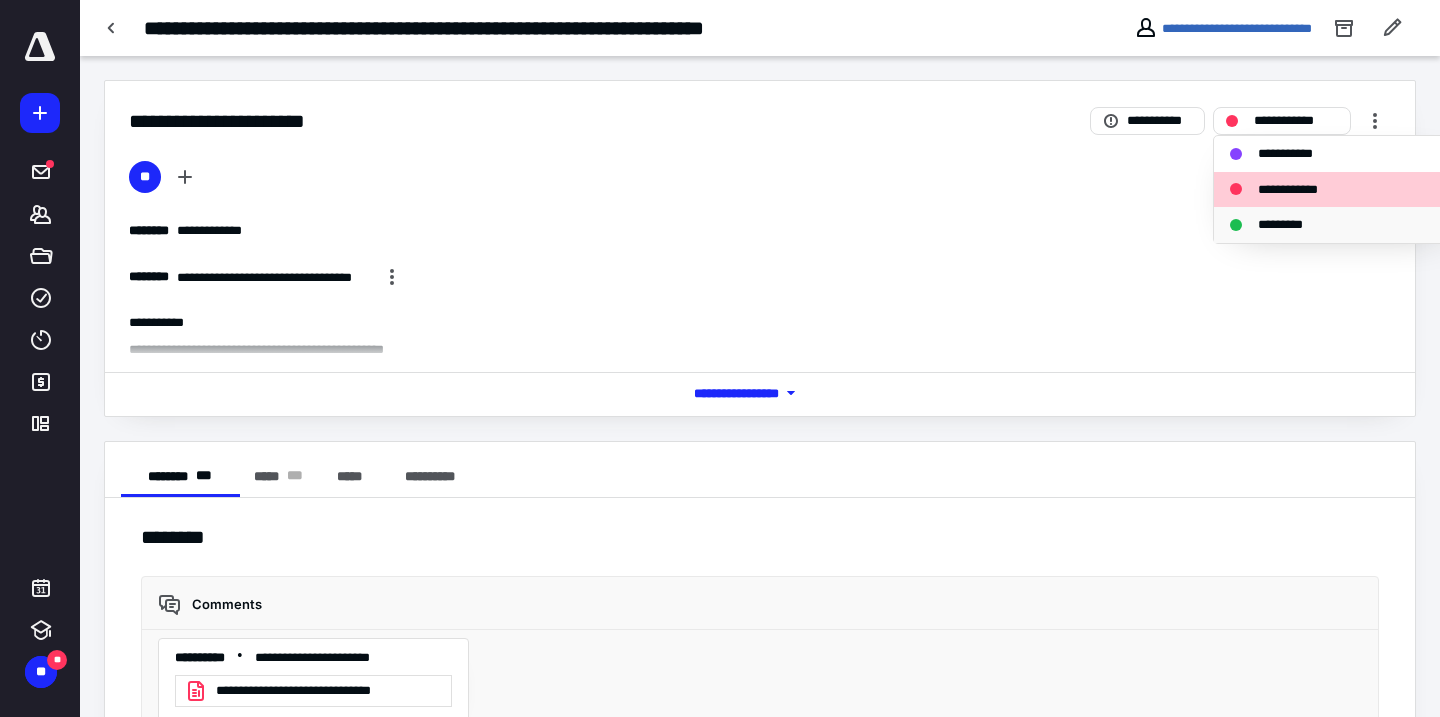click on "*********" at bounding box center (1291, 225) 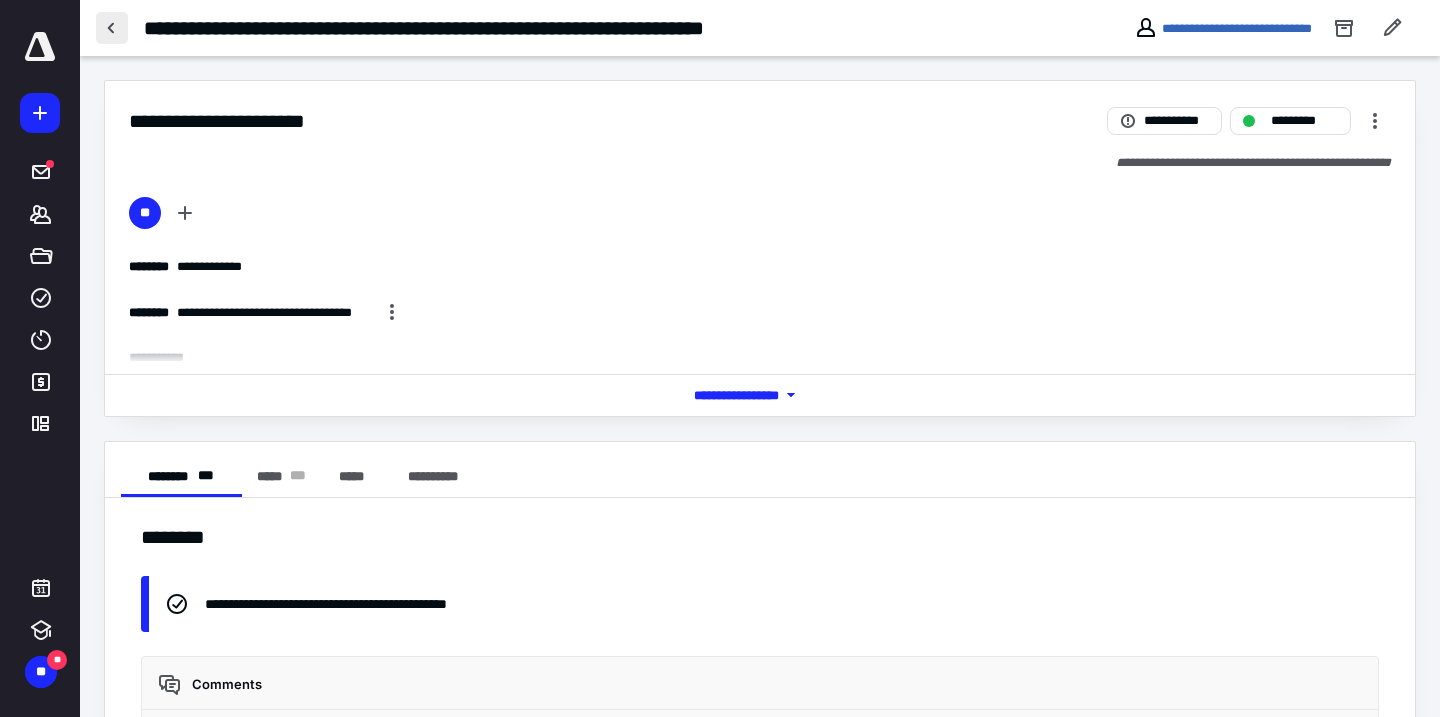 click at bounding box center [112, 28] 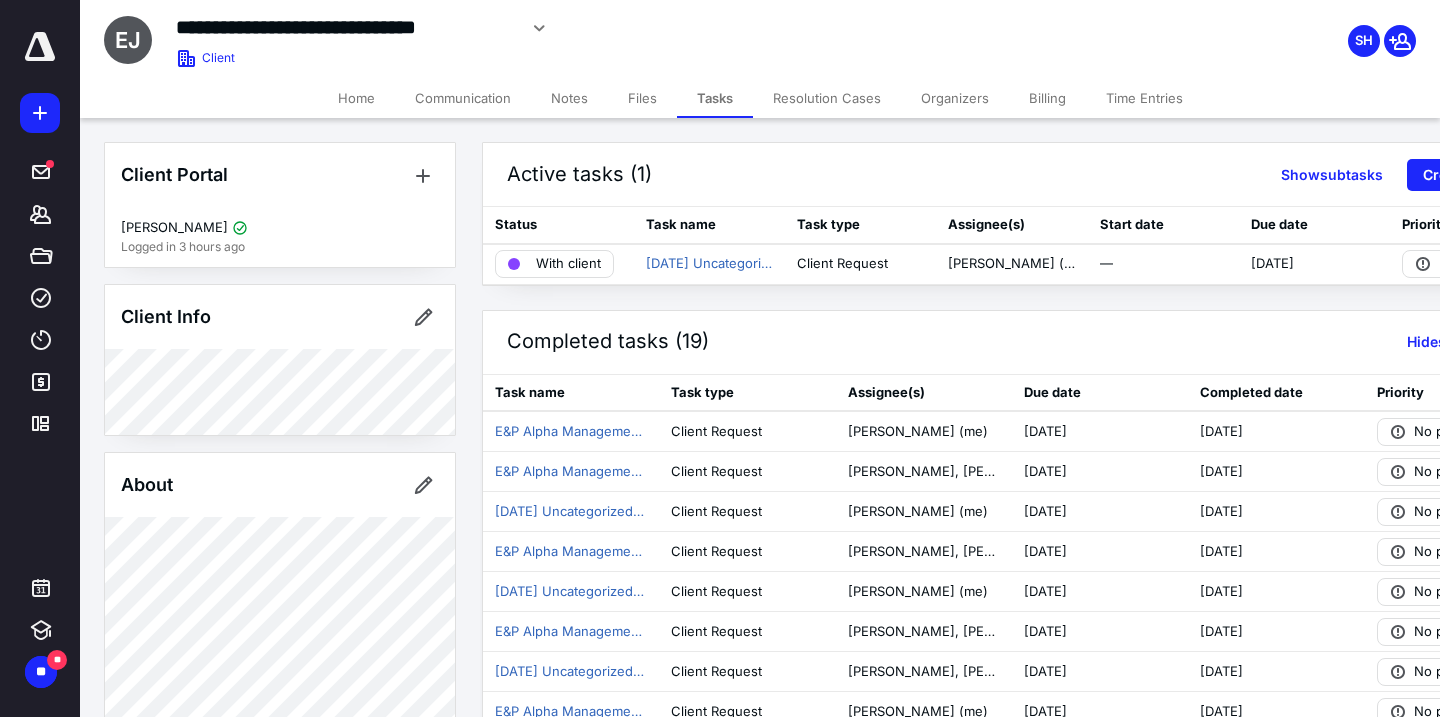 click 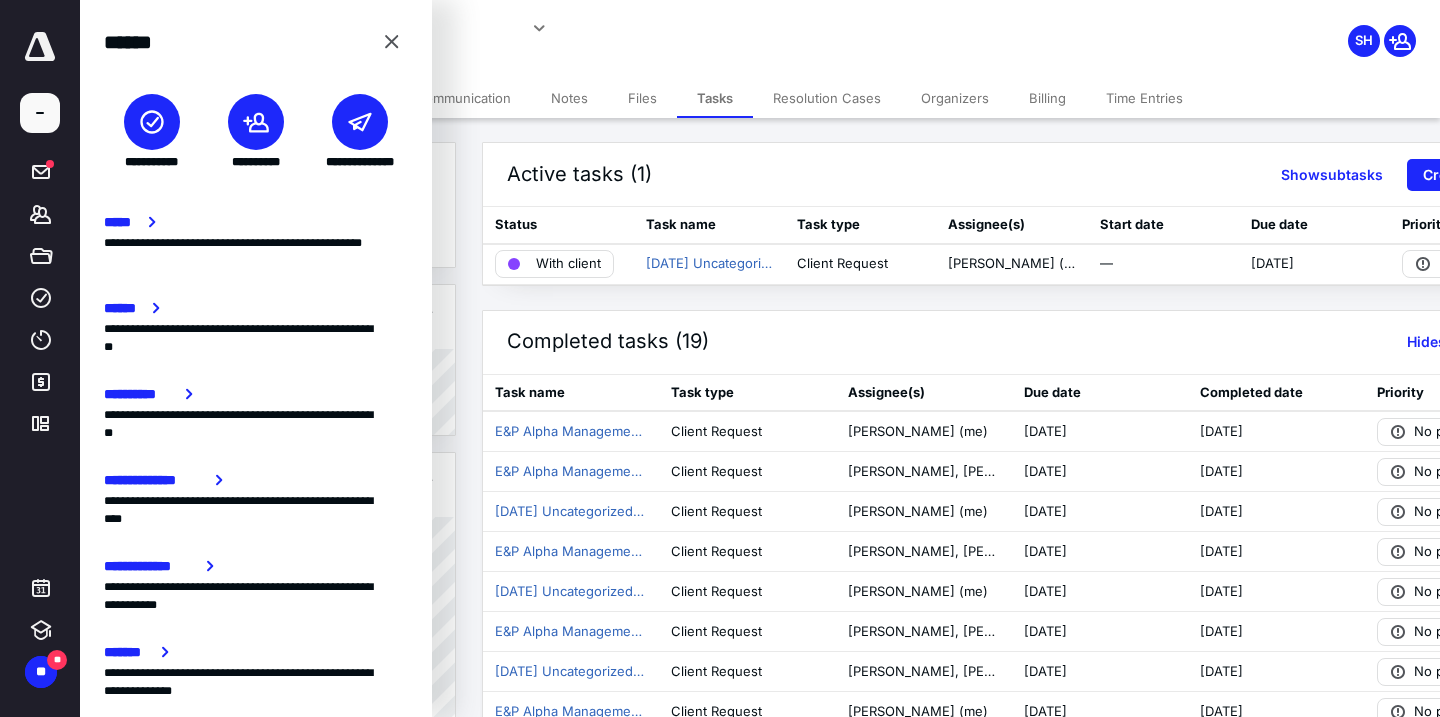 click at bounding box center [360, 122] 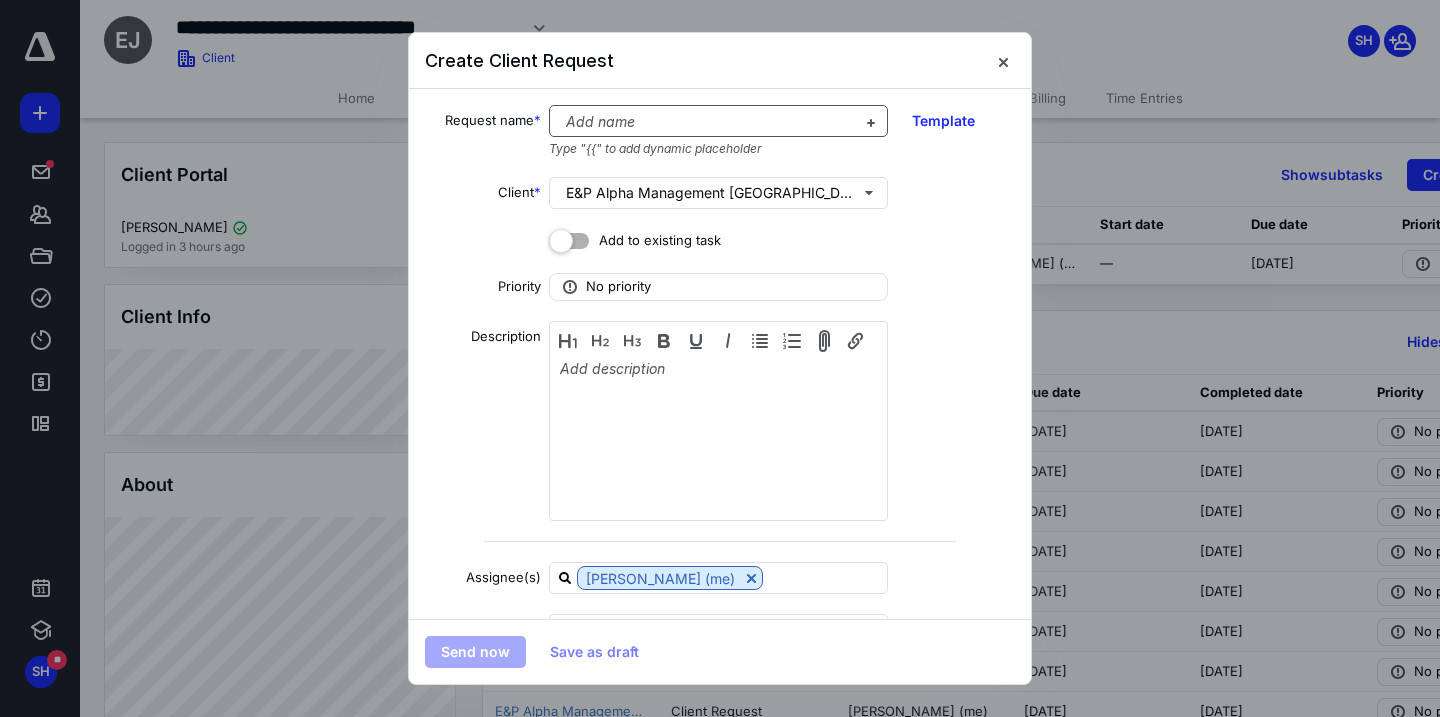 click at bounding box center (706, 122) 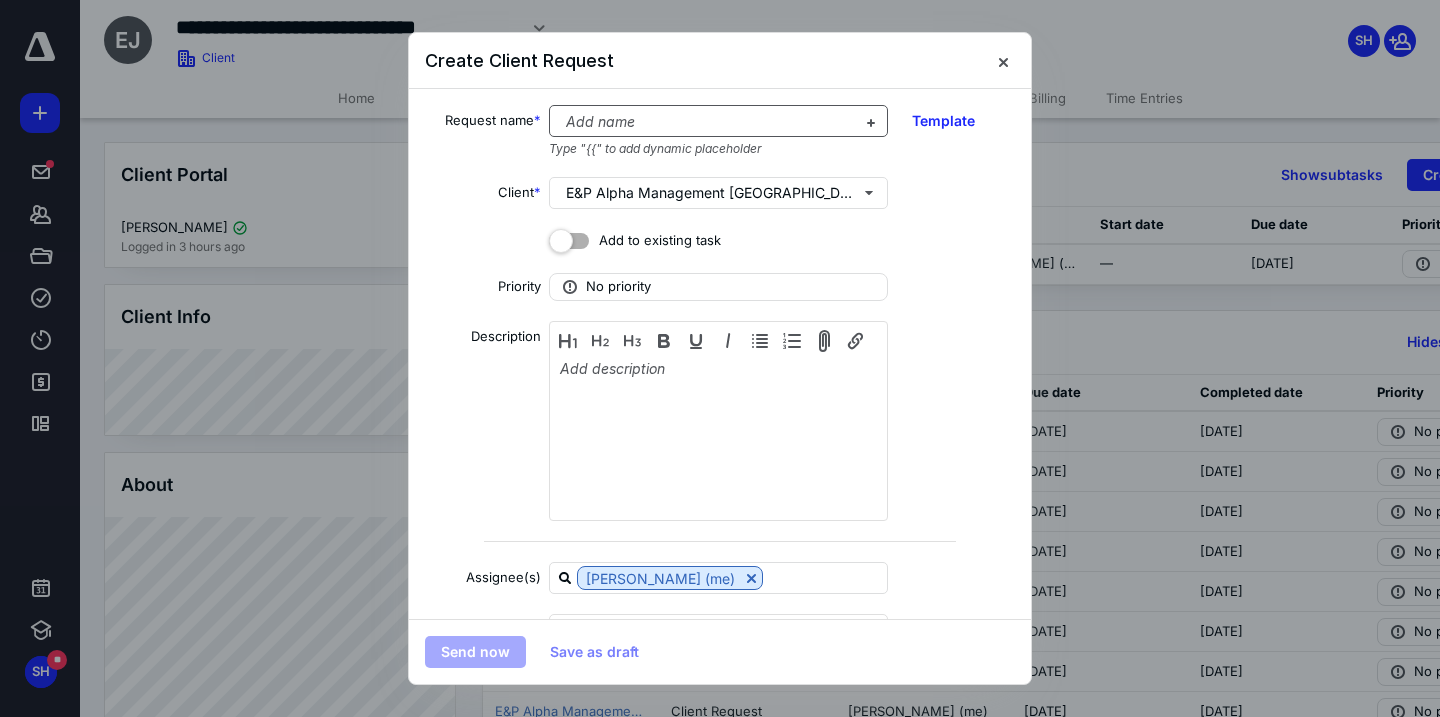 click at bounding box center [706, 122] 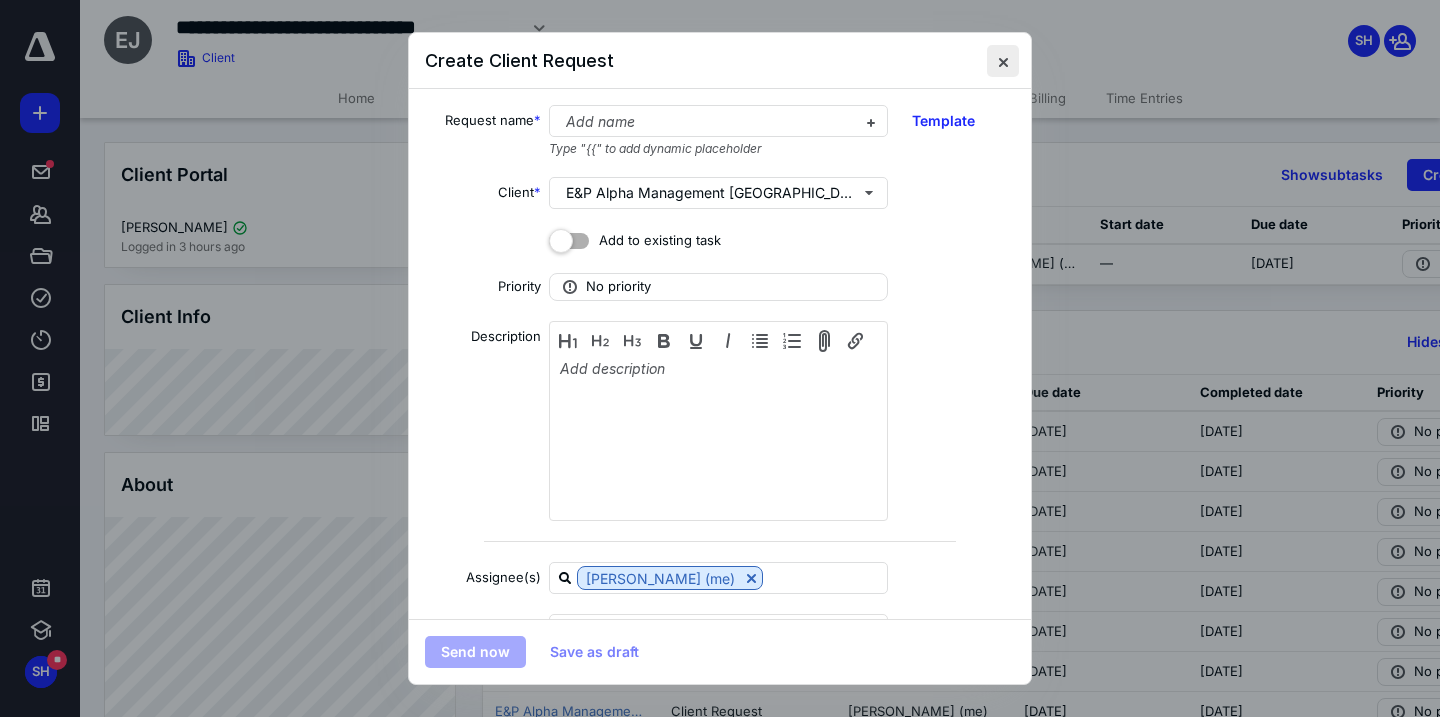 click at bounding box center [1003, 61] 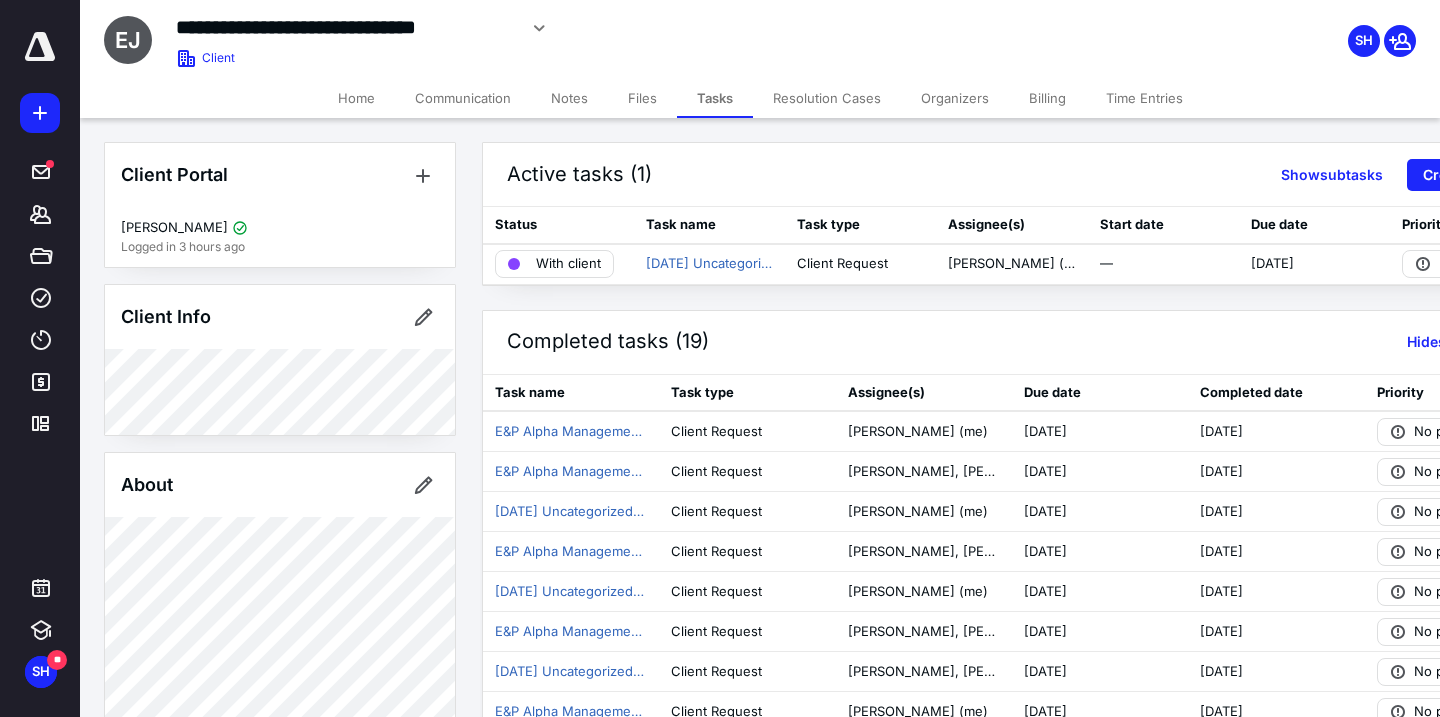 click on "Files" at bounding box center [642, 98] 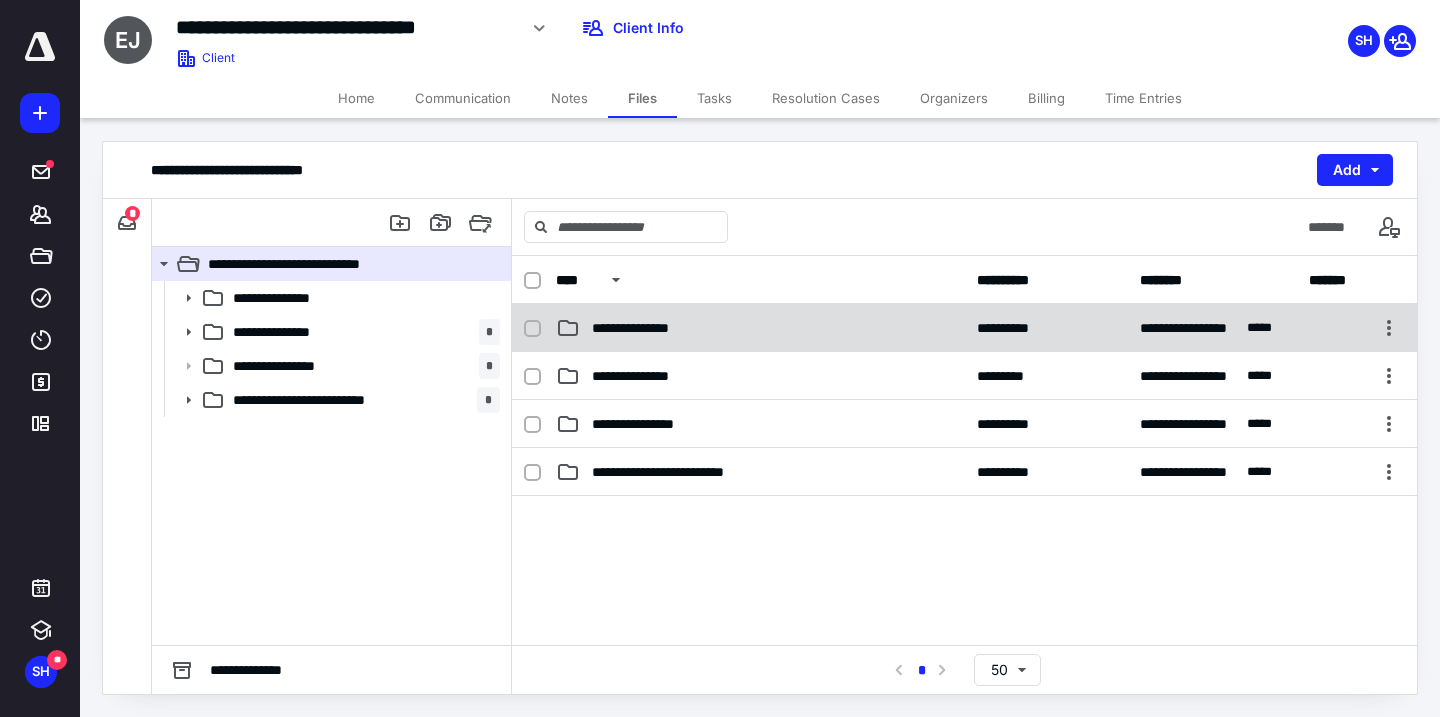 click on "**********" at bounding box center [648, 328] 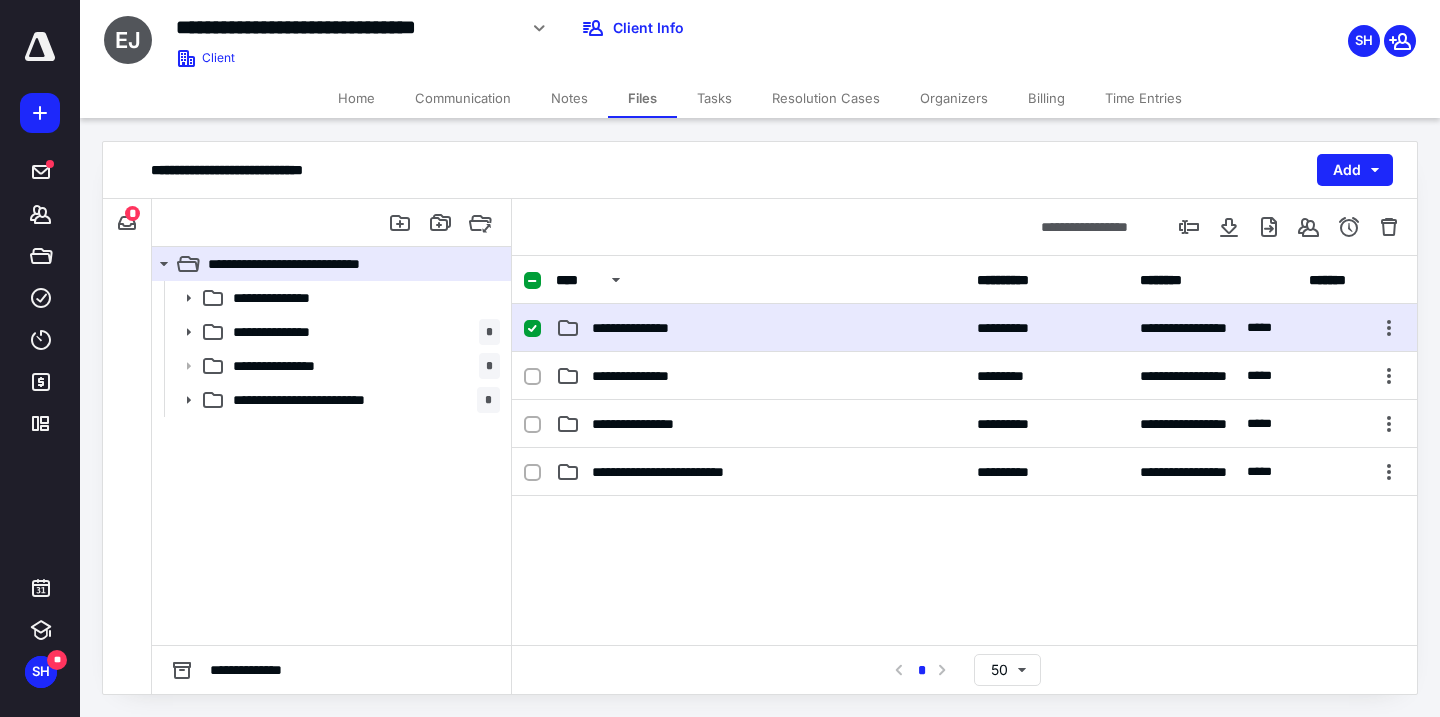 click on "**********" at bounding box center [648, 328] 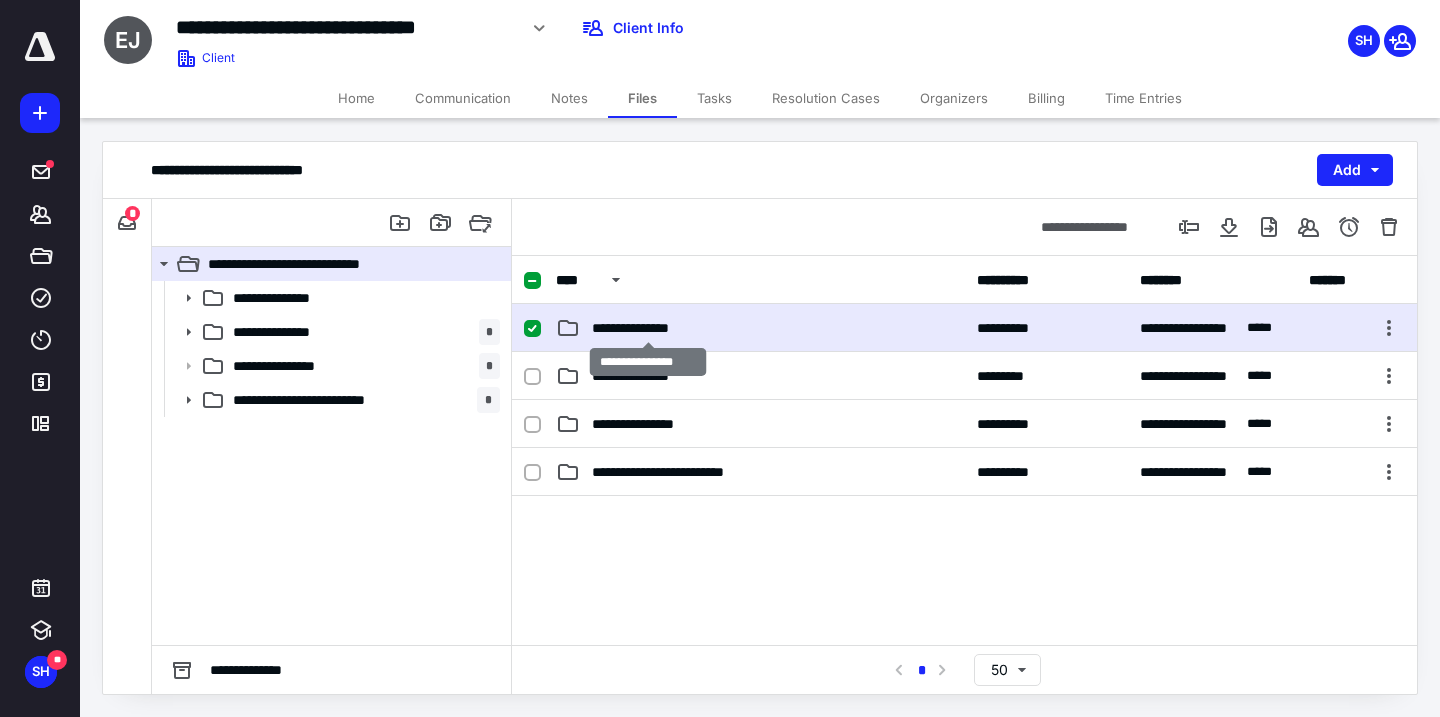 click on "**********" at bounding box center [648, 328] 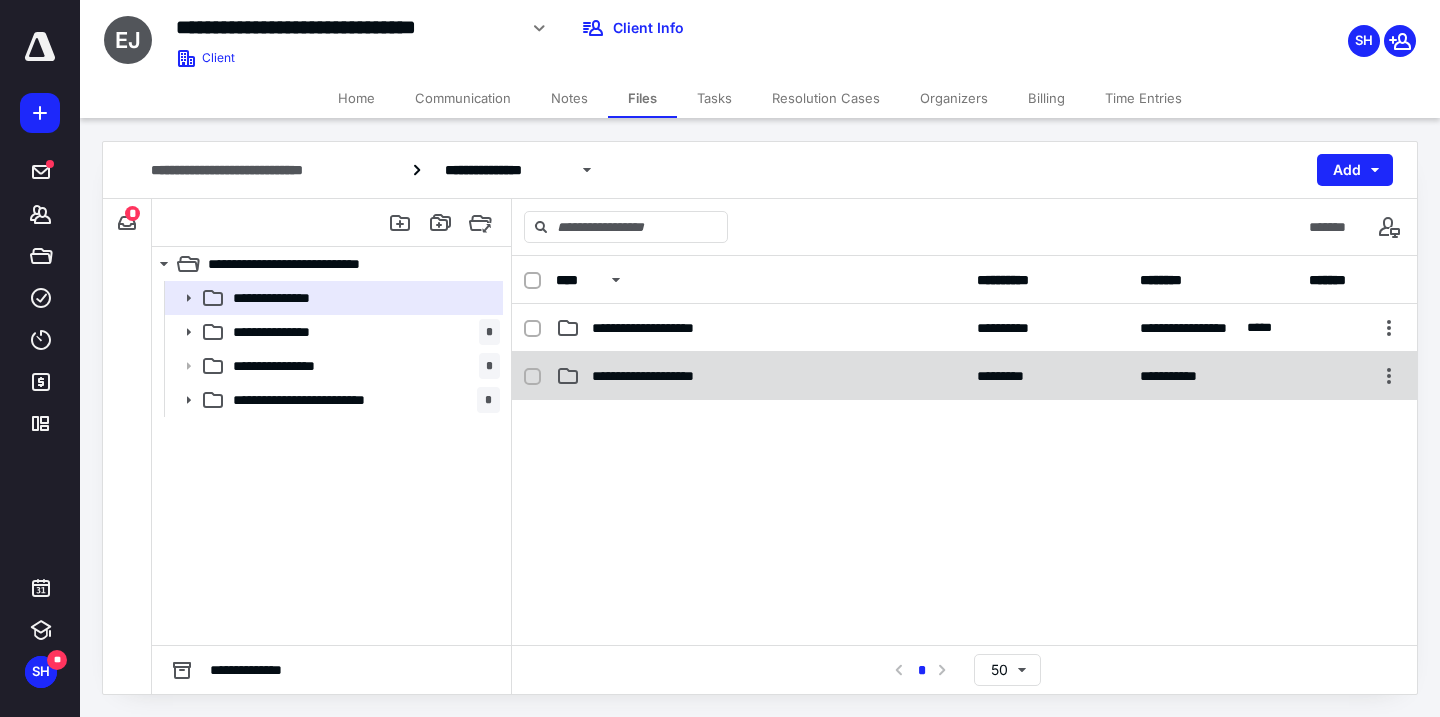 click on "**********" at bounding box center (667, 376) 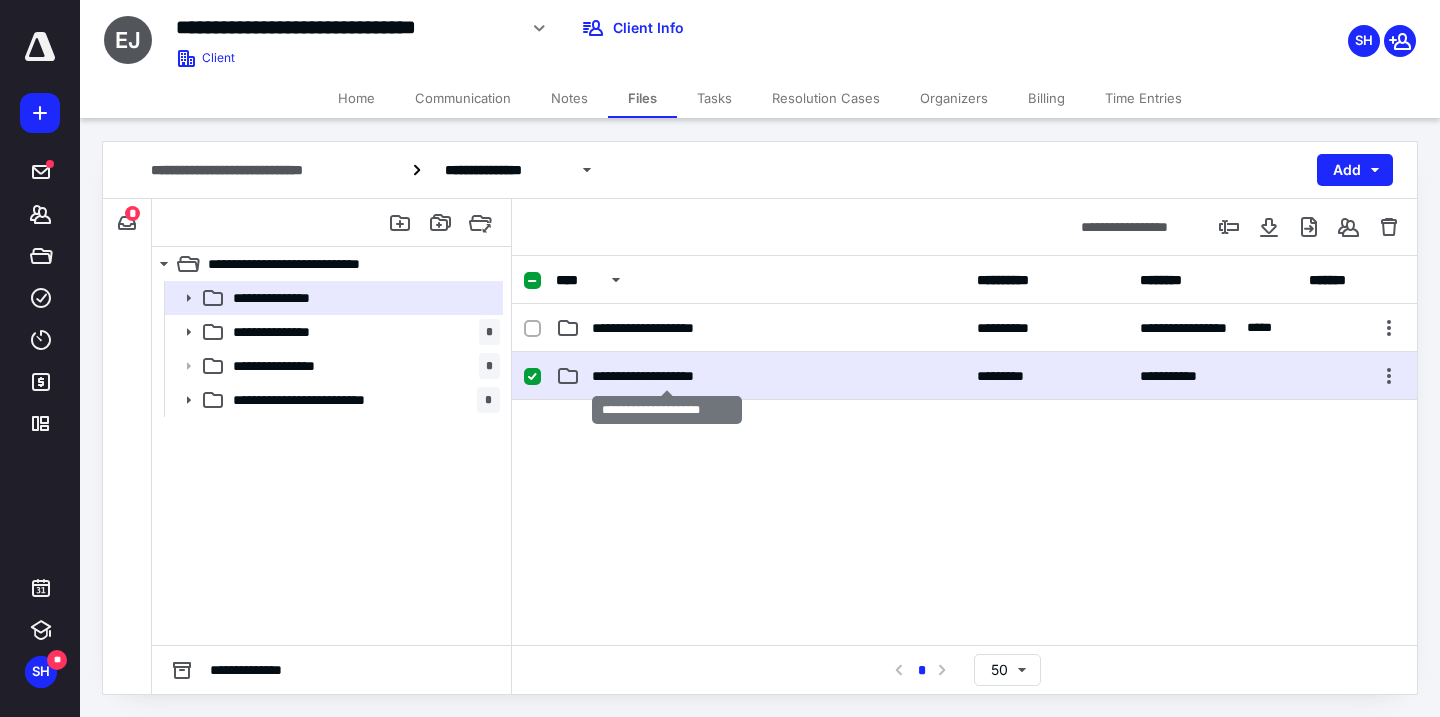 click on "**********" at bounding box center [667, 376] 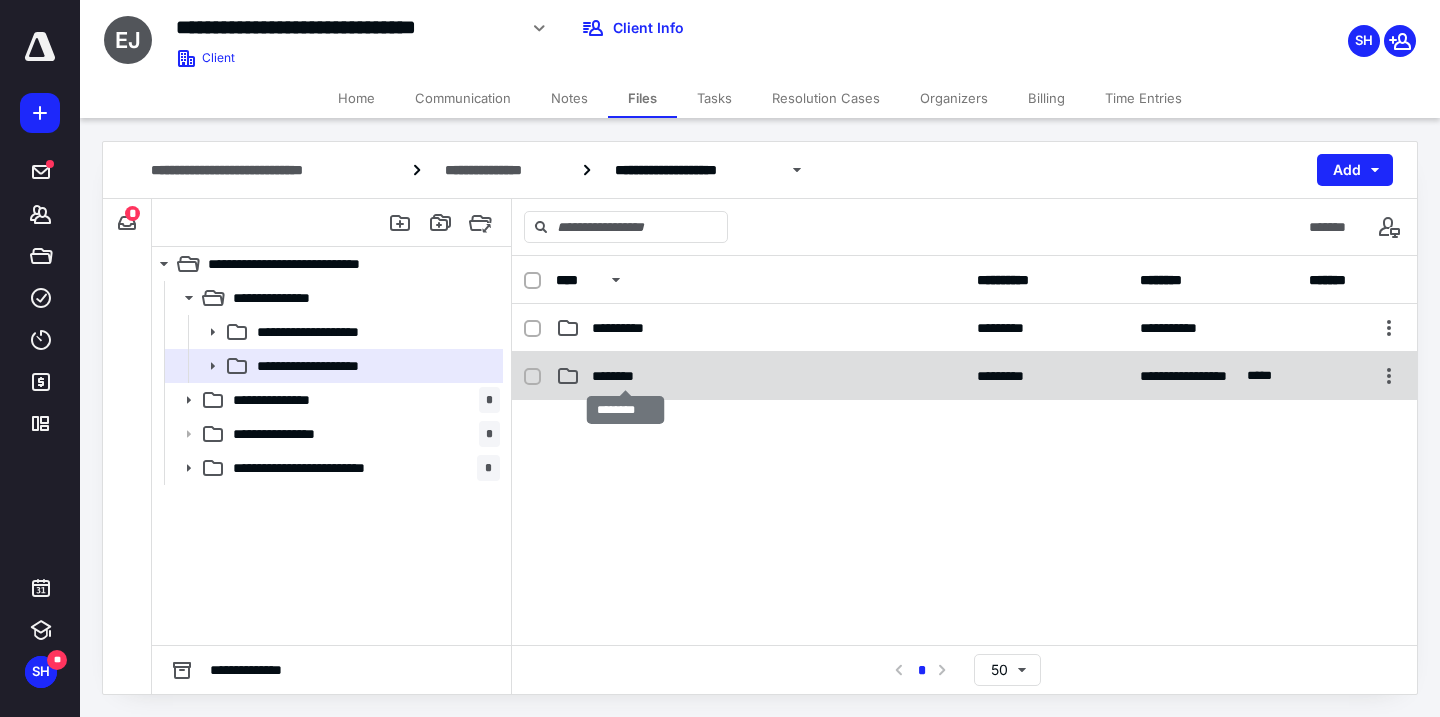 click on "********" at bounding box center (625, 376) 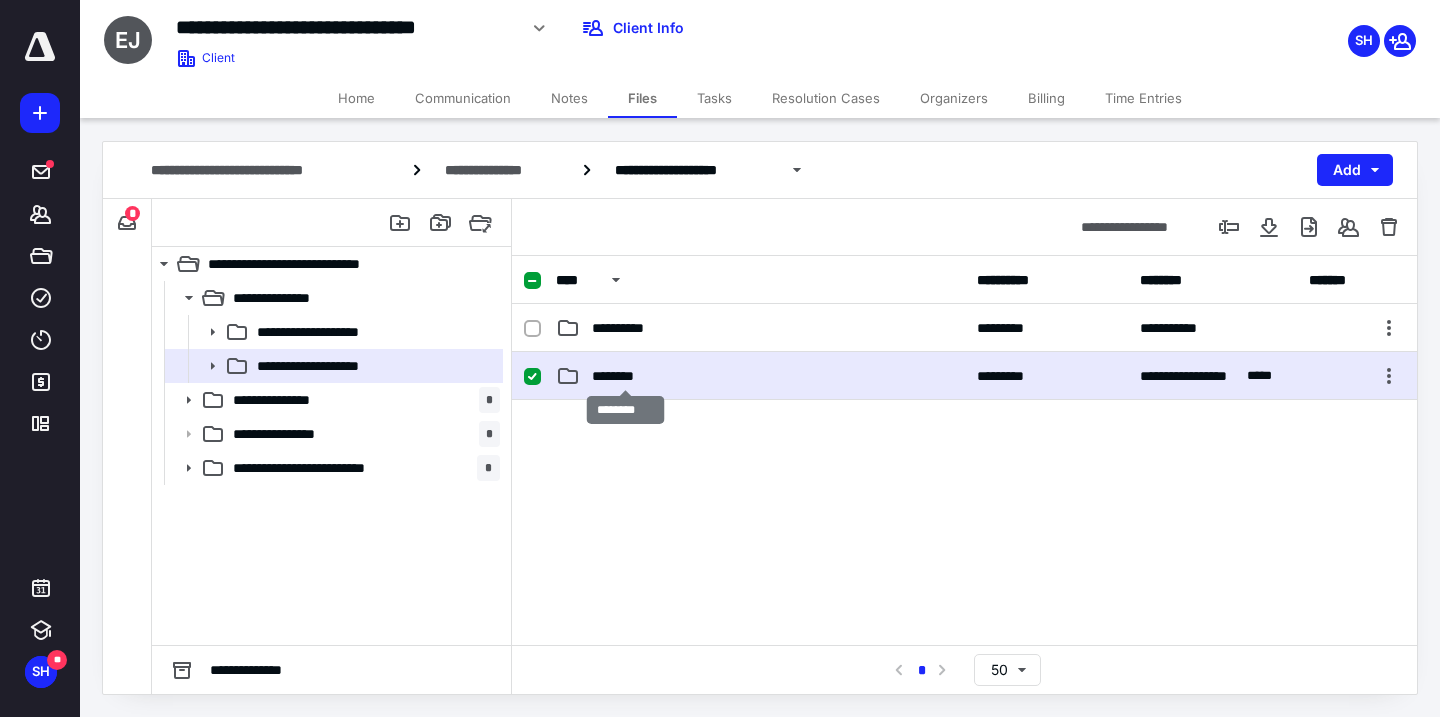 click on "********" at bounding box center [625, 376] 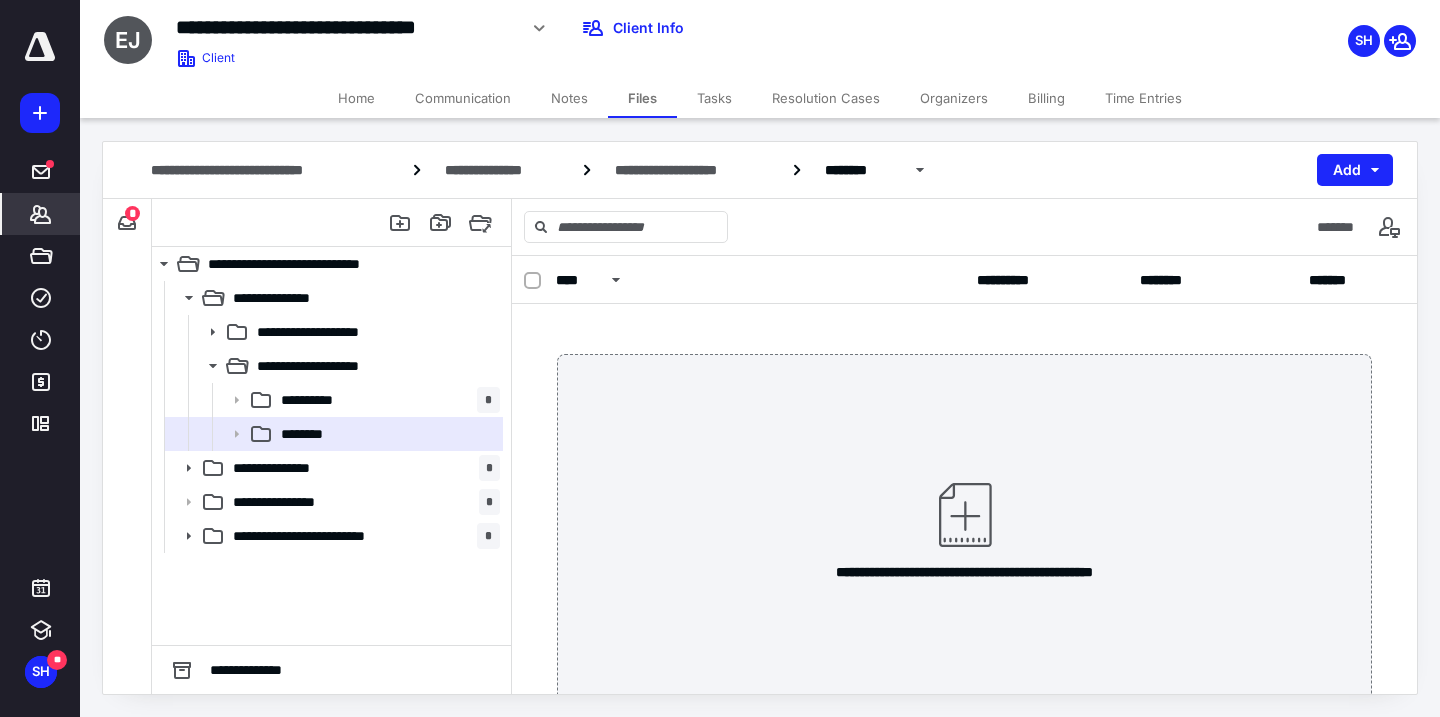 click 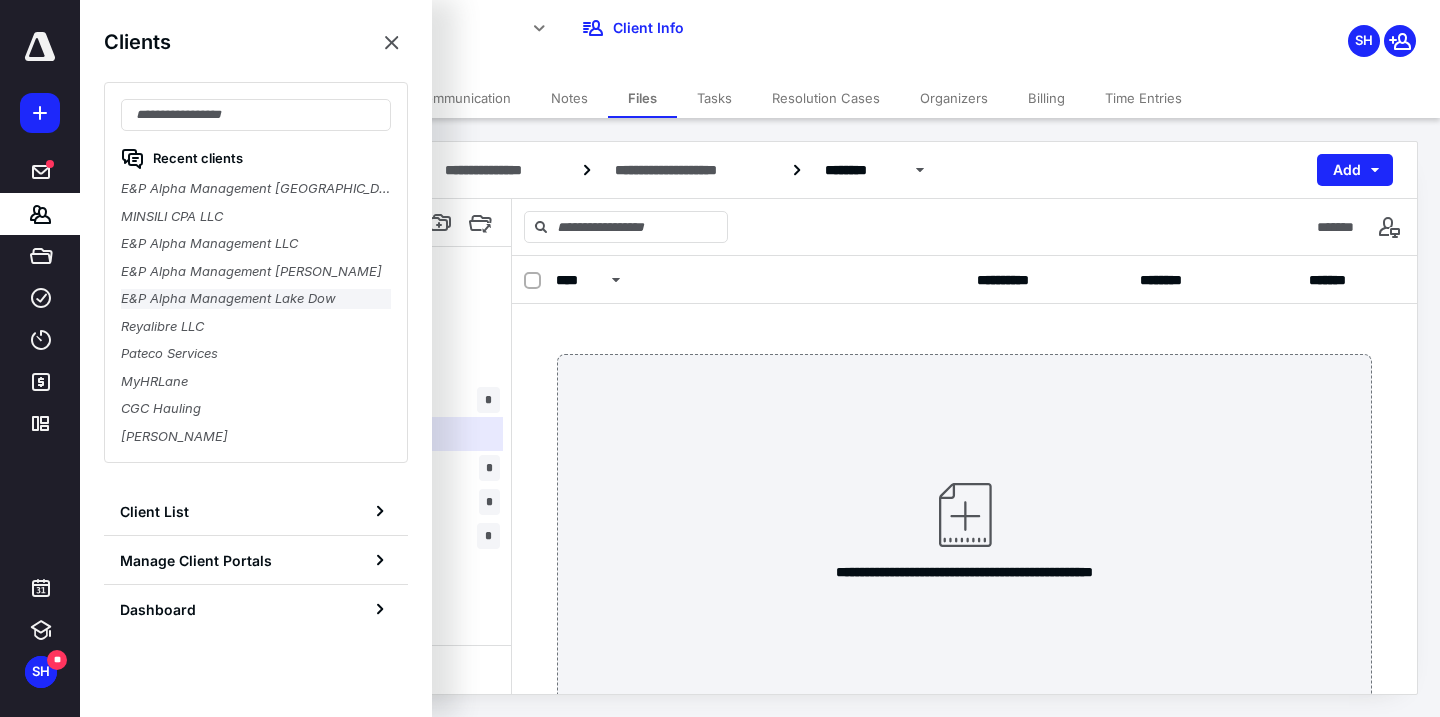 click on "E&P Alpha Management Lake Dow" at bounding box center (256, 299) 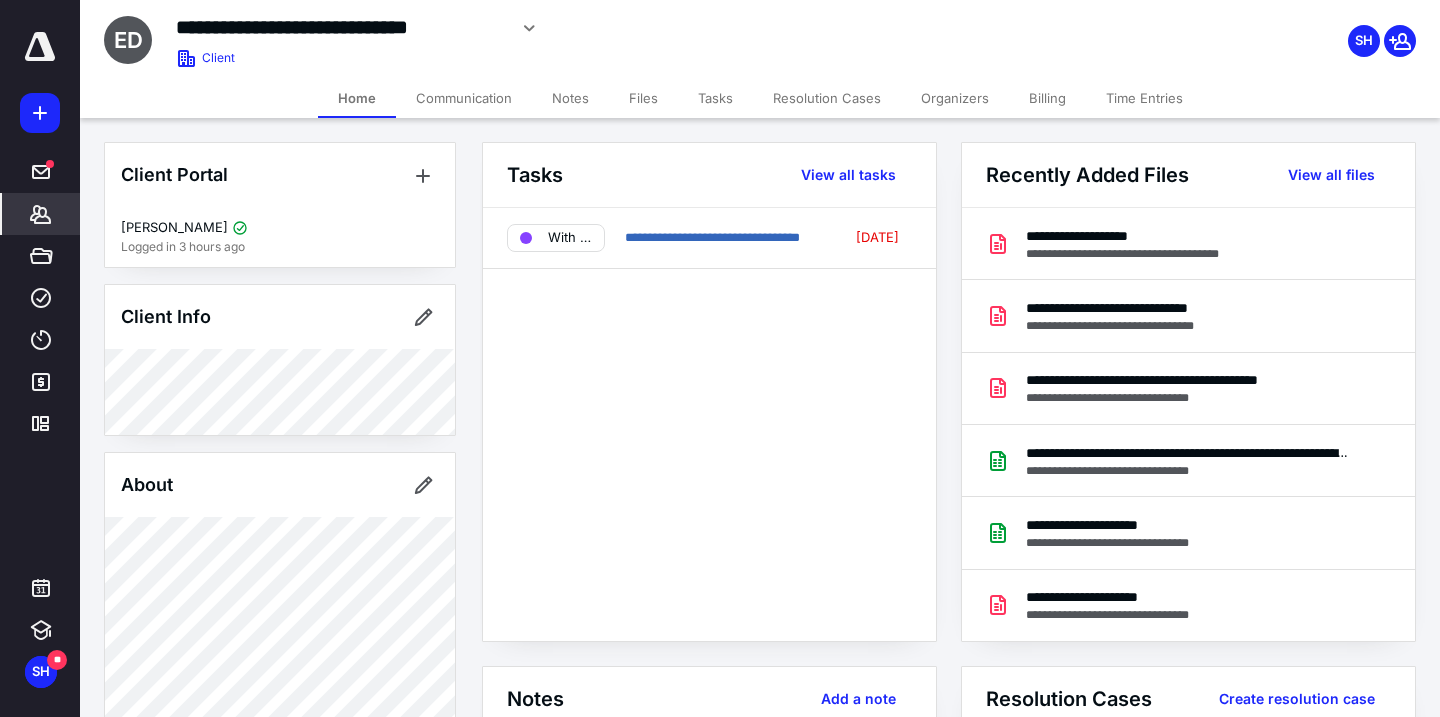click on "Files" at bounding box center [643, 98] 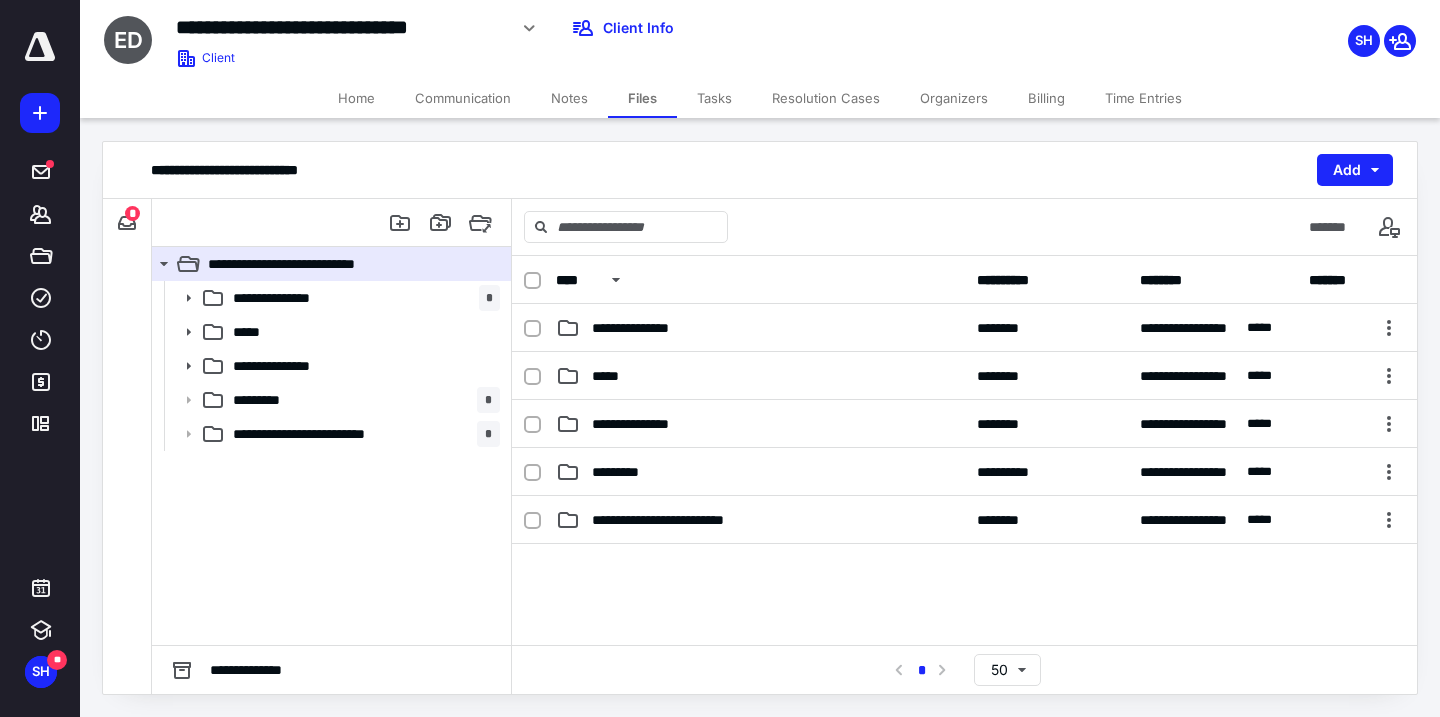 click on "Tasks" at bounding box center (714, 98) 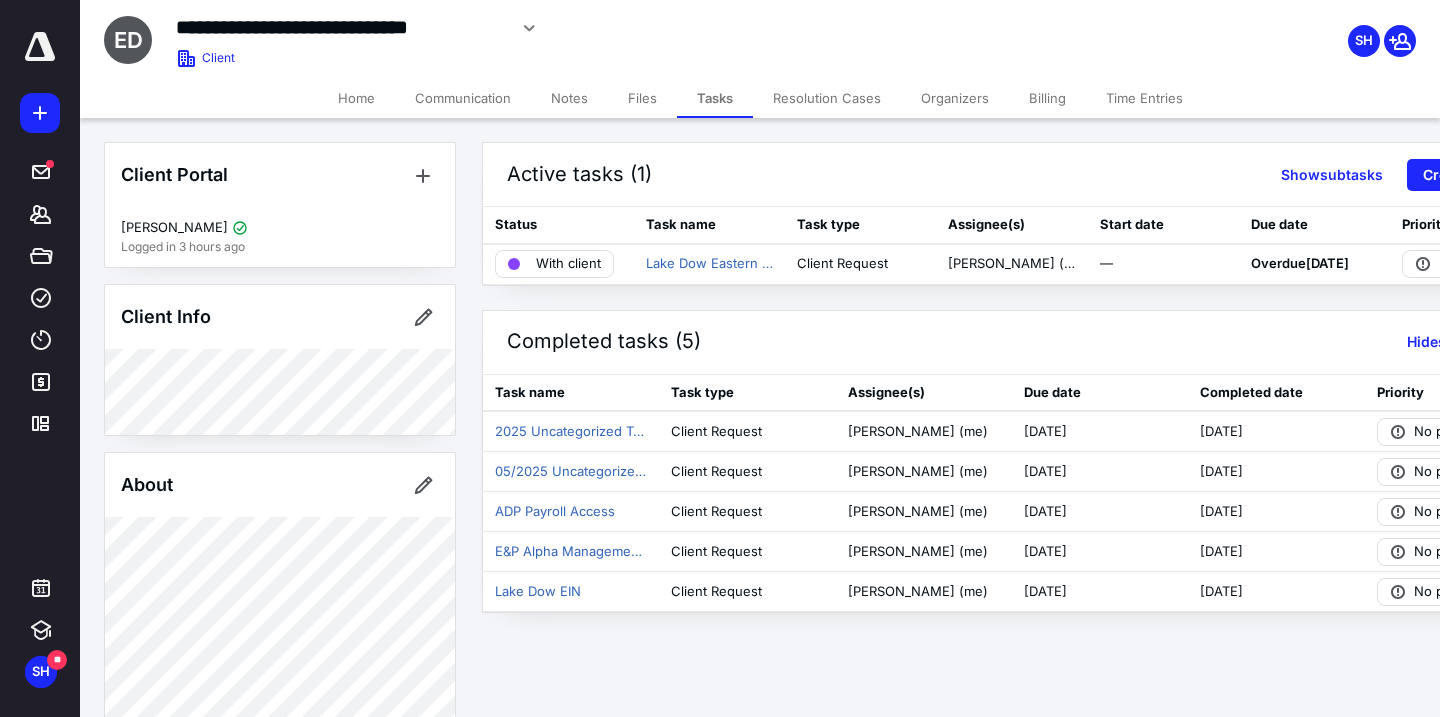 click 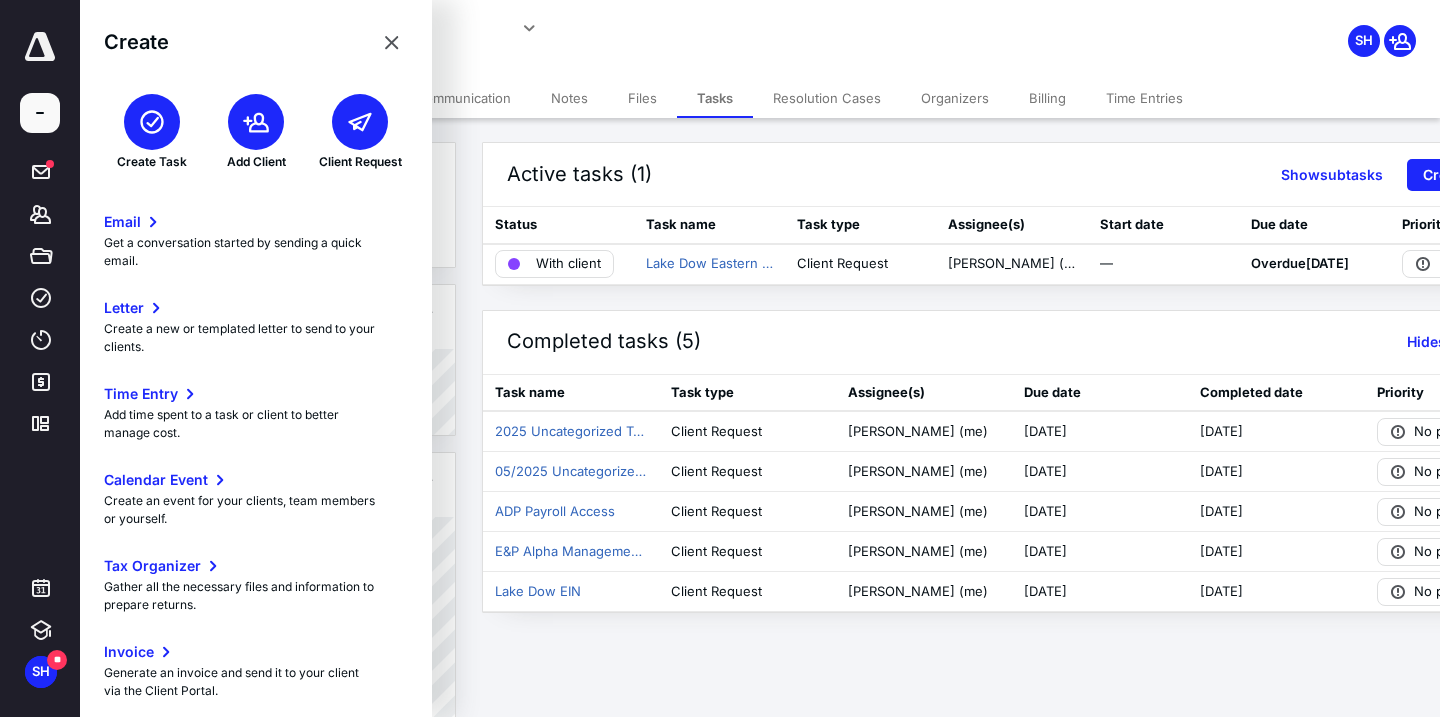 click 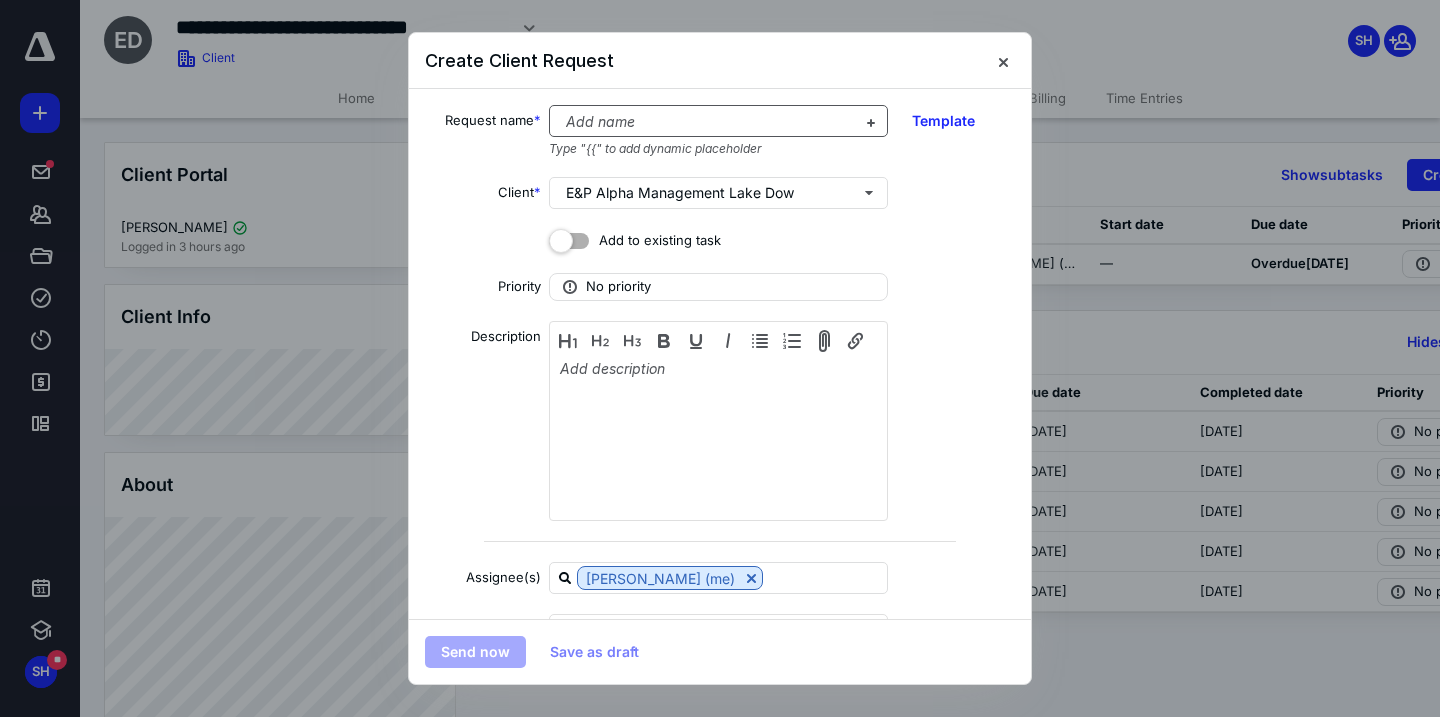 click at bounding box center [706, 122] 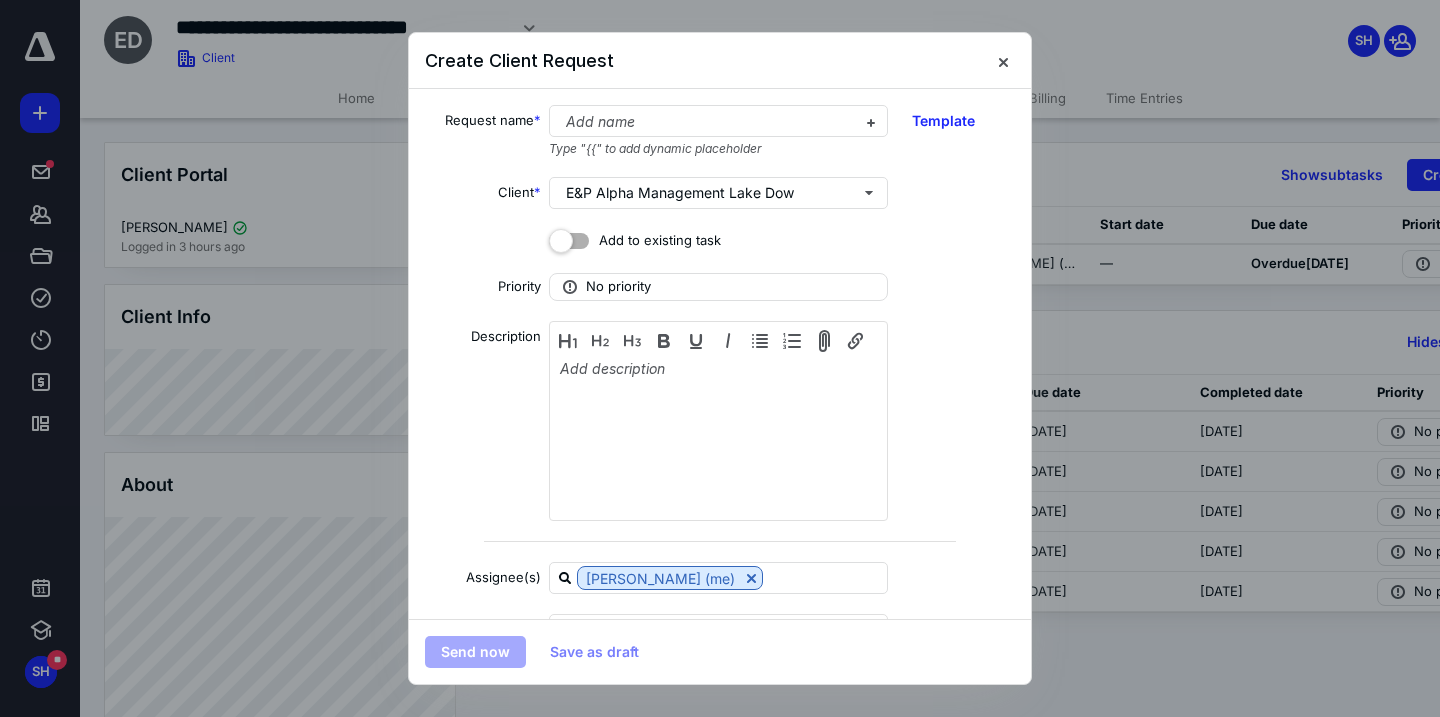 click on "Create Client Request" at bounding box center (519, 60) 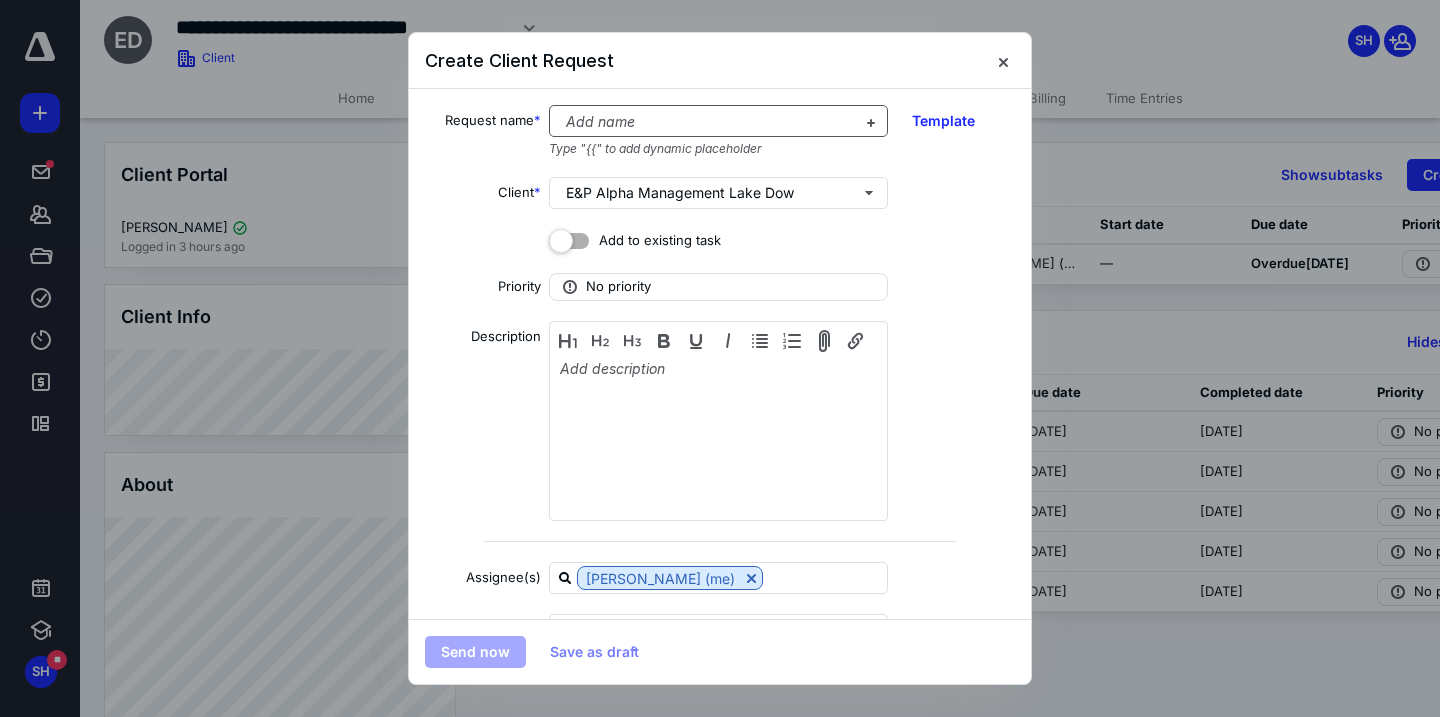 click at bounding box center (706, 122) 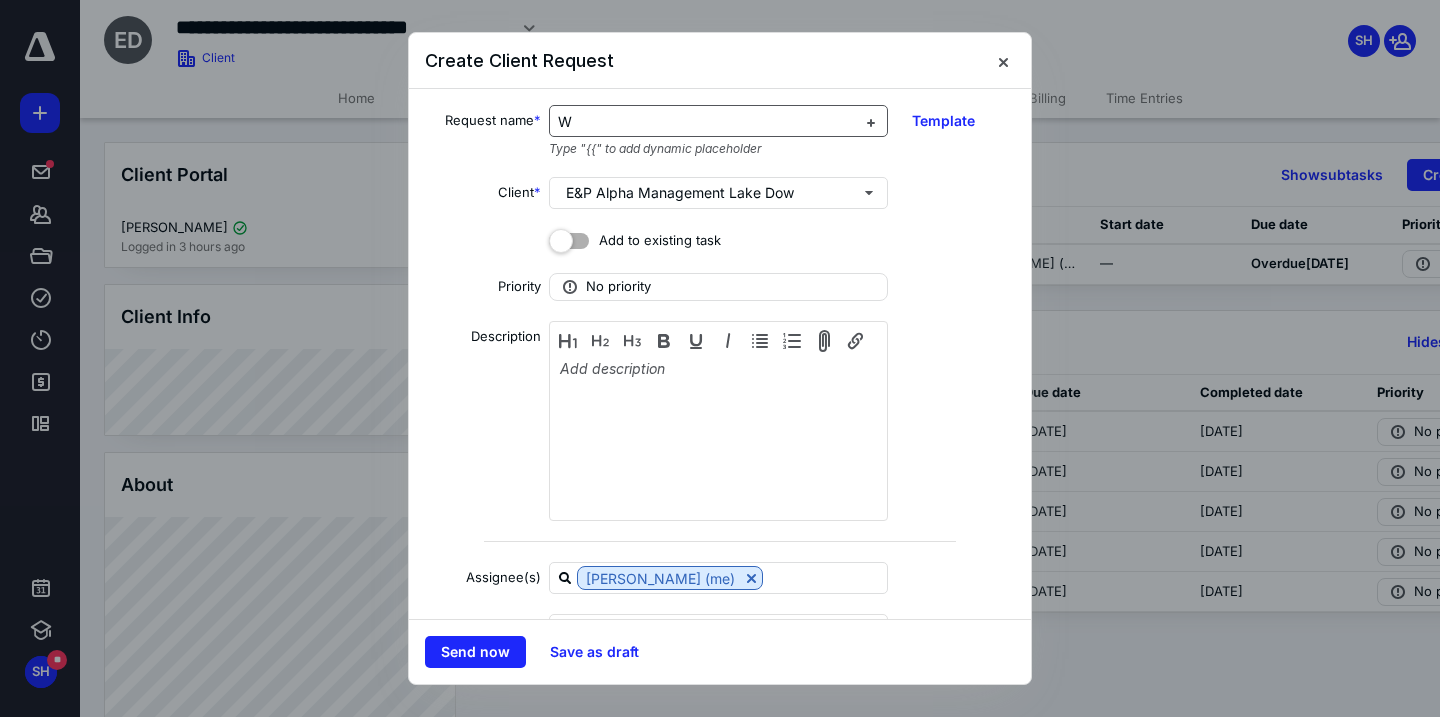 type 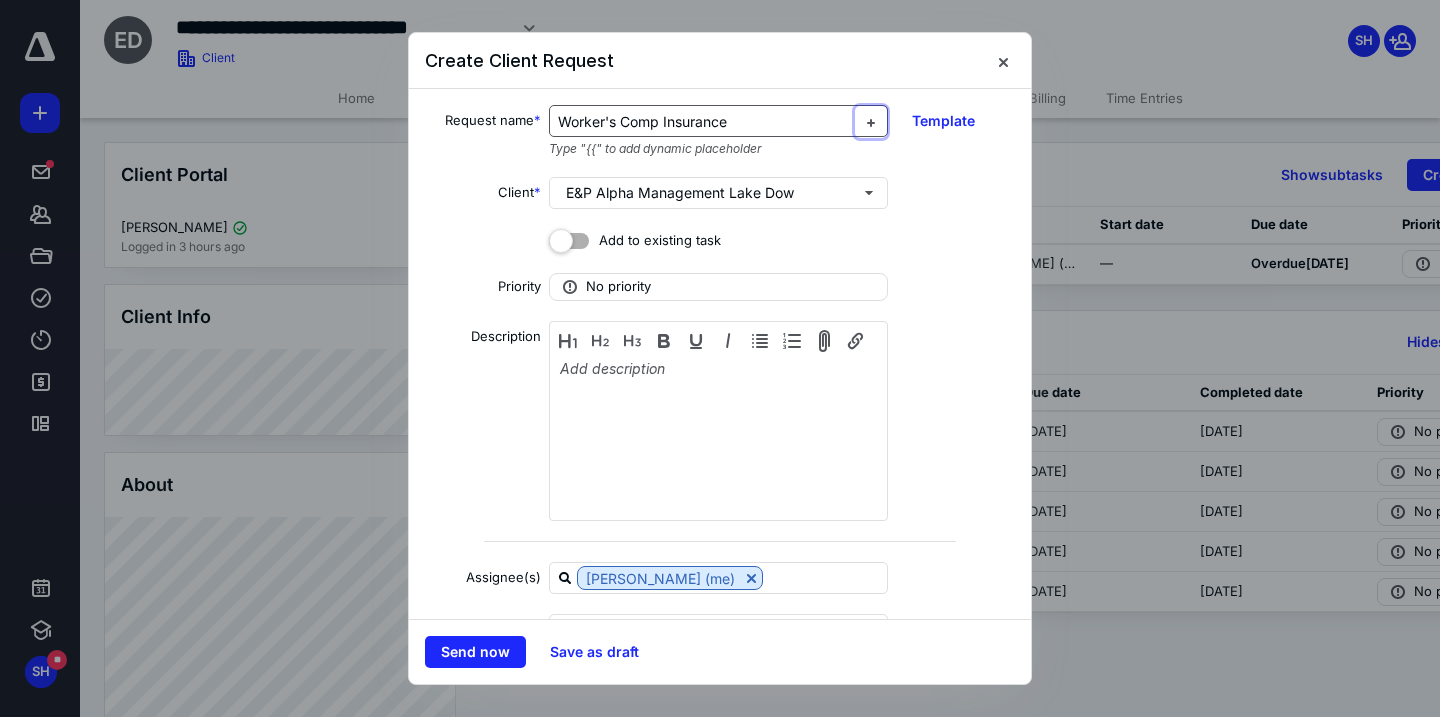 type 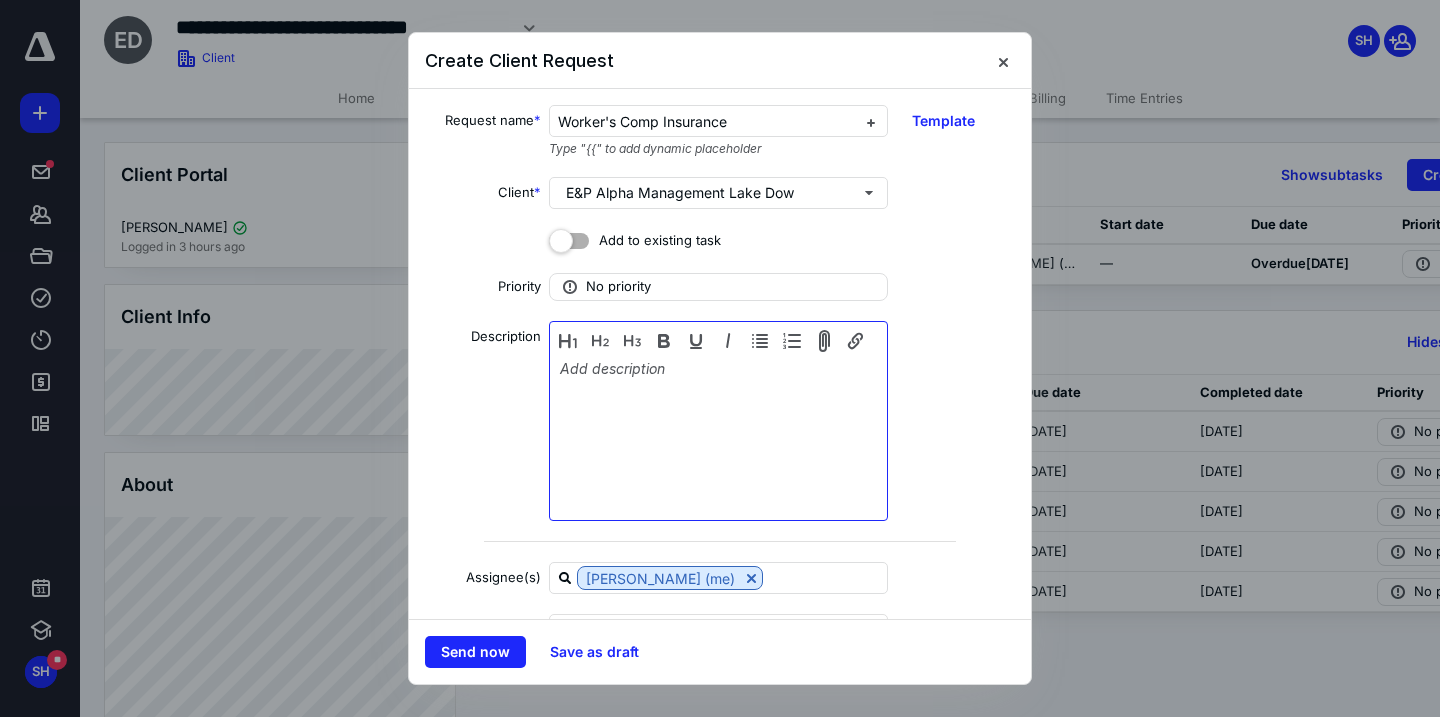 click at bounding box center [718, 423] 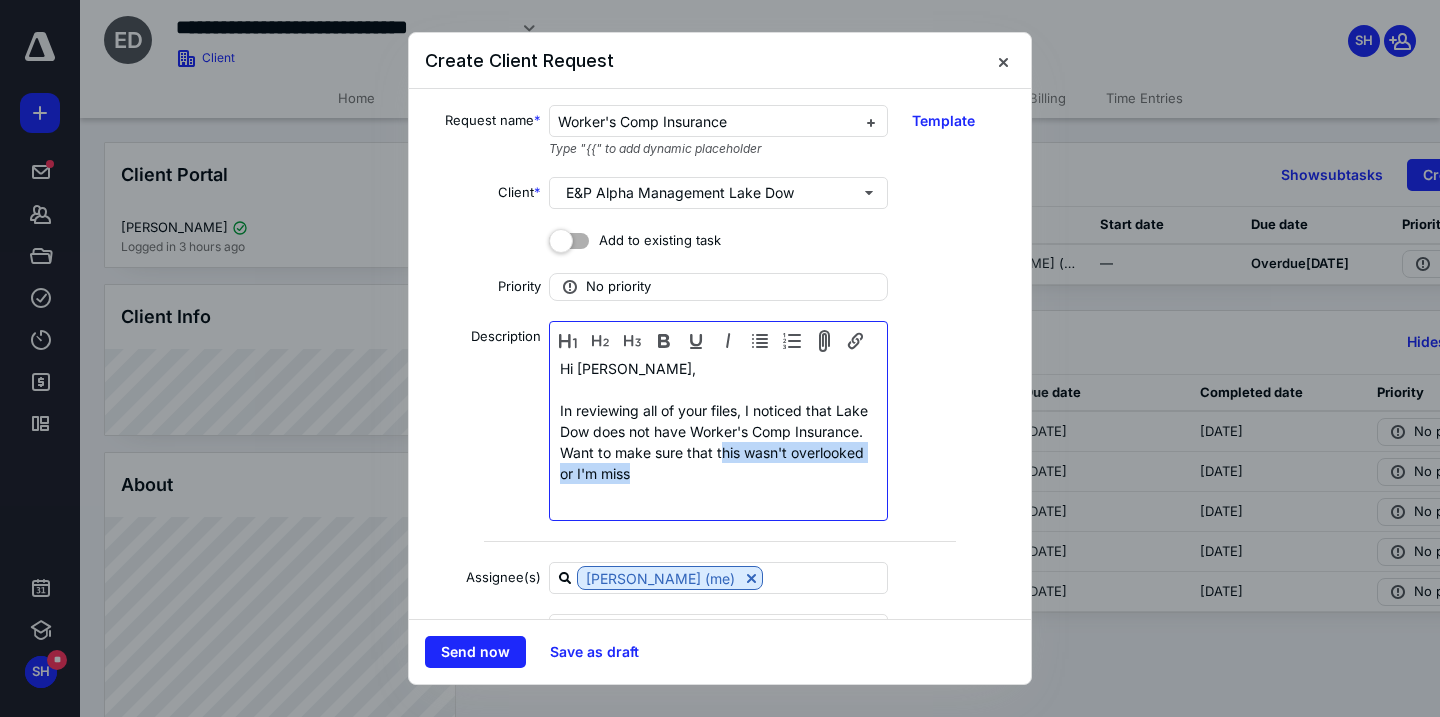 drag, startPoint x: 718, startPoint y: 453, endPoint x: 733, endPoint y: 469, distance: 21.931713 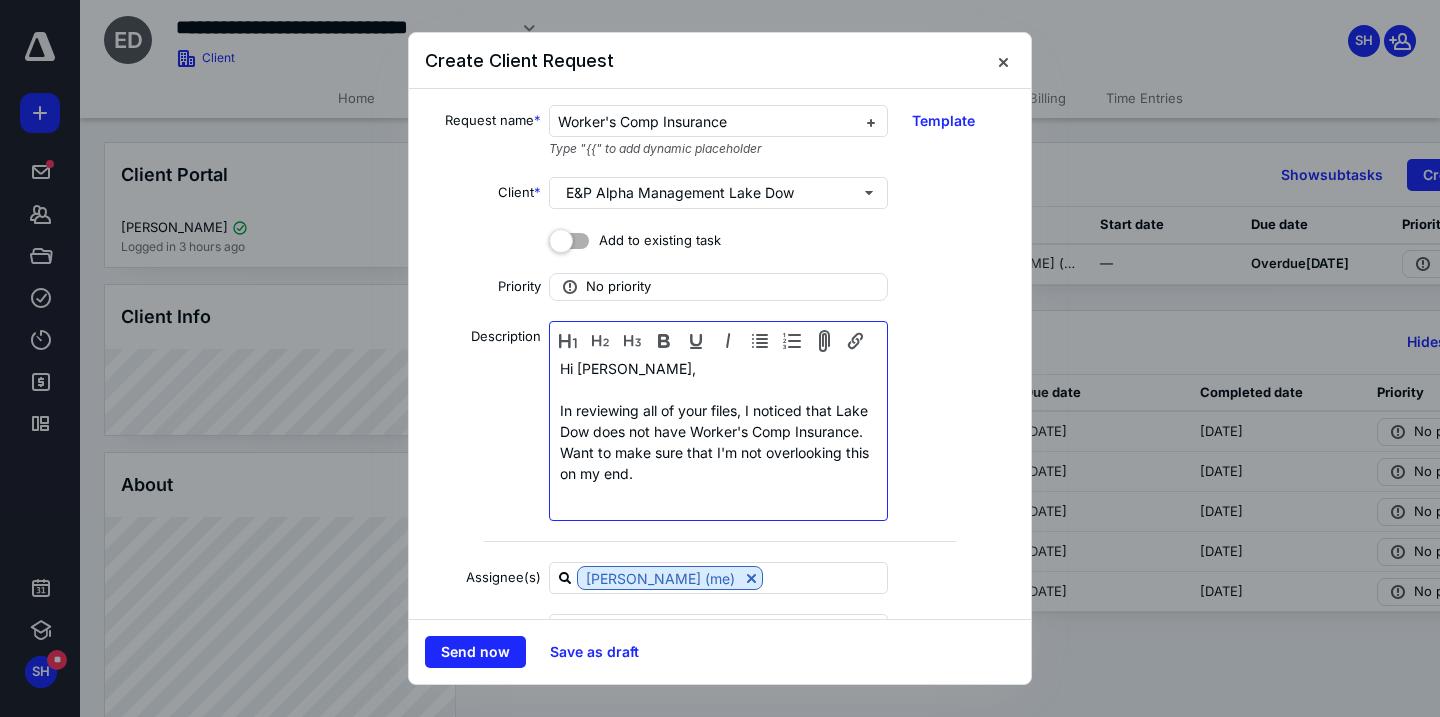 click on "In reviewing all of your files, I noticed that Lake Dow does not have Worker's Comp Insurance. Want to make sure that I'm not overlooking this on my end." at bounding box center (718, 442) 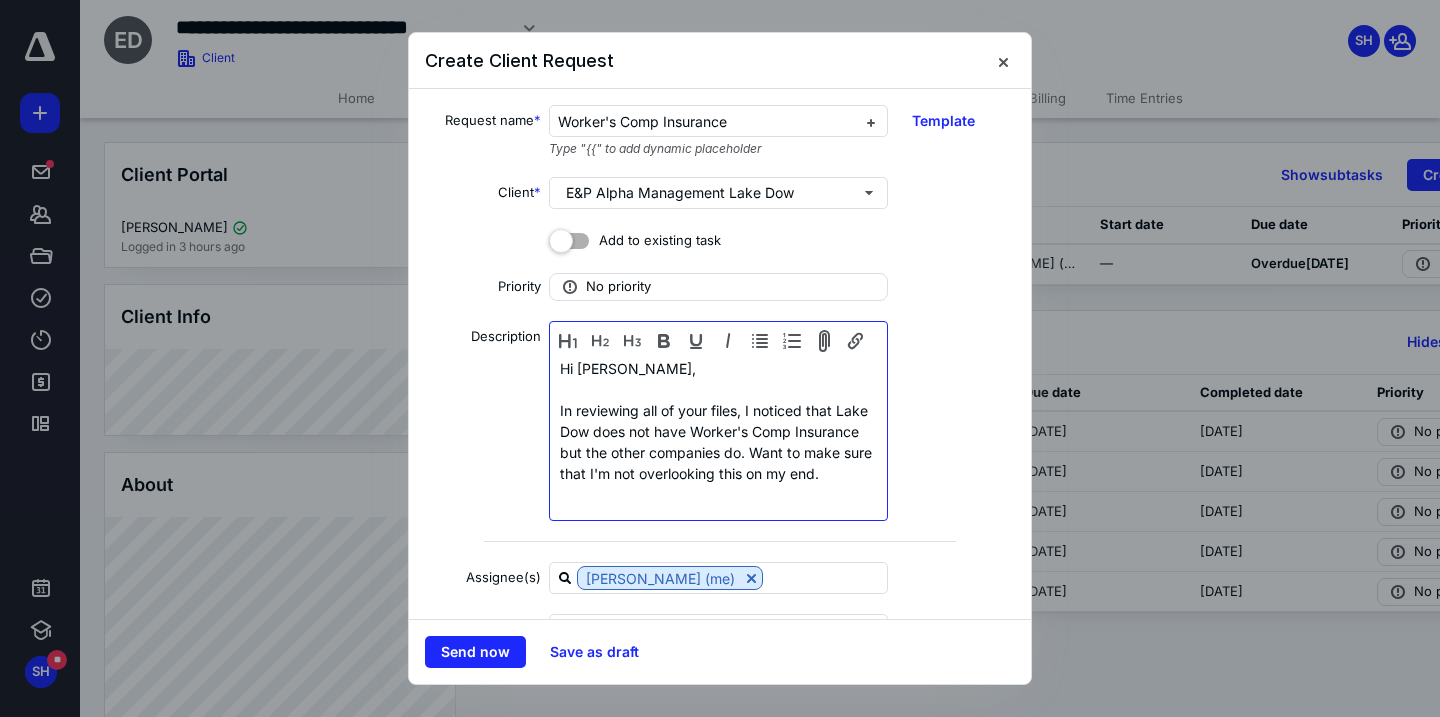 click on "In reviewing all of your files, I noticed that Lake Dow does not have Worker's Comp Insurance but the other companies do. Want to make sure that I'm not overlooking this on my end." at bounding box center (718, 442) 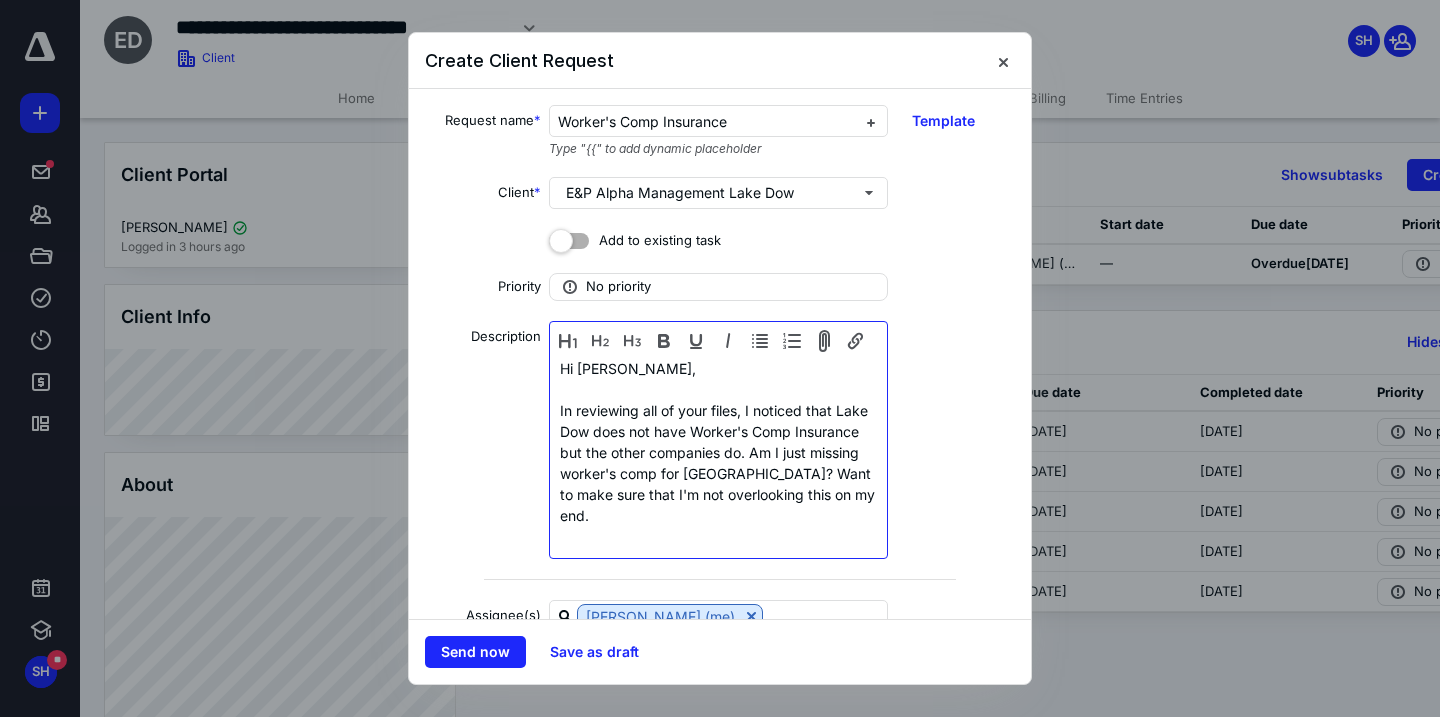 click on "In reviewing all of your files, I noticed that Lake Dow does not have Worker's Comp Insurance but the other companies do. Am I just missing worker's comp for Lake Dow? Want to make sure that I'm not overlooking this on my end." at bounding box center (718, 463) 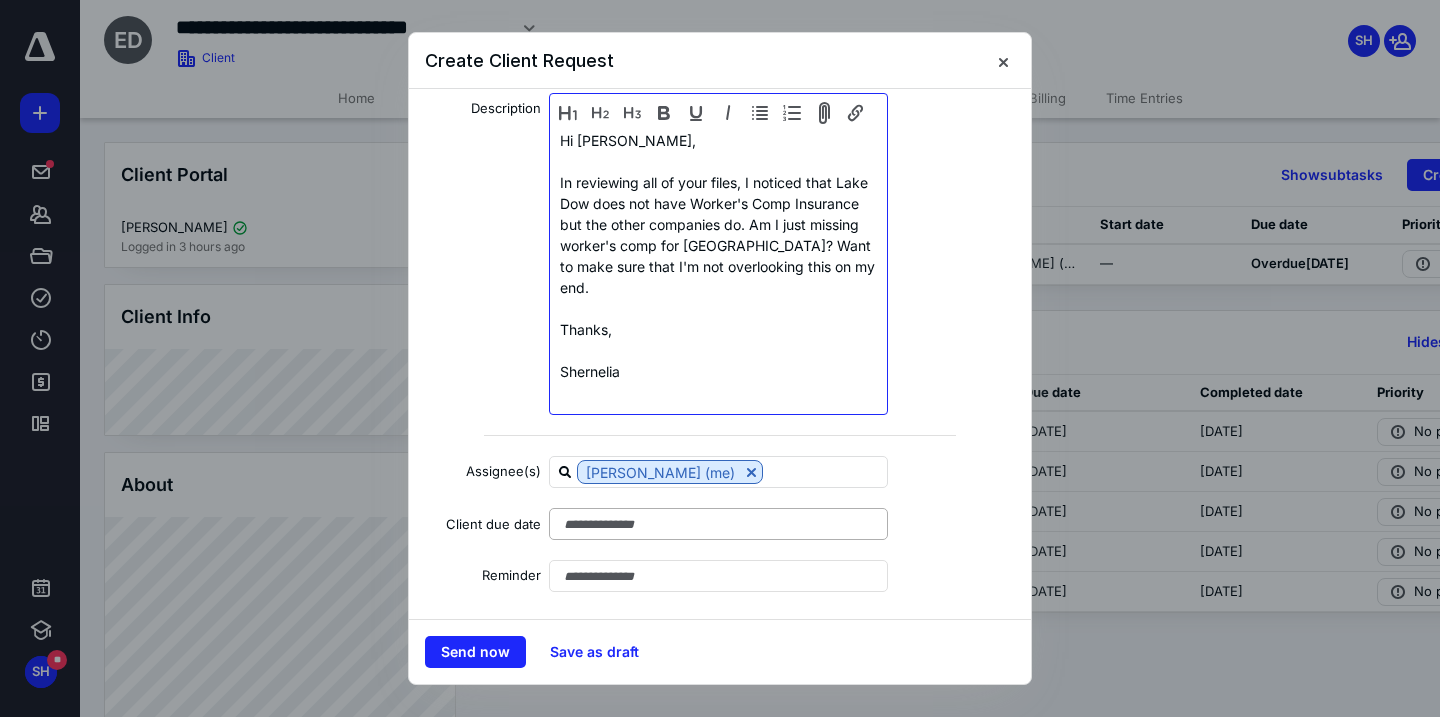 scroll, scrollTop: 239, scrollLeft: 0, axis: vertical 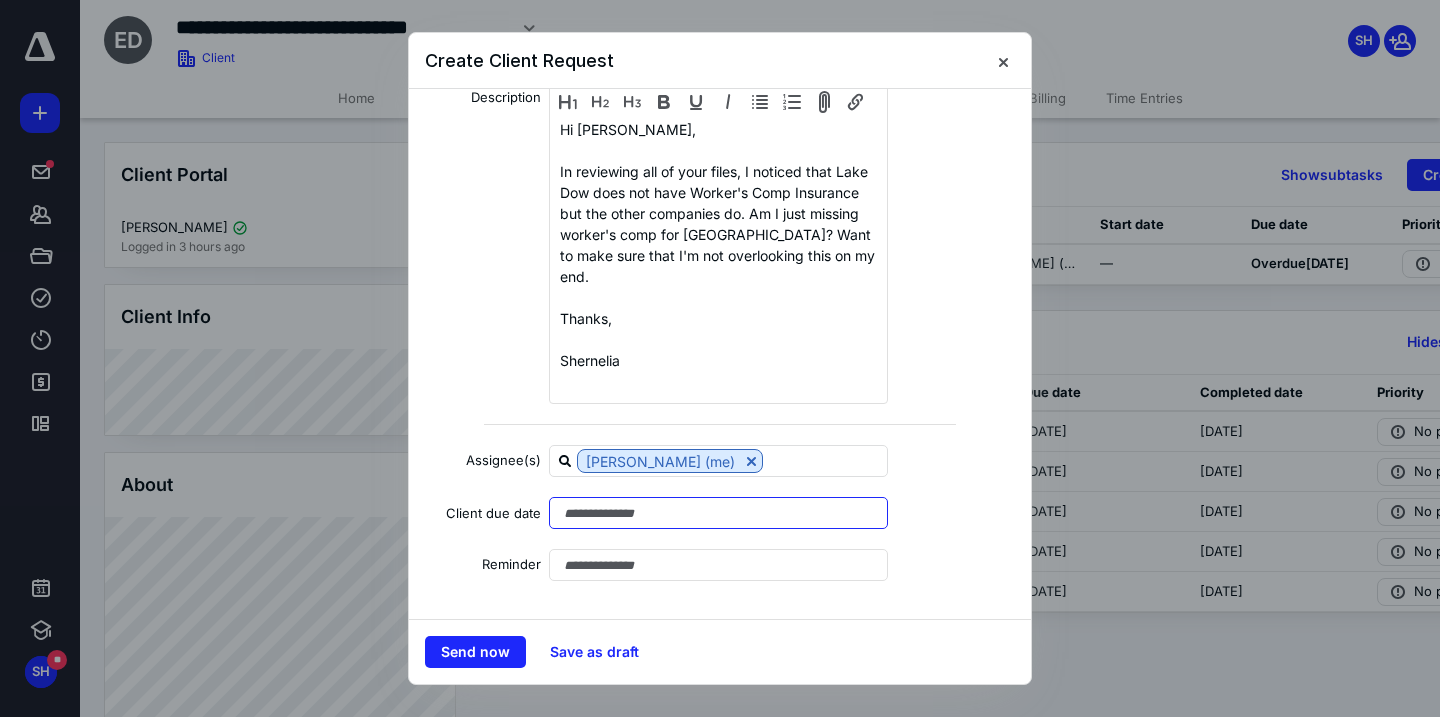 click at bounding box center (718, 513) 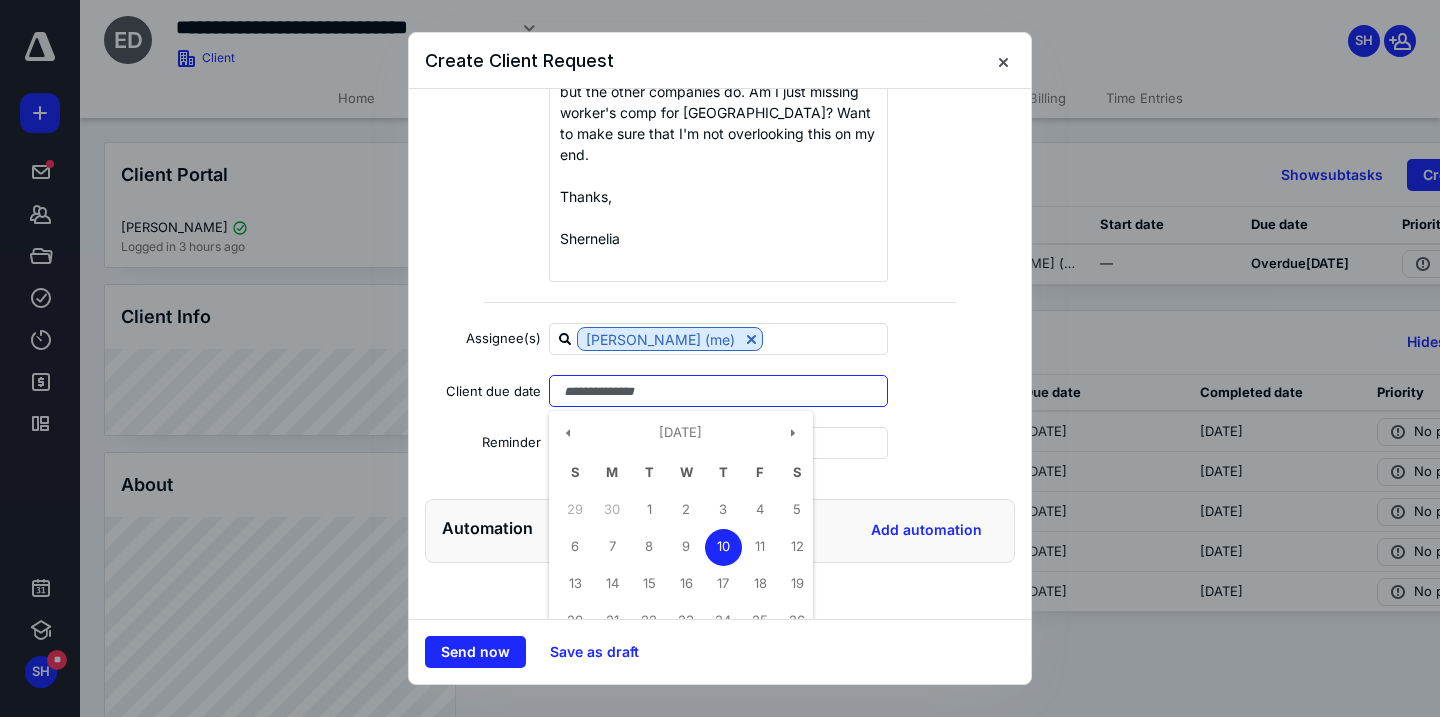 click on "16" at bounding box center [686, 584] 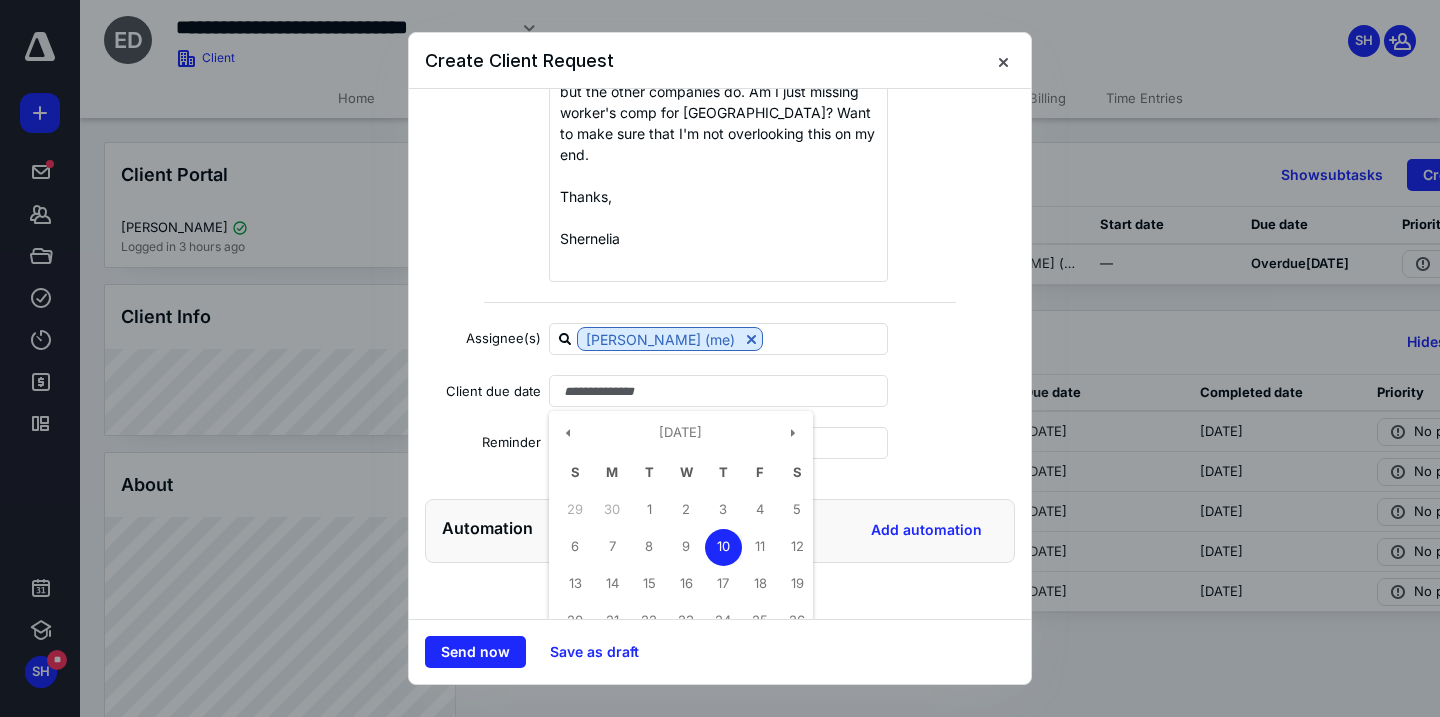type on "**********" 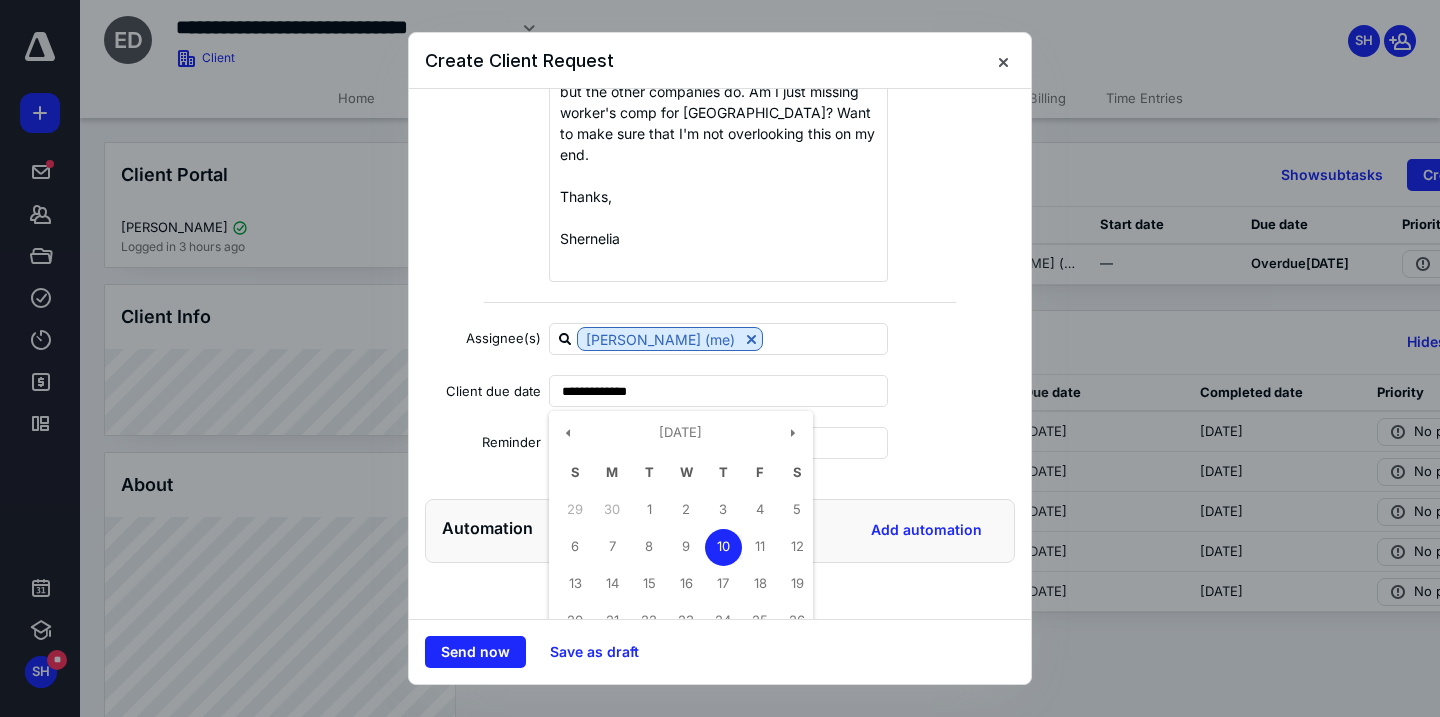 scroll, scrollTop: 316, scrollLeft: 0, axis: vertical 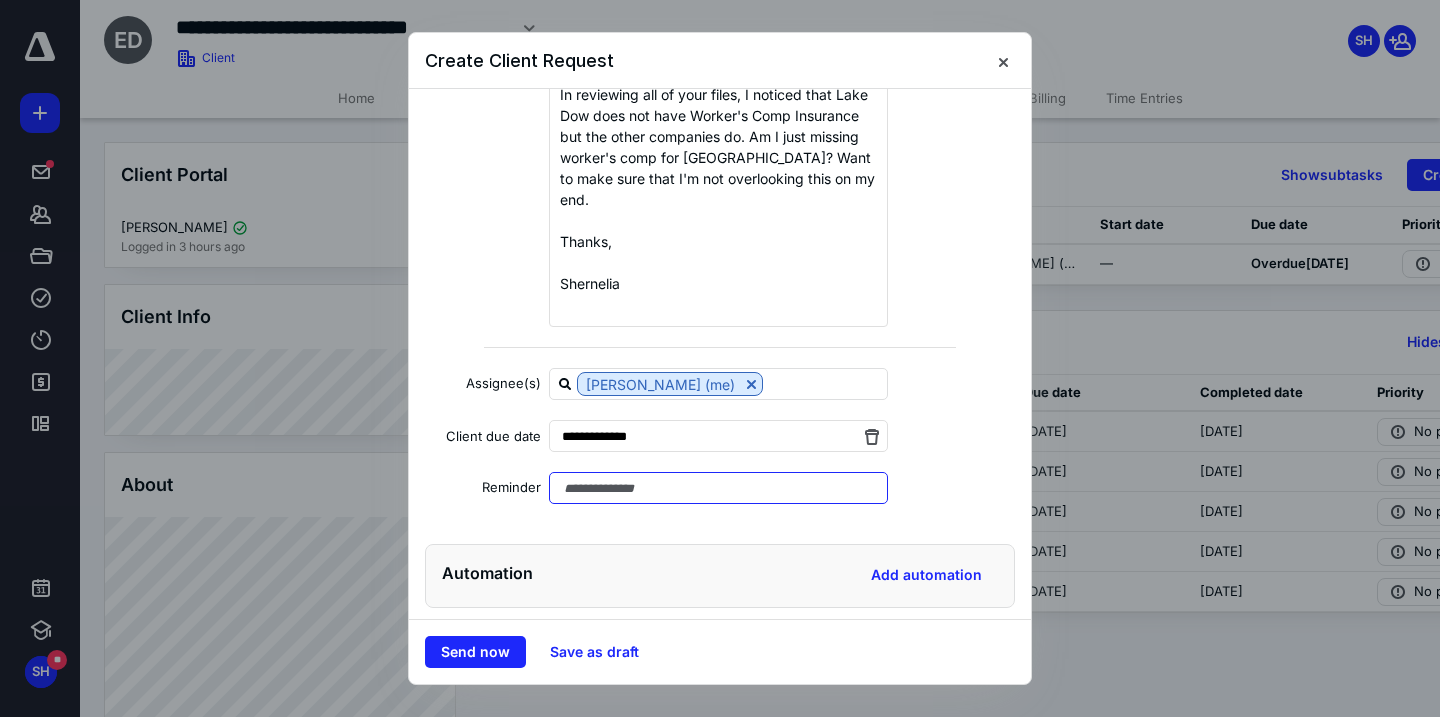 click at bounding box center (718, 488) 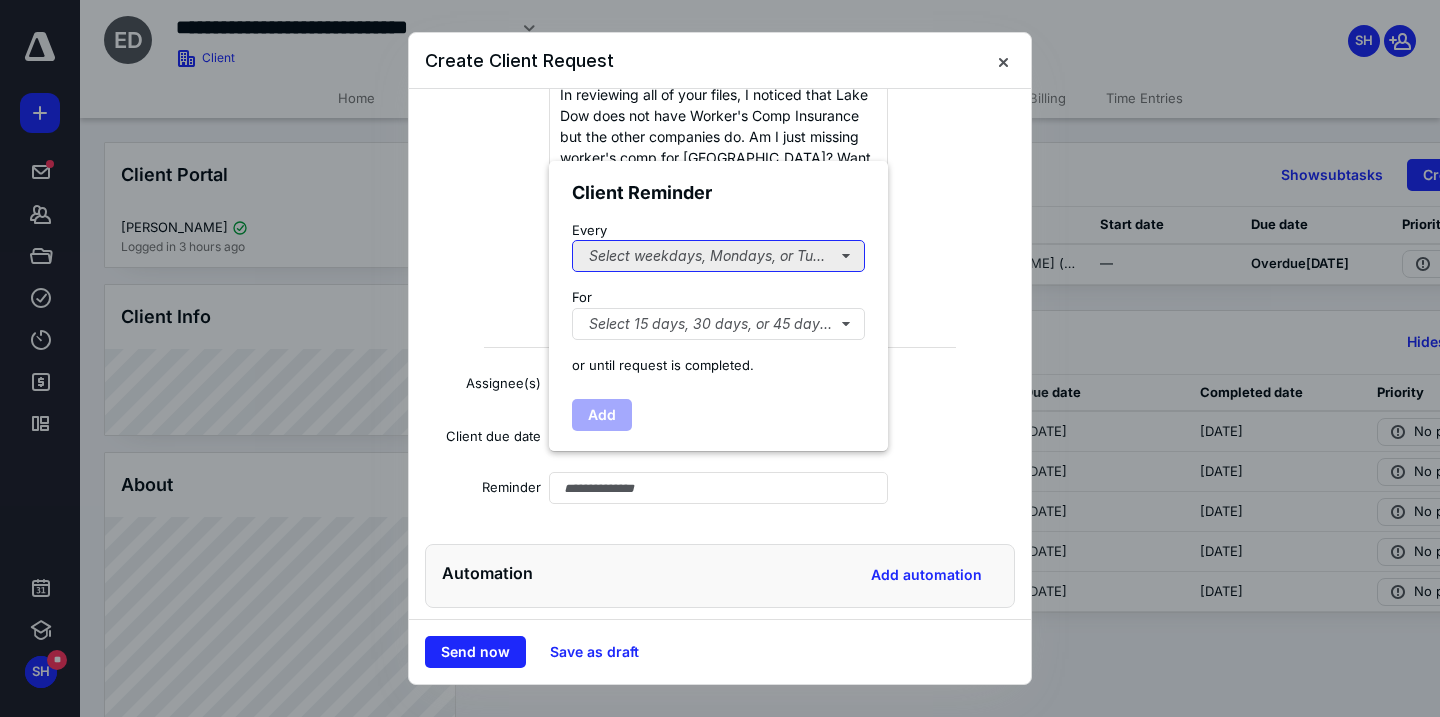 click on "Select weekdays, Mondays, or Tues..." at bounding box center (718, 256) 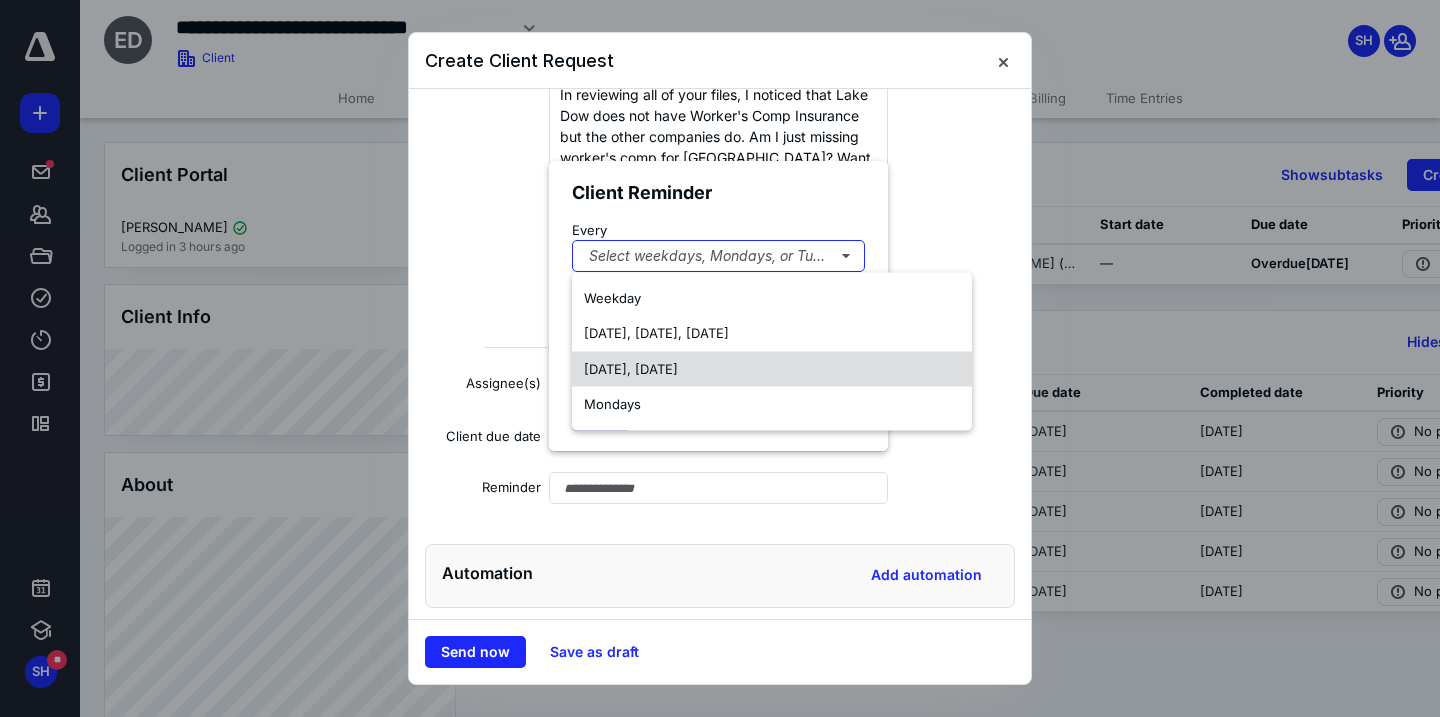 drag, startPoint x: 661, startPoint y: 387, endPoint x: 661, endPoint y: 362, distance: 25 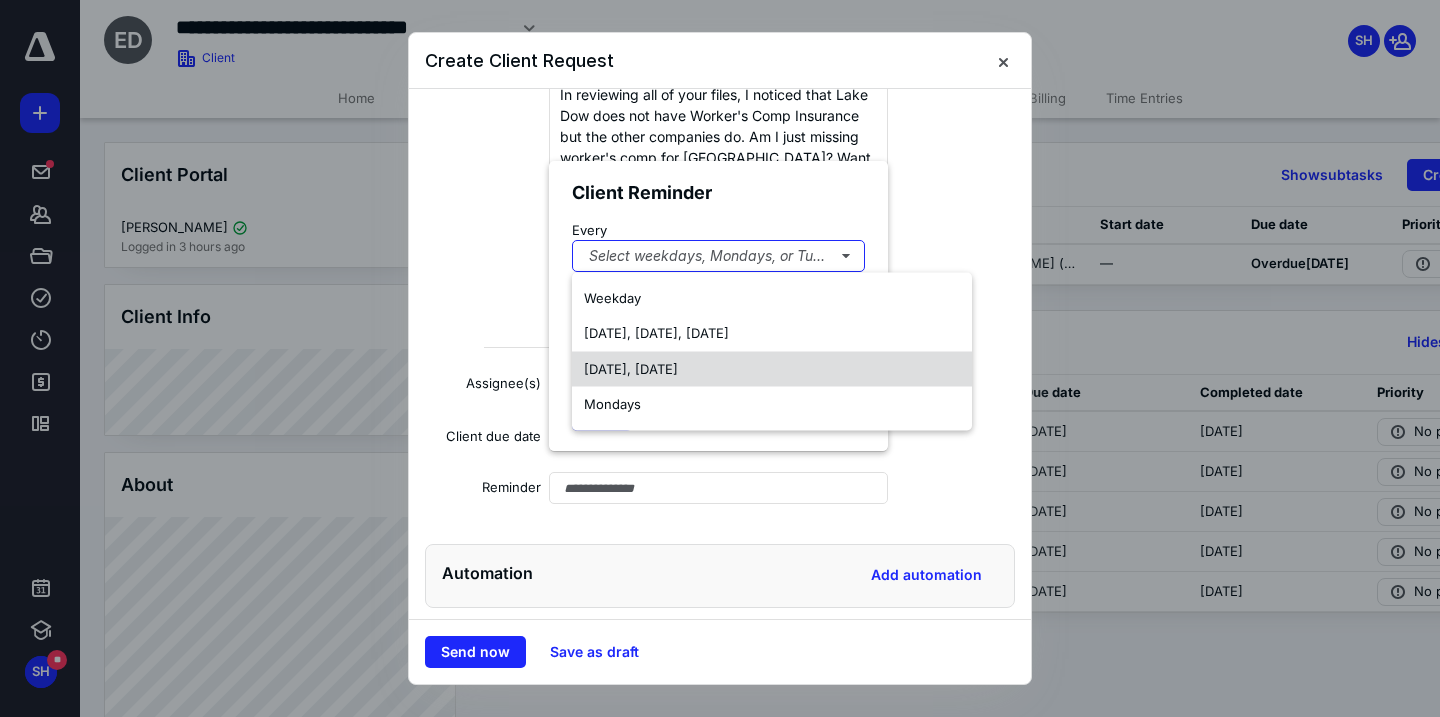 click on "[DATE], [DATE]" at bounding box center (631, 368) 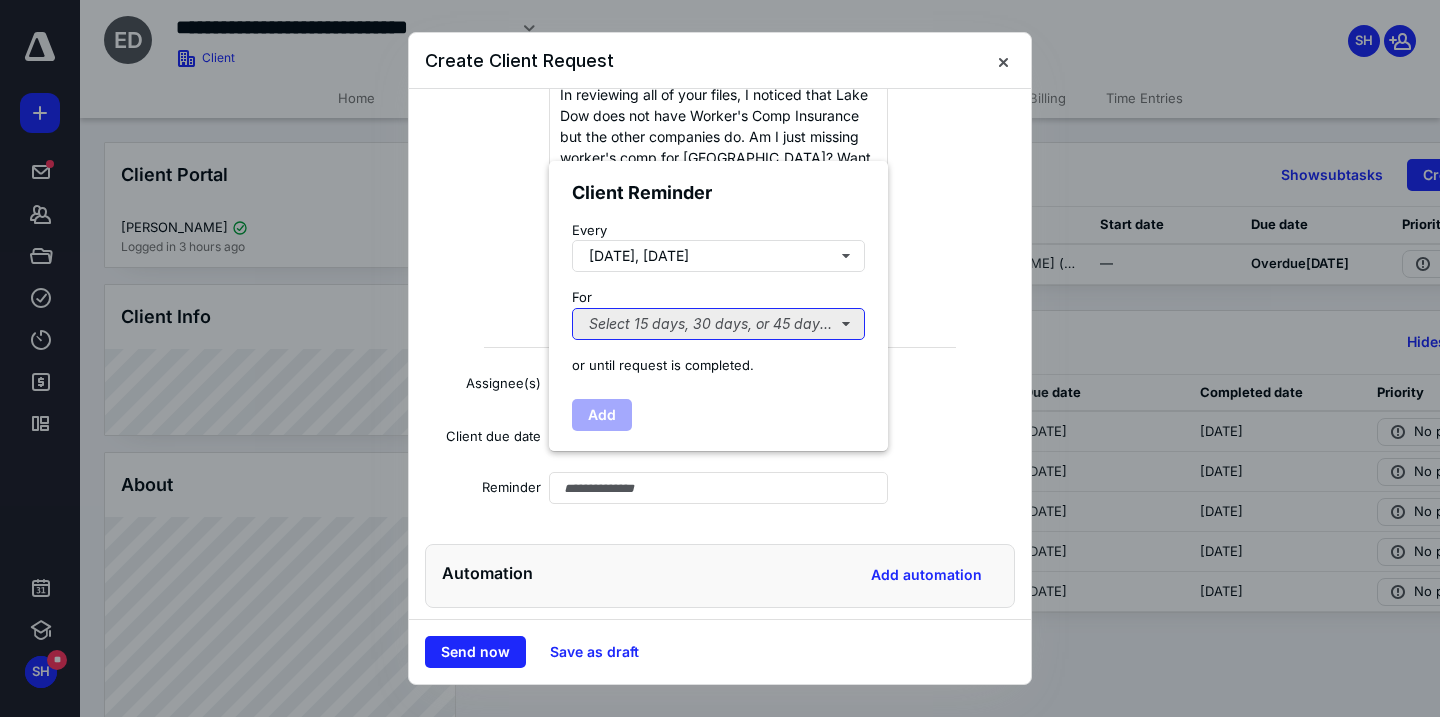 click on "Select 15 days, 30 days, or 45 days..." at bounding box center (718, 324) 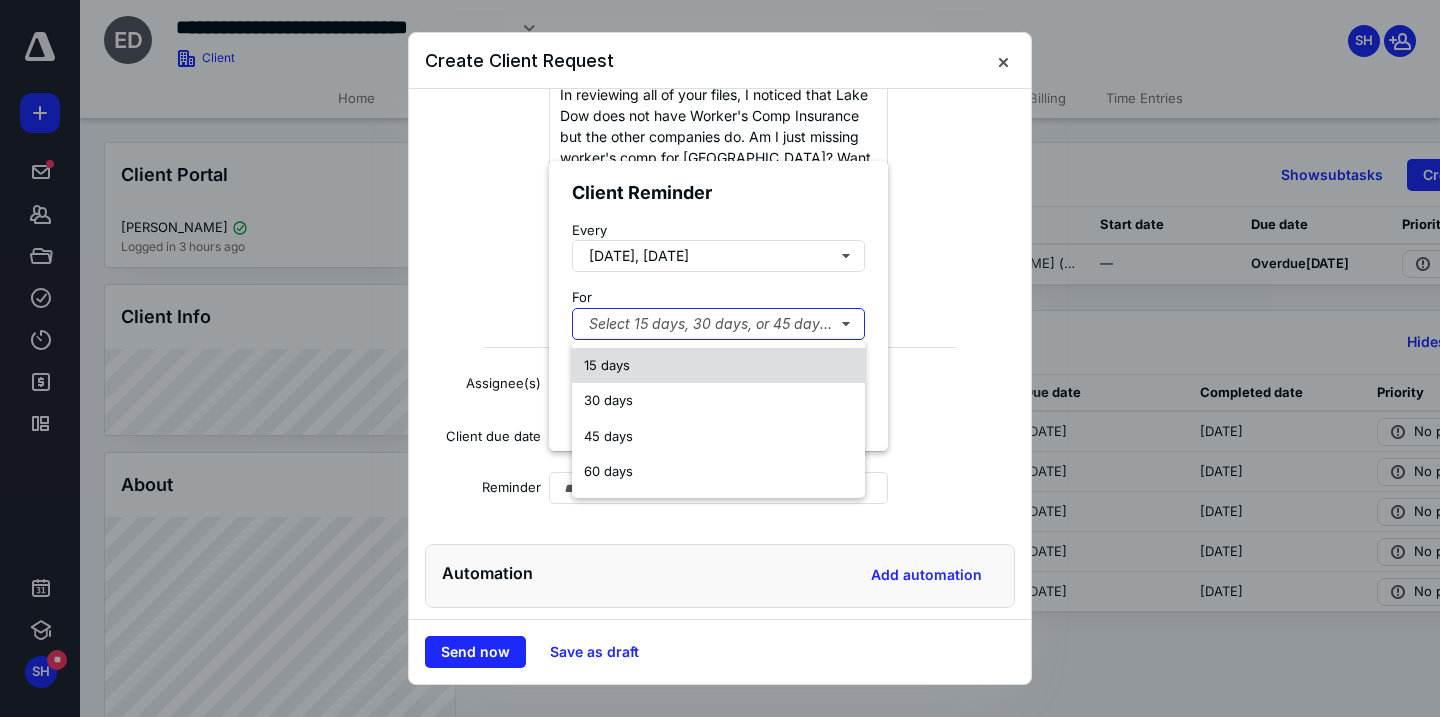 click on "15 days" at bounding box center (718, 366) 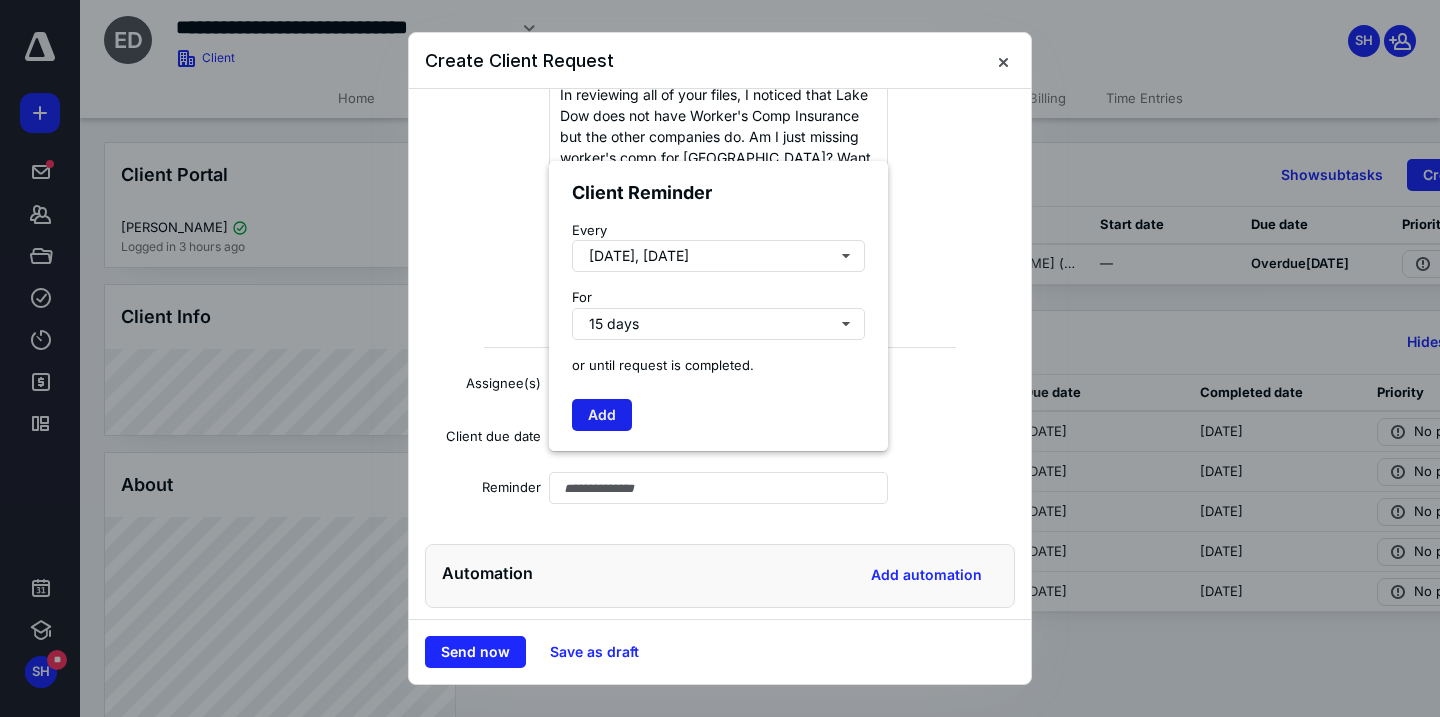click on "Add" at bounding box center (602, 415) 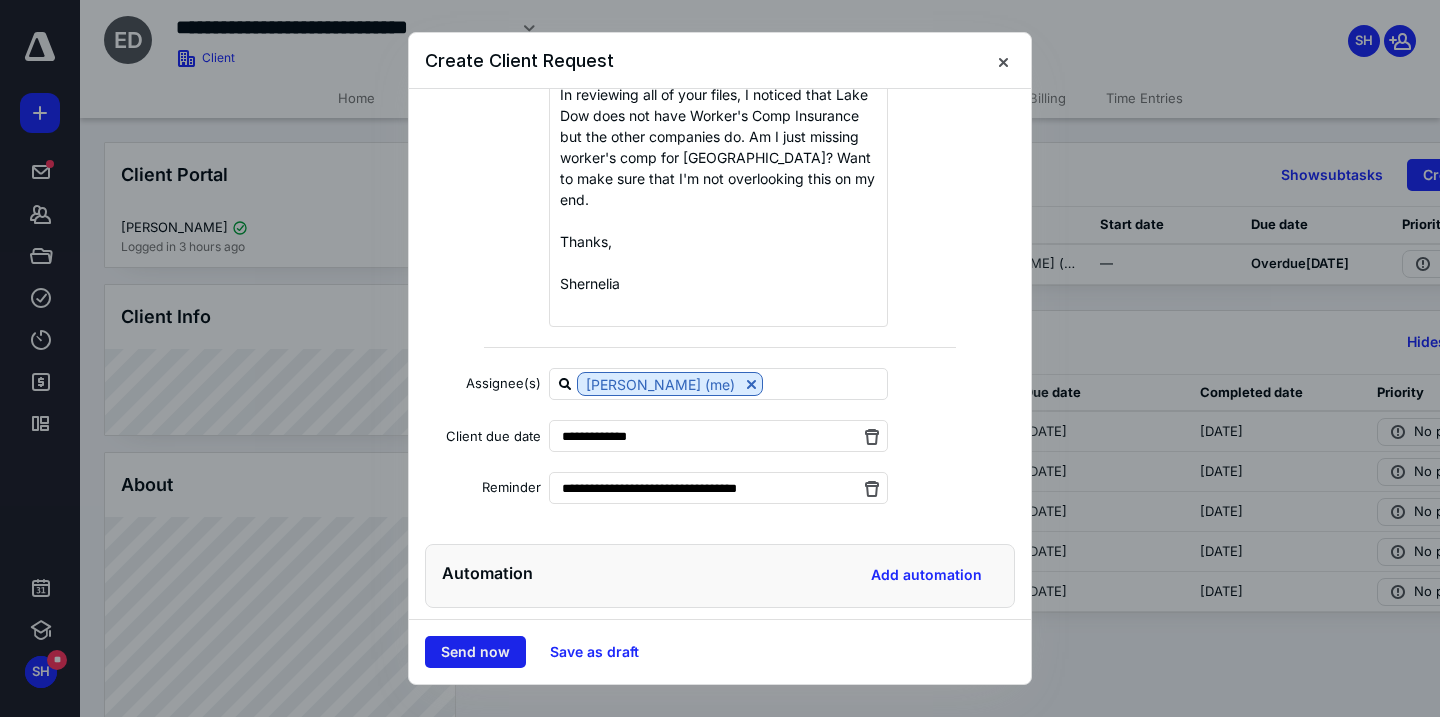 click on "Send now" at bounding box center [475, 652] 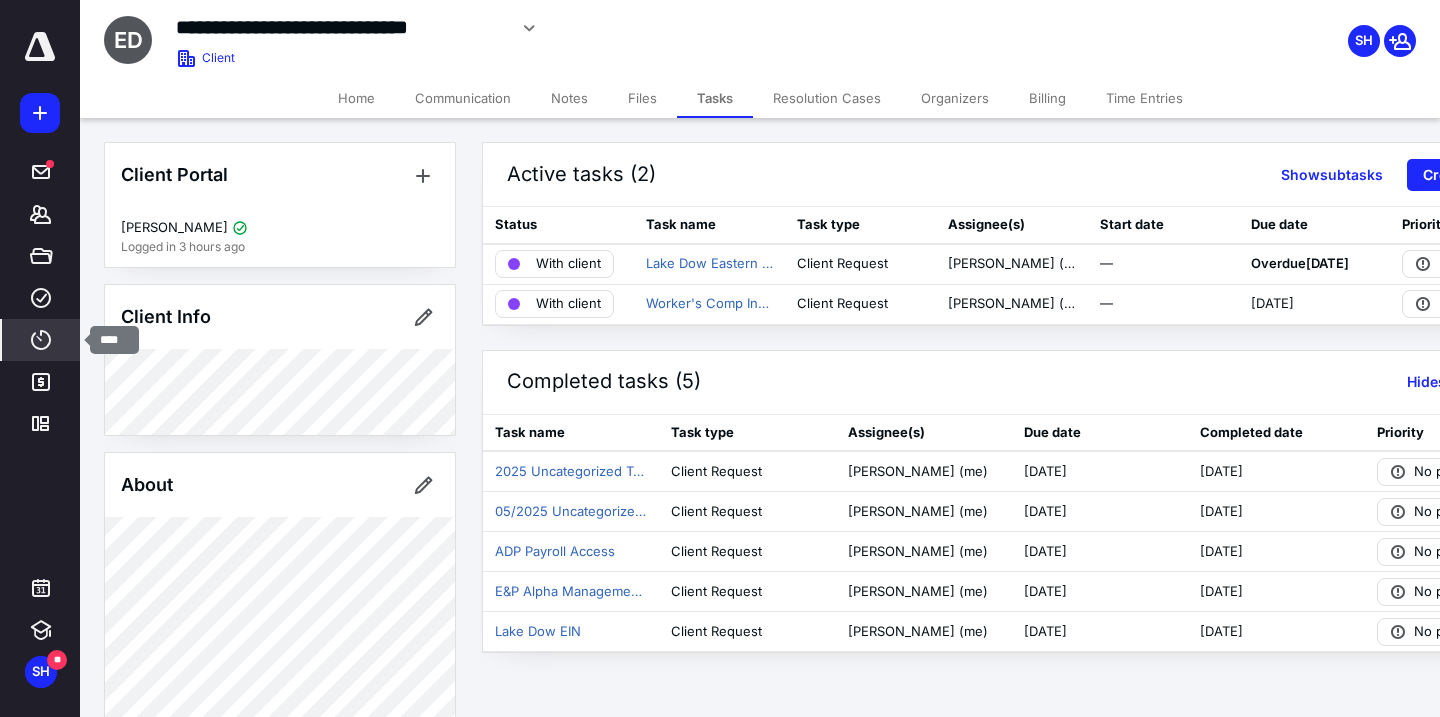 click 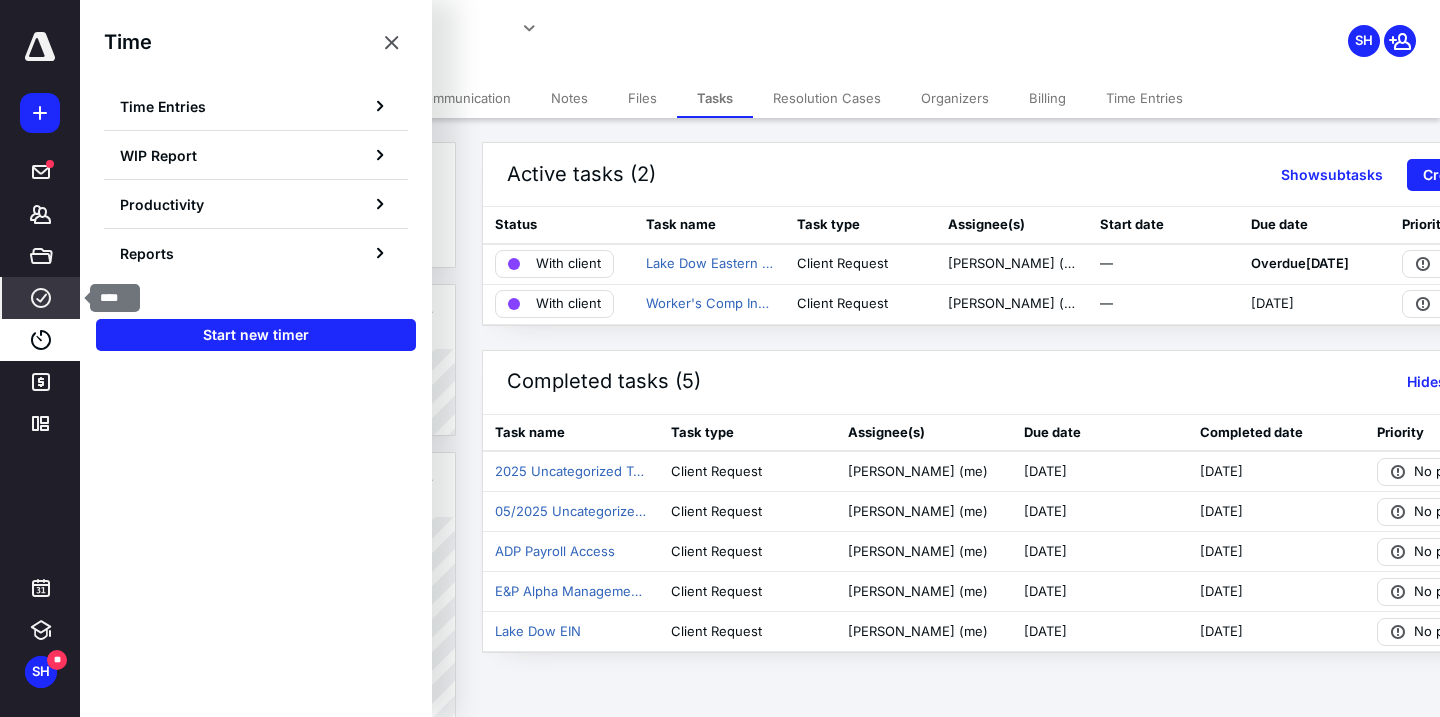 click 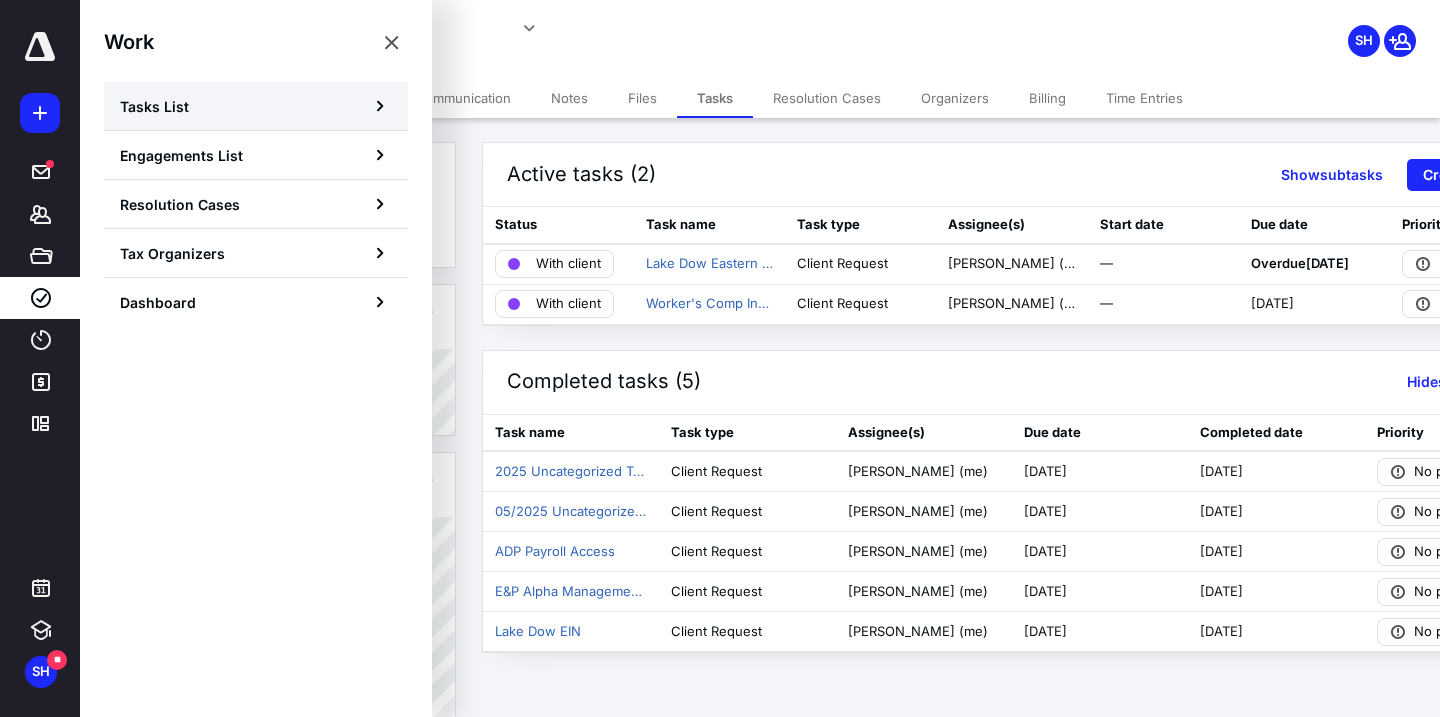 click on "Tasks List" at bounding box center [256, 106] 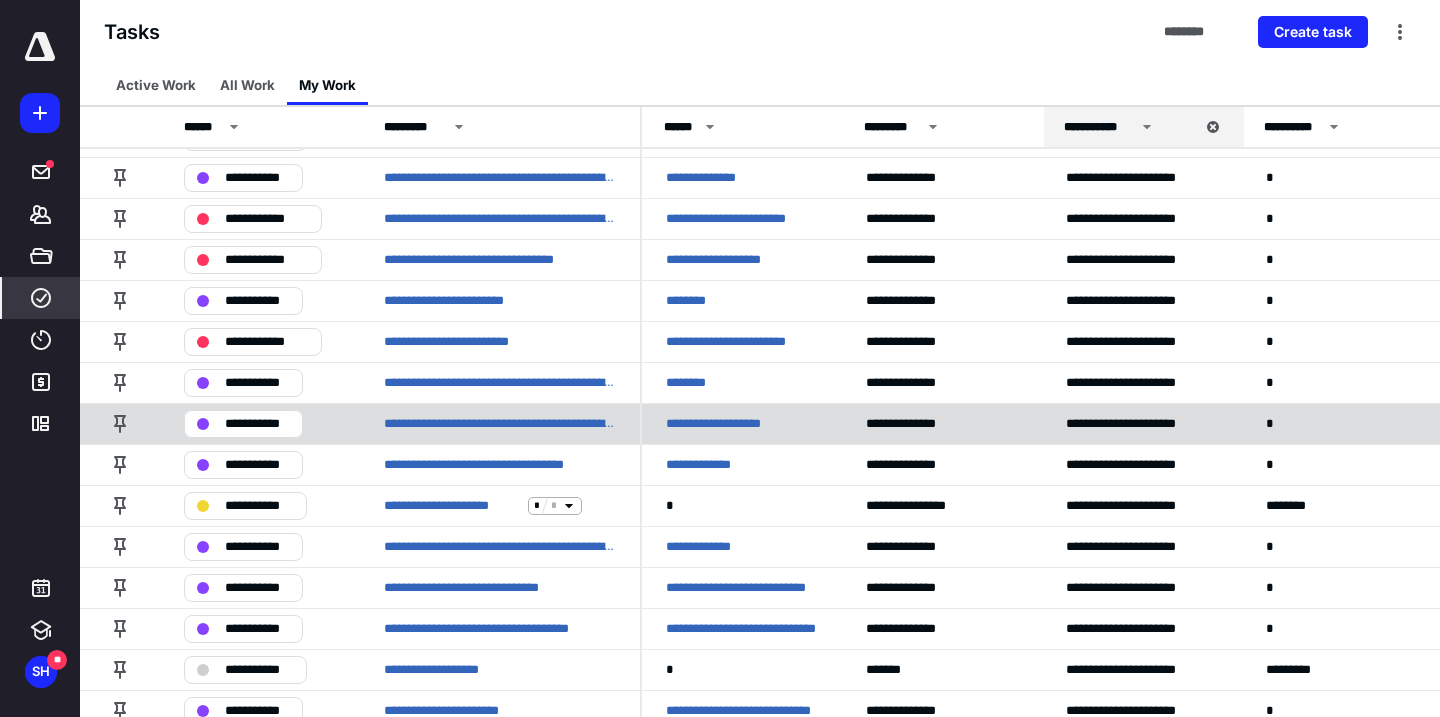 scroll, scrollTop: 684, scrollLeft: 0, axis: vertical 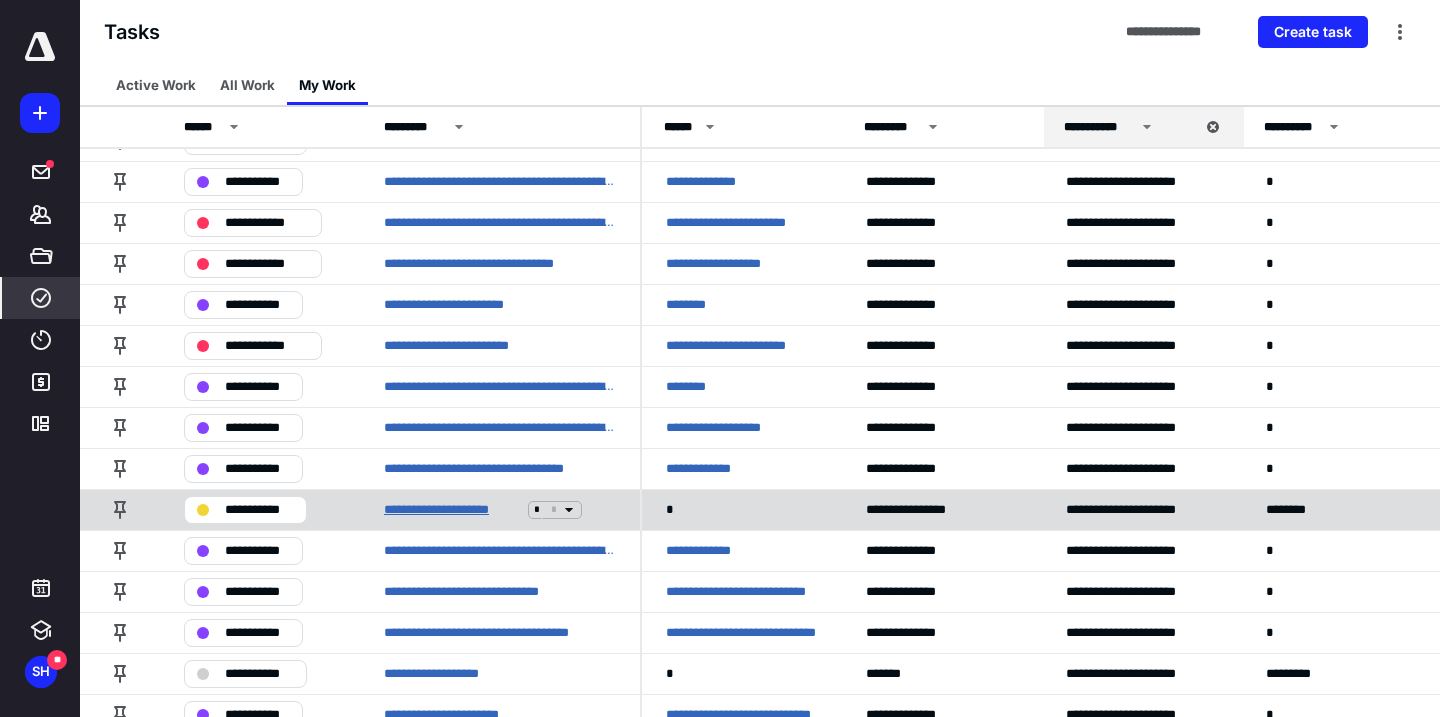 click on "**********" at bounding box center (452, 510) 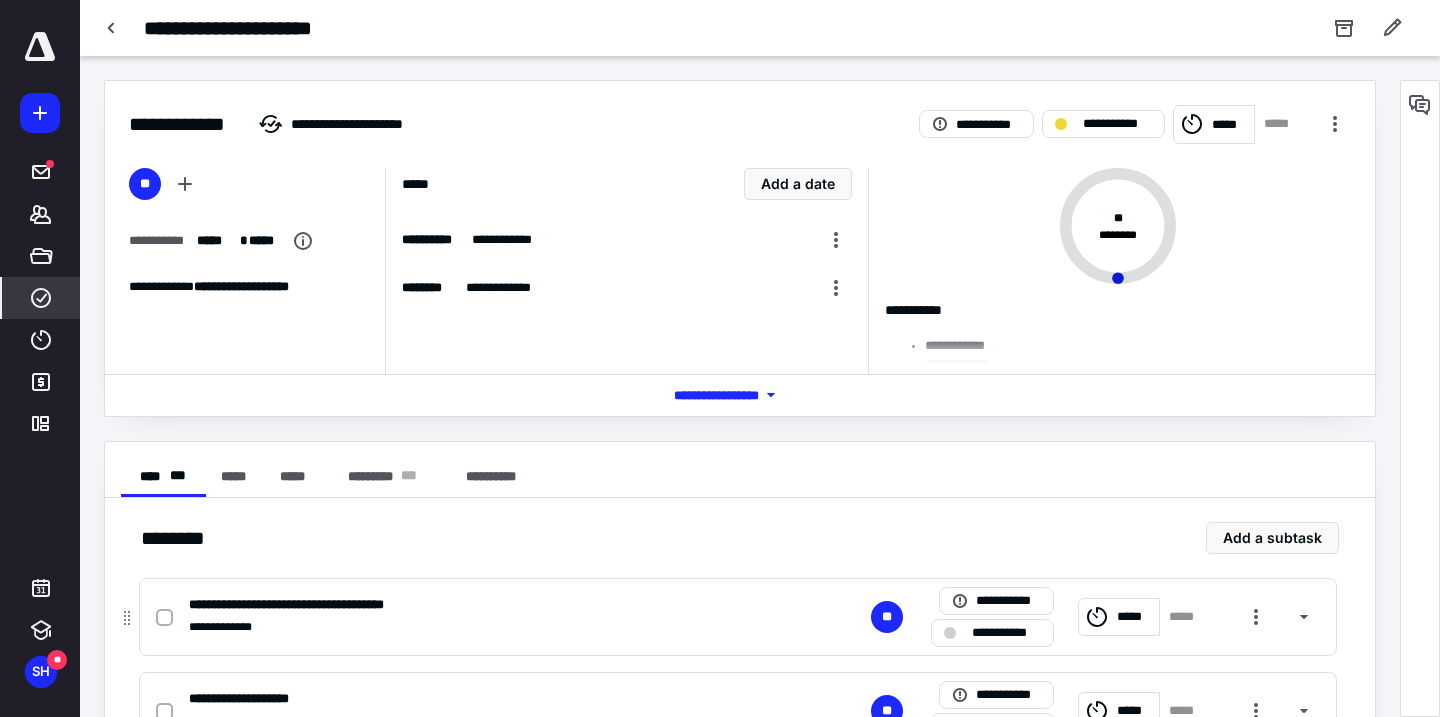 click on "**********" at bounding box center [475, 627] 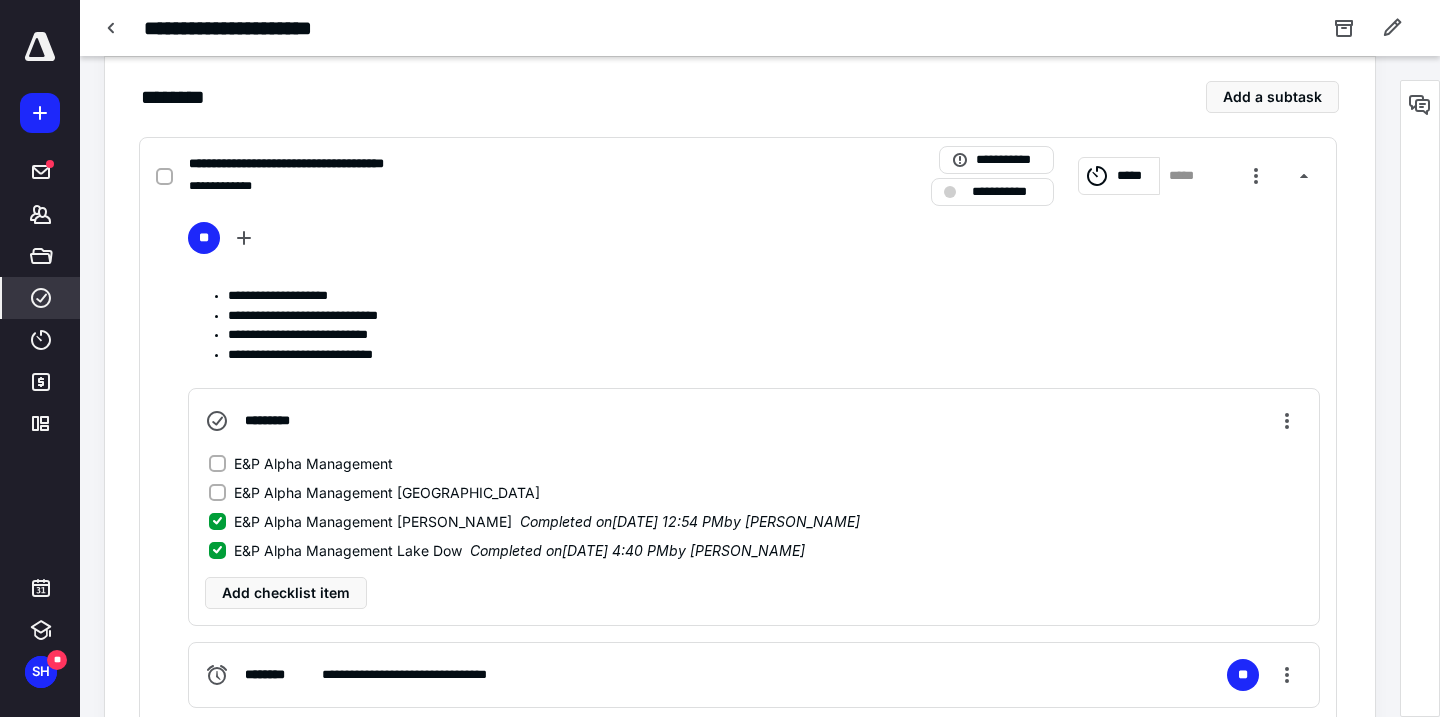 scroll, scrollTop: 444, scrollLeft: 0, axis: vertical 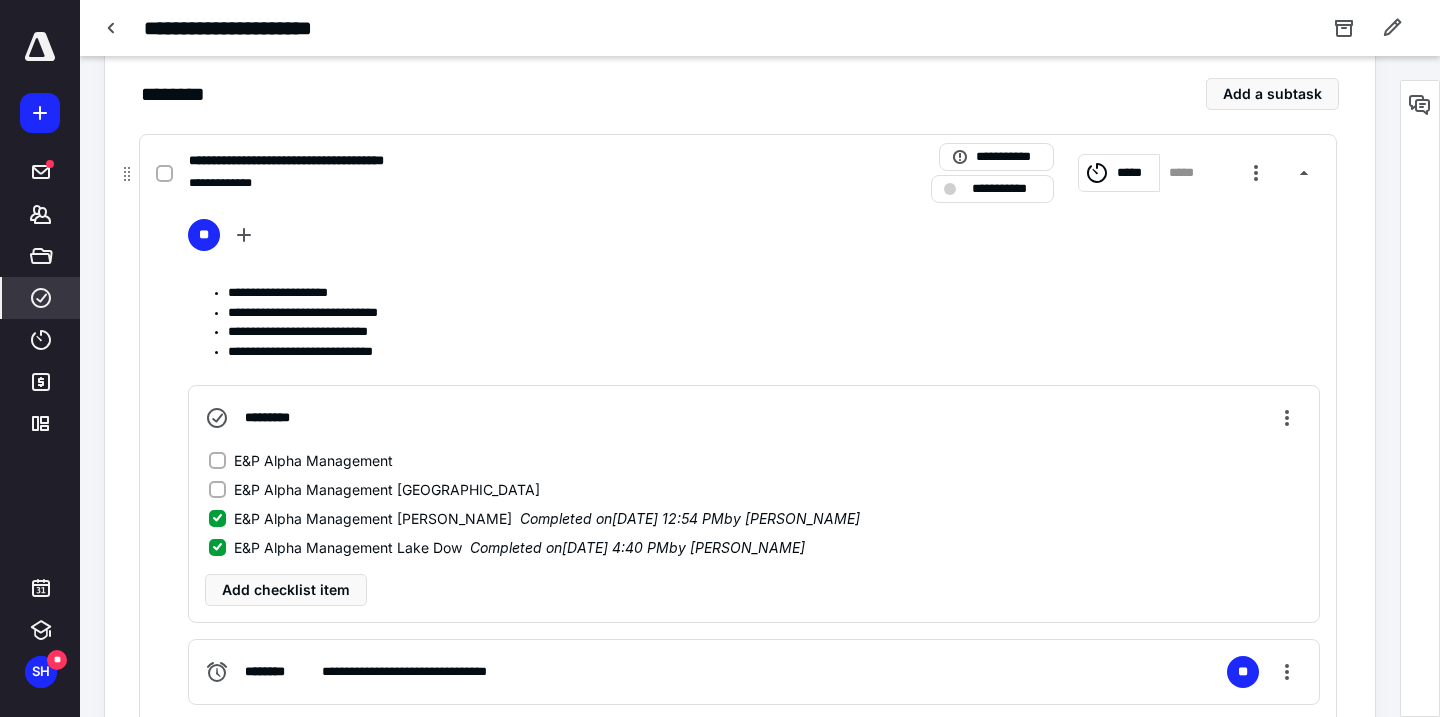 click on "E&P Alpha Management [GEOGRAPHIC_DATA]" at bounding box center [217, 489] 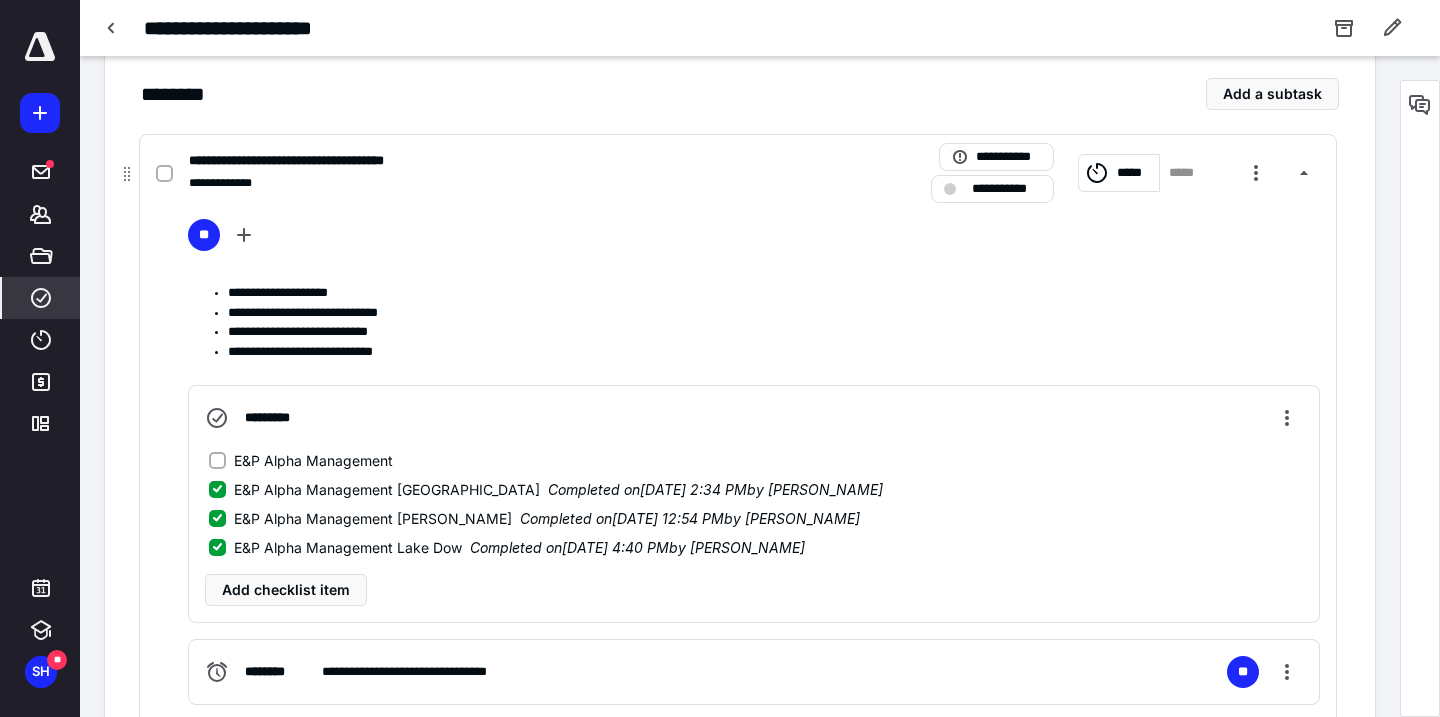 click on "**********" at bounding box center [992, 189] 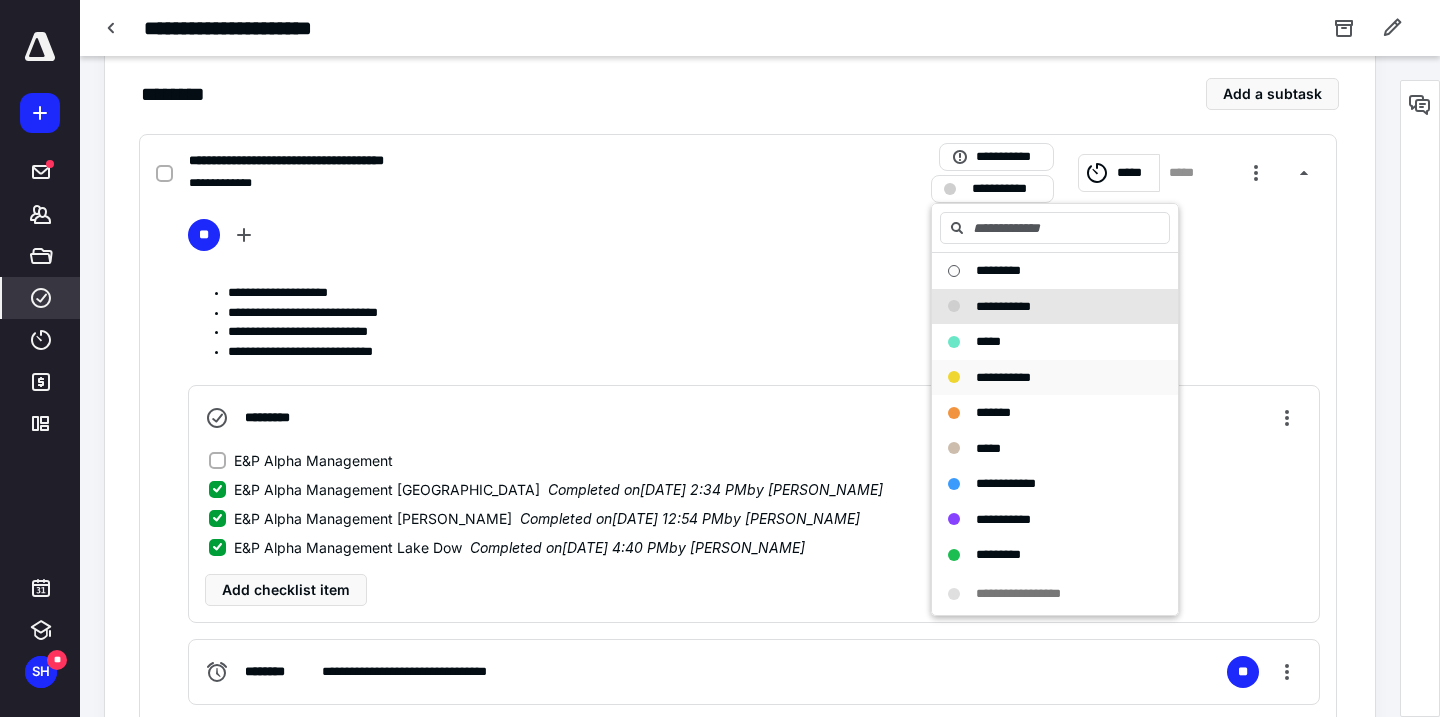 click on "**********" at bounding box center [1043, 378] 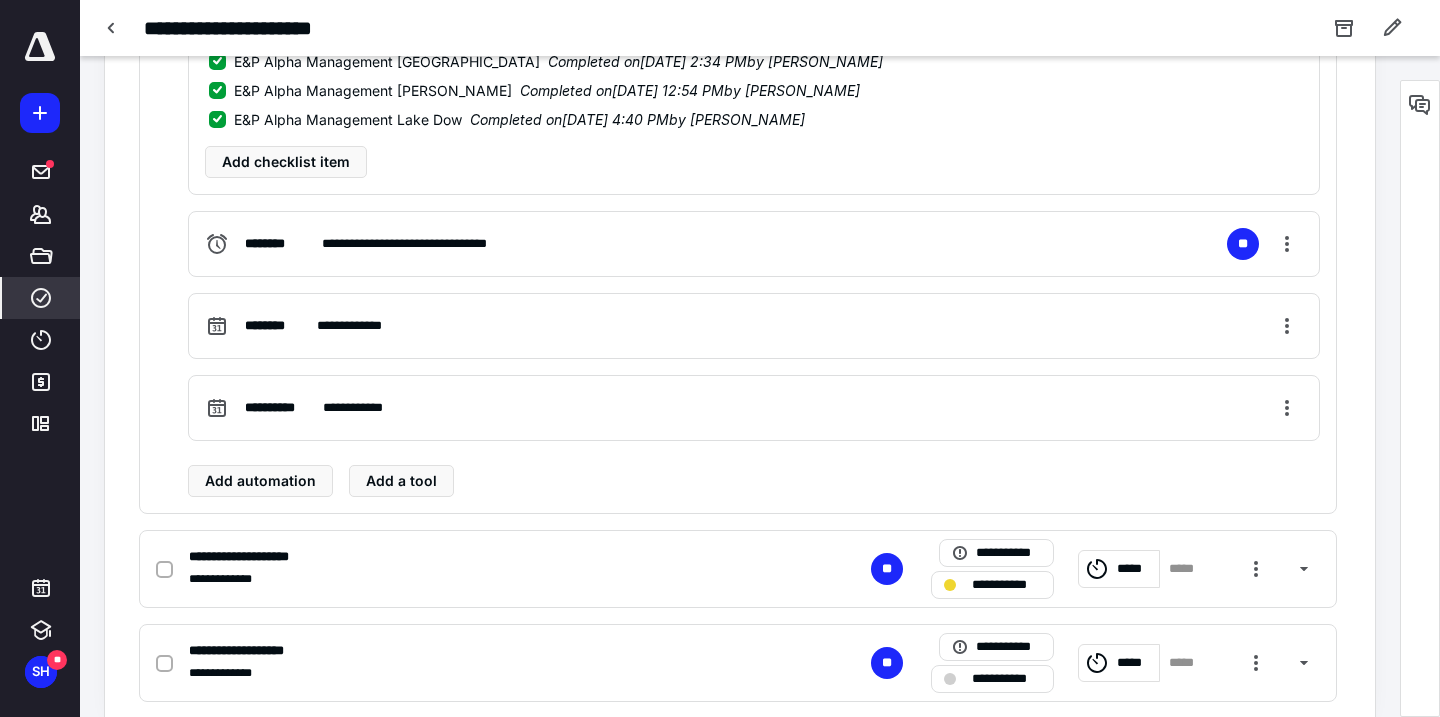 scroll, scrollTop: 864, scrollLeft: 0, axis: vertical 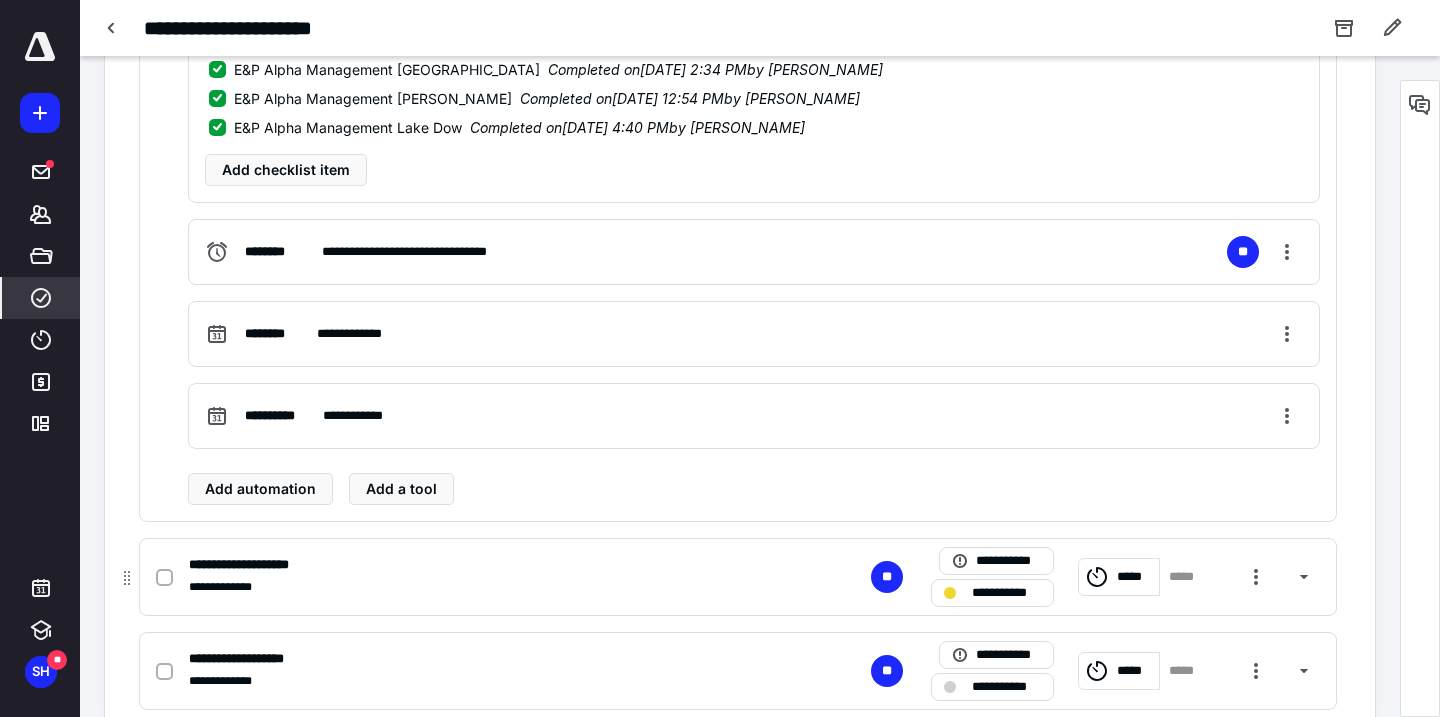 click on "**********" at bounding box center [475, 587] 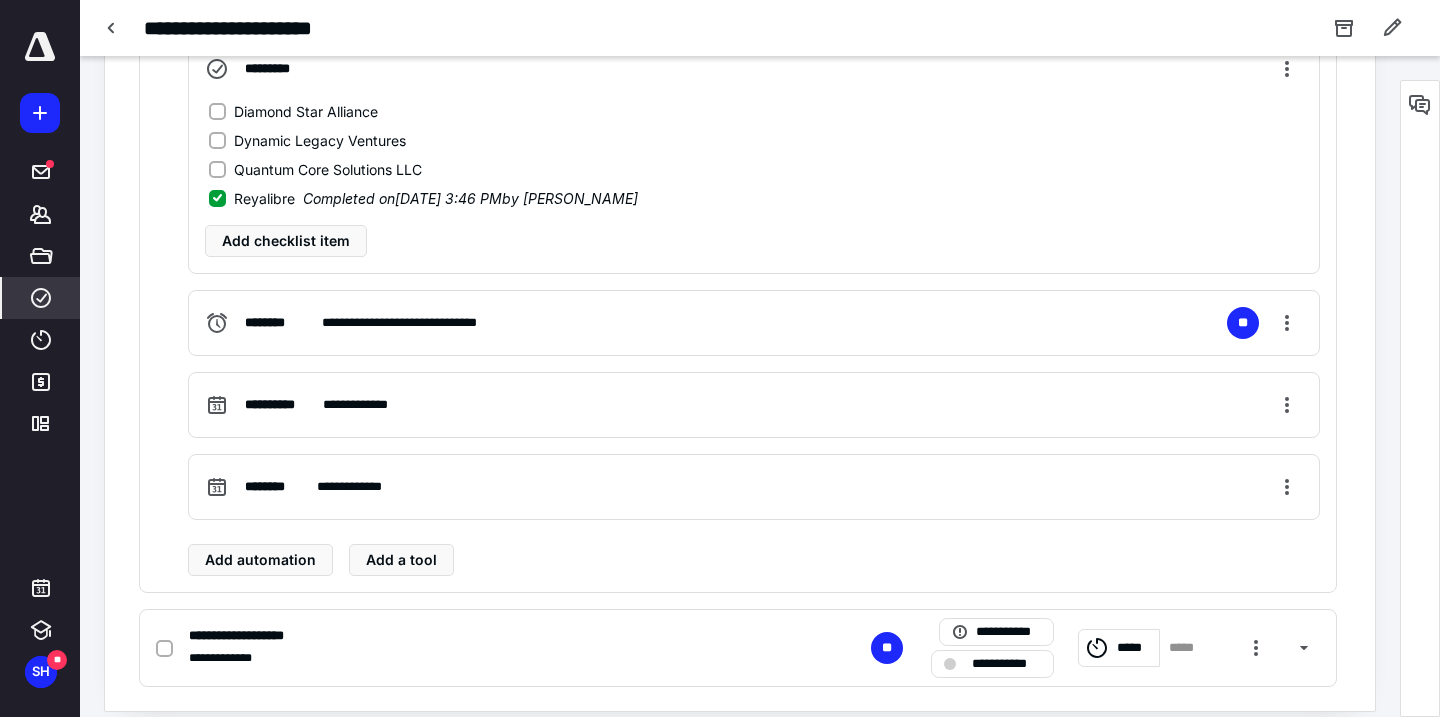 scroll, scrollTop: 877, scrollLeft: 0, axis: vertical 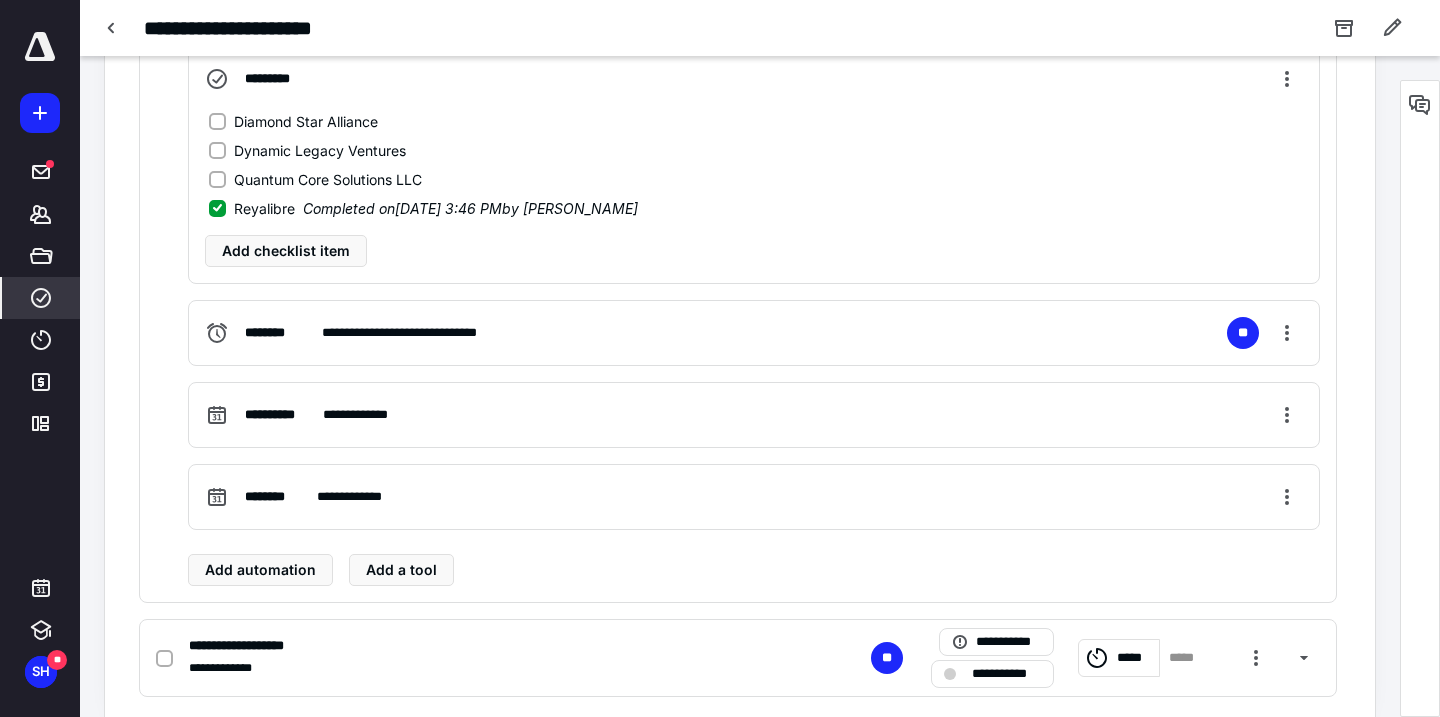 click on "Add automation Add a tool" at bounding box center (754, 570) 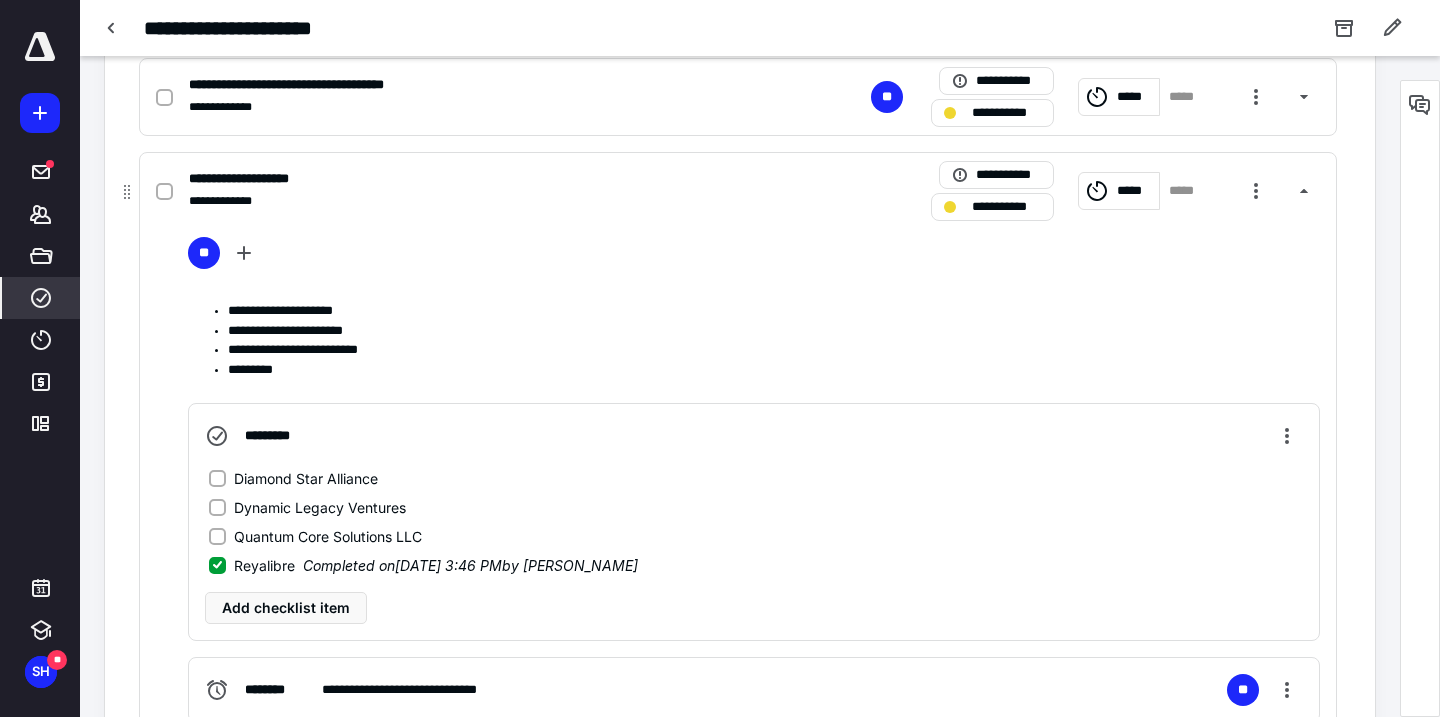 scroll, scrollTop: 514, scrollLeft: 0, axis: vertical 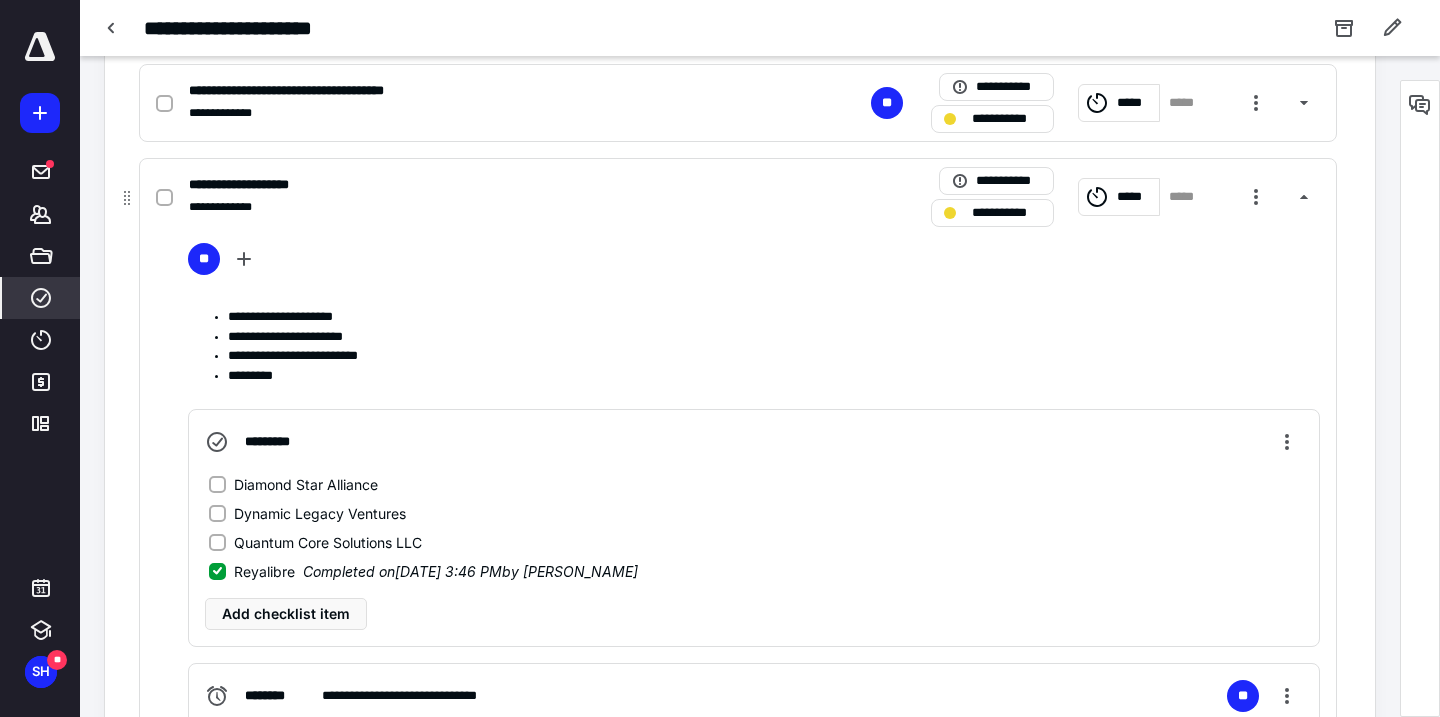 click on "**********" at bounding box center (257, 185) 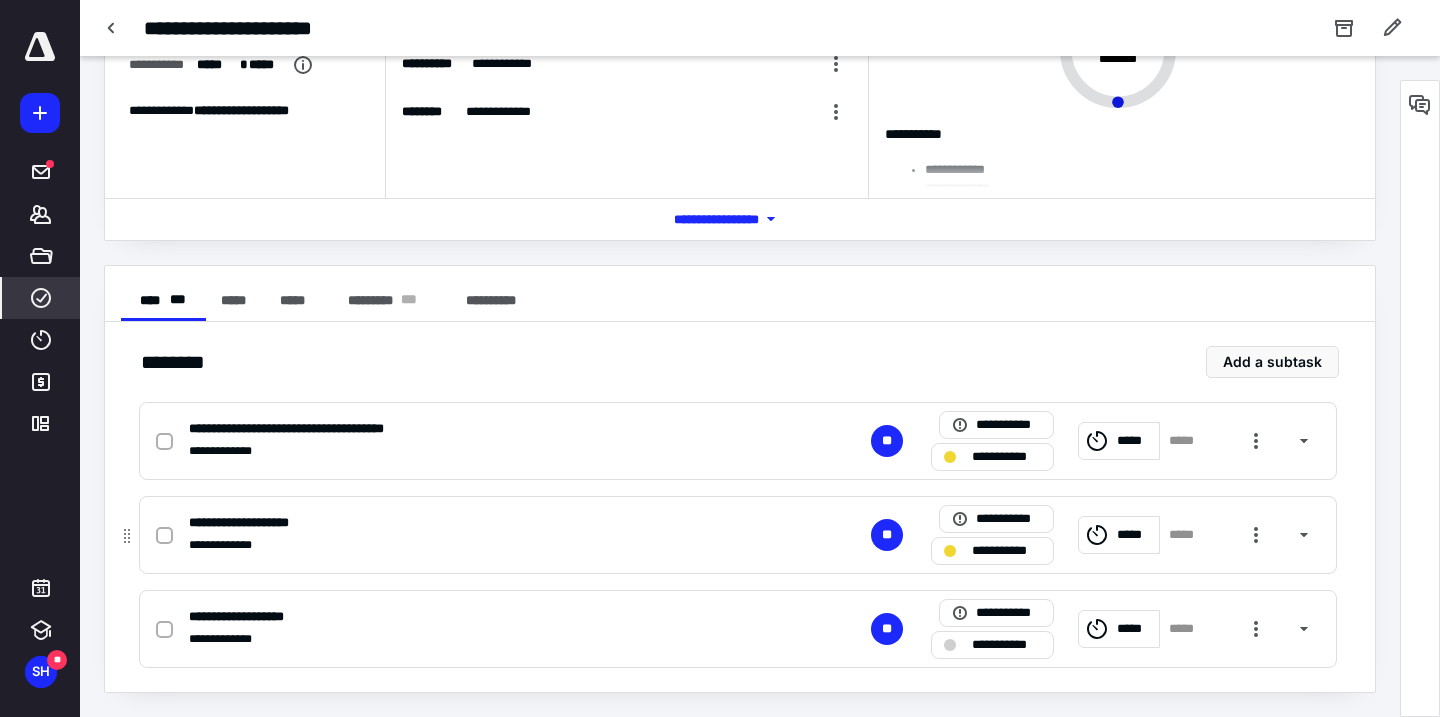 scroll, scrollTop: 176, scrollLeft: 0, axis: vertical 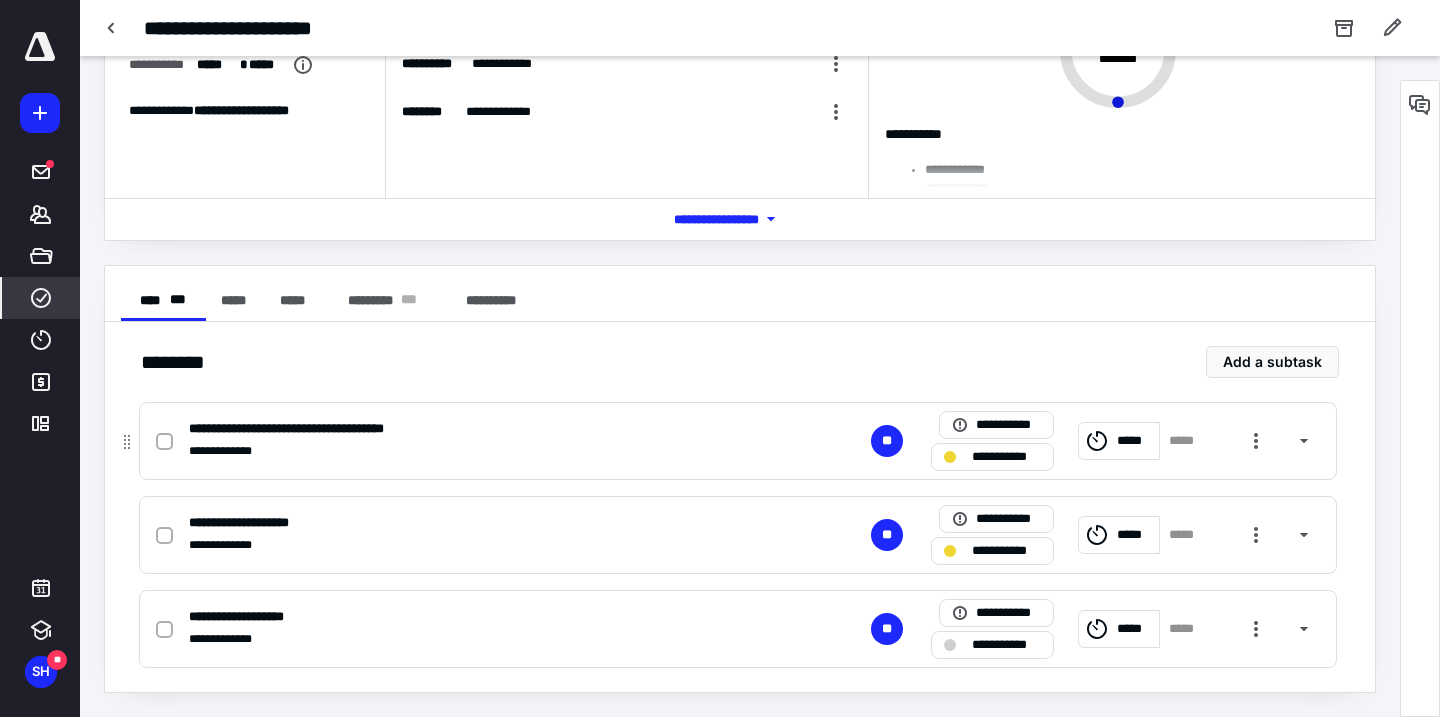 click on "**********" at bounding box center (738, 441) 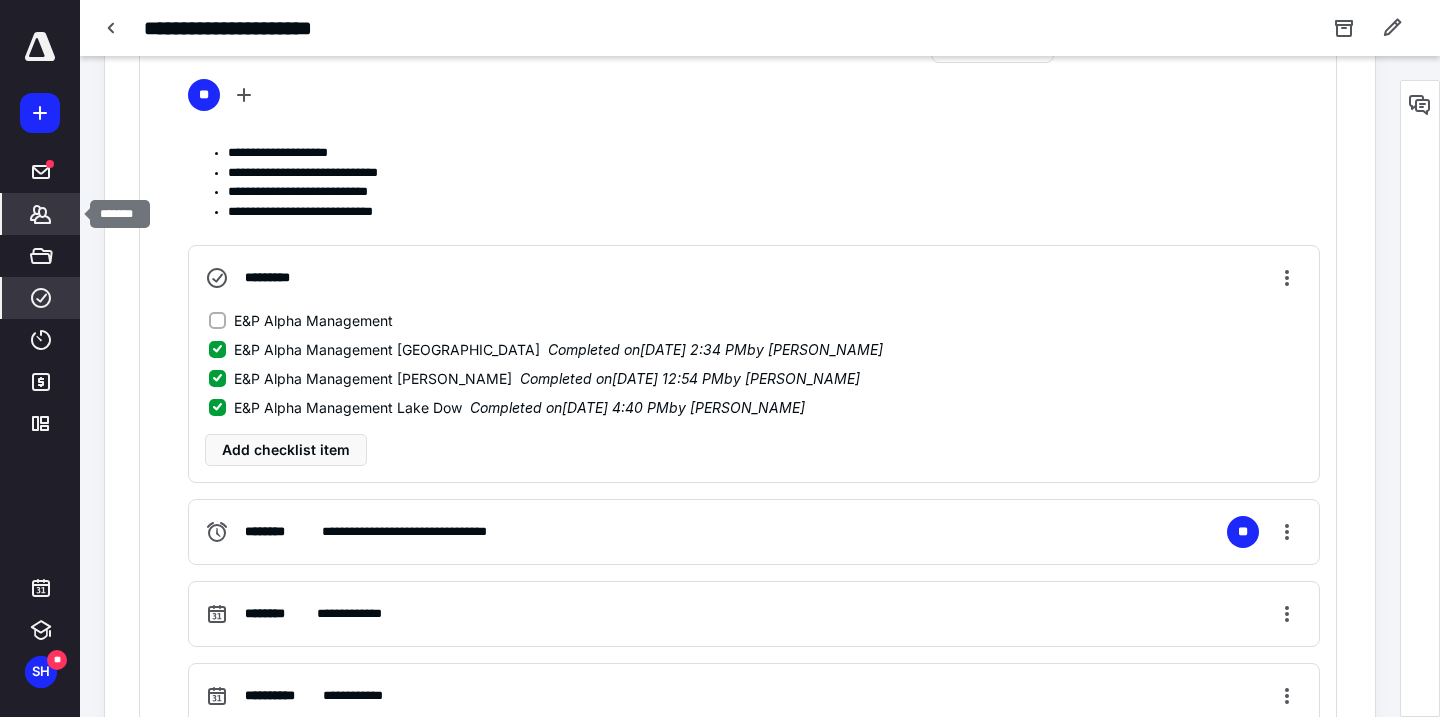 scroll, scrollTop: 585, scrollLeft: 0, axis: vertical 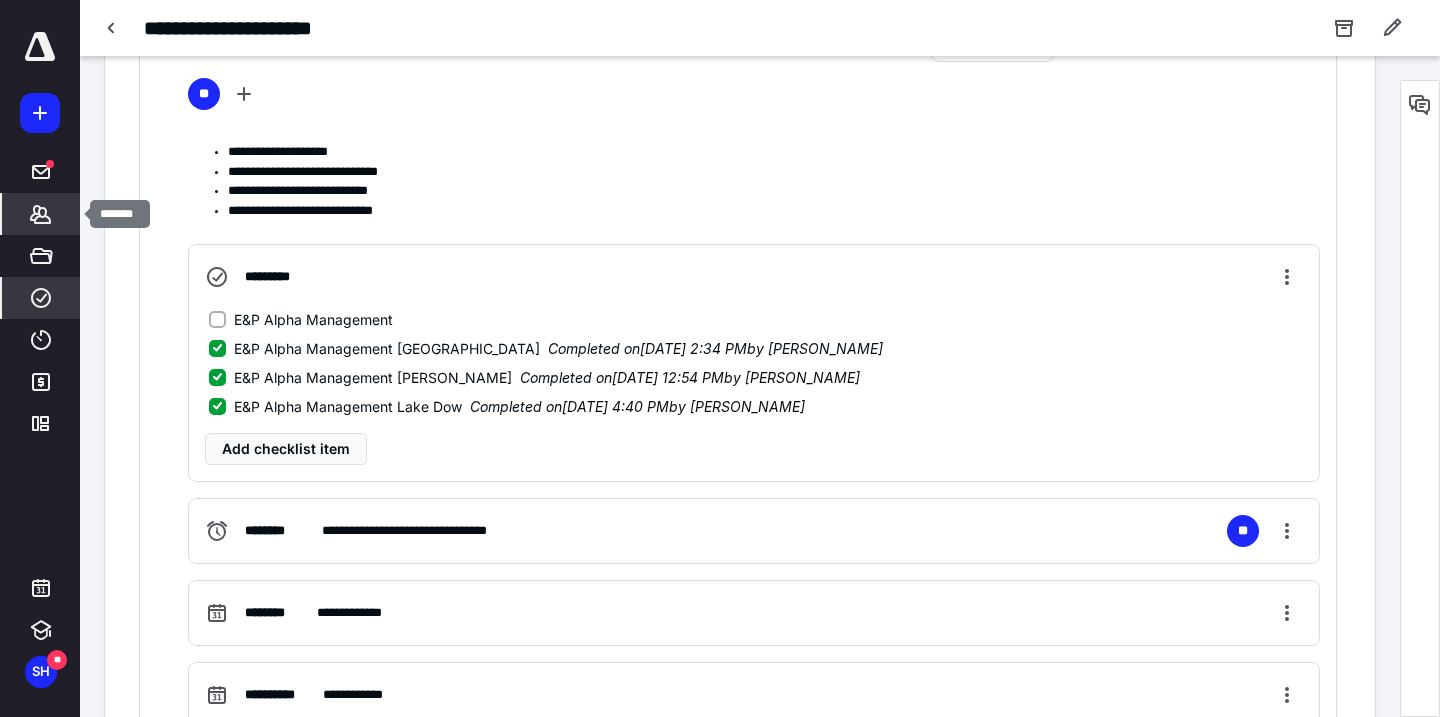 click 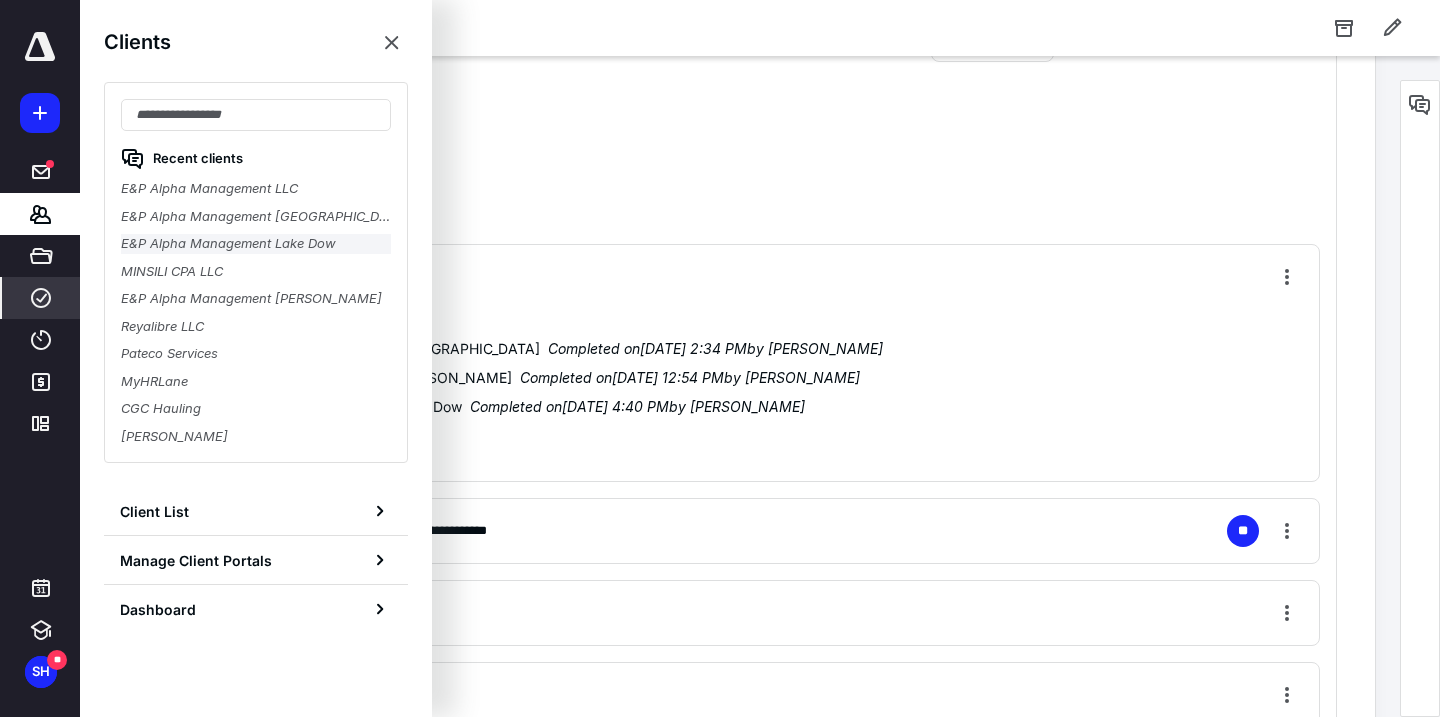 click on "E&P Alpha Management Lake Dow" at bounding box center (256, 244) 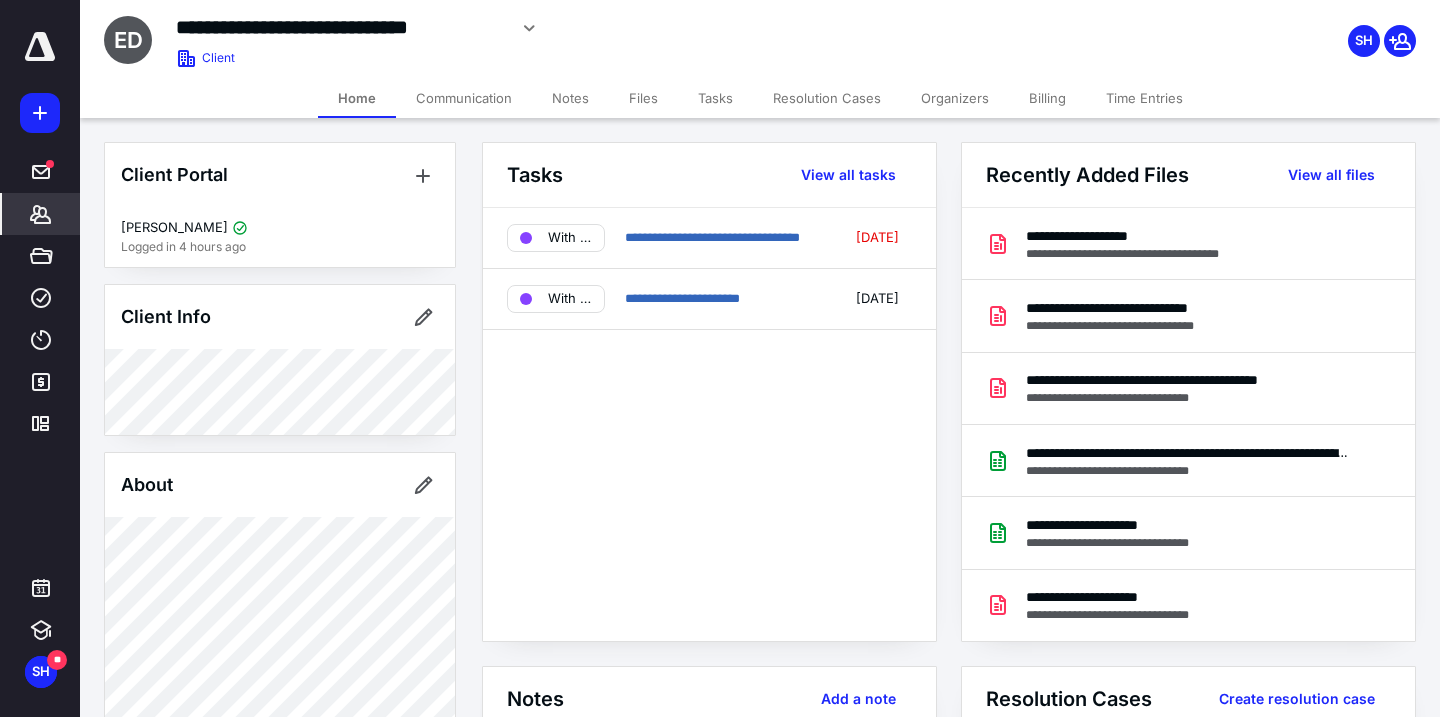 click on "Files" at bounding box center (643, 98) 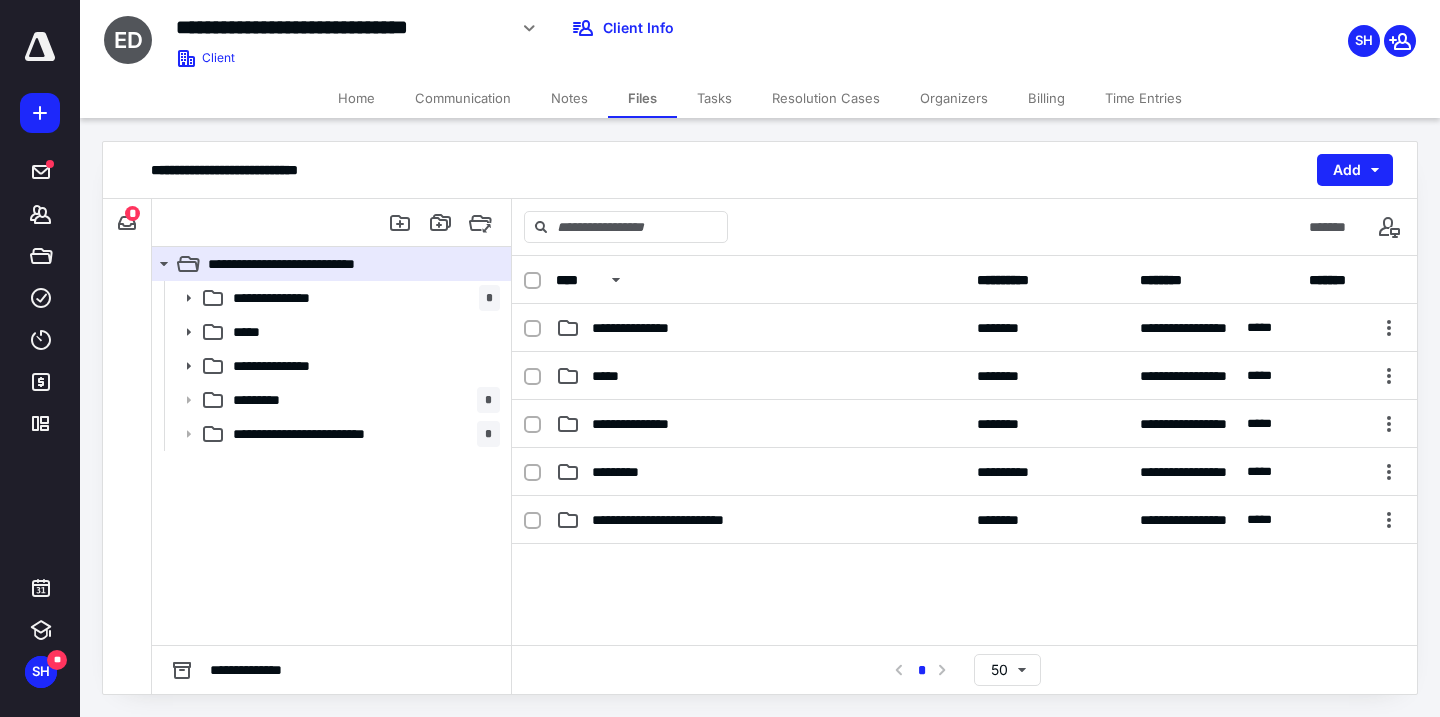 click on "Tasks" at bounding box center (714, 98) 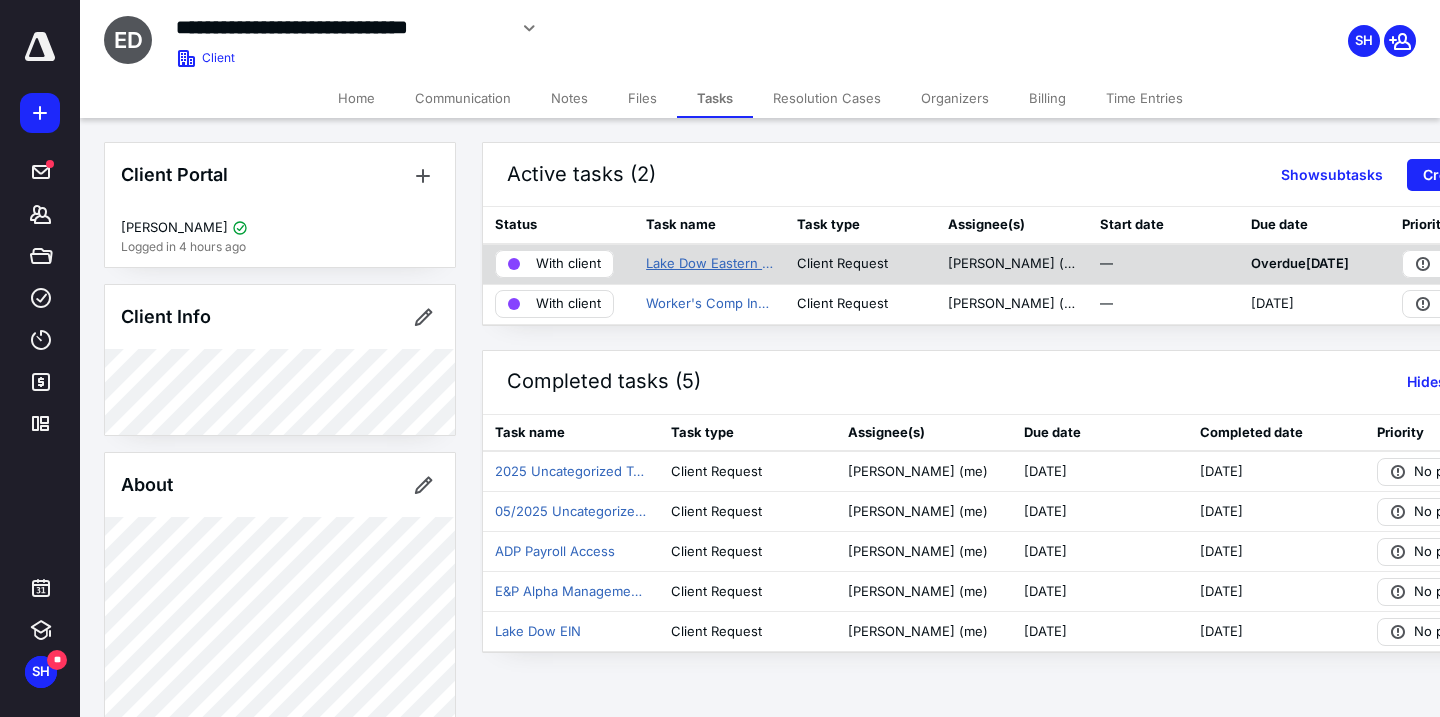 click on "Lake Dow Eastern Funding Statements" at bounding box center [709, 264] 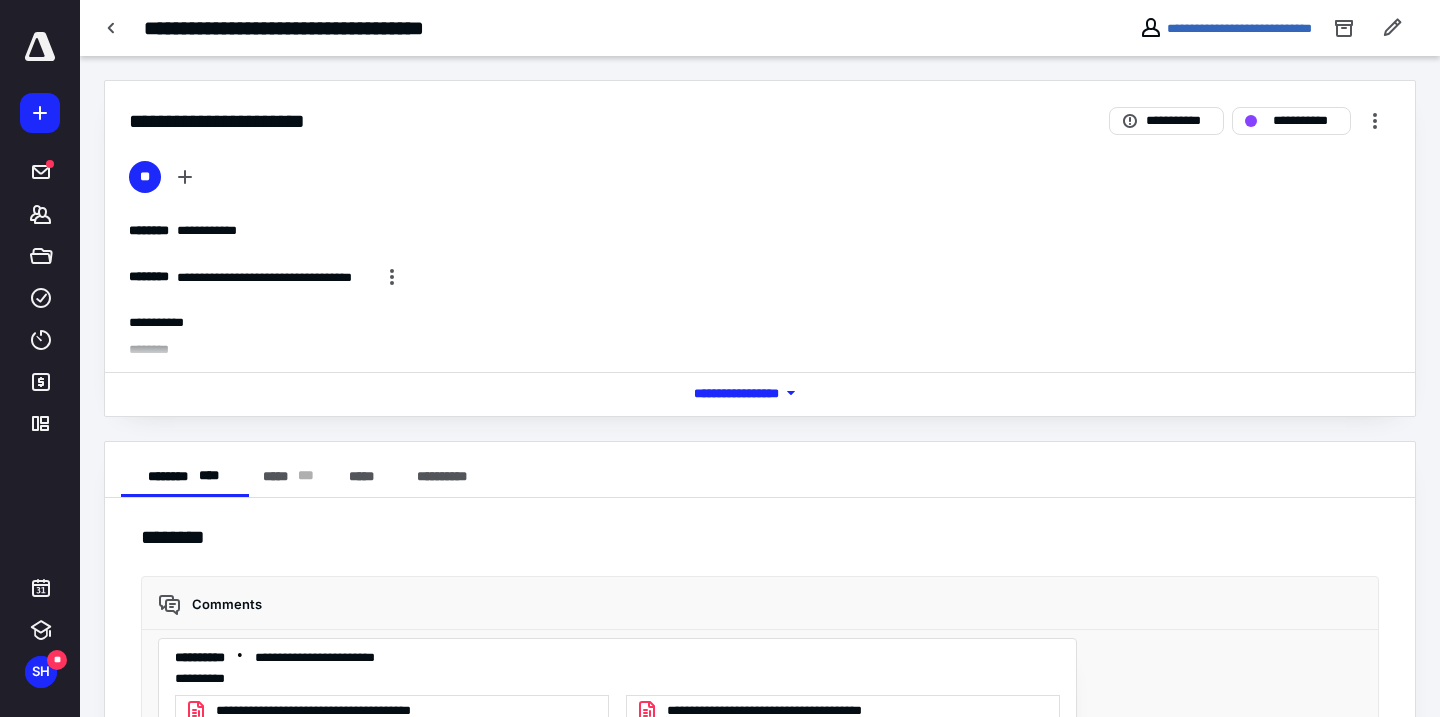 scroll, scrollTop: 905, scrollLeft: 0, axis: vertical 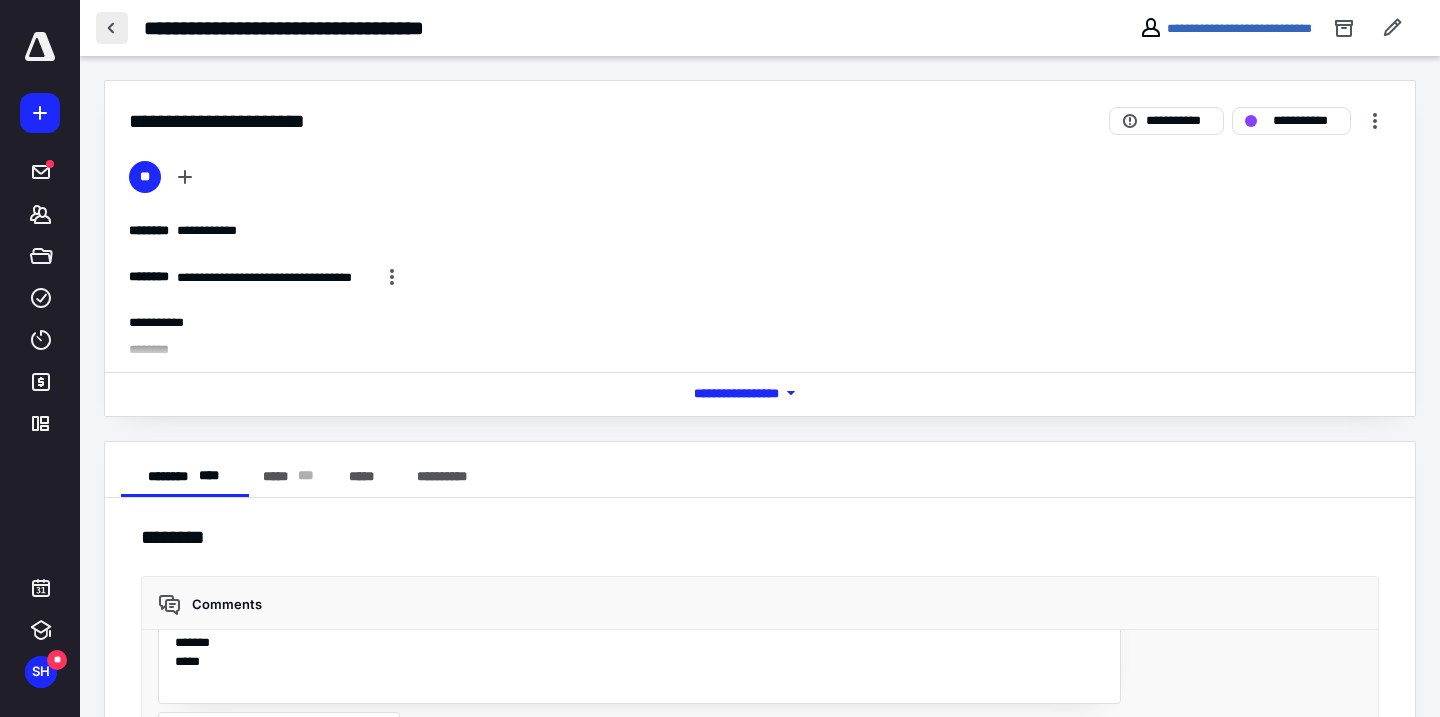 click at bounding box center [112, 28] 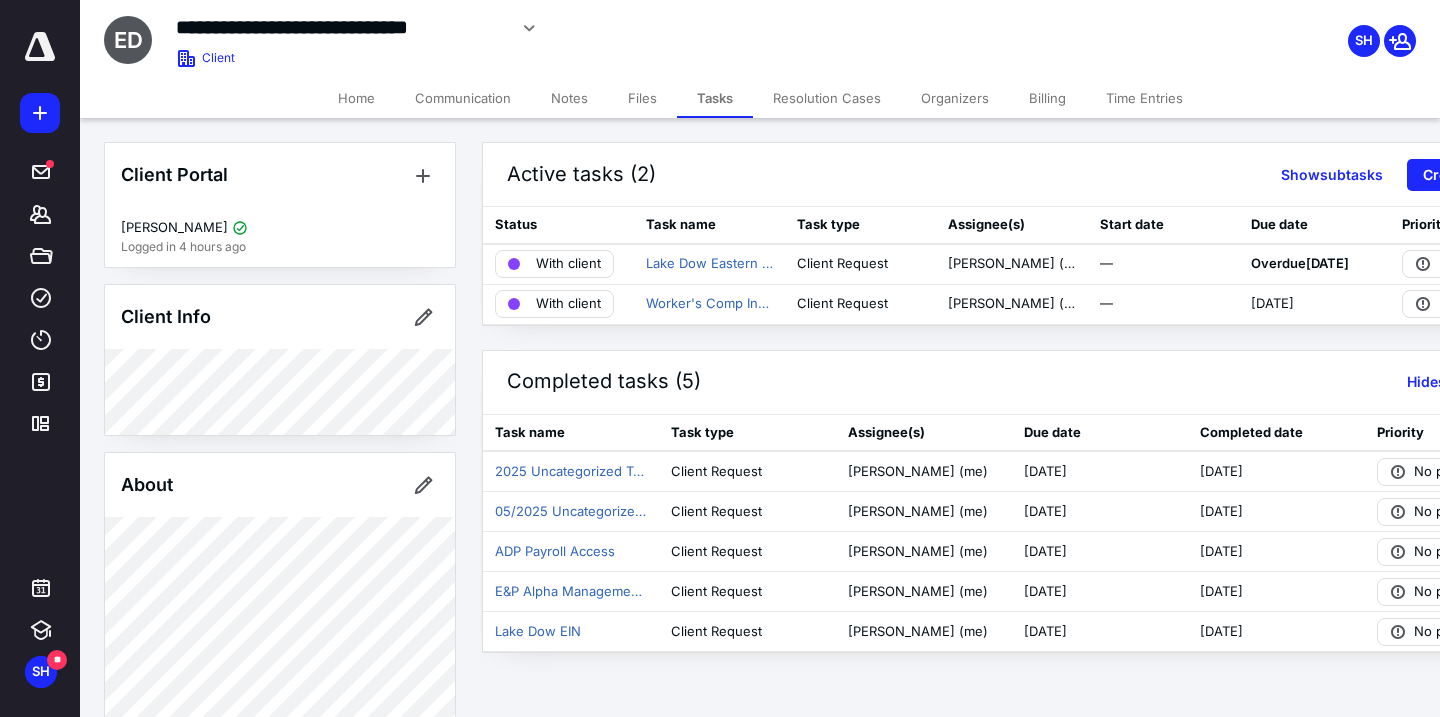 click on "Files" at bounding box center (642, 98) 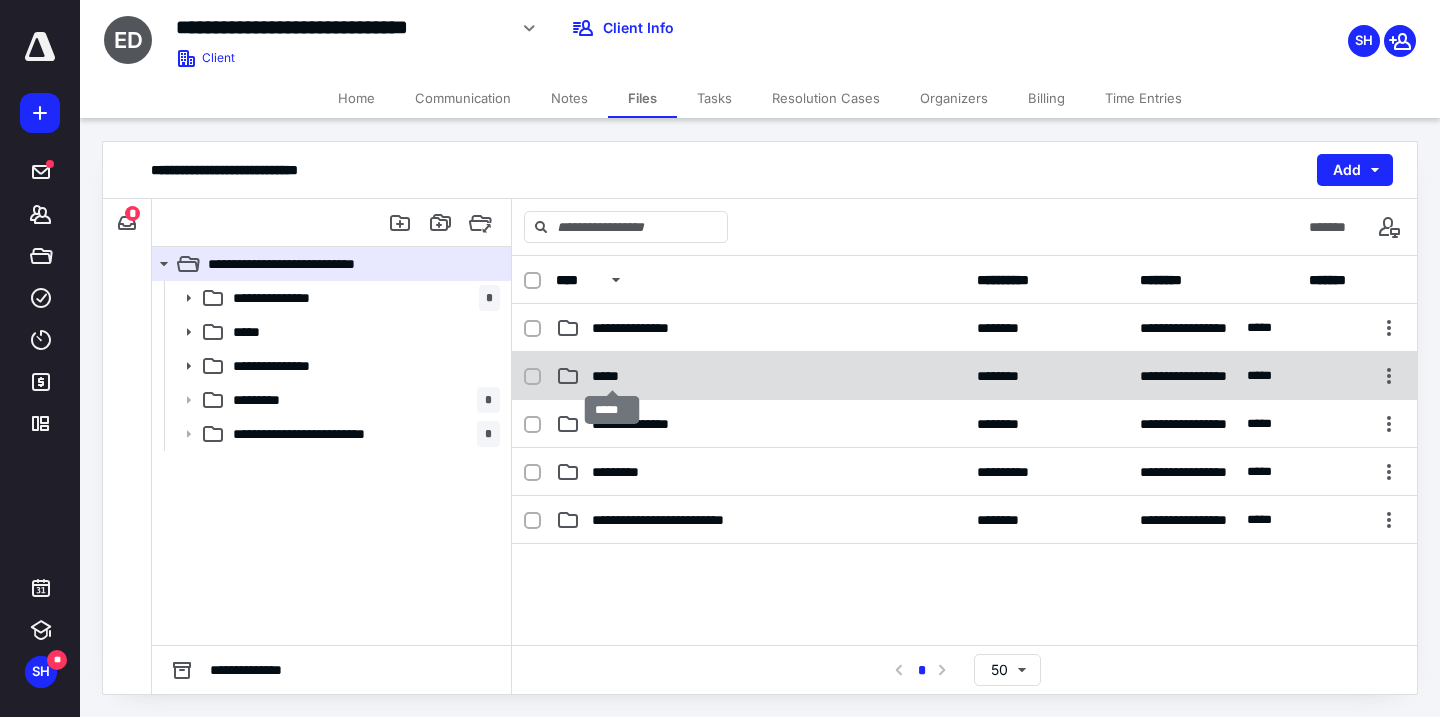 click on "*****" at bounding box center (612, 376) 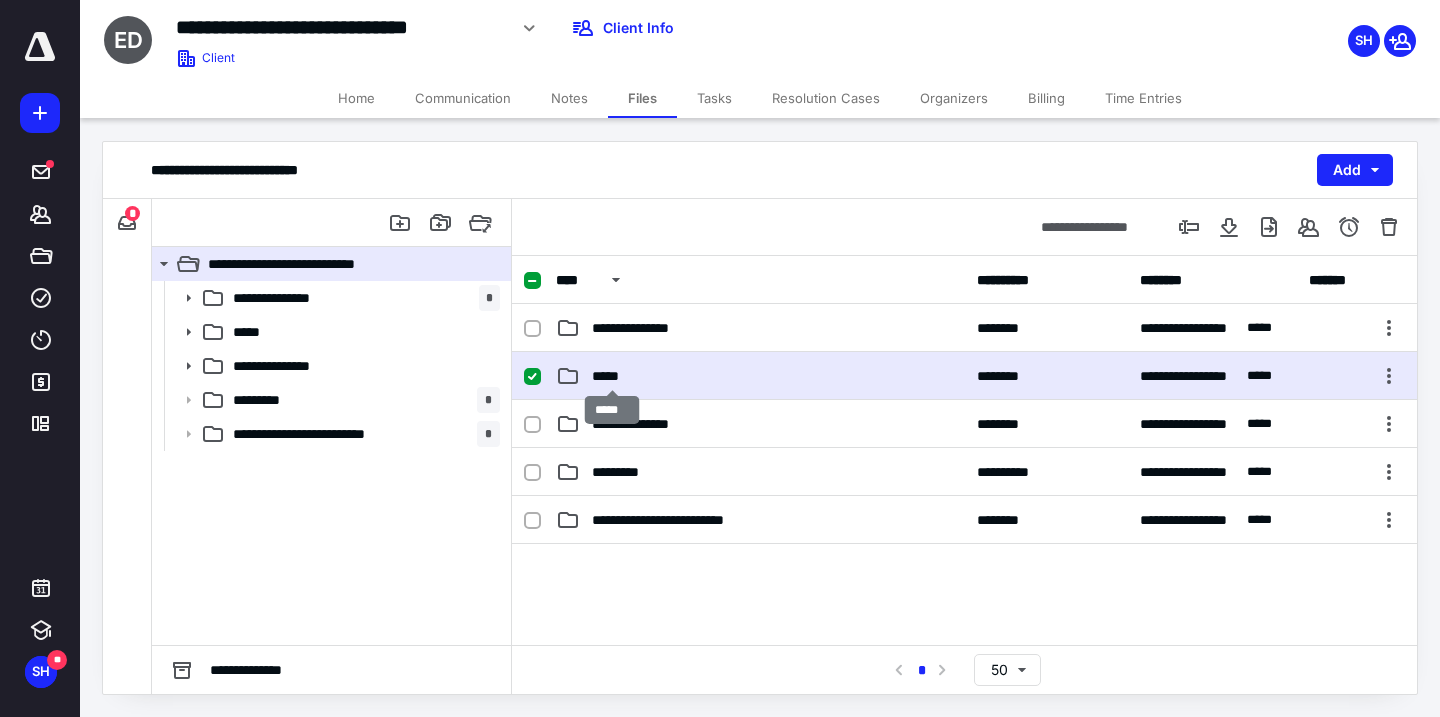 click on "*****" at bounding box center [612, 376] 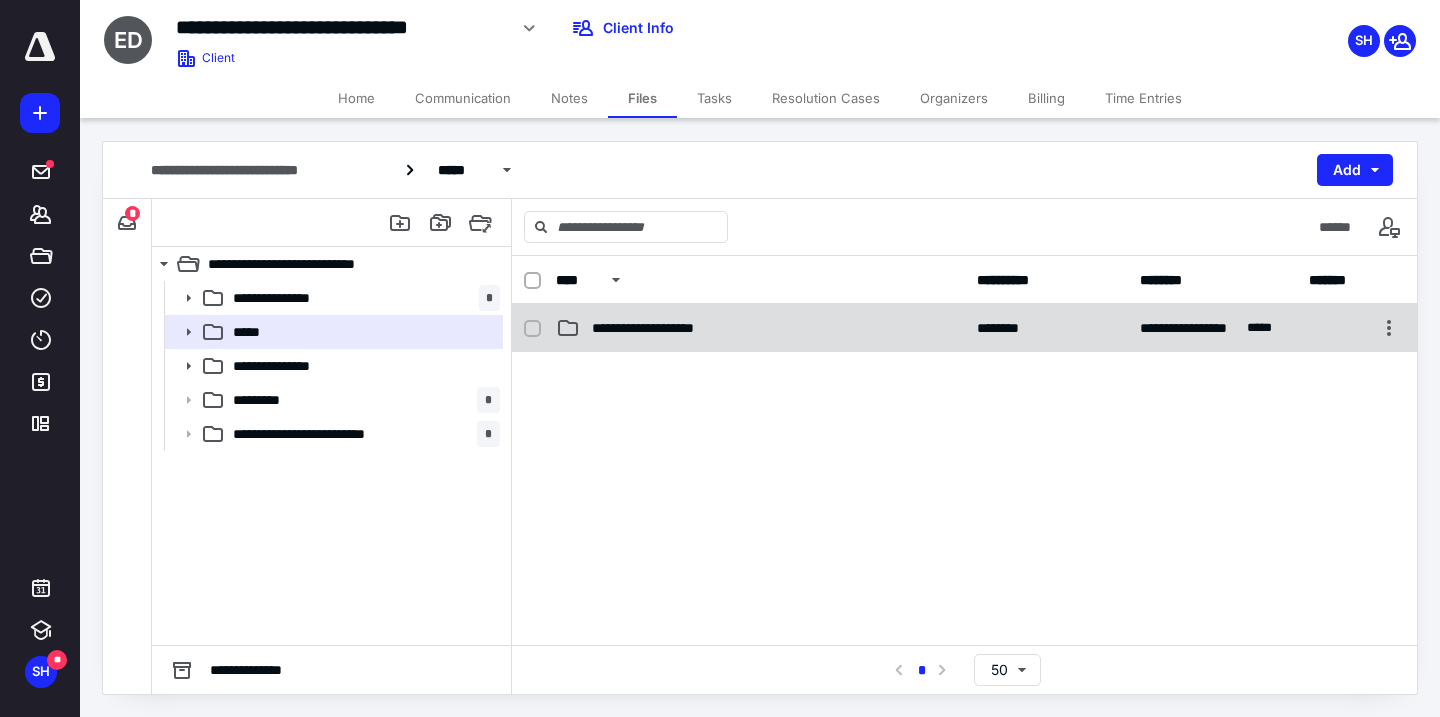 click on "**********" at bounding box center (664, 328) 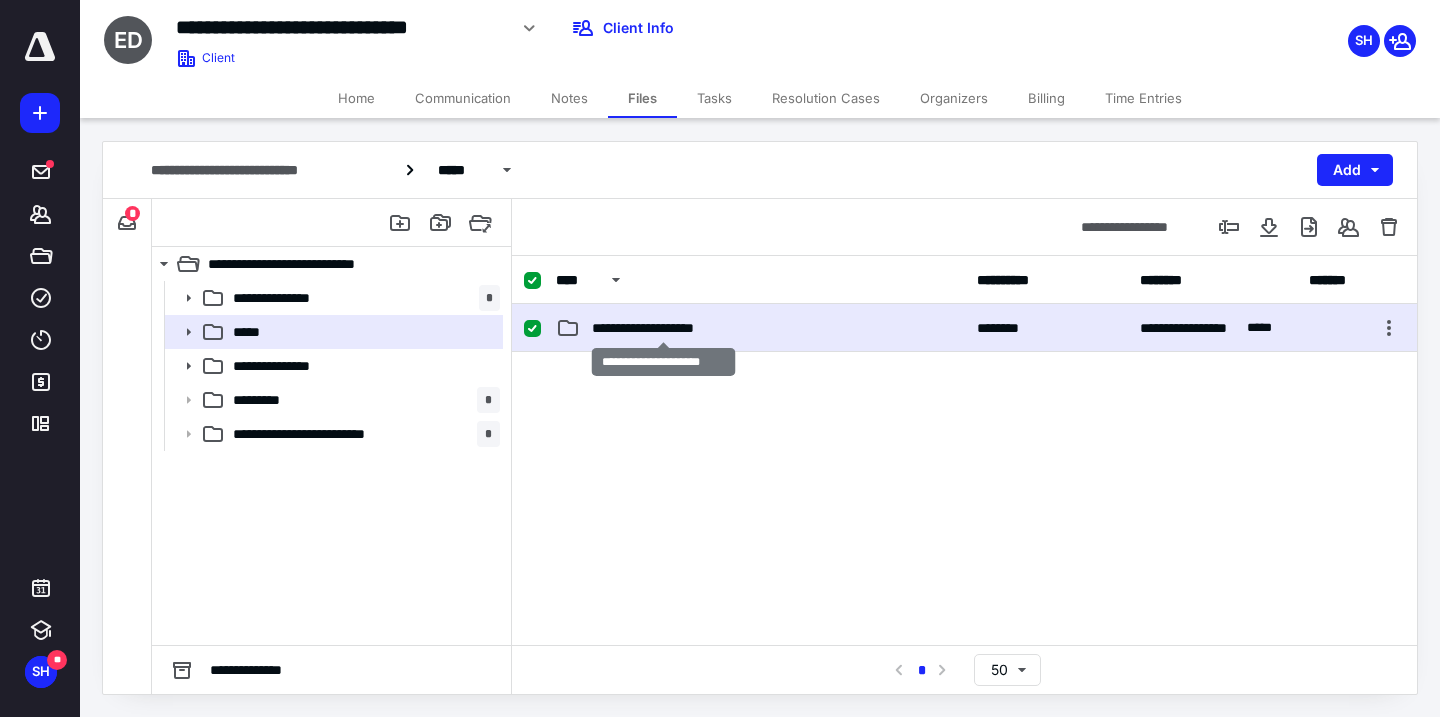 click on "**********" at bounding box center [664, 328] 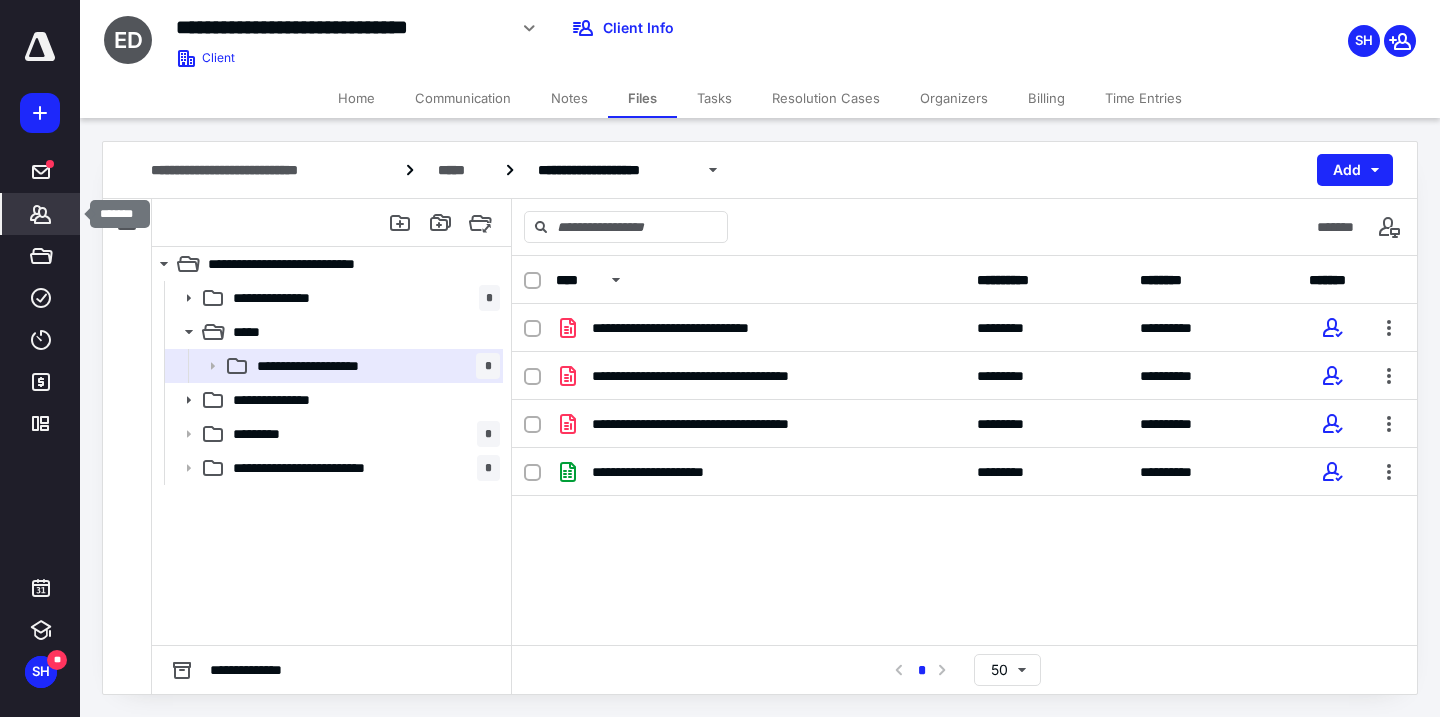 click 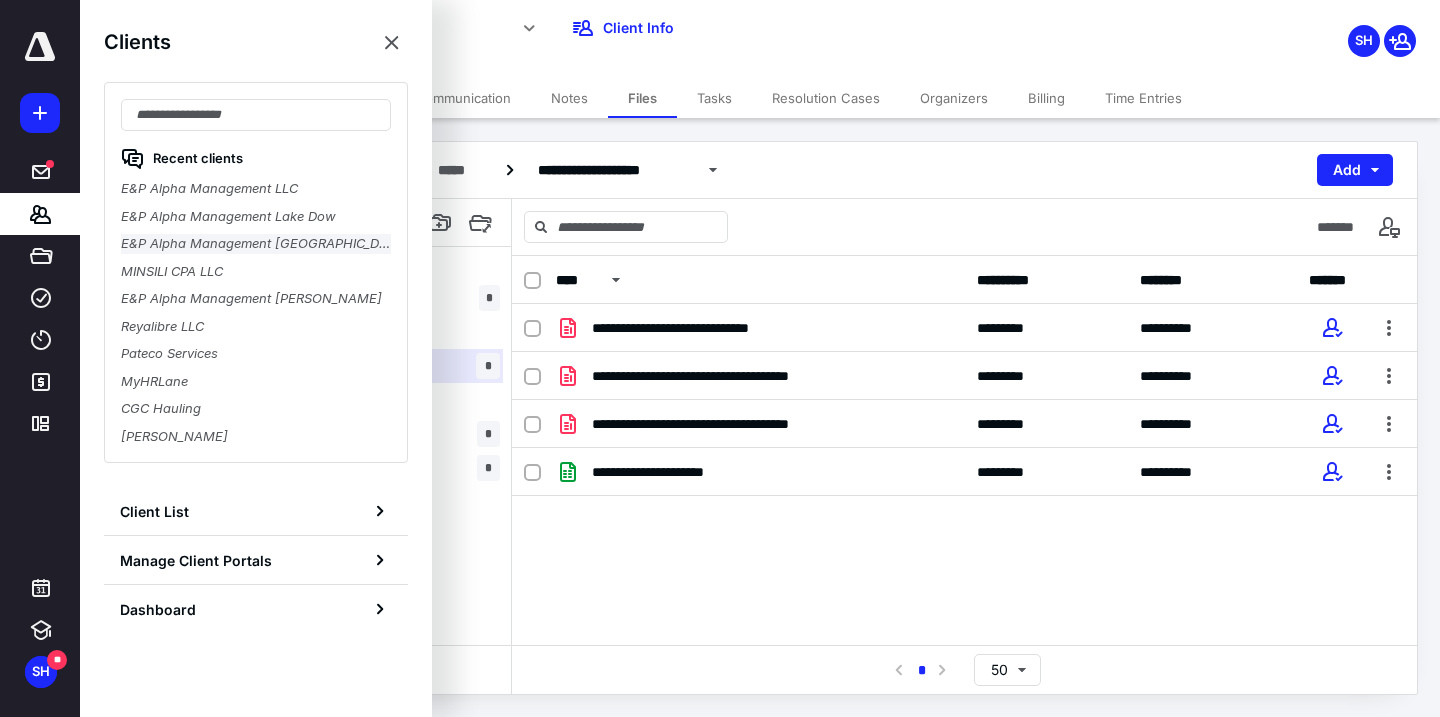 click on "E&P Alpha Management [GEOGRAPHIC_DATA]" at bounding box center [256, 244] 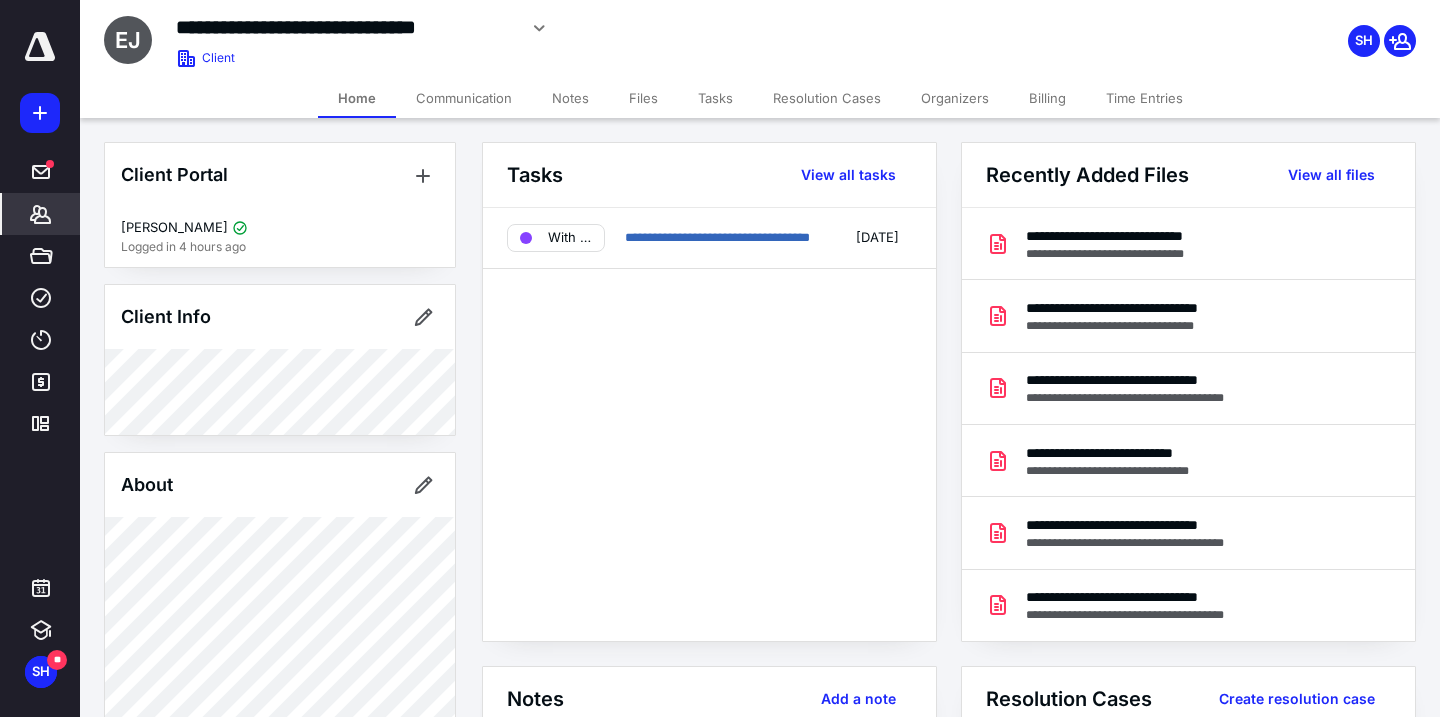 click on "Files" at bounding box center (643, 98) 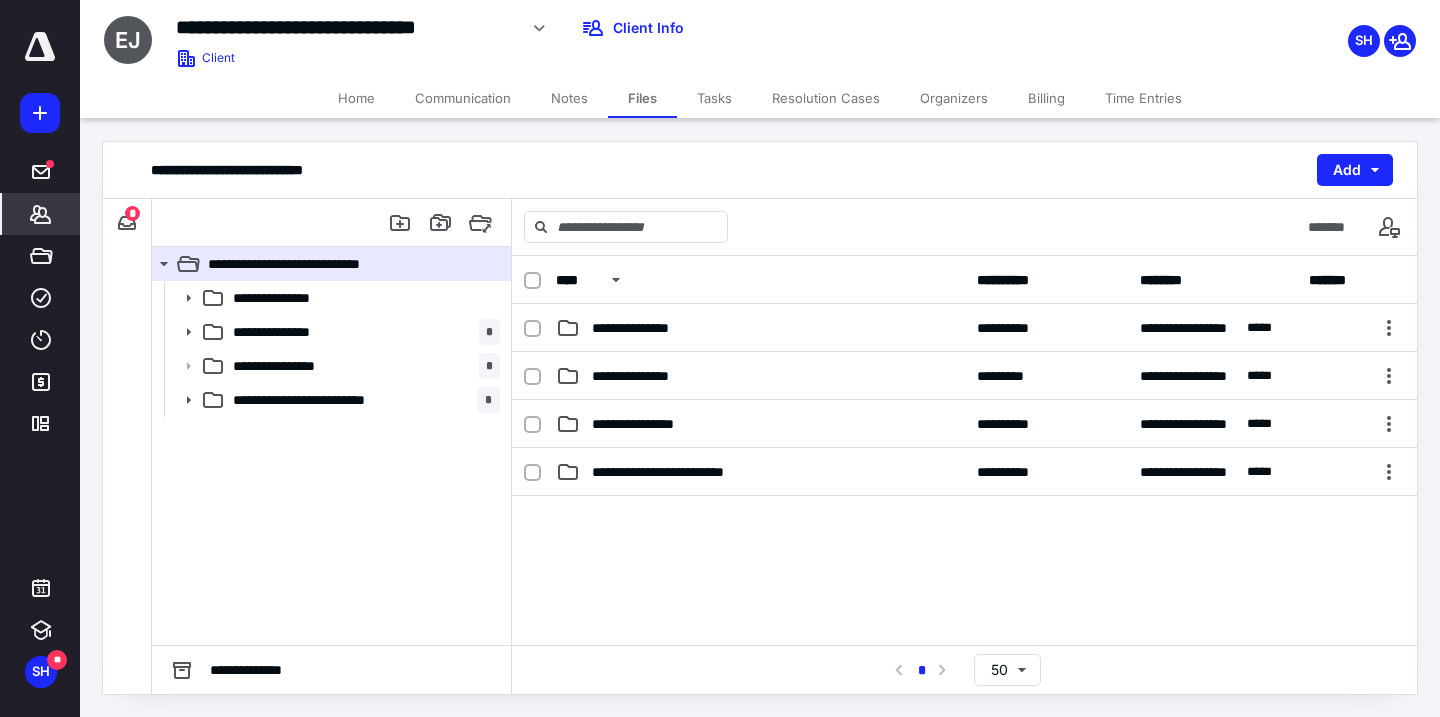 click on "*******" at bounding box center [41, 214] 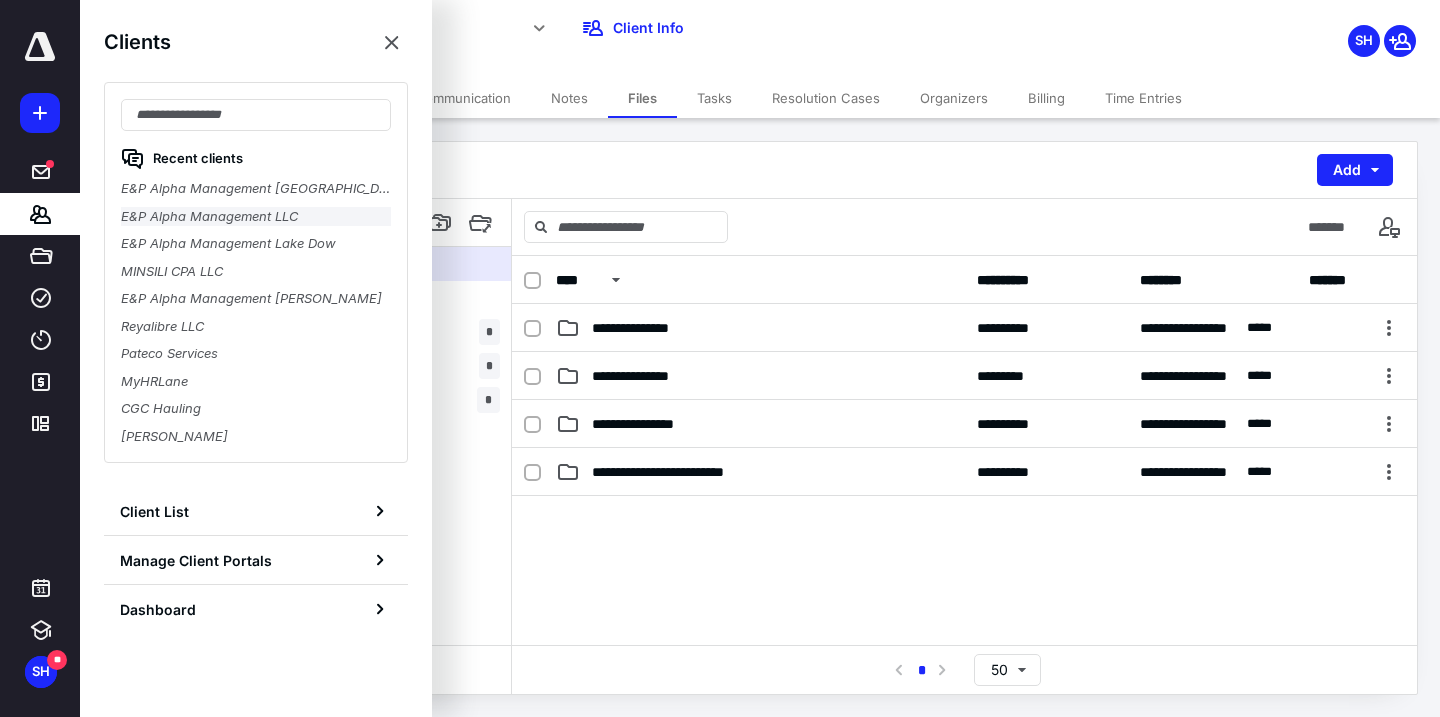 click on "E&P Alpha Management LLC" at bounding box center [256, 217] 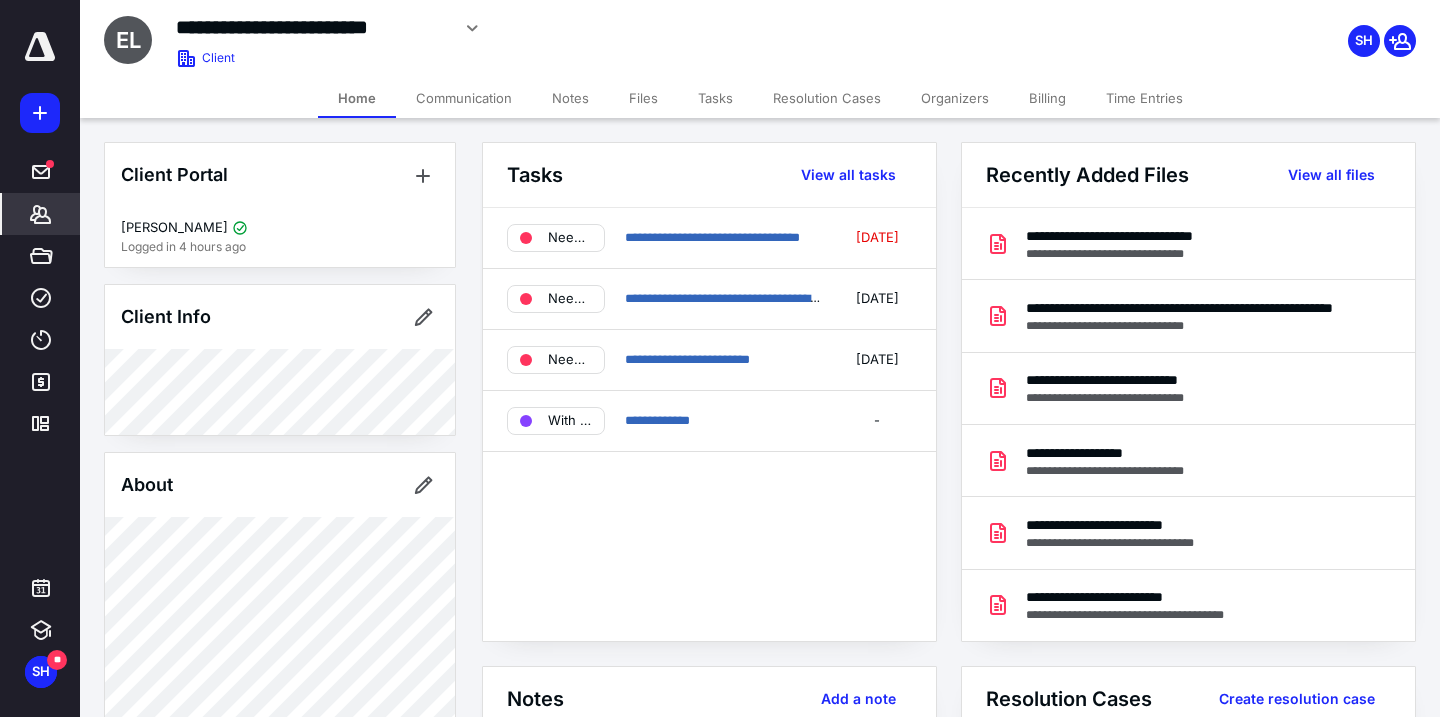 click on "Files" at bounding box center [643, 98] 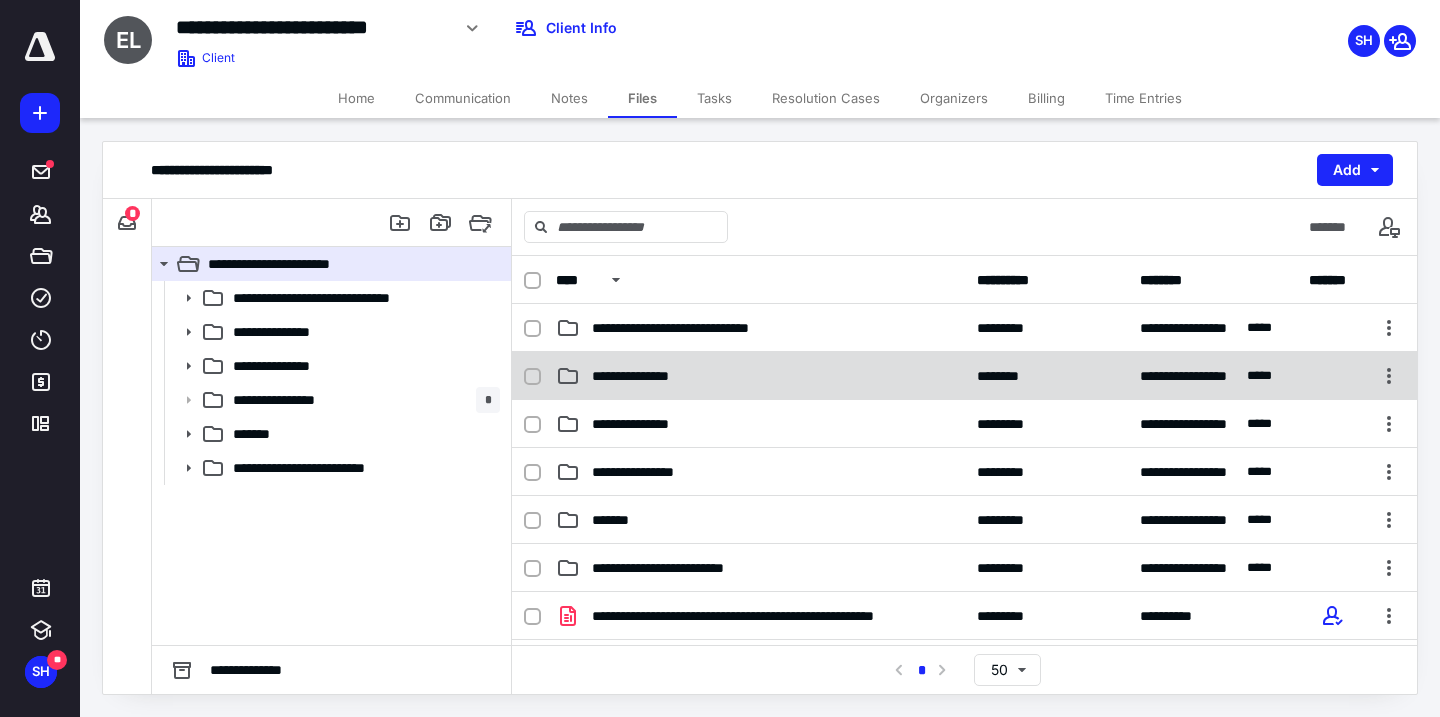 click on "**********" at bounding box center (647, 376) 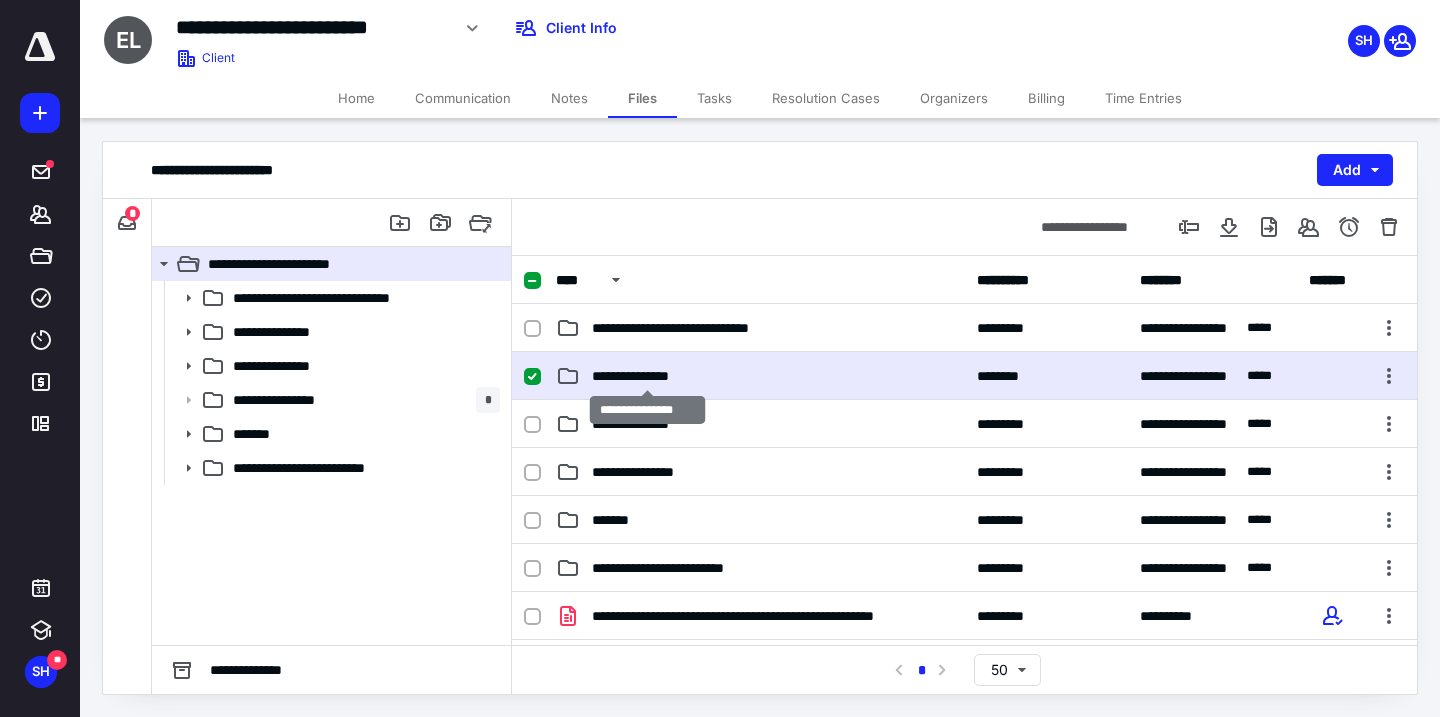 click on "**********" at bounding box center (647, 376) 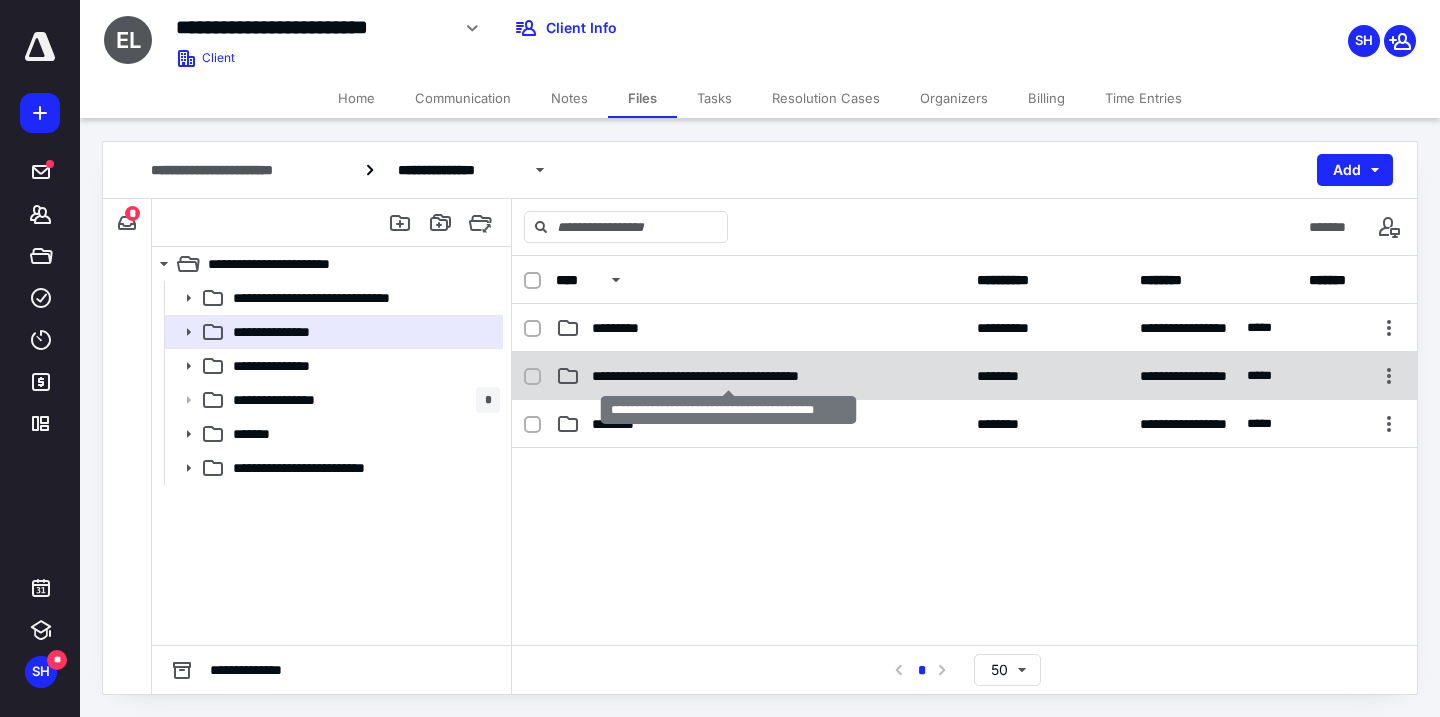 click on "**********" at bounding box center [728, 376] 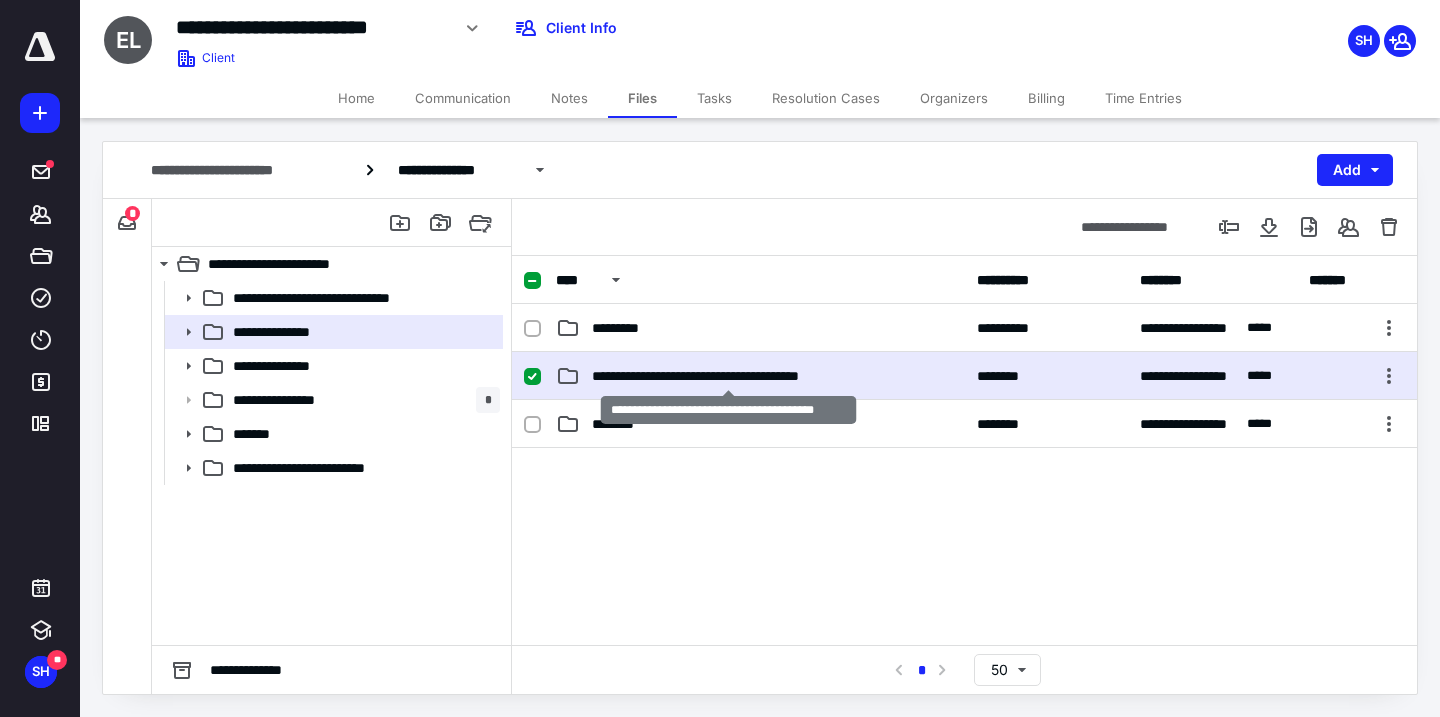 click on "**********" at bounding box center (728, 376) 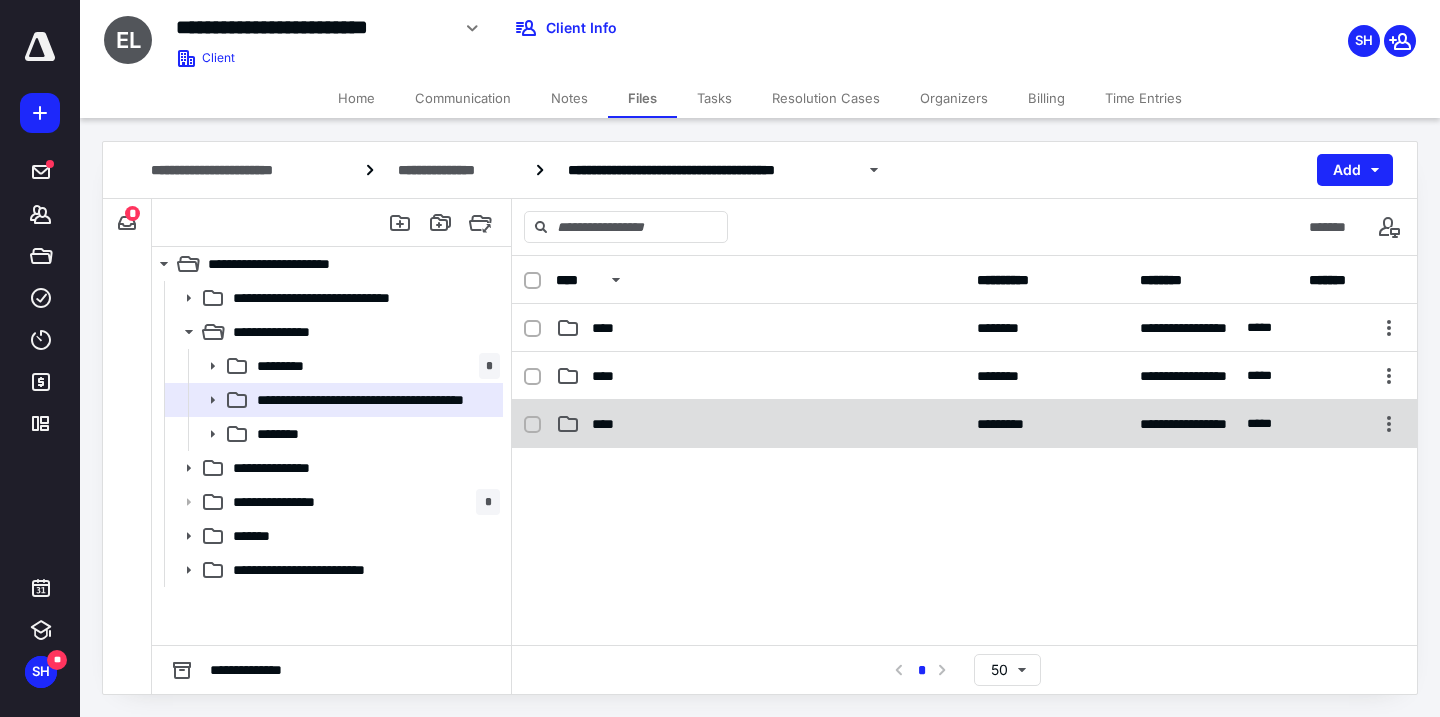 click on "****" at bounding box center [760, 424] 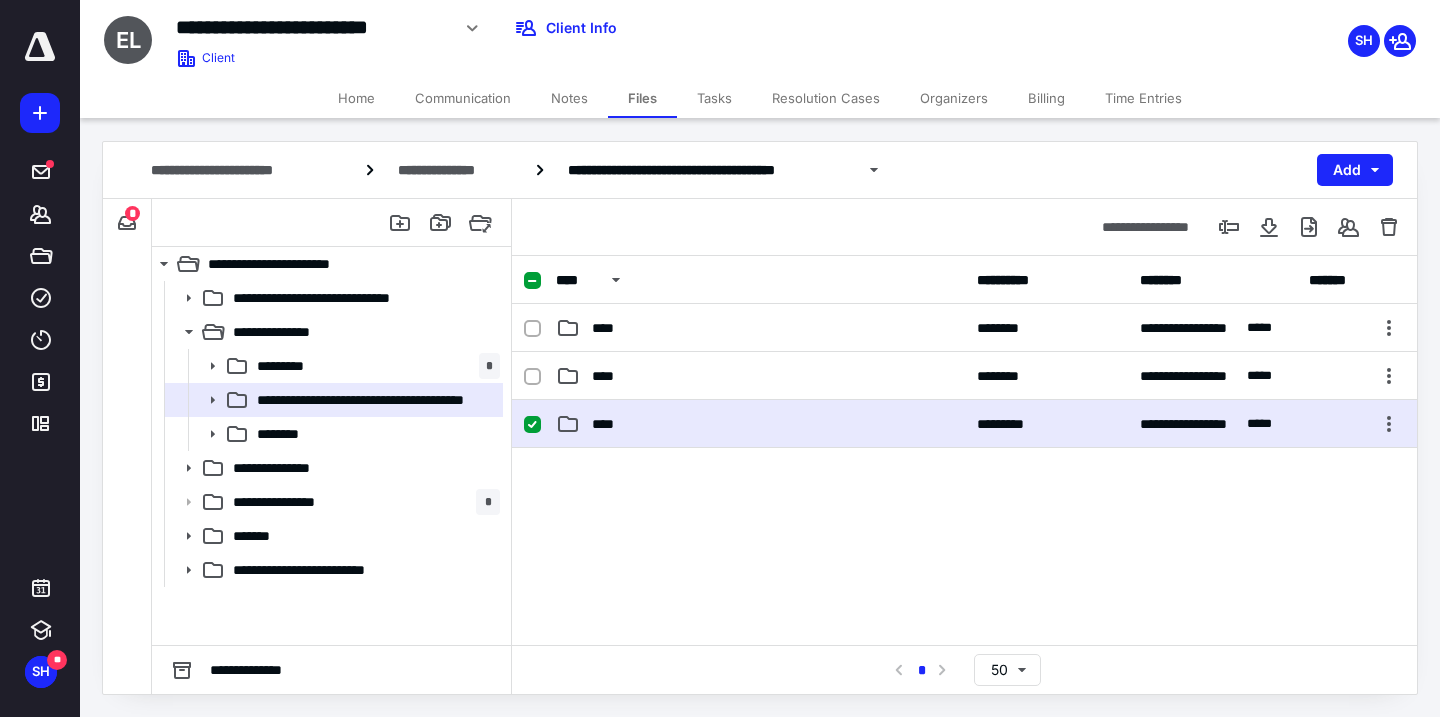 click on "****" at bounding box center (760, 424) 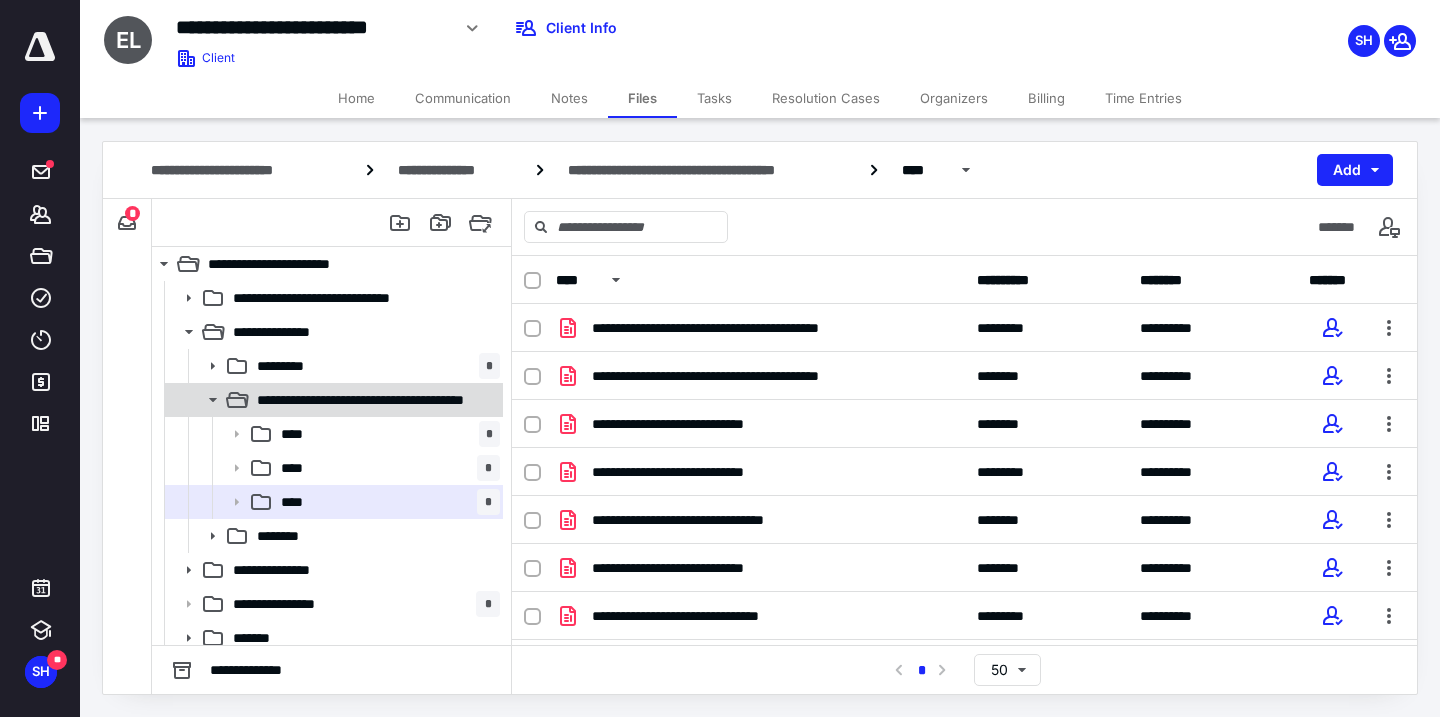click 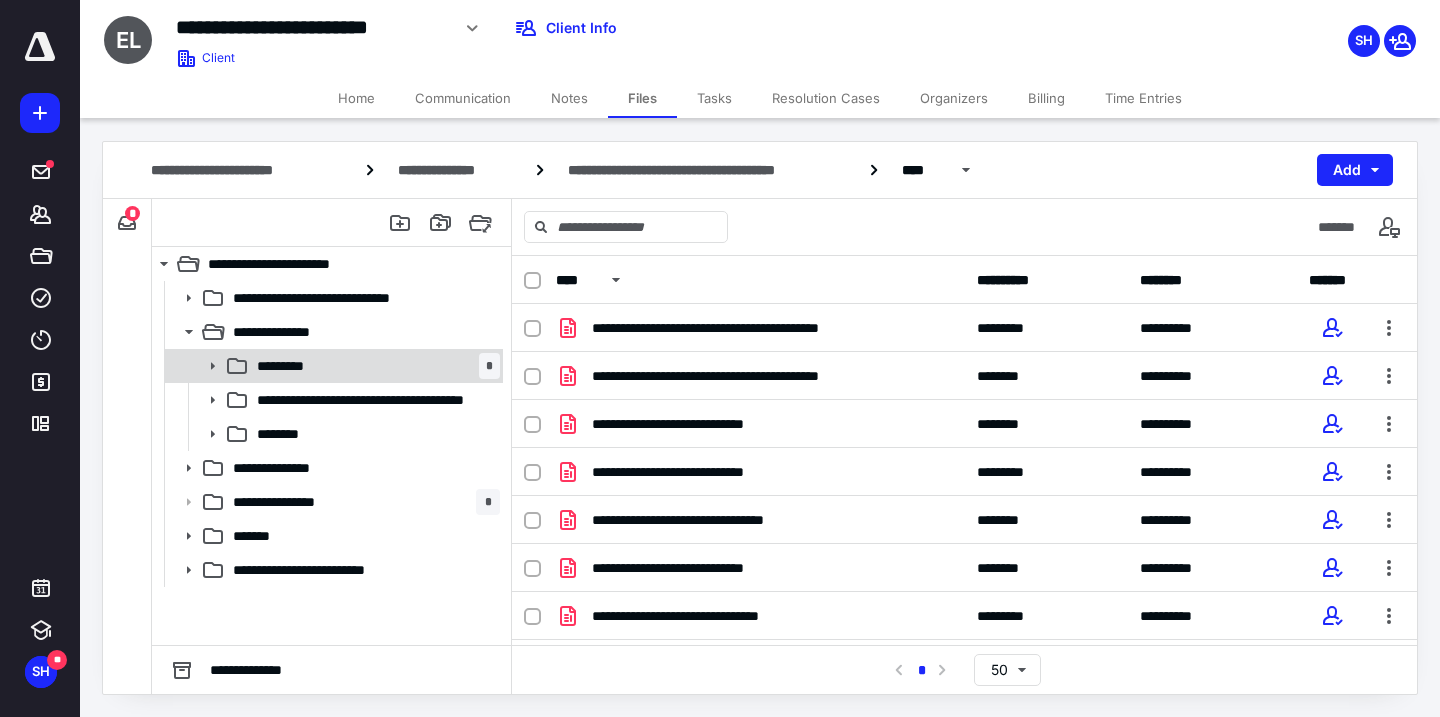 click on "*********" at bounding box center [295, 366] 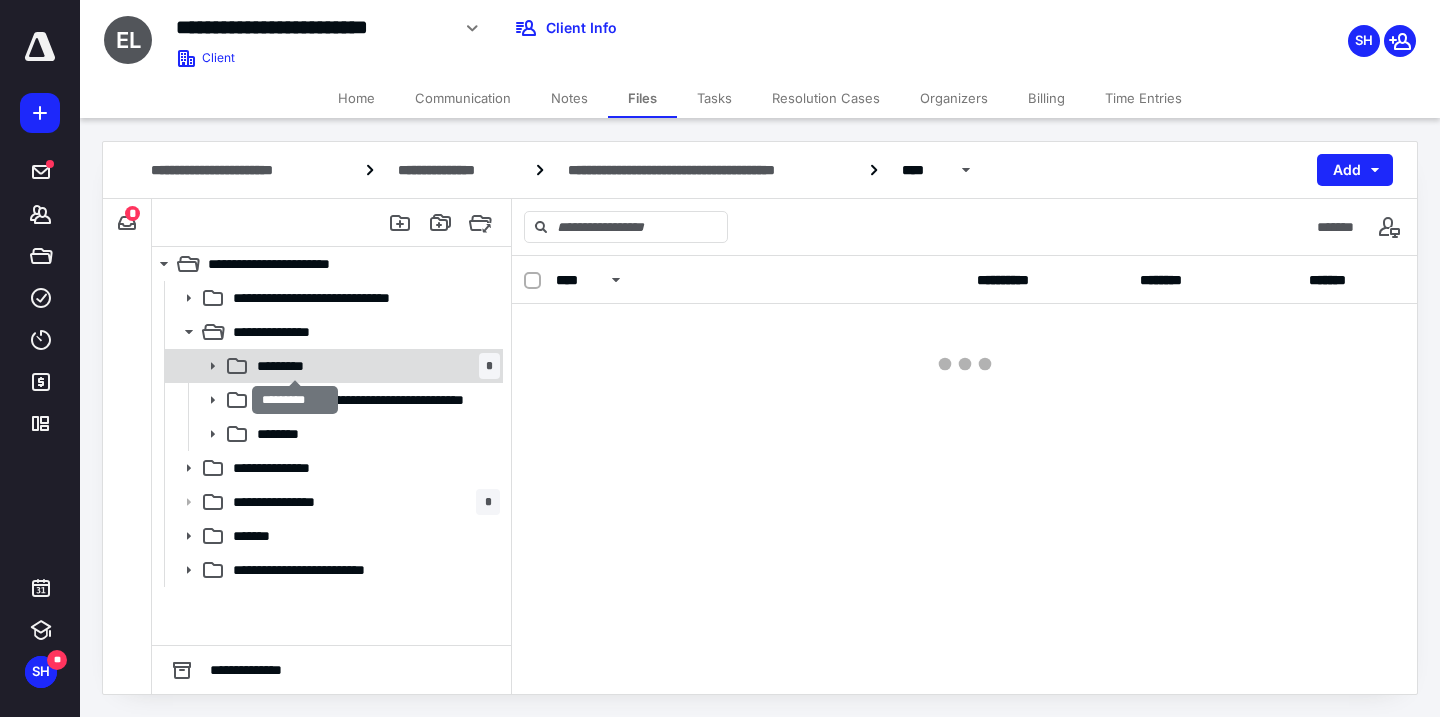 click on "*********" at bounding box center [295, 366] 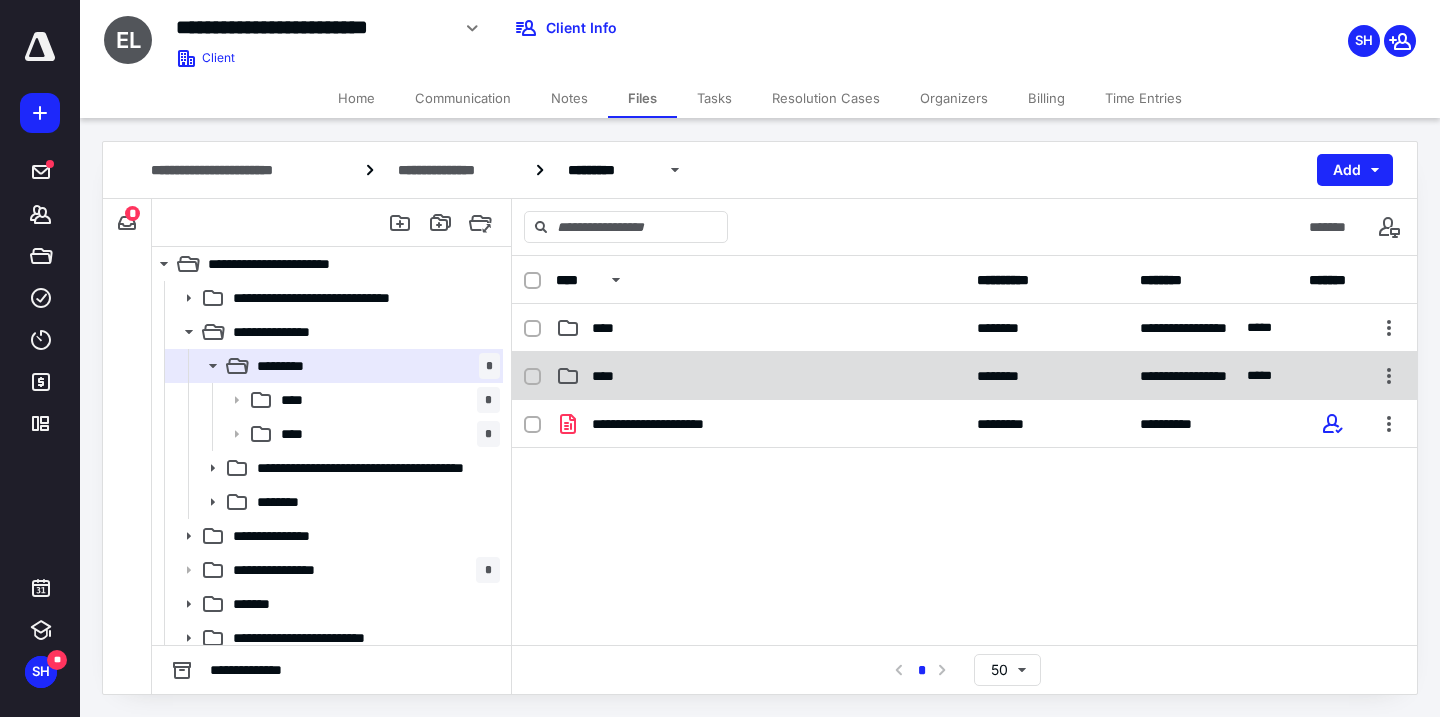 click on "****" at bounding box center [609, 376] 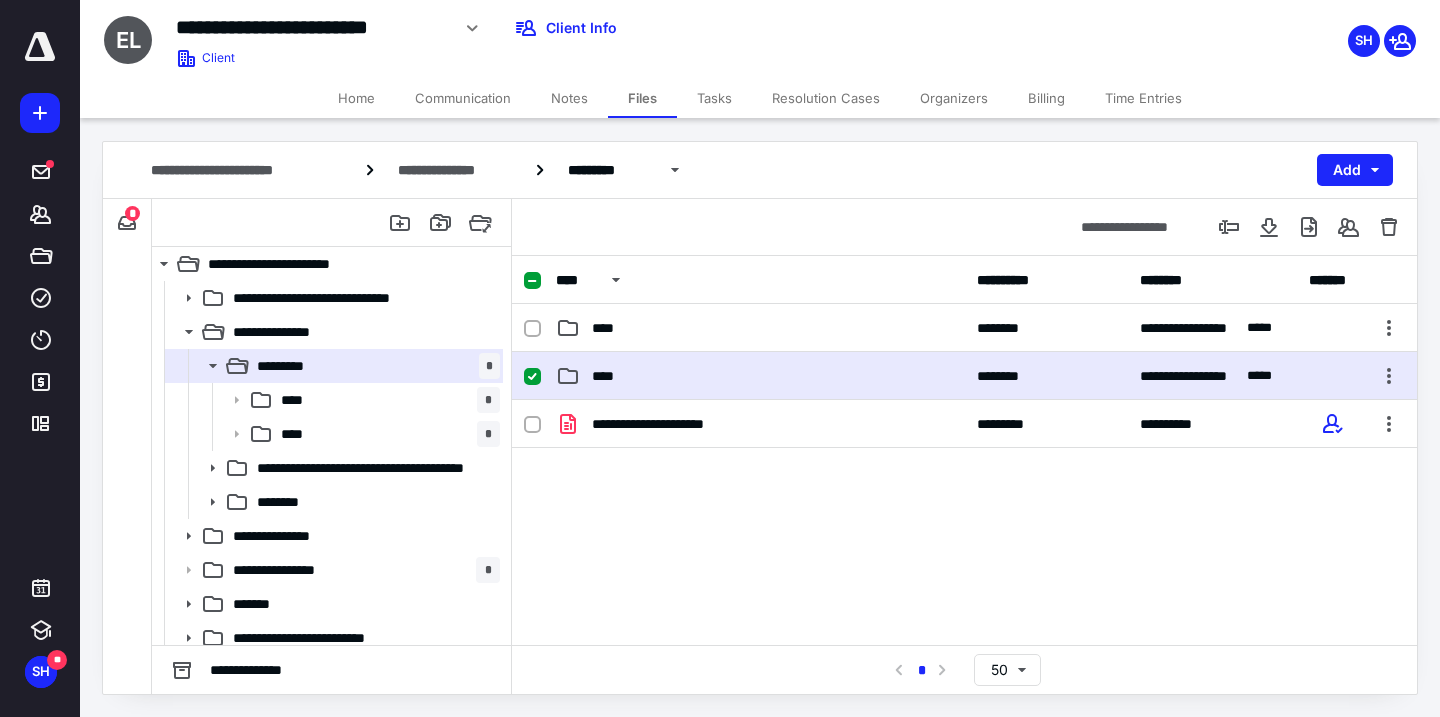click on "****" at bounding box center [609, 376] 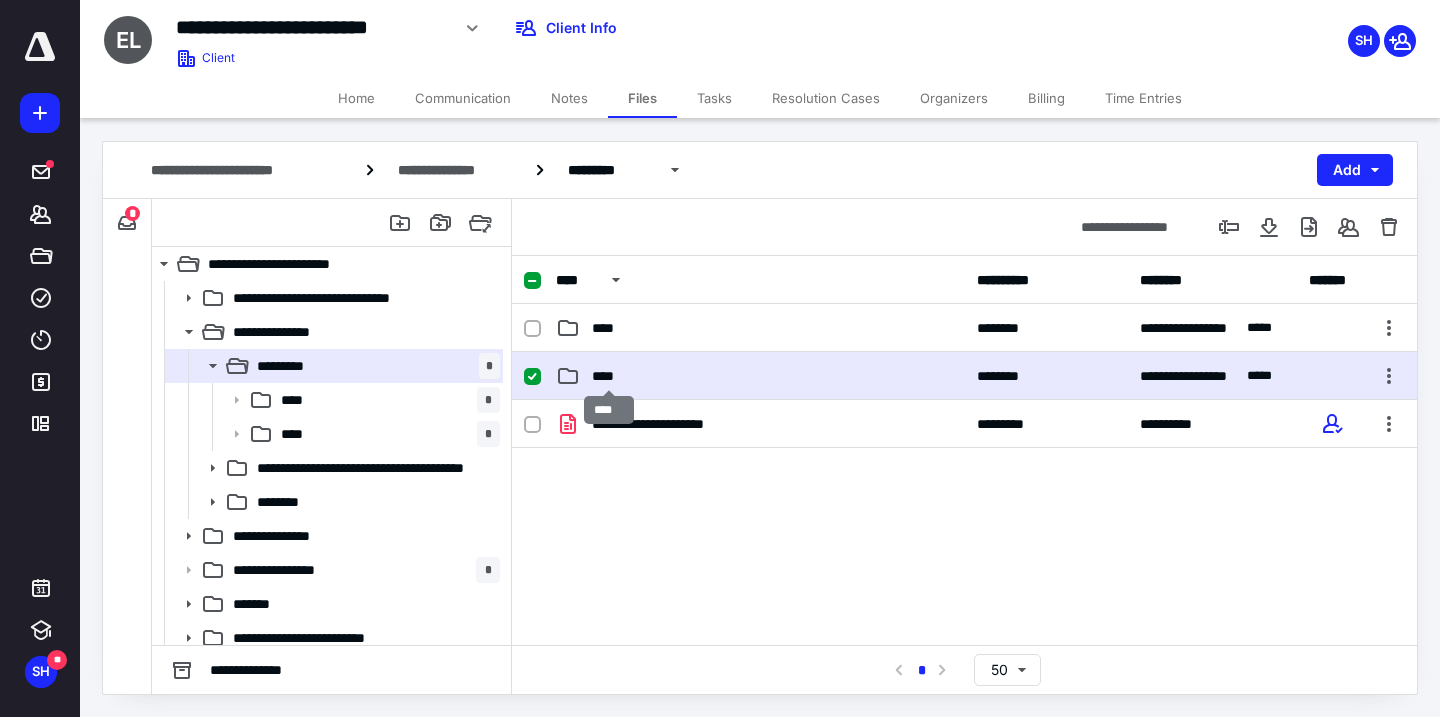 click on "****" at bounding box center (609, 376) 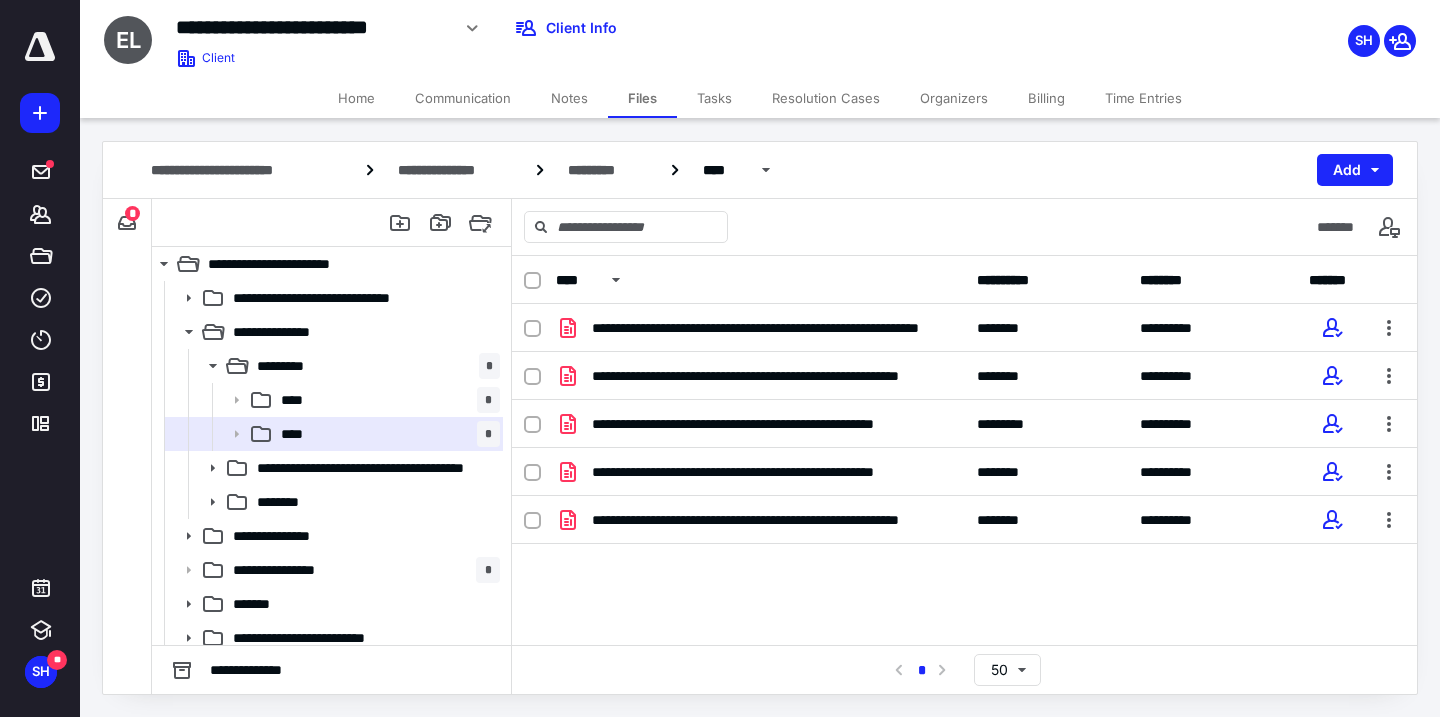 click on "Tasks" at bounding box center (714, 98) 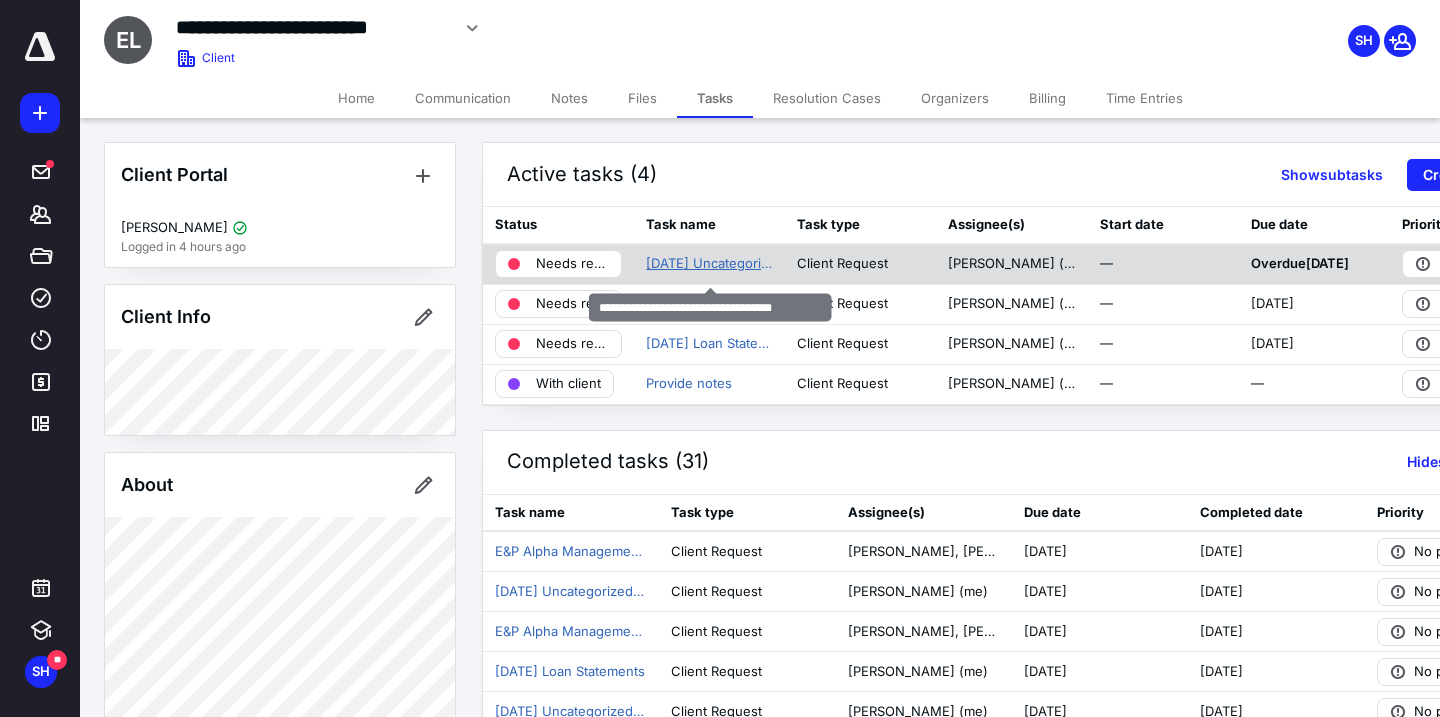 click on "[DATE] Uncategorized Transactions" at bounding box center [709, 264] 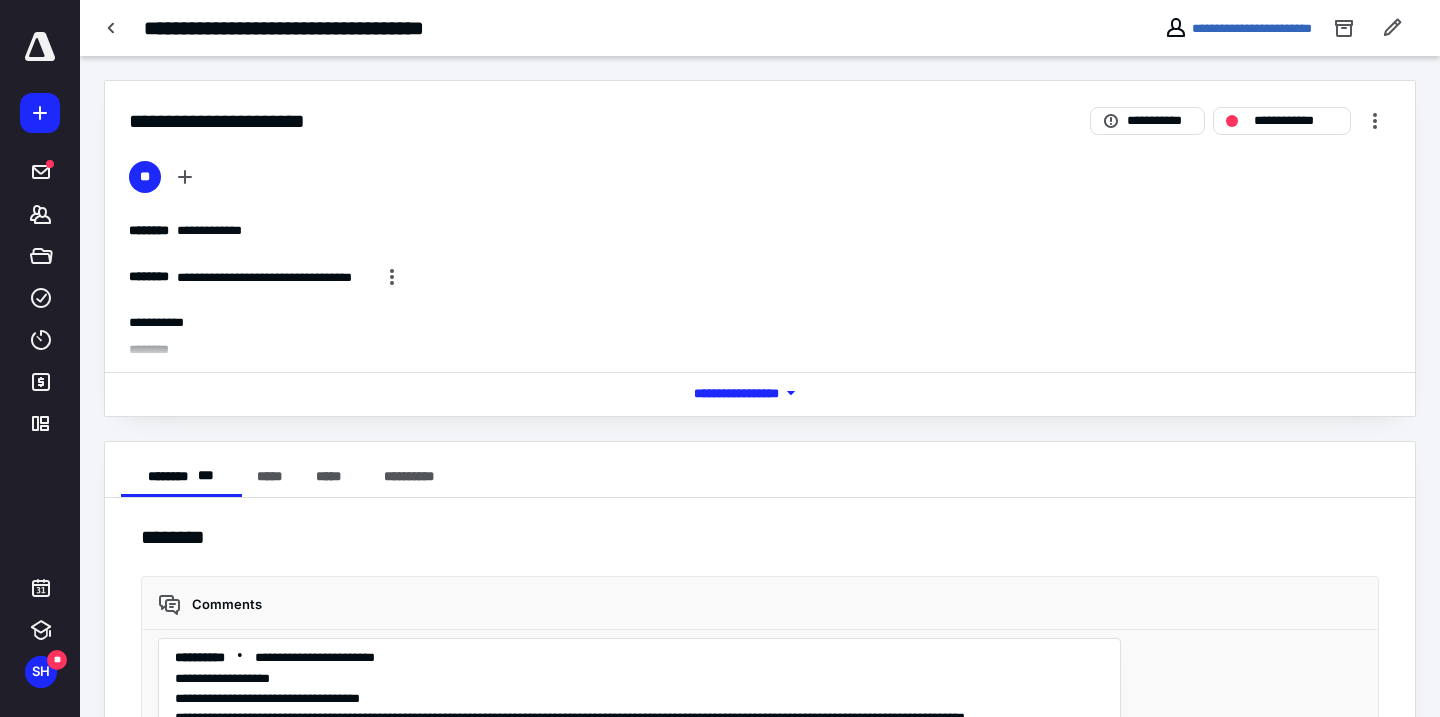 scroll, scrollTop: 80, scrollLeft: 0, axis: vertical 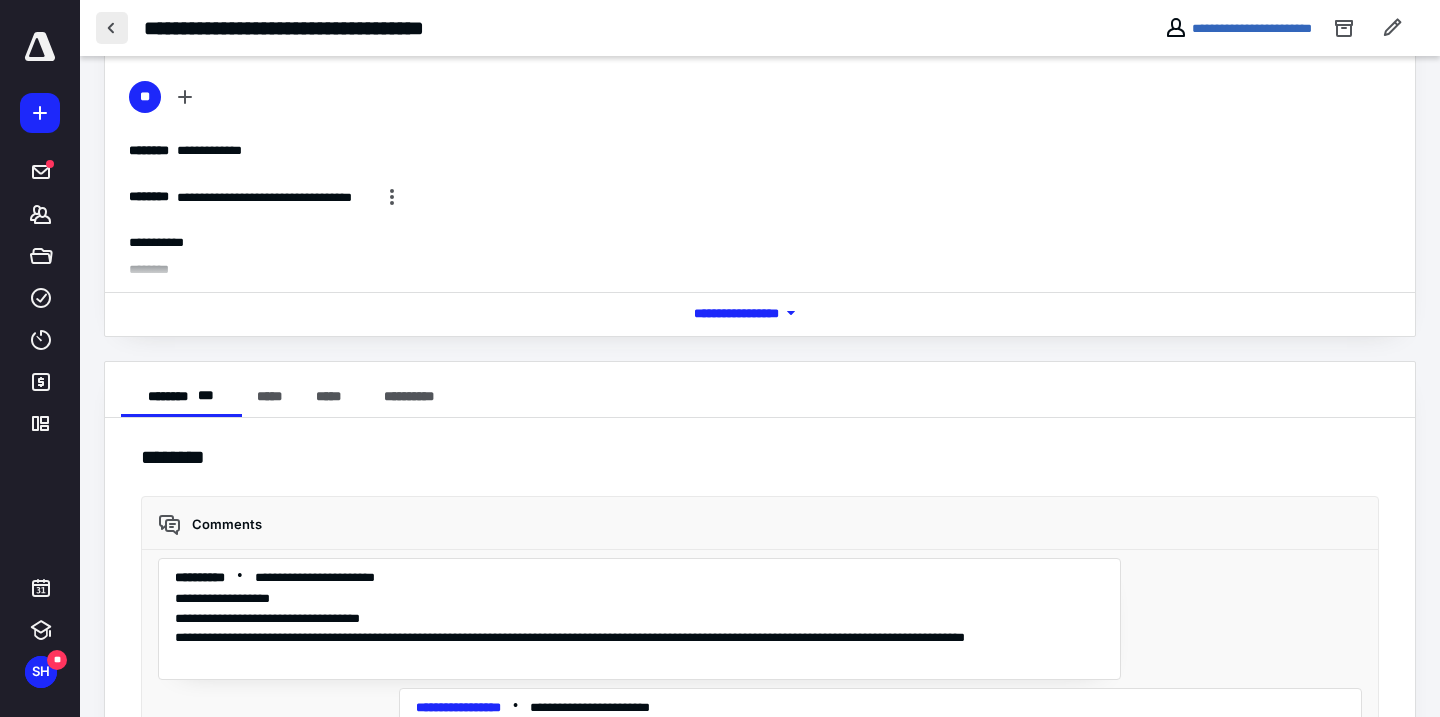 click at bounding box center (112, 28) 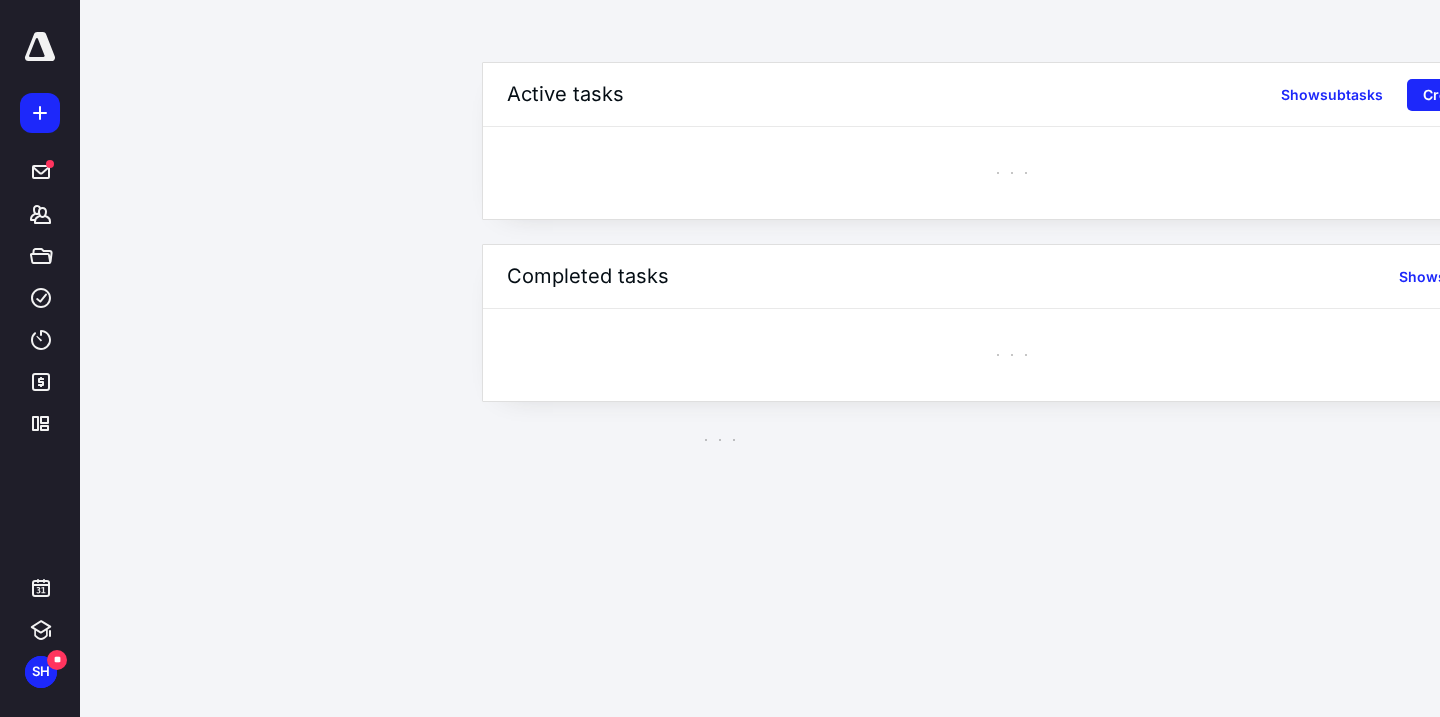 scroll, scrollTop: 0, scrollLeft: 0, axis: both 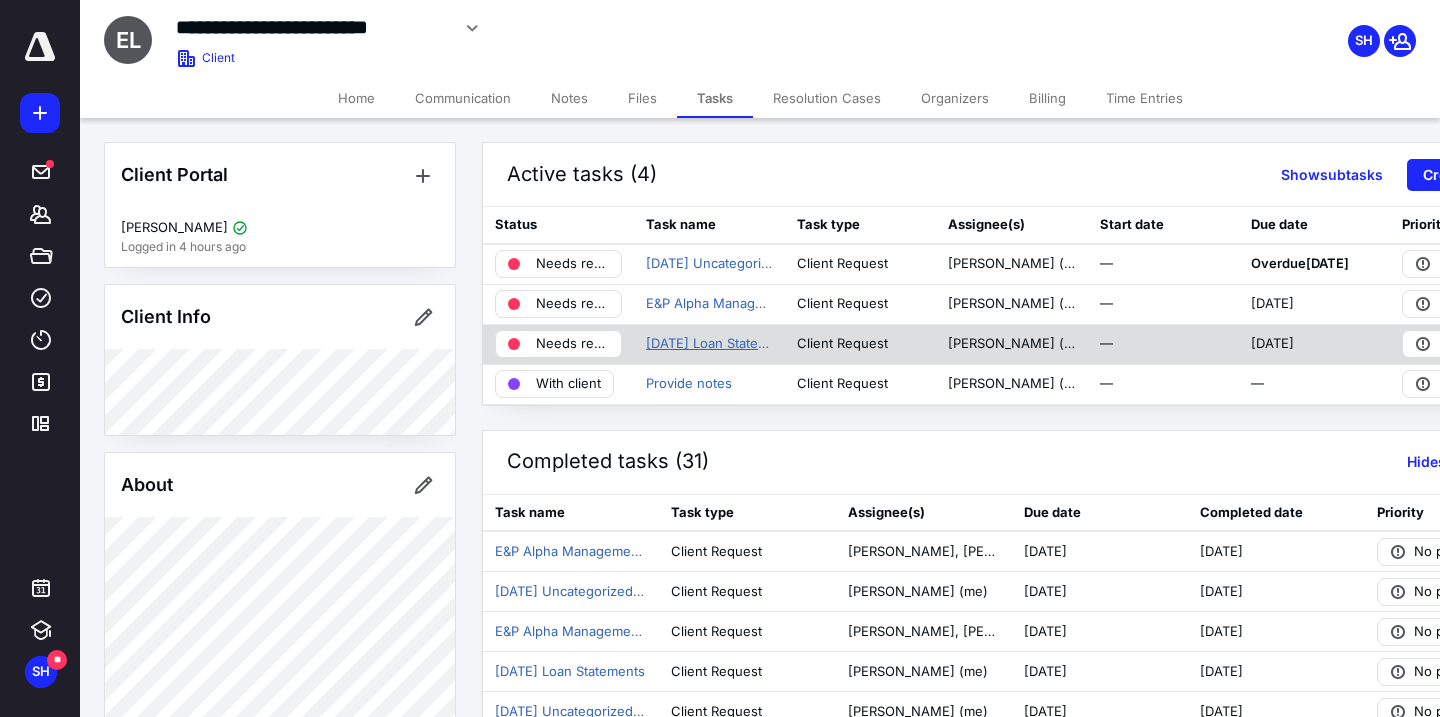click on "[DATE] Loan Statements" at bounding box center [709, 344] 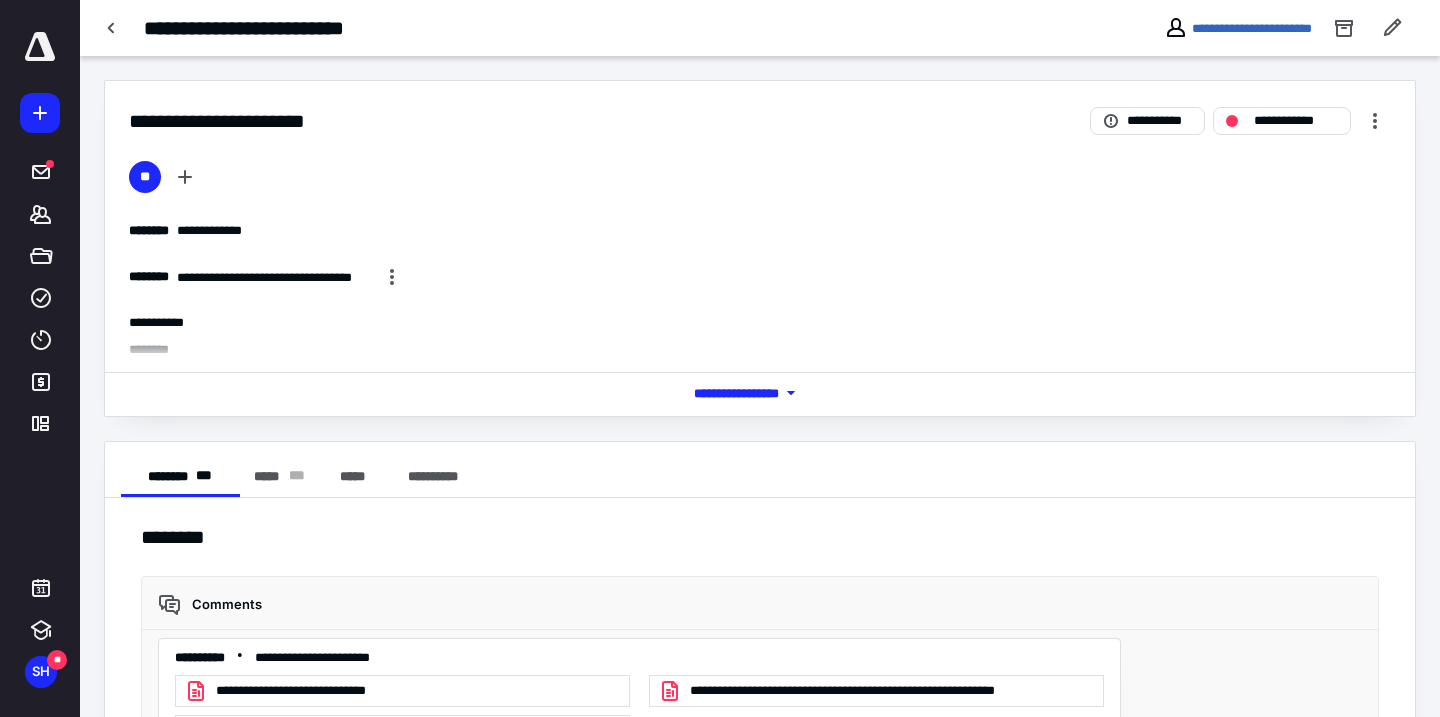 scroll, scrollTop: 191, scrollLeft: 0, axis: vertical 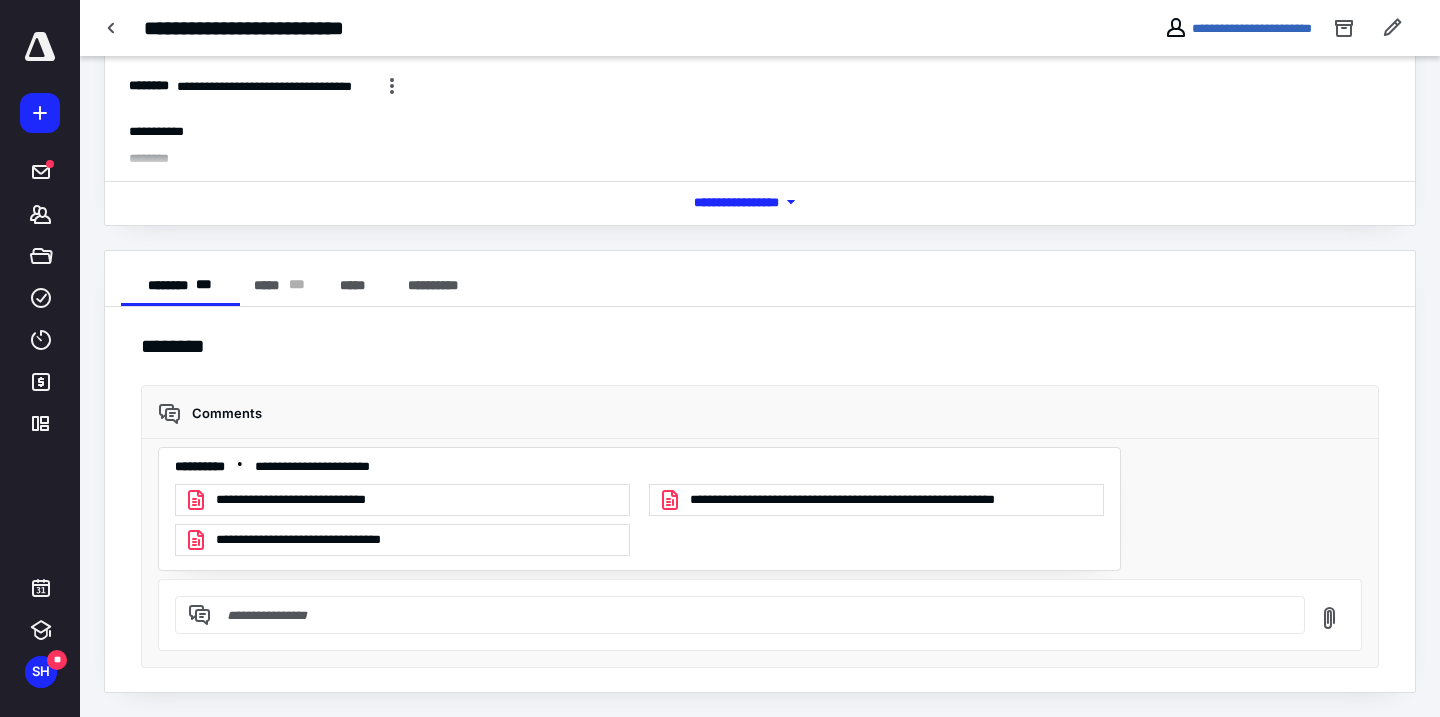 click at bounding box center (752, 615) 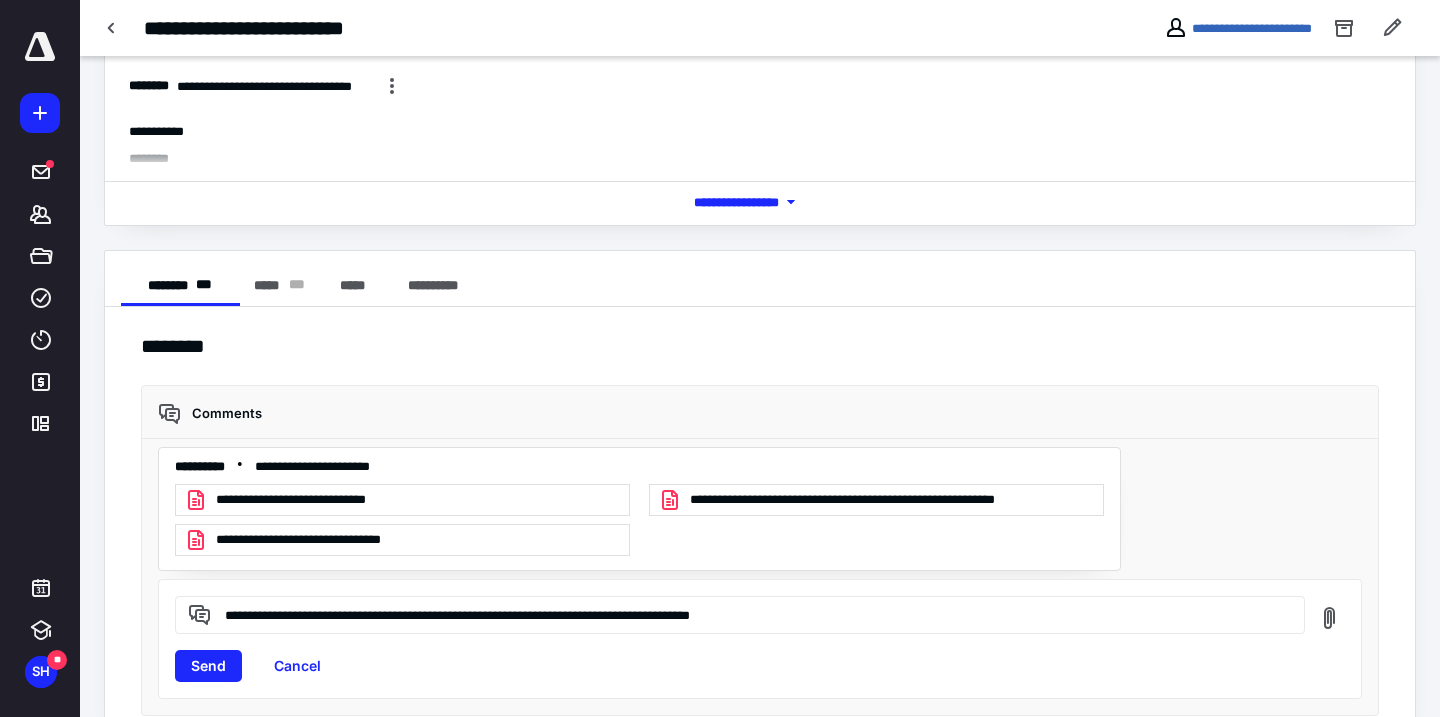 click on "**********" at bounding box center [752, 614] 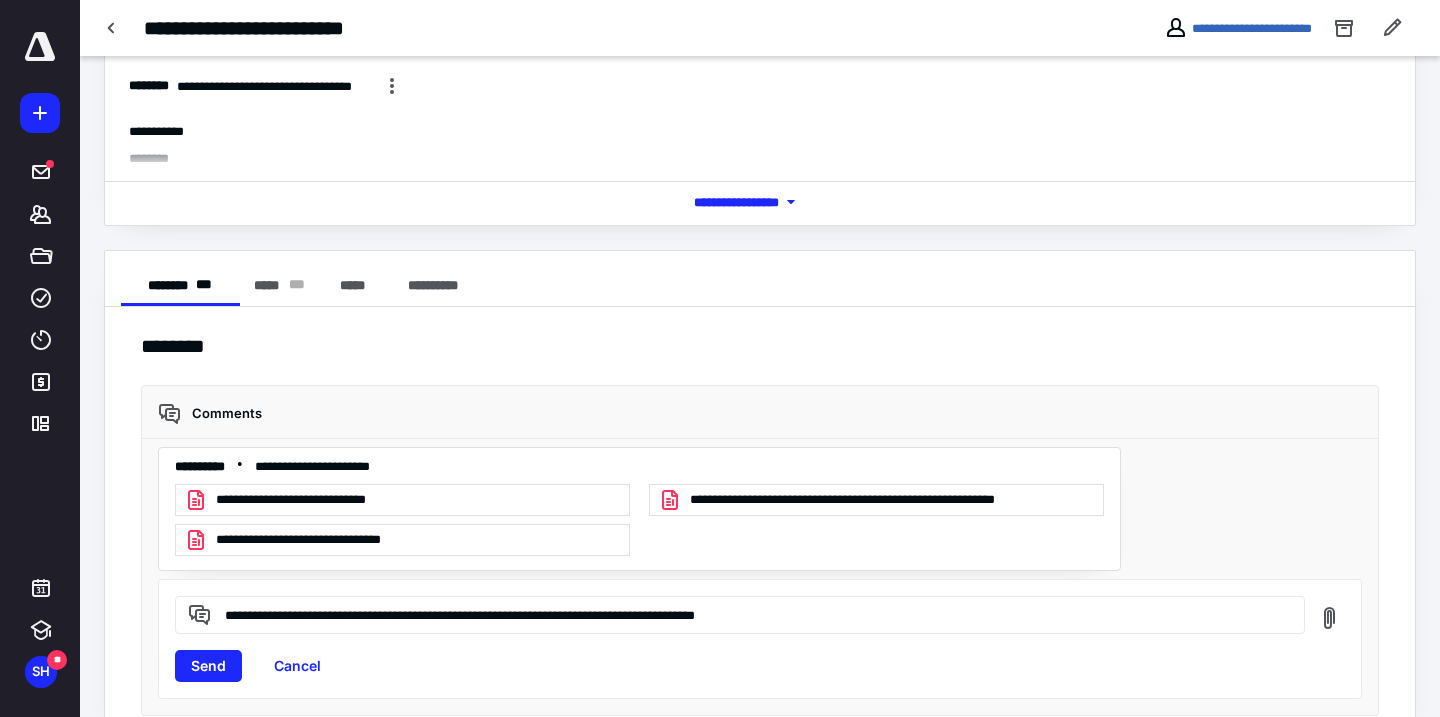 click on "**********" at bounding box center (752, 614) 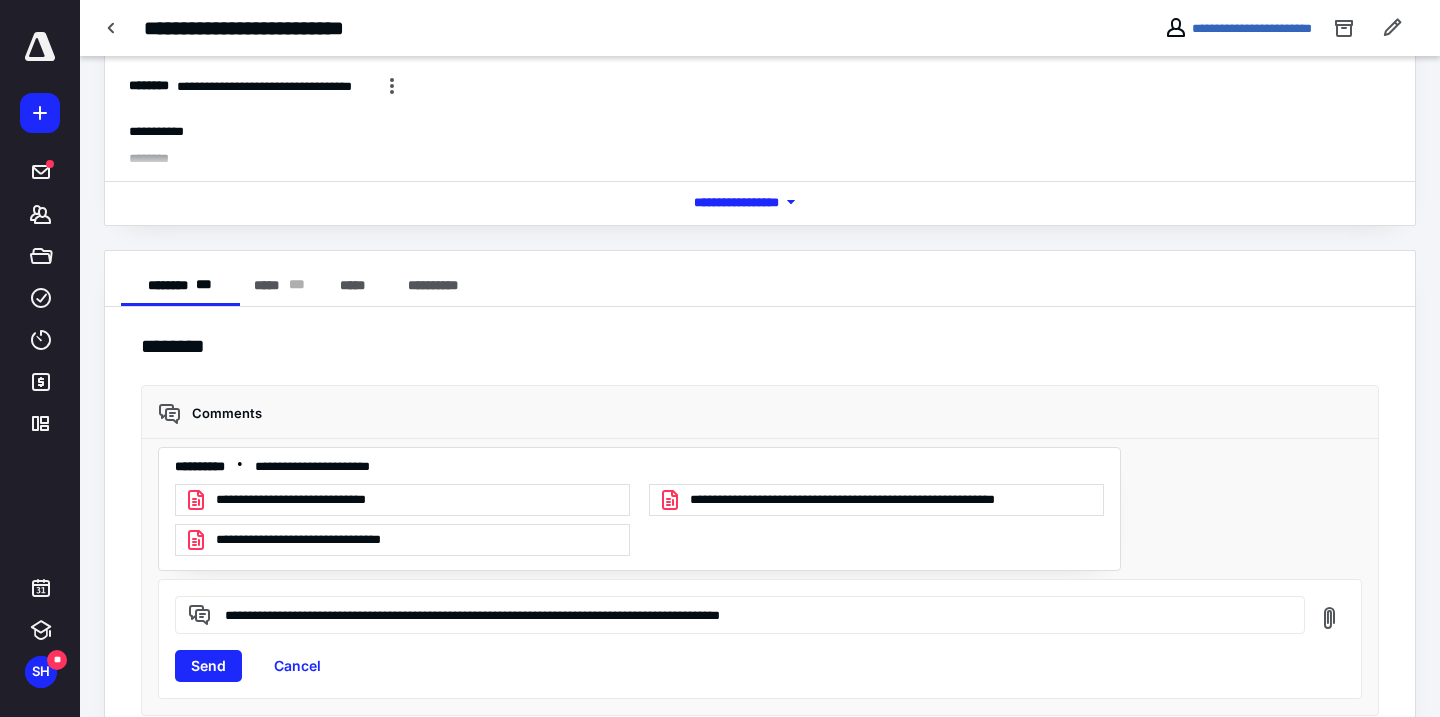 click on "**********" at bounding box center [752, 614] 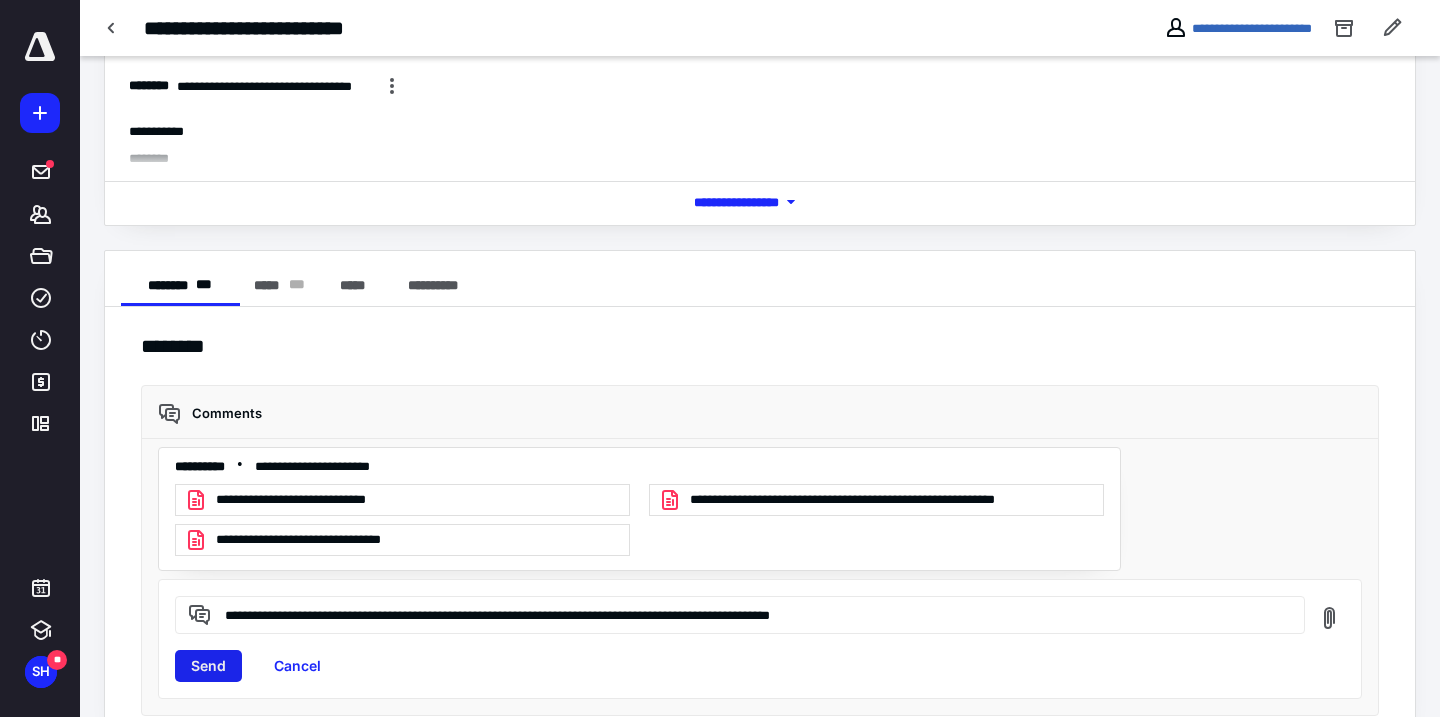 type on "**********" 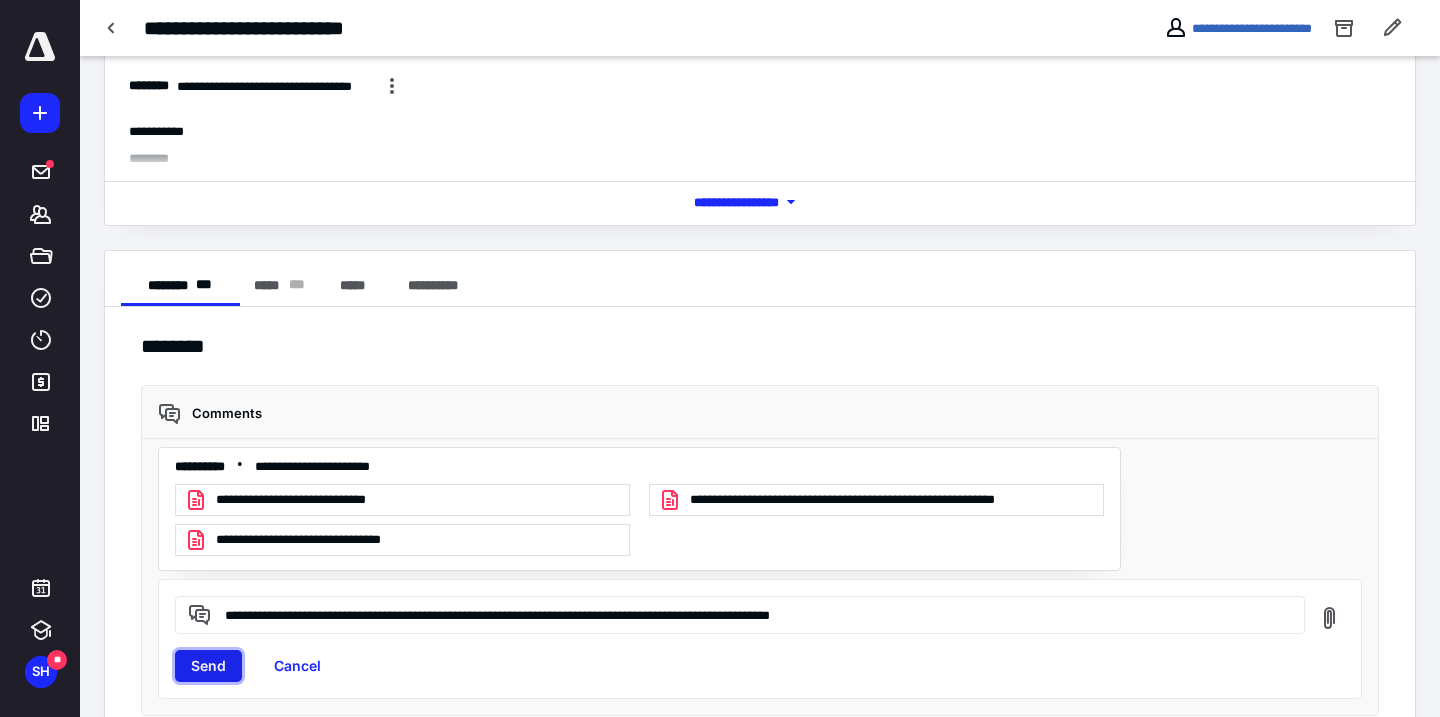 click on "Send" at bounding box center [208, 666] 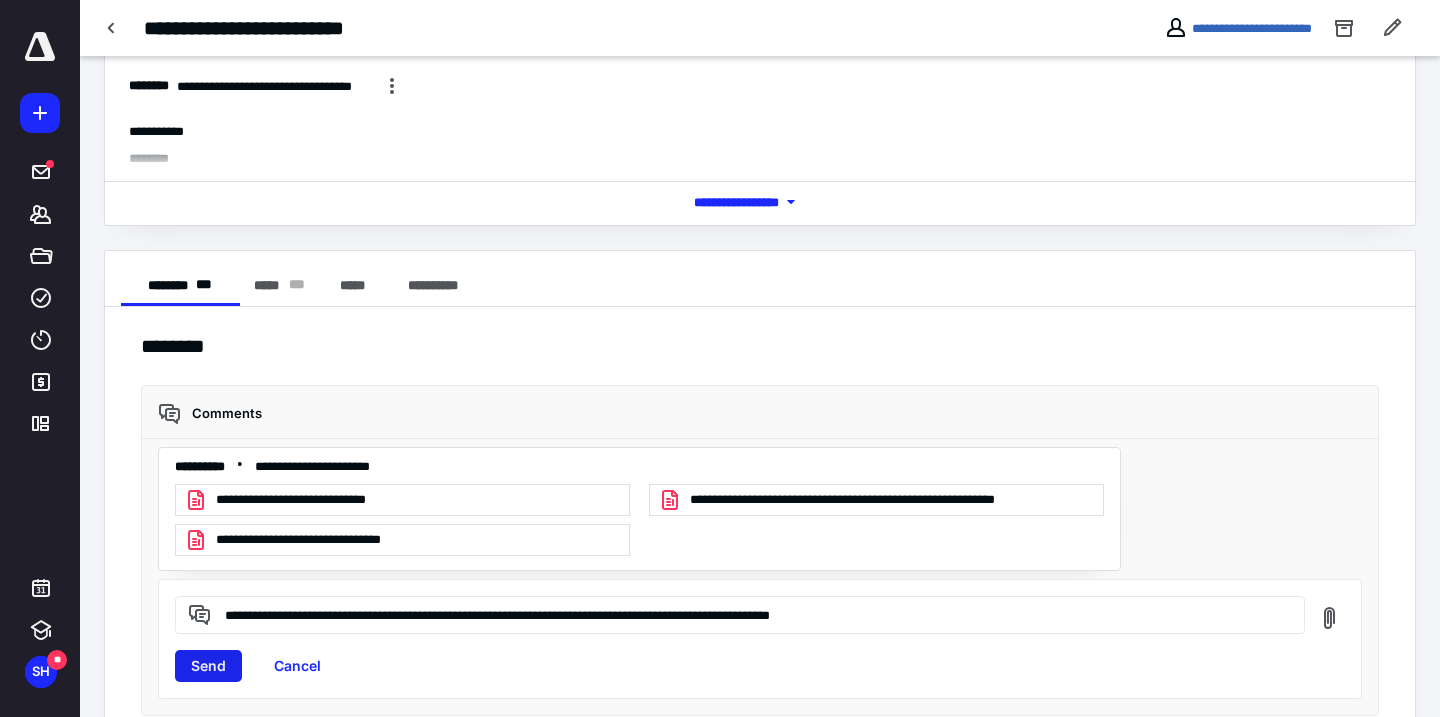 type 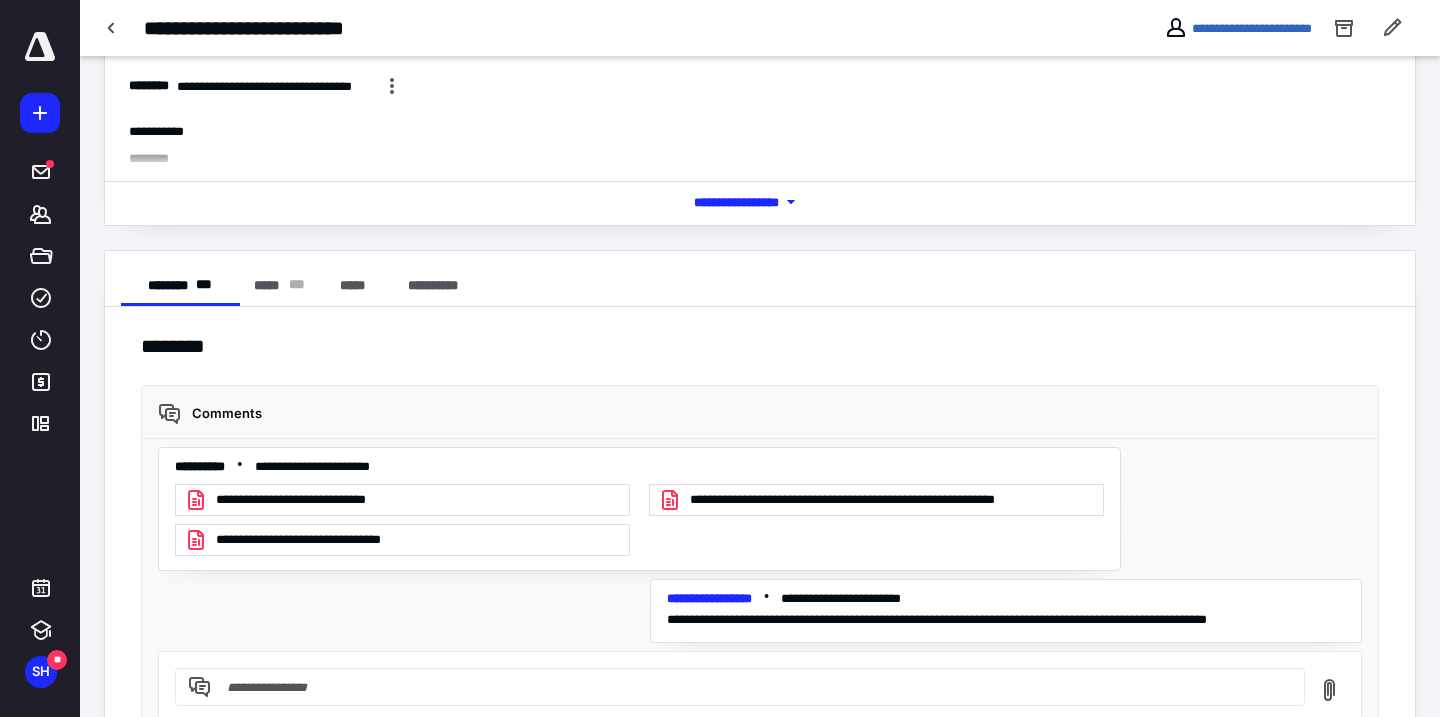 scroll, scrollTop: 0, scrollLeft: 0, axis: both 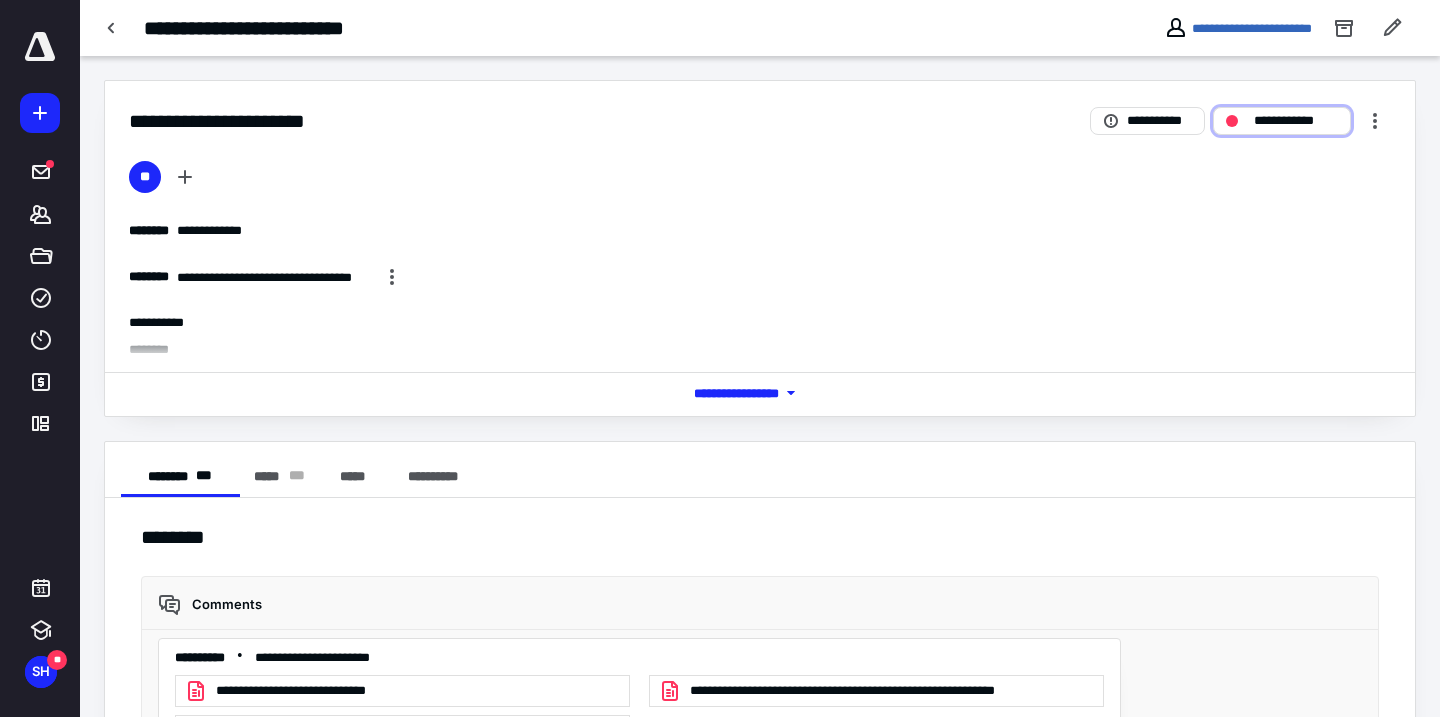 click on "**********" at bounding box center [1296, 121] 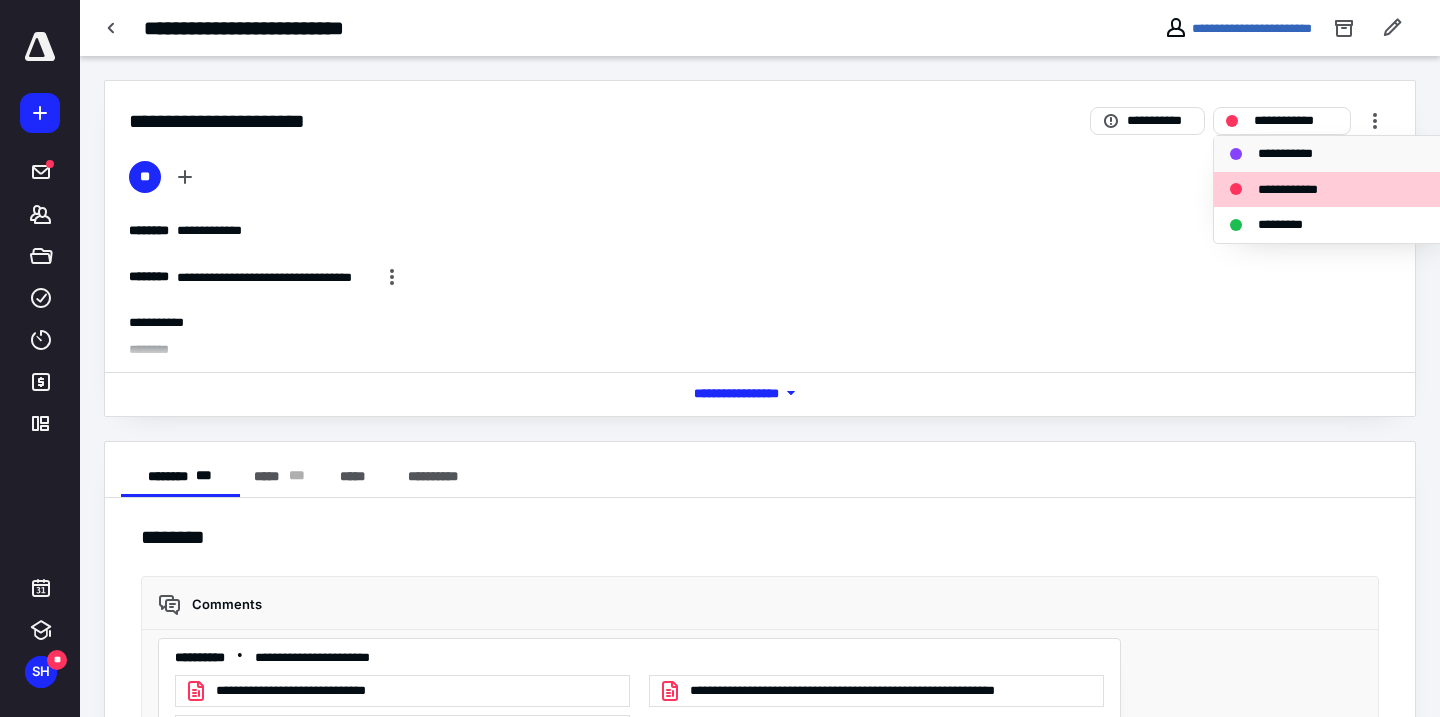 click on "**********" at bounding box center (1290, 154) 